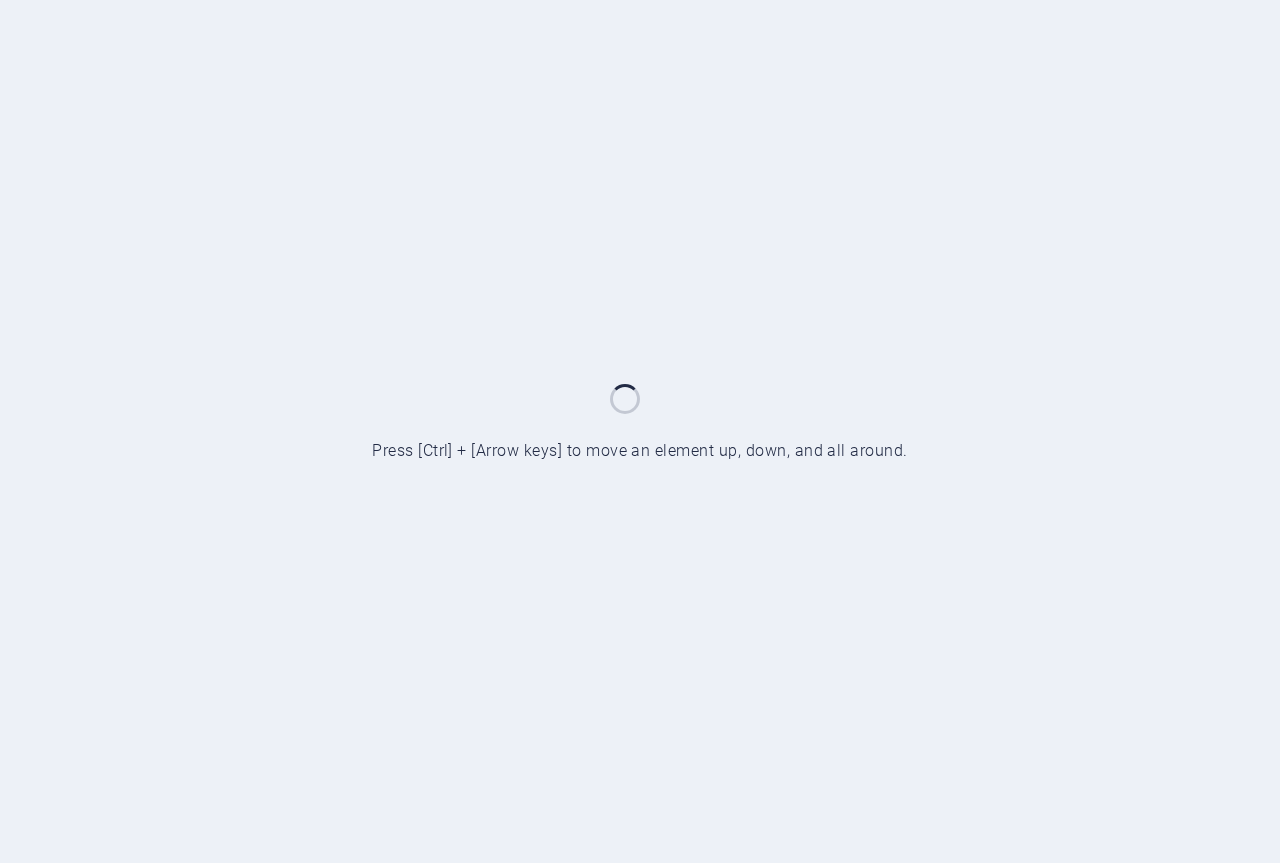 scroll, scrollTop: 0, scrollLeft: 0, axis: both 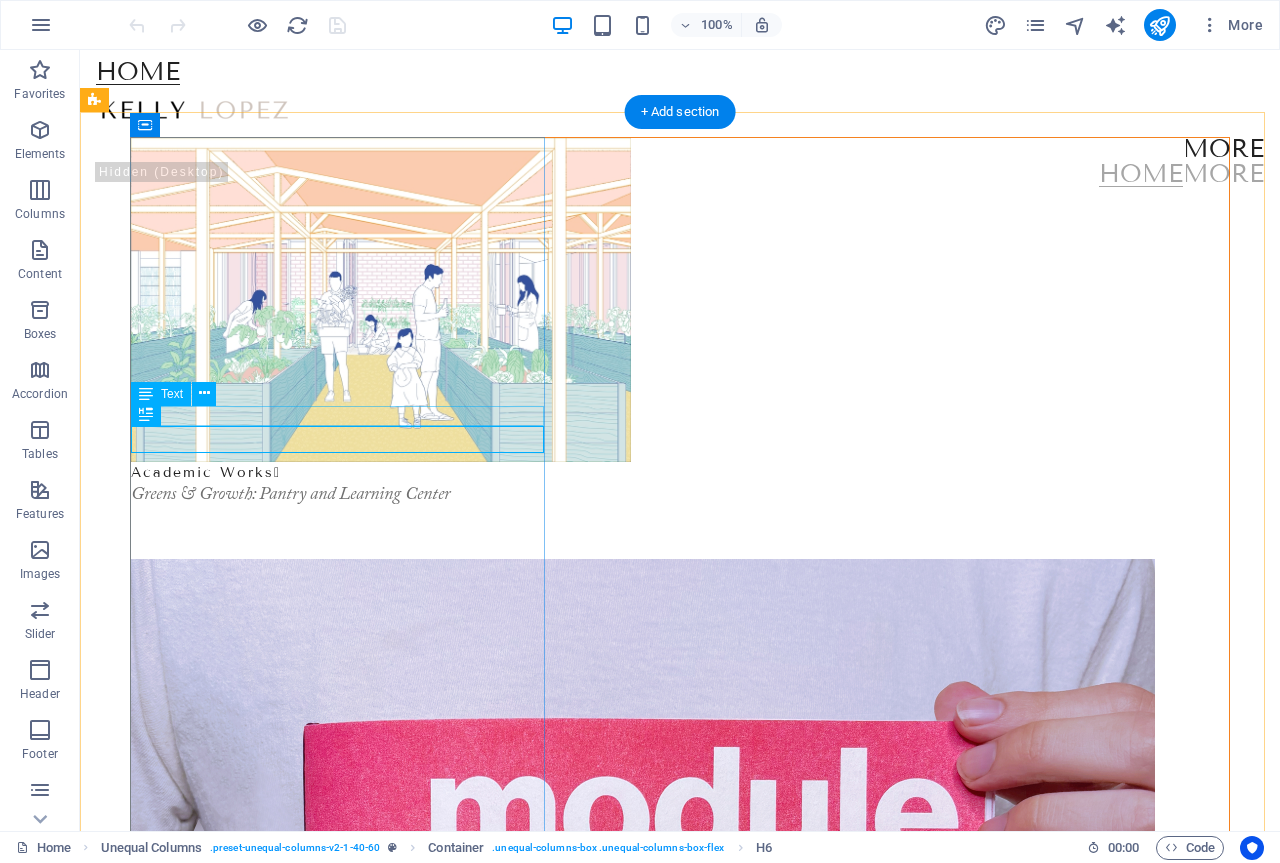 click on "Academic Works  <span class="icon">❱</span>" at bounding box center (680, 472) 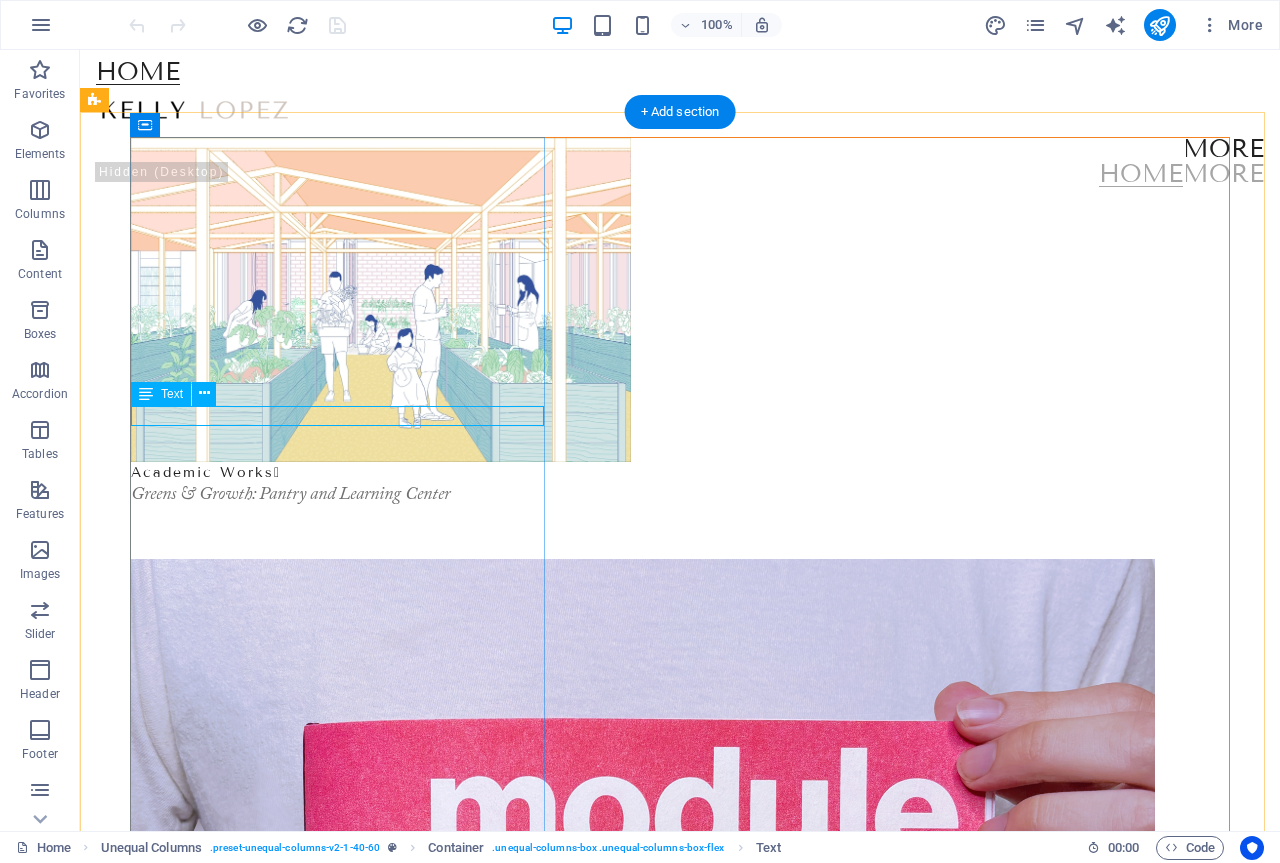 click on "Academic Works  <span class="icon">❱</span>" at bounding box center [680, 472] 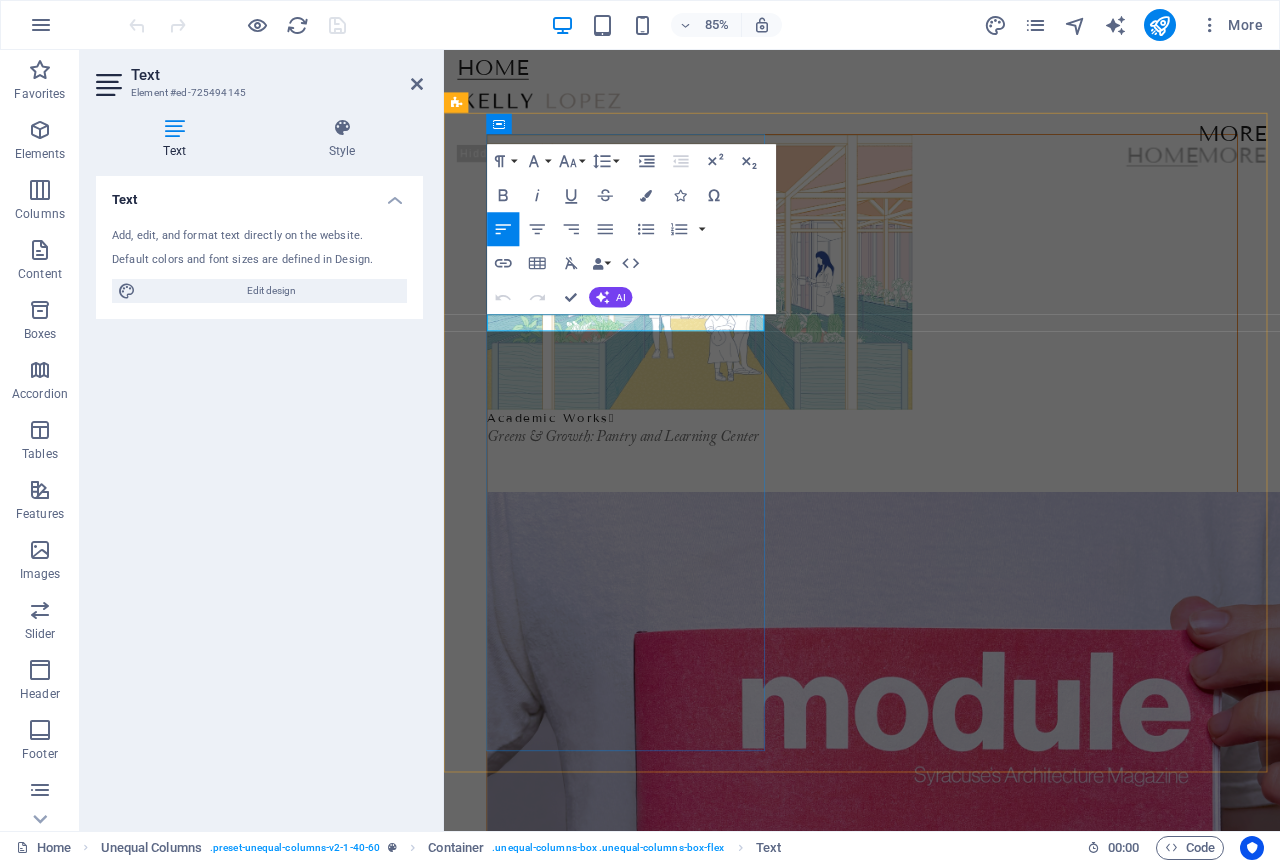 click on "Academic Works  <span class="icon">❱</span>" at bounding box center (570, 483) 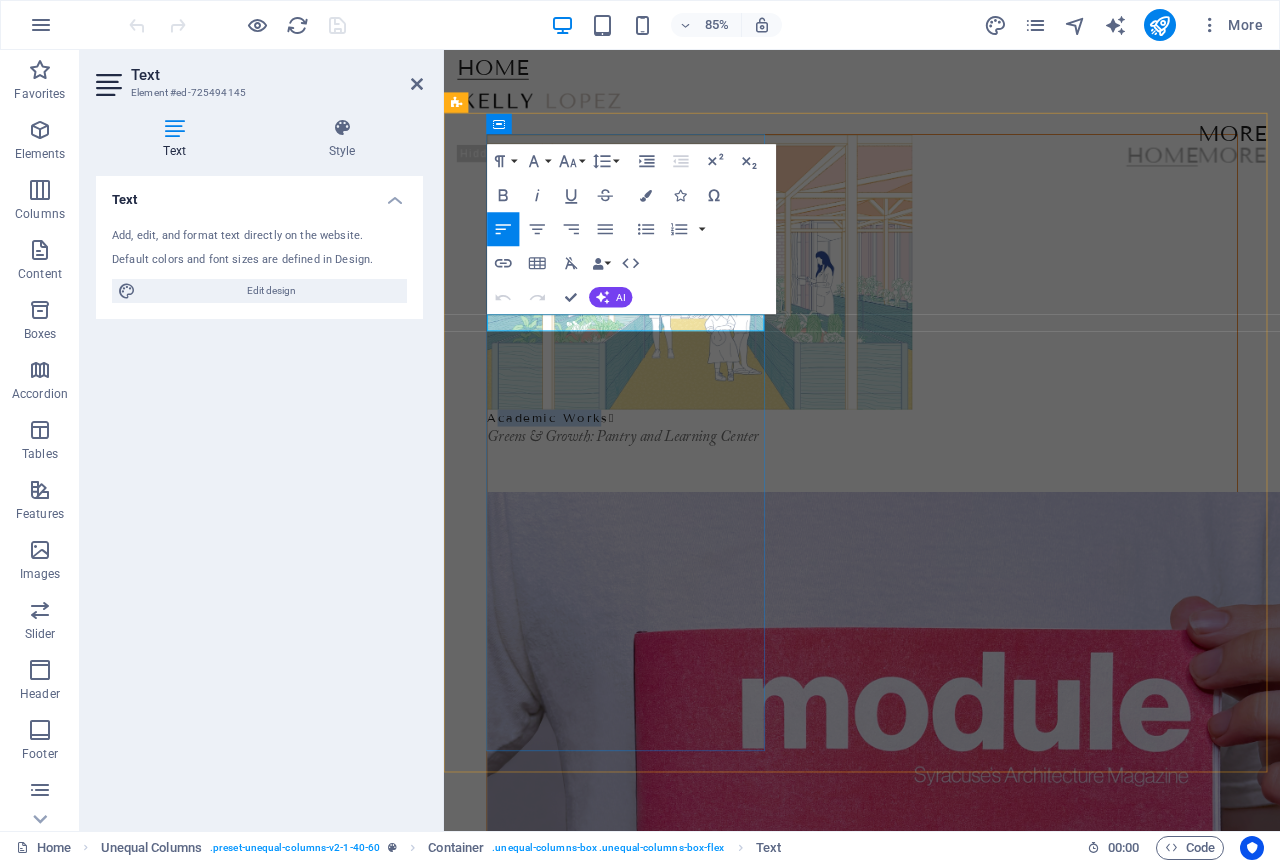 drag, startPoint x: 627, startPoint y: 375, endPoint x: 503, endPoint y: 374, distance: 124.004036 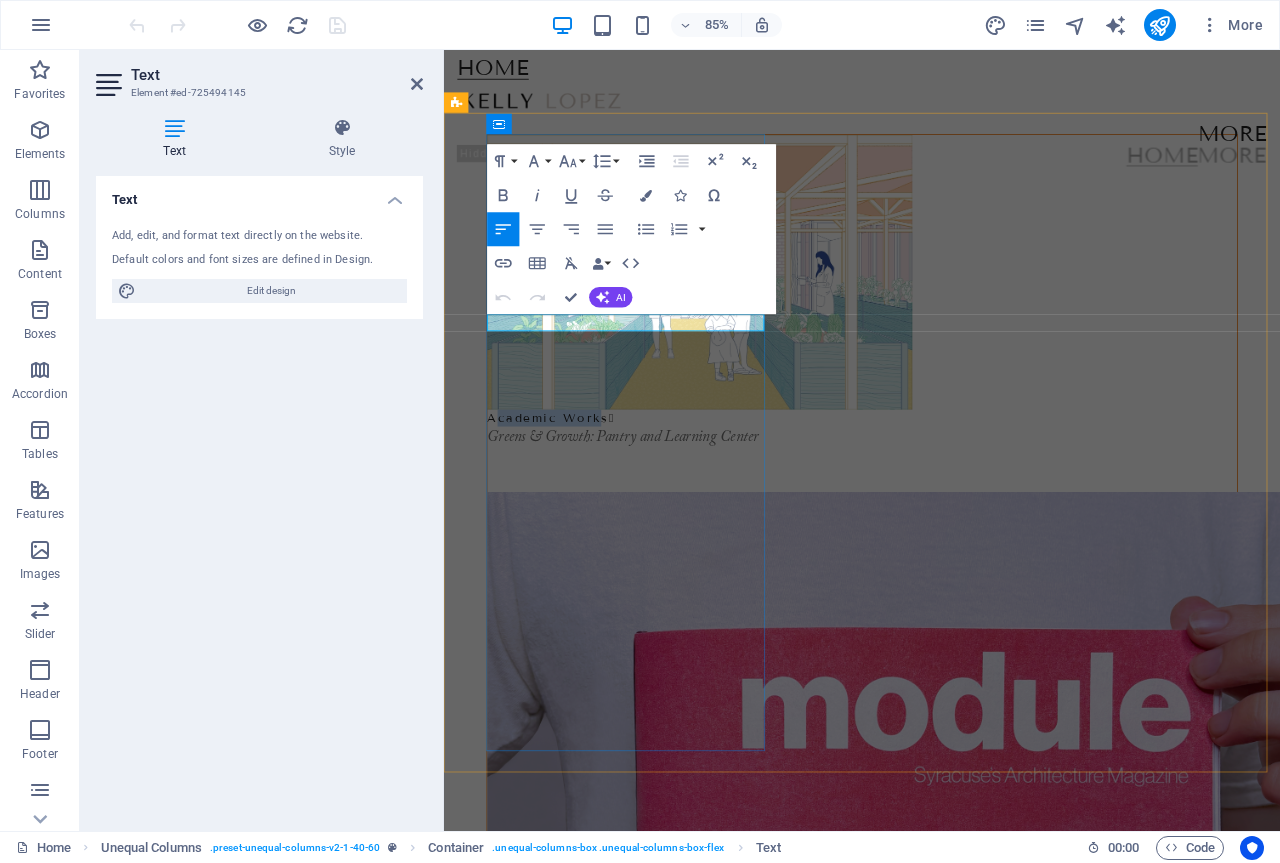 click on "Academic Works  <span class="icon">❱</span>" at bounding box center (570, 483) 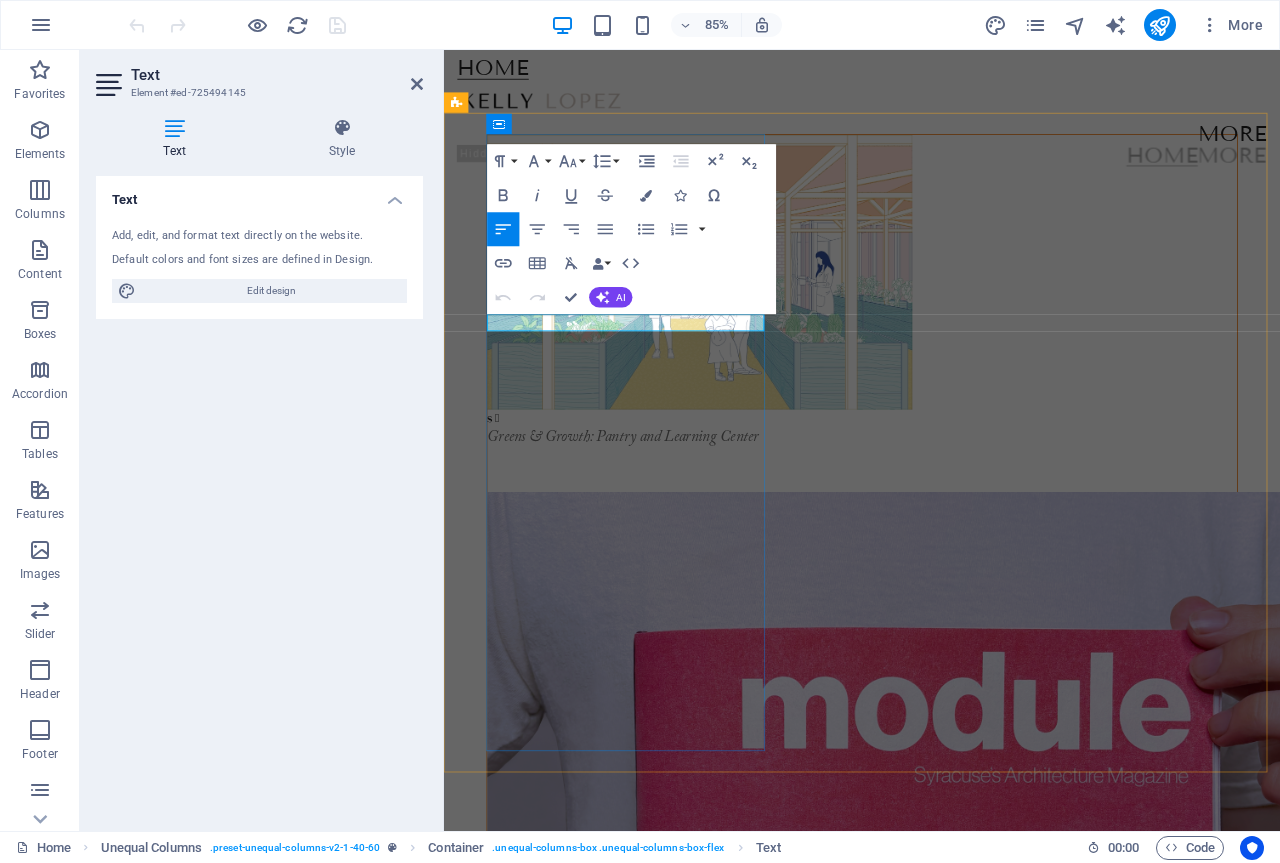 type 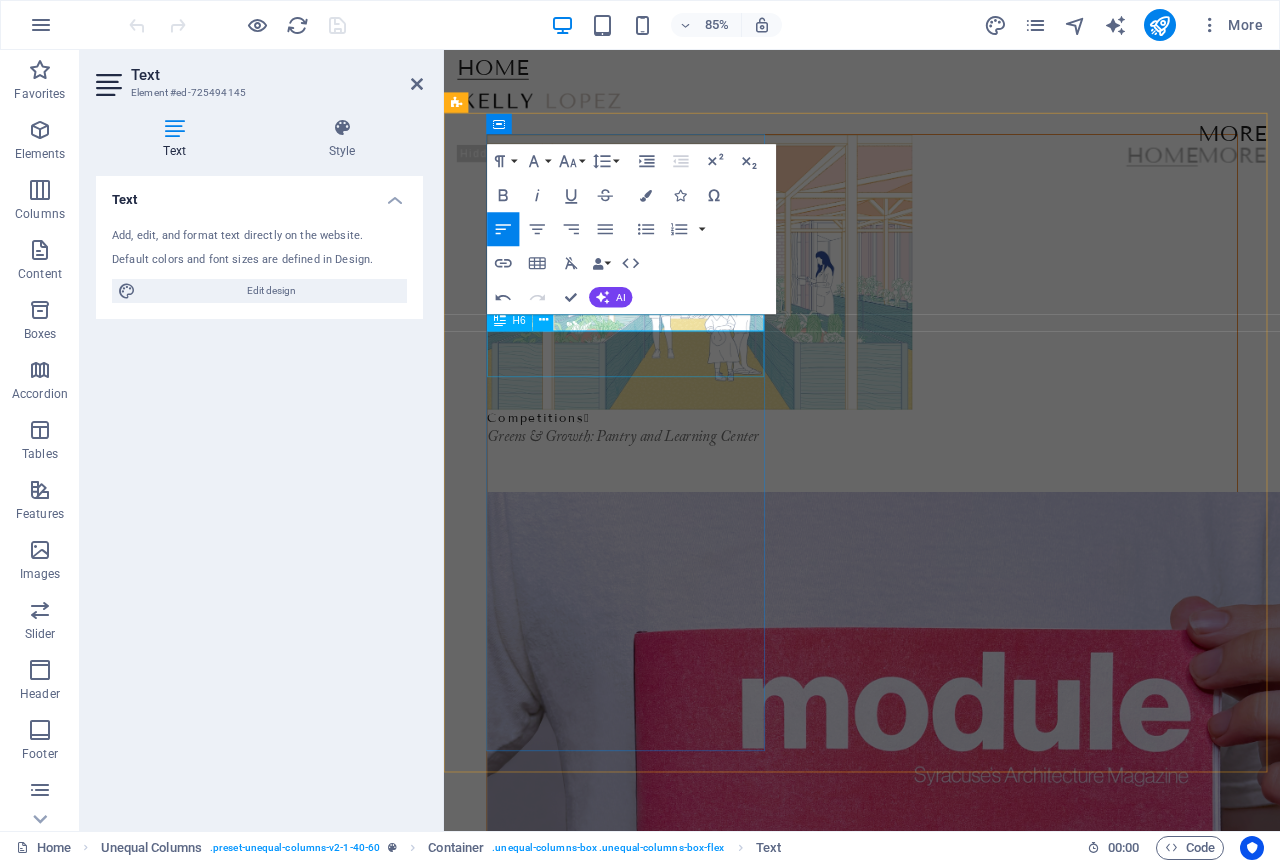 click on "Greens & Growth: Pantry and Learning Center" at bounding box center (936, 506) 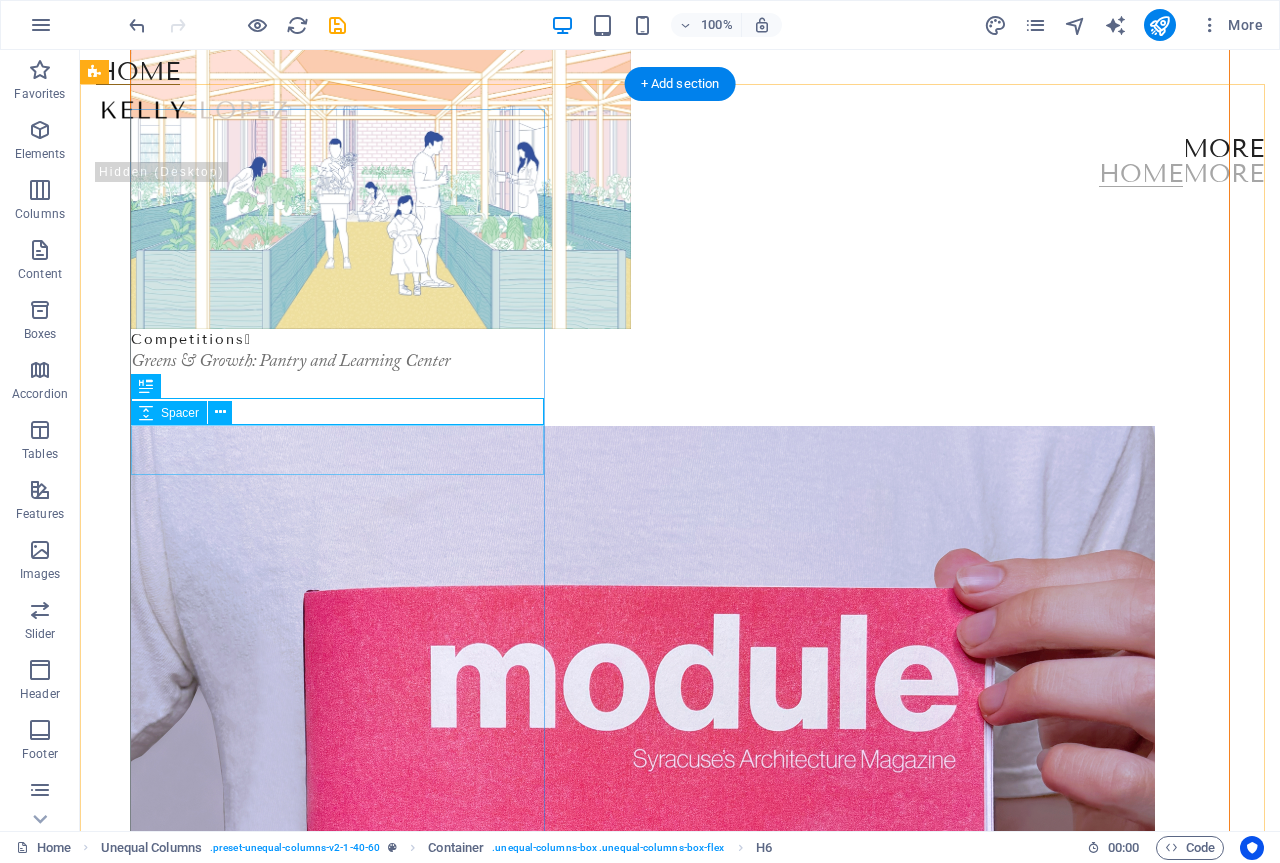 scroll, scrollTop: 200, scrollLeft: 0, axis: vertical 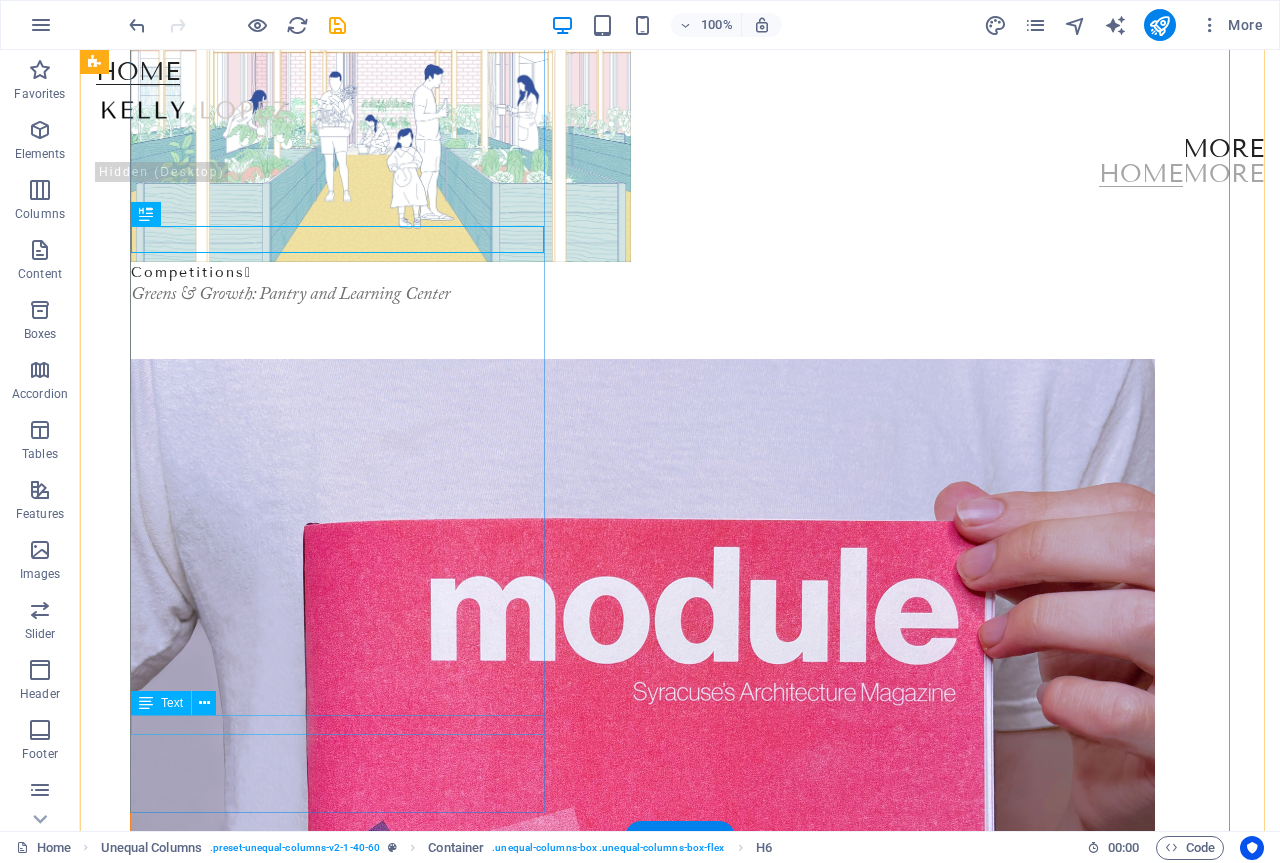 click on "Activities & Societies <span class="icon">❱</span>" at bounding box center (680, 1393) 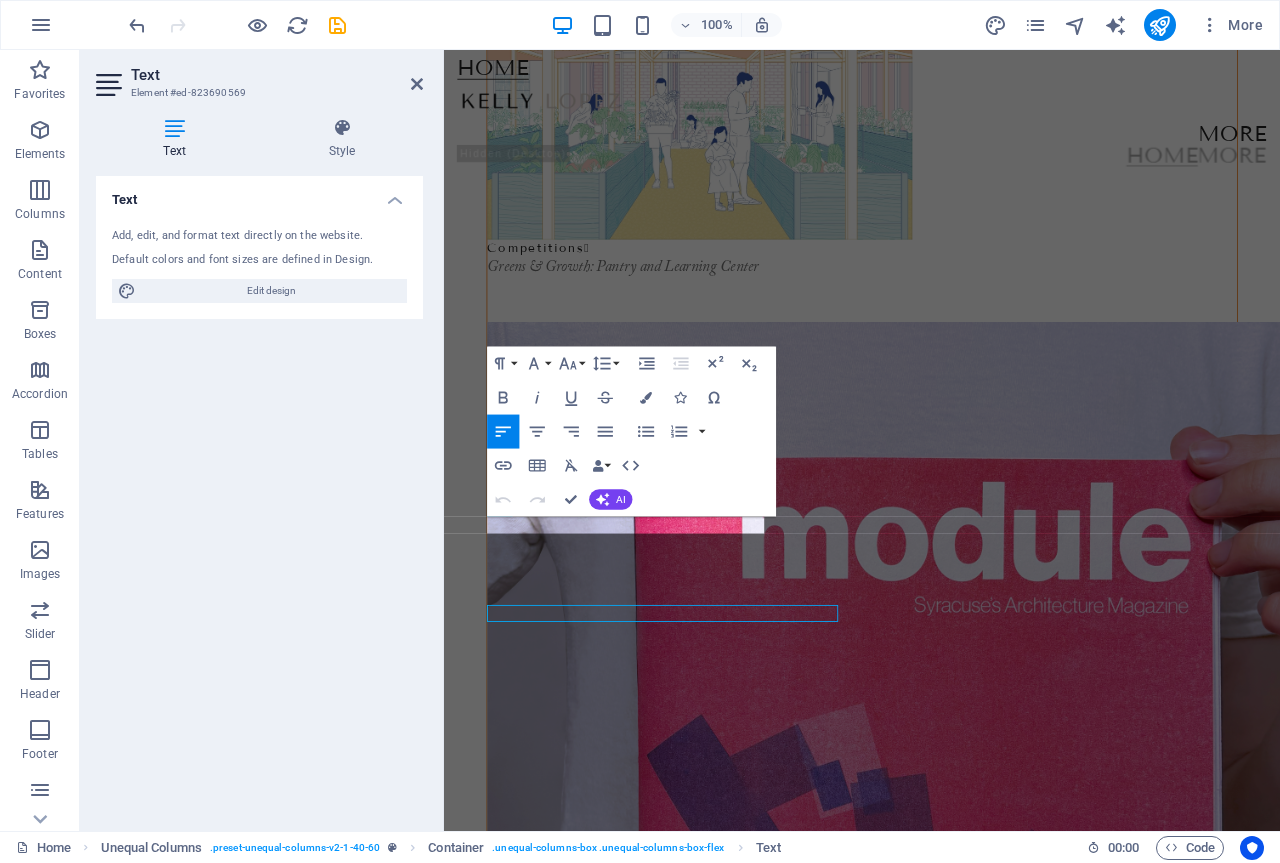 scroll, scrollTop: 212, scrollLeft: 0, axis: vertical 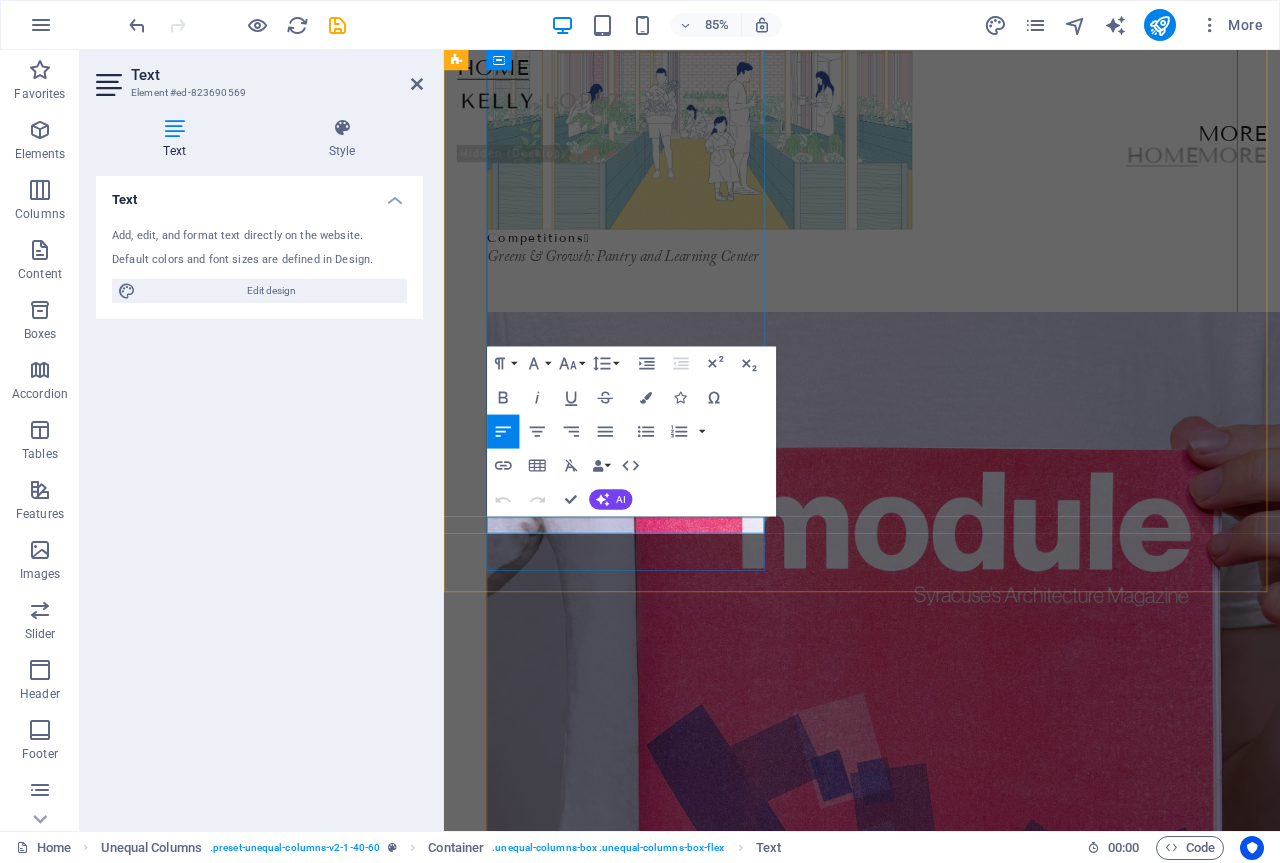 click on "Activities & Societies <span class="icon">❱</span>" at bounding box center (592, 1392) 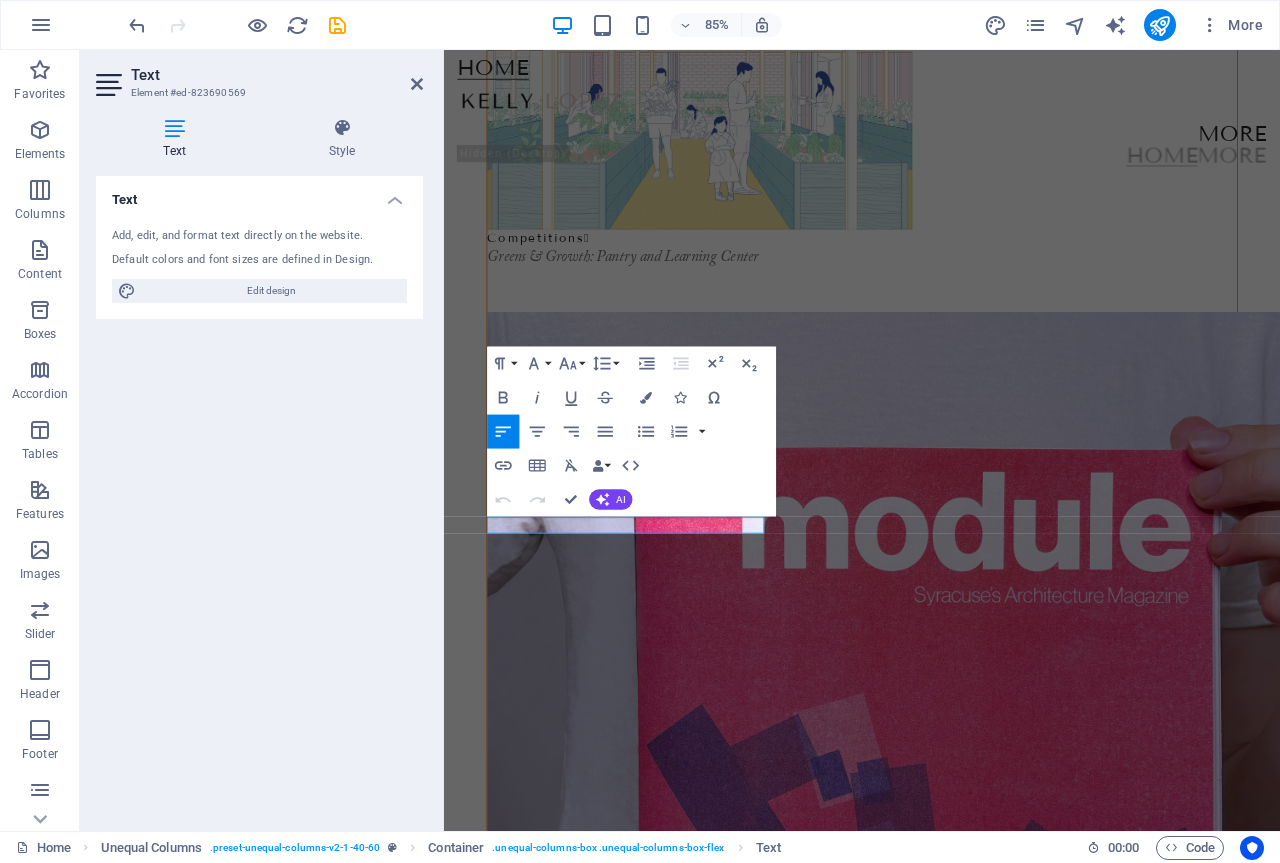 drag, startPoint x: 680, startPoint y: 612, endPoint x: 883, endPoint y: 580, distance: 205.50668 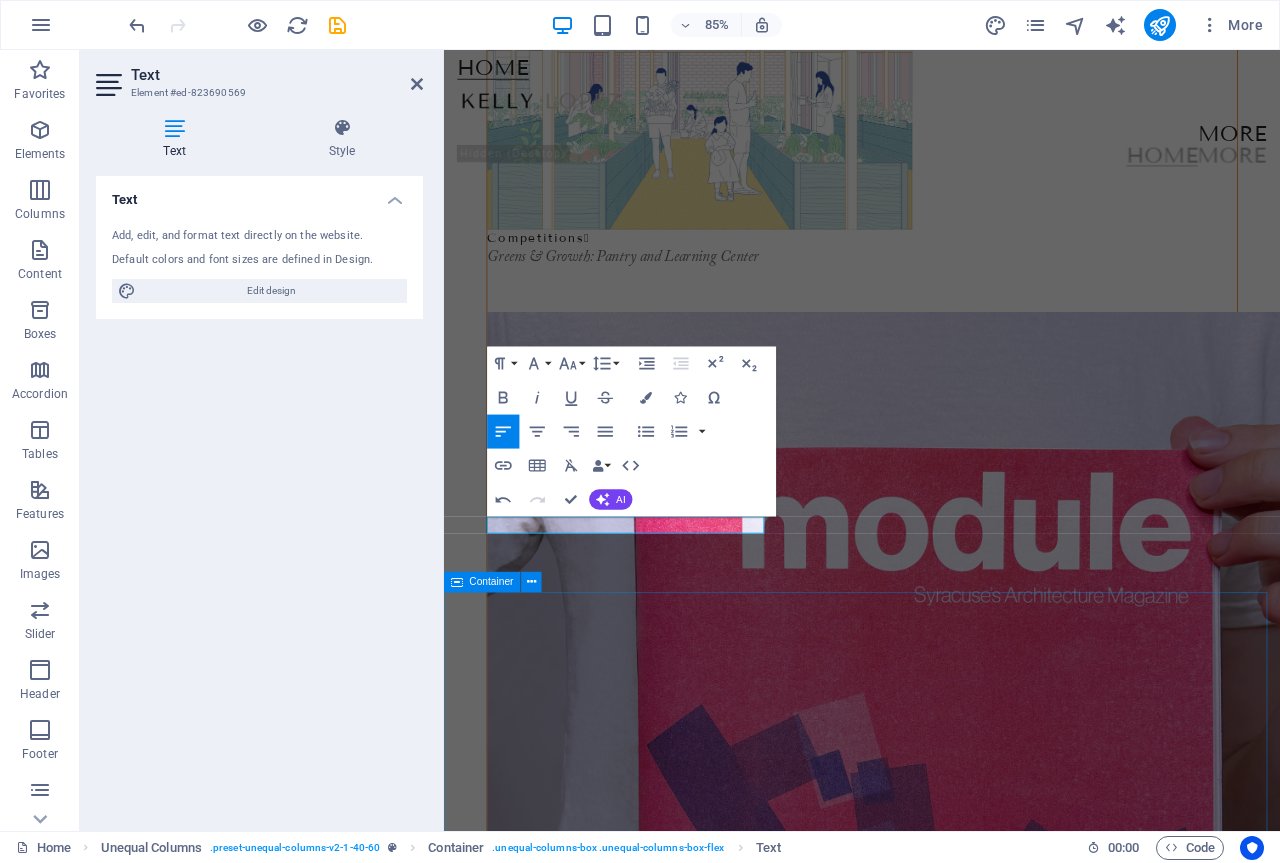 click on "Legal Notice [DOMAIN] [FIRST] [LAST] Street [CITY] [POSTAL_CODE] Phone: [PHONE] E-mail: [EMAIL]" at bounding box center (936, 3064) 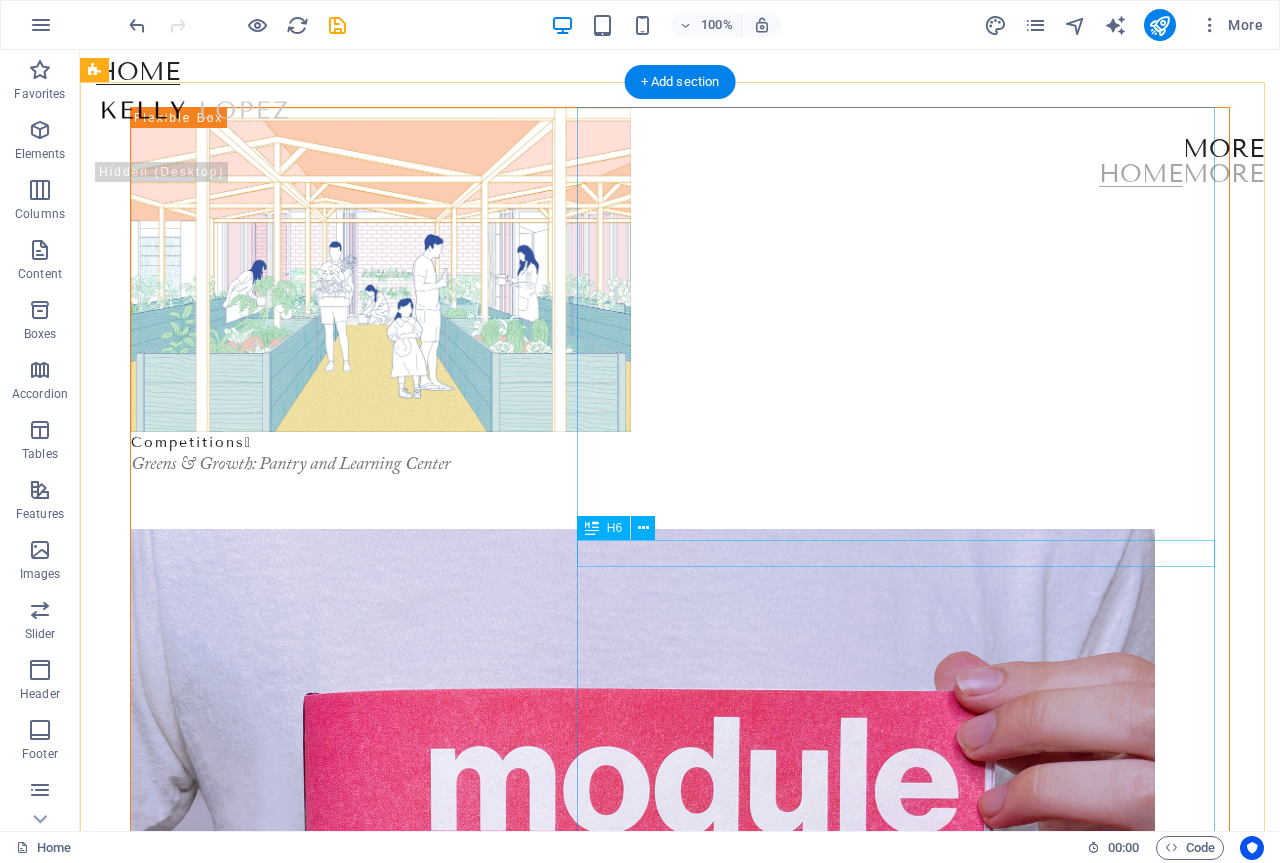 scroll, scrollTop: 0, scrollLeft: 0, axis: both 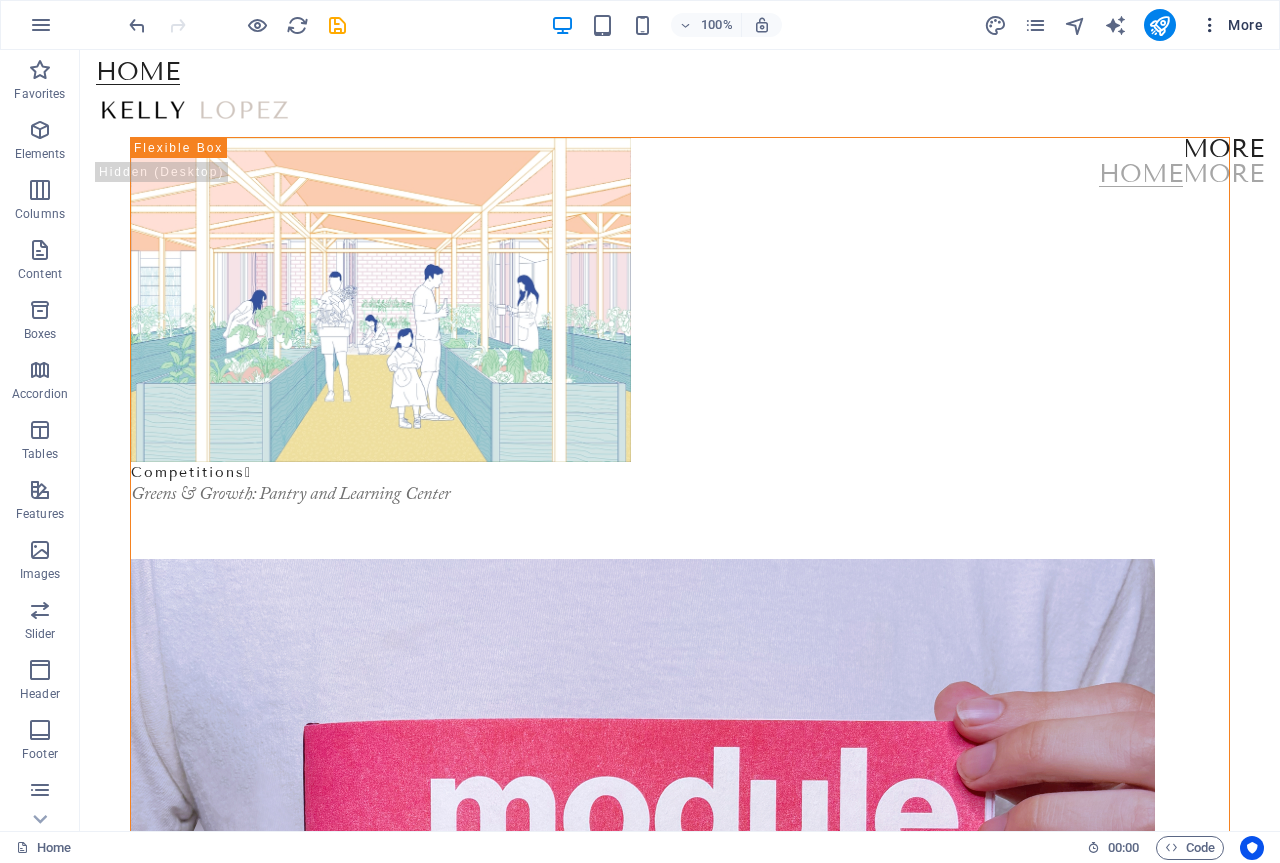 click on "More" at bounding box center [1231, 25] 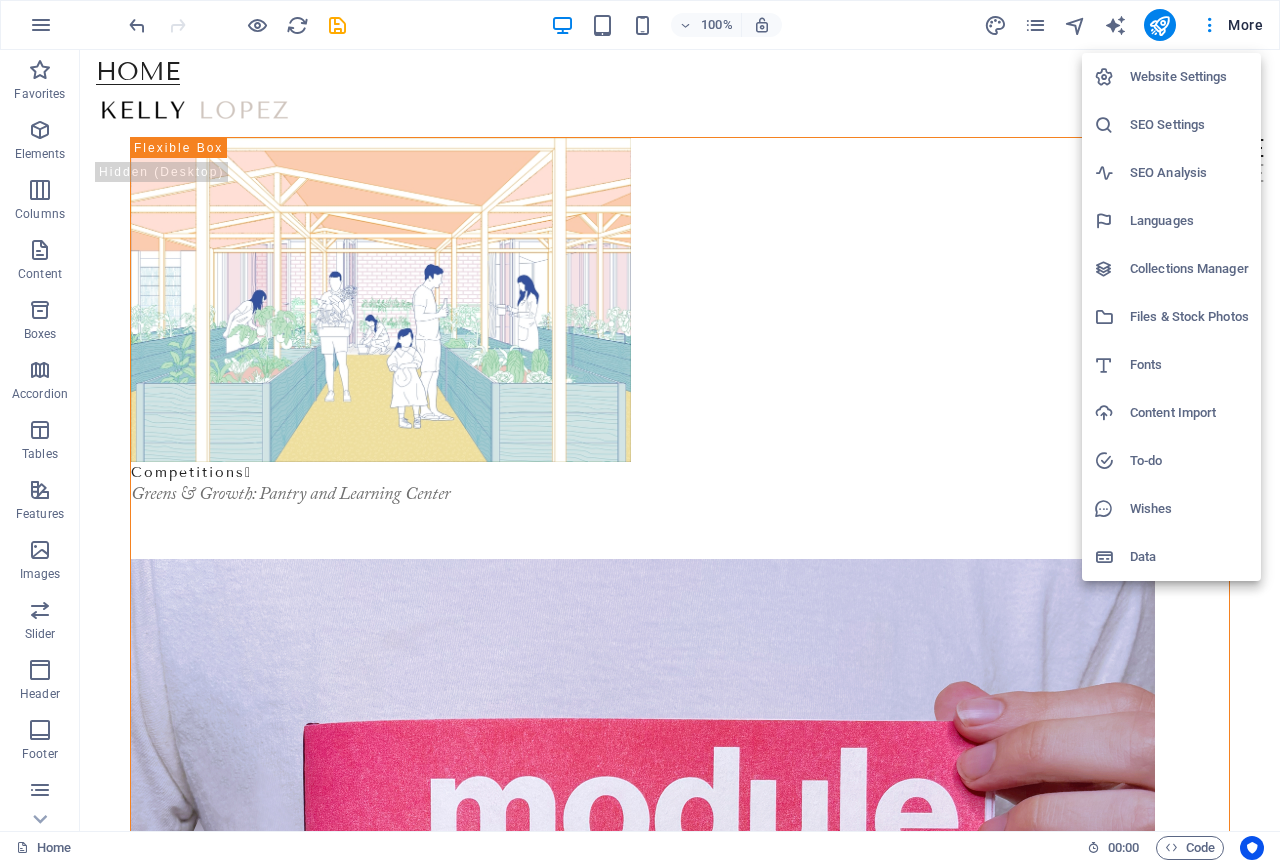 click at bounding box center (640, 431) 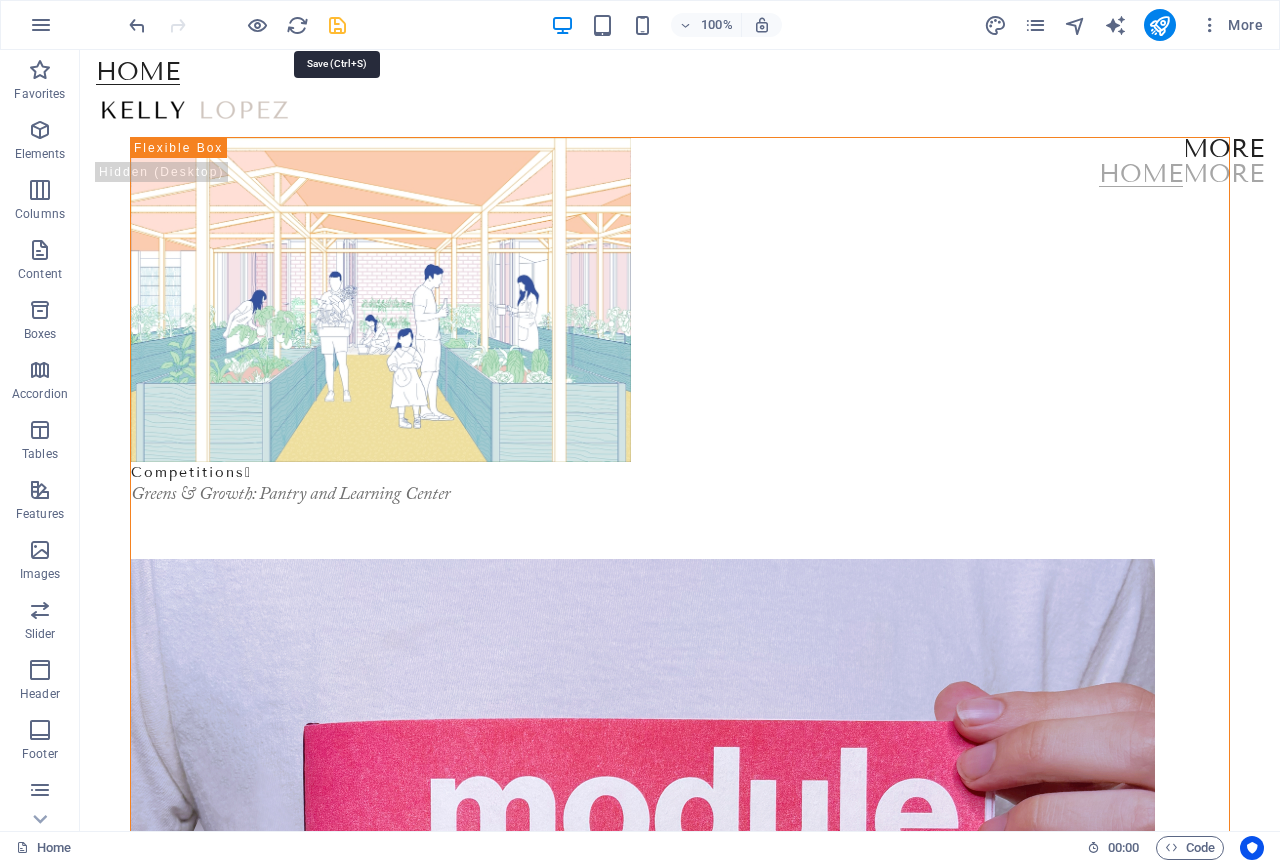 click at bounding box center [337, 25] 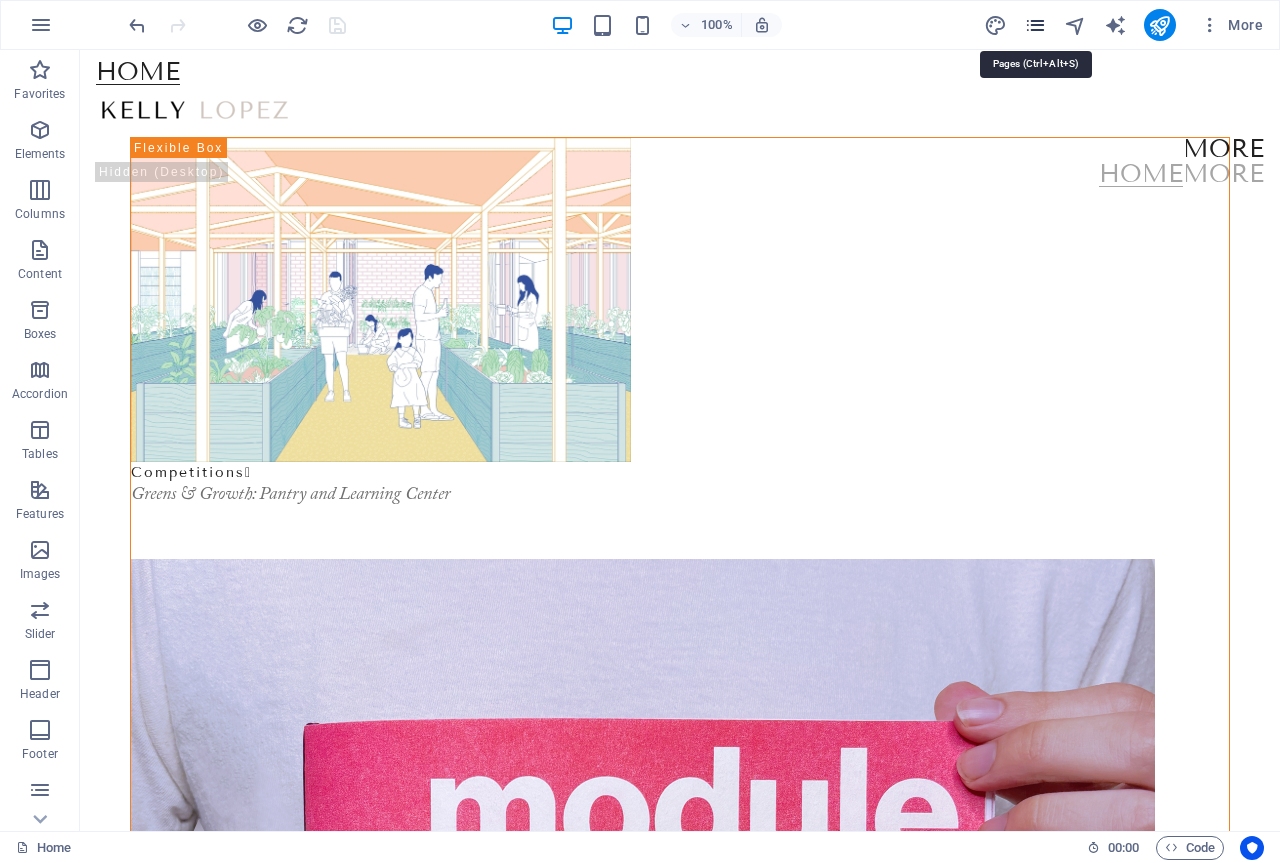 click at bounding box center [1035, 25] 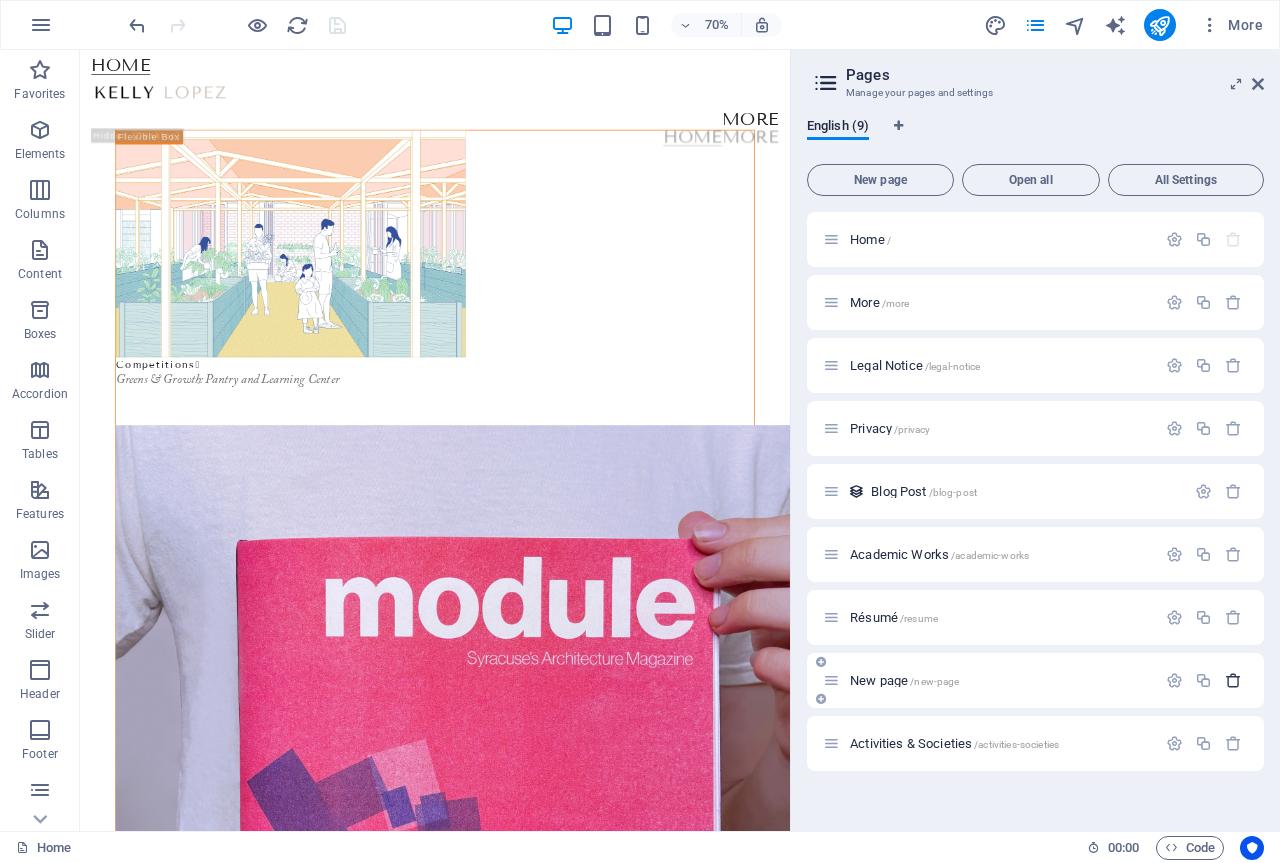 click at bounding box center (1233, 680) 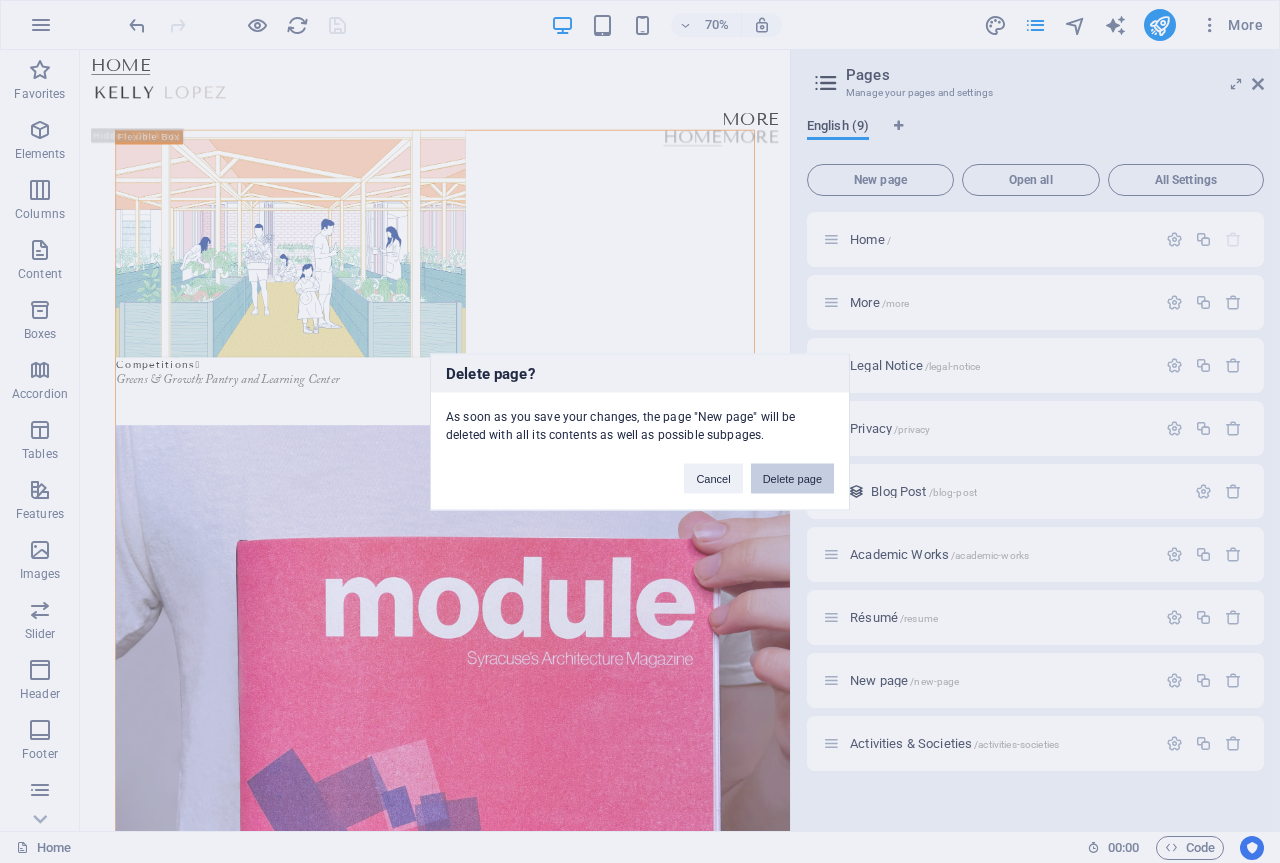 click on "Delete page" at bounding box center (792, 478) 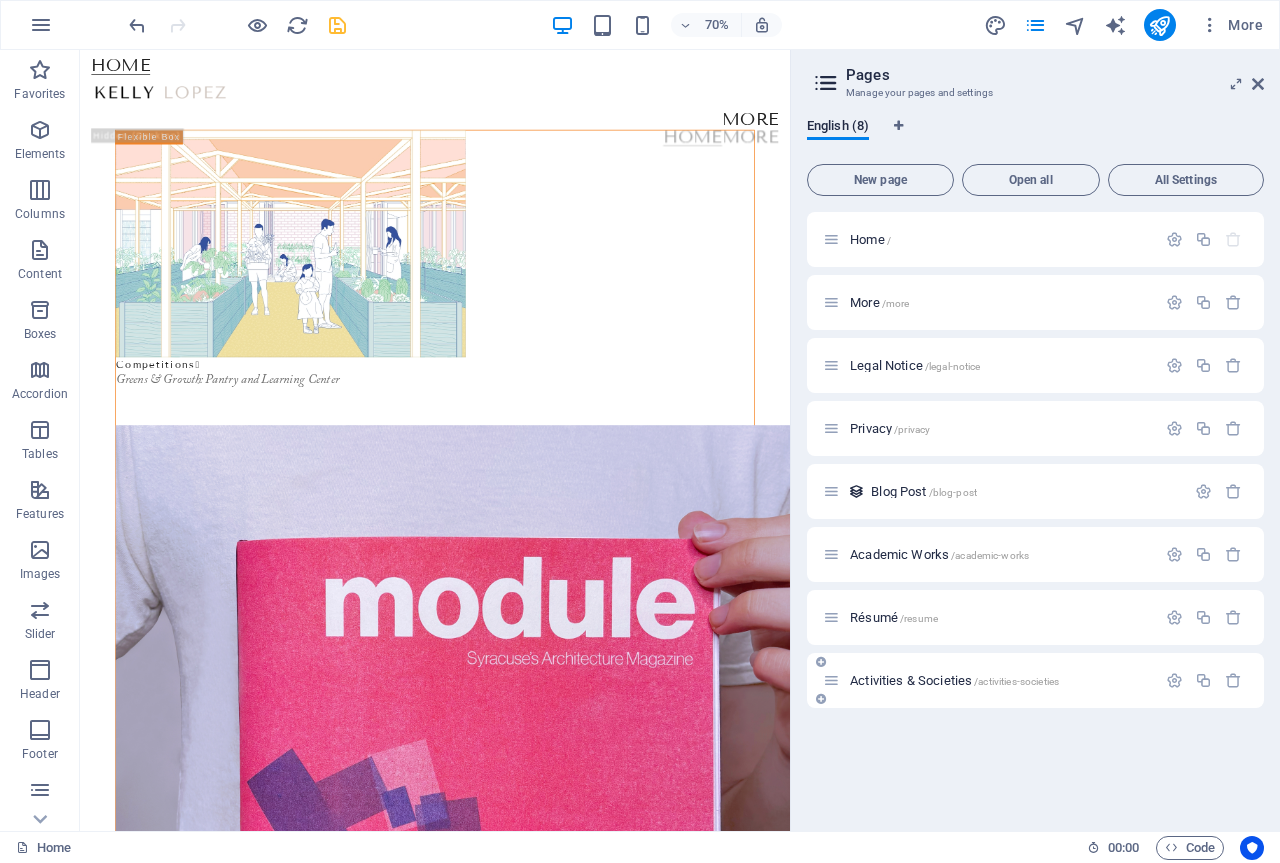click on "Activities & Societies /activities-societies" at bounding box center (954, 680) 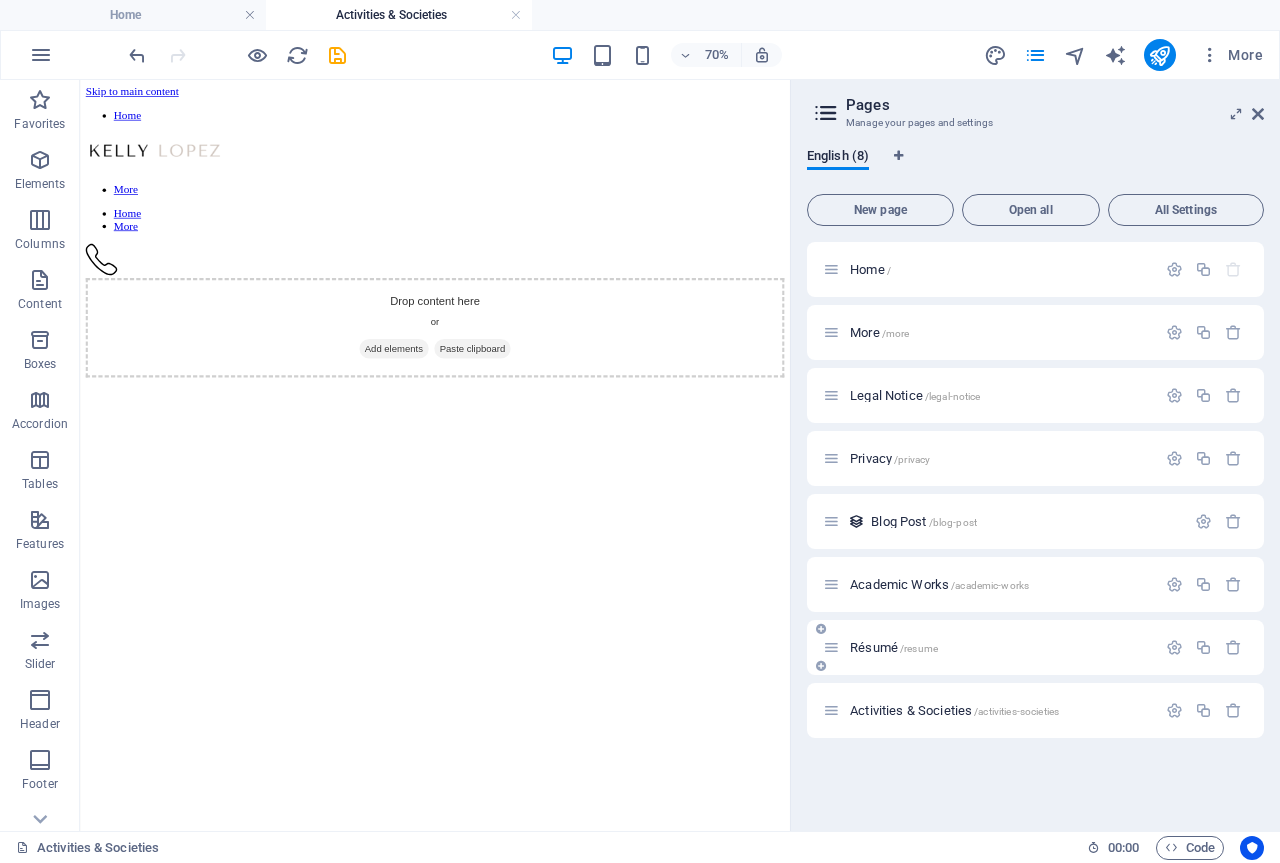 scroll, scrollTop: 0, scrollLeft: 0, axis: both 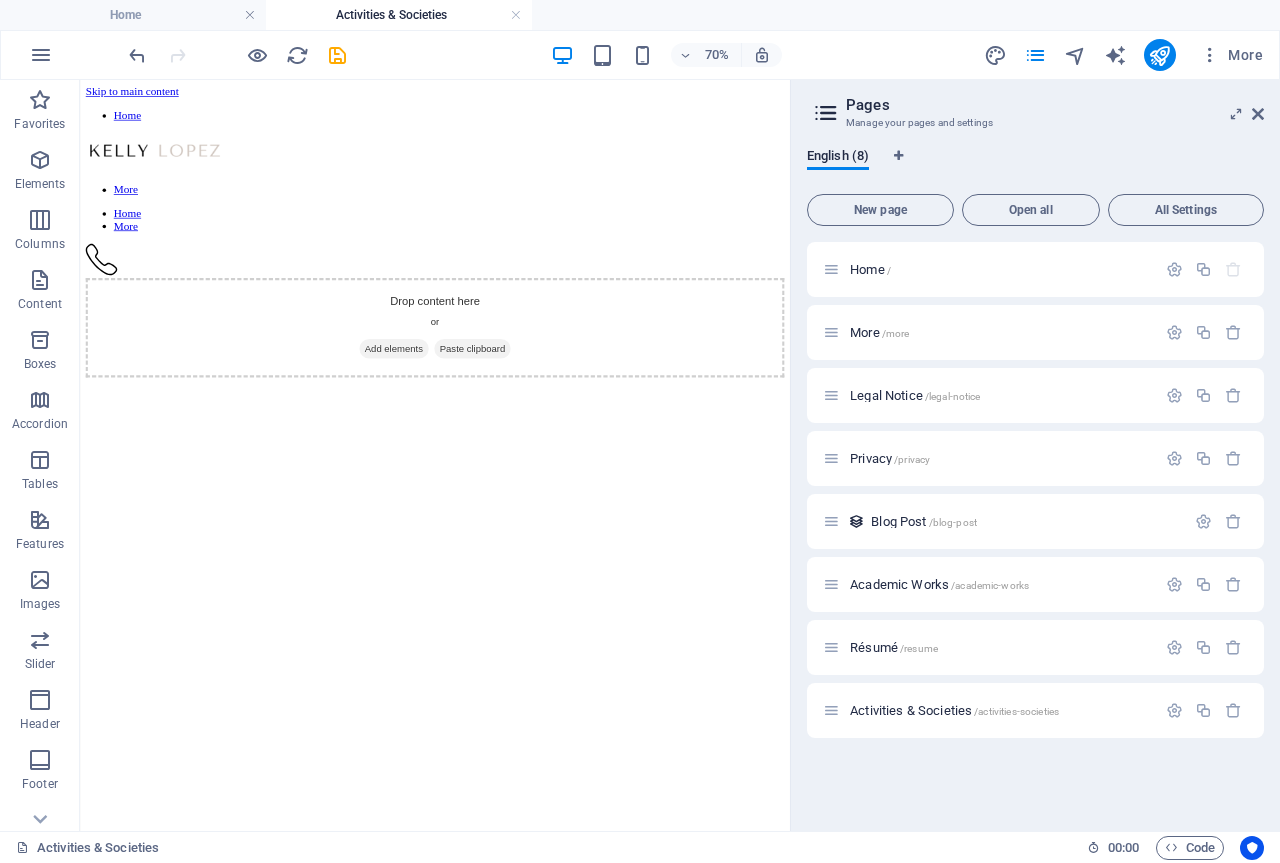 click on "Activities & Societies" at bounding box center [399, 15] 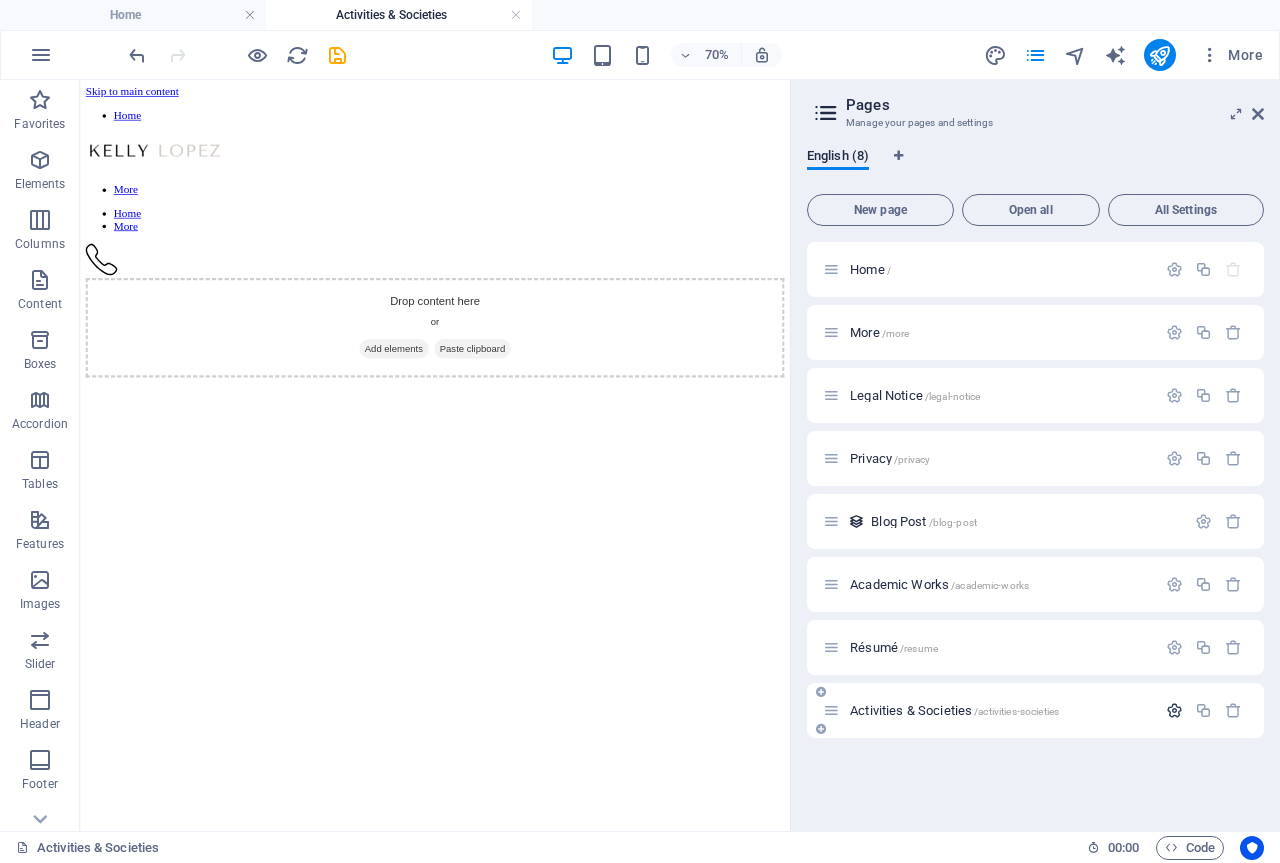 click at bounding box center (1174, 710) 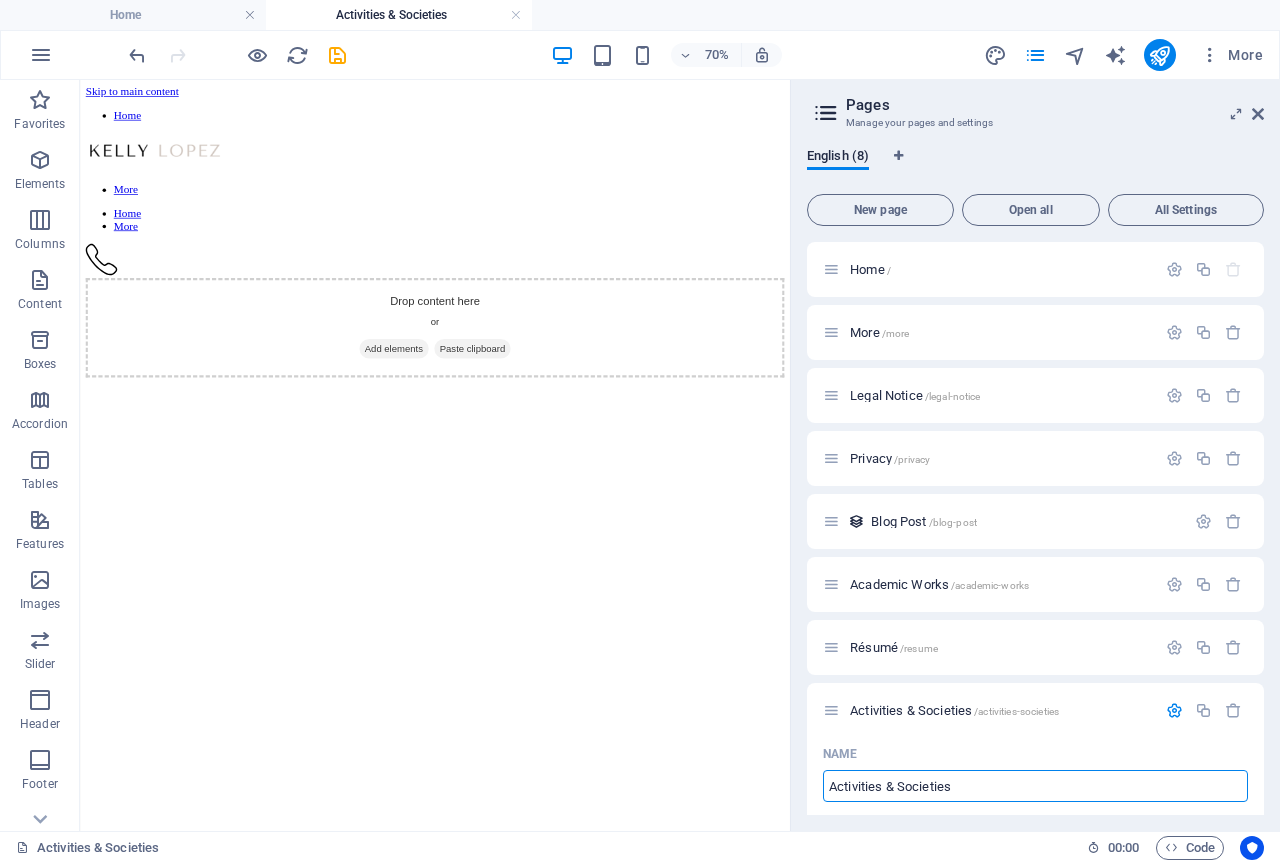 drag, startPoint x: 1073, startPoint y: 856, endPoint x: 905, endPoint y: 1057, distance: 261.96375 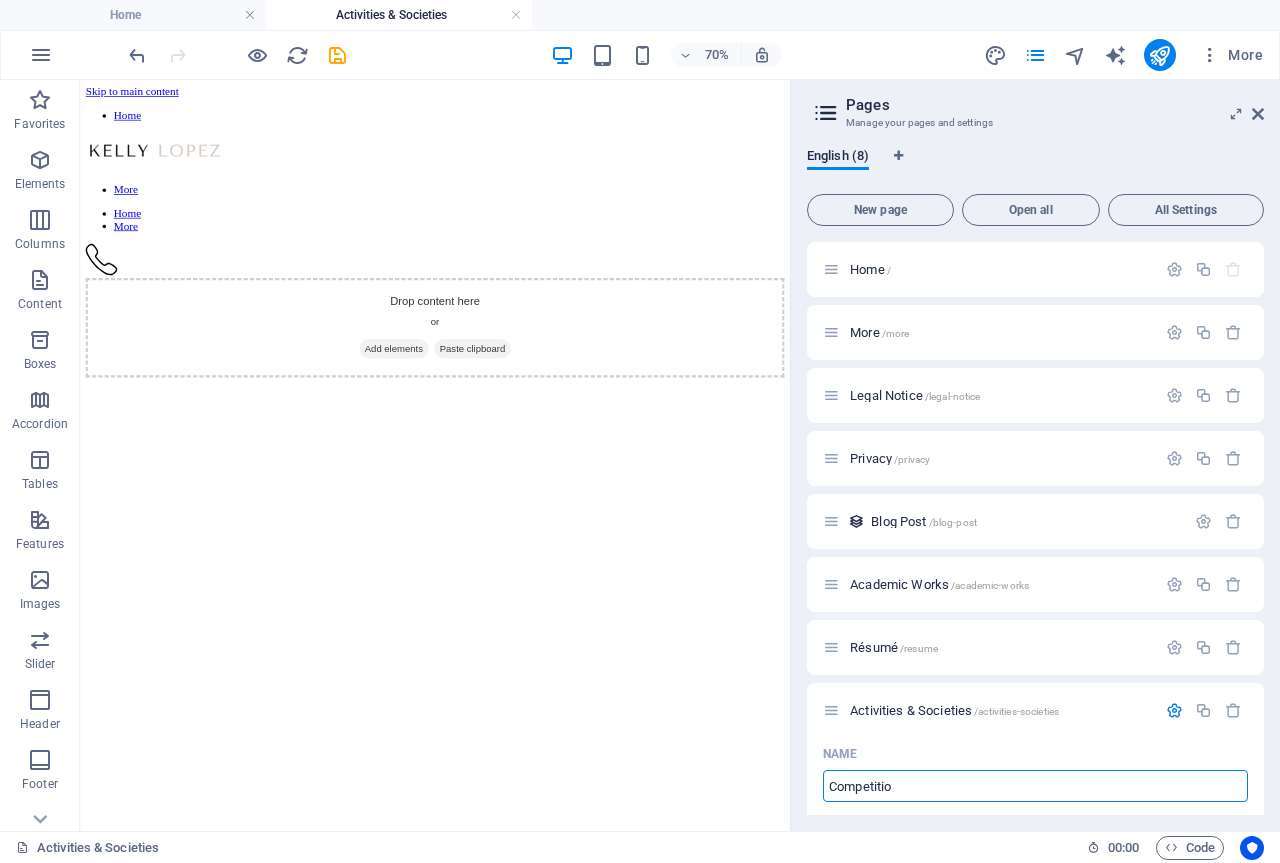 type on "Competition" 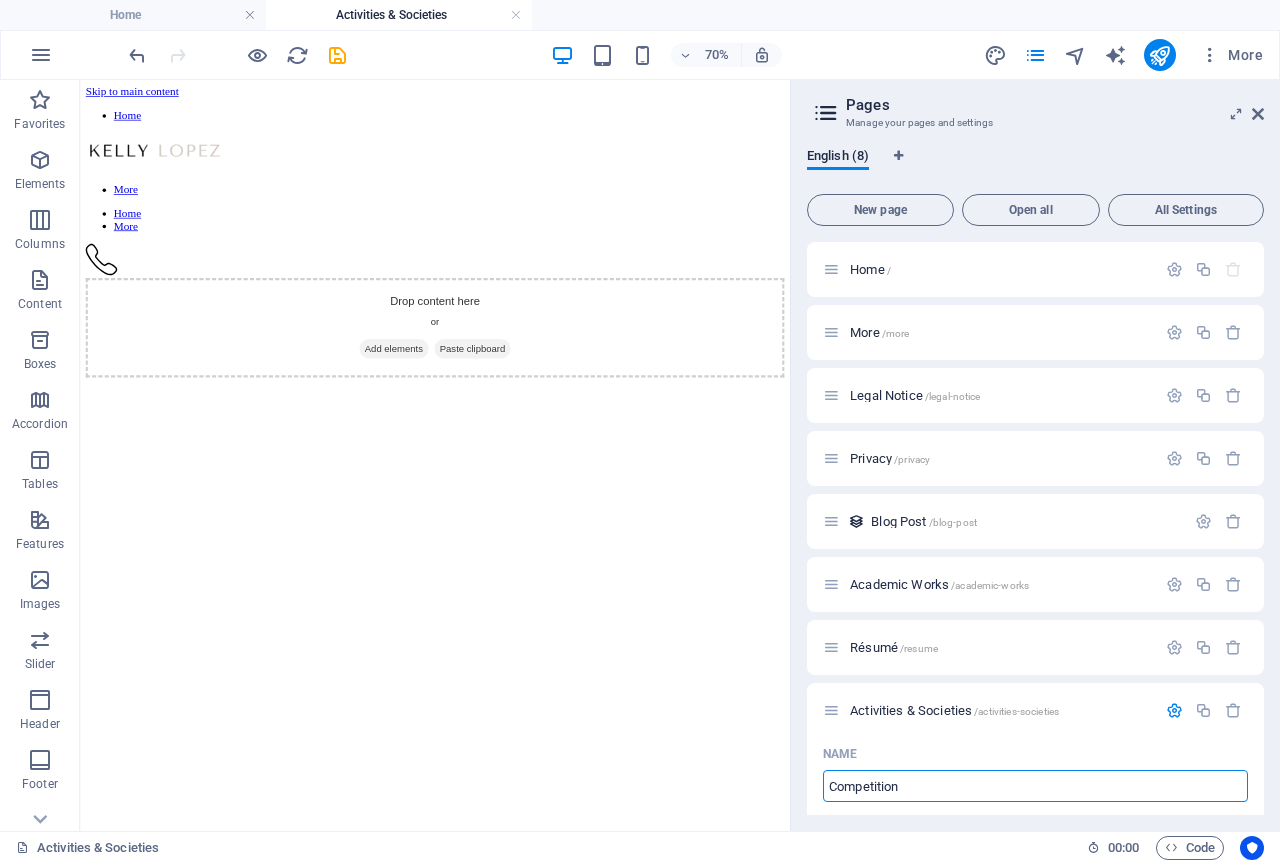 type on "/compe" 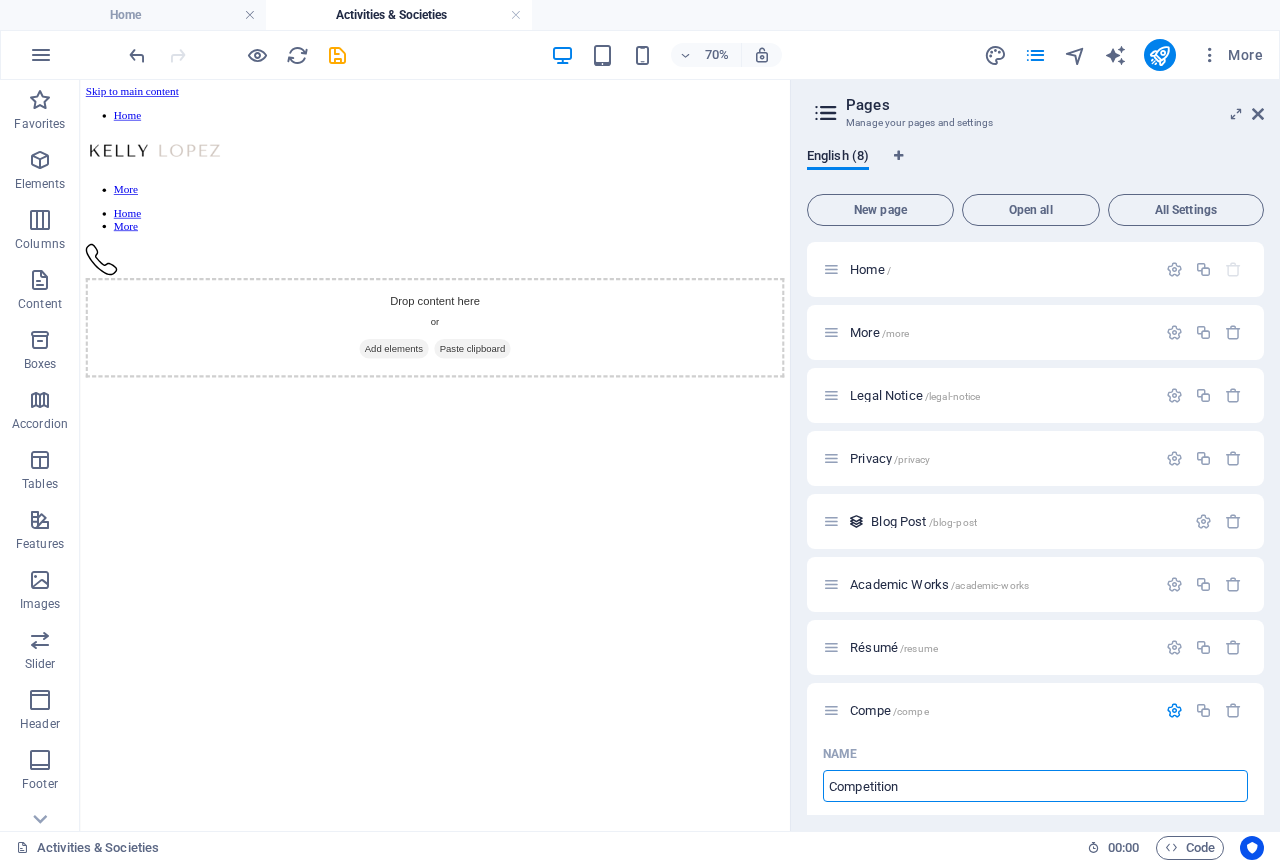 type on "Competitions" 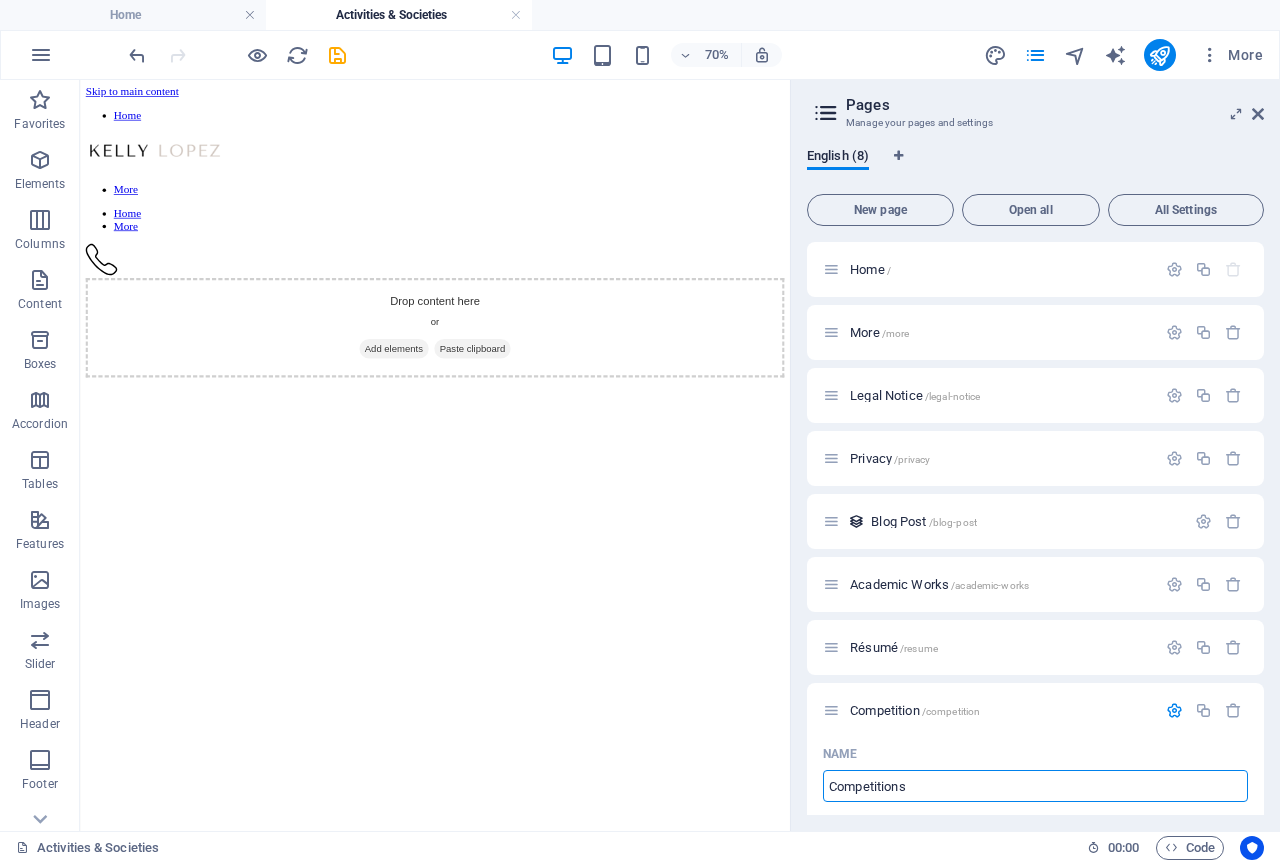 type on "/competition" 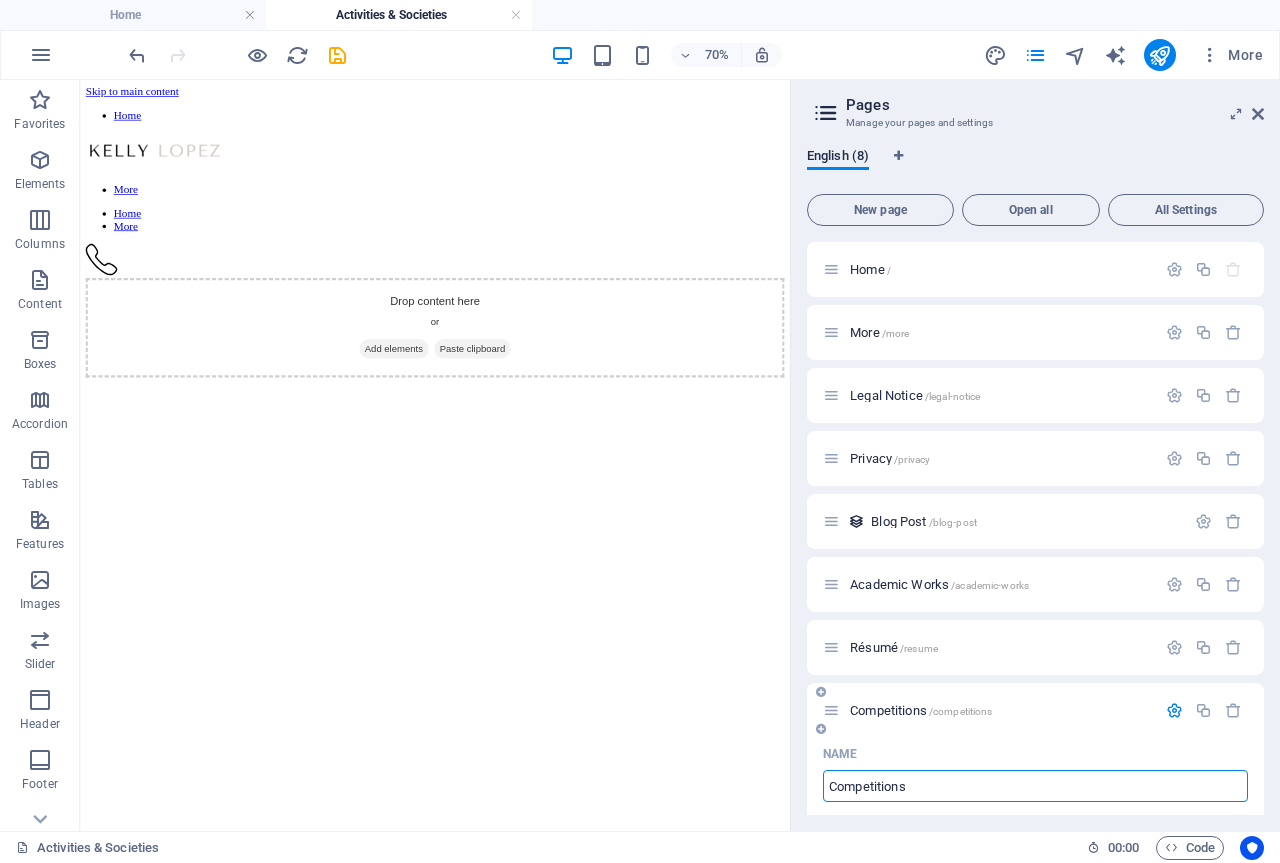 type on "Competitions" 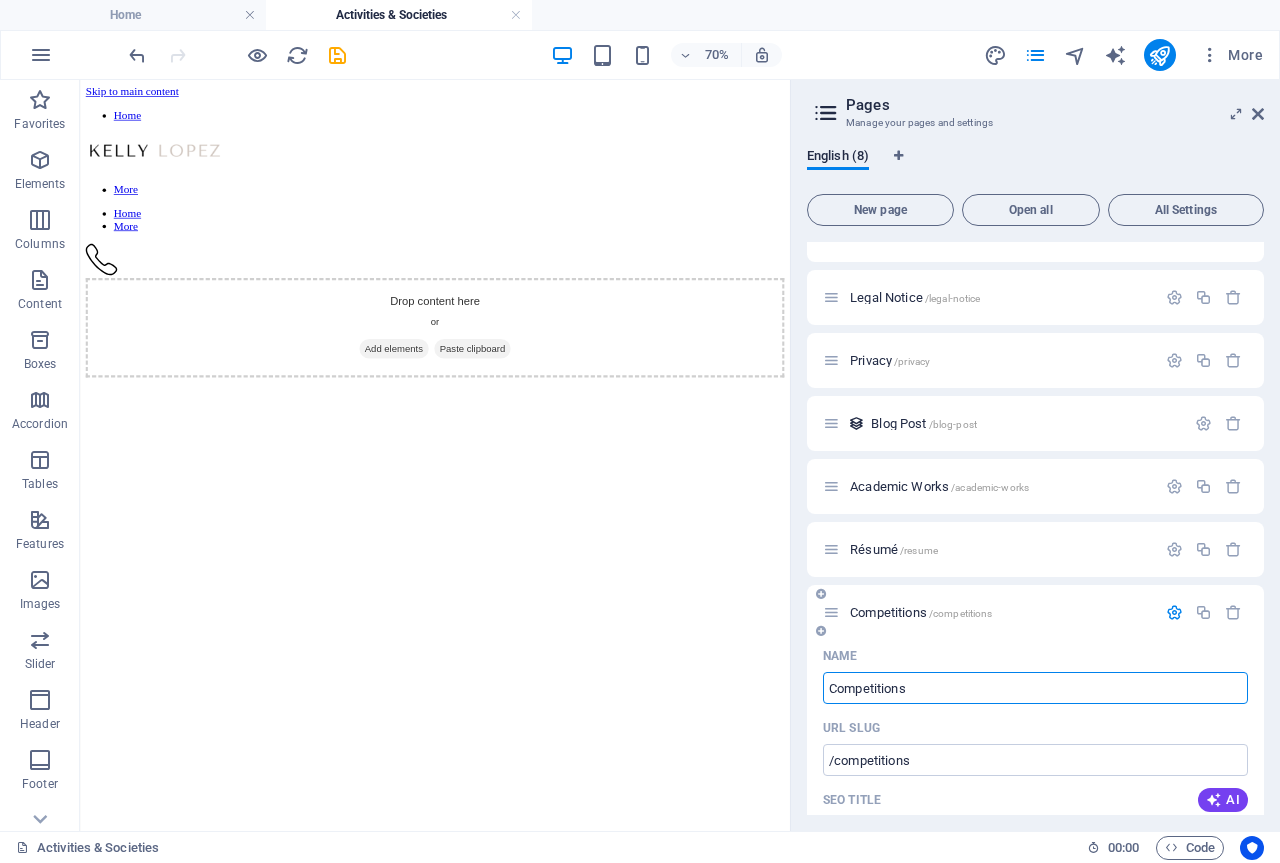 scroll, scrollTop: 200, scrollLeft: 0, axis: vertical 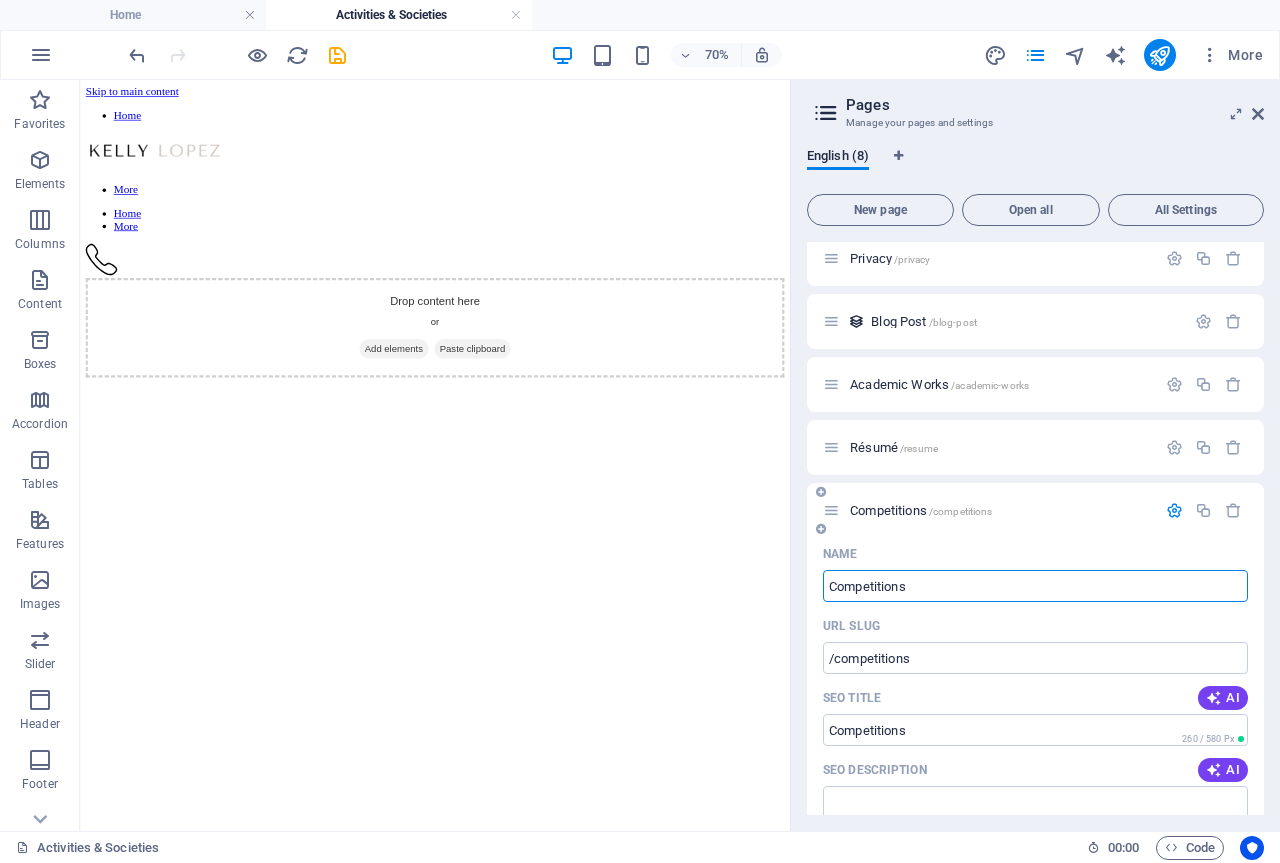 type on "Competitions" 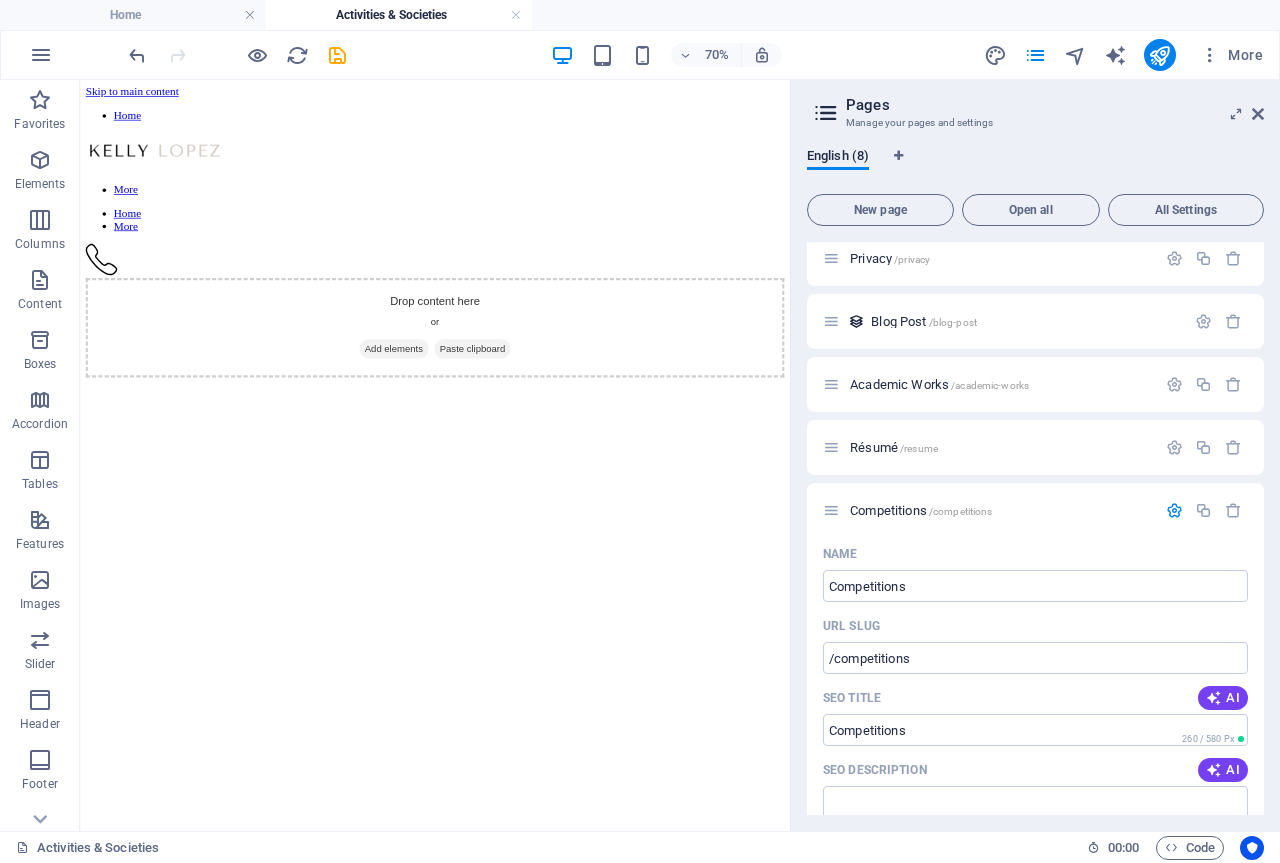 drag, startPoint x: 892, startPoint y: 511, endPoint x: 909, endPoint y: 482, distance: 33.61547 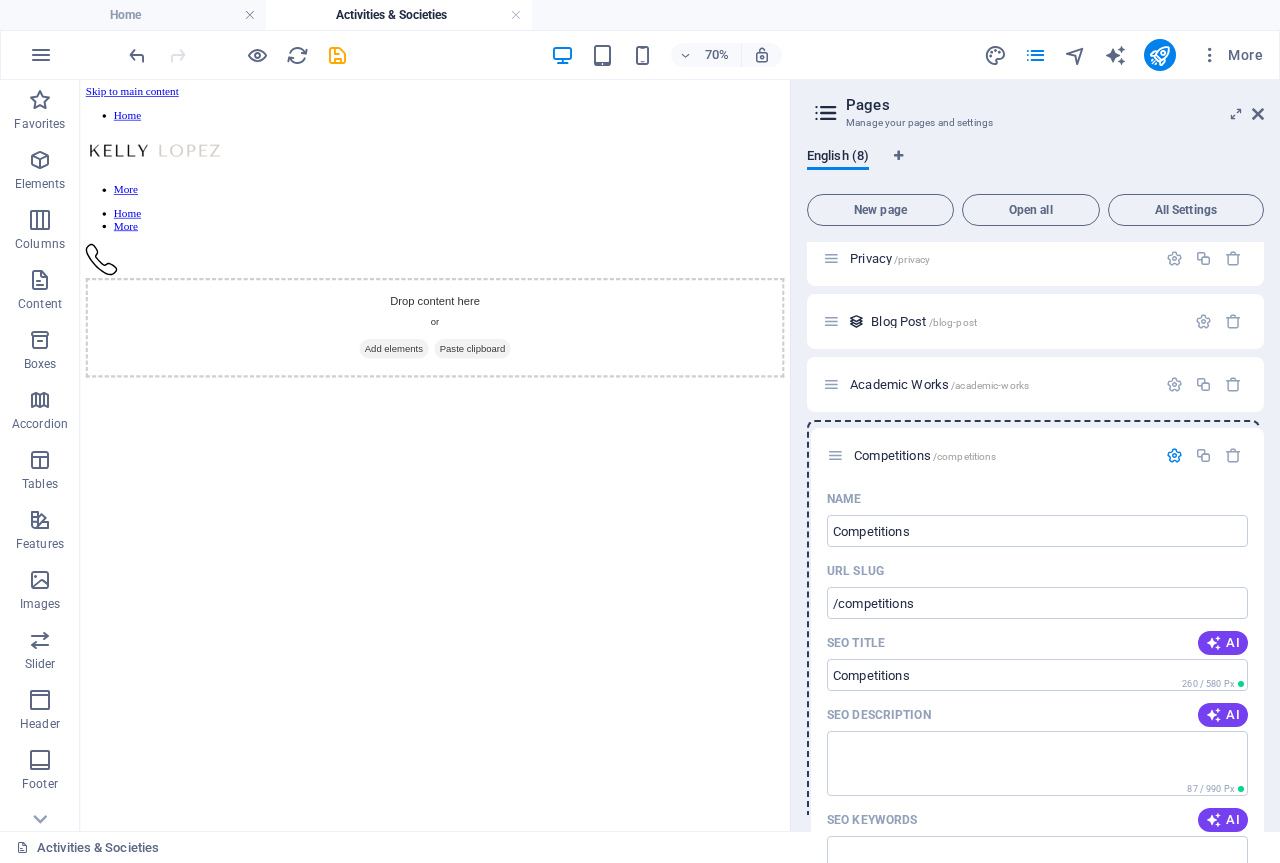 drag, startPoint x: 830, startPoint y: 509, endPoint x: 839, endPoint y: 450, distance: 59.682495 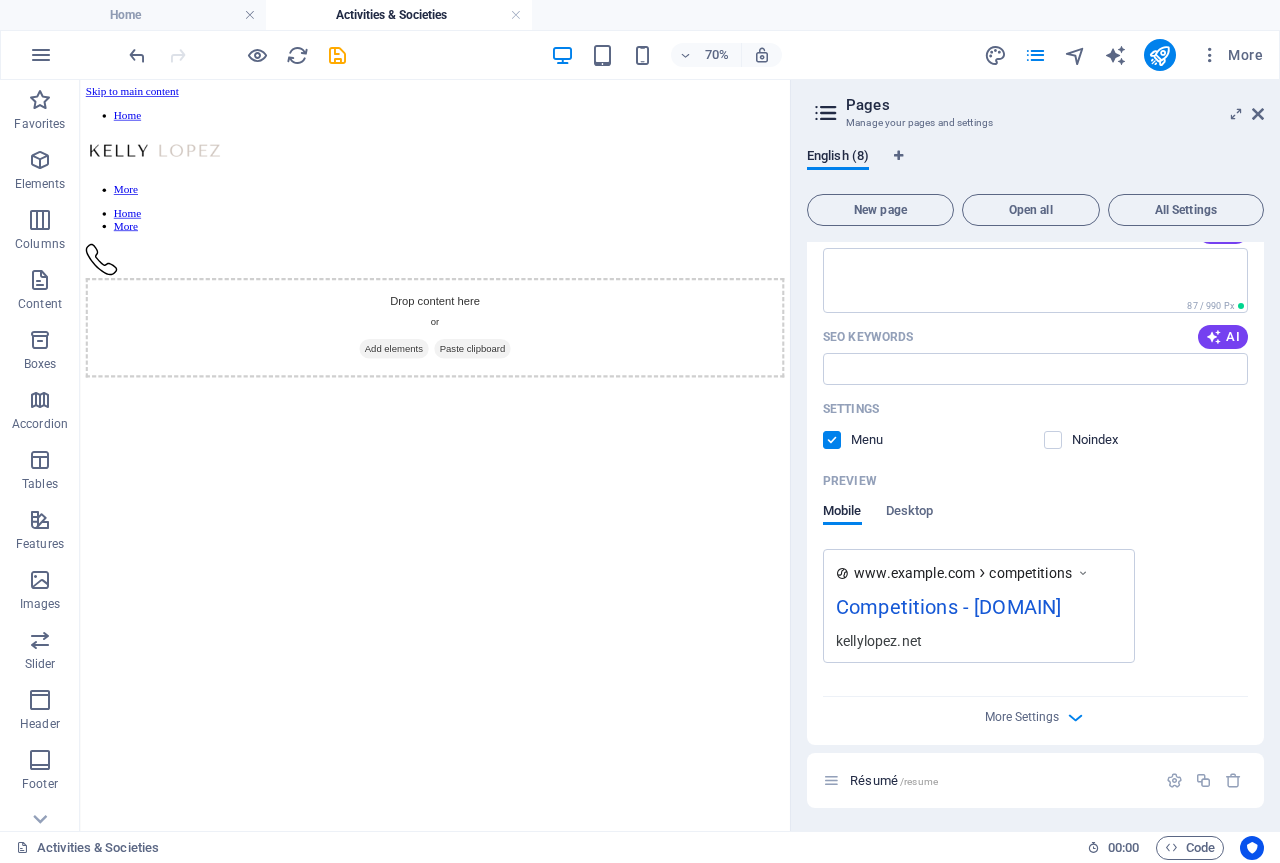 scroll, scrollTop: 676, scrollLeft: 0, axis: vertical 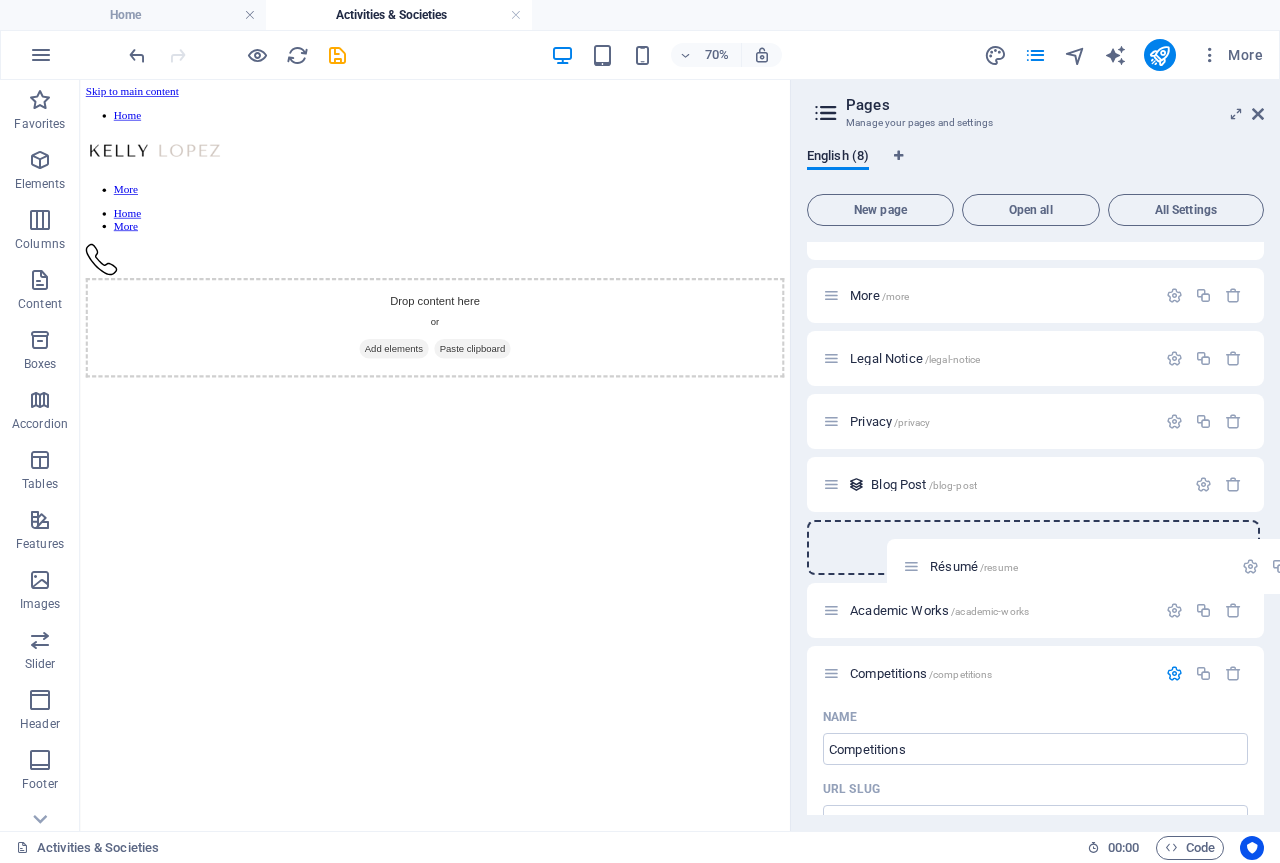 drag, startPoint x: 834, startPoint y: 775, endPoint x: 914, endPoint y: 557, distance: 232.21542 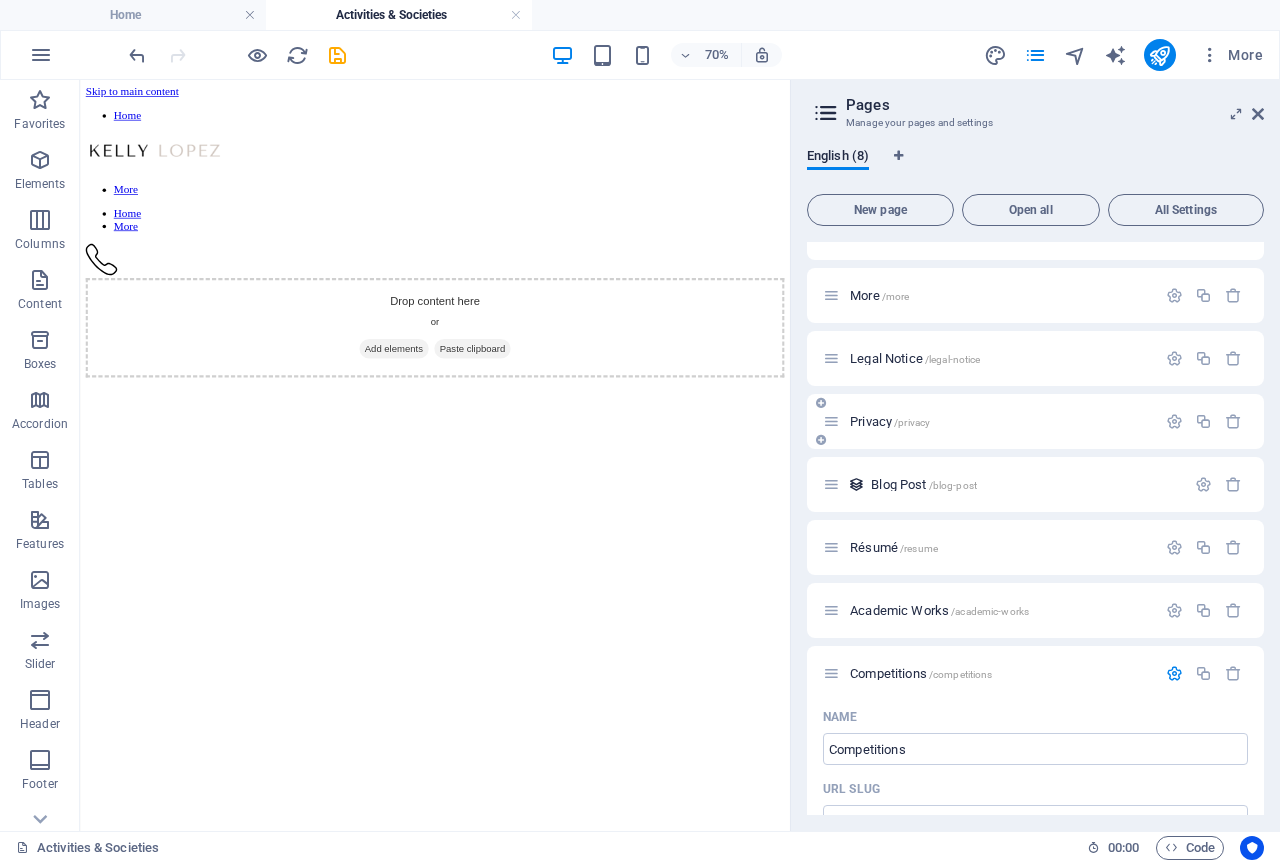 click on "Privacy /privacy" at bounding box center (890, 421) 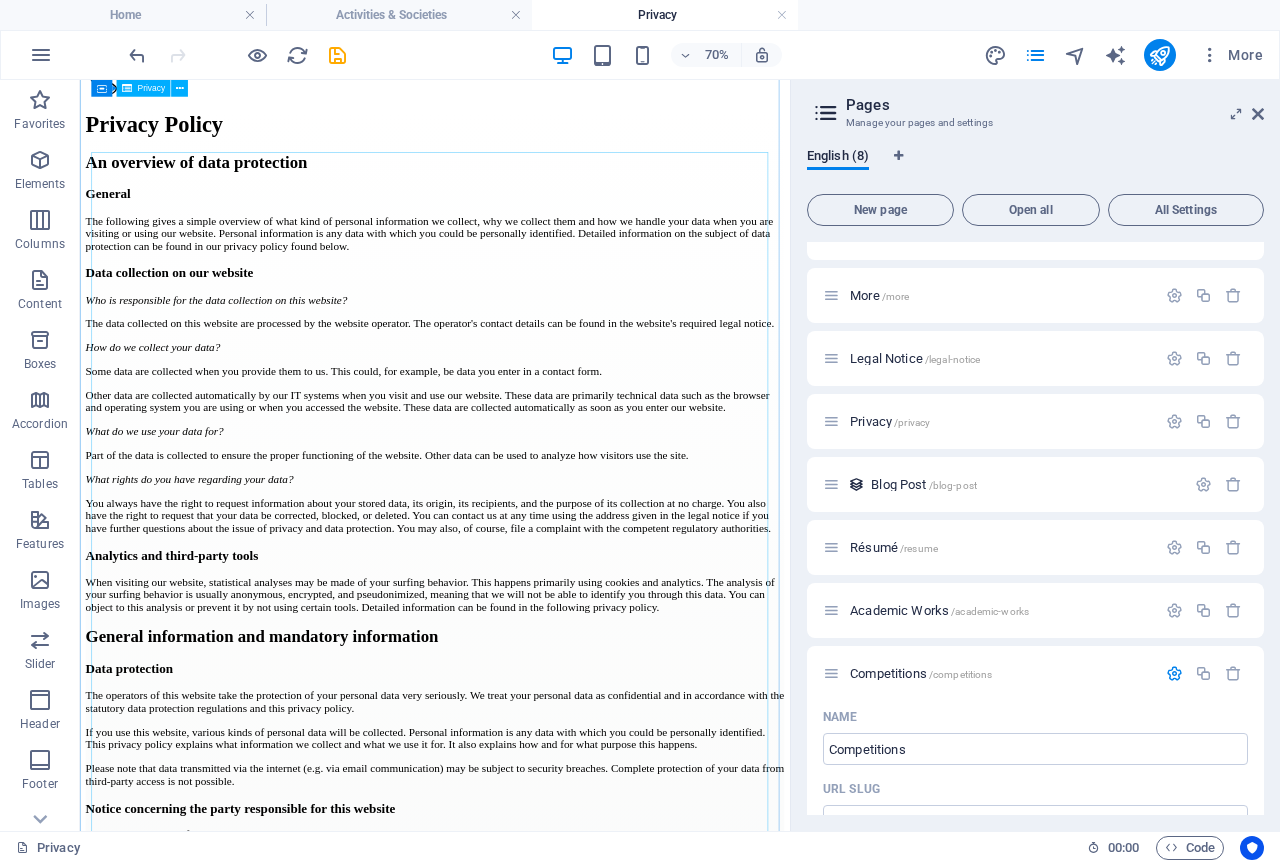scroll, scrollTop: 80, scrollLeft: 0, axis: vertical 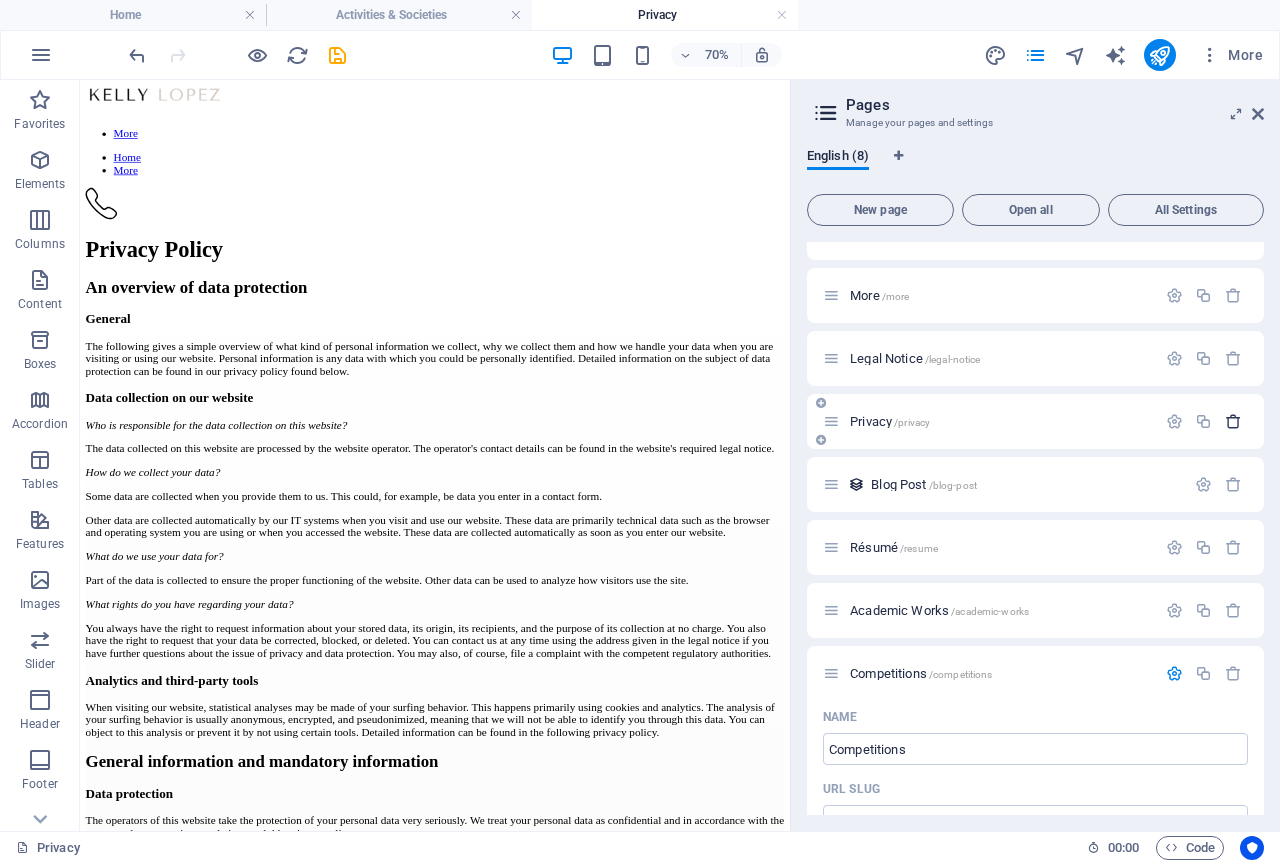 click at bounding box center (1233, 421) 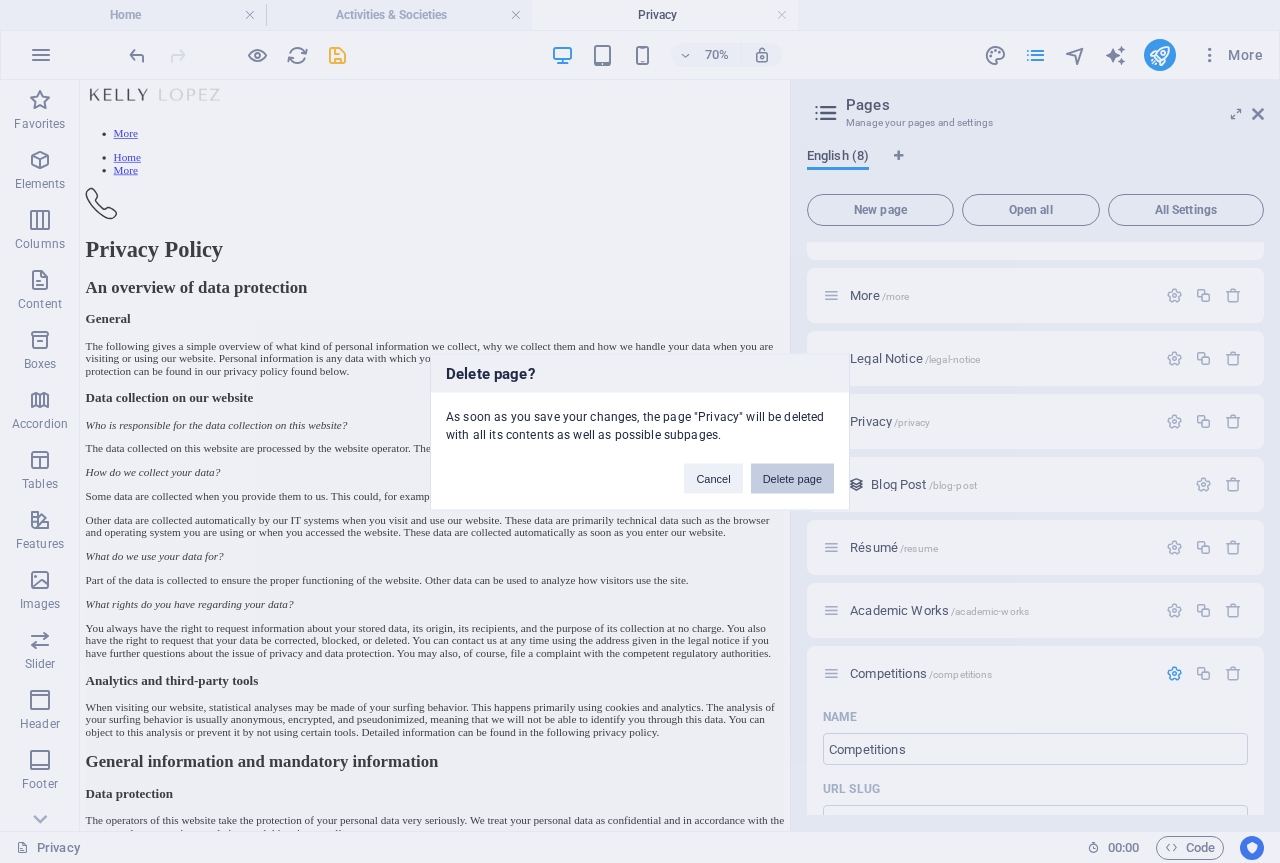 click on "Delete page" at bounding box center (792, 478) 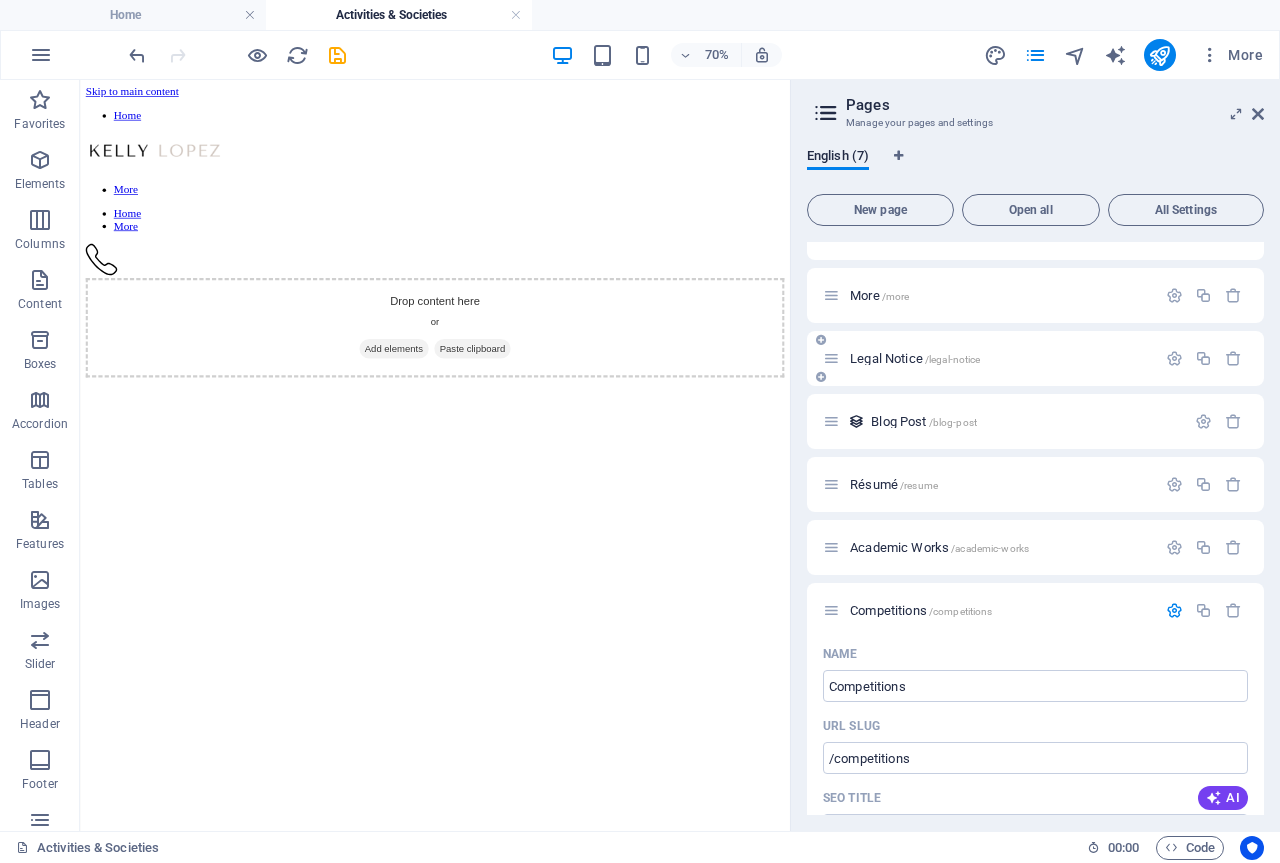 click on "Legal Notice /legal-notice" at bounding box center (915, 358) 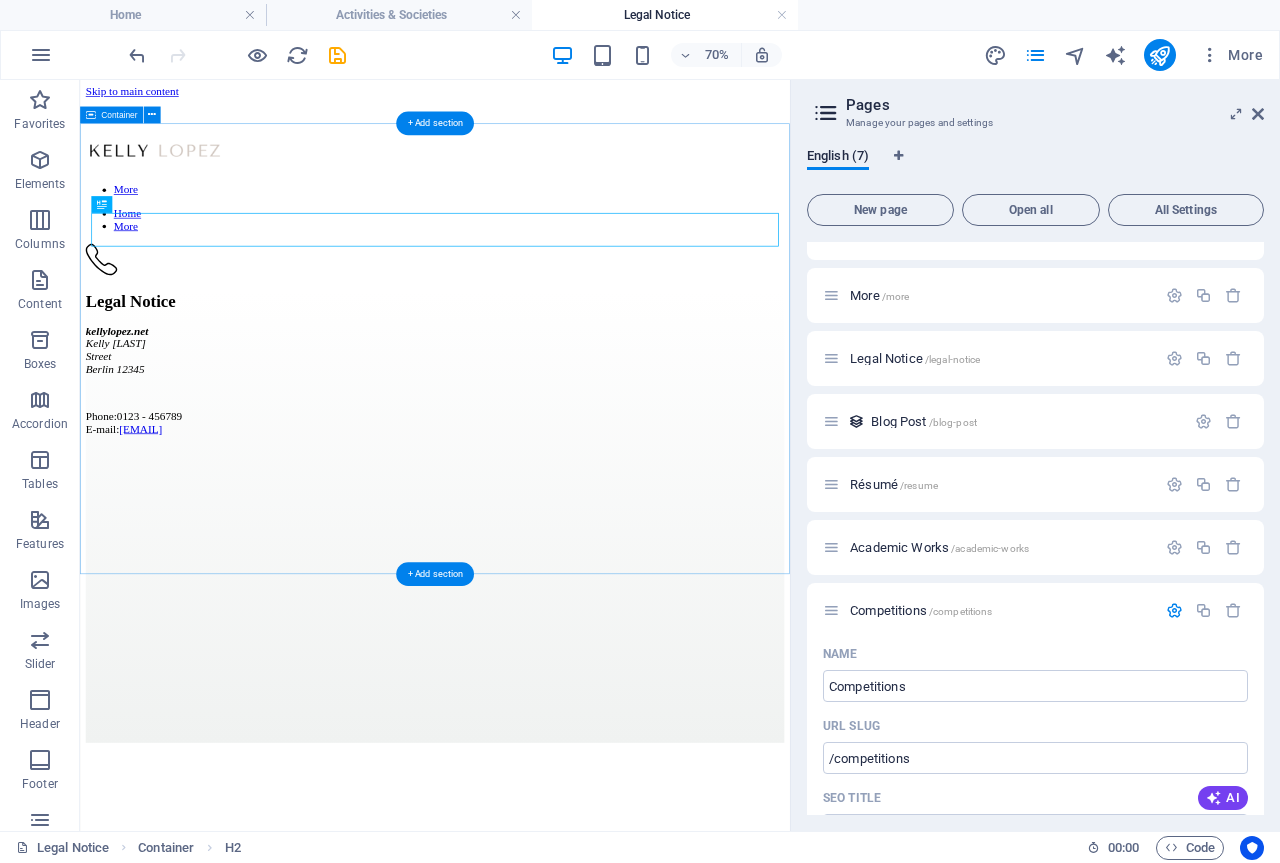 scroll, scrollTop: 0, scrollLeft: 0, axis: both 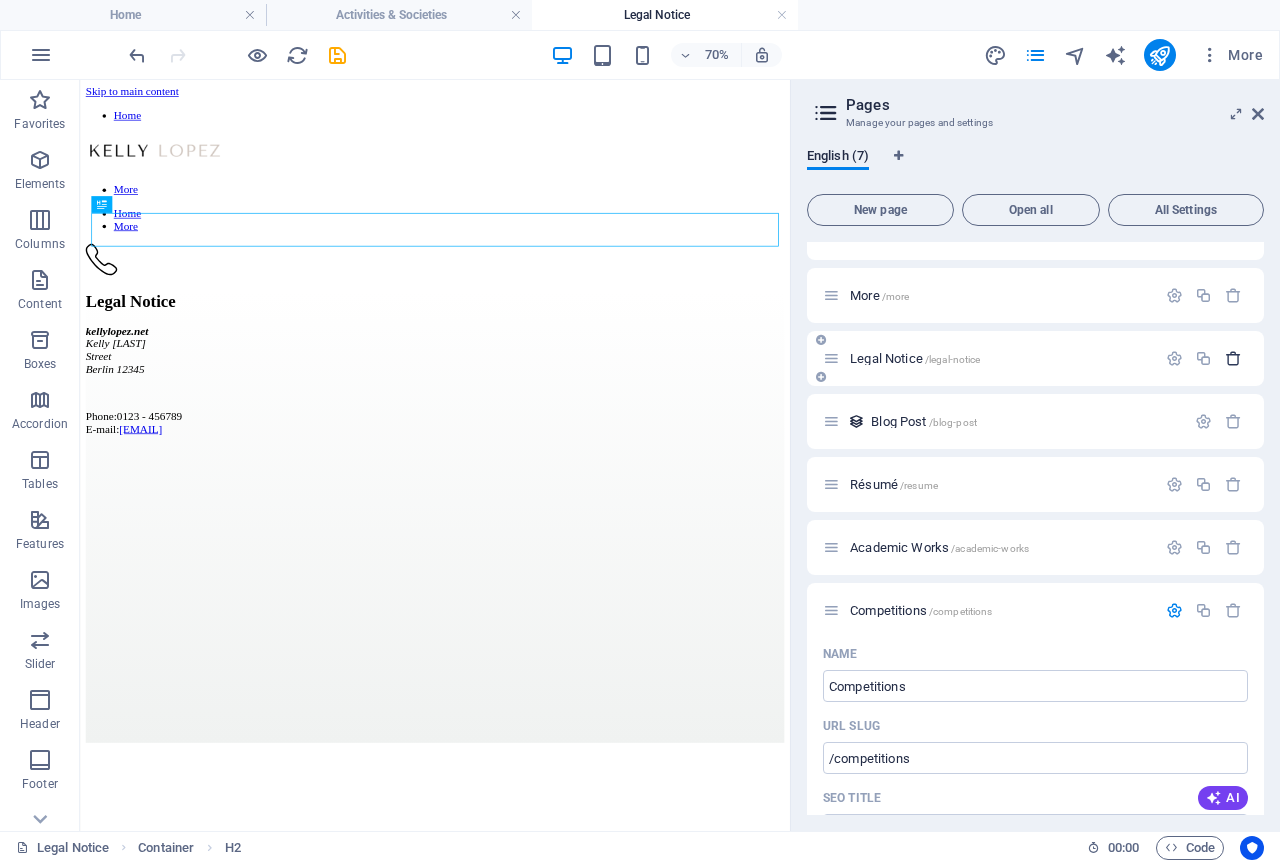 click at bounding box center (1233, 358) 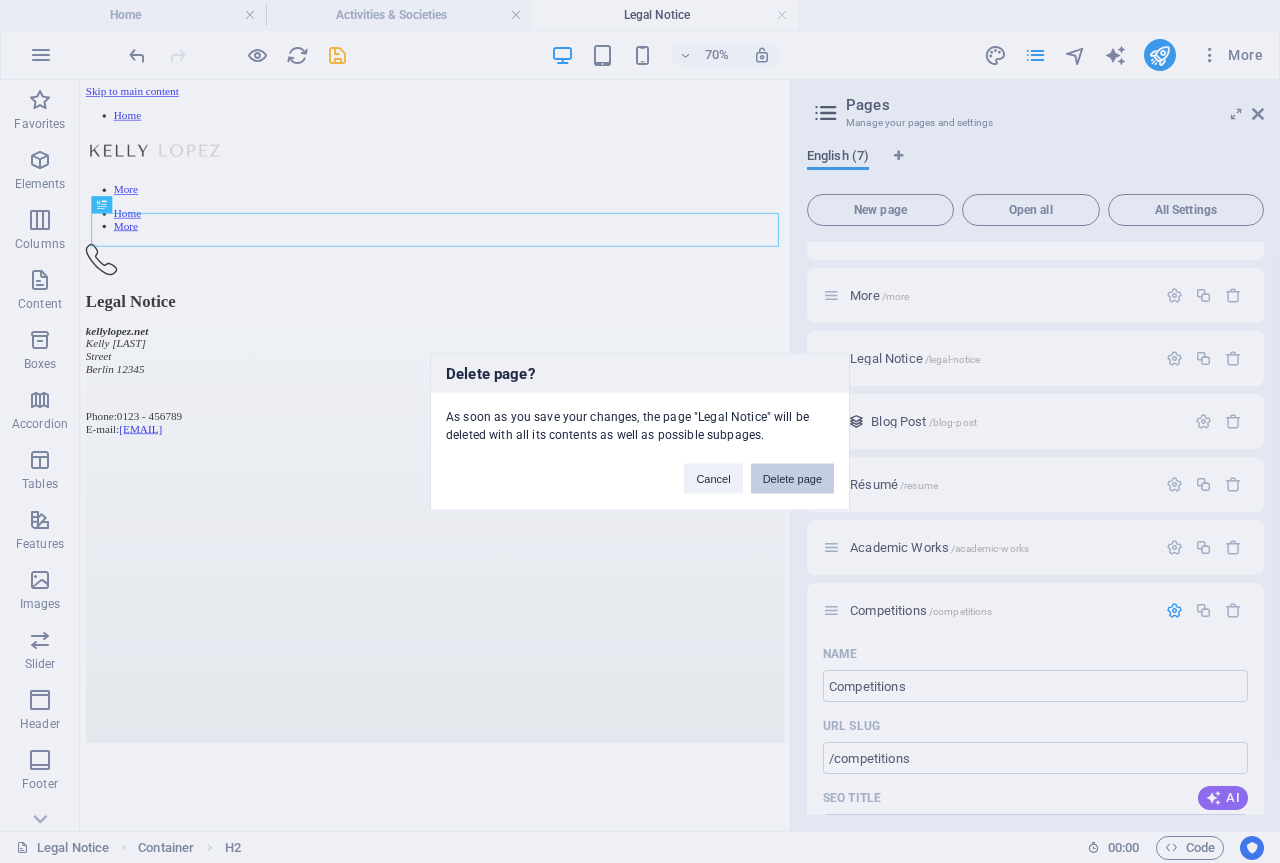 click on "Delete page" at bounding box center (792, 478) 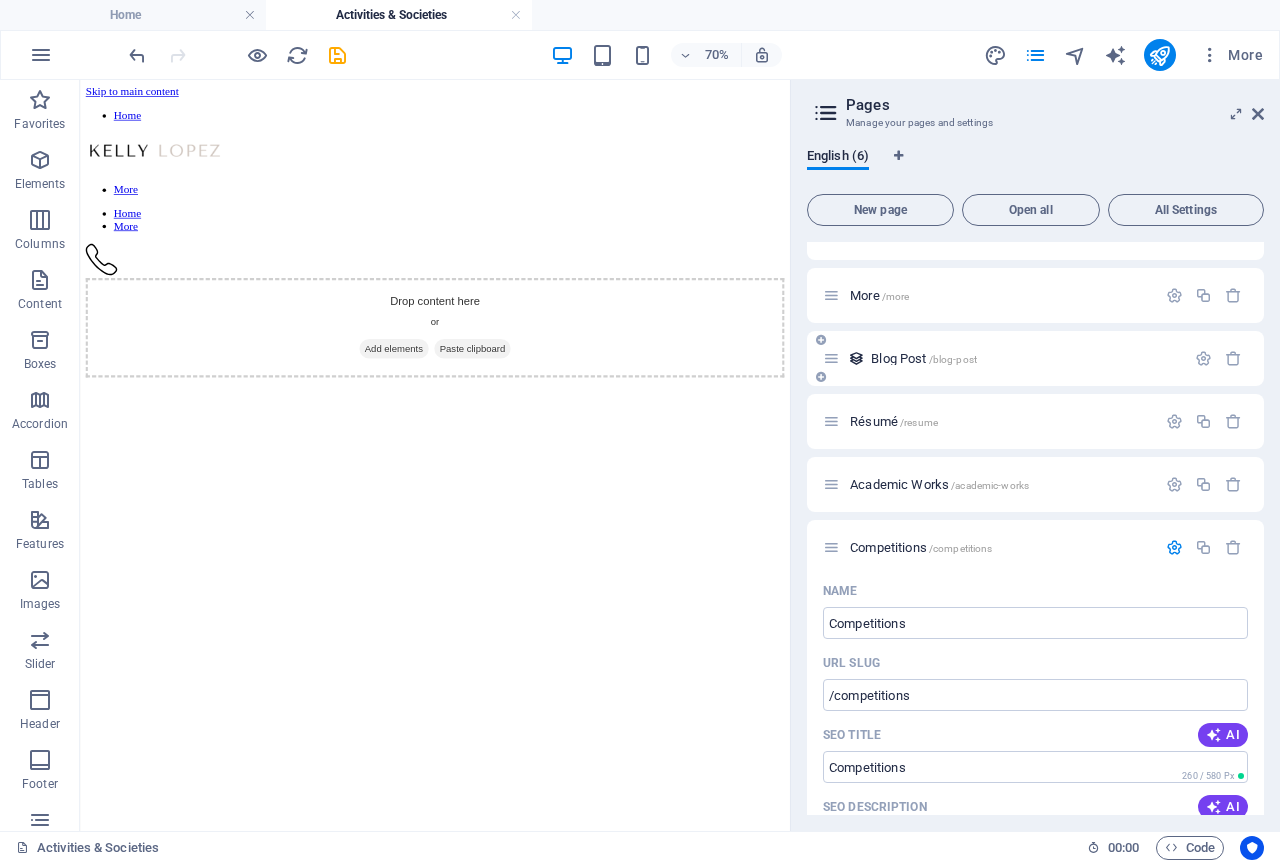 click on "More /more" at bounding box center (879, 295) 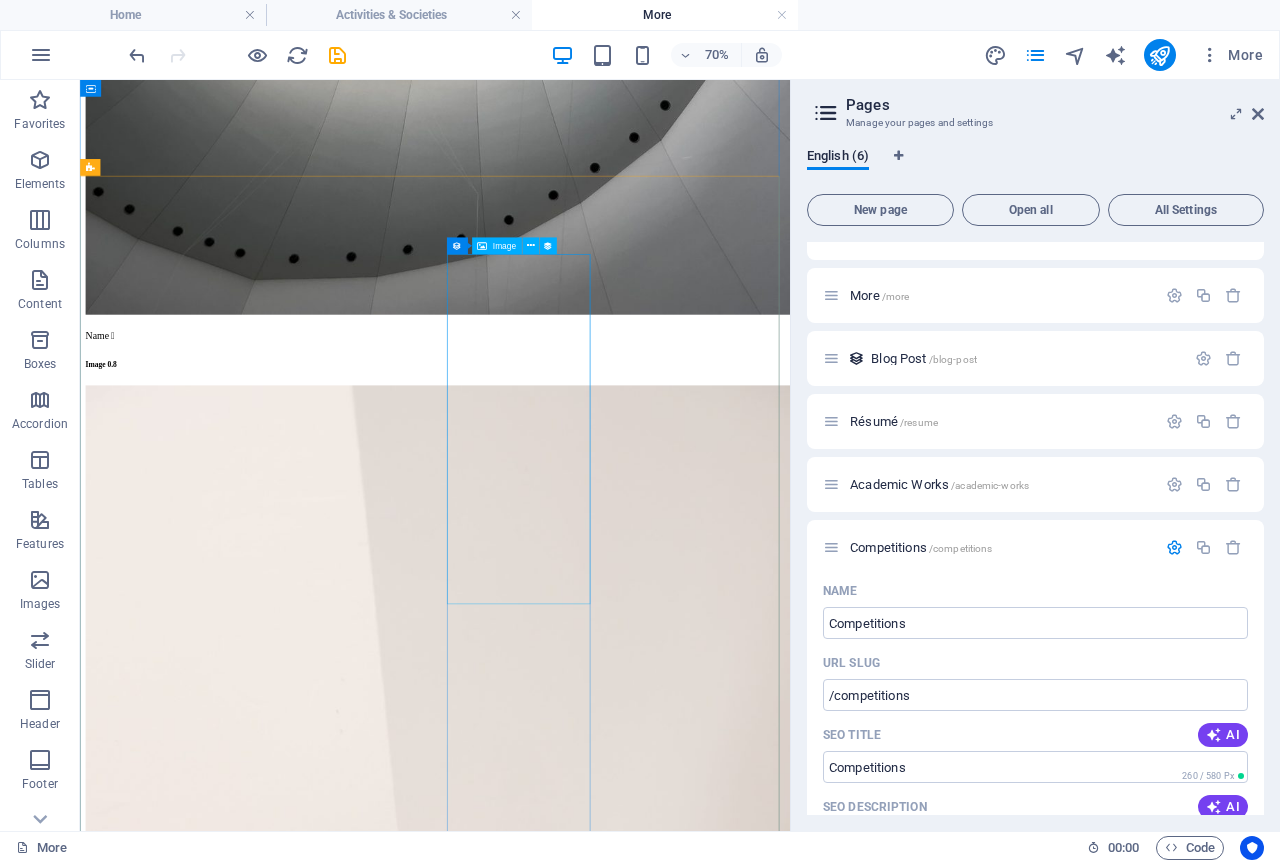 scroll, scrollTop: 2106, scrollLeft: 0, axis: vertical 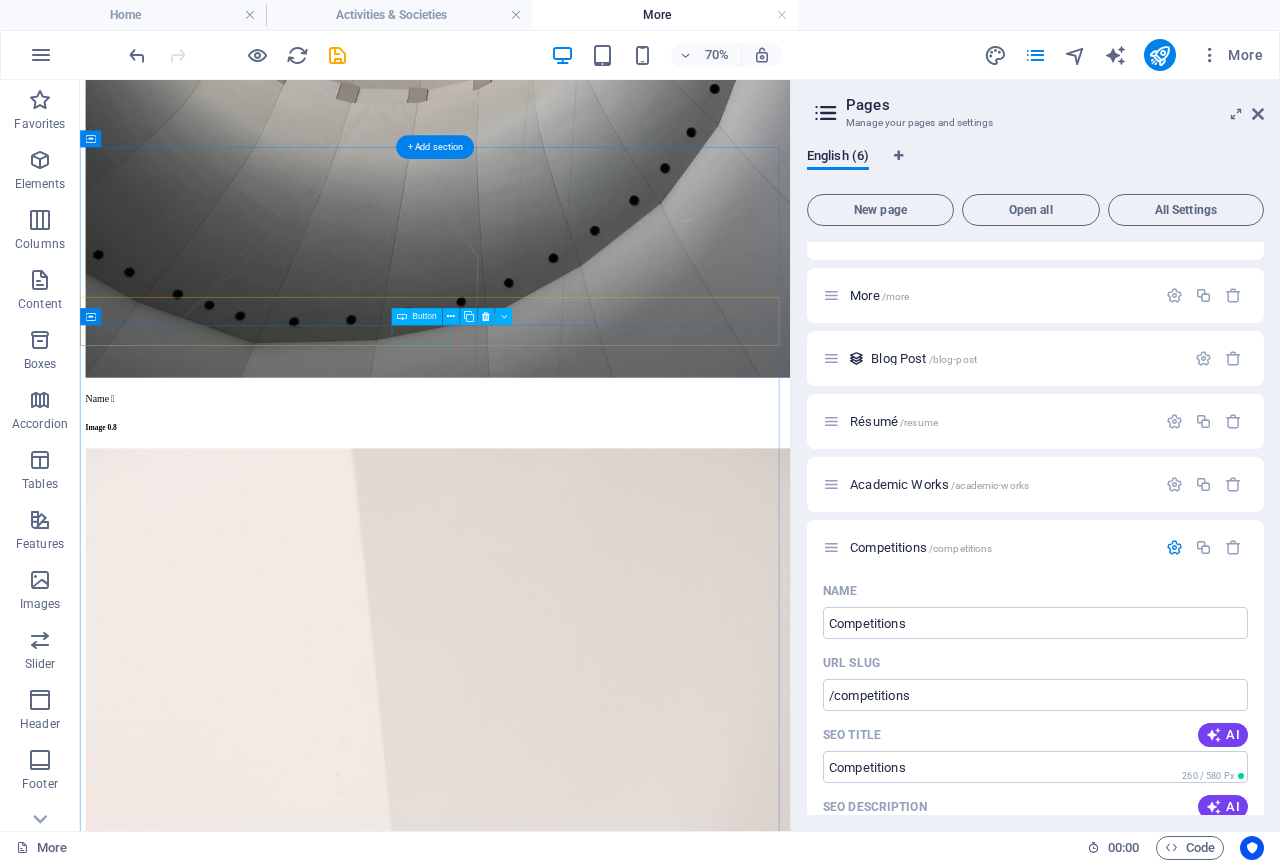 click on "Category 2" at bounding box center [587, 12699] 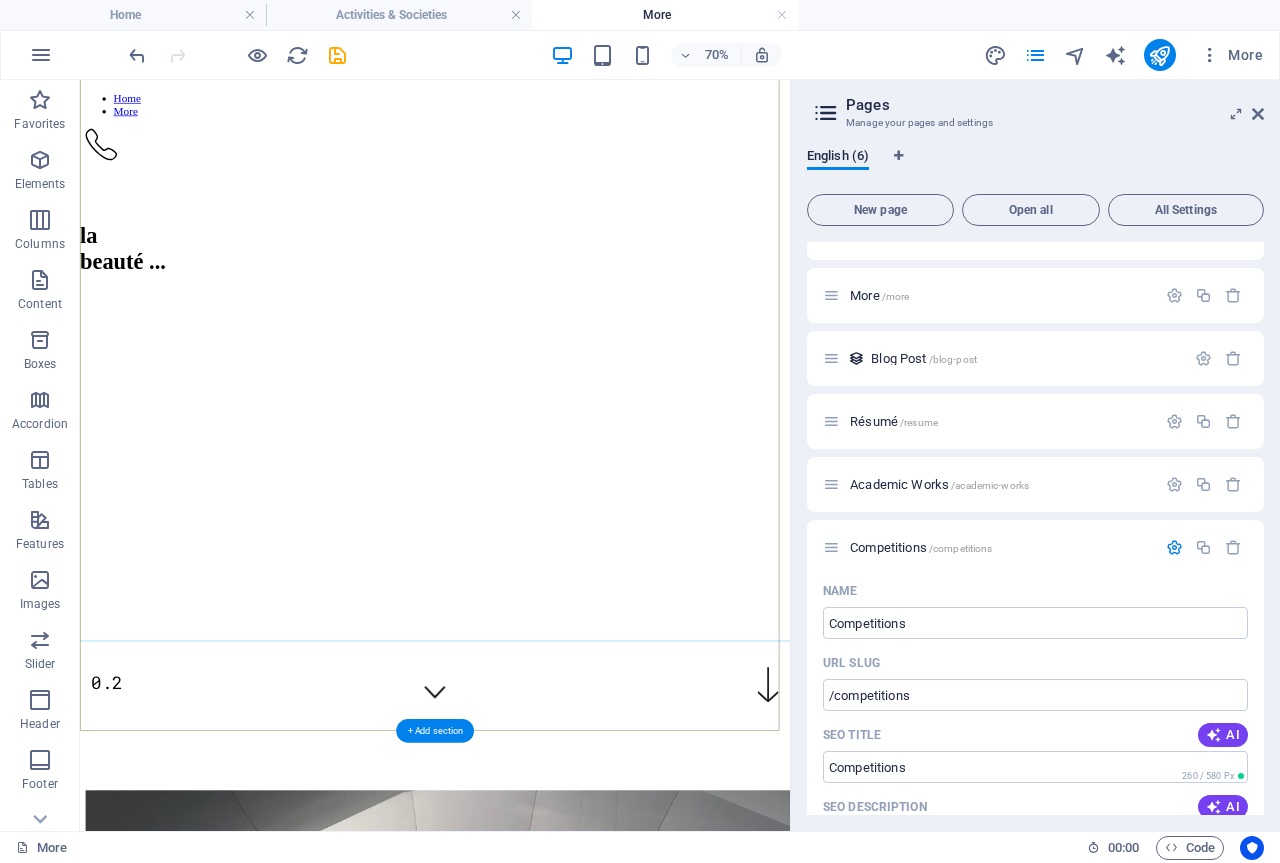 scroll, scrollTop: 300, scrollLeft: 0, axis: vertical 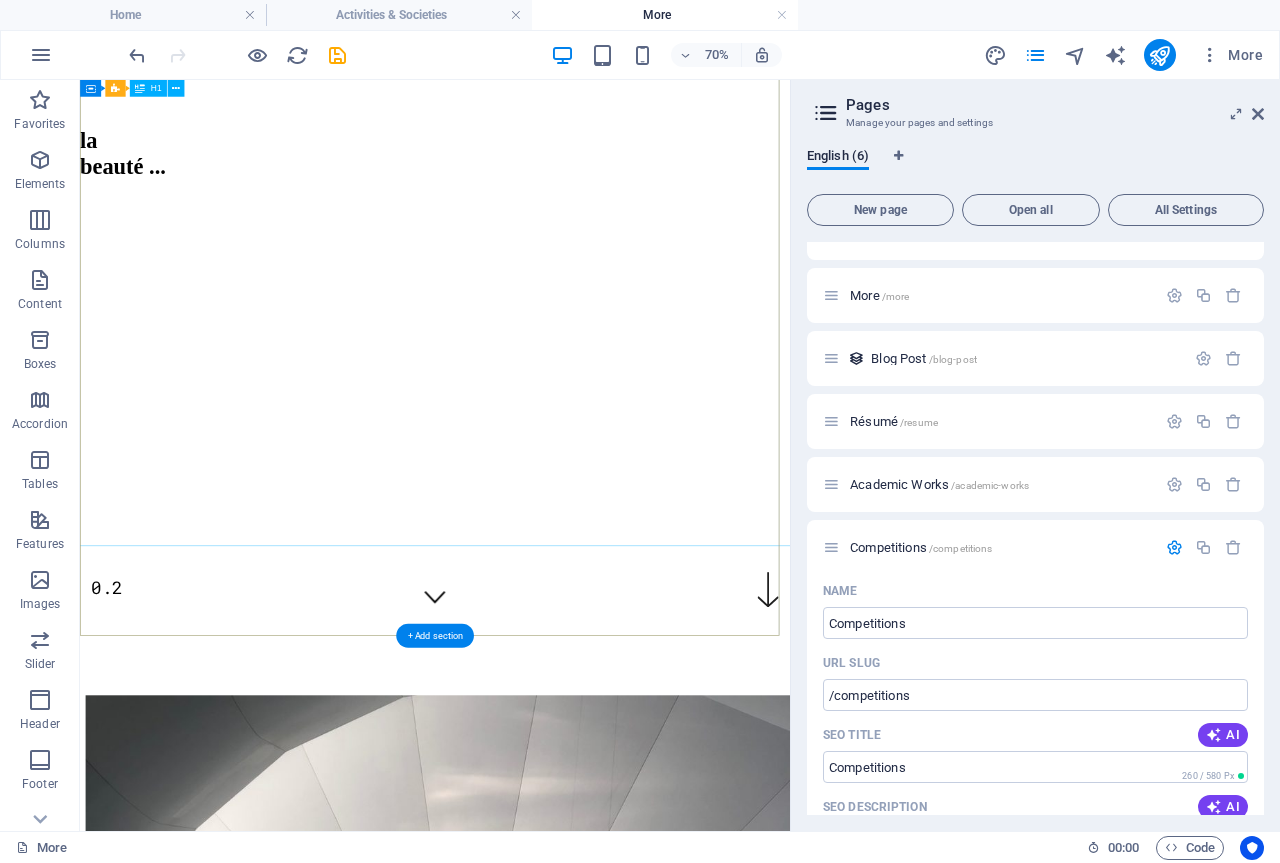 click on "la beauté ..." at bounding box center [583, 185] 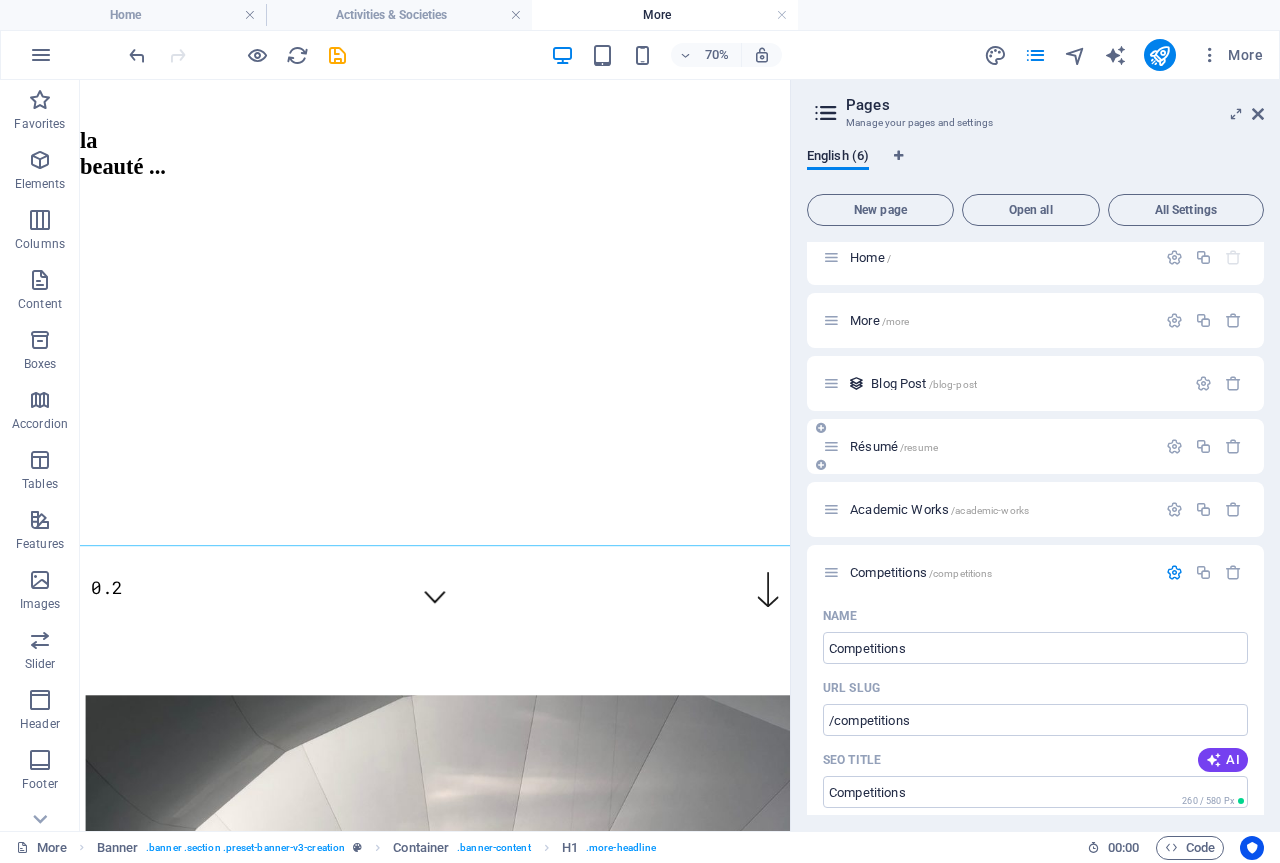 scroll, scrollTop: 0, scrollLeft: 0, axis: both 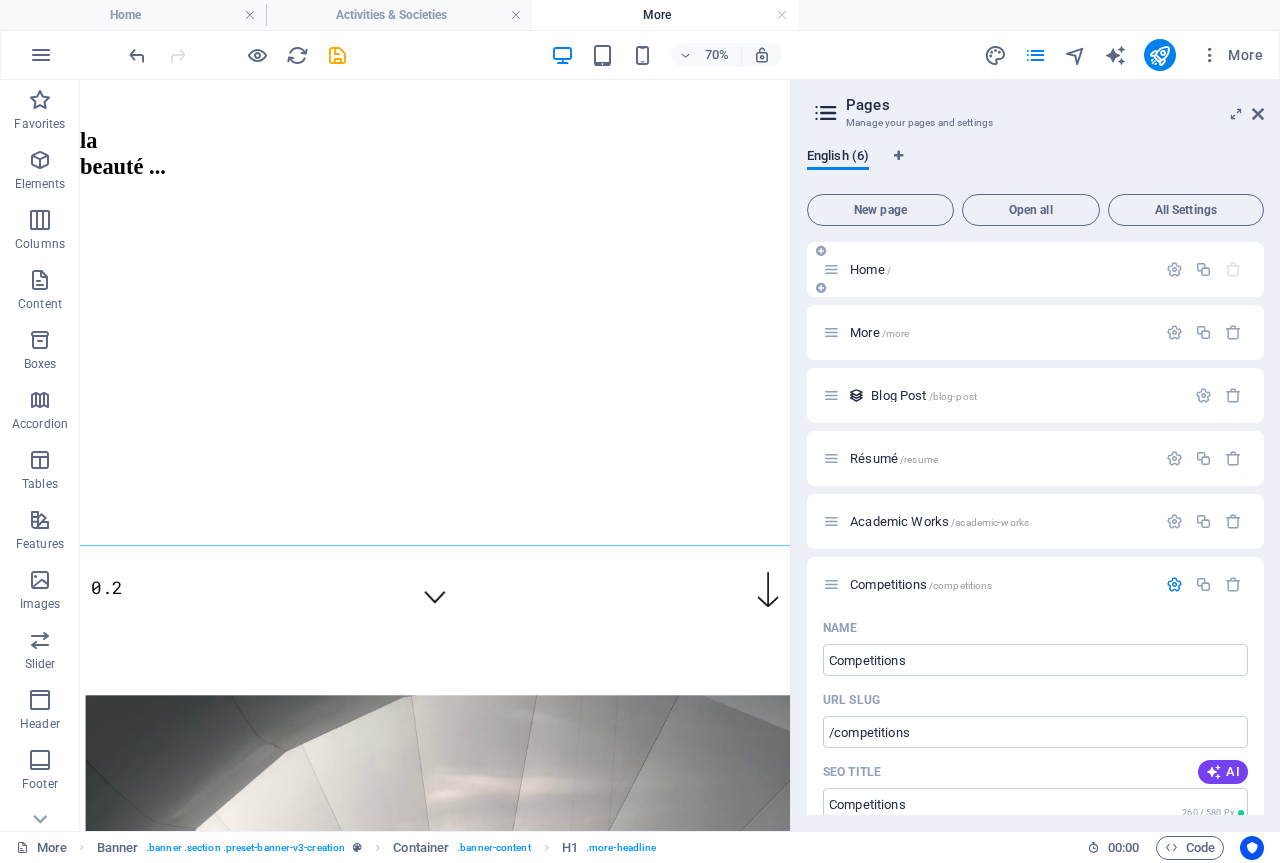 click on "Home /" at bounding box center [870, 269] 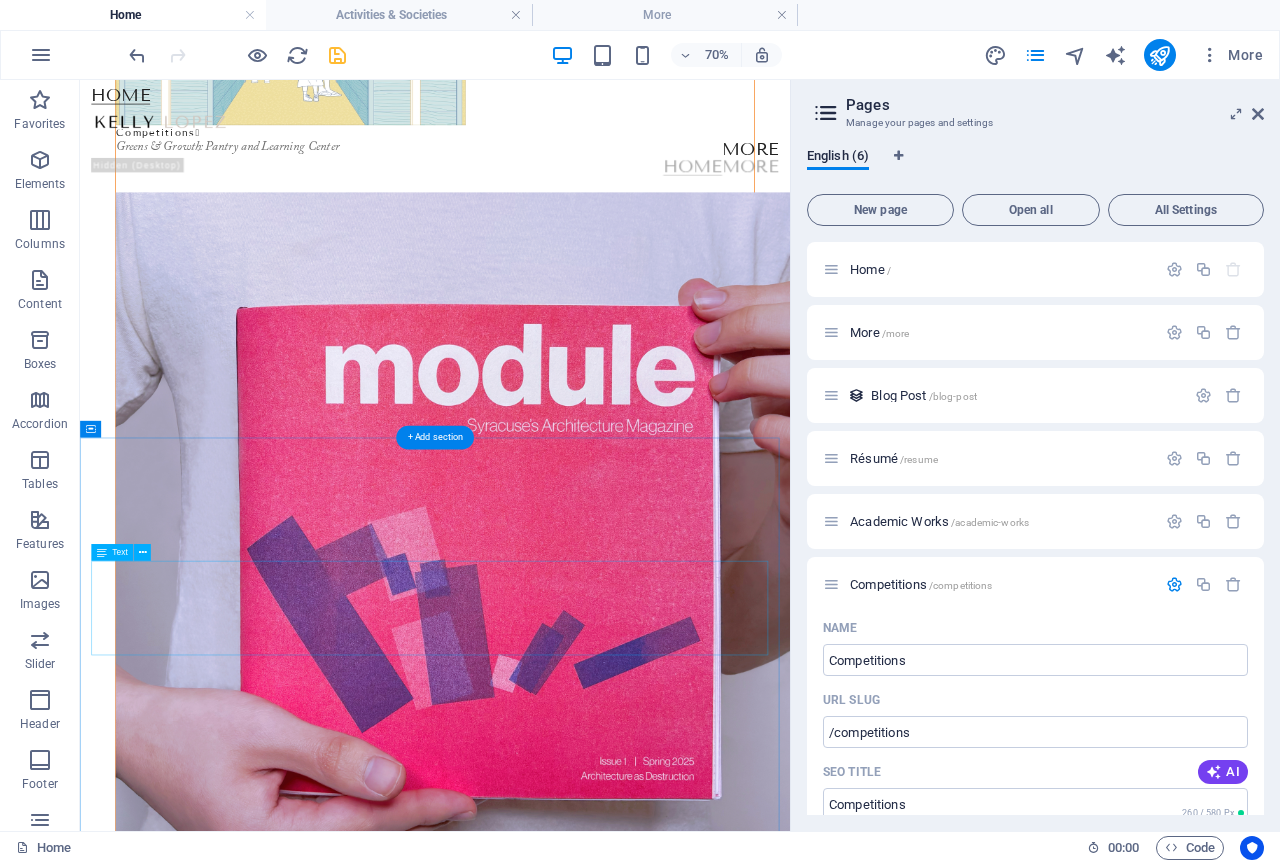 scroll, scrollTop: 400, scrollLeft: 0, axis: vertical 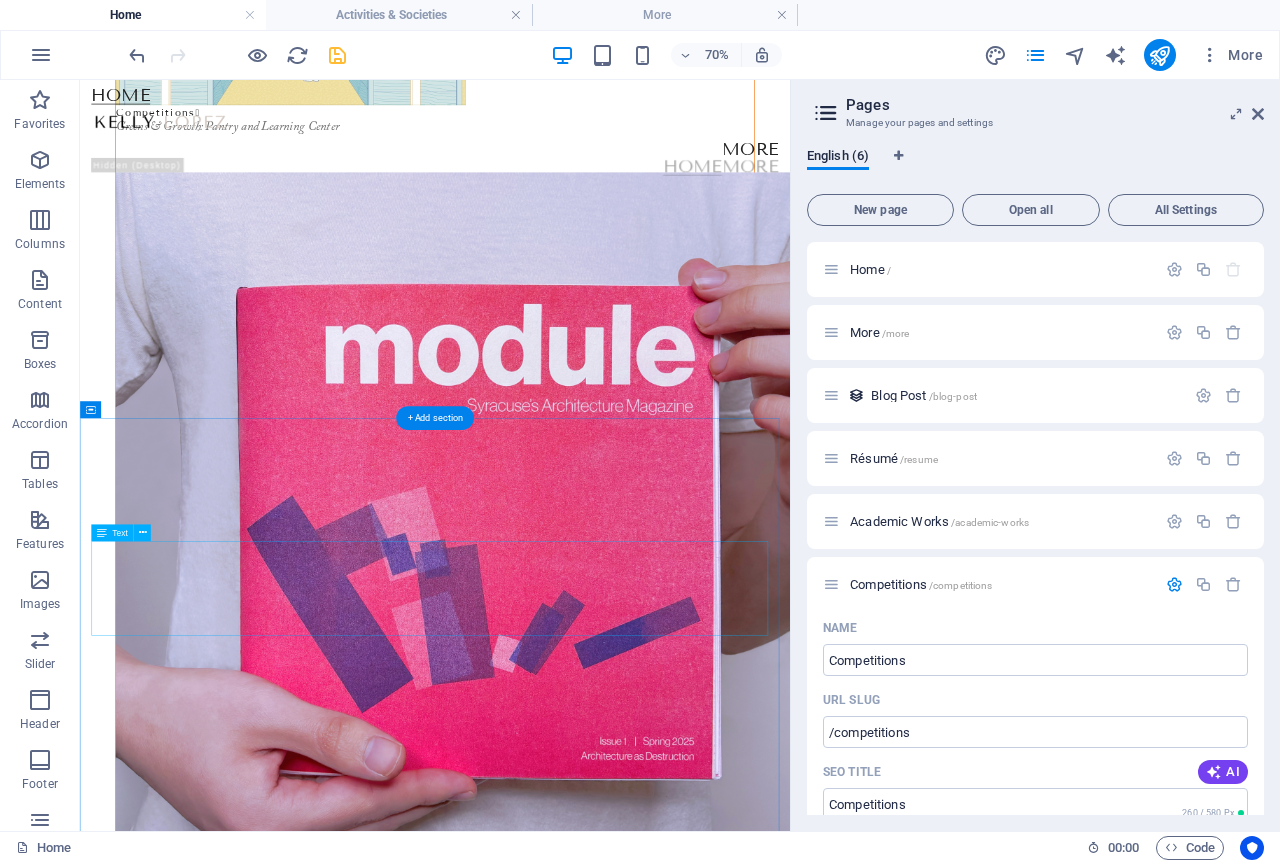 click on "Legal Notice [DOMAIN] [FIRST] [LAST] Street [CITY] [POSTAL_CODE] Phone: [PHONE] E-mail: [EMAIL]" at bounding box center [587, 2886] 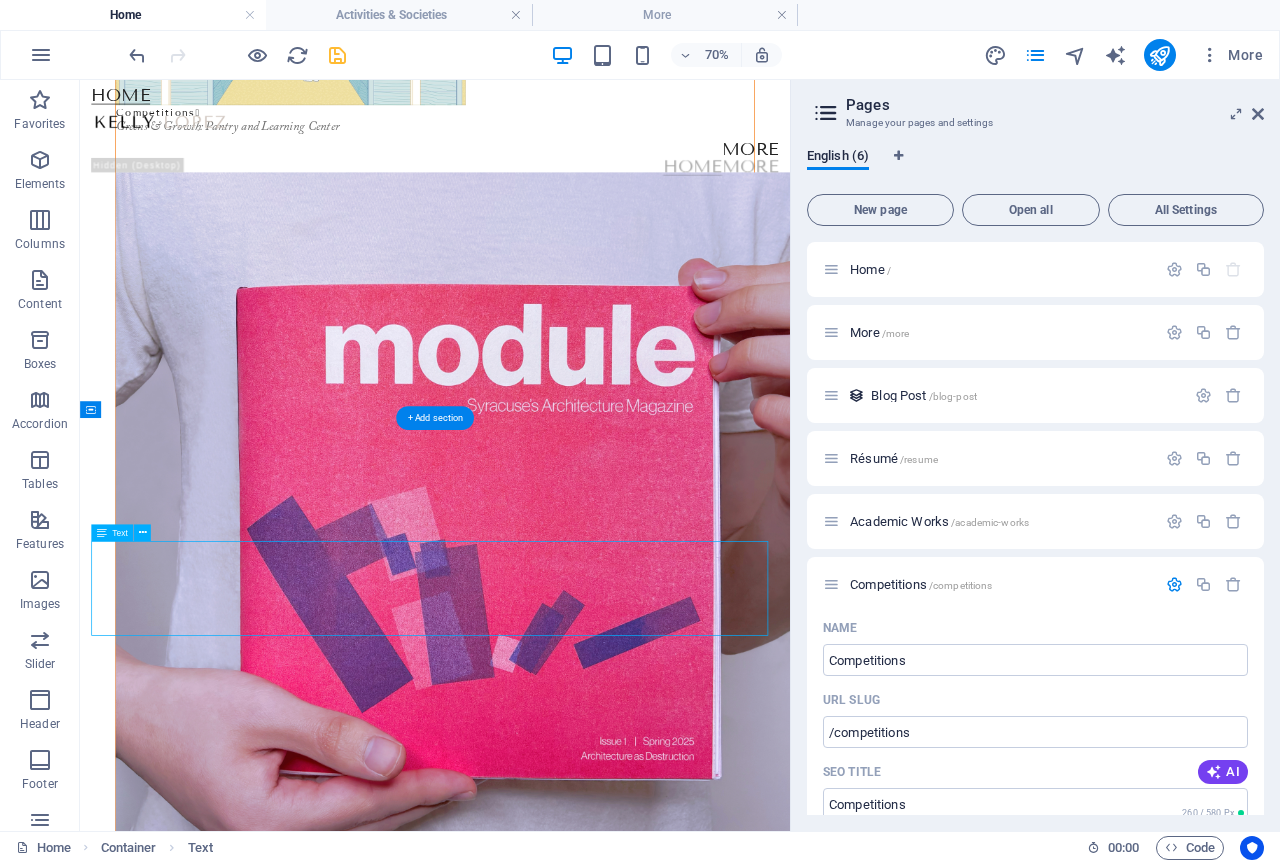 click on "Legal Notice [DOMAIN] [FIRST] [LAST] Street [CITY] [POSTAL_CODE] Phone: [PHONE] E-mail: [EMAIL]" at bounding box center [587, 2886] 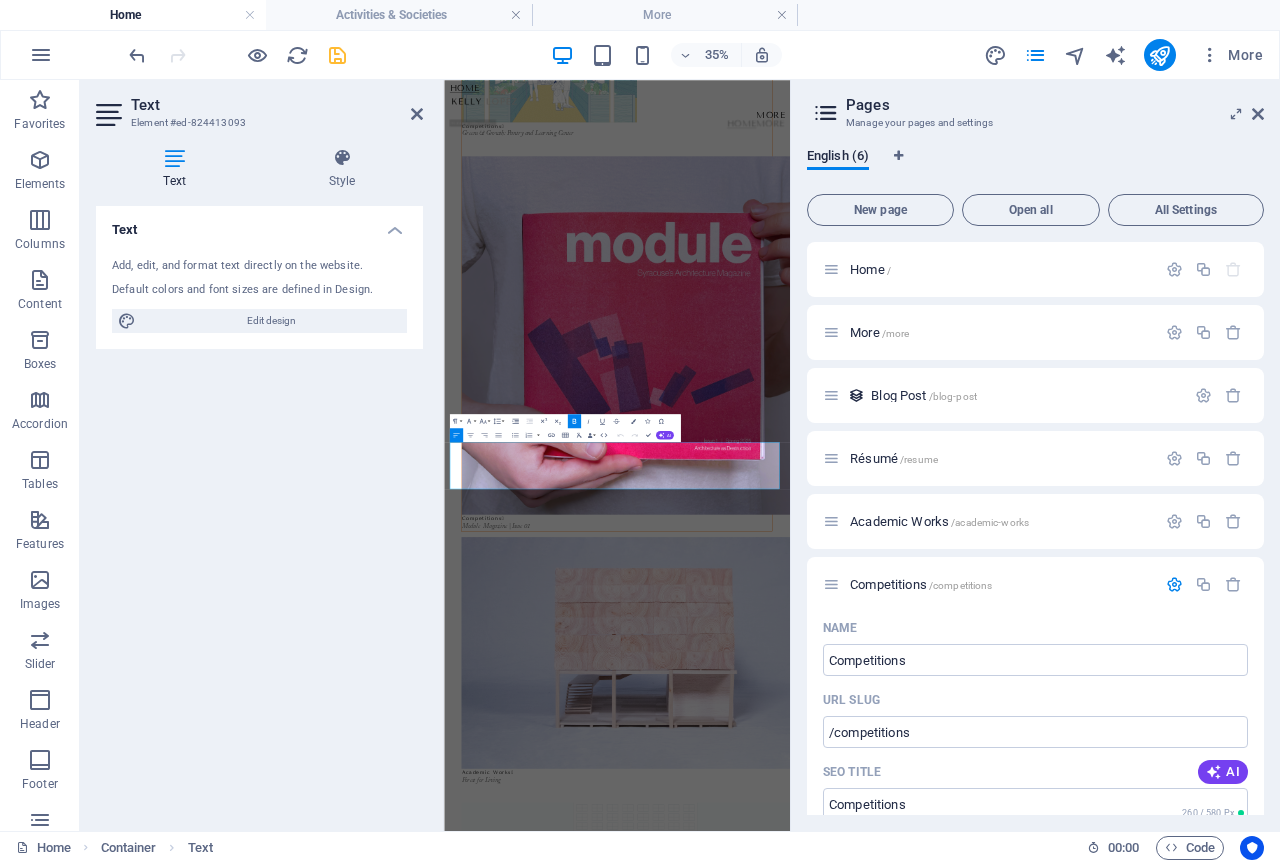 scroll, scrollTop: 94, scrollLeft: 0, axis: vertical 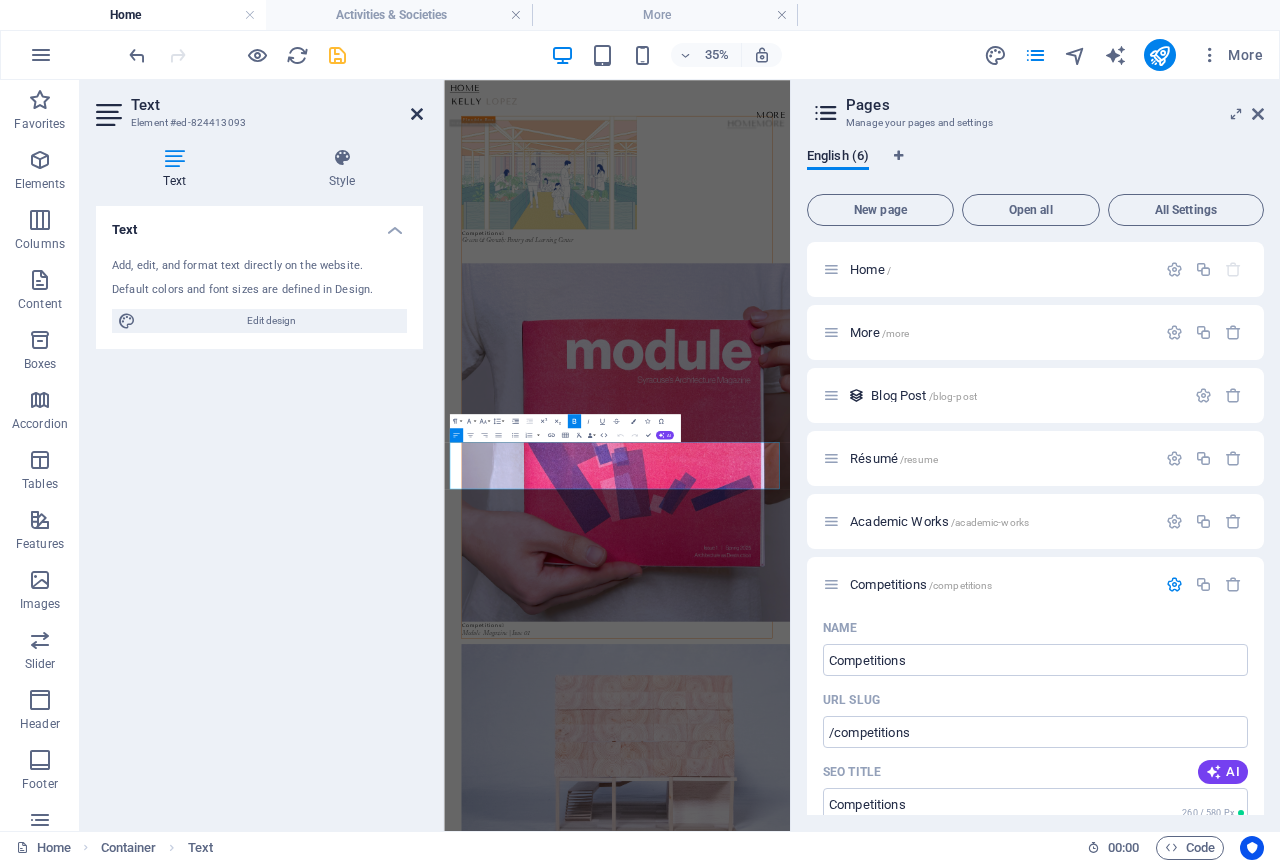 click at bounding box center (417, 114) 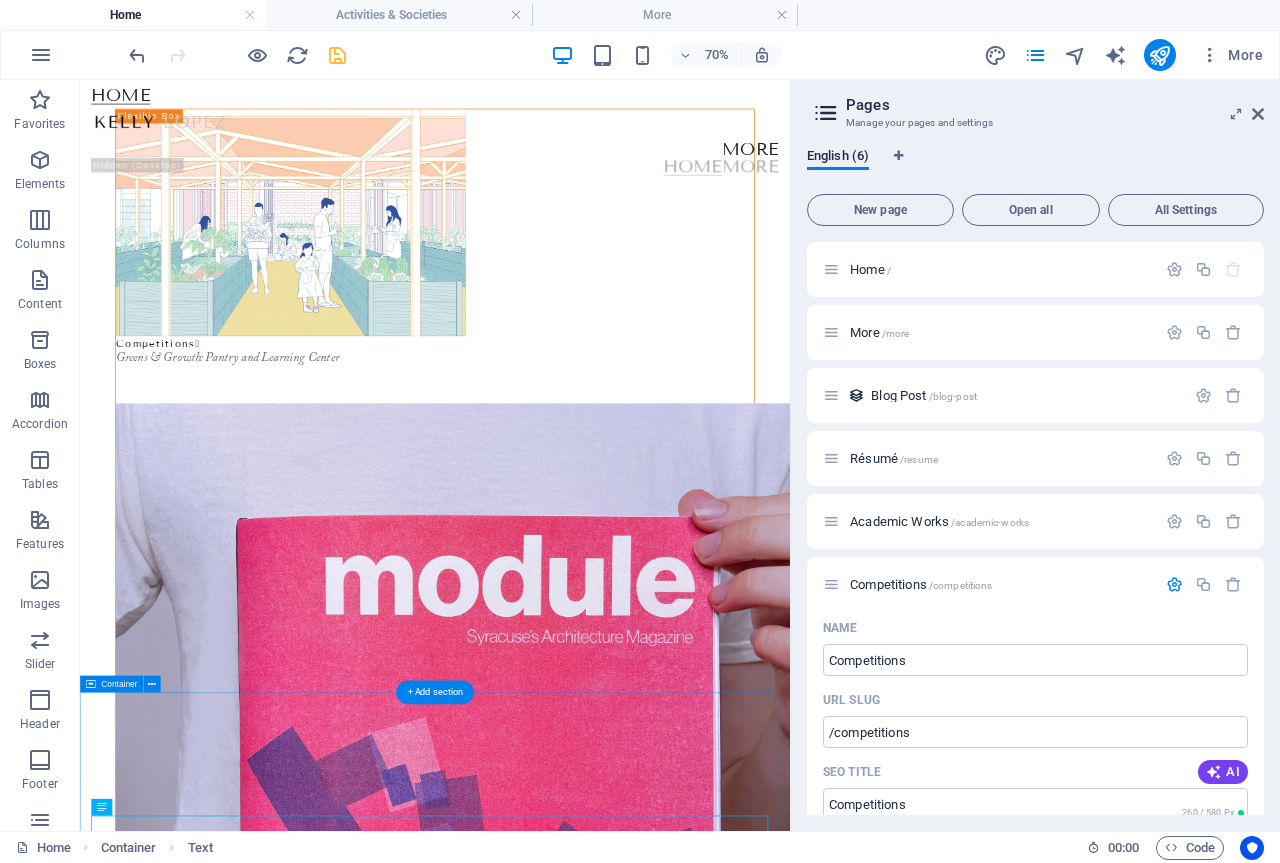 scroll, scrollTop: 0, scrollLeft: 0, axis: both 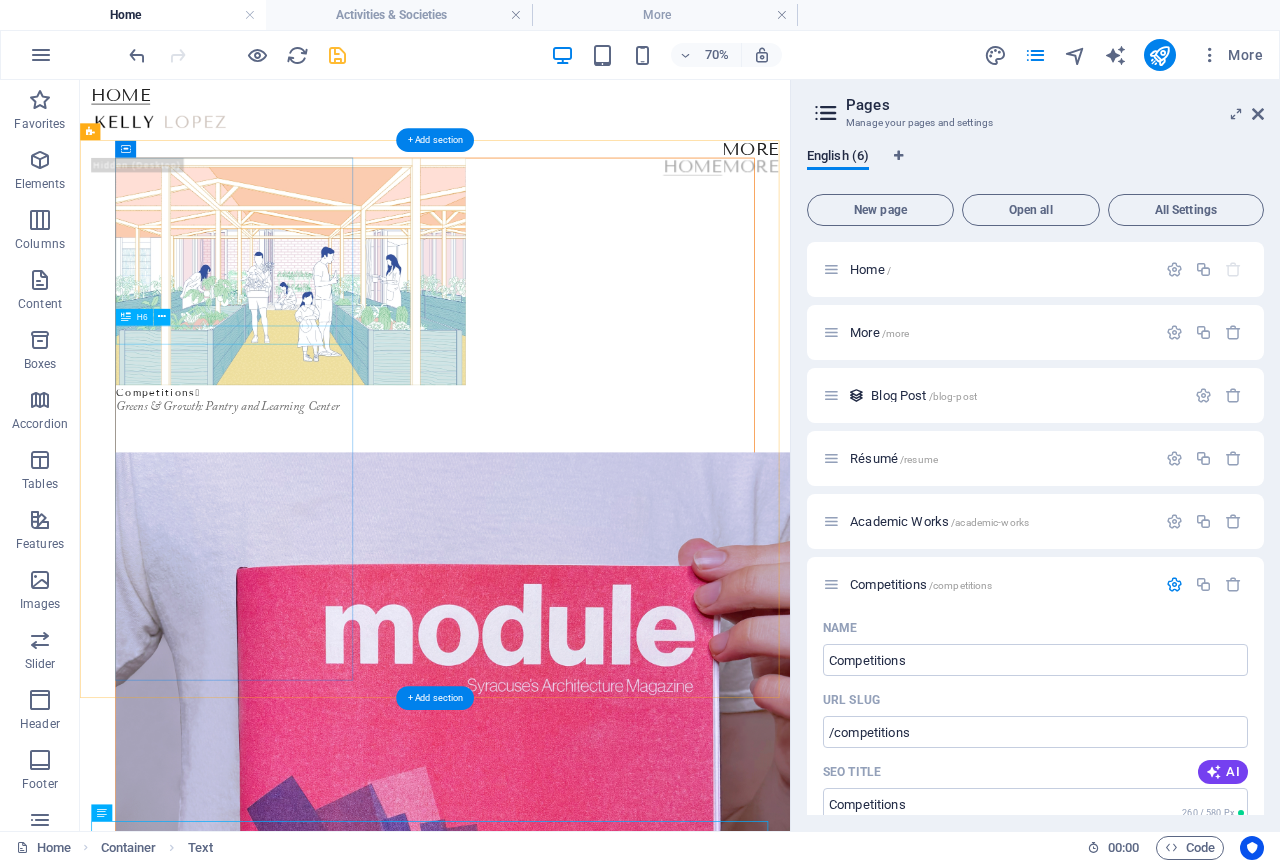 click on "Greens & Growth: Pantry and Learning Center" at bounding box center (587, 548) 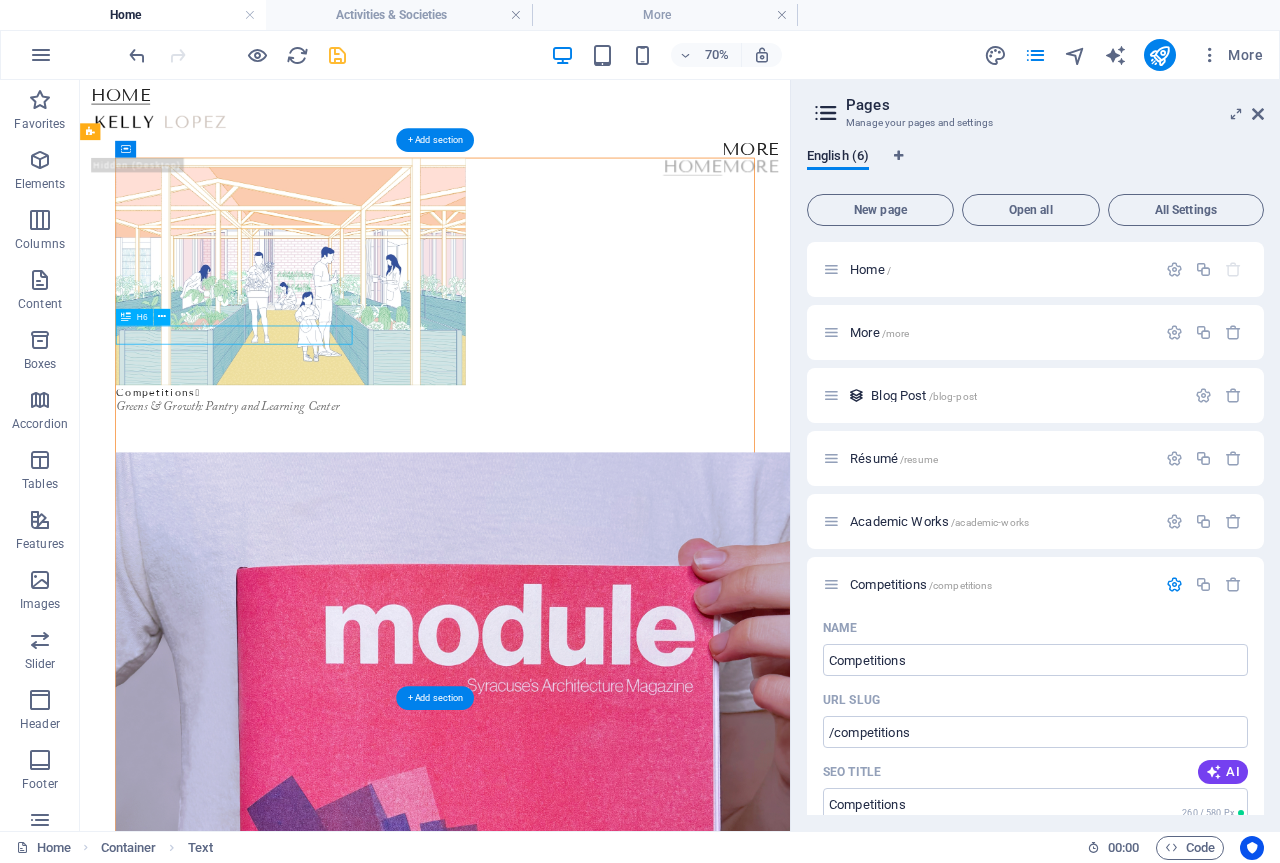click on "Greens & Growth: Pantry and Learning Center" at bounding box center (587, 548) 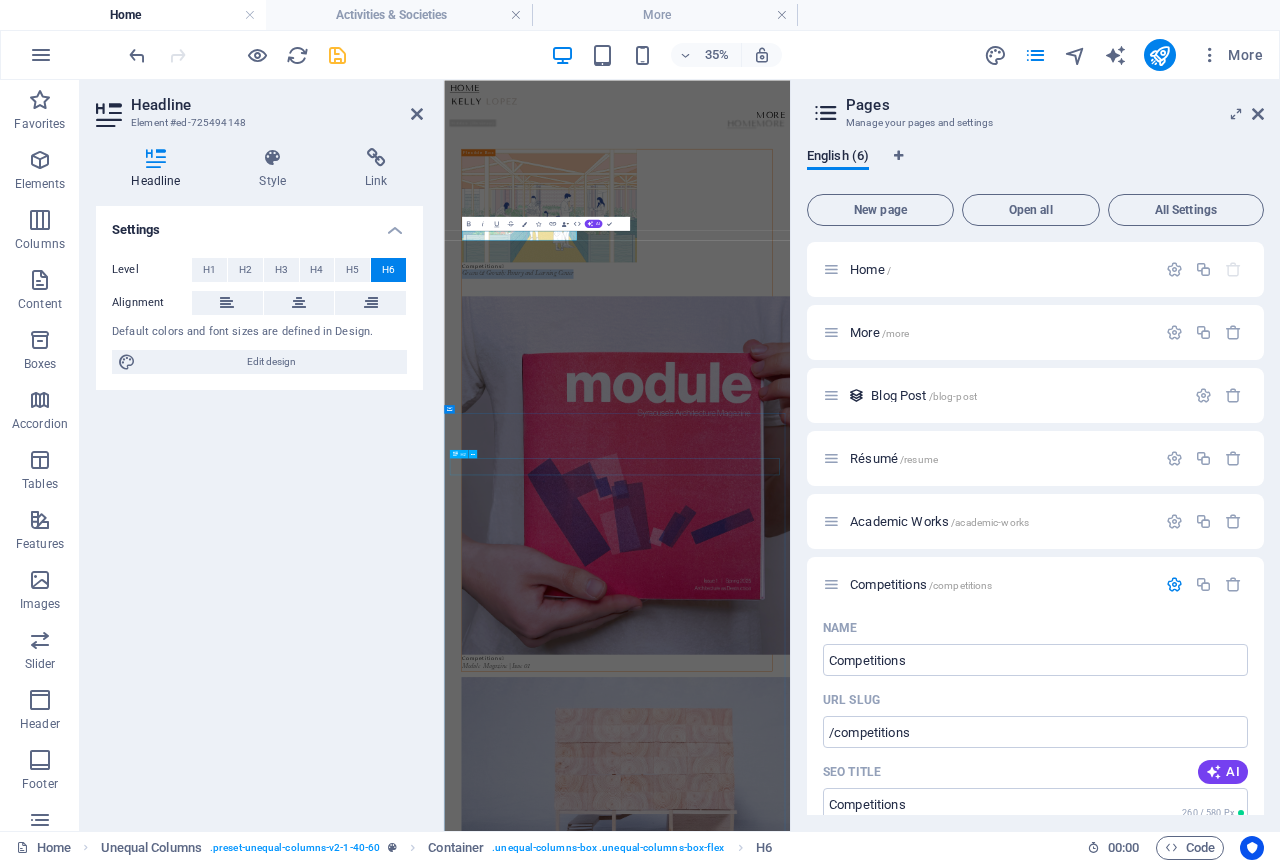 click on "Legal Notice" at bounding box center (938, 3281) 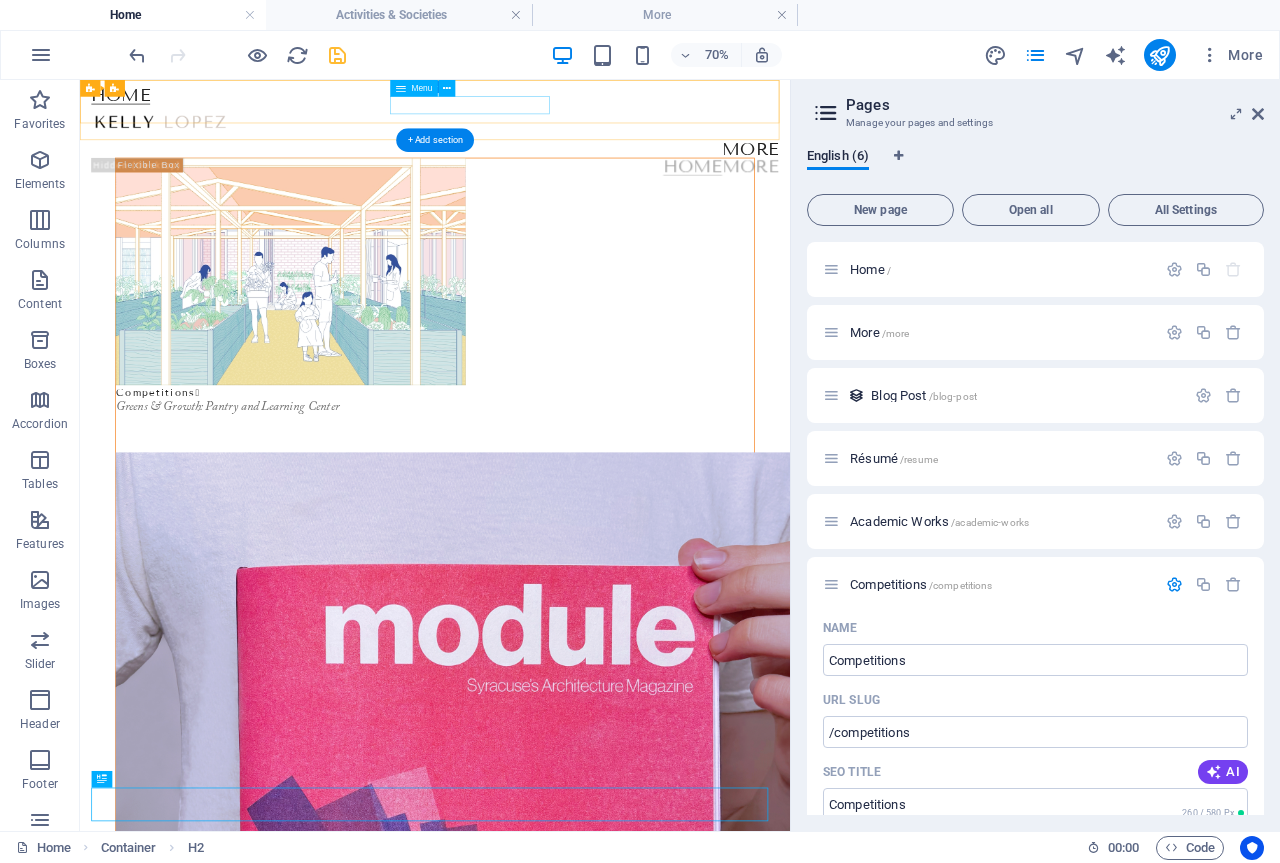 click on "More" at bounding box center [587, 179] 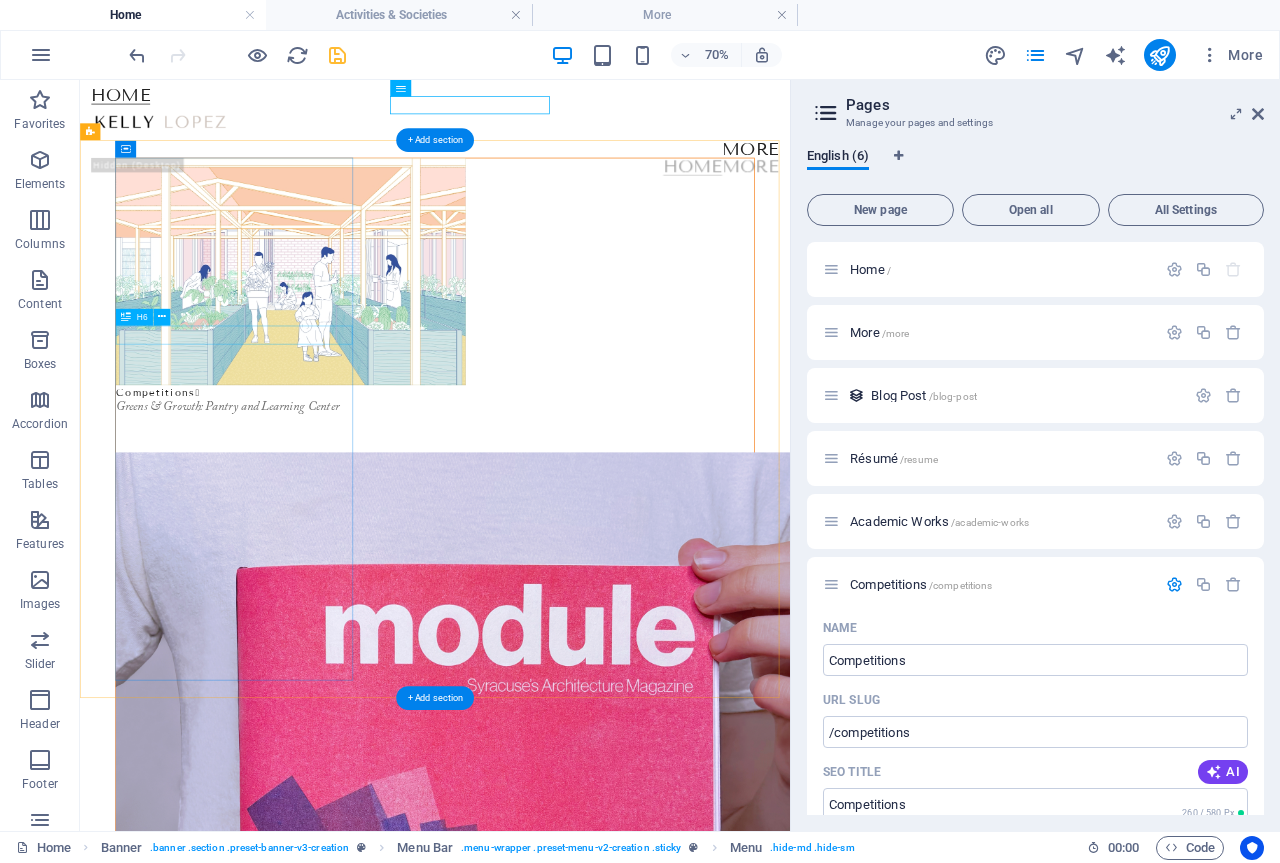 click on "Greens & Growth: Pantry and Learning Center" at bounding box center (587, 548) 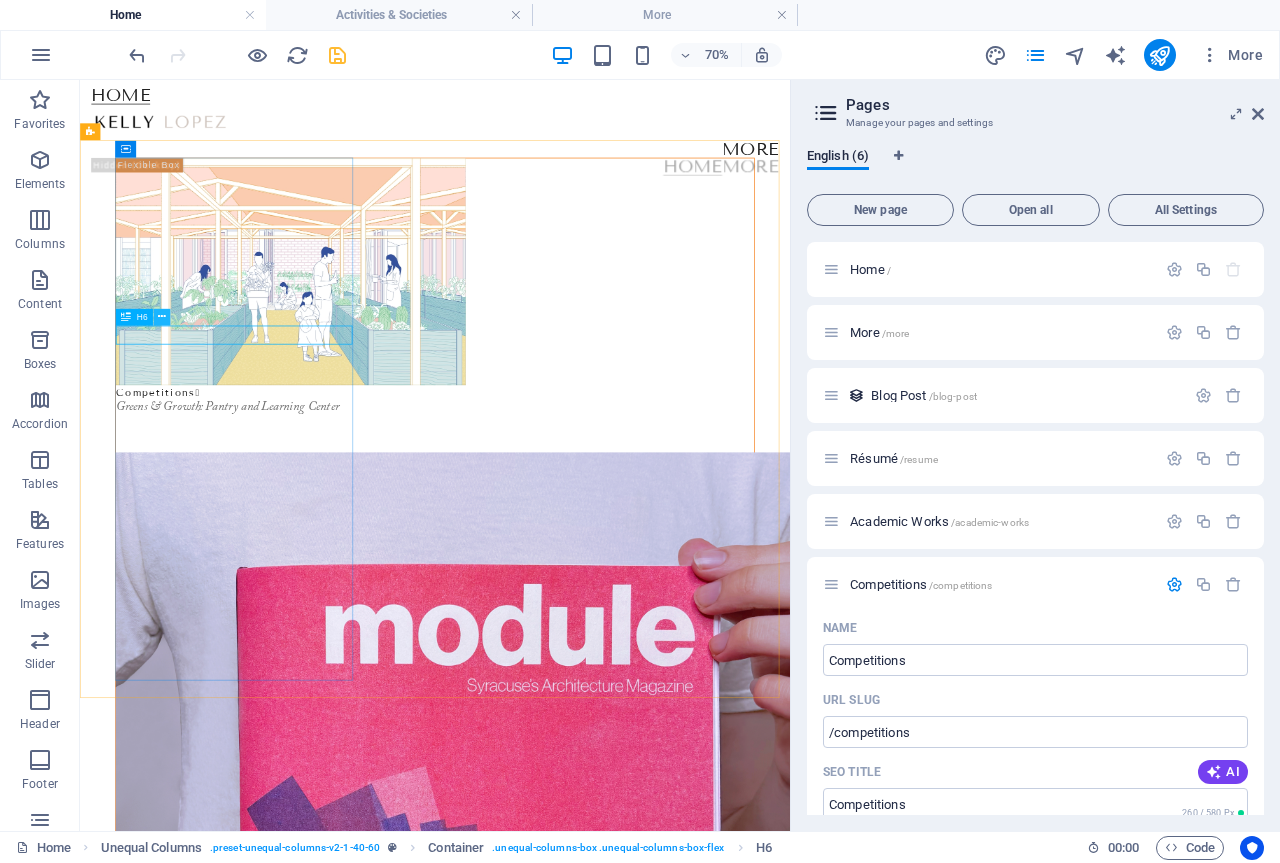 click at bounding box center (162, 317) 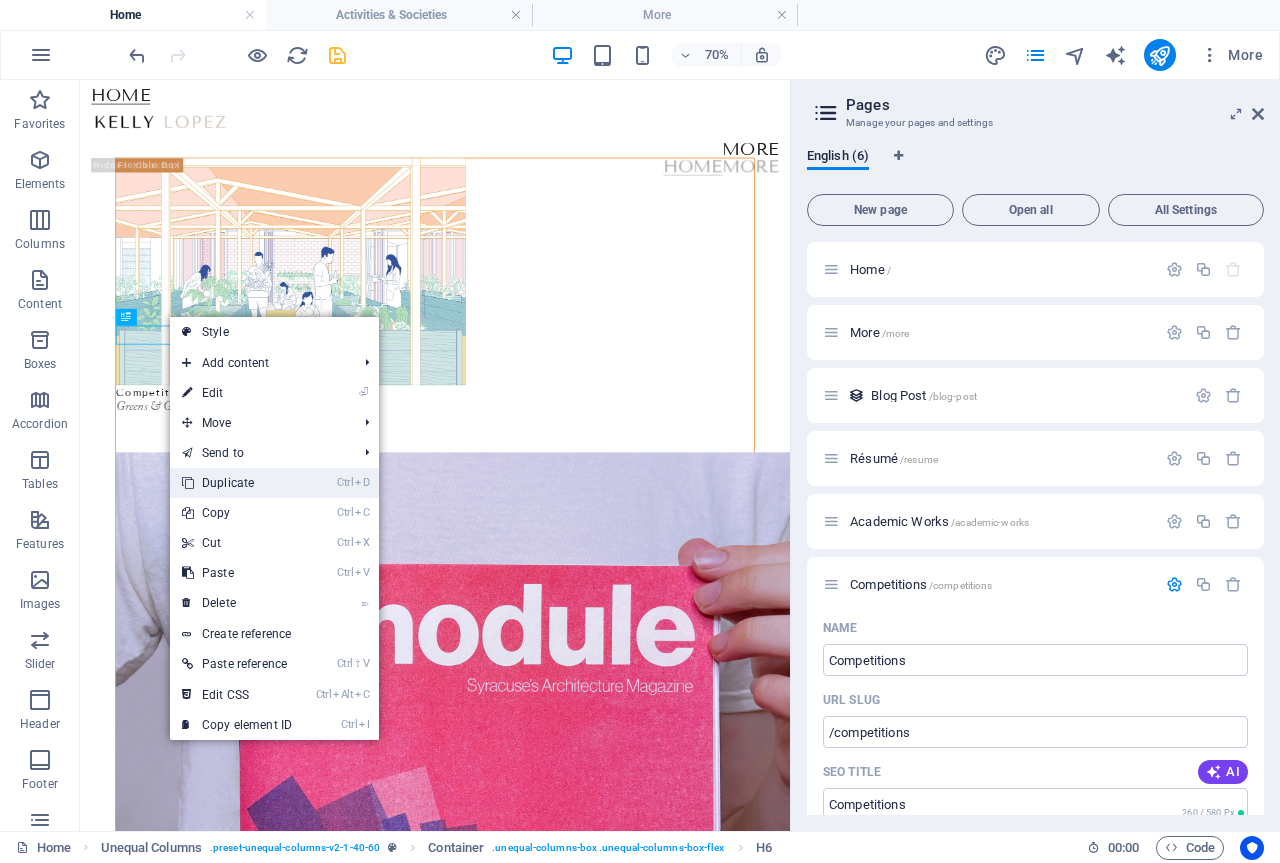 click on "Ctrl D  Duplicate" at bounding box center (237, 483) 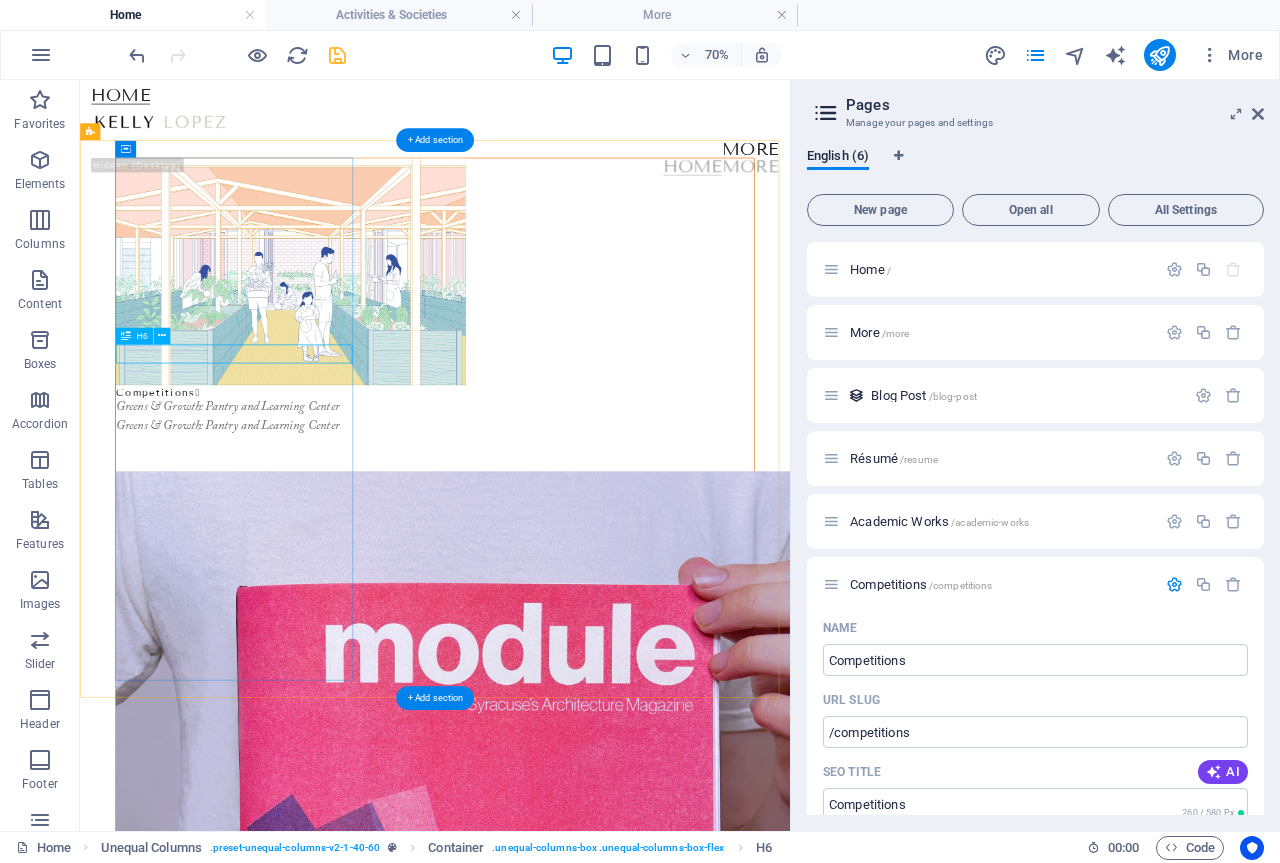 click on "Greens & Growth: Pantry and Learning Center" at bounding box center [587, 575] 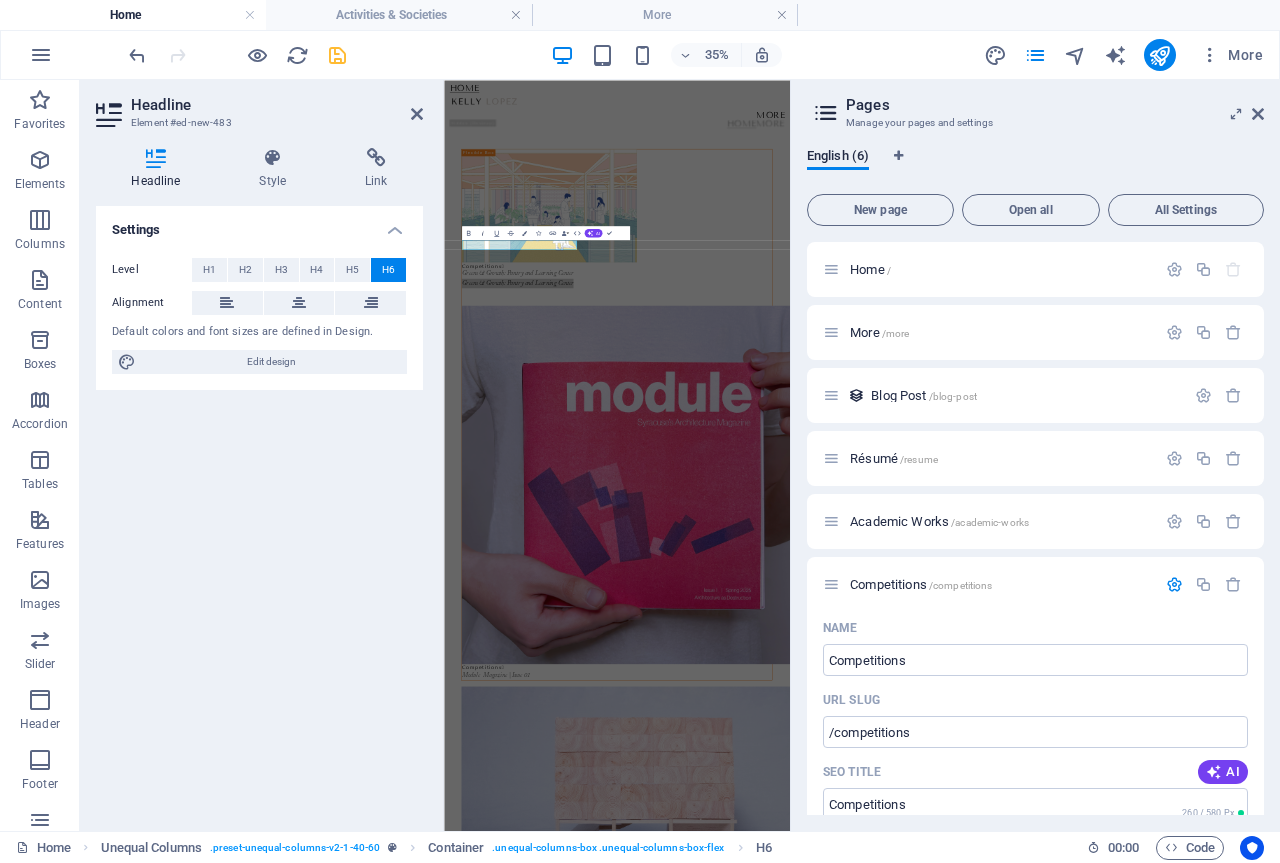 click 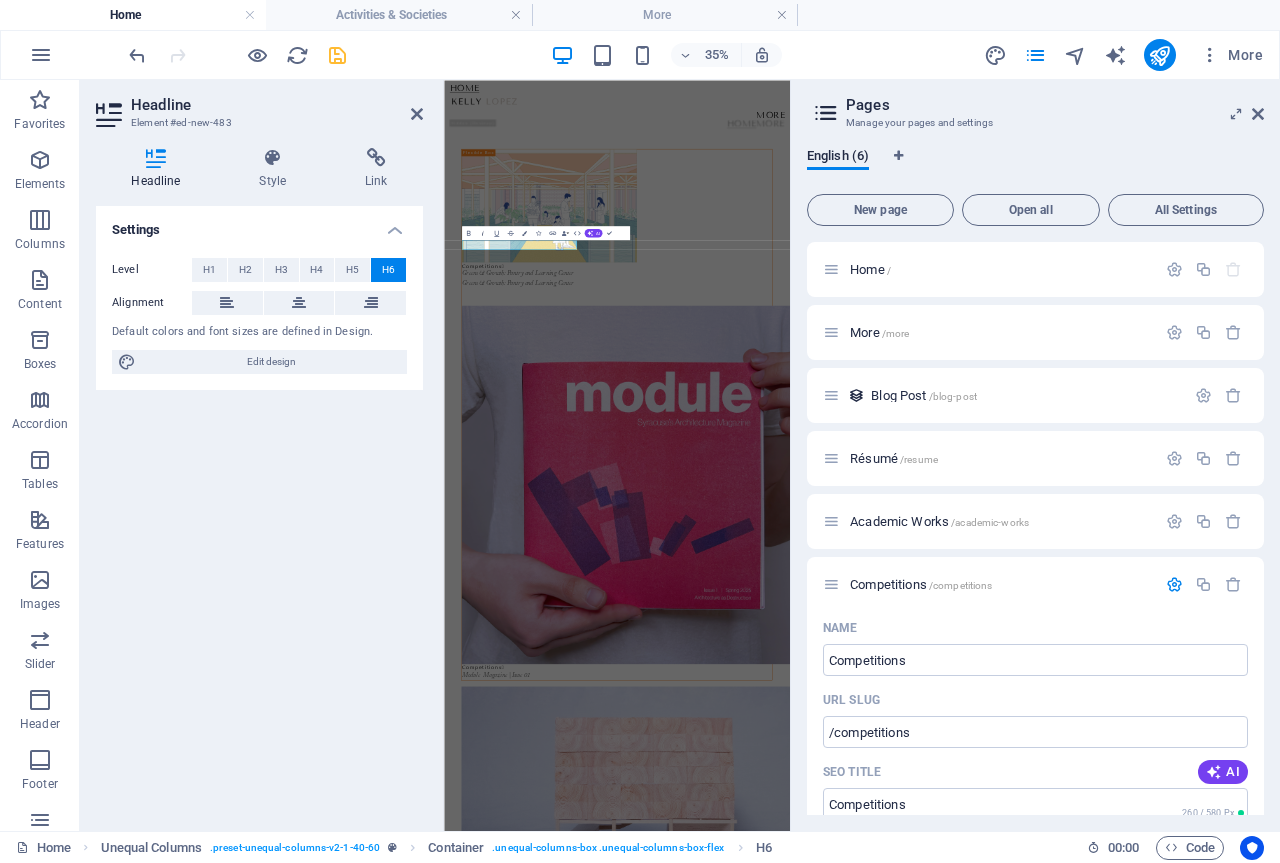 click 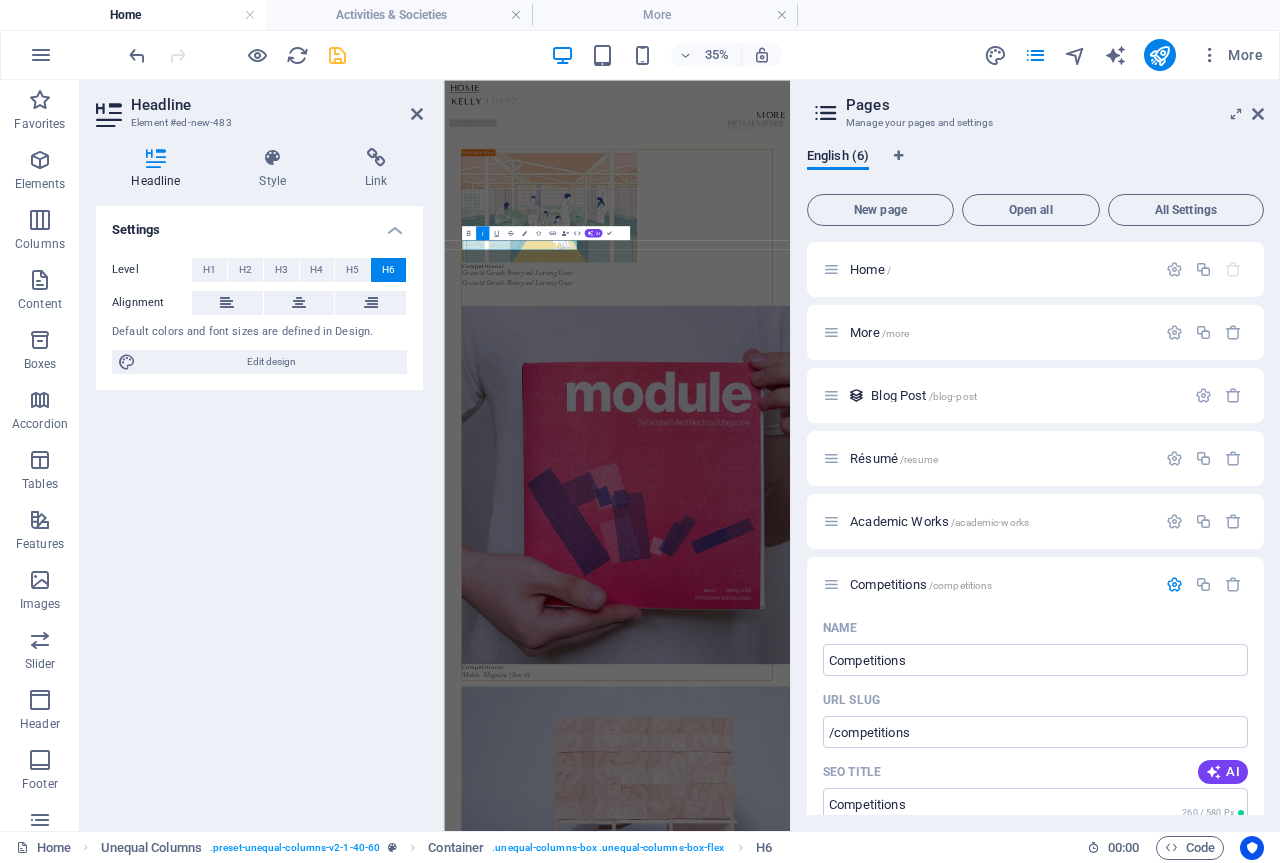 click 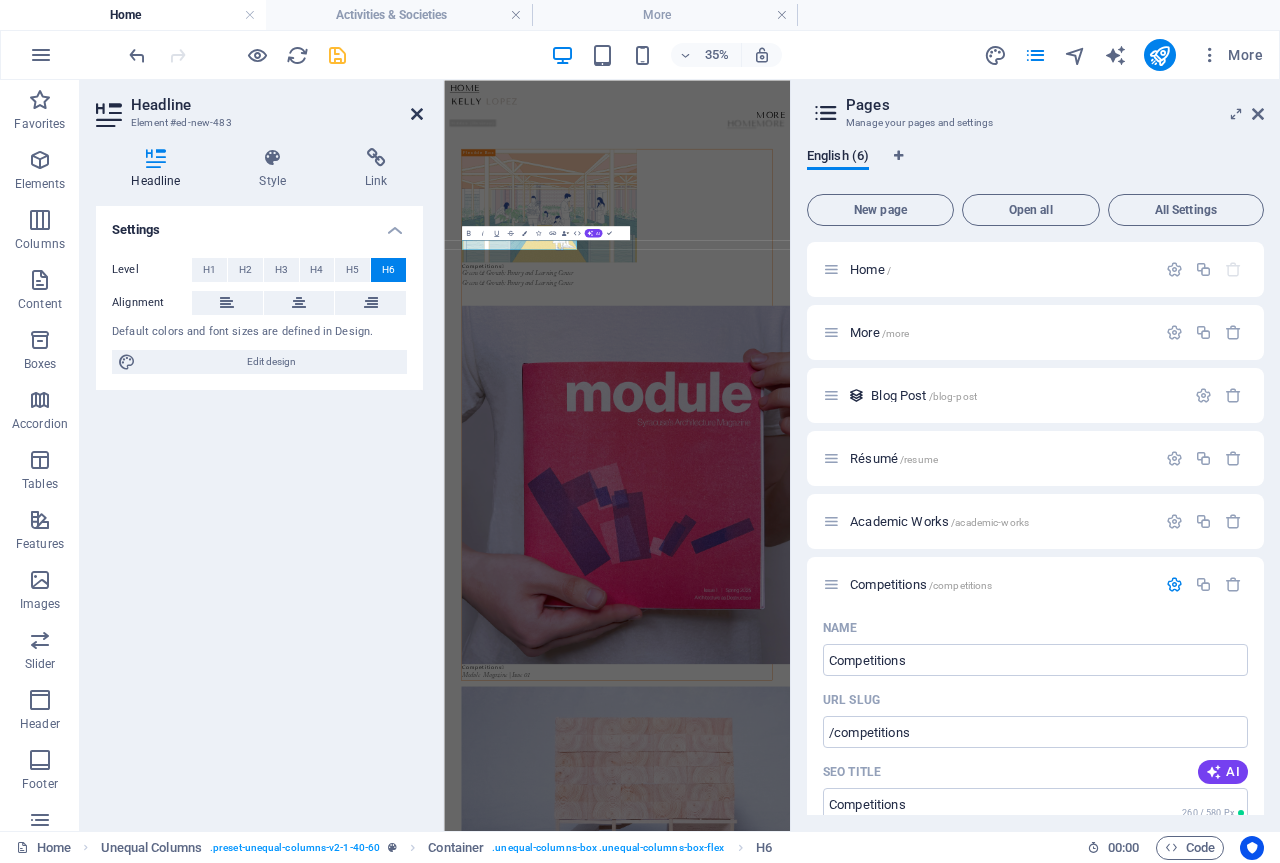 click on "Headline Element #ed-new-483 Headline Style Link Settings Level H1 H2 H3 H4 H5 H6 Alignment Default colors and font sizes are defined in Design. Edit design Unequal Columns Element Layout How this element expands within the layout (Flexbox). Size Default auto px % 1/1 1/2 1/3 1/4 1/5 1/6 1/7 1/8 1/9 1/10 Grow Shrink Order Container layout Visible Visible Opacity 100 % Overflow Spacing Margin Default auto px % rem vw vh Custom Custom auto px % rem vw vh auto px % rem vw vh auto px % rem vw vh auto px % rem vw vh Padding Default px rem % vh vw Custom Custom px rem % vh vw px rem % vh vw px rem % vh vw px rem % vh vw Border Style                - Width 1 auto px rem % vh vw Custom Custom 1 auto px rem % vh vw 1 auto px rem % vh vw 1 auto px rem % vh vw 1 auto px rem % vh vw  - Color Round corners Default px rem % vh vw Custom Custom px rem % vh vw px rem % vh vw px rem % vh vw px rem % vh vw Shadow Default None Outside Inside Color X offset 0 px rem vh vw Y offset 0 px rem vh vw Blur 0 px rem % vh vw 0 0" at bounding box center [262, 455] 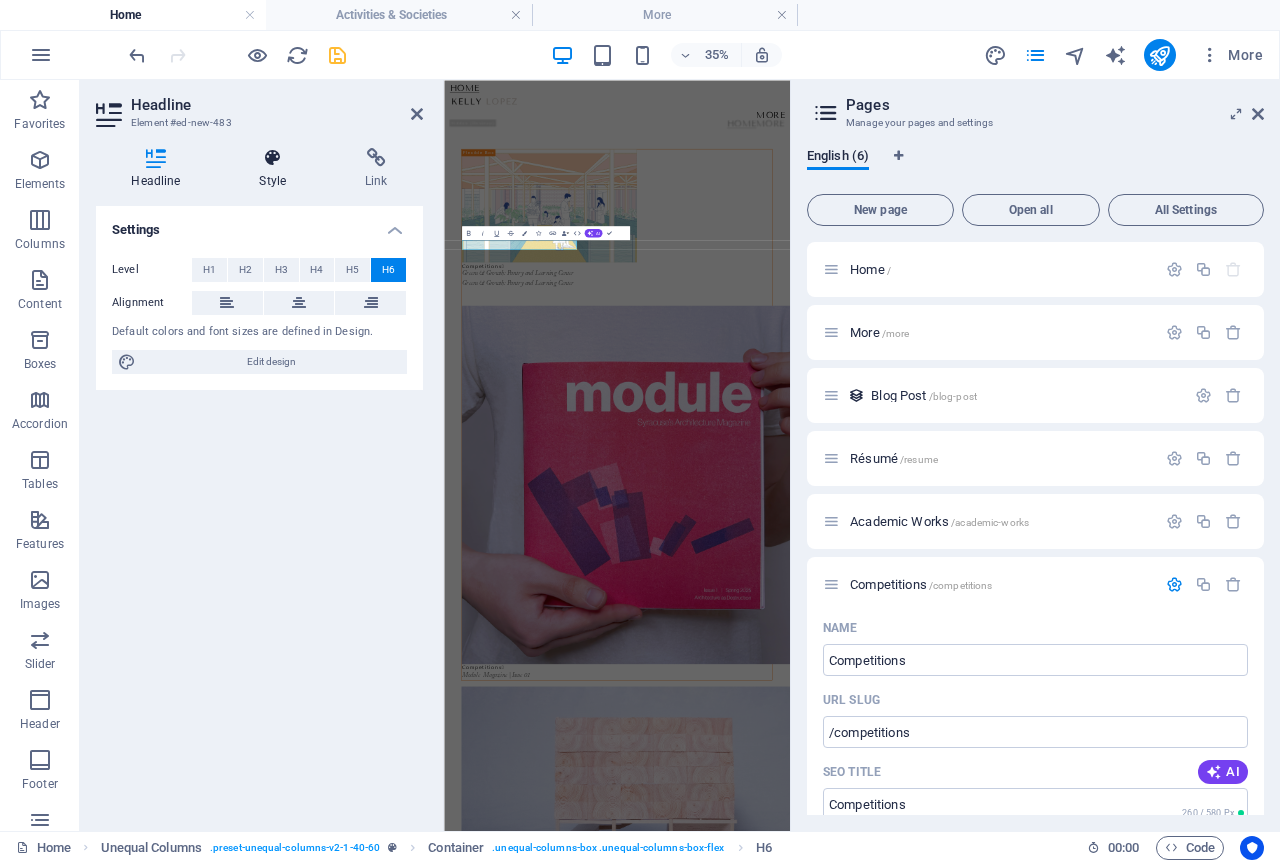 click on "Style" at bounding box center [277, 169] 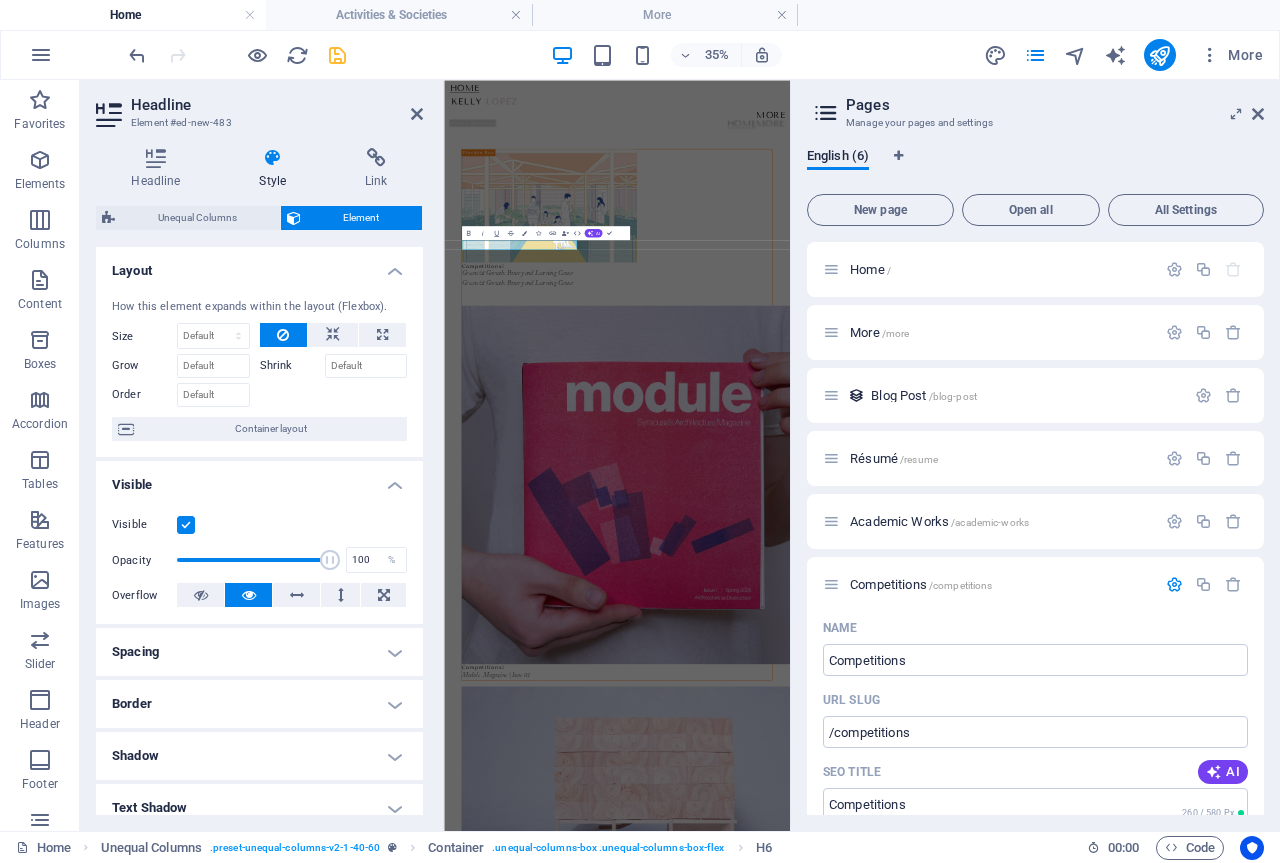 scroll, scrollTop: 277, scrollLeft: 0, axis: vertical 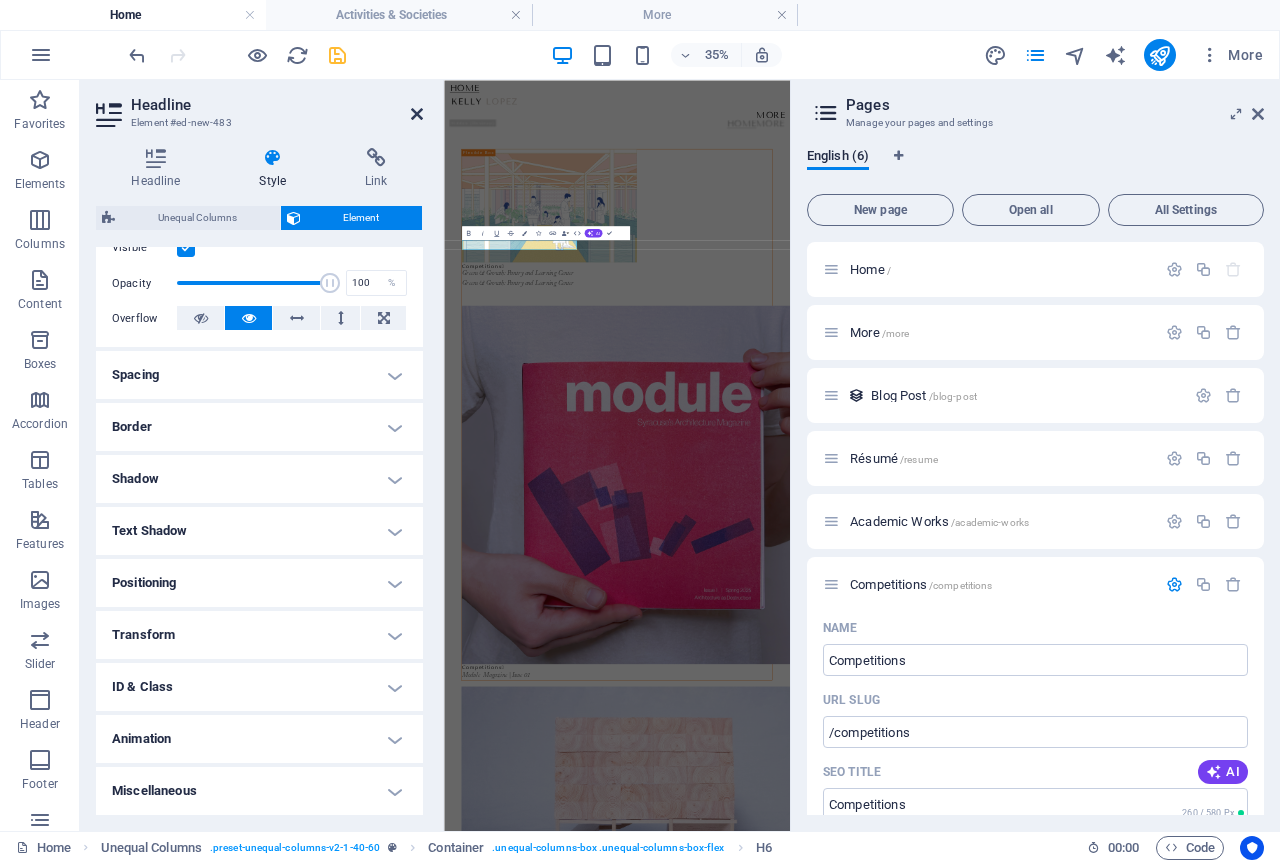 click at bounding box center (417, 114) 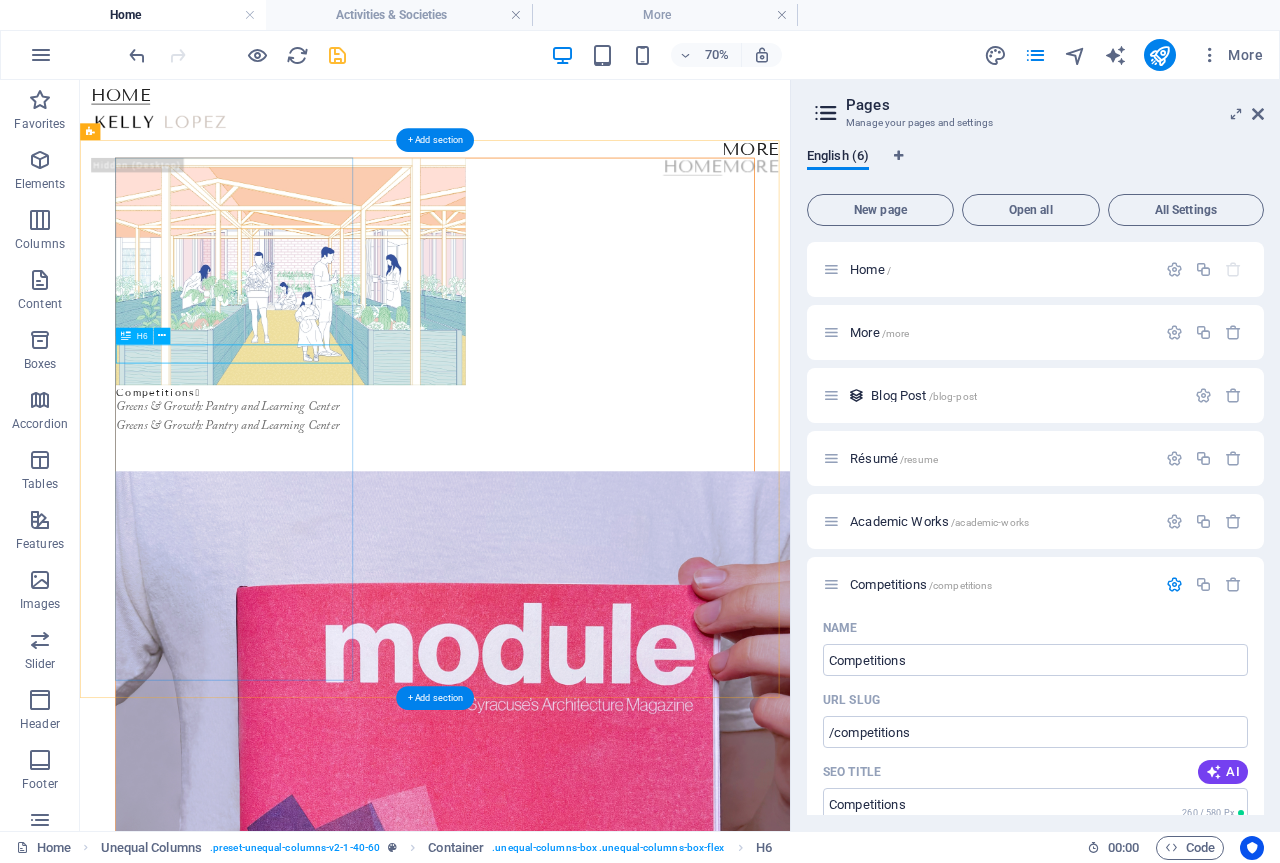 click on "Greens & Growth: Pantry and Learning Center" at bounding box center [587, 575] 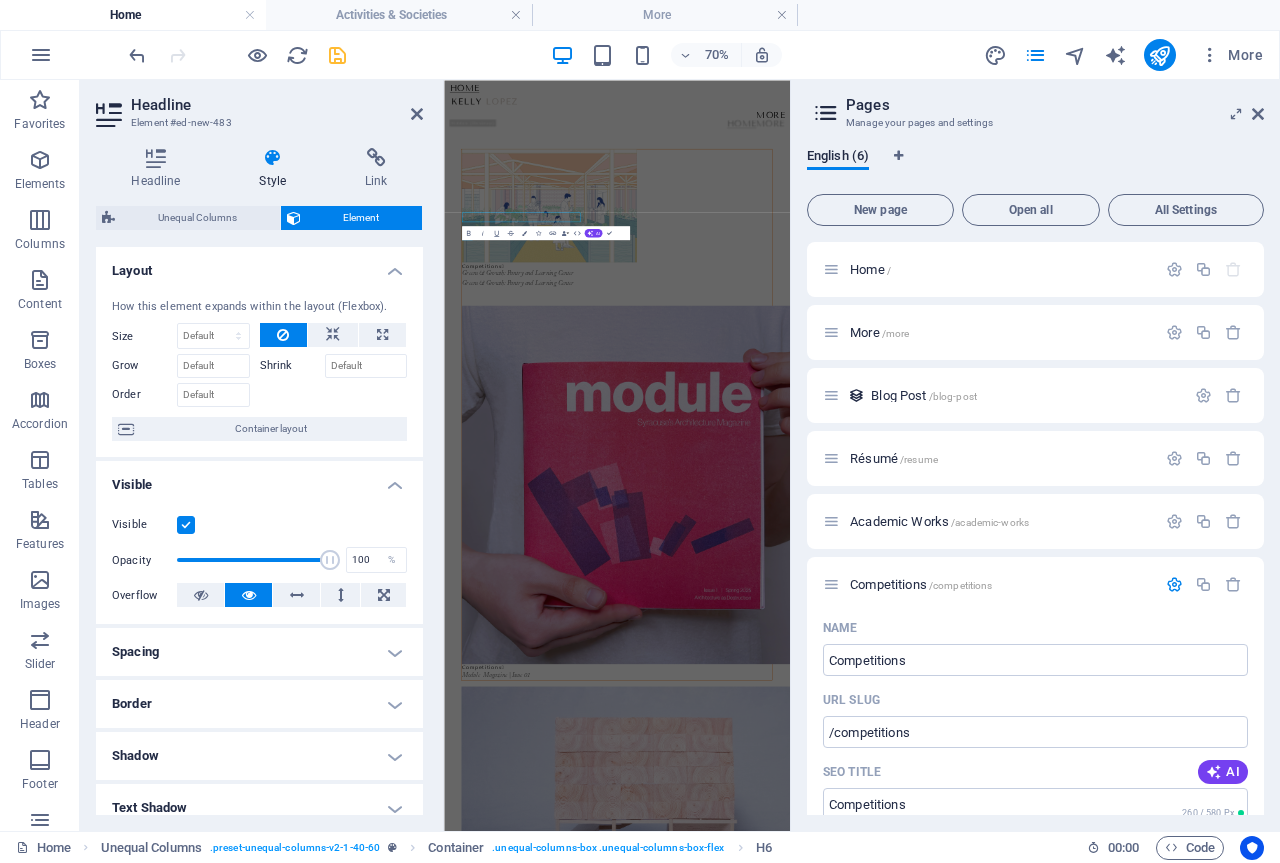 click on "Grow" at bounding box center (186, 363) 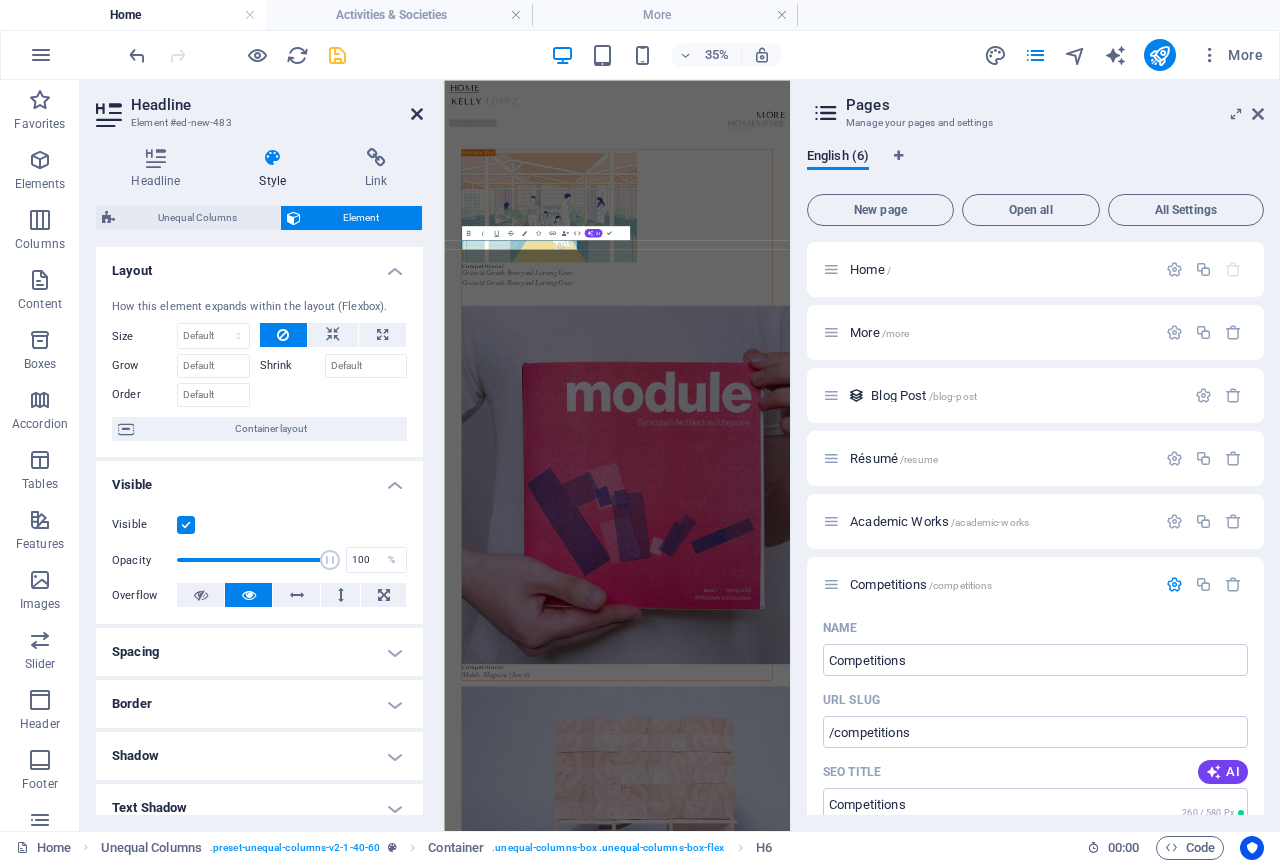 drag, startPoint x: 412, startPoint y: 108, endPoint x: 654, endPoint y: 15, distance: 259.2547 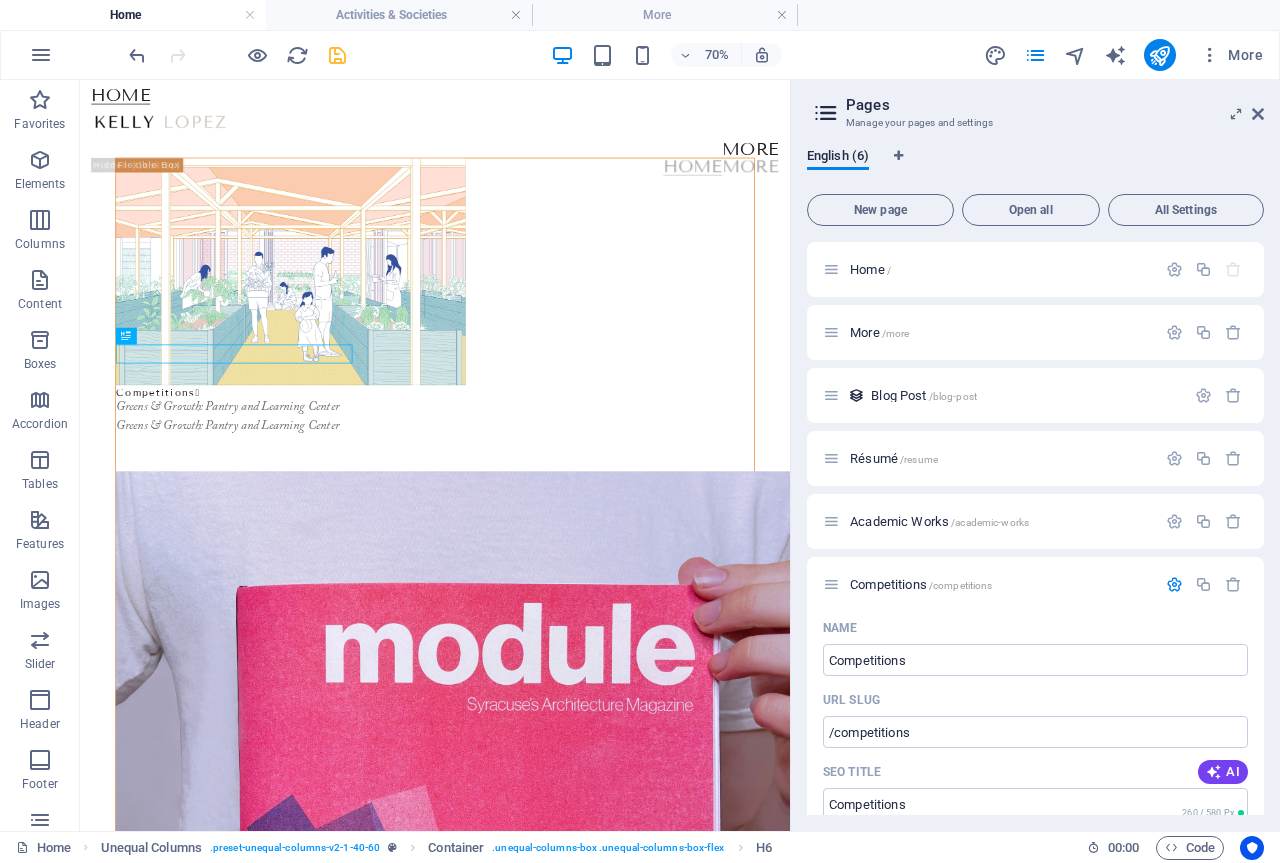 click on "Pages Manage your pages and settings" at bounding box center [1037, 106] 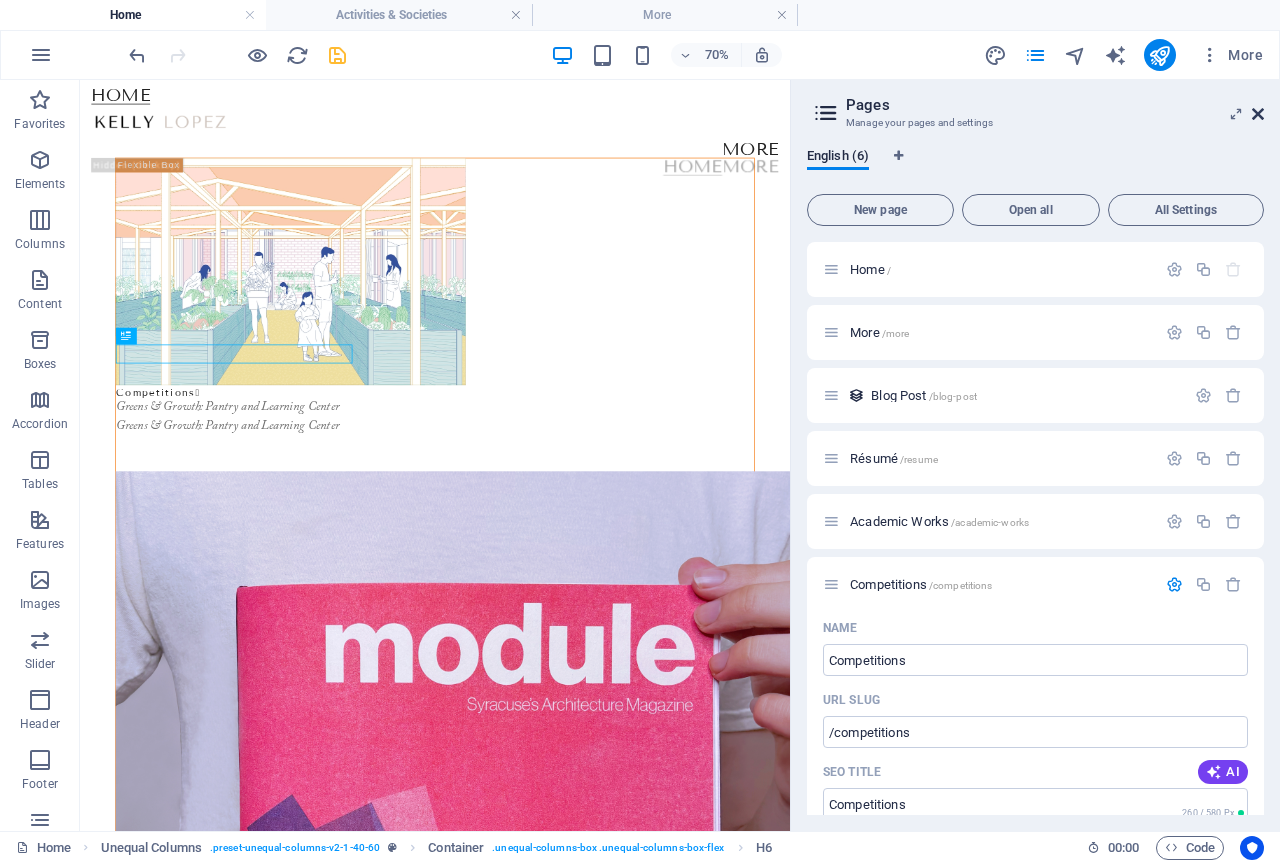 click at bounding box center (1258, 114) 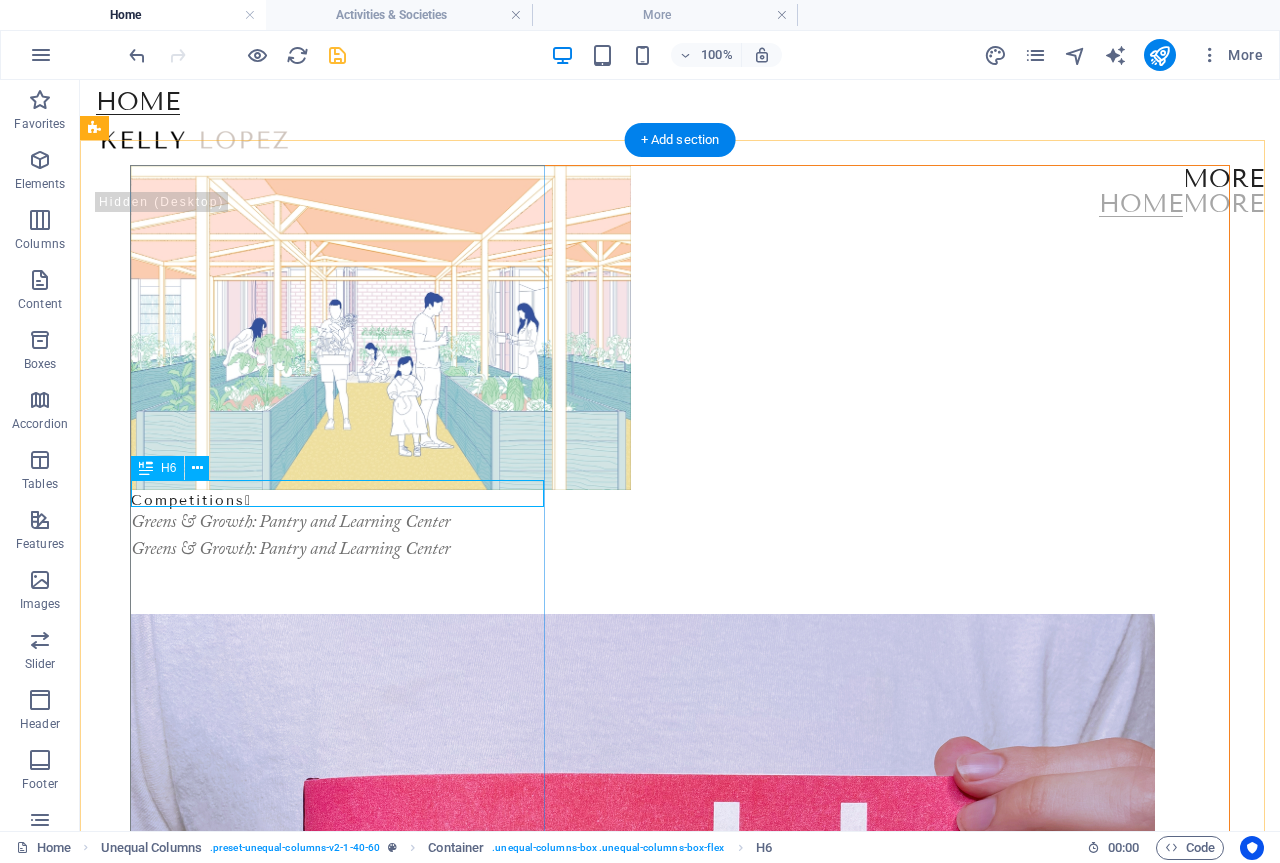 click on "Greens & Growth: Pantry and Learning Center" at bounding box center [680, 550] 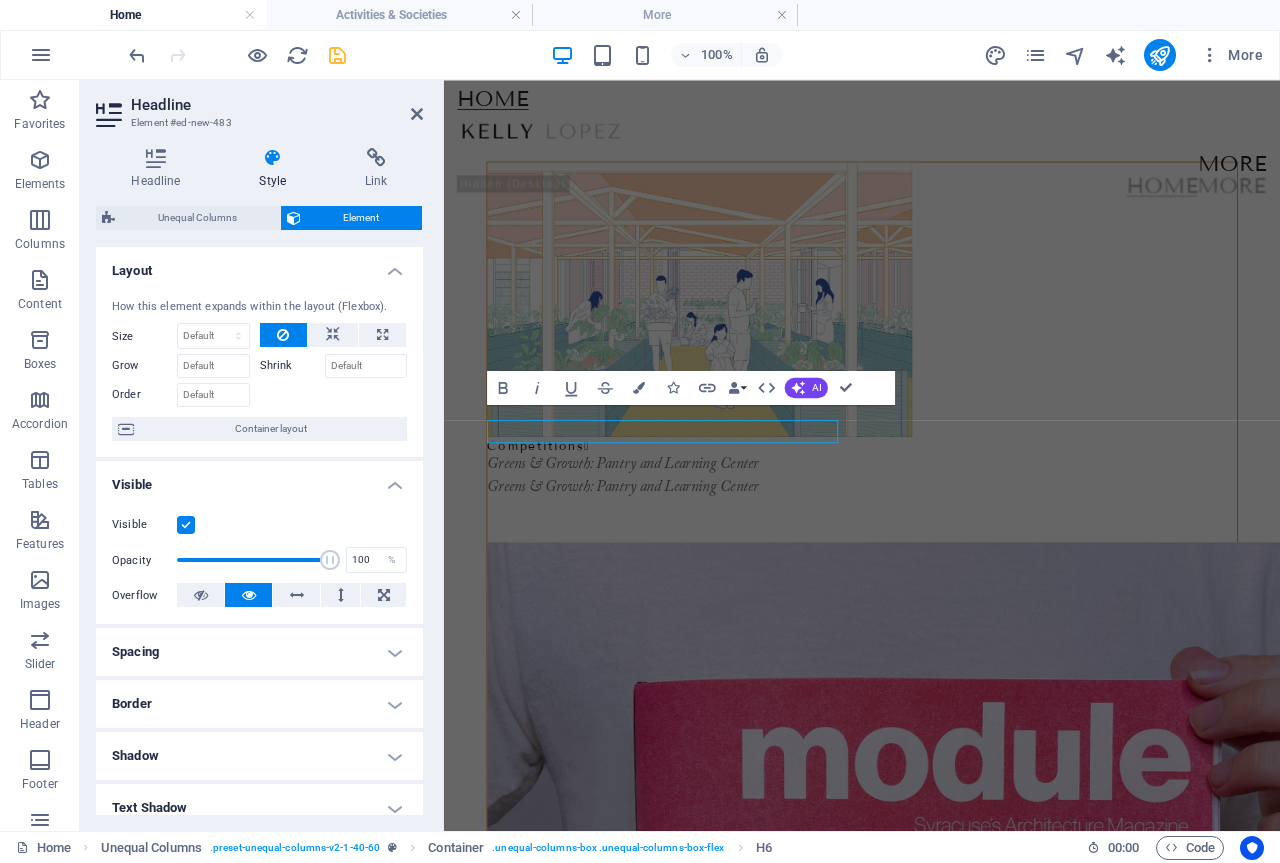 click on "Visible" at bounding box center [259, 479] 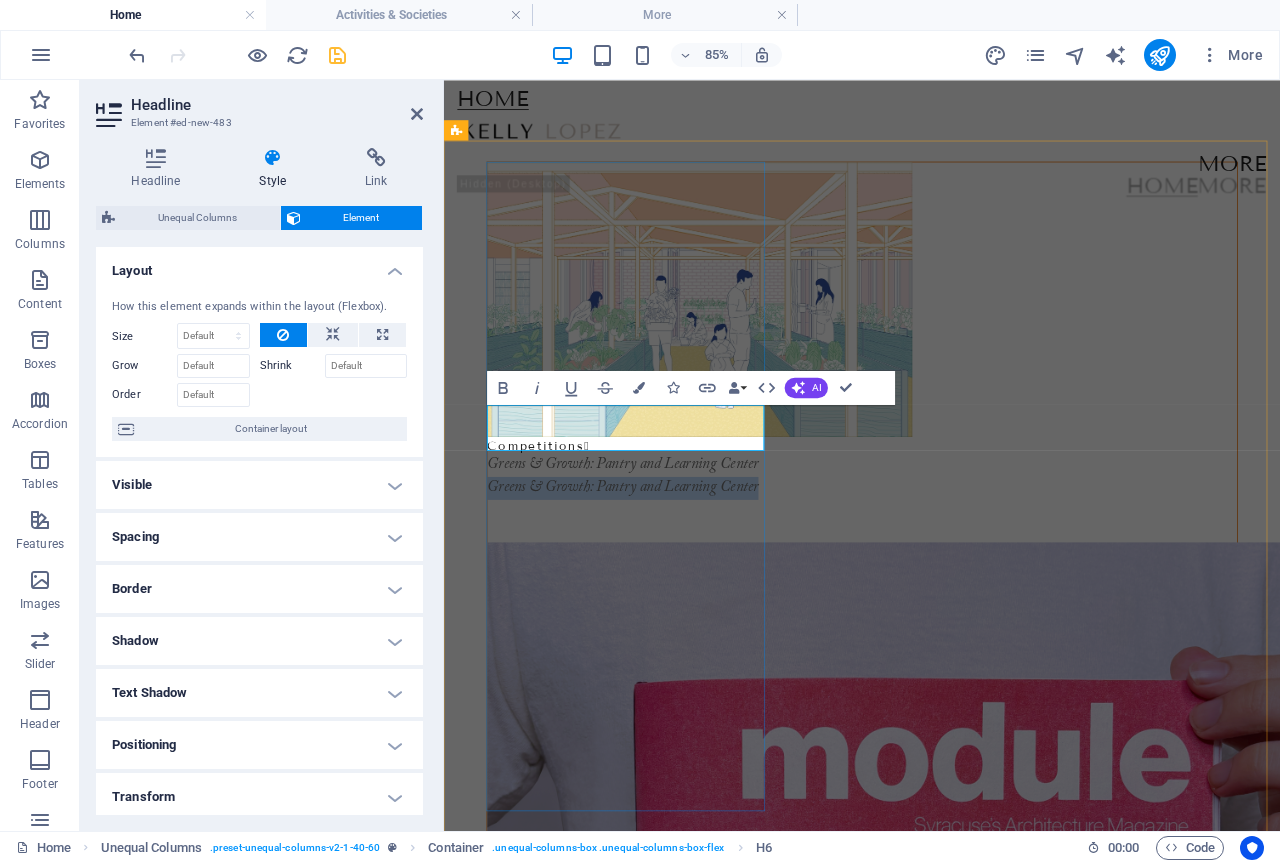 type 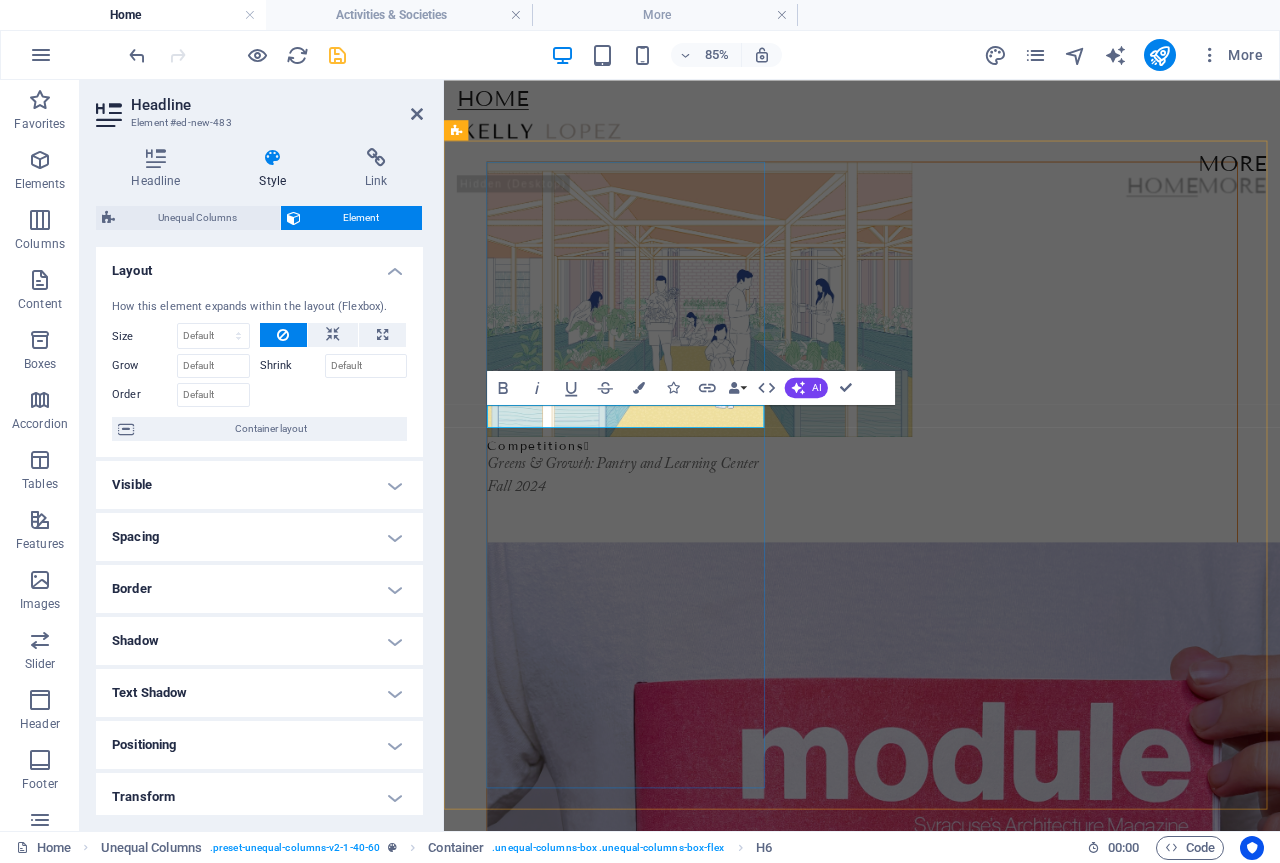 click on "​Fall 2024" at bounding box center (936, 560) 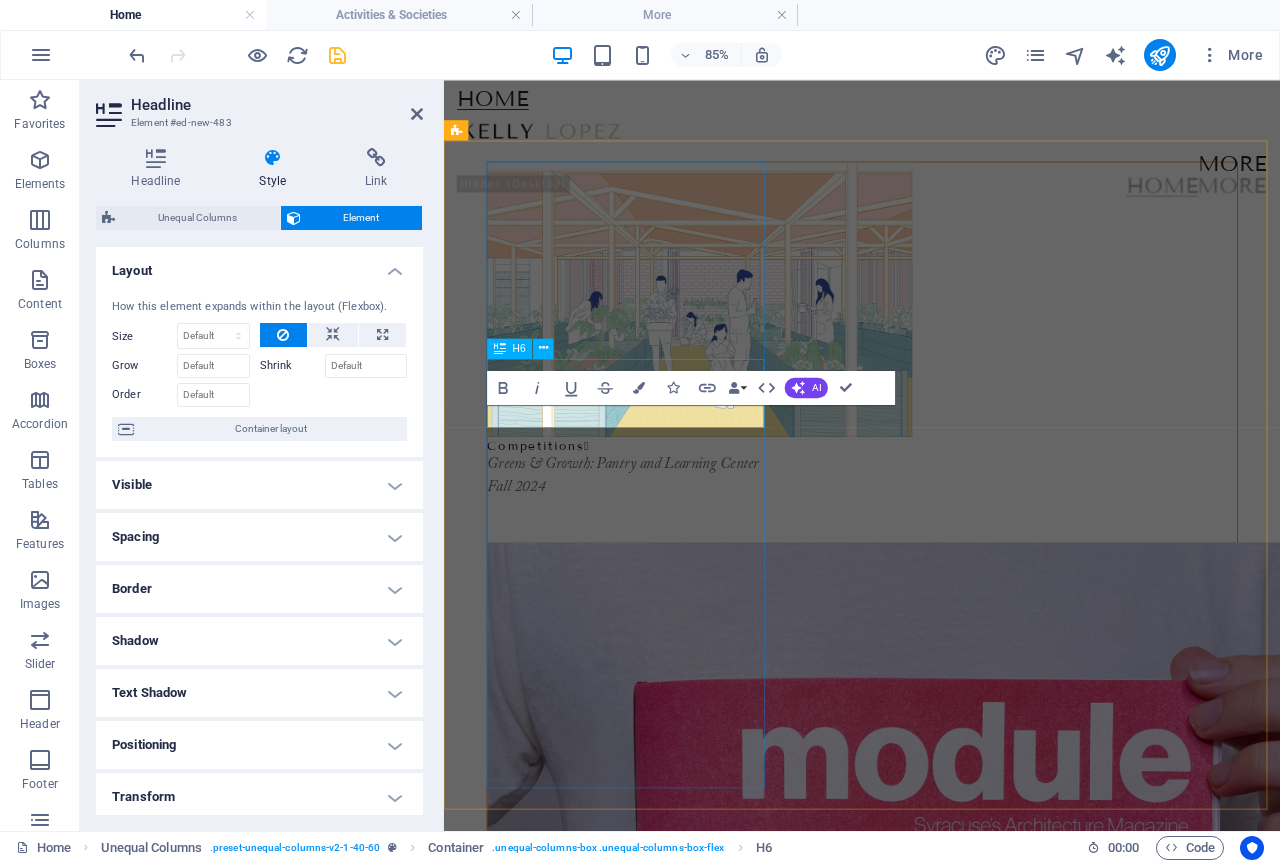 click on "Greens & Growth: Pantry and Learning Center" at bounding box center (936, 533) 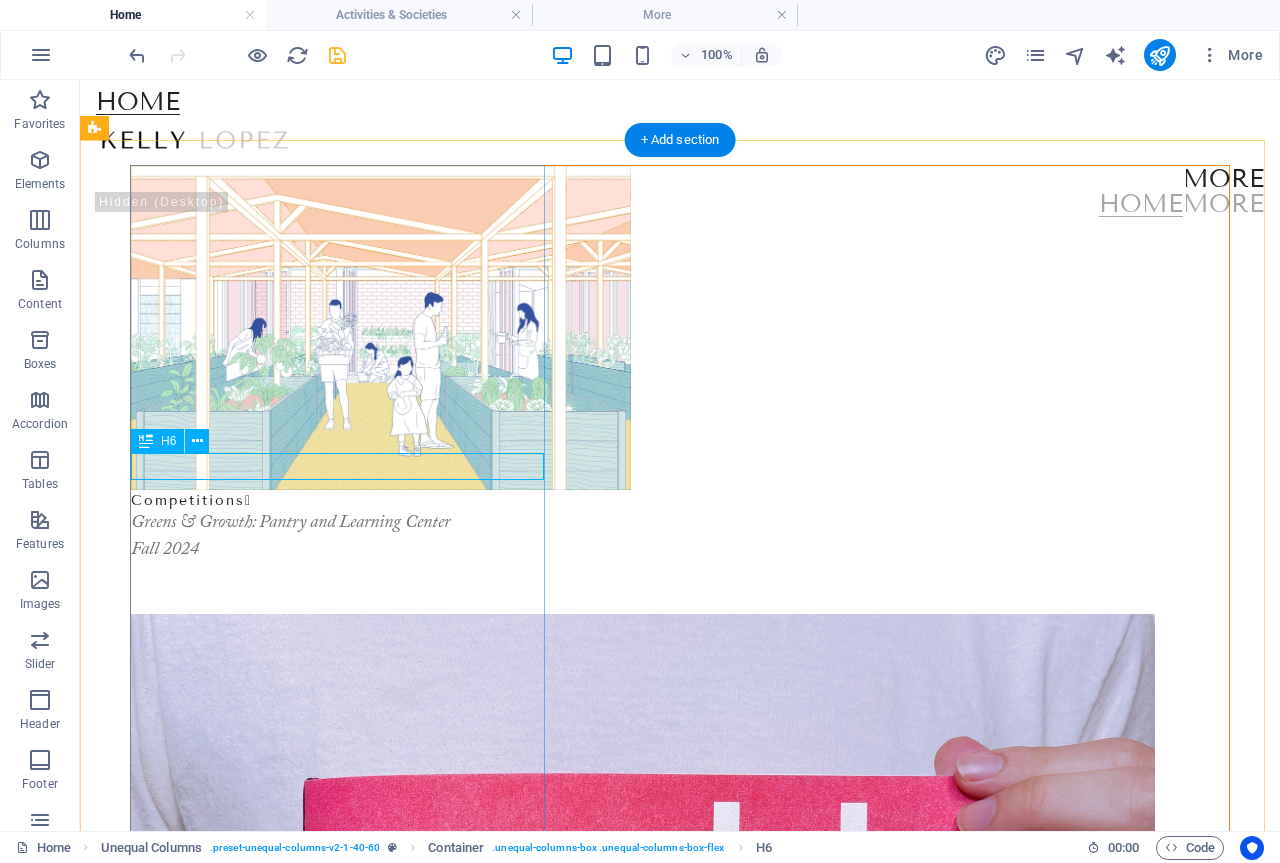 click on "Greens & Growth: Pantry and Learning Center" at bounding box center [680, 523] 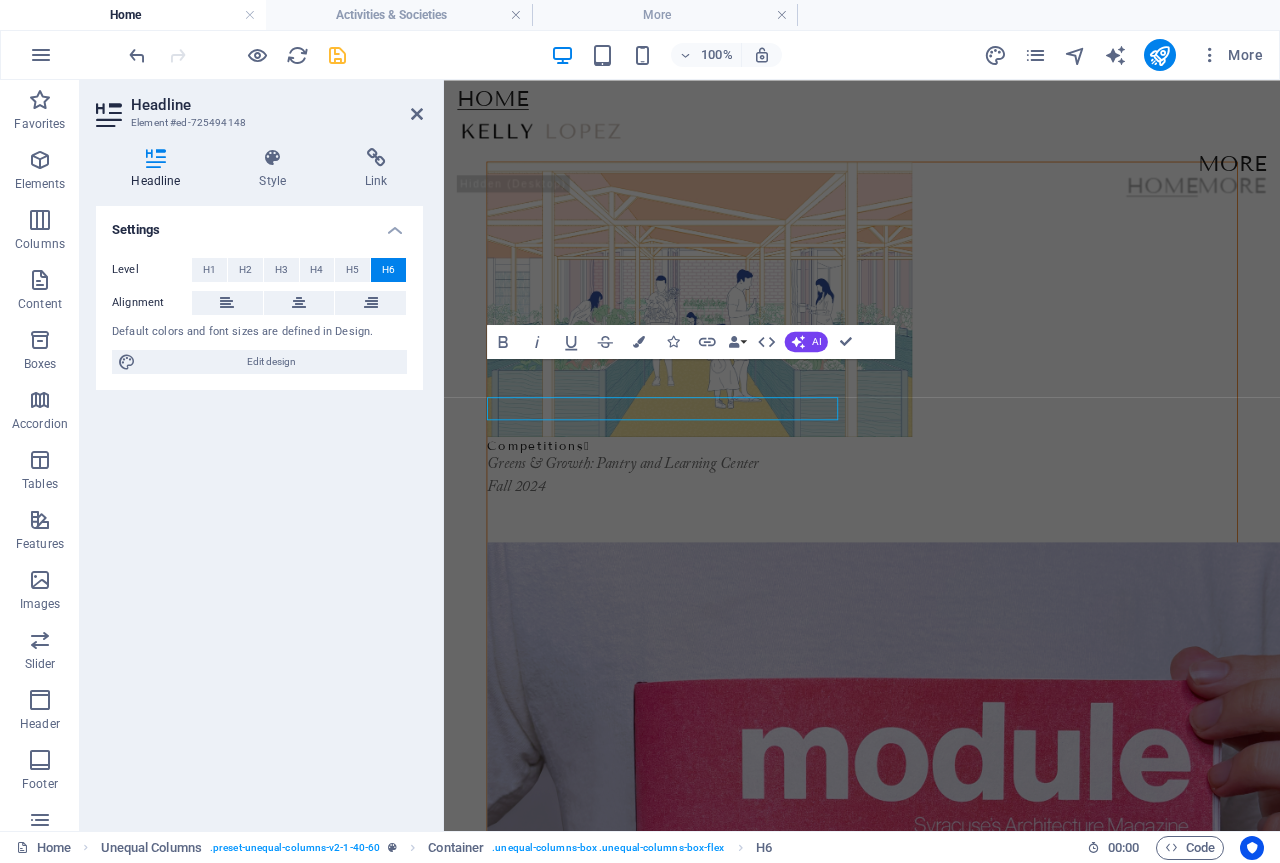 click on "Settings Level H1 H2 H3 H4 H5 H6 Alignment Default colors and font sizes are defined in Design. Edit design" at bounding box center (259, 510) 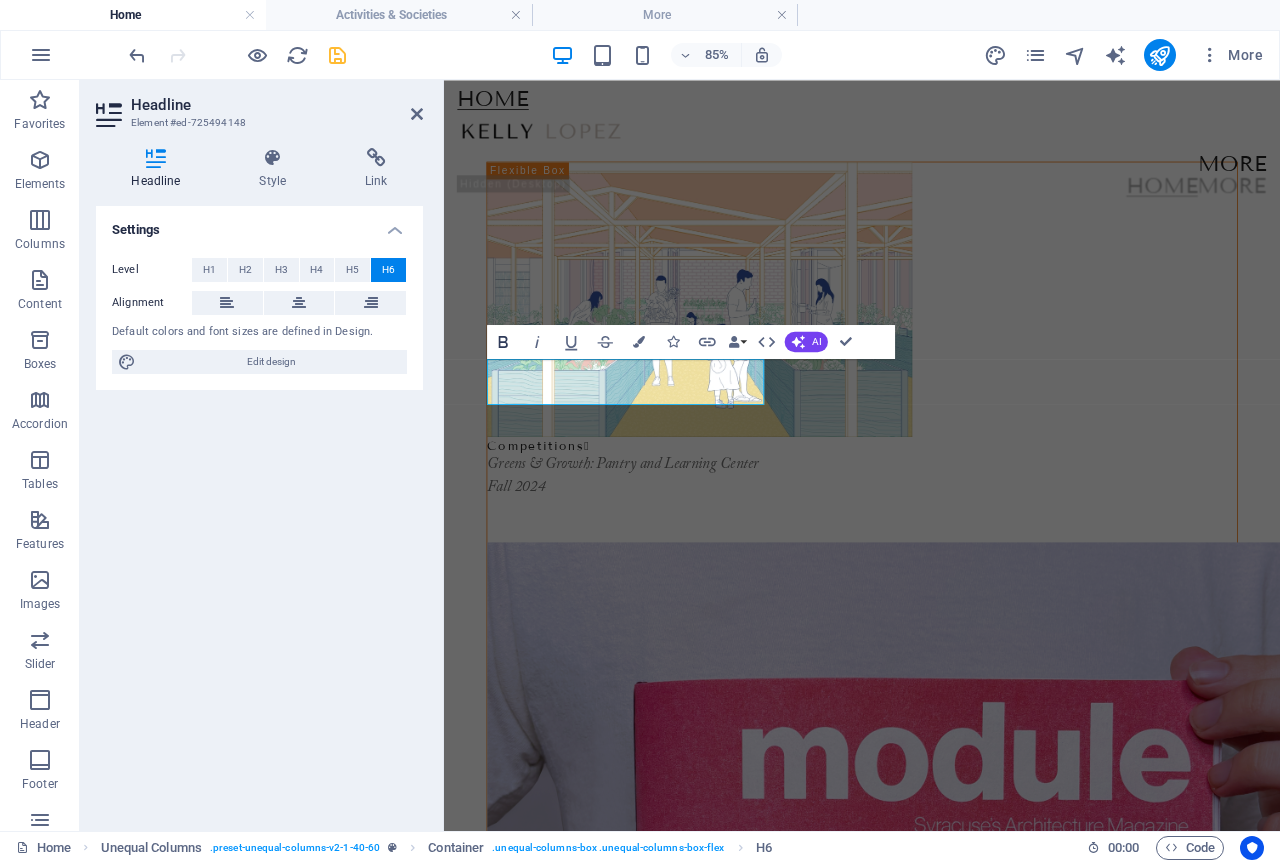 click 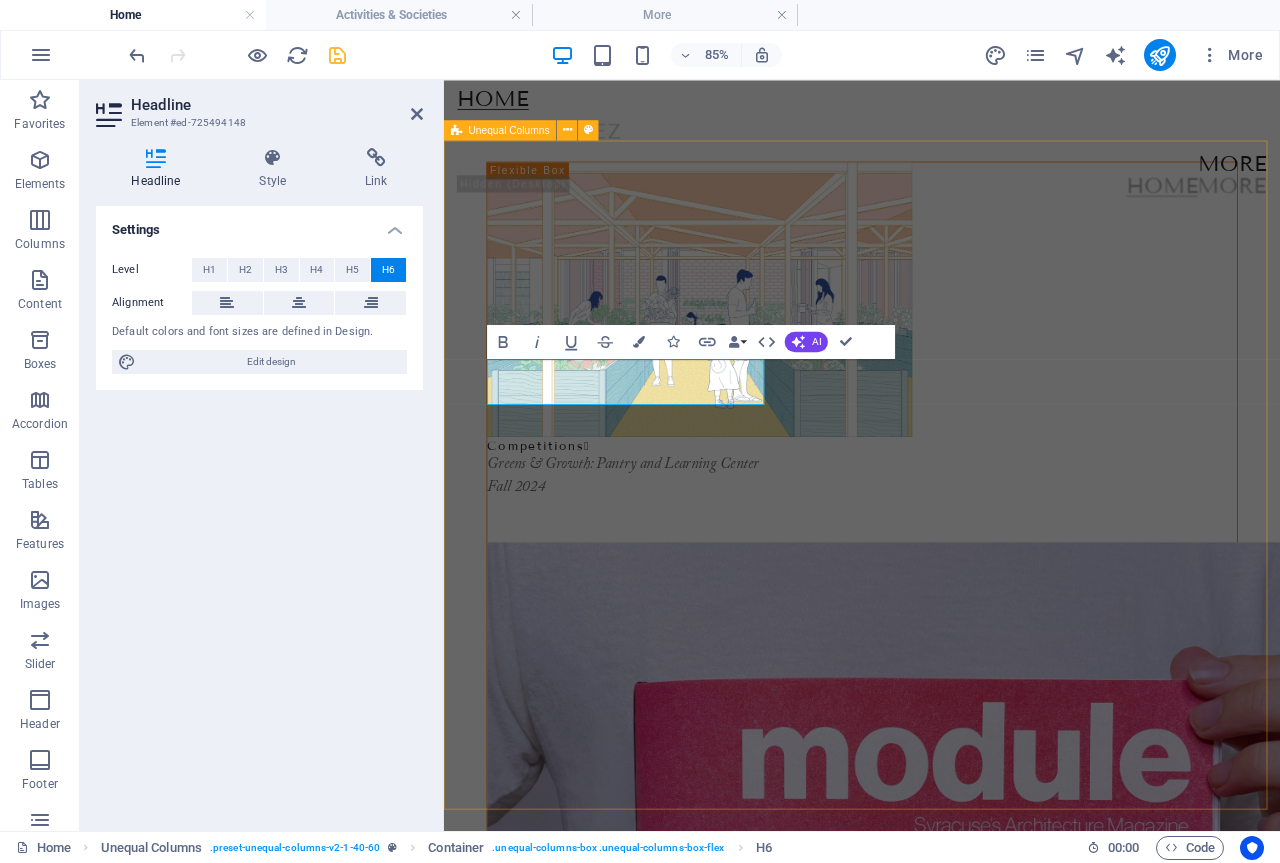 click on "Competitions  <span class="icon">❱</span> Greens & Growth: Pantry and Learning Center Fall 2024 Competitions  <span class="icon">❱</span> Module  Magazine | Issue 01 Academic Works  <span class="icon">❱</span> Forest for Living Academic Works   <span class="icon">❱</span> Surface Encounters" at bounding box center [936, 1603] 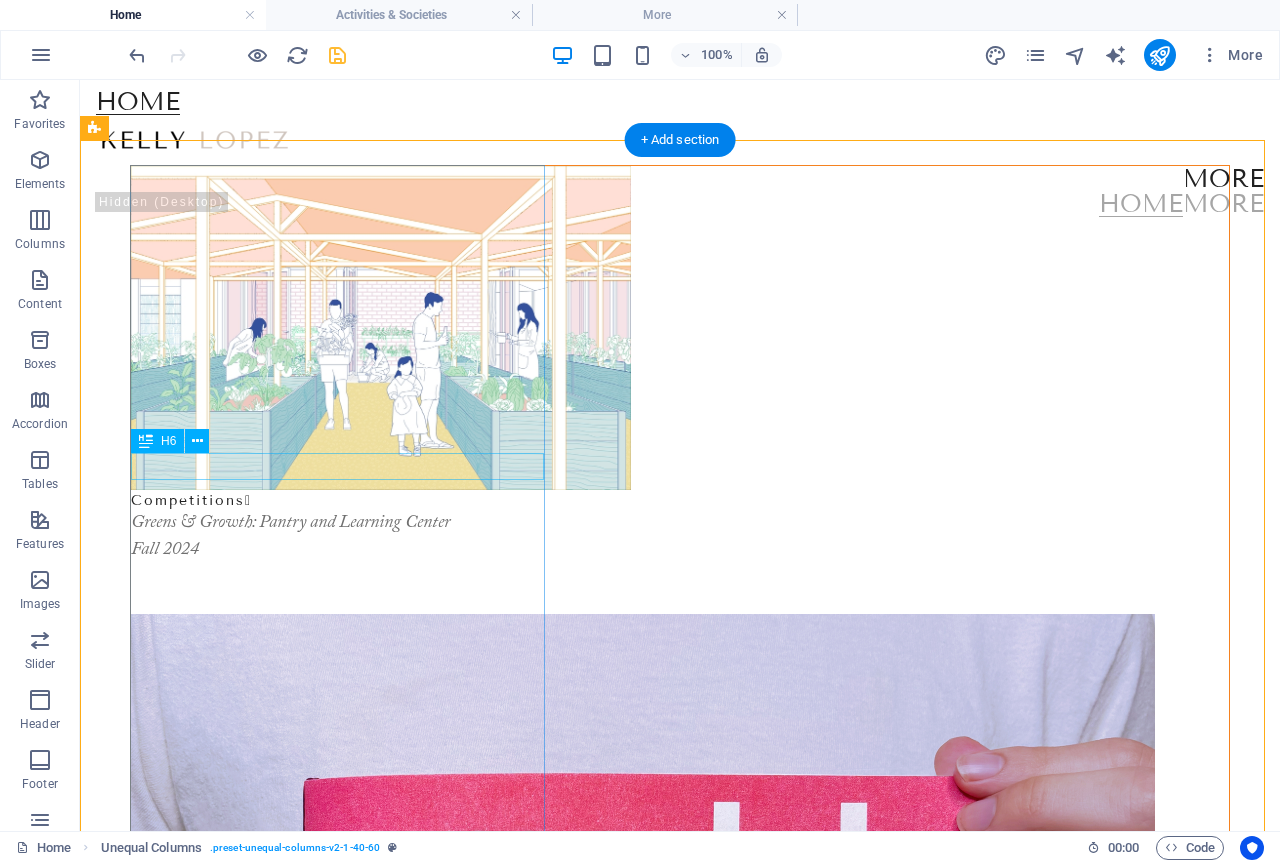 click on "Greens & Growth: Pantry and Learning Center" at bounding box center [680, 523] 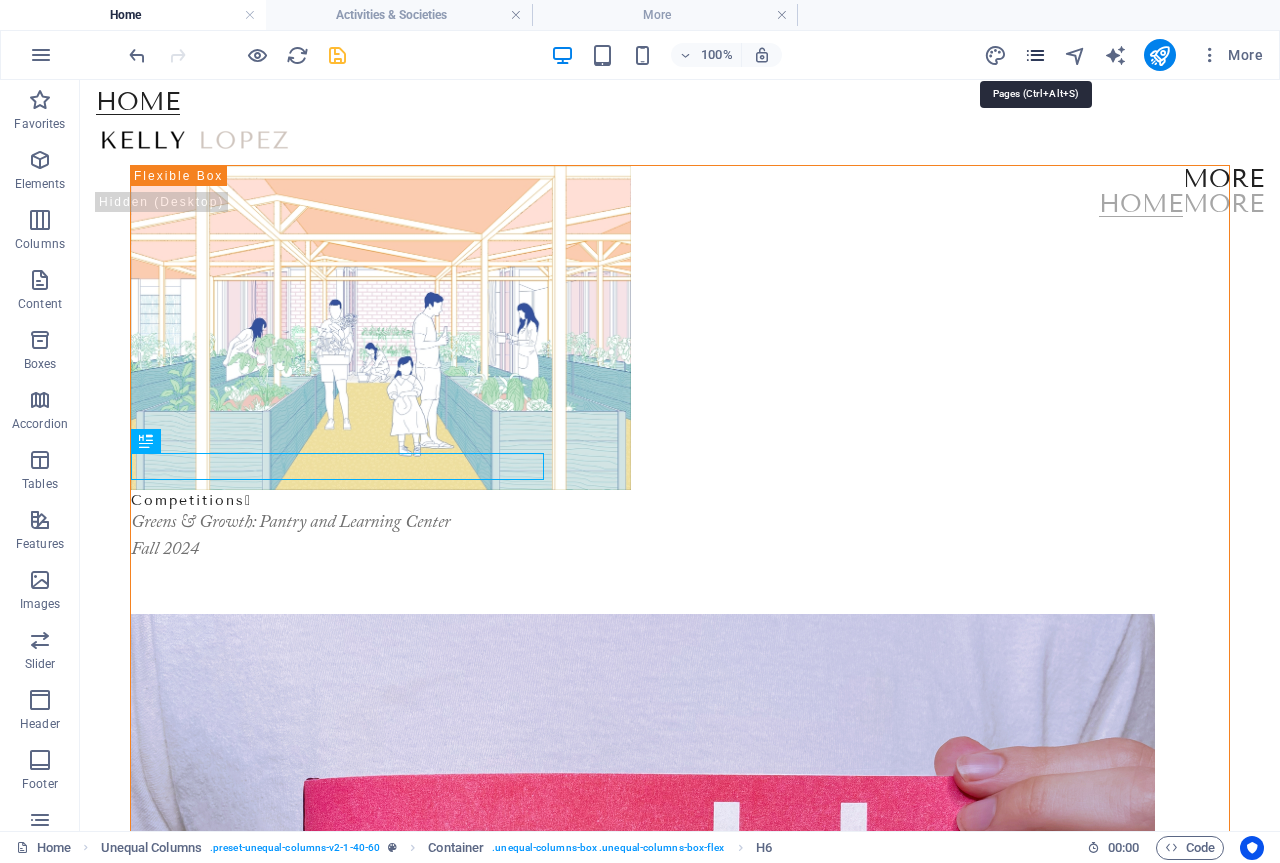 click at bounding box center [1035, 55] 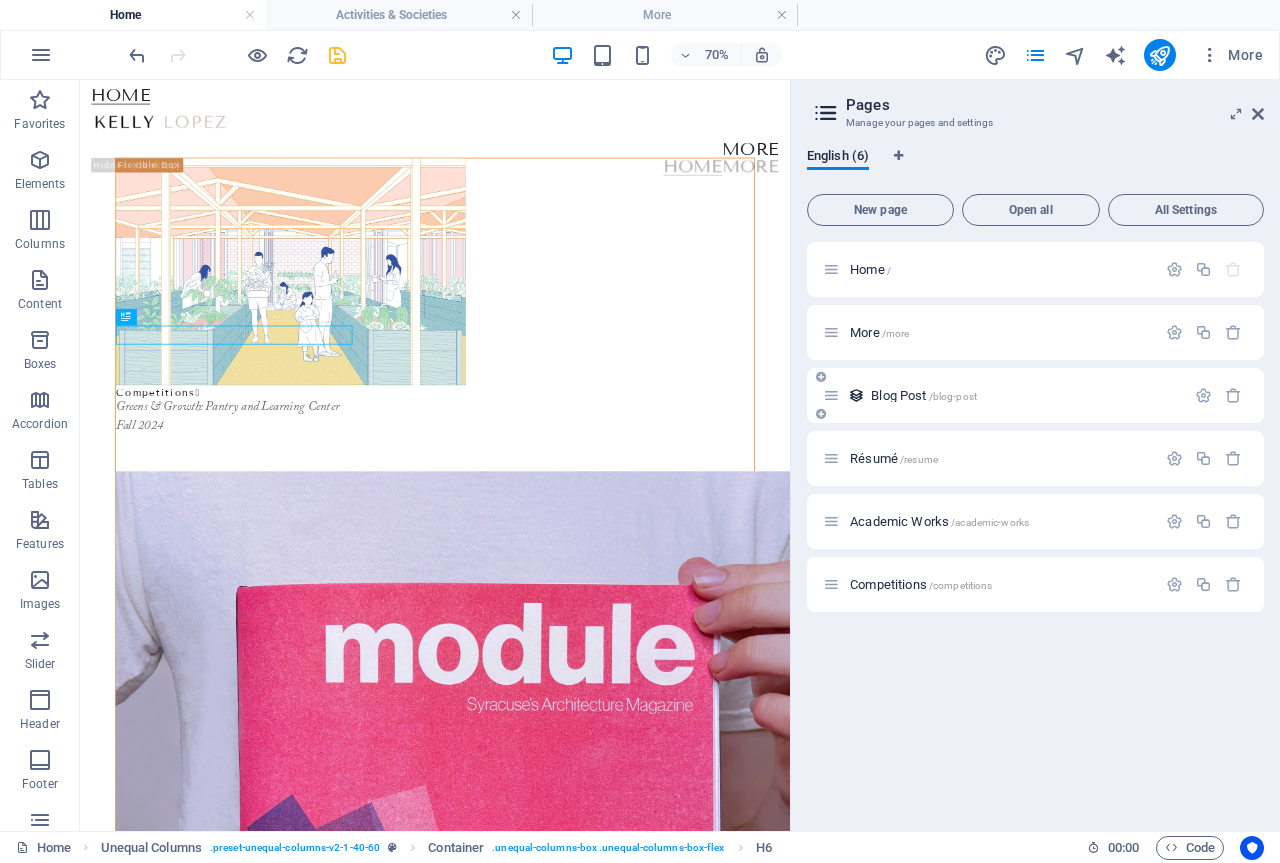 click at bounding box center (831, 395) 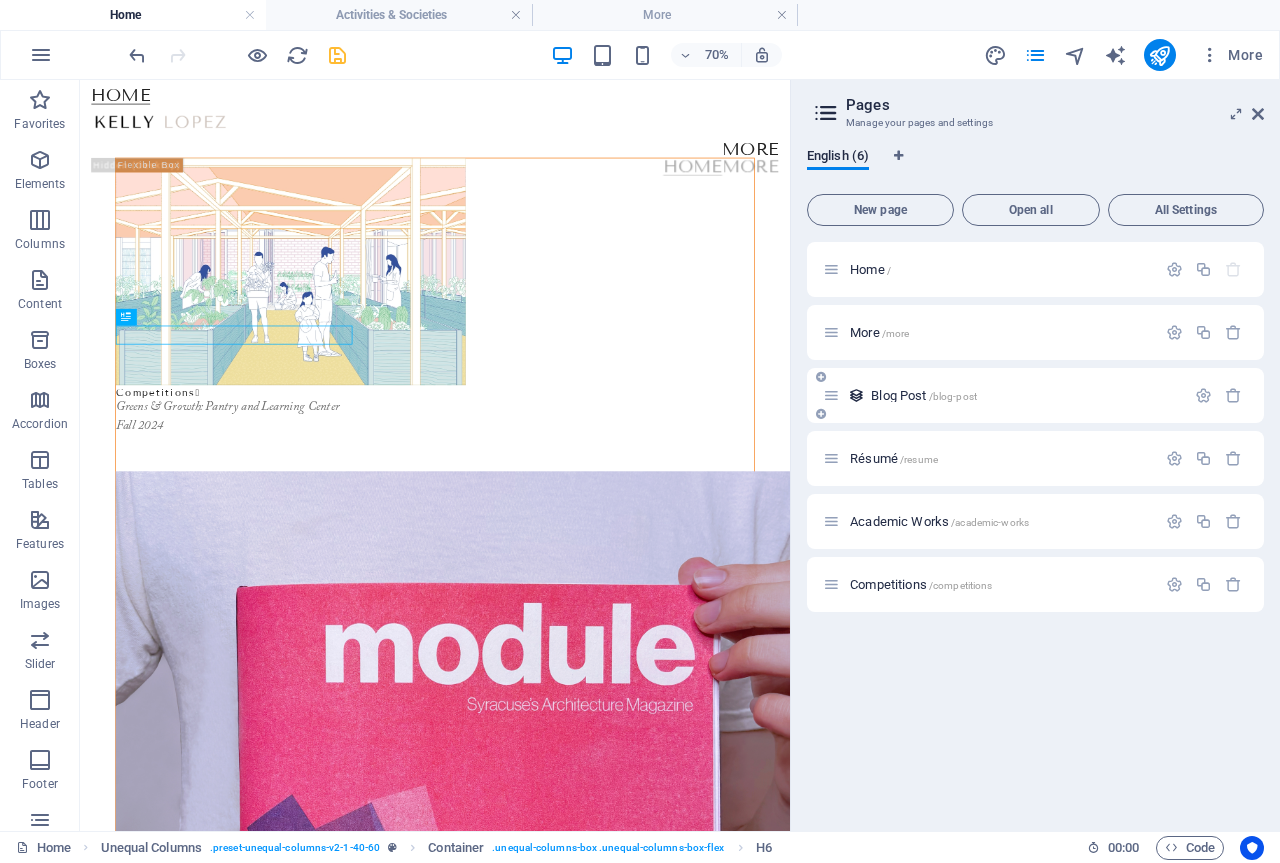 click on "Blog Post /blog-post" at bounding box center (924, 395) 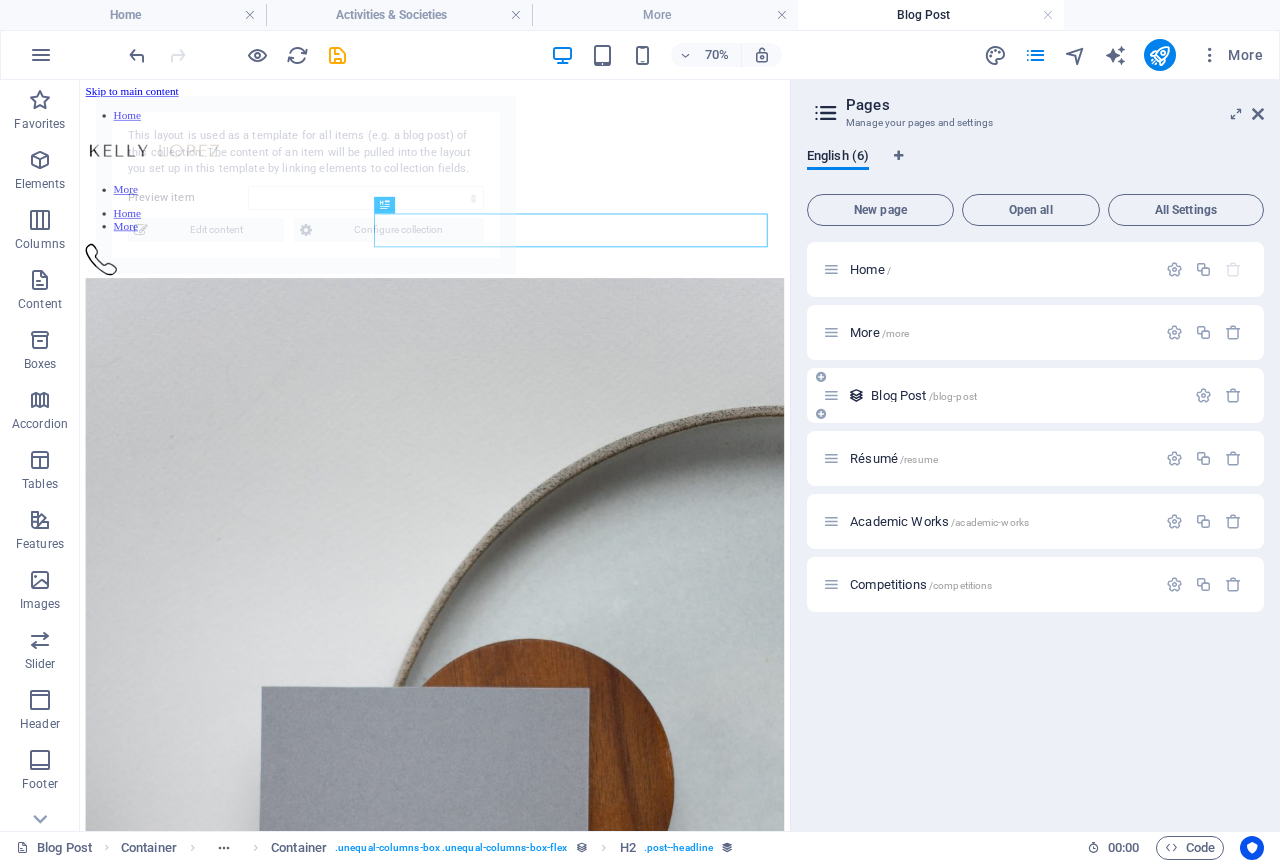 scroll, scrollTop: 0, scrollLeft: 0, axis: both 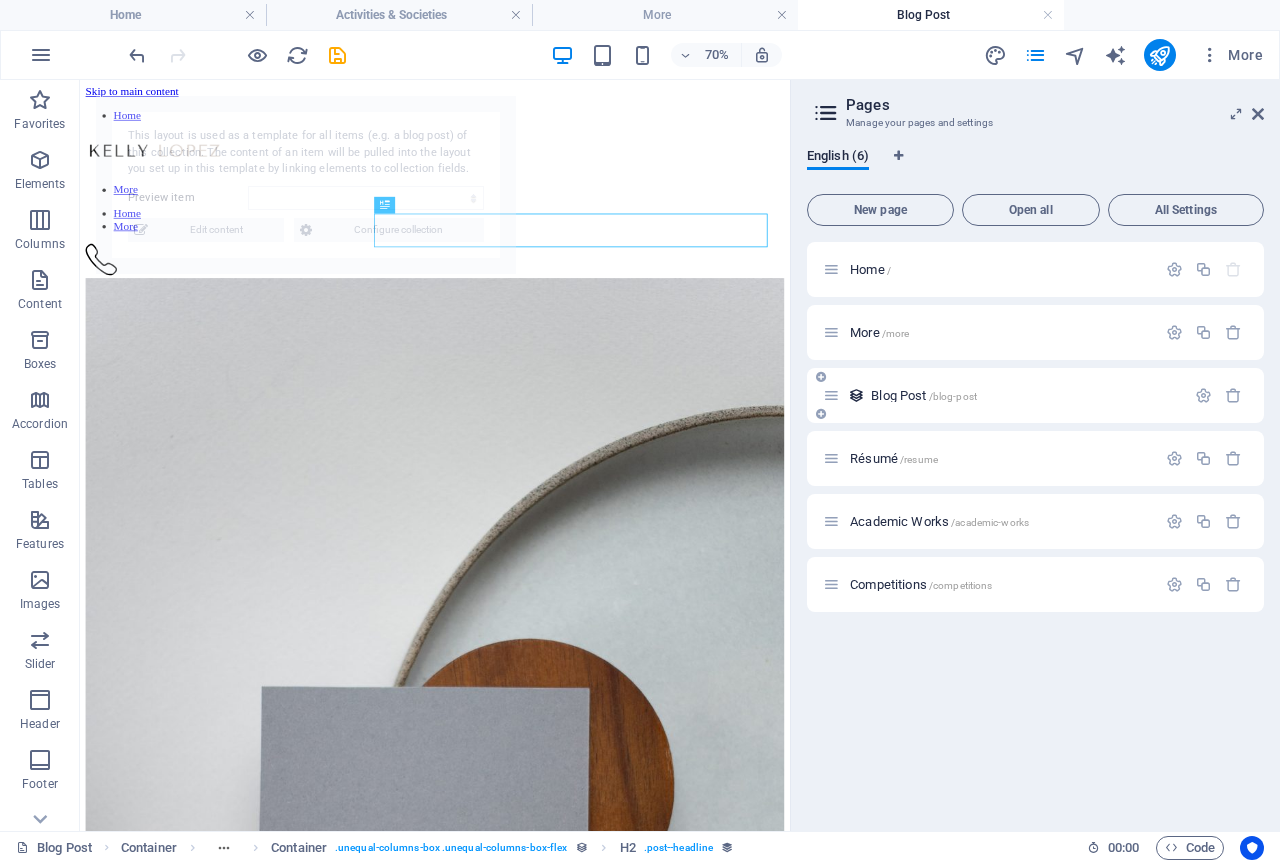 select on "68367e6647420eee17096a69" 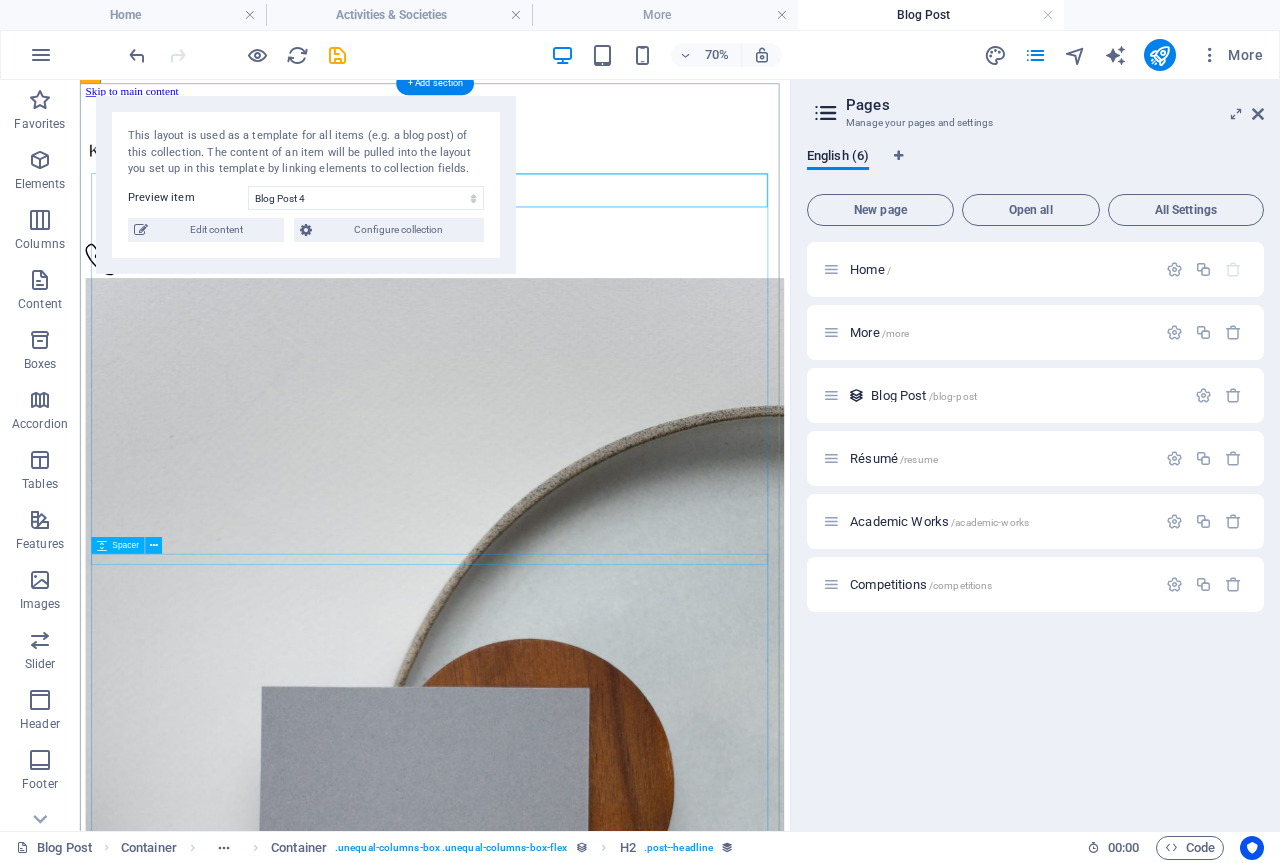 scroll, scrollTop: 194, scrollLeft: 0, axis: vertical 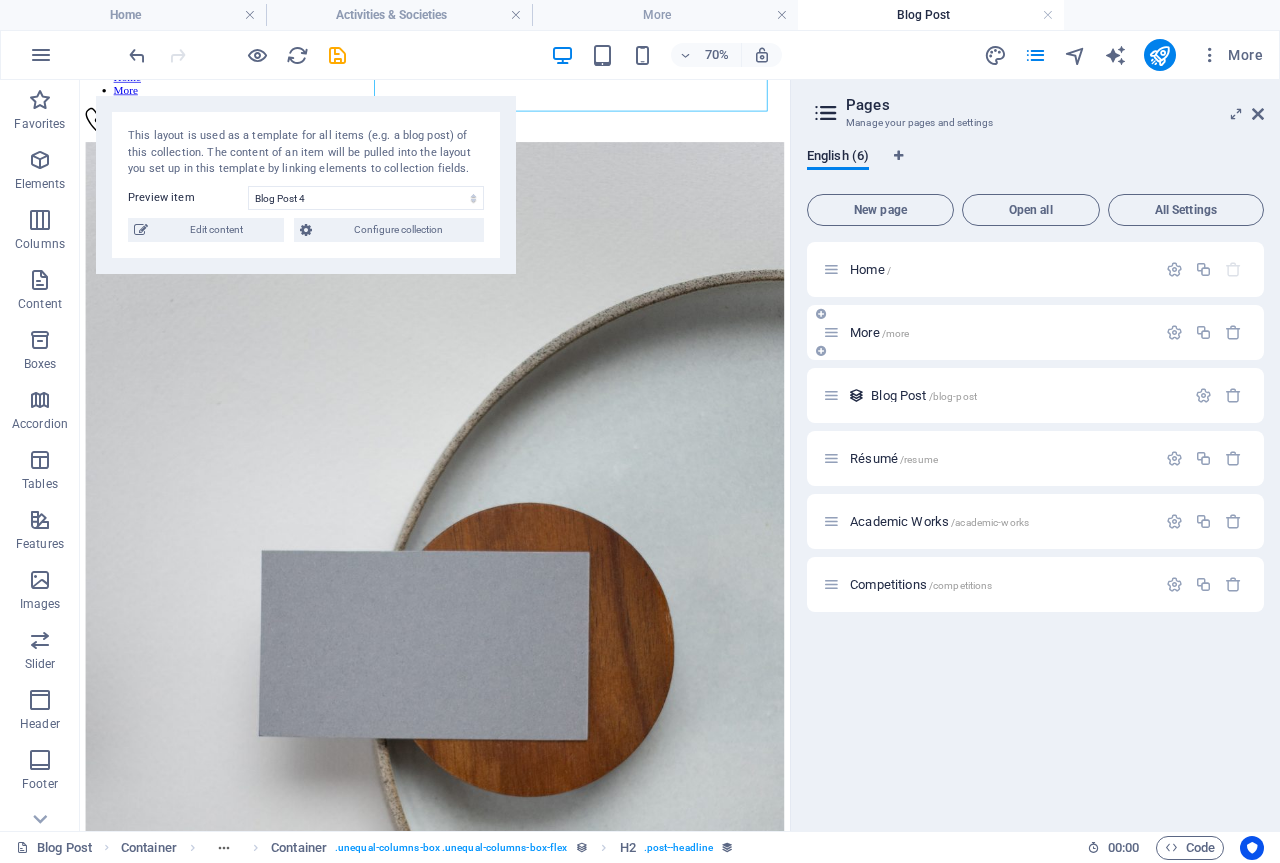 click on "More /more" at bounding box center [879, 332] 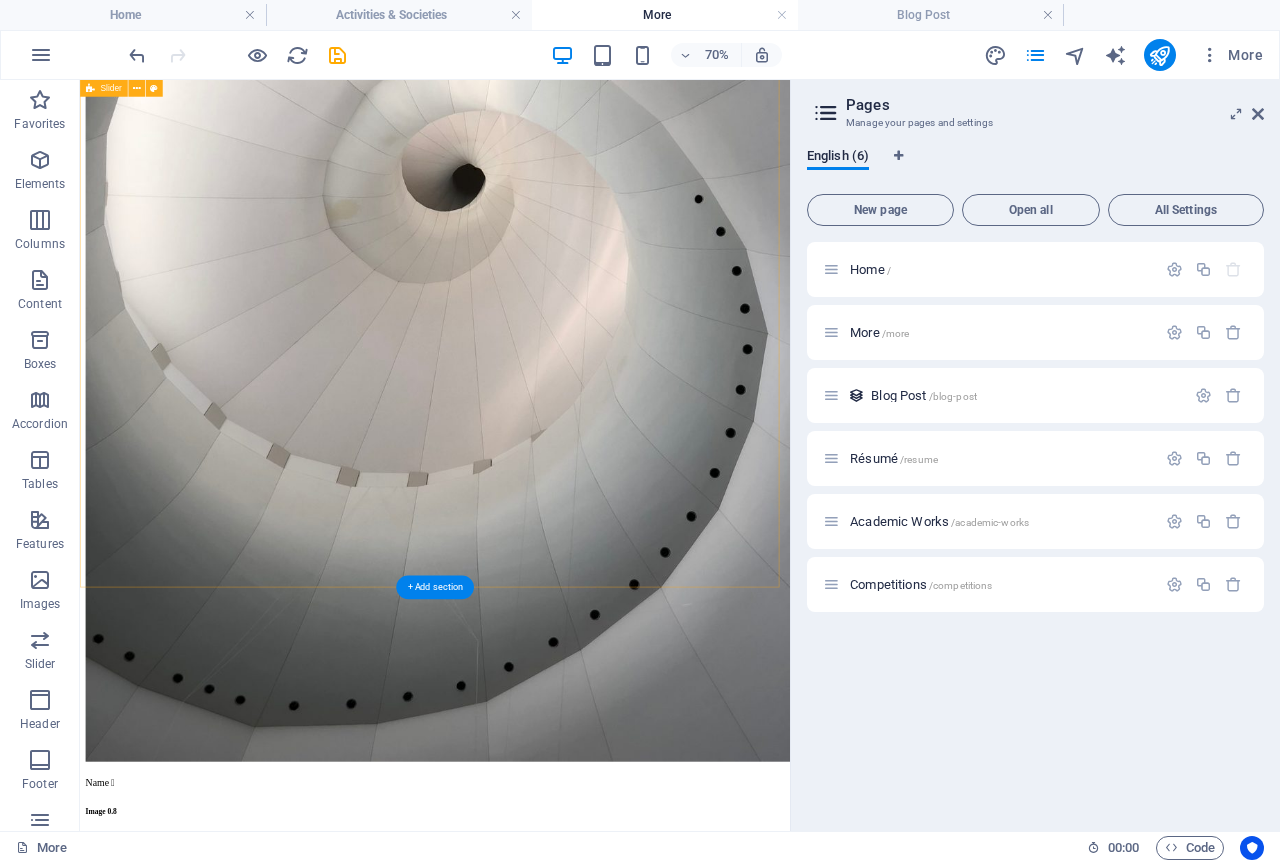 scroll, scrollTop: 1600, scrollLeft: 0, axis: vertical 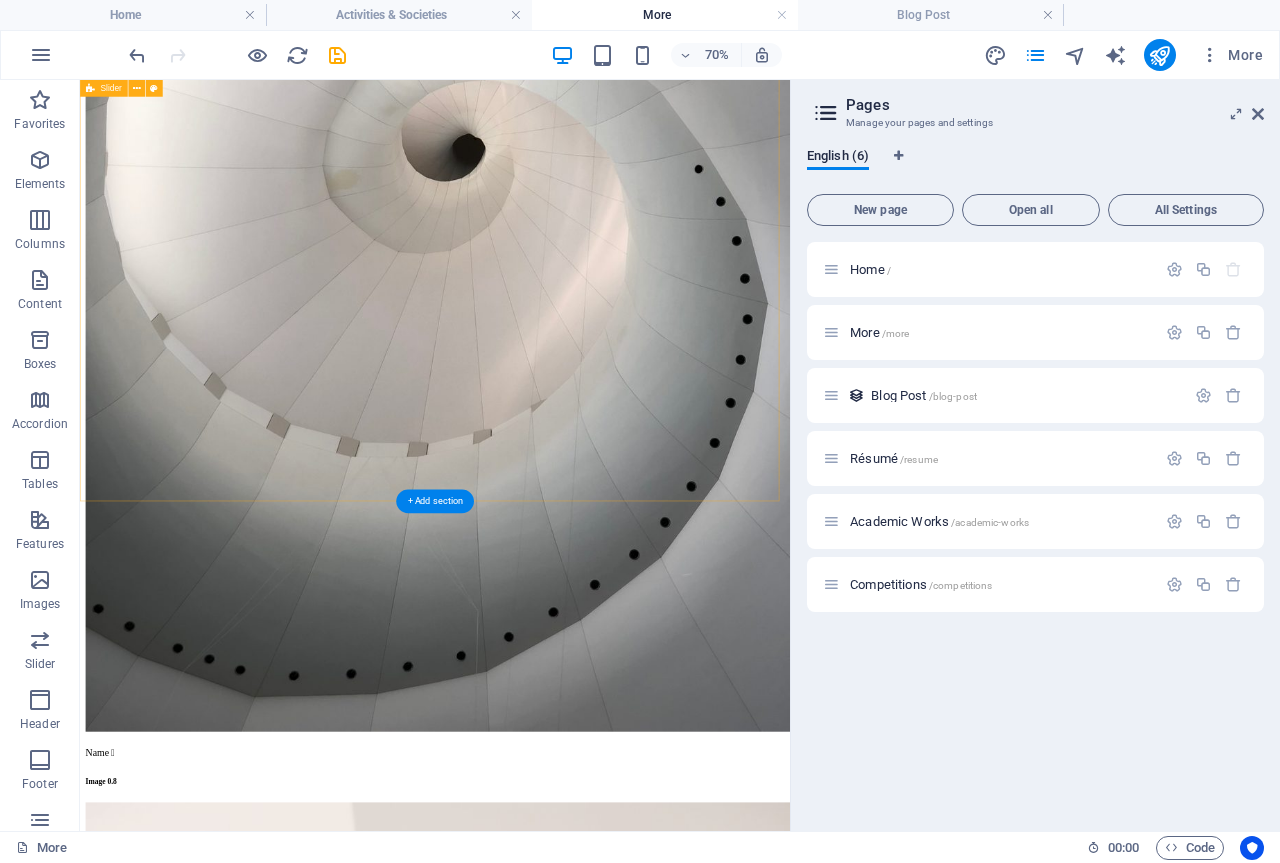 click on "Name    Image 0.8 Name    Image 0.9 Name    Image 1.1 Name    Image 1.0 The  white  section Contrast    Image 0.2 Beauty    Image 0.7 Suburbs    Image 0.1 The beauty of diversity Skate hall    Image 0.5 1 2" at bounding box center (587, 6295) 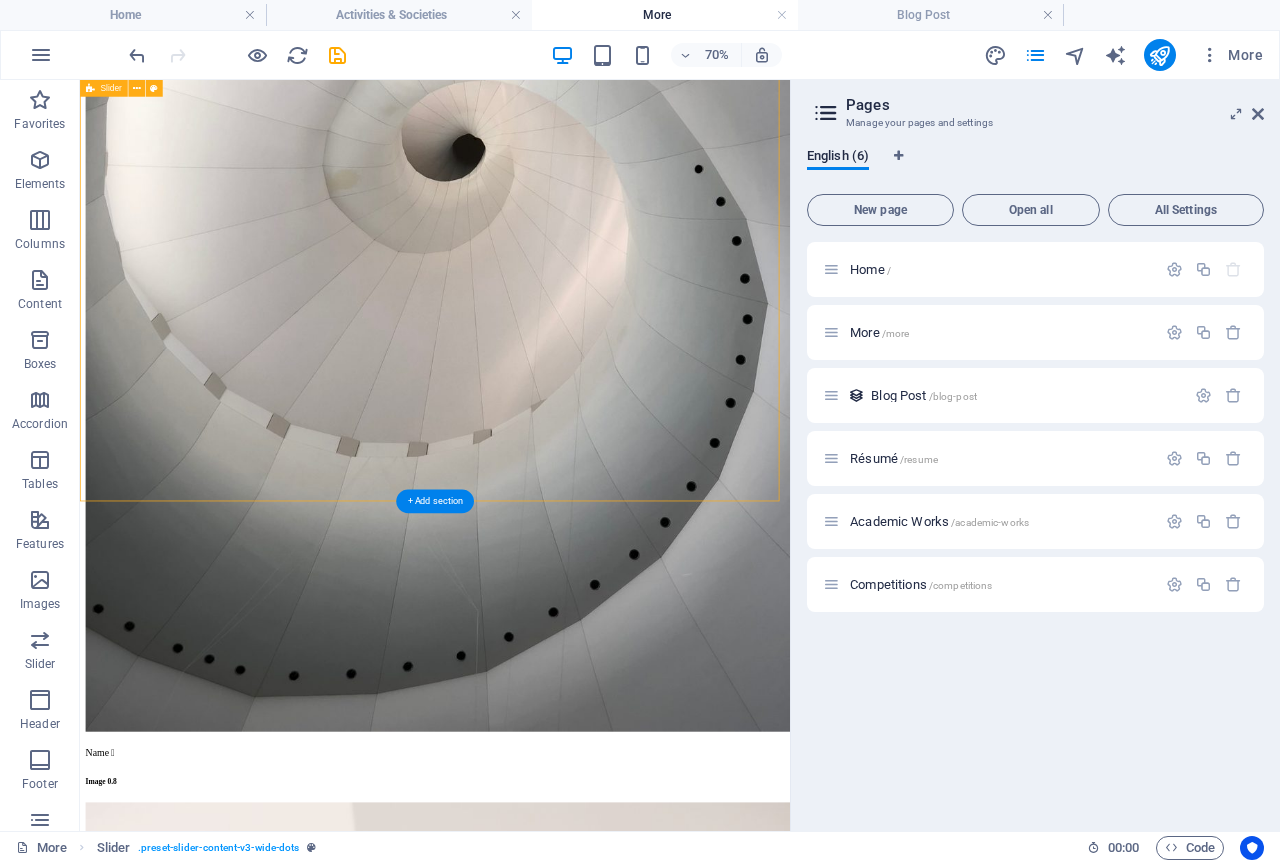 click on "Name    Image 0.8 Name    Image 0.9 Name    Image 1.1 Name    Image 1.0 The  white  section Contrast    Image 0.2 Beauty    Image 0.7 Suburbs    Image 0.1 The beauty of diversity Skate hall    Image 0.5 1 2" at bounding box center (587, 6295) 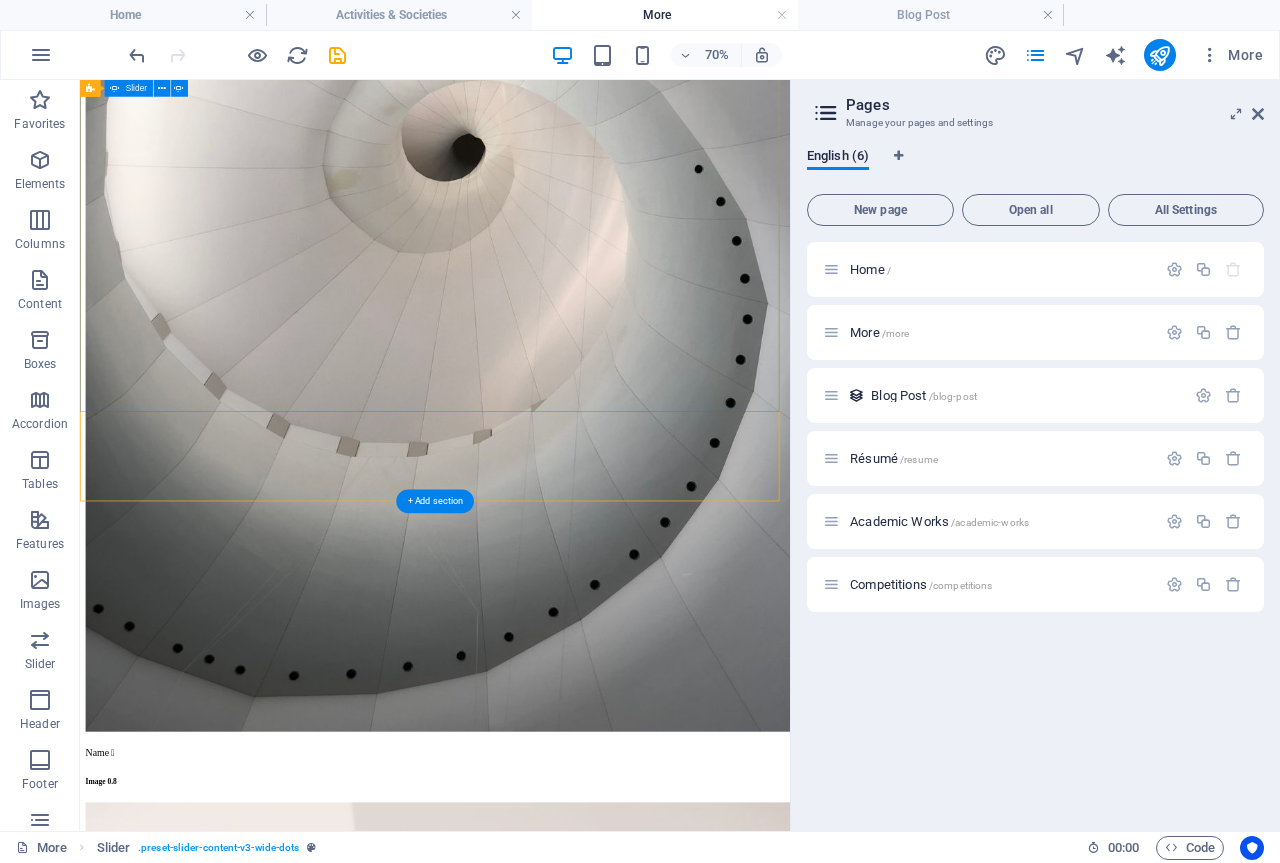 click on "2" at bounding box center (139, 13000) 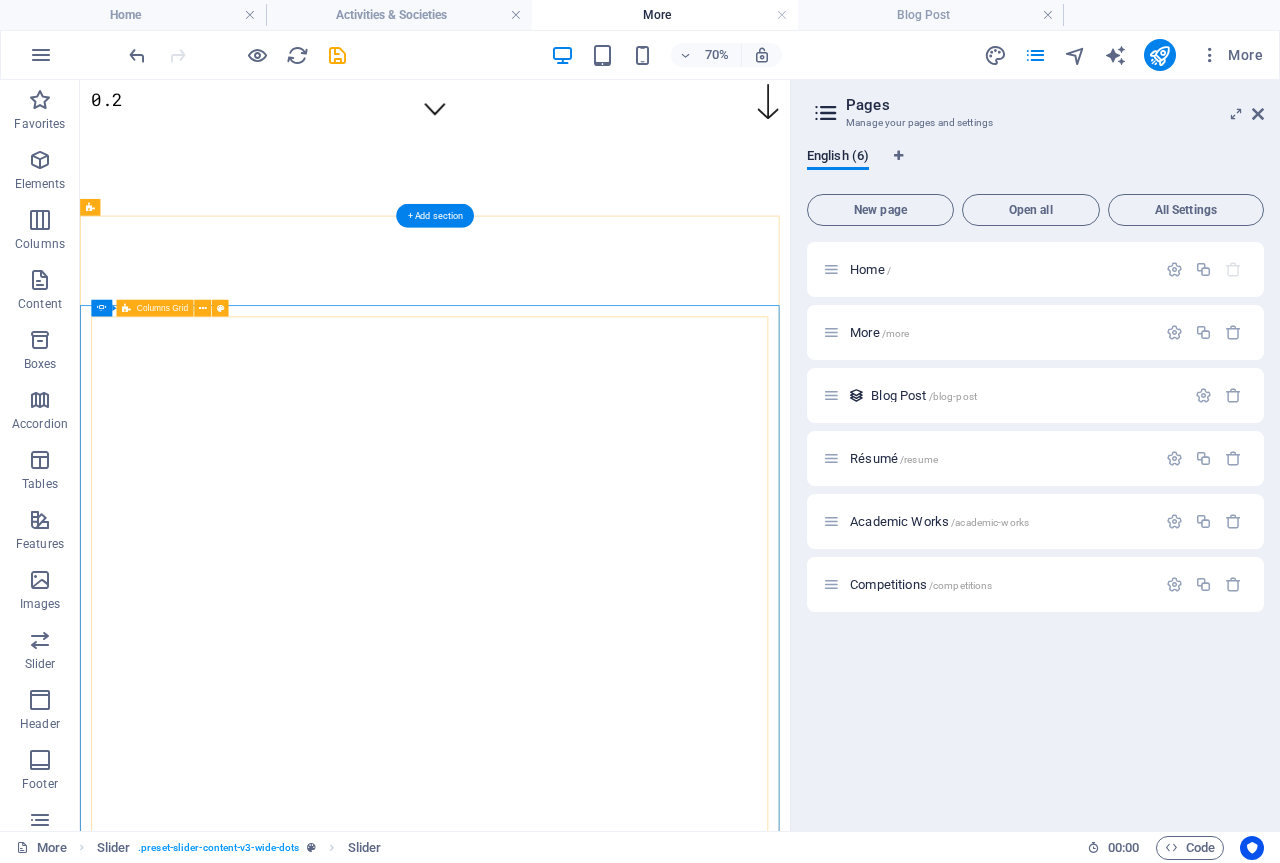 scroll, scrollTop: 1100, scrollLeft: 0, axis: vertical 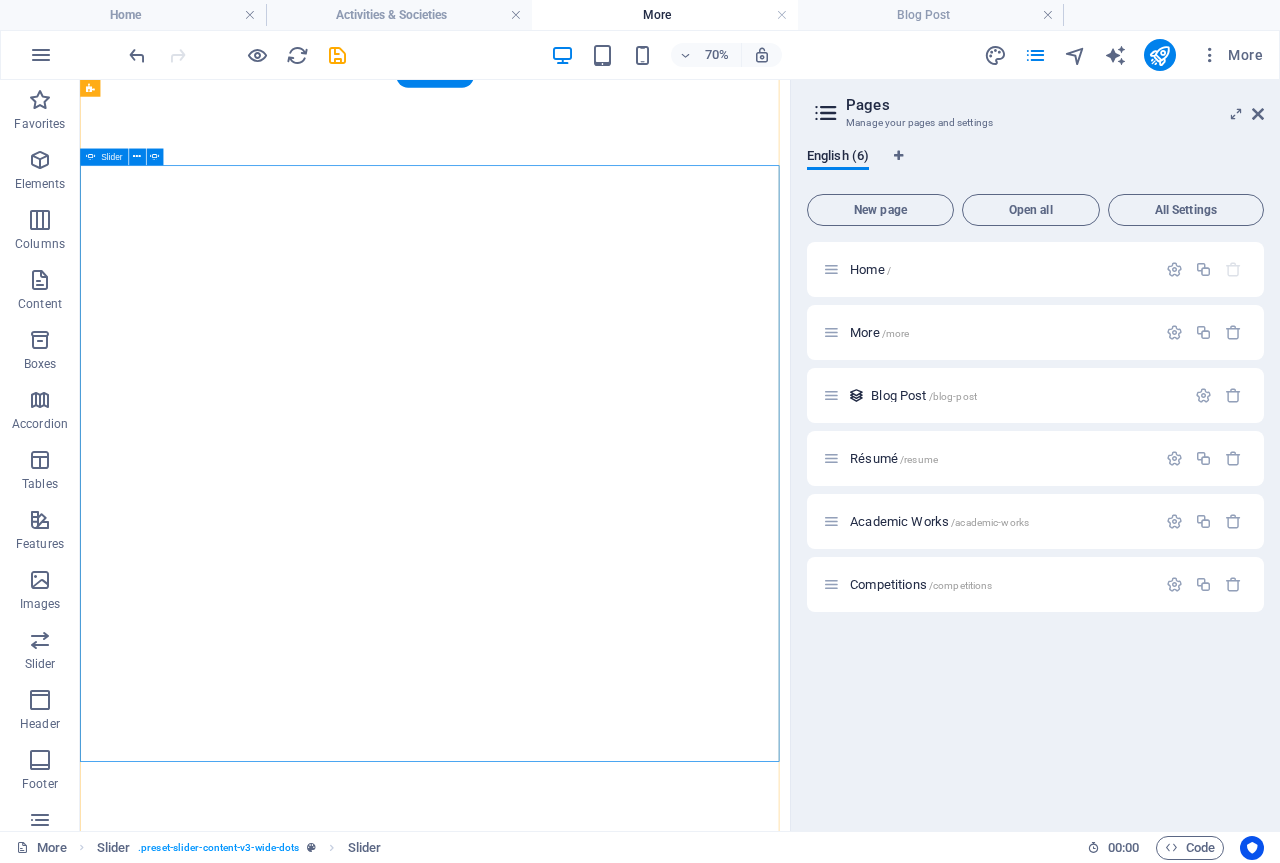 click on "1" at bounding box center [139, 13479] 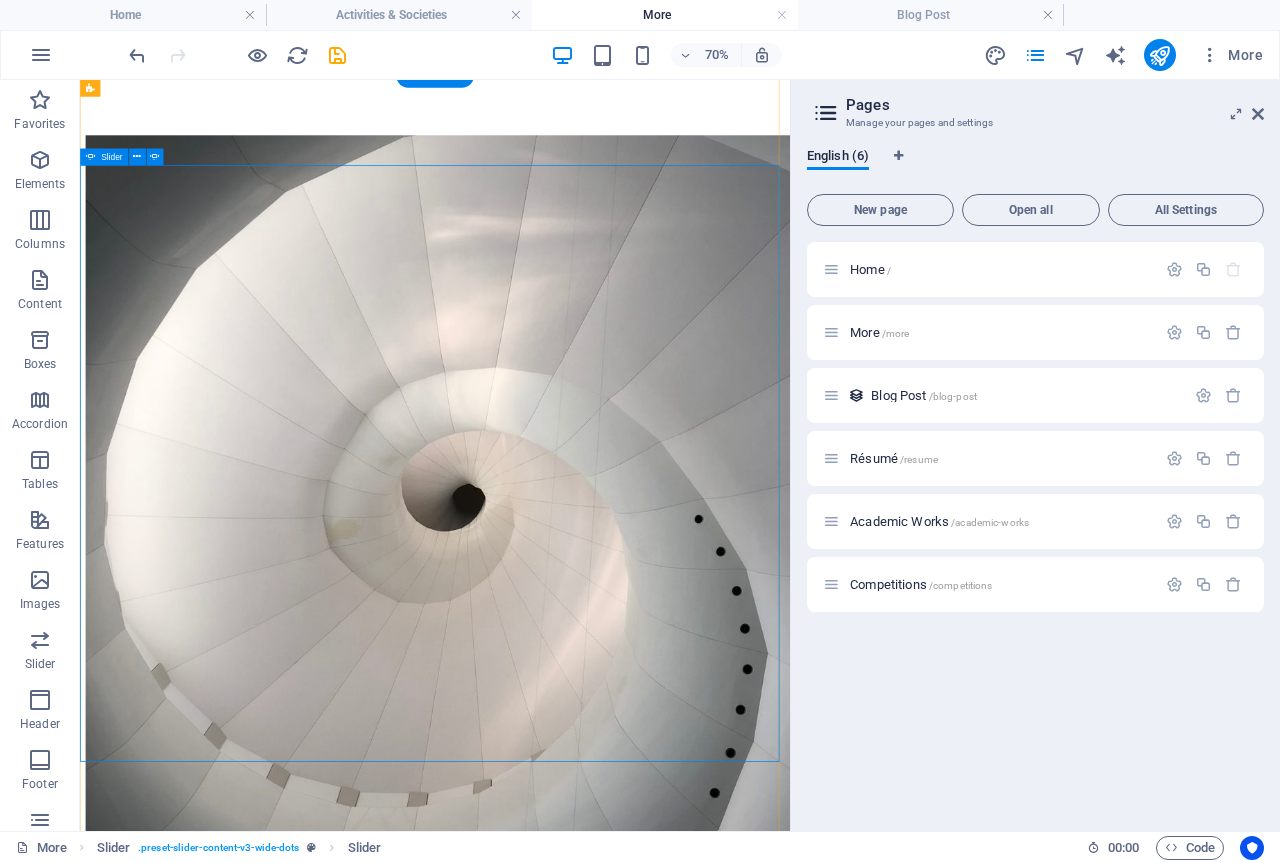 click on "2" at bounding box center (139, 13500) 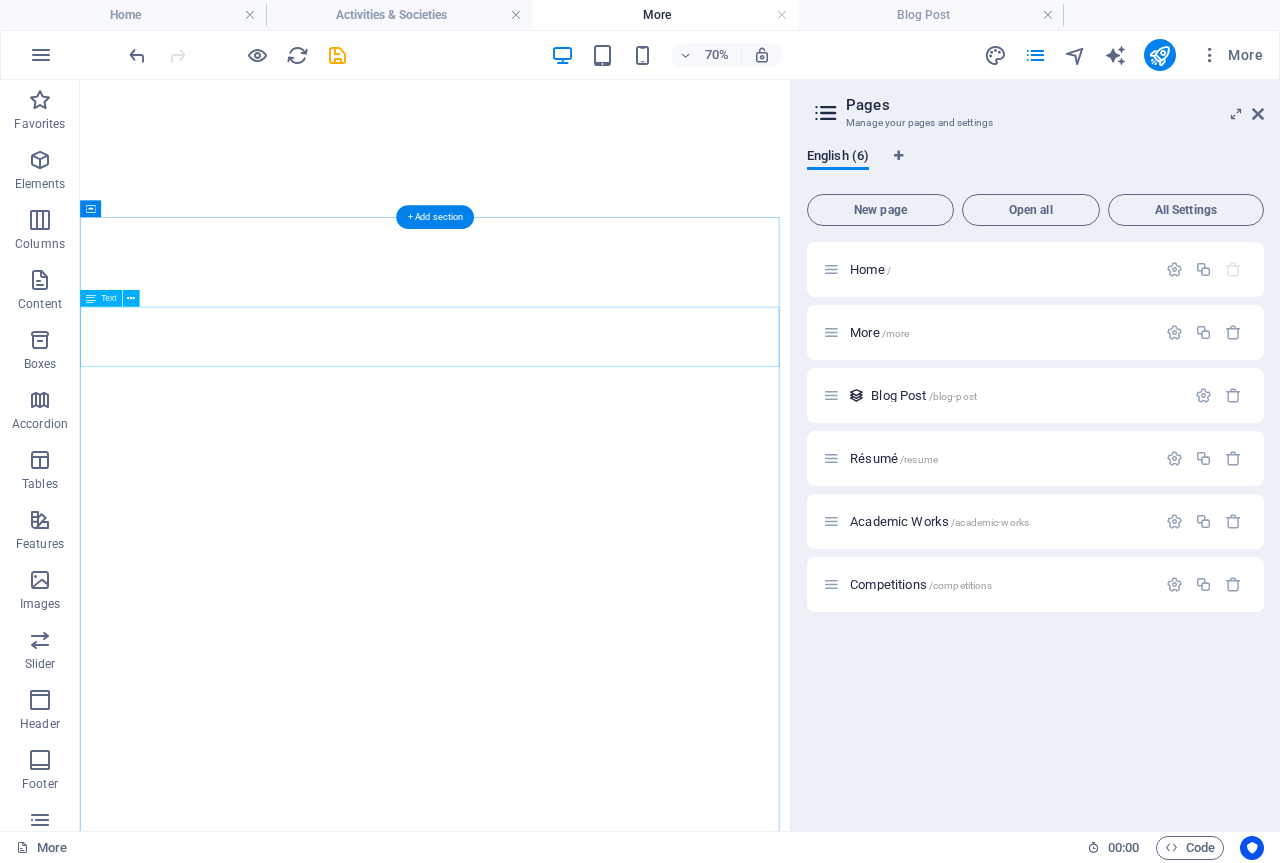 scroll, scrollTop: 2006, scrollLeft: 0, axis: vertical 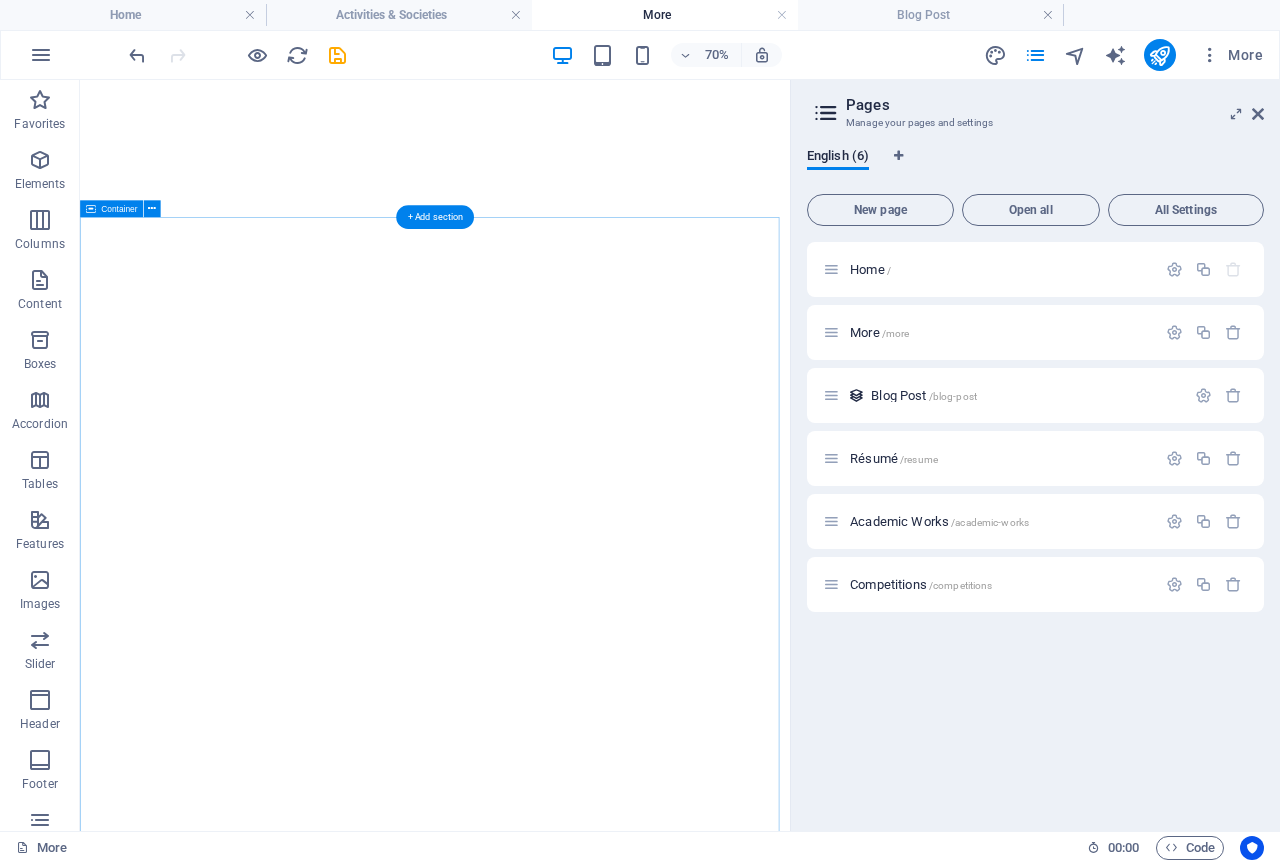click on "All projects   Category 1 Category 2 All categories Blog Post 4 Category 2 11/09/2021 Vel nulla aenean ultricies, turpis molestie aliquam nisl quam dictum pulvinar amet. Ultricies euismod vitae. Per iaculis per. Etiam a iaculis morbi, condimentum mi convallis morbi ornare quisque litora ultrices. Senectus neque dui enim taciti mattis erat? Ante? Blog Post 3 Category 1 11/08/2021 Est diam ac! Interdum netus dolor etiam morbi fusce sapien aenean inceptos tincidunt? Aptent eleifend at dictum, malesuada nisl. Curabitur vitae placerat tempor orci ultricies. Blog Post 2 Category 1 11/07/2021 Velit interdum mollis mauris. Congue bibendum magna non scelerisque, ligula blandit adipiscing per netus. Fringilla placerat habitasse lectus, libero proin habitant senectus nisl, aliquet per, magna mattis duis, nulla enim! Purus gravida hac? Blog Post 1 Category 2 11/06/2021" at bounding box center [587, 14299] 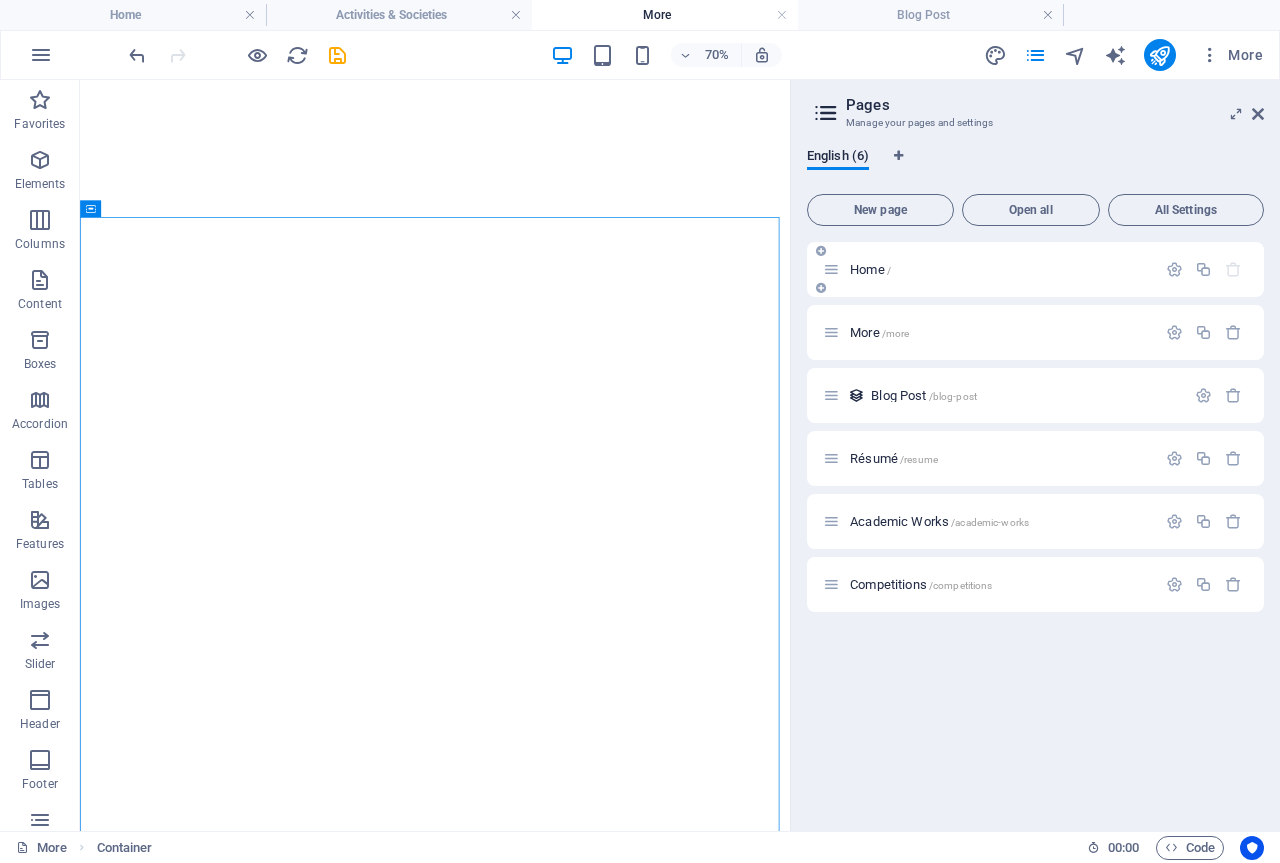 click on "Home /" at bounding box center (1035, 269) 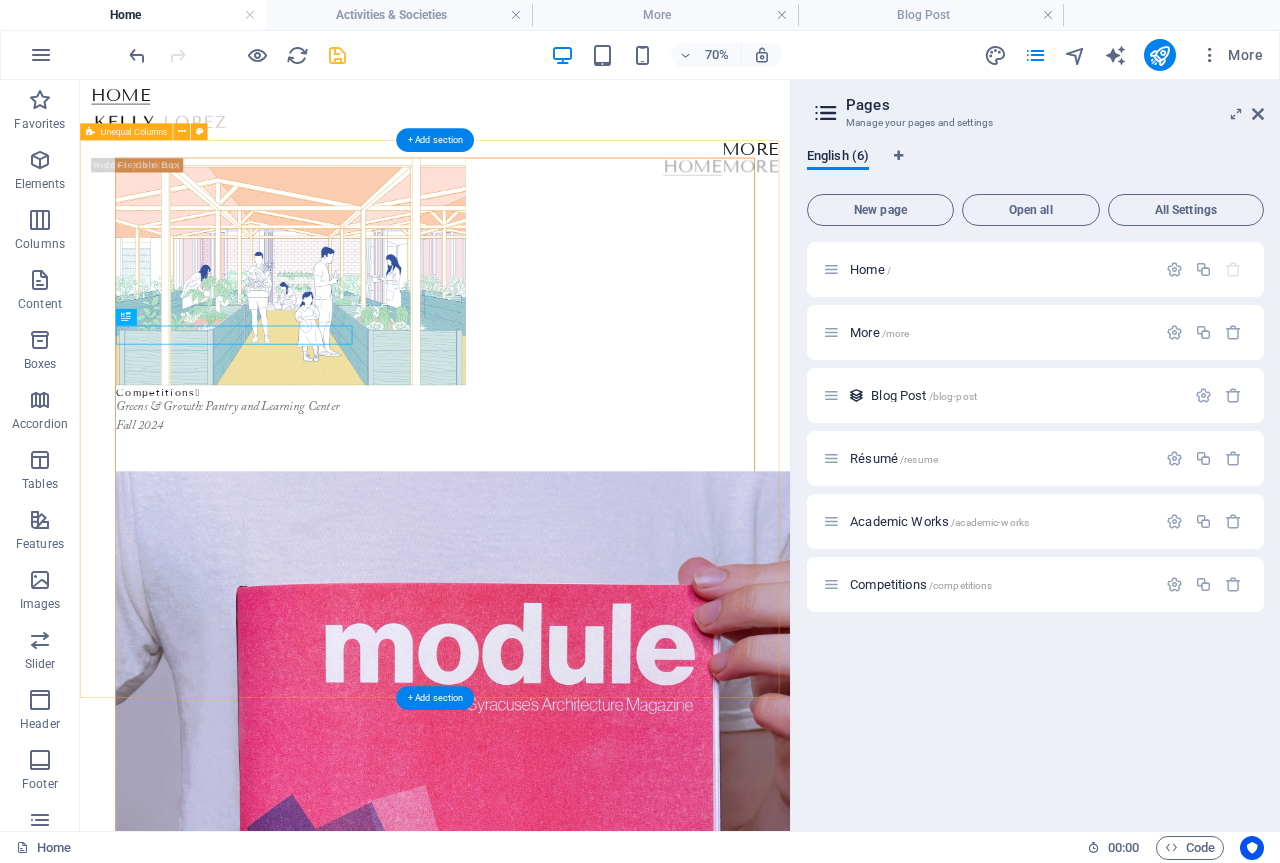 click on "Competitions  <span class="icon">❱</span> Greens & Growth: Pantry and Learning Center Fall 2024 Competitions  <span class="icon">❱</span> Module  Magazine | Issue 01 Academic Works  <span class="icon">❱</span> Forest for Living Academic Works   <span class="icon">❱</span> Surface Encounters" at bounding box center [587, 1618] 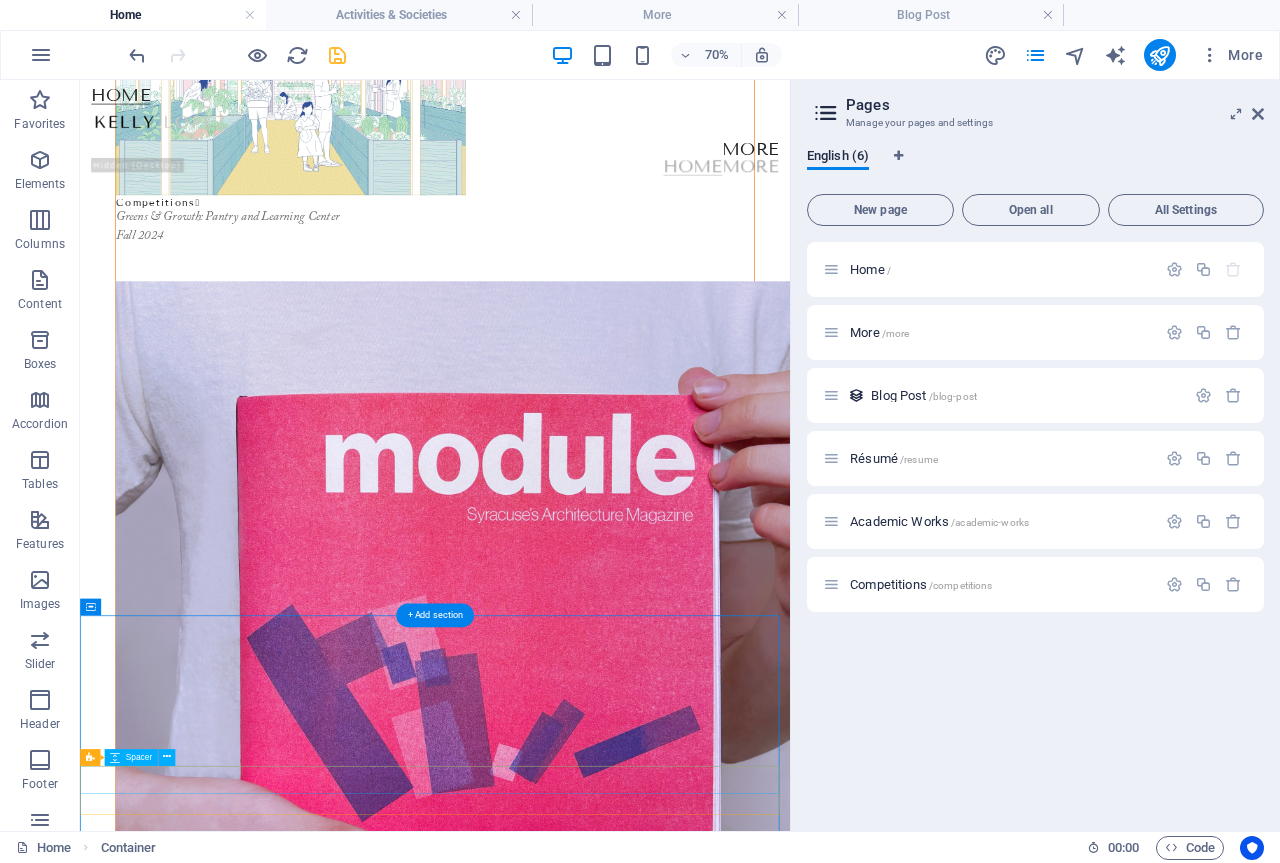 scroll, scrollTop: 300, scrollLeft: 0, axis: vertical 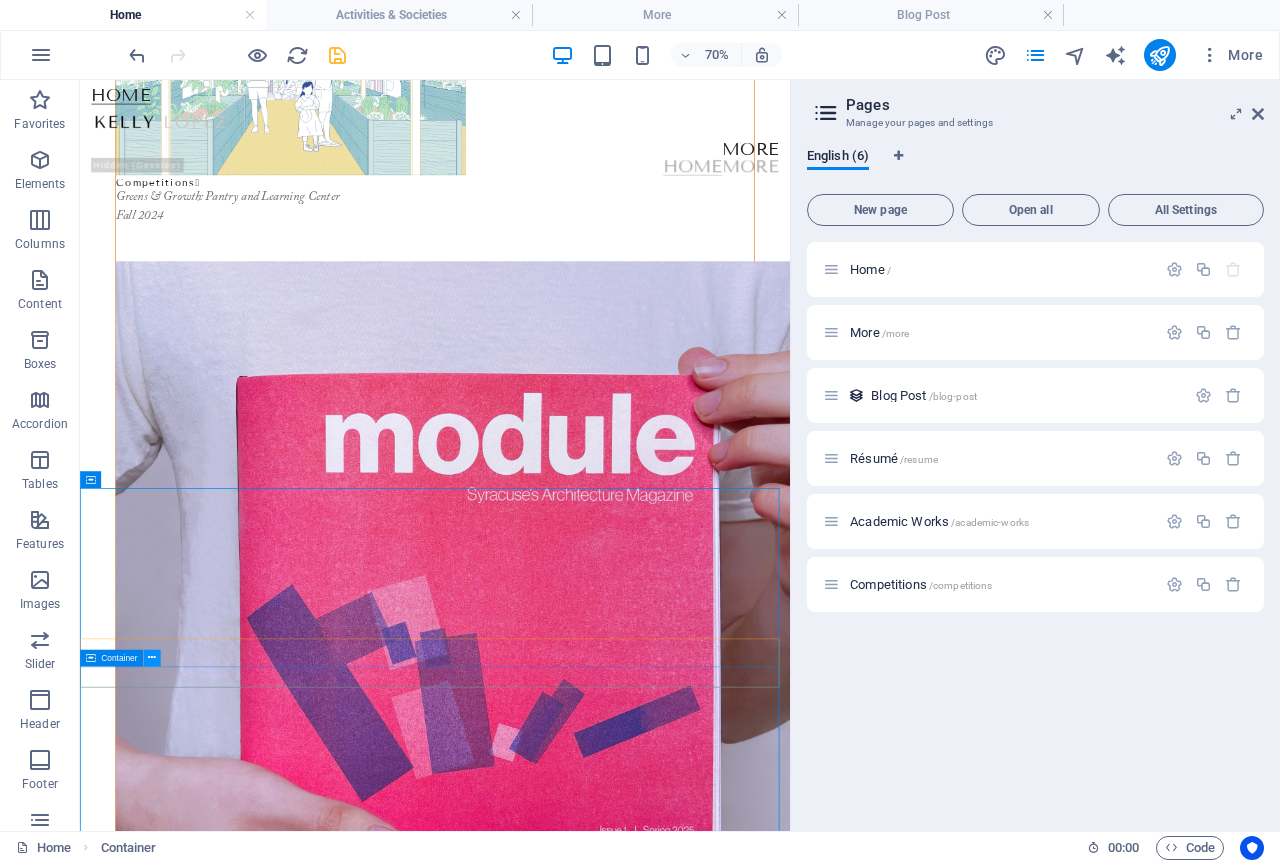 click at bounding box center (152, 658) 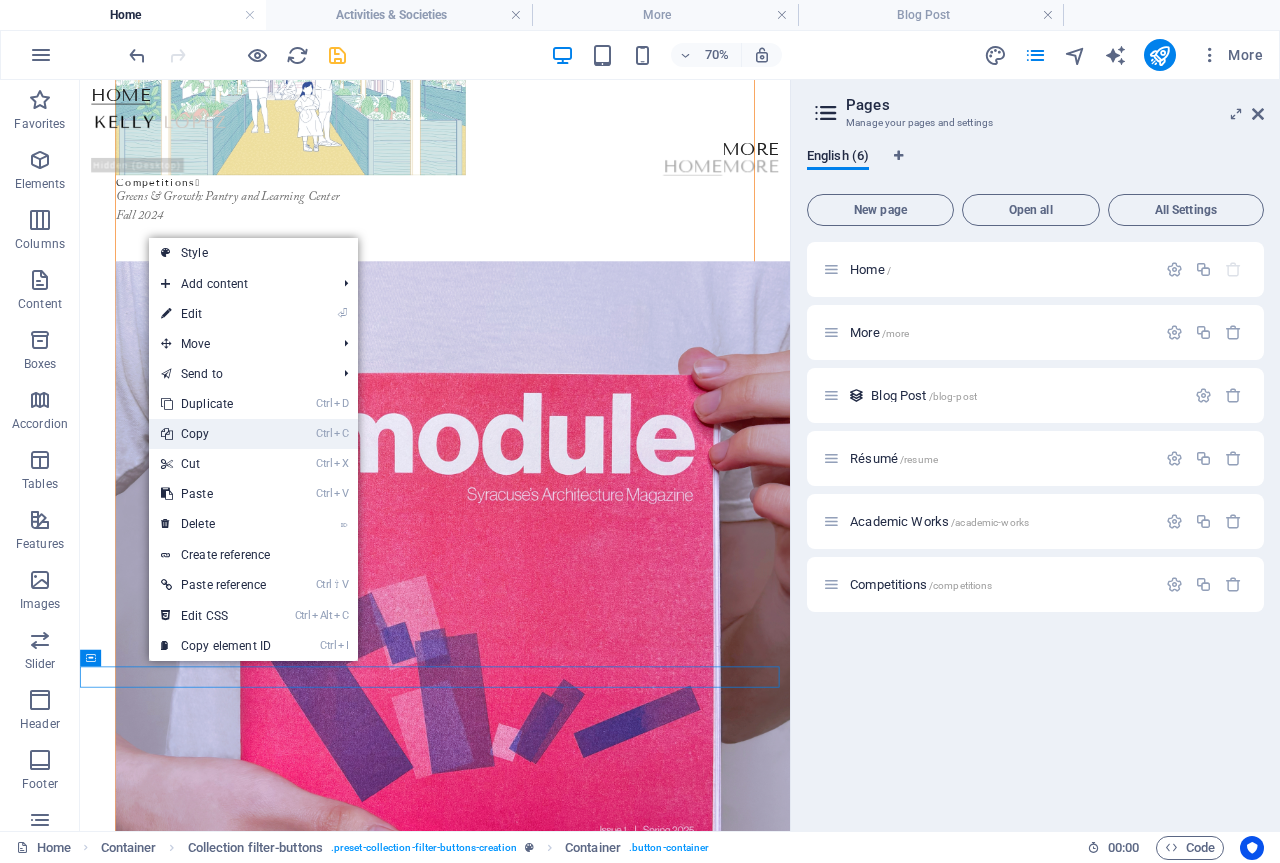 drag, startPoint x: 201, startPoint y: 432, endPoint x: 174, endPoint y: 501, distance: 74.094536 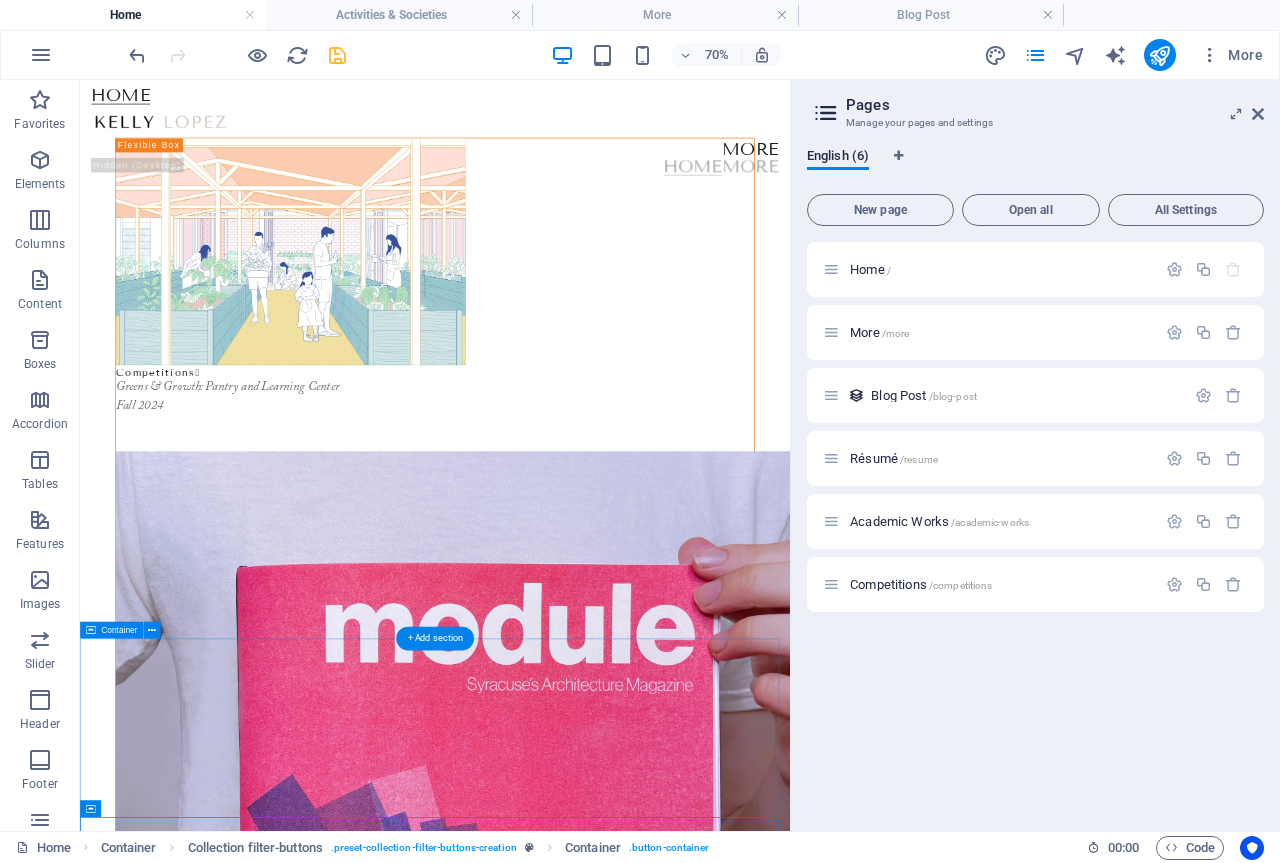 scroll, scrollTop: 0, scrollLeft: 0, axis: both 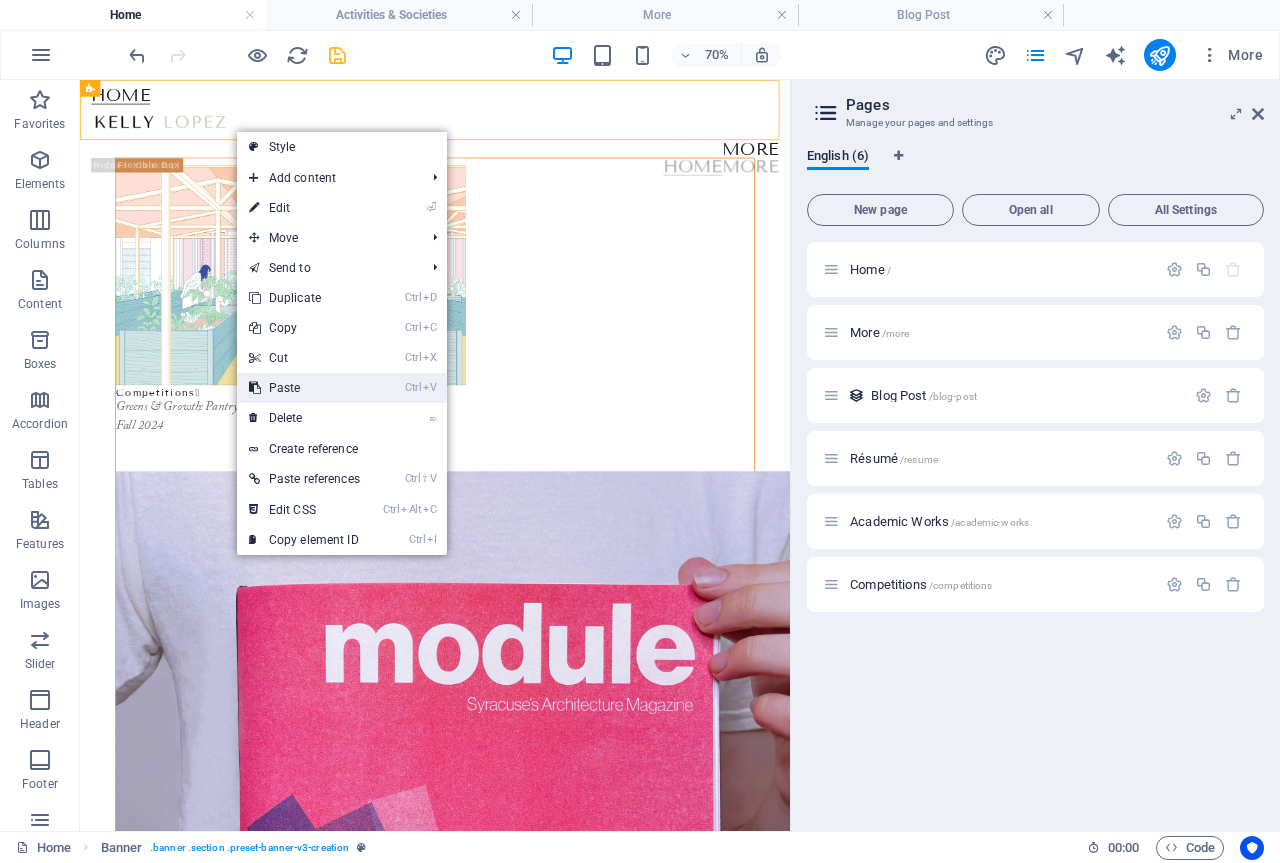 click on "Ctrl V  Paste" at bounding box center [304, 388] 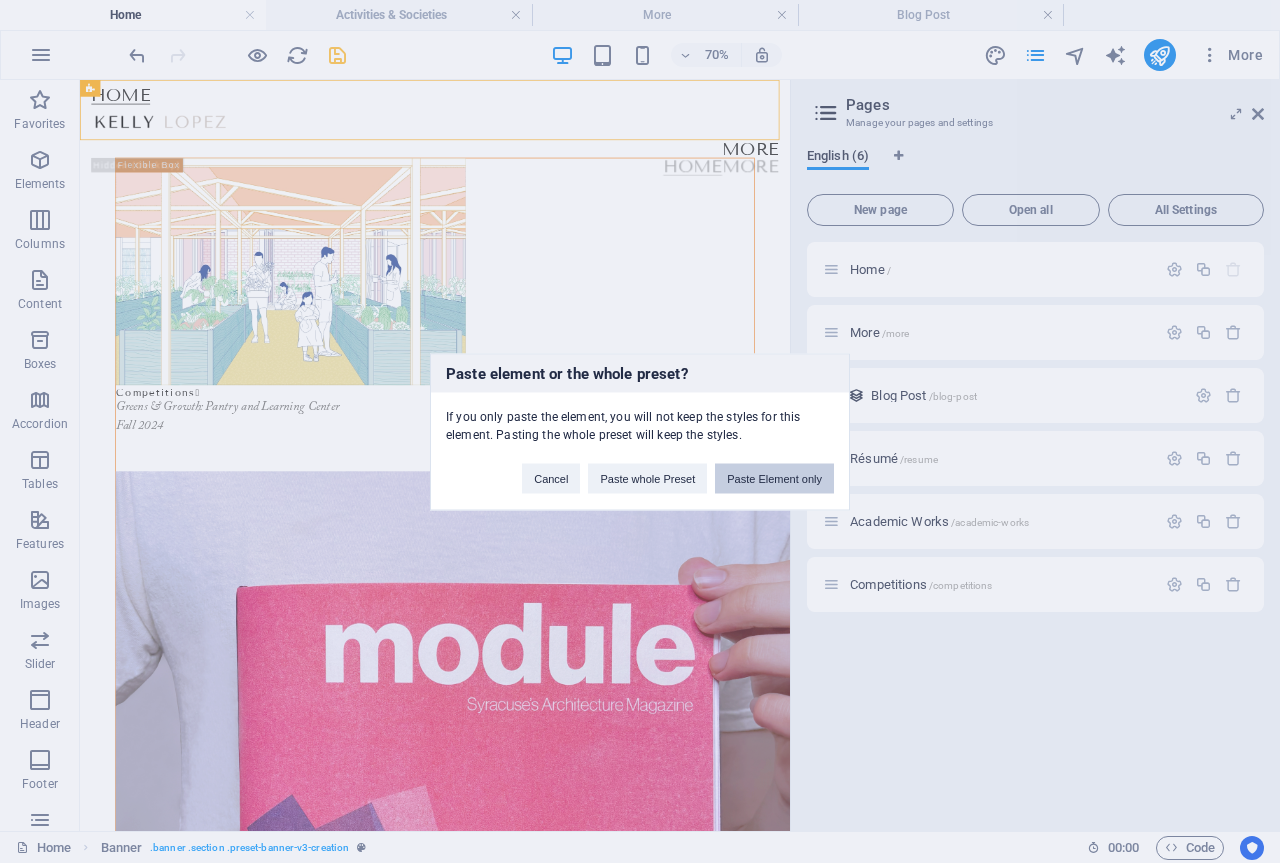 click on "Paste Element only" at bounding box center [774, 478] 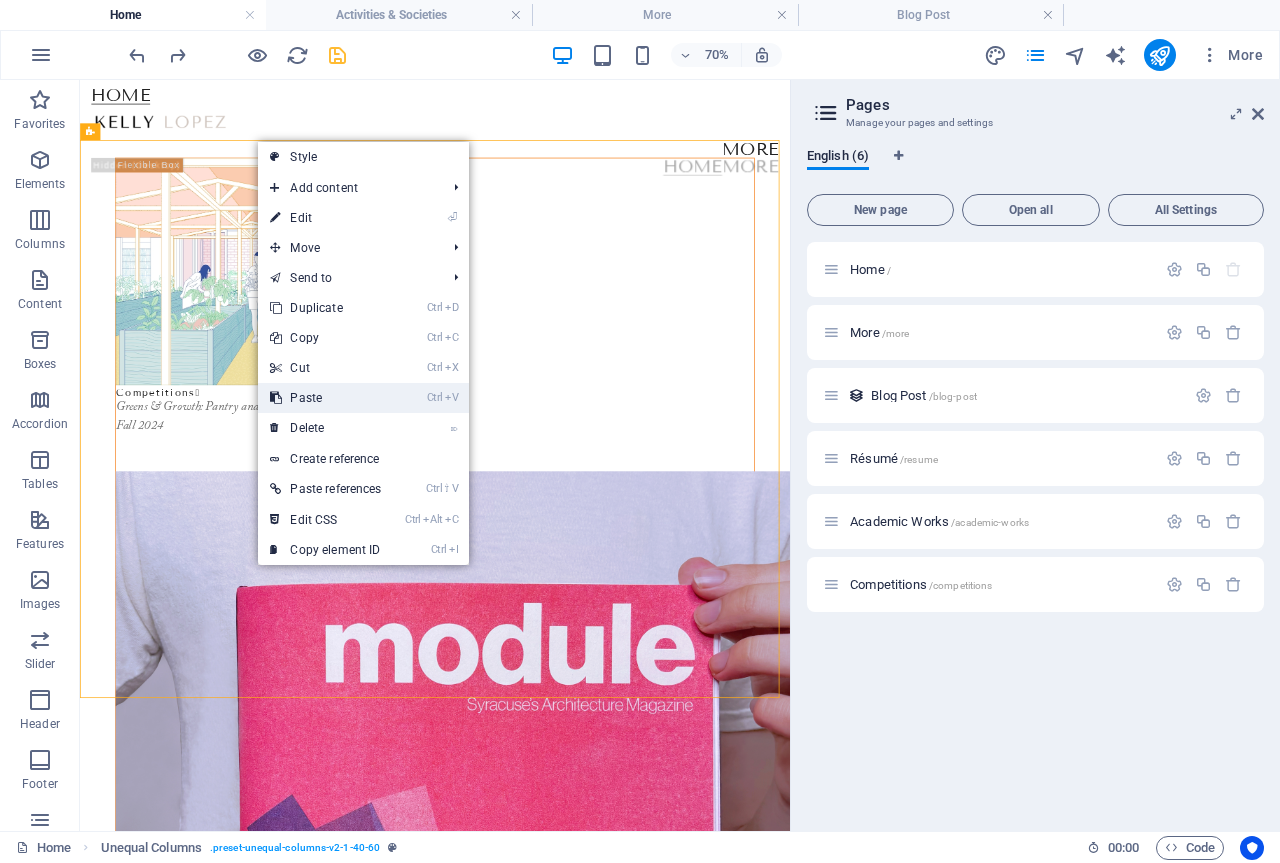 click on "Ctrl V  Paste" at bounding box center [325, 398] 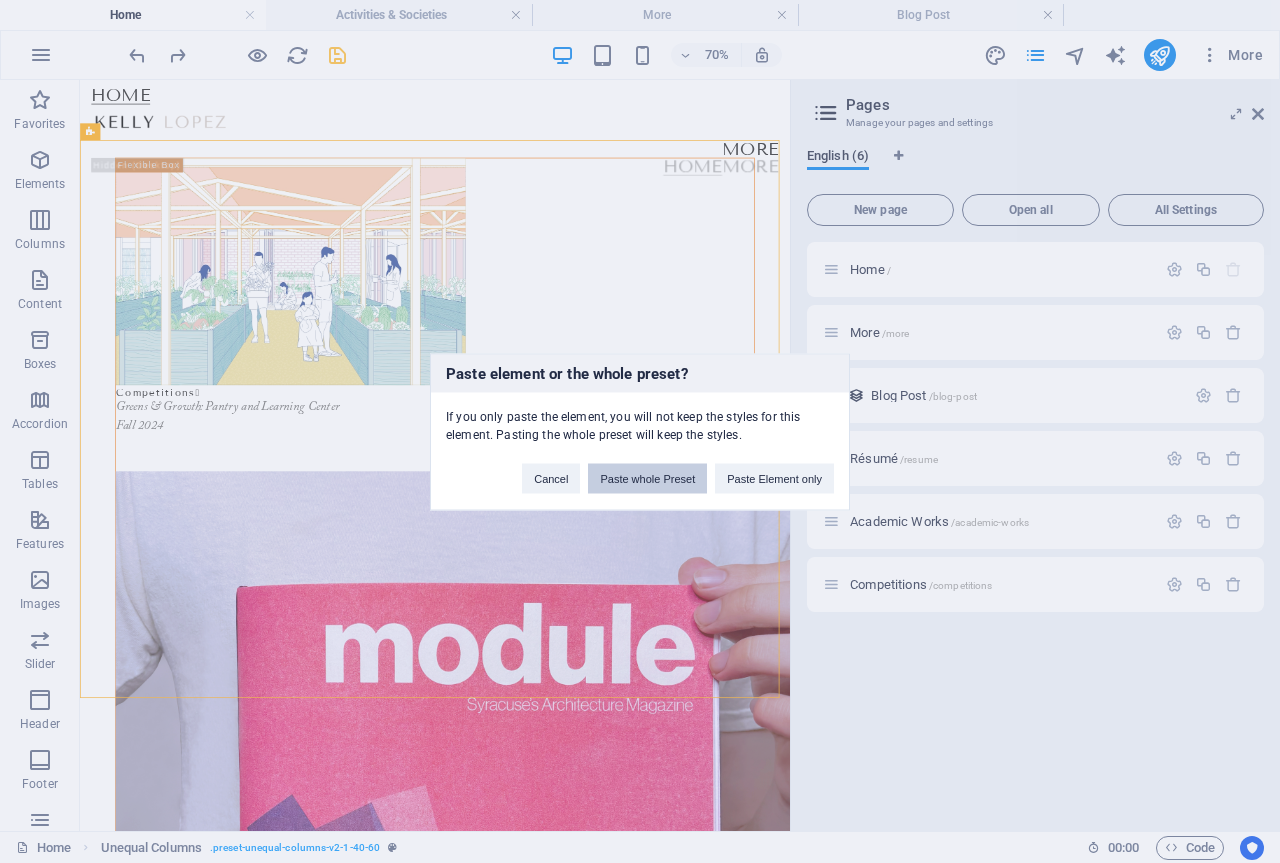 click on "Paste whole Preset" at bounding box center [647, 478] 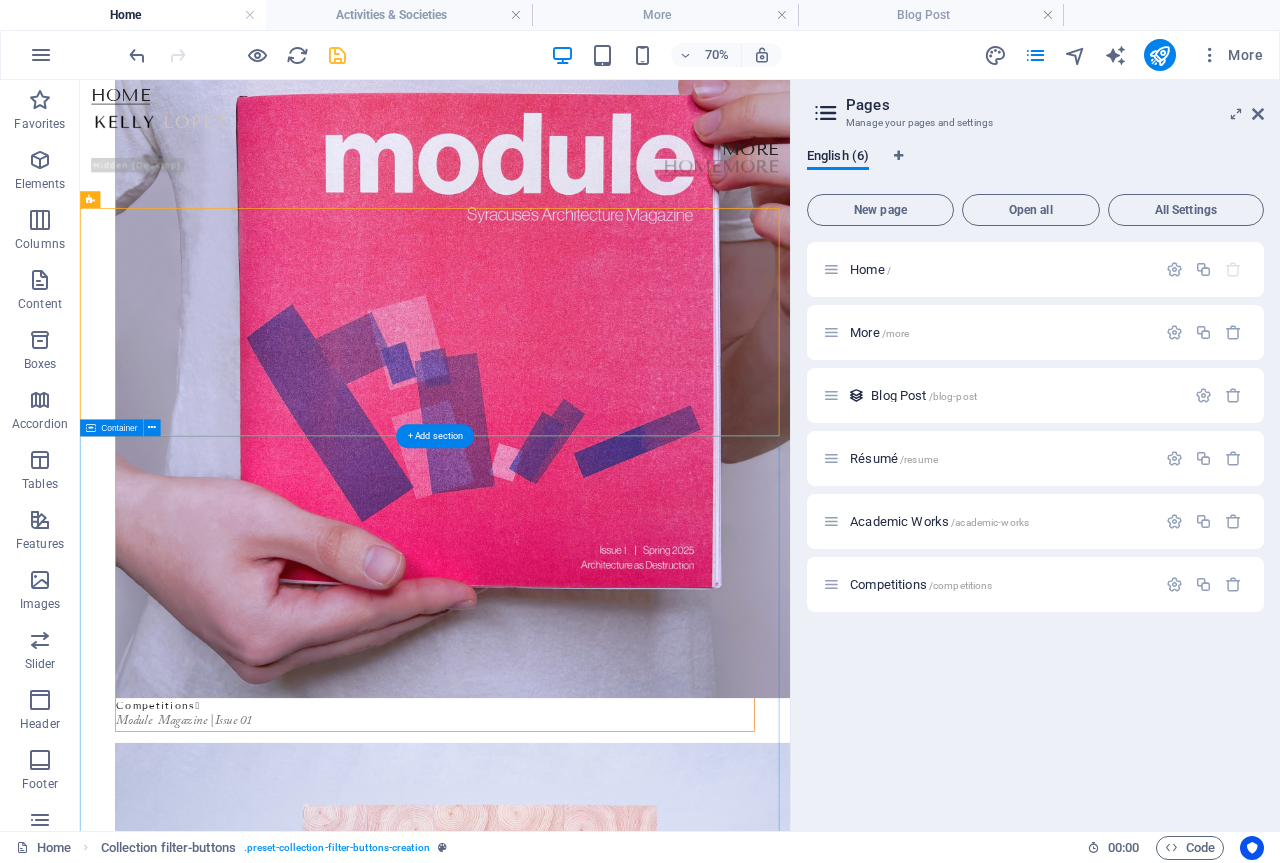 scroll, scrollTop: 500, scrollLeft: 0, axis: vertical 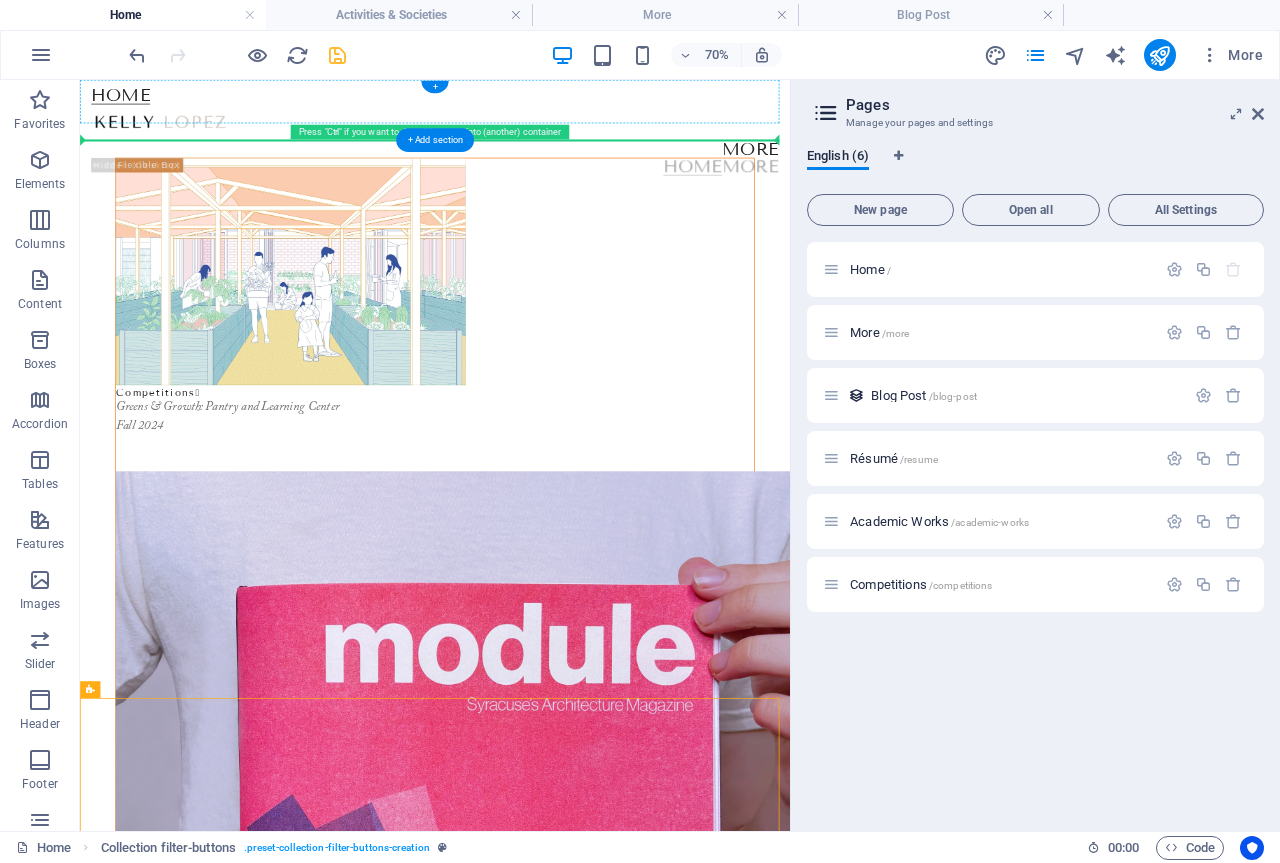 drag, startPoint x: 447, startPoint y: 551, endPoint x: 428, endPoint y: 141, distance: 410.44 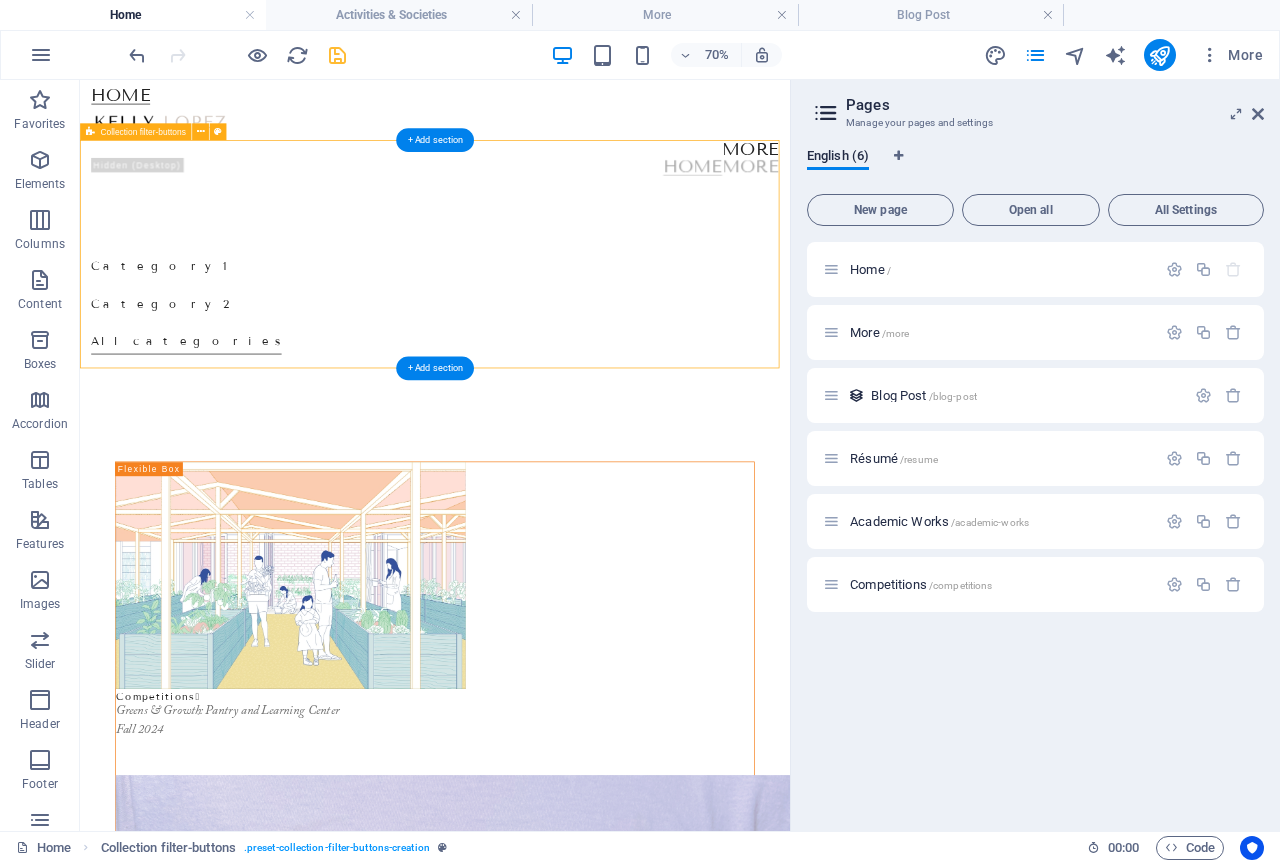 click on "Category 1 Category 2 All categories" at bounding box center (587, 383) 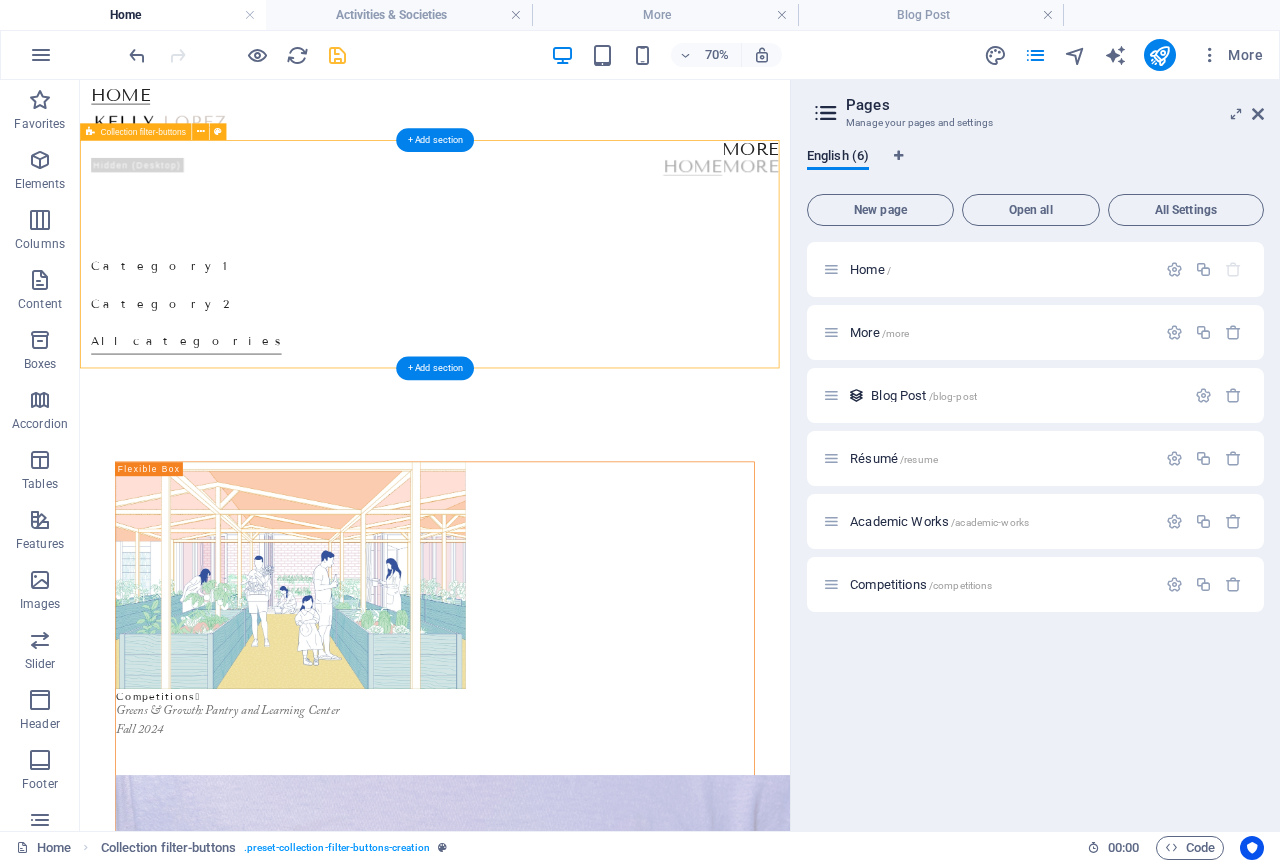 click on "Category 1 Category 2 All categories" at bounding box center [587, 383] 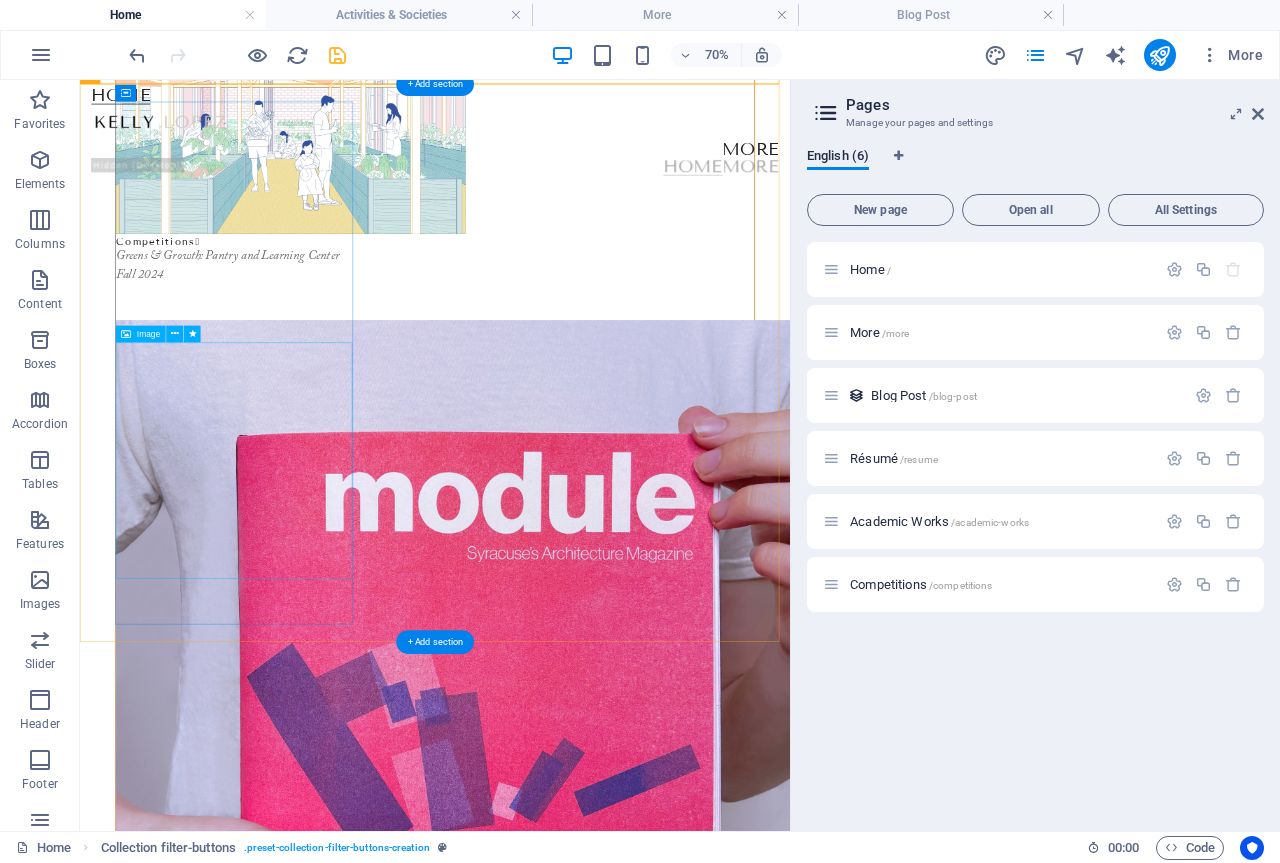scroll, scrollTop: 800, scrollLeft: 0, axis: vertical 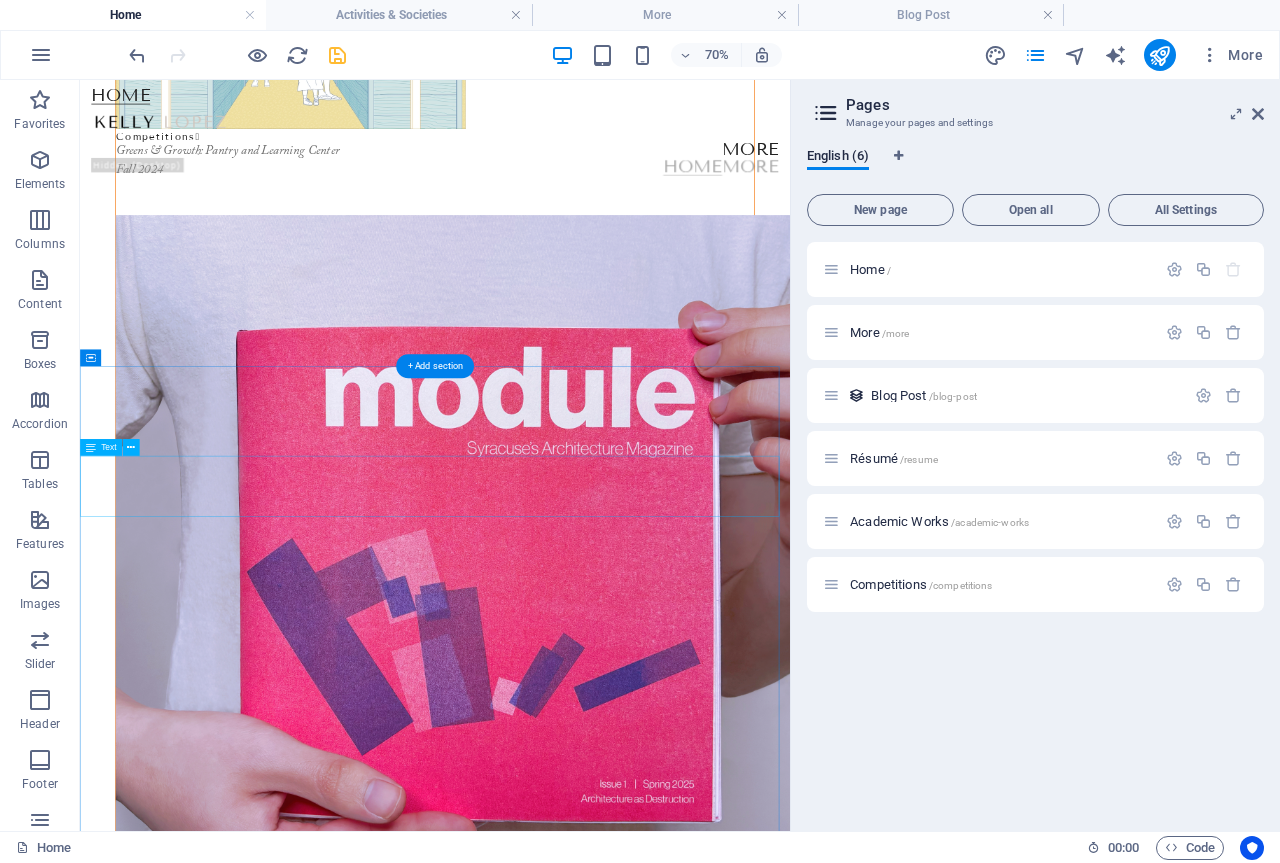 click on "All projects" at bounding box center (587, 2875) 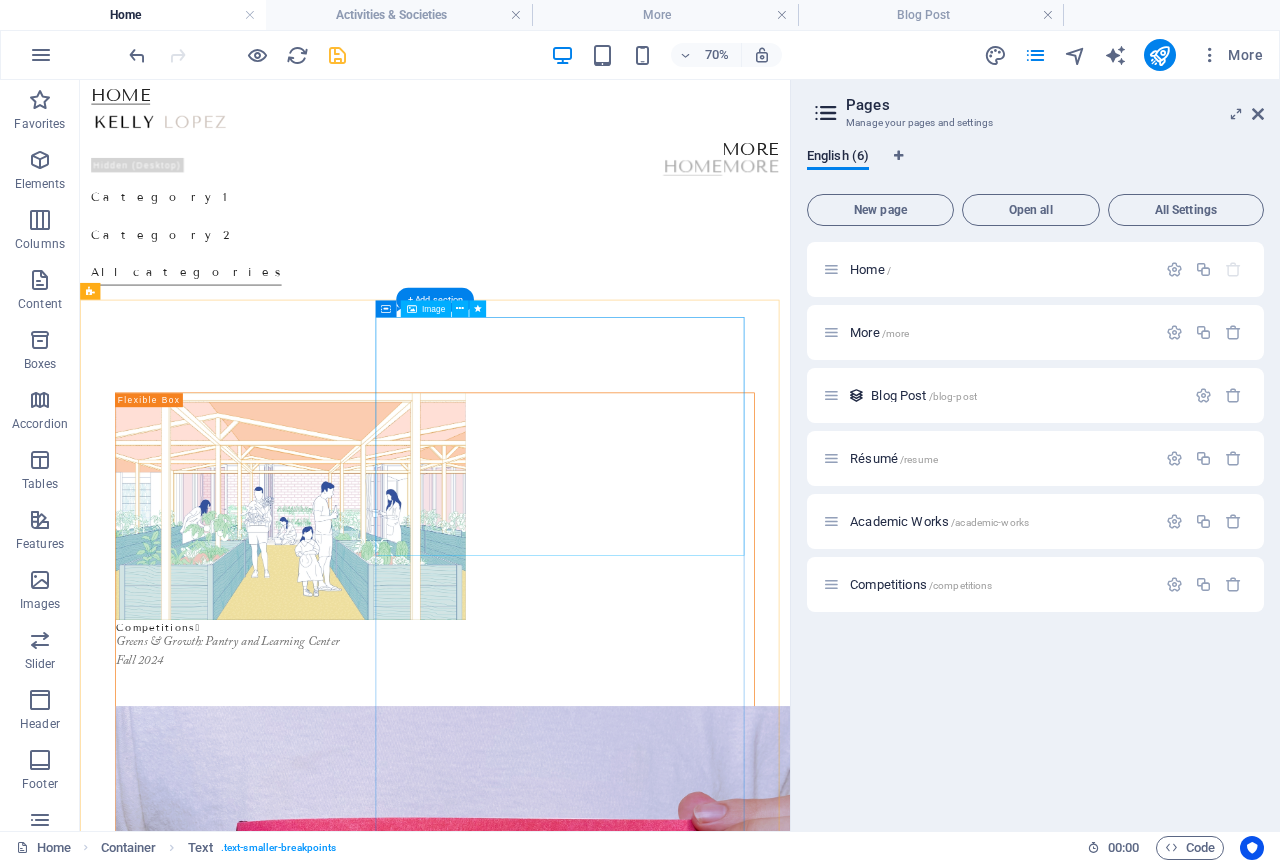 scroll, scrollTop: 0, scrollLeft: 0, axis: both 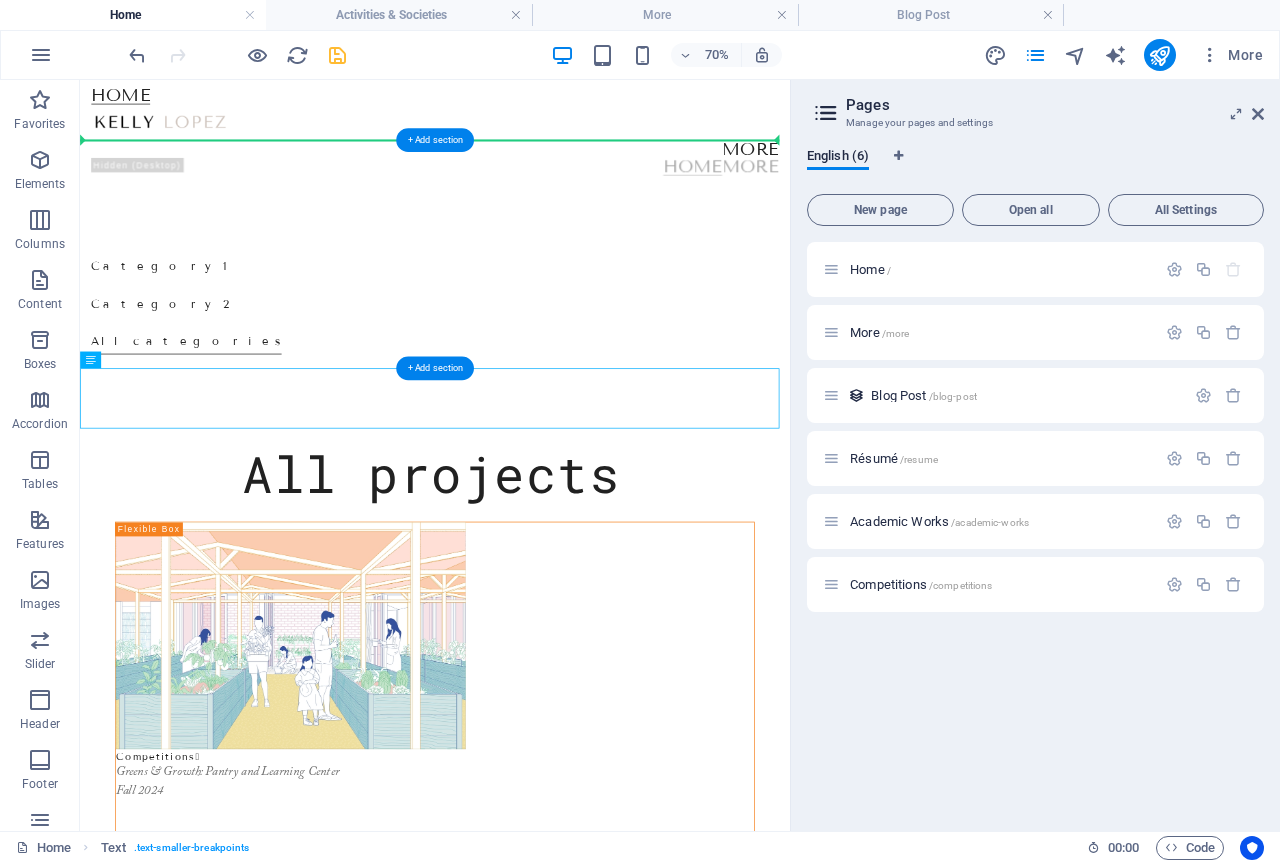 drag, startPoint x: 178, startPoint y: 441, endPoint x: 157, endPoint y: 244, distance: 198.11613 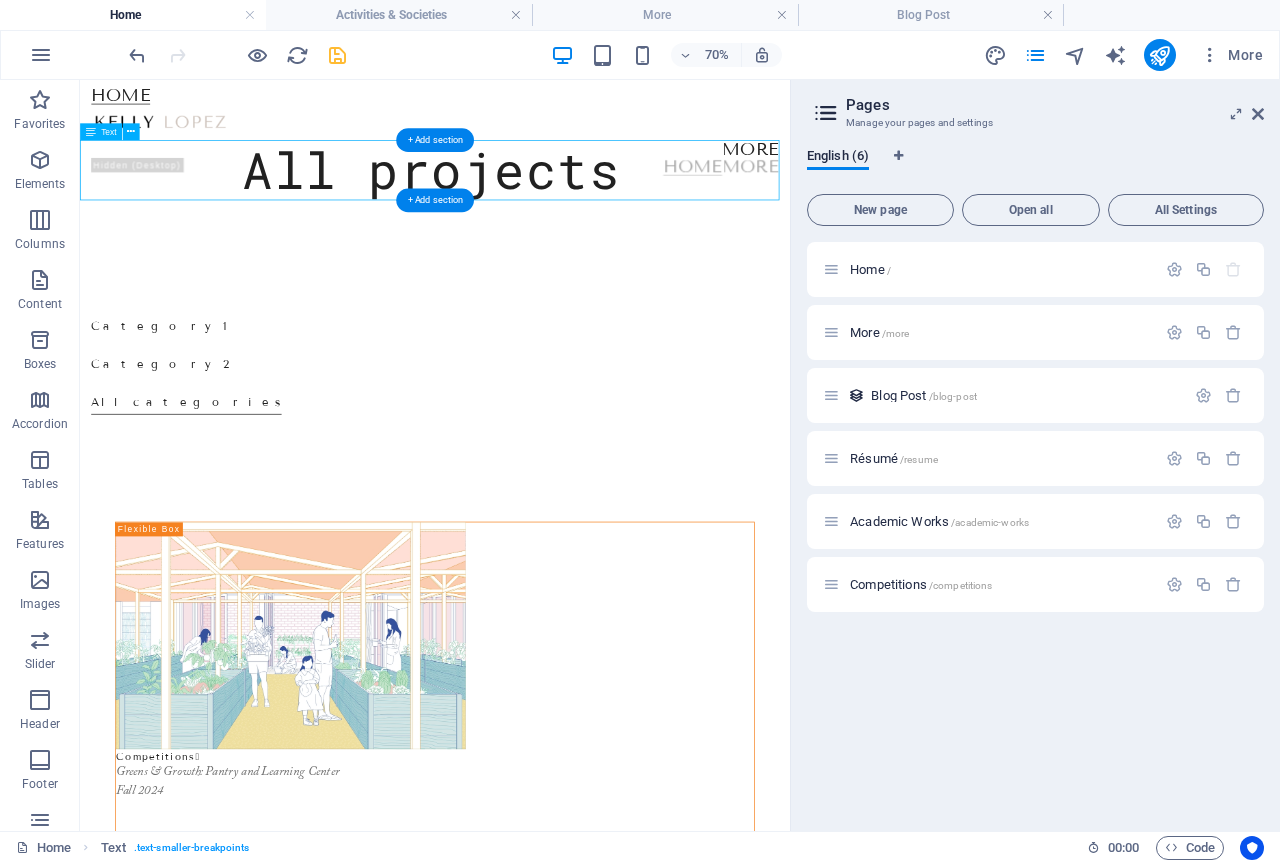 click on "All projects" at bounding box center [587, 209] 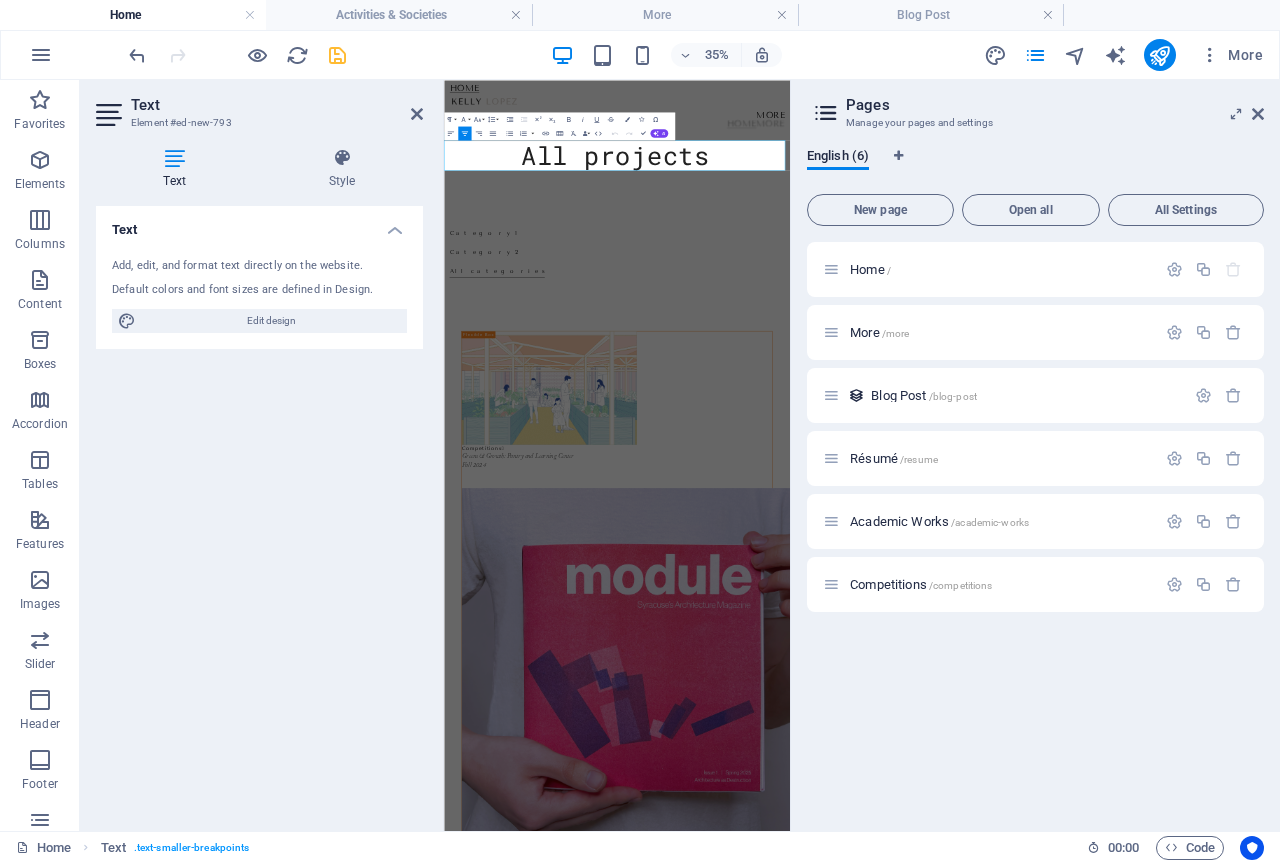 click on "All projects" at bounding box center [934, 294] 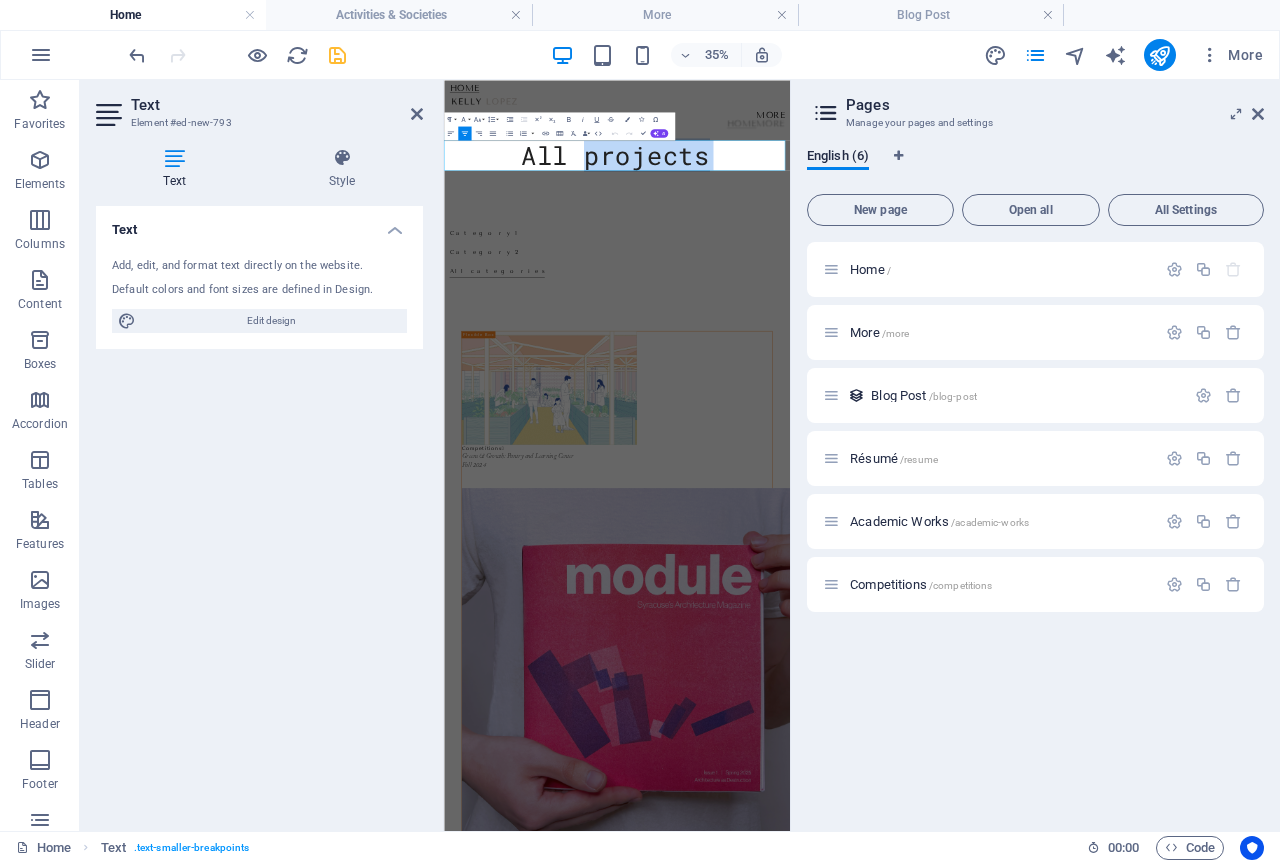 click on "All projects" at bounding box center (934, 294) 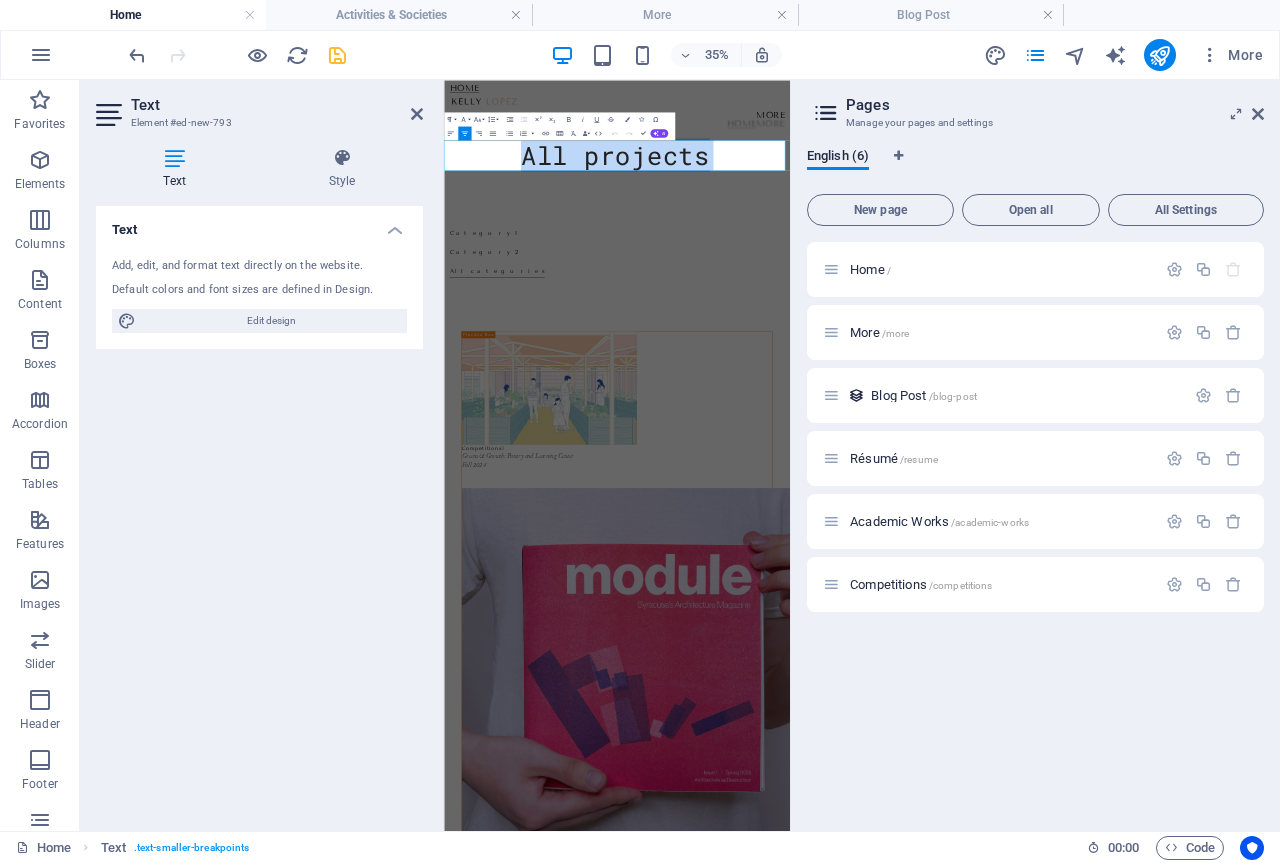 click on "All projects" at bounding box center [934, 294] 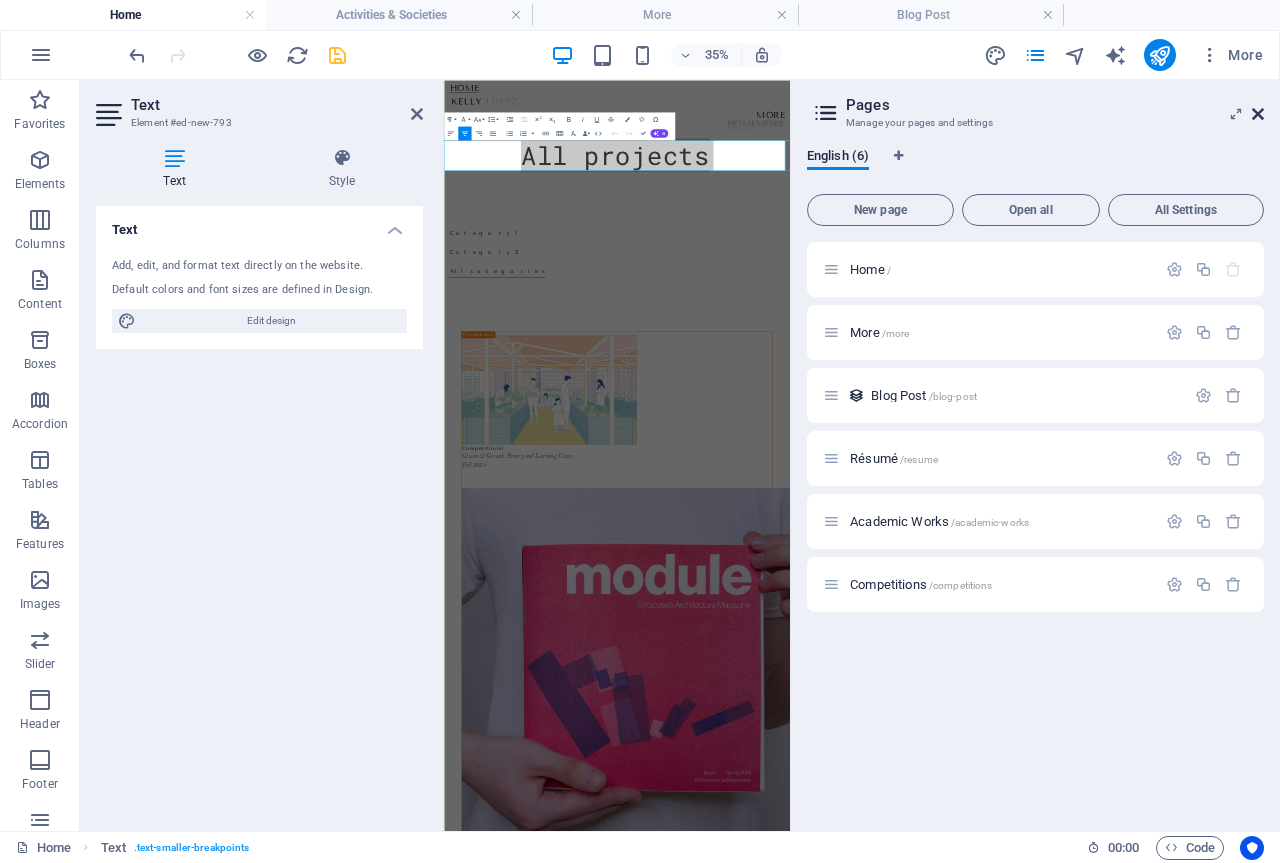 click at bounding box center (1258, 114) 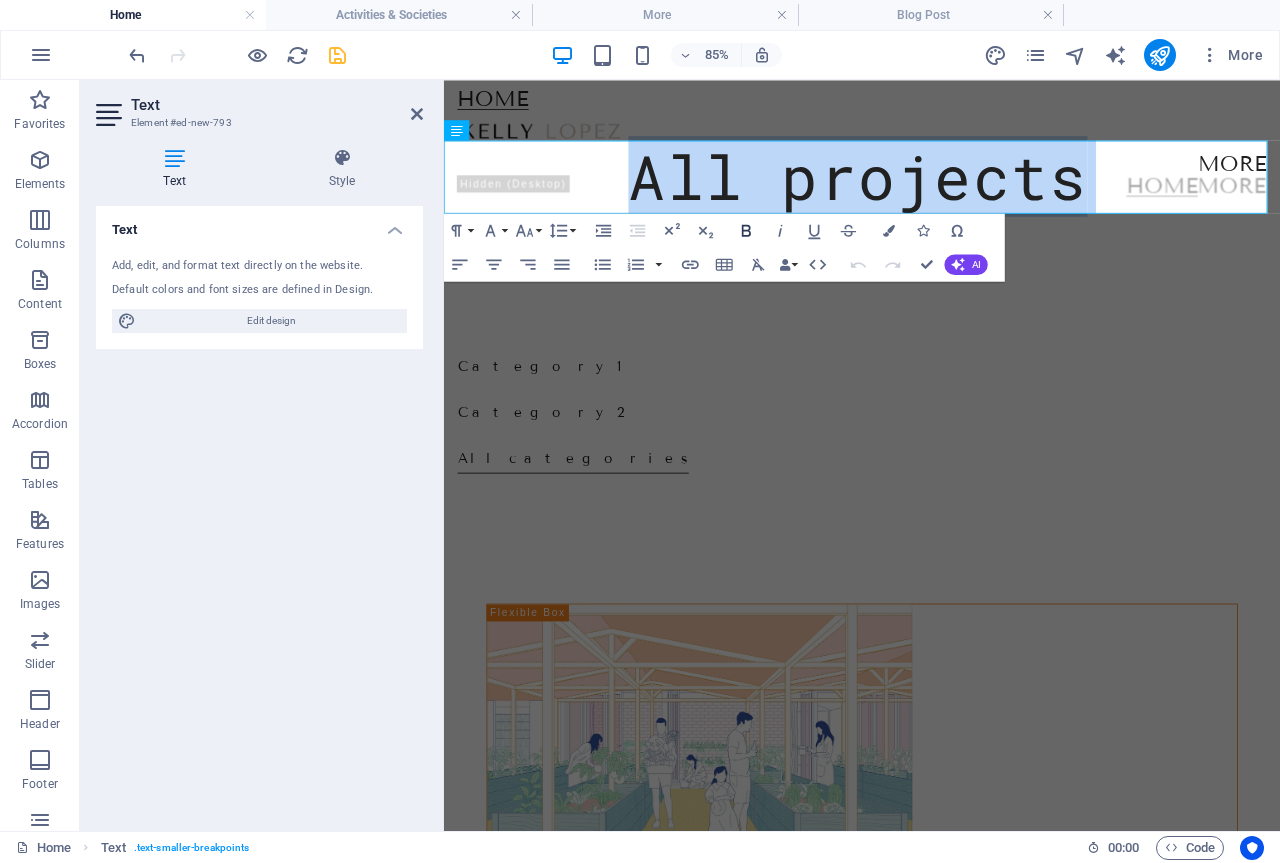 click 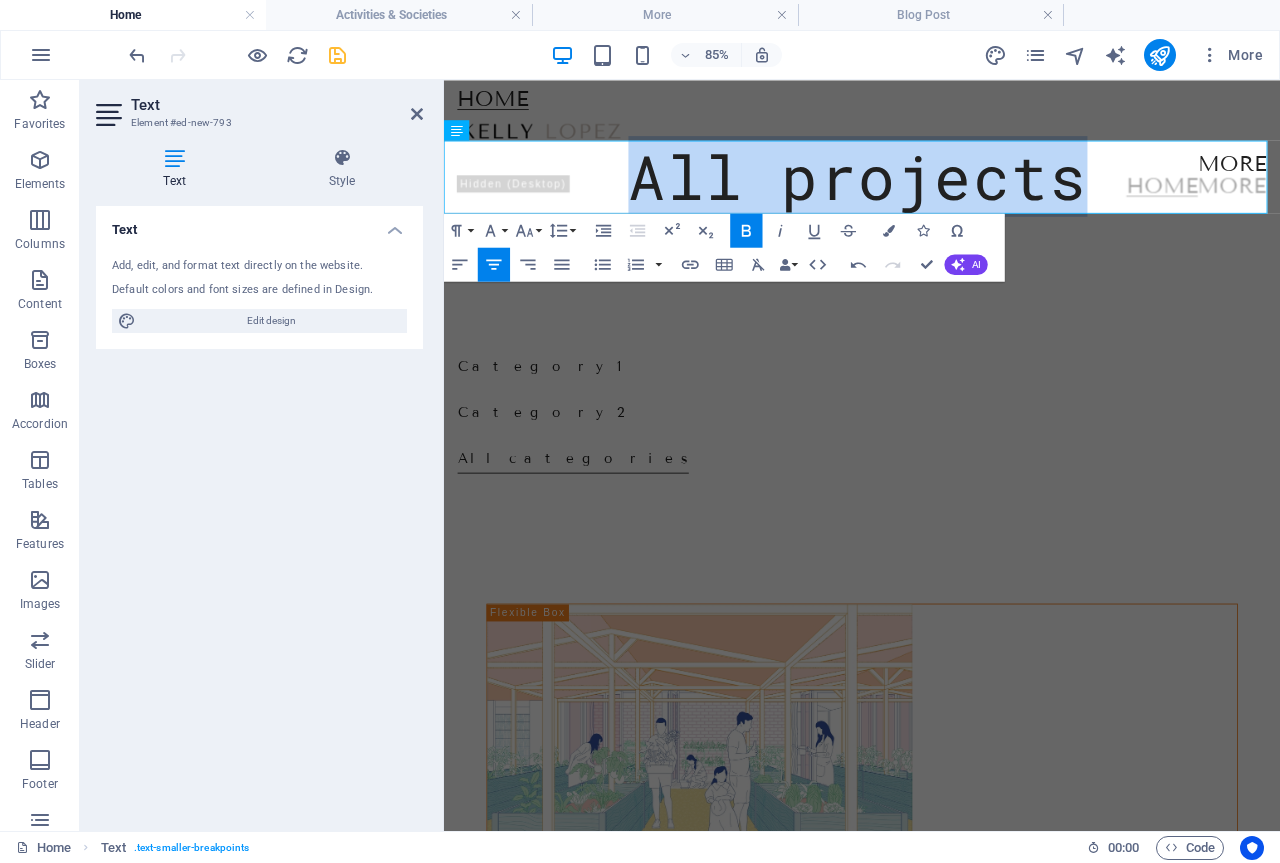 click 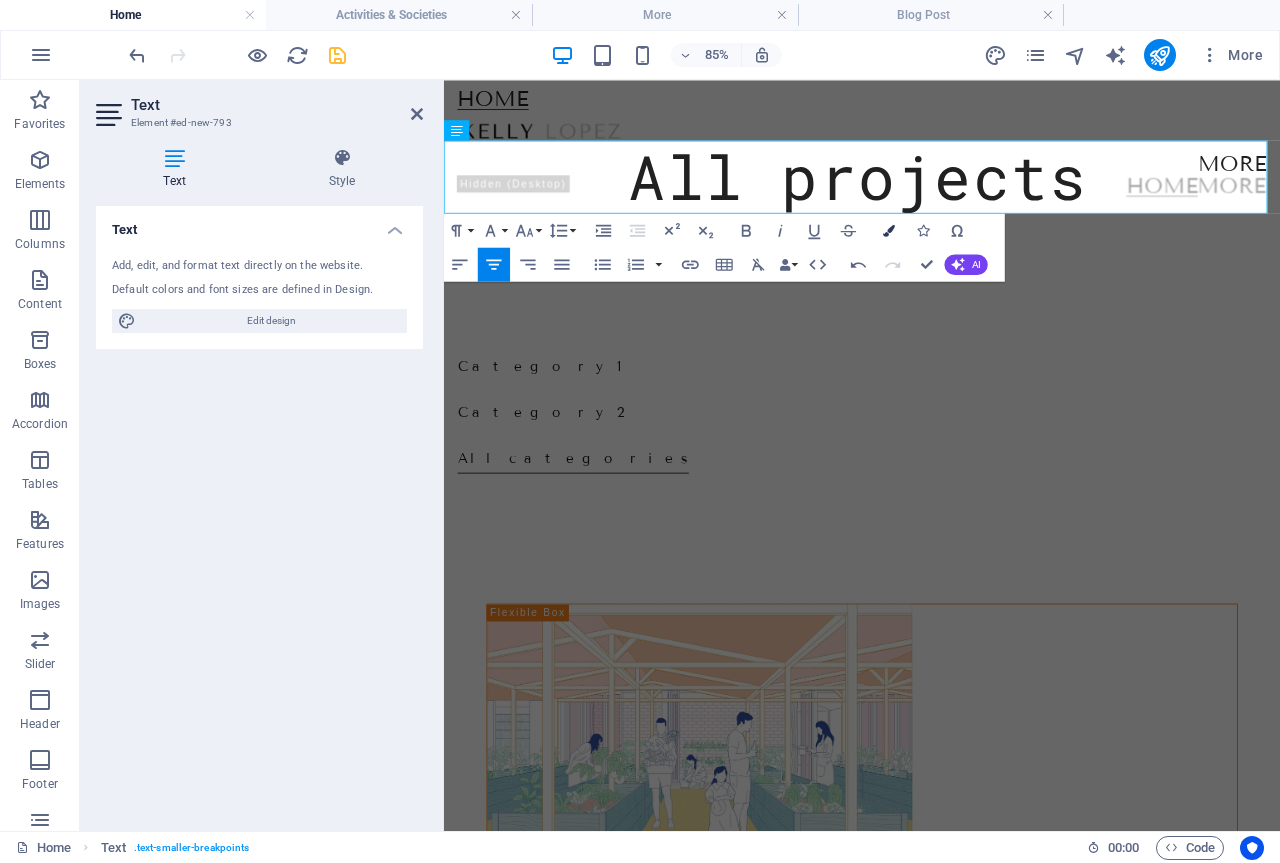 click at bounding box center (889, 230) 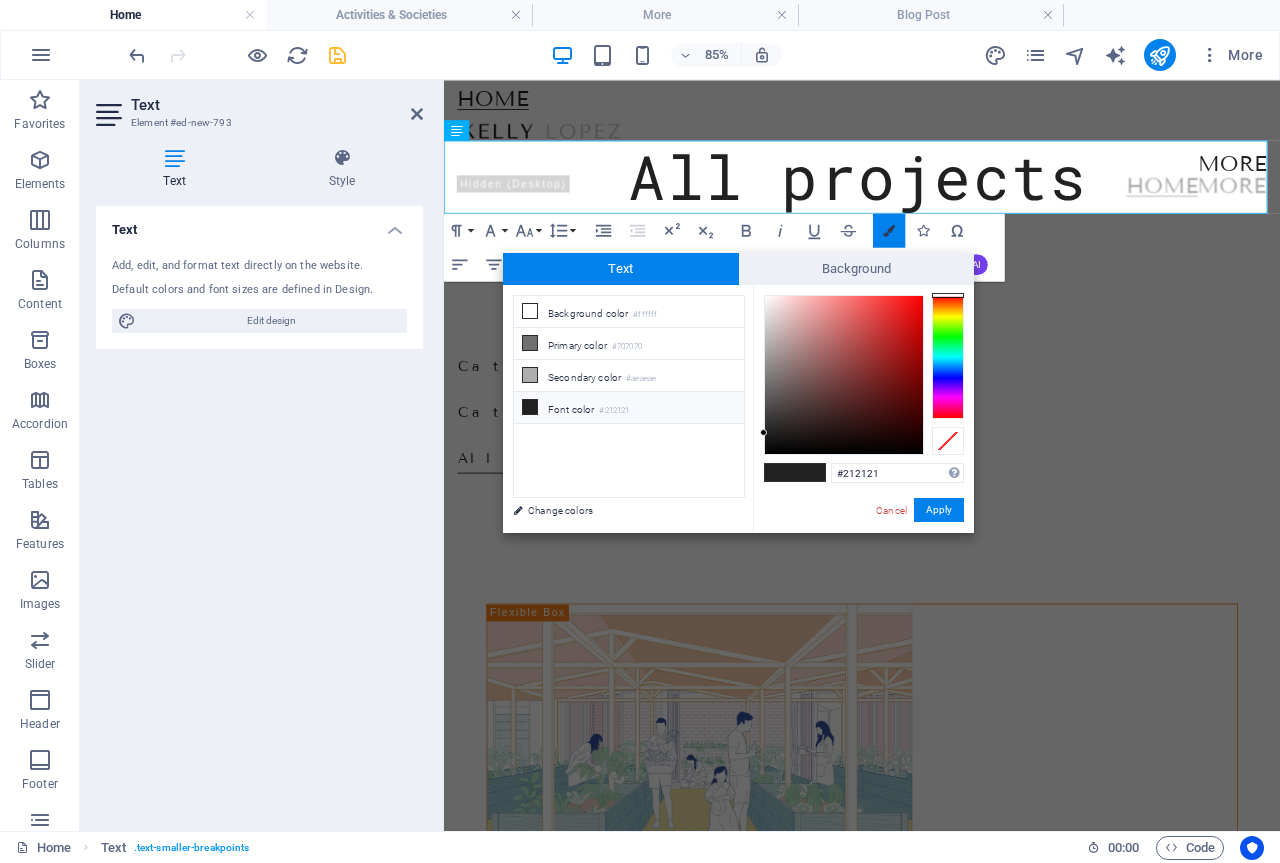 click at bounding box center (889, 230) 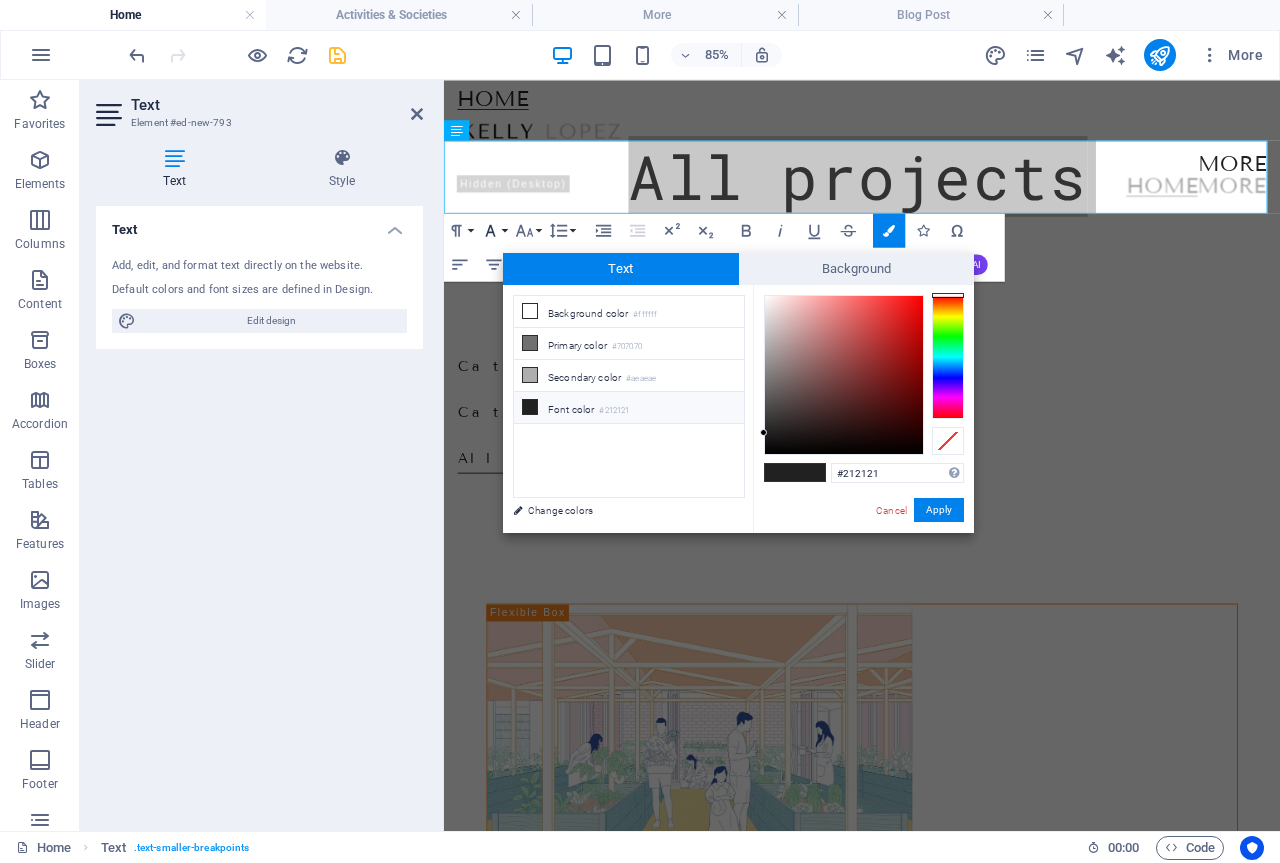 click 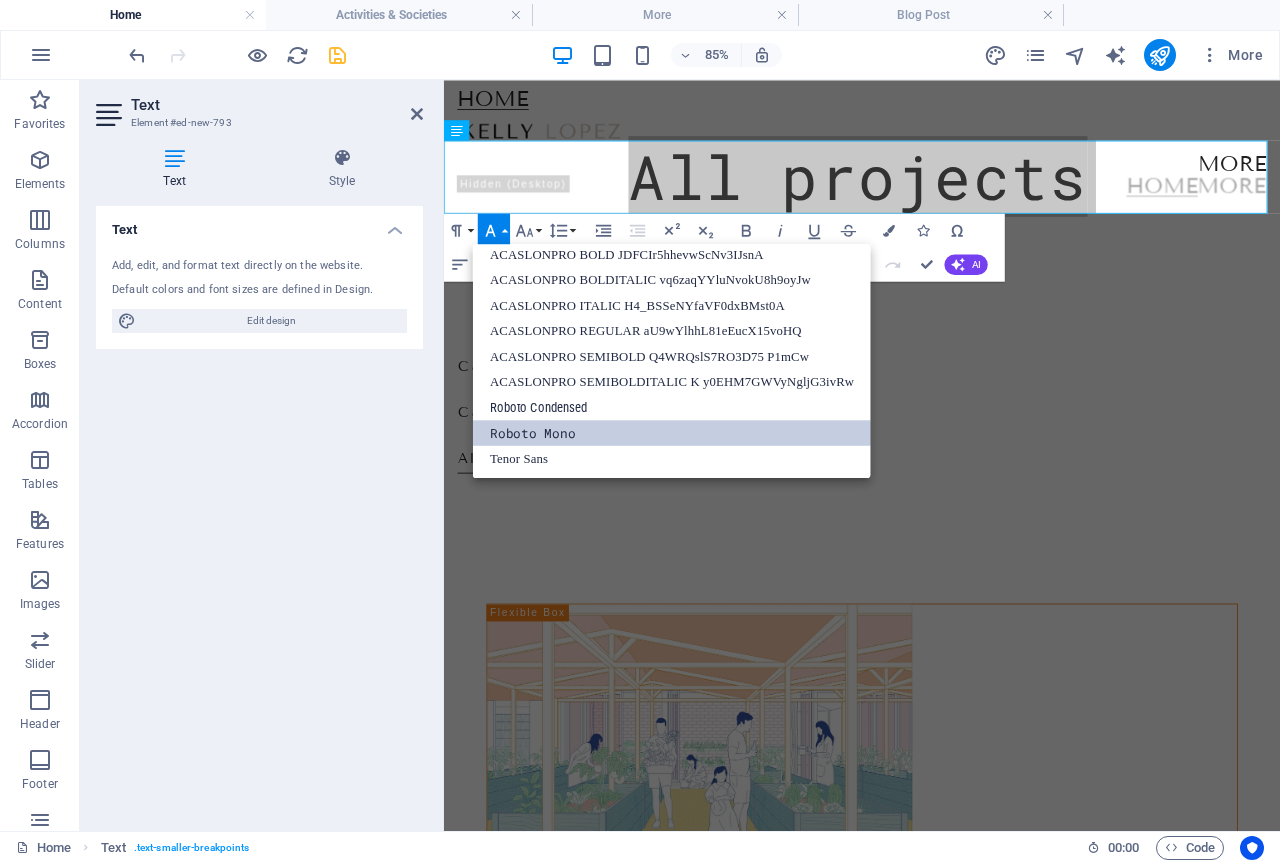 scroll, scrollTop: 191, scrollLeft: 0, axis: vertical 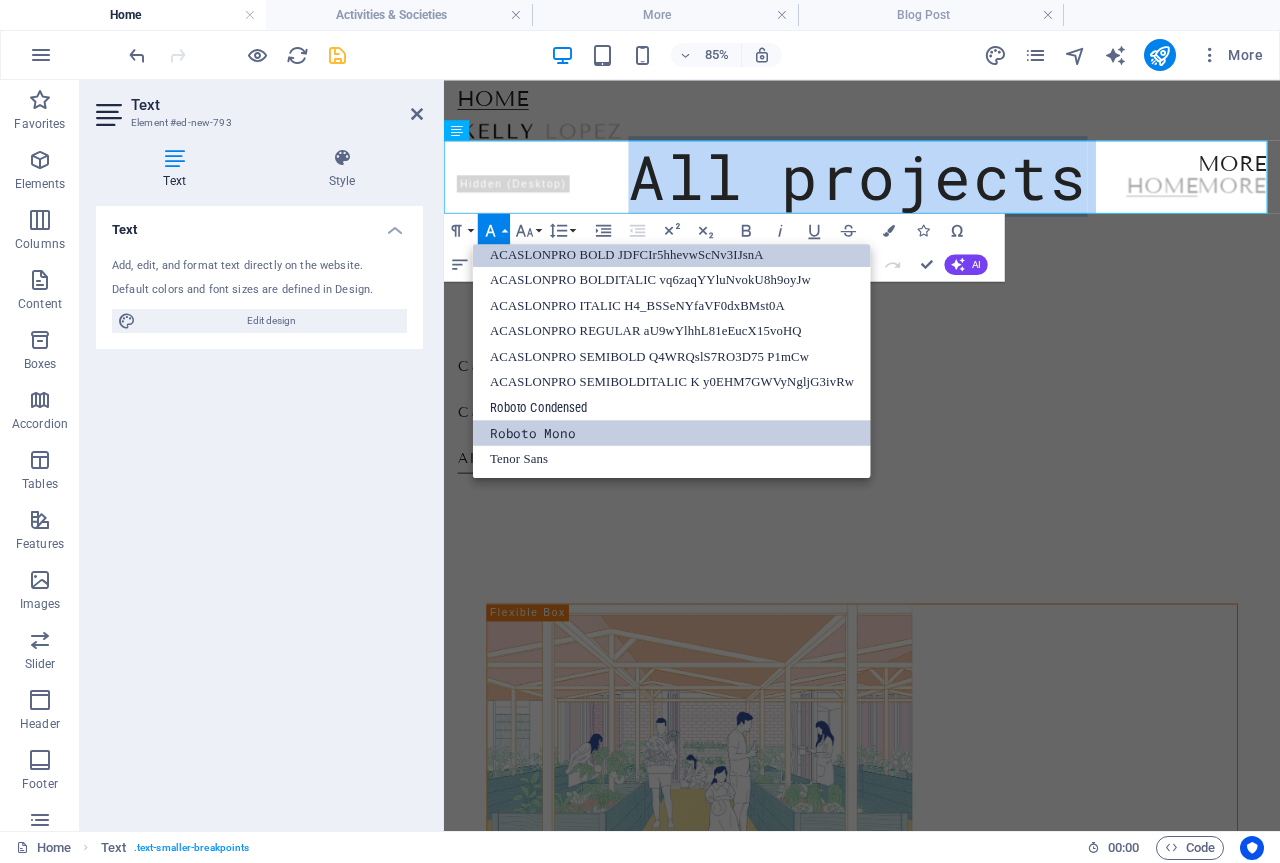 click on "ACASLONPRO BOLD JDFCIr5hhevwScNv3IJsnA" at bounding box center [672, 253] 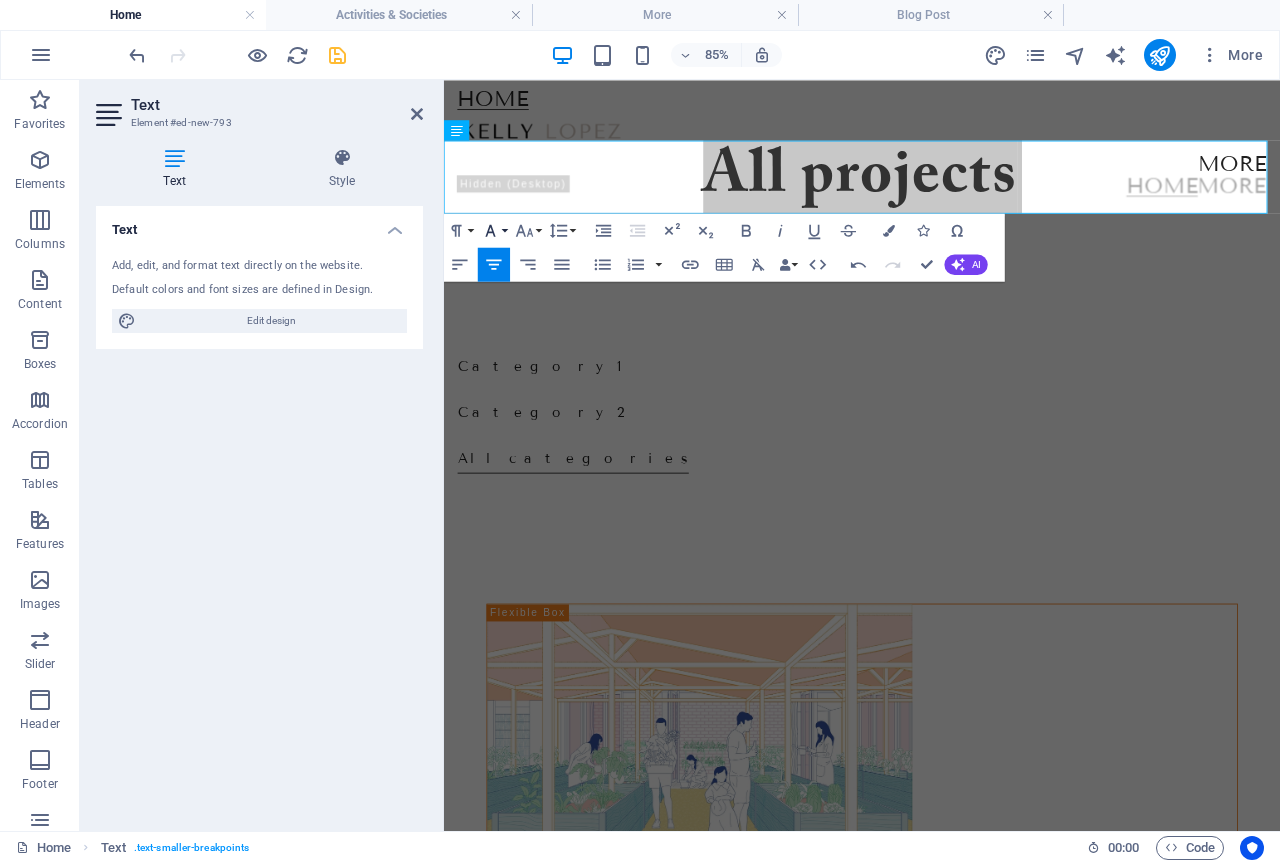 click 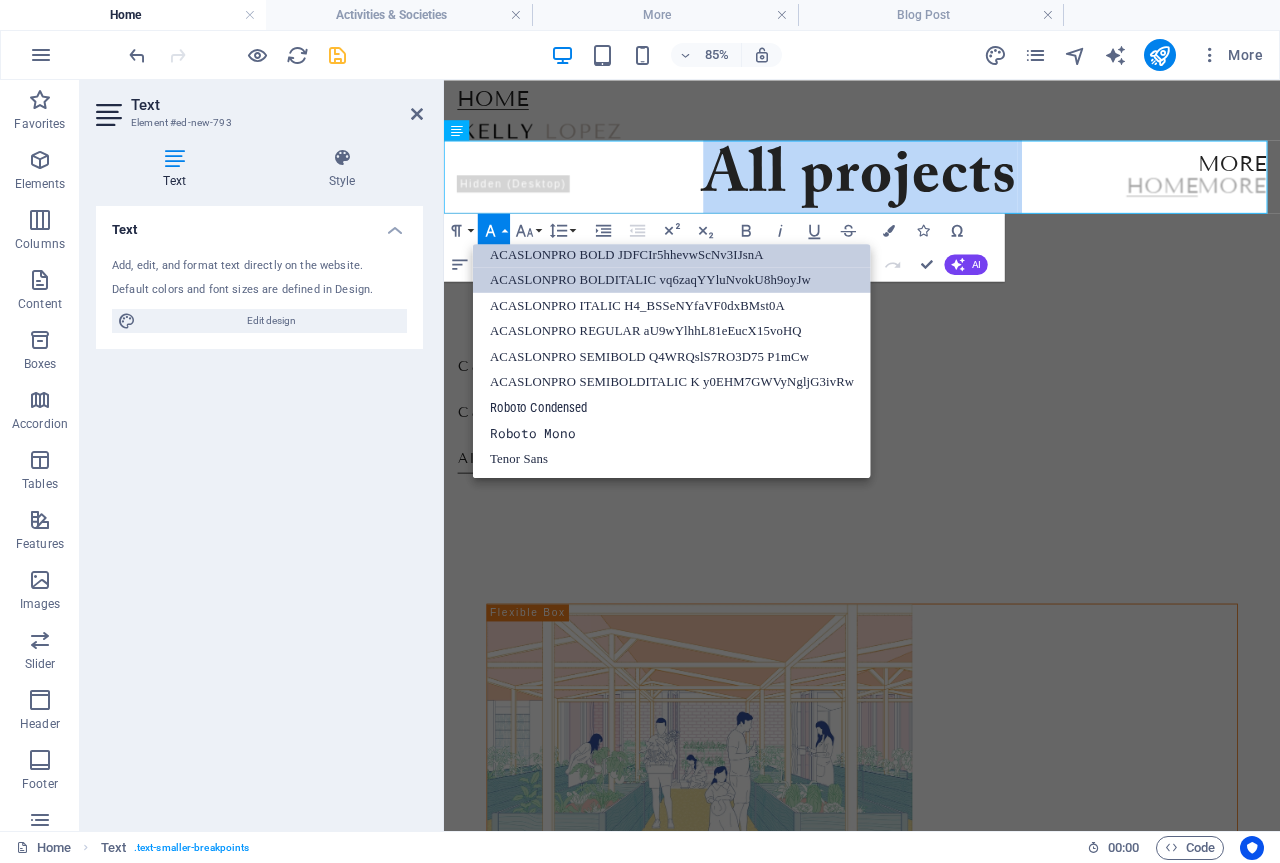 click on "ACASLONPRO BOLDITALIC vq6zaqYYluNvokU8h9oyJw" at bounding box center [672, 280] 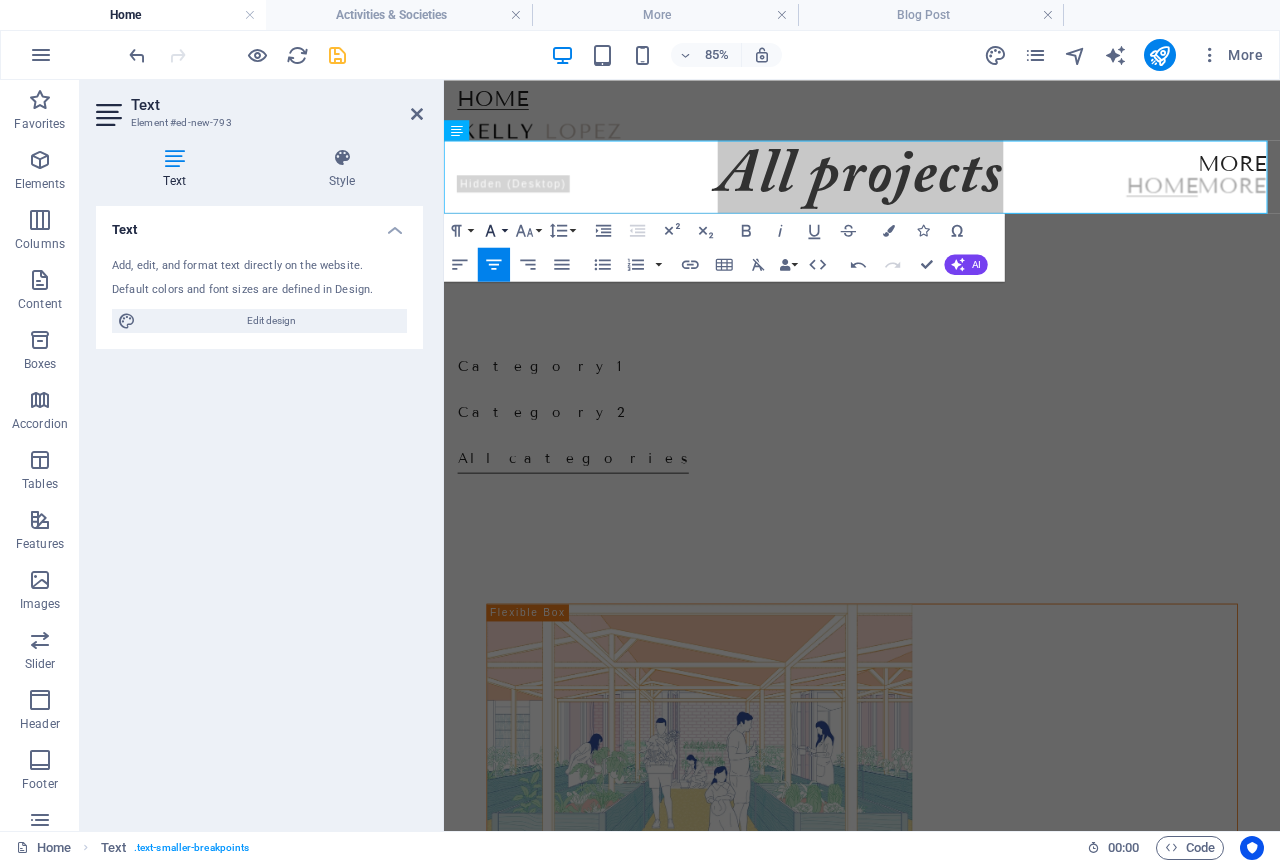click on "Font Family" at bounding box center [494, 230] 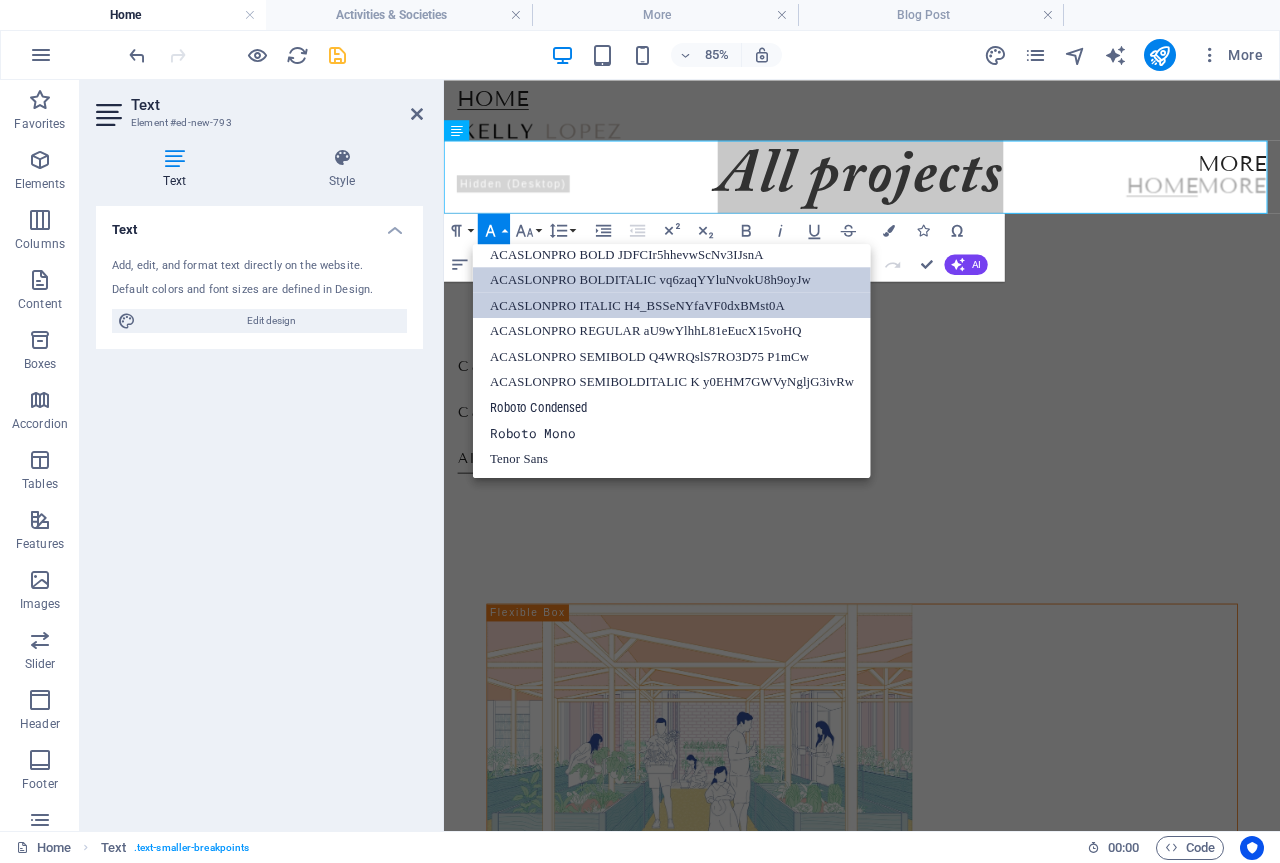 scroll, scrollTop: 191, scrollLeft: 0, axis: vertical 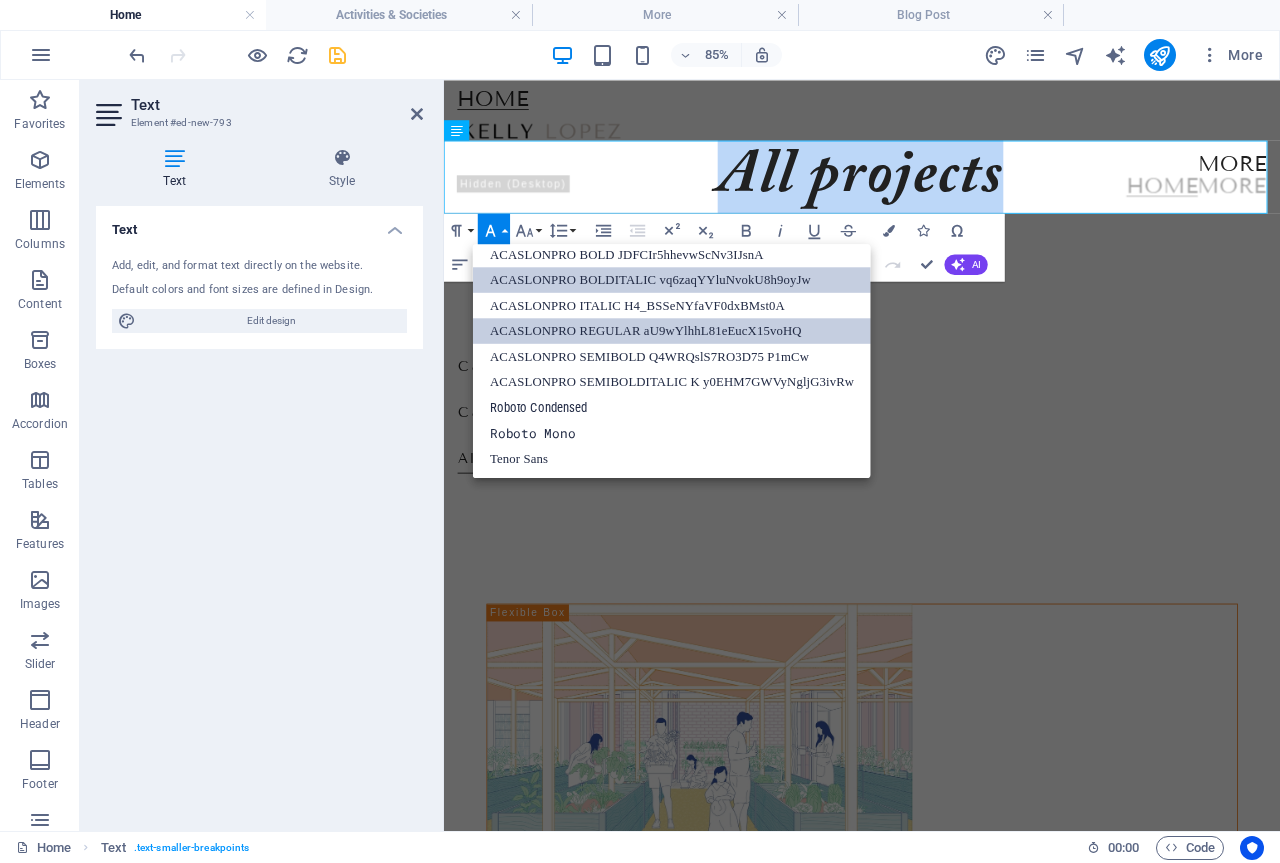 click on "ACASLONPRO REGULAR aU9wYlhhL81eEucX15voHQ" at bounding box center (672, 331) 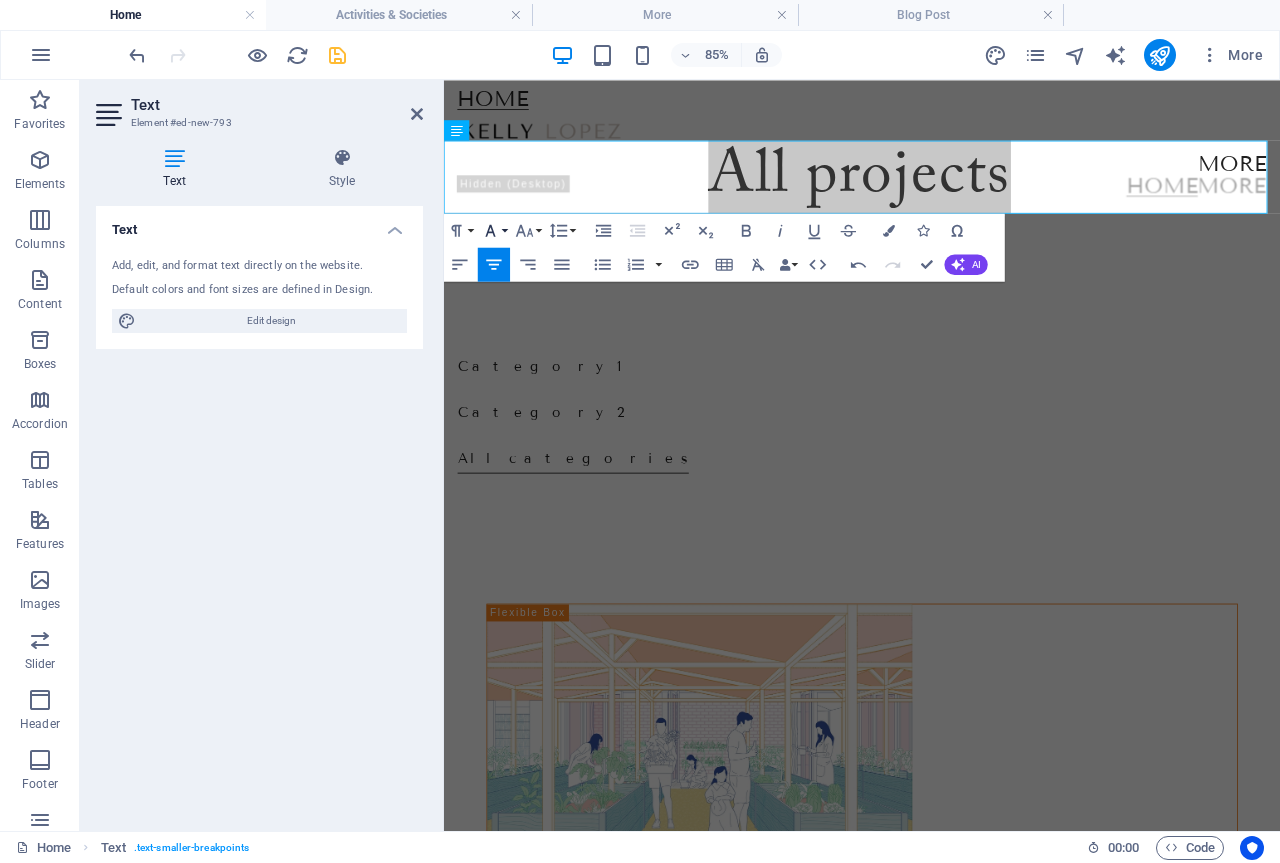click 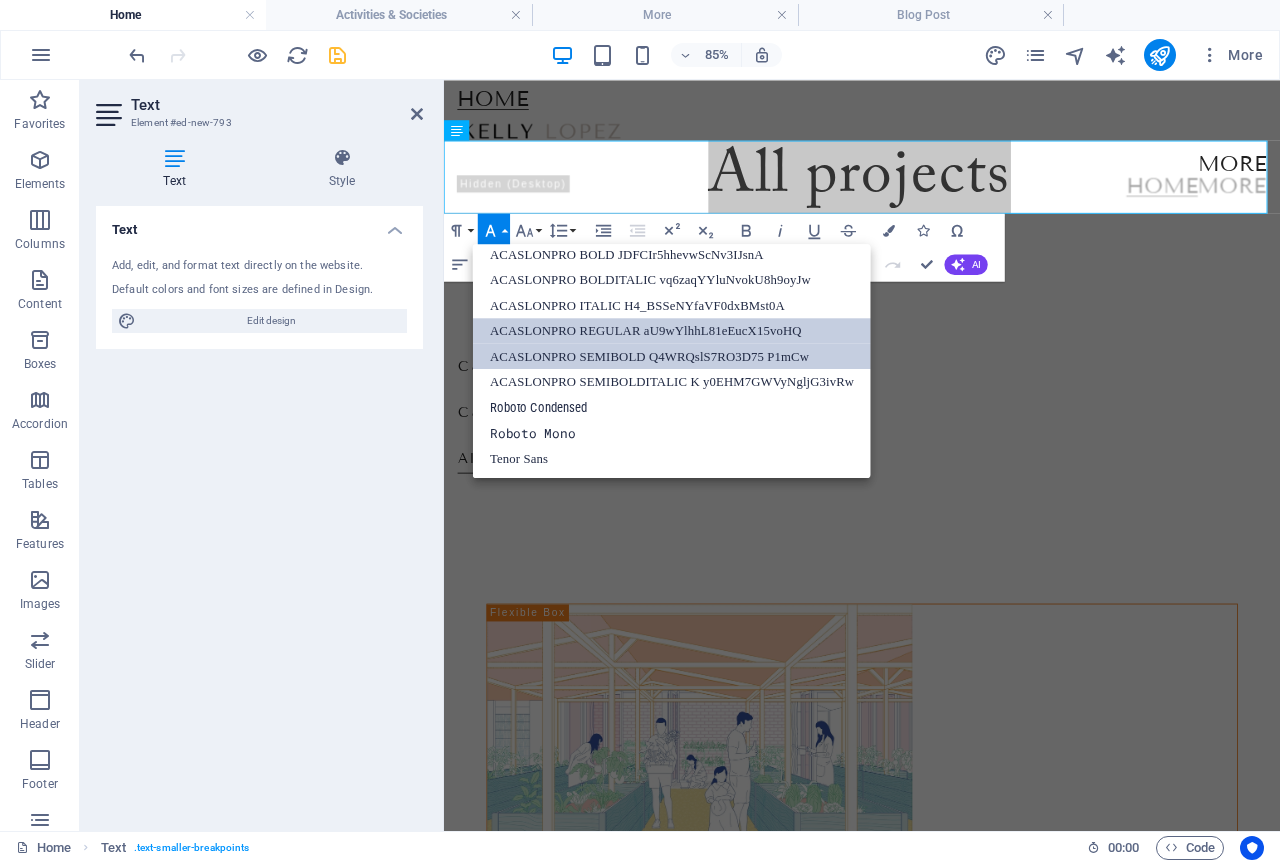 scroll, scrollTop: 191, scrollLeft: 0, axis: vertical 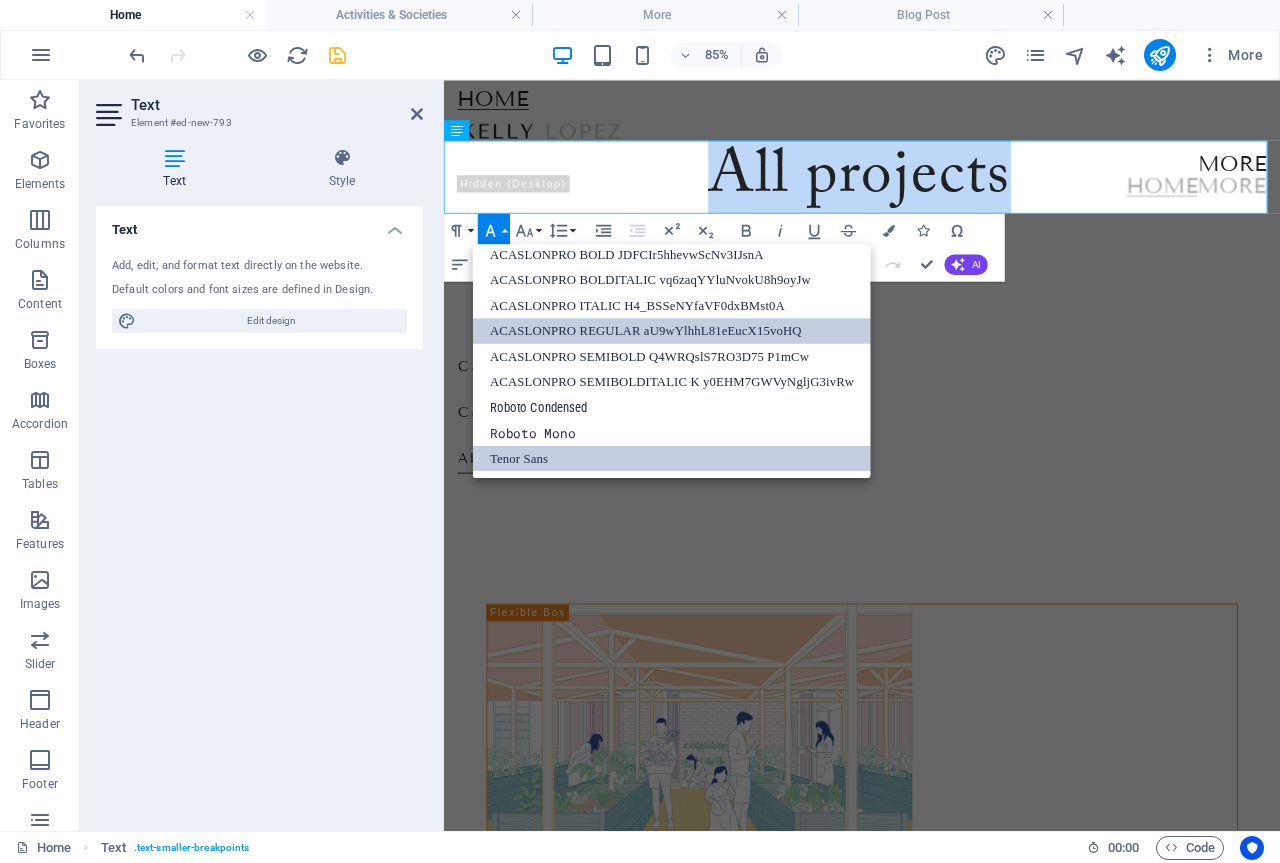 click on "Tenor Sans" at bounding box center [672, 458] 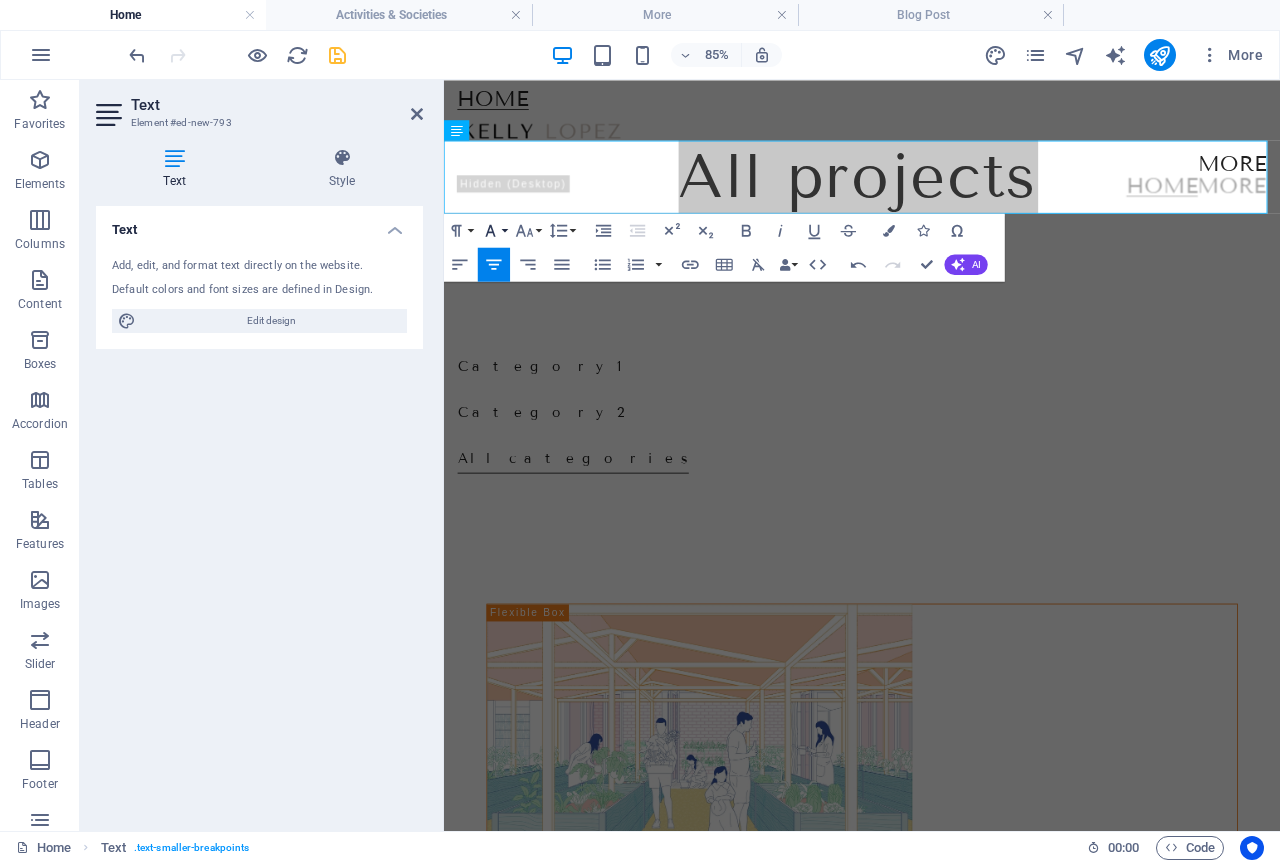 click 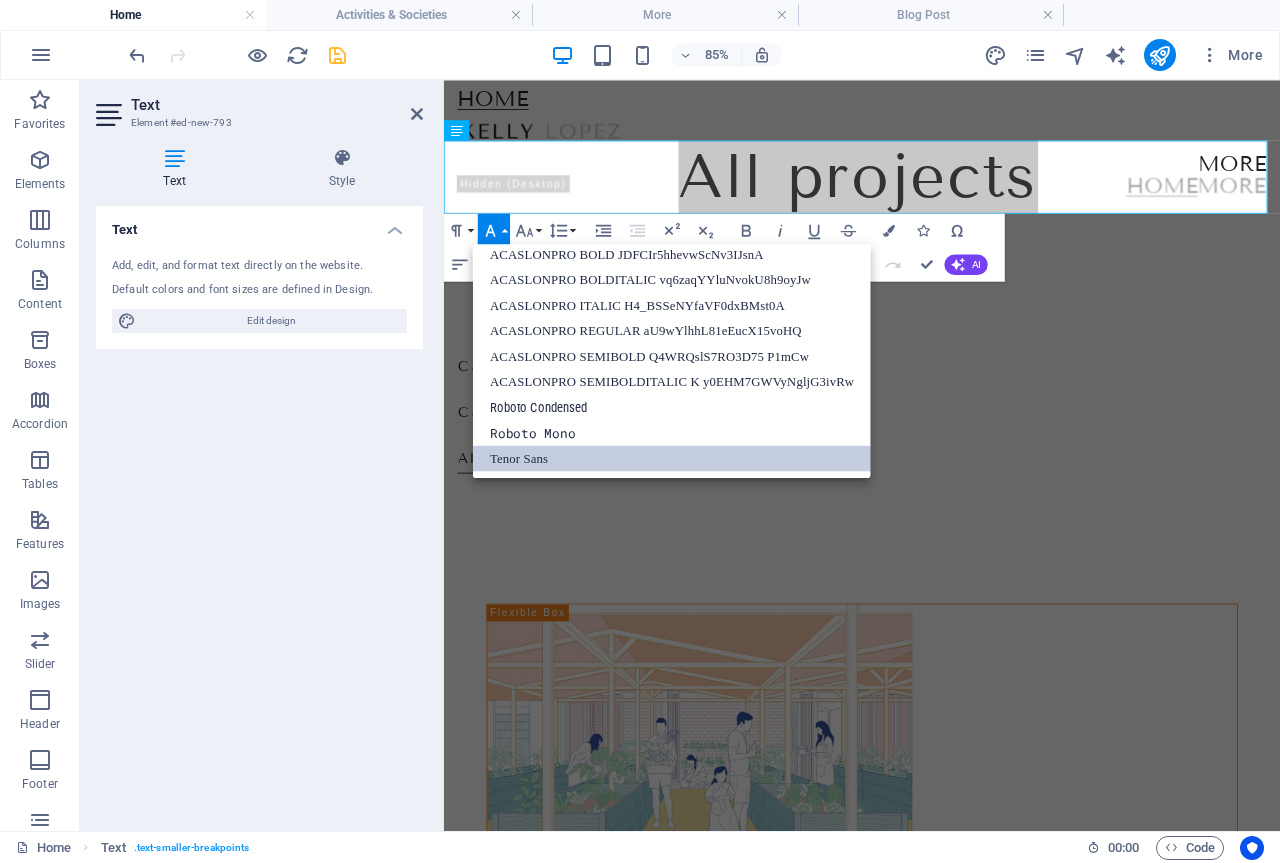 scroll, scrollTop: 191, scrollLeft: 0, axis: vertical 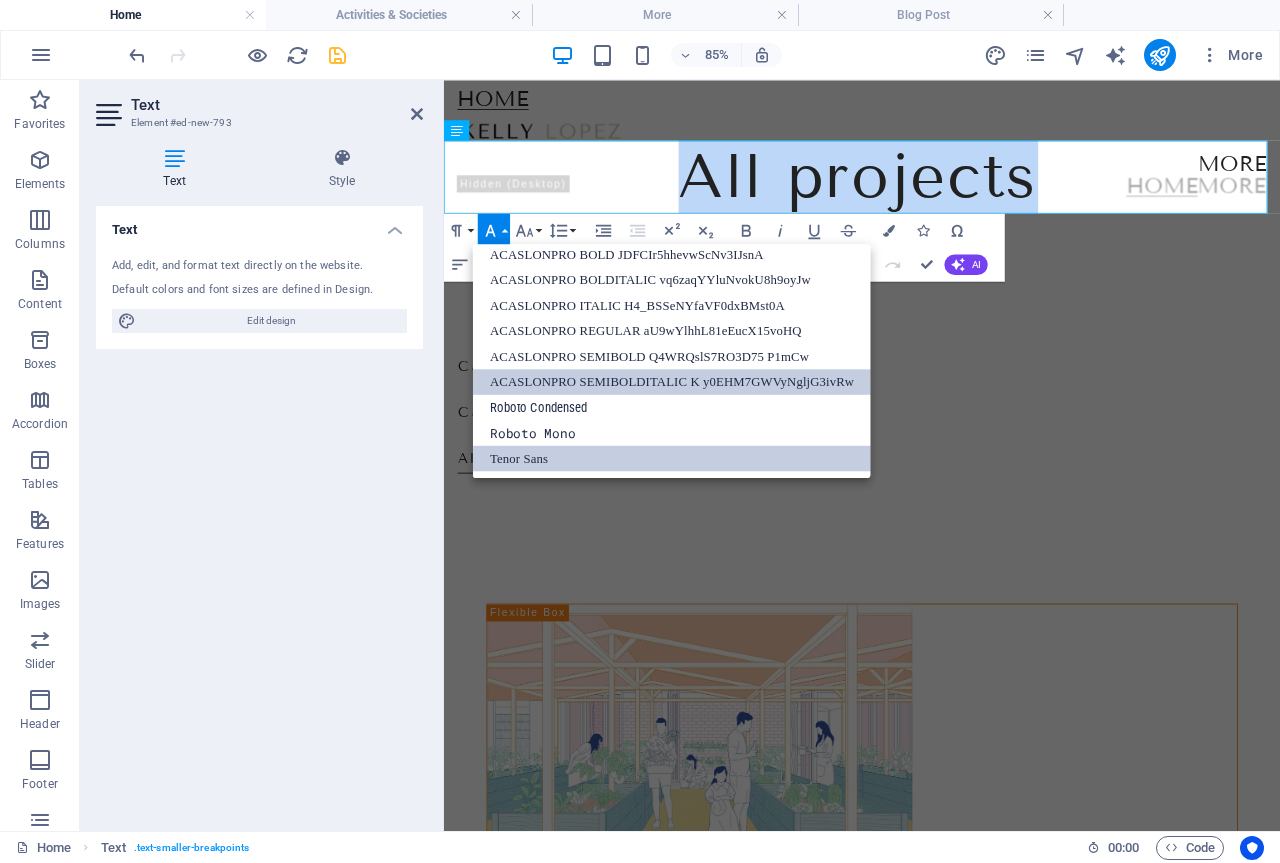 click on "ACASLONPRO SEMIBOLDITALIC K y0EHM7GWVyNgljG3ivRw" at bounding box center [672, 382] 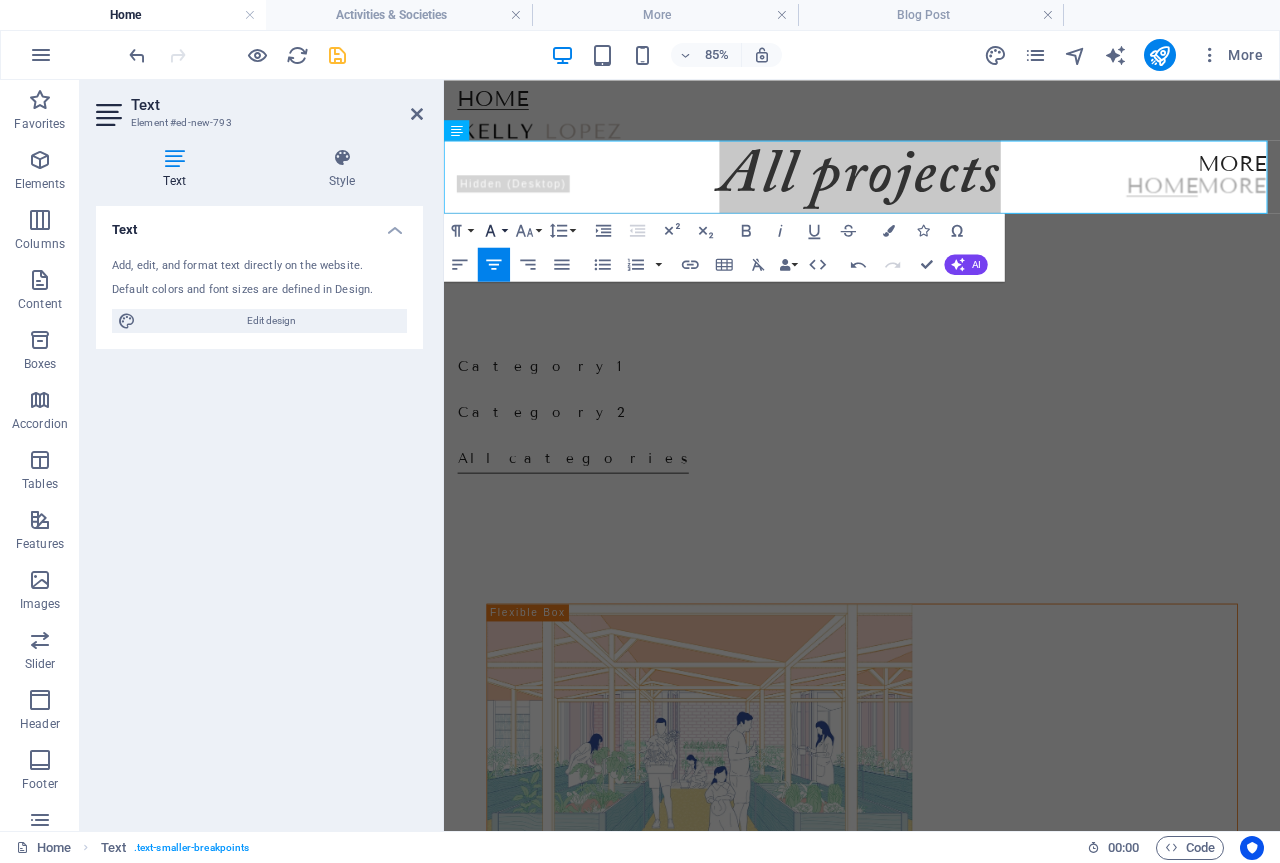click 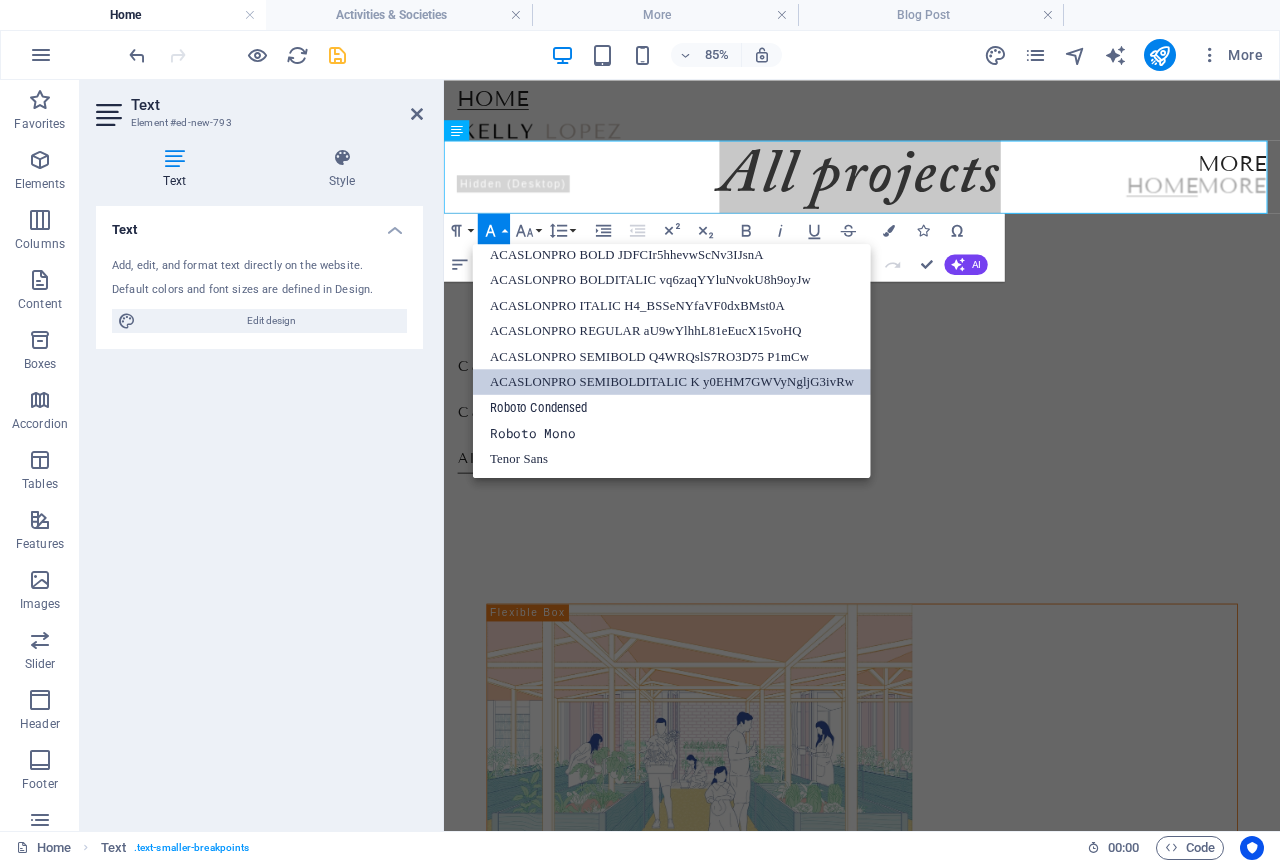 scroll, scrollTop: 191, scrollLeft: 0, axis: vertical 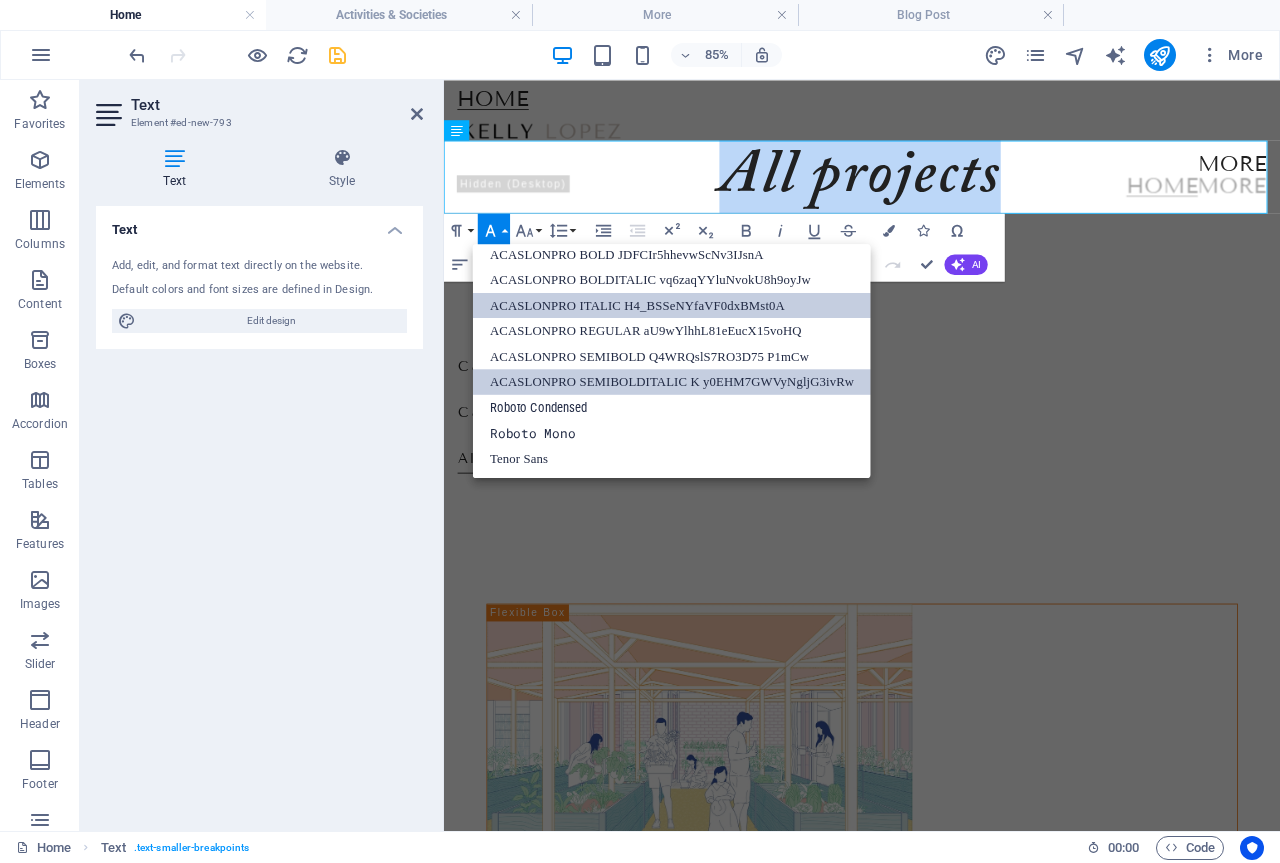 click on "ACASLONPRO ITALIC H4_BSSeNYfaVF0dxBMst0A" at bounding box center (672, 305) 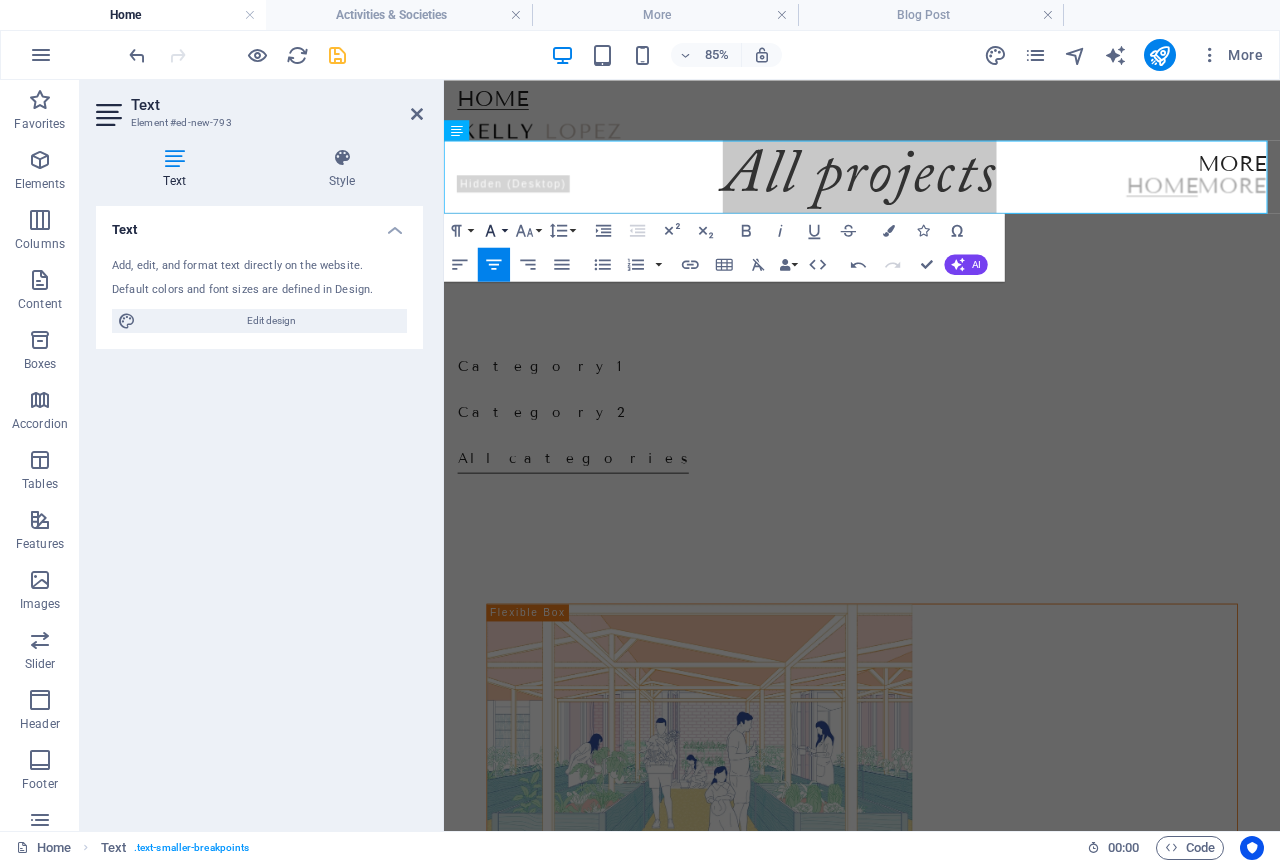 click 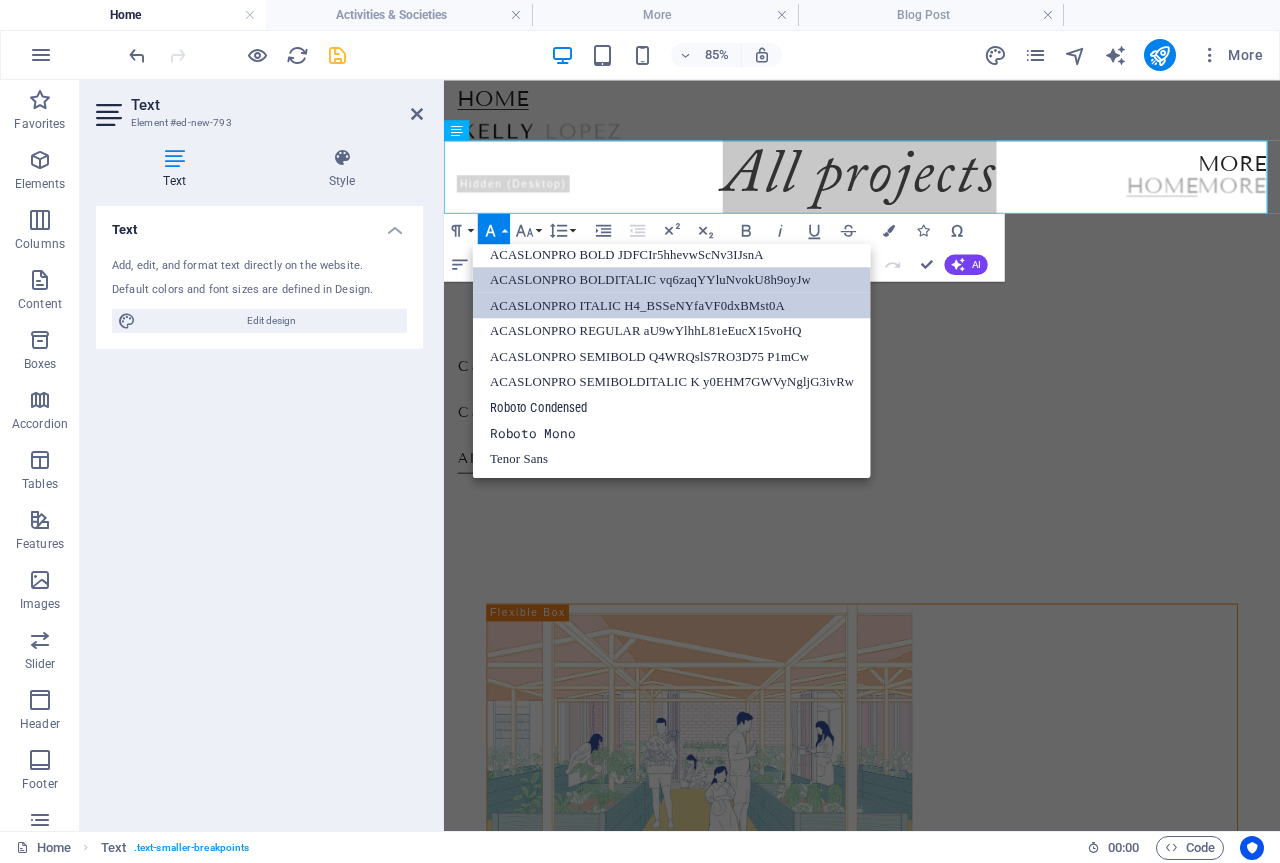 scroll, scrollTop: 191, scrollLeft: 0, axis: vertical 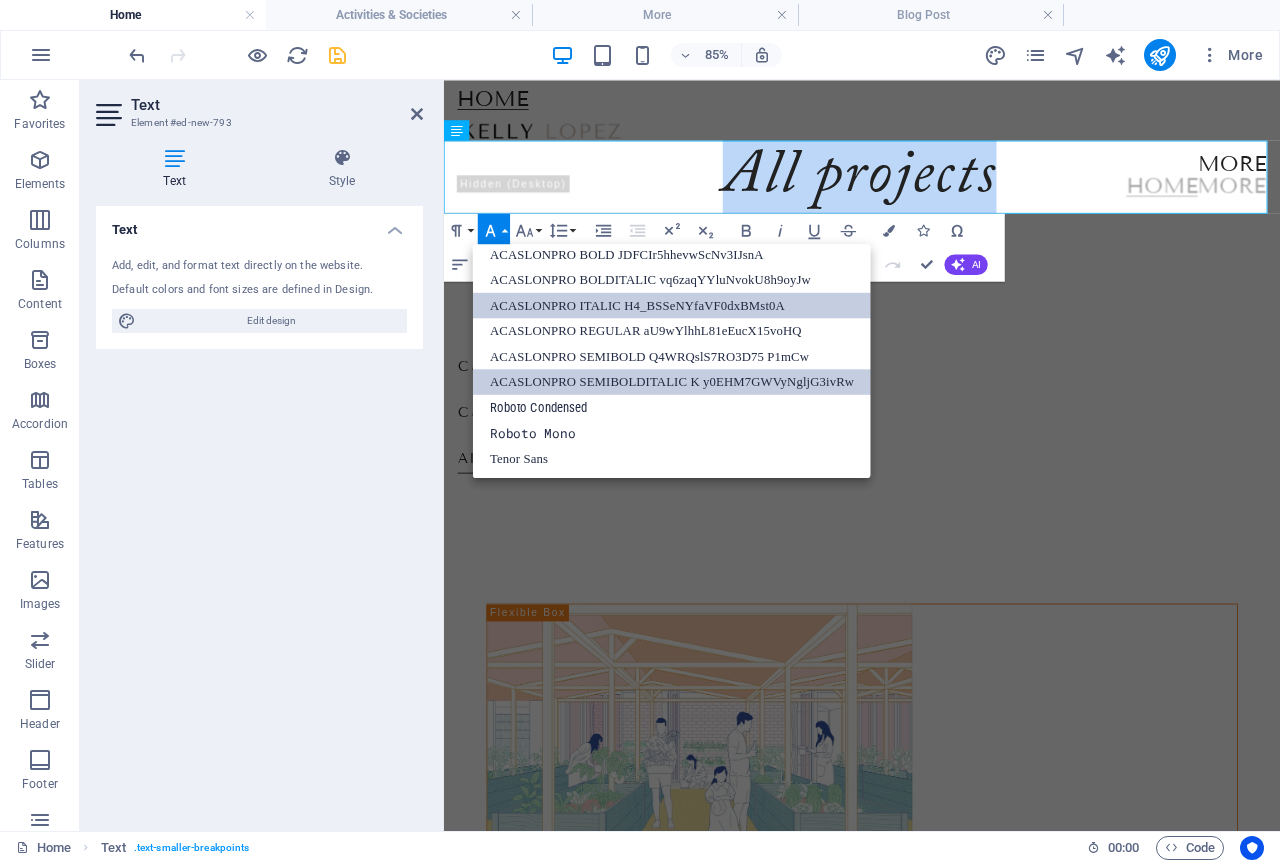 click on "ACASLONPRO SEMIBOLDITALIC K y0EHM7GWVyNgljG3ivRw" at bounding box center (672, 382) 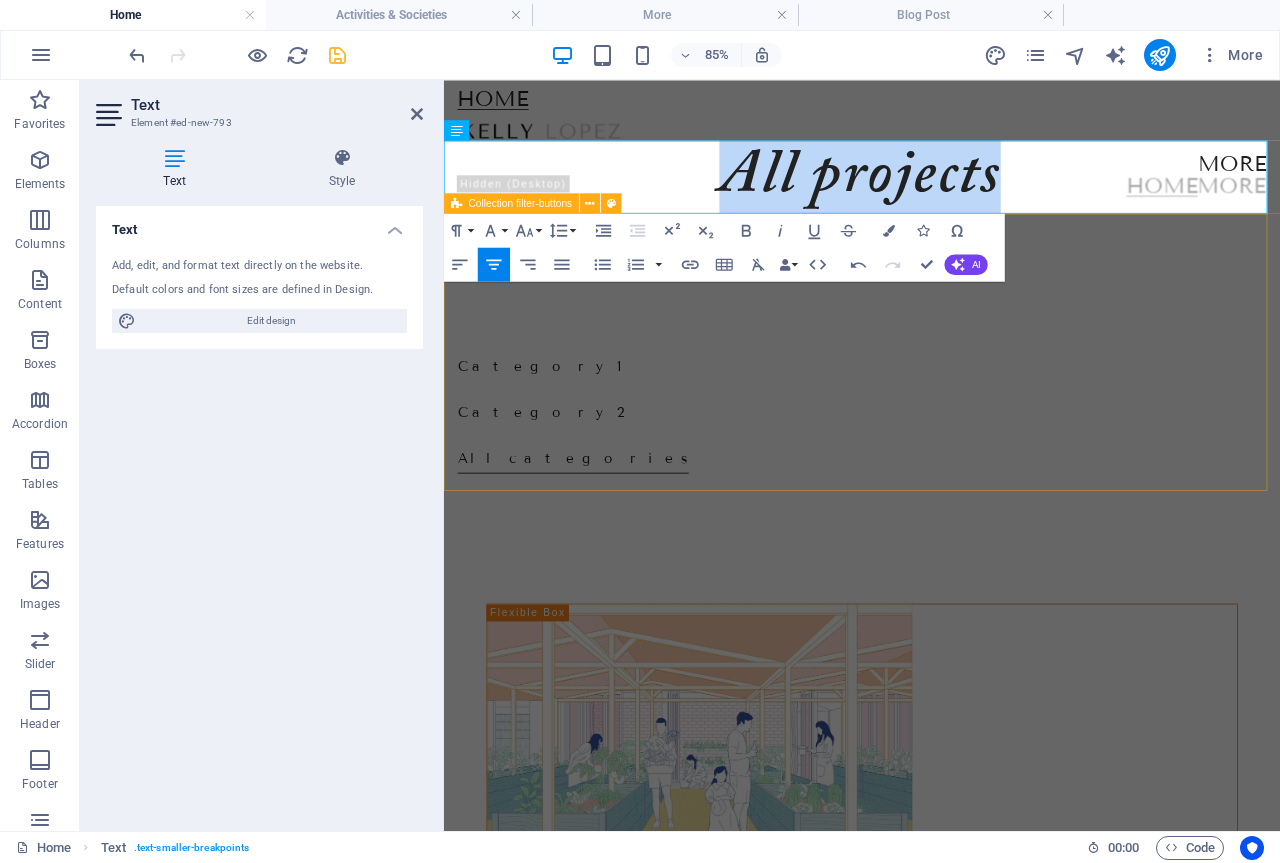 click on "Category 1 Category 2 All categories" at bounding box center [936, 454] 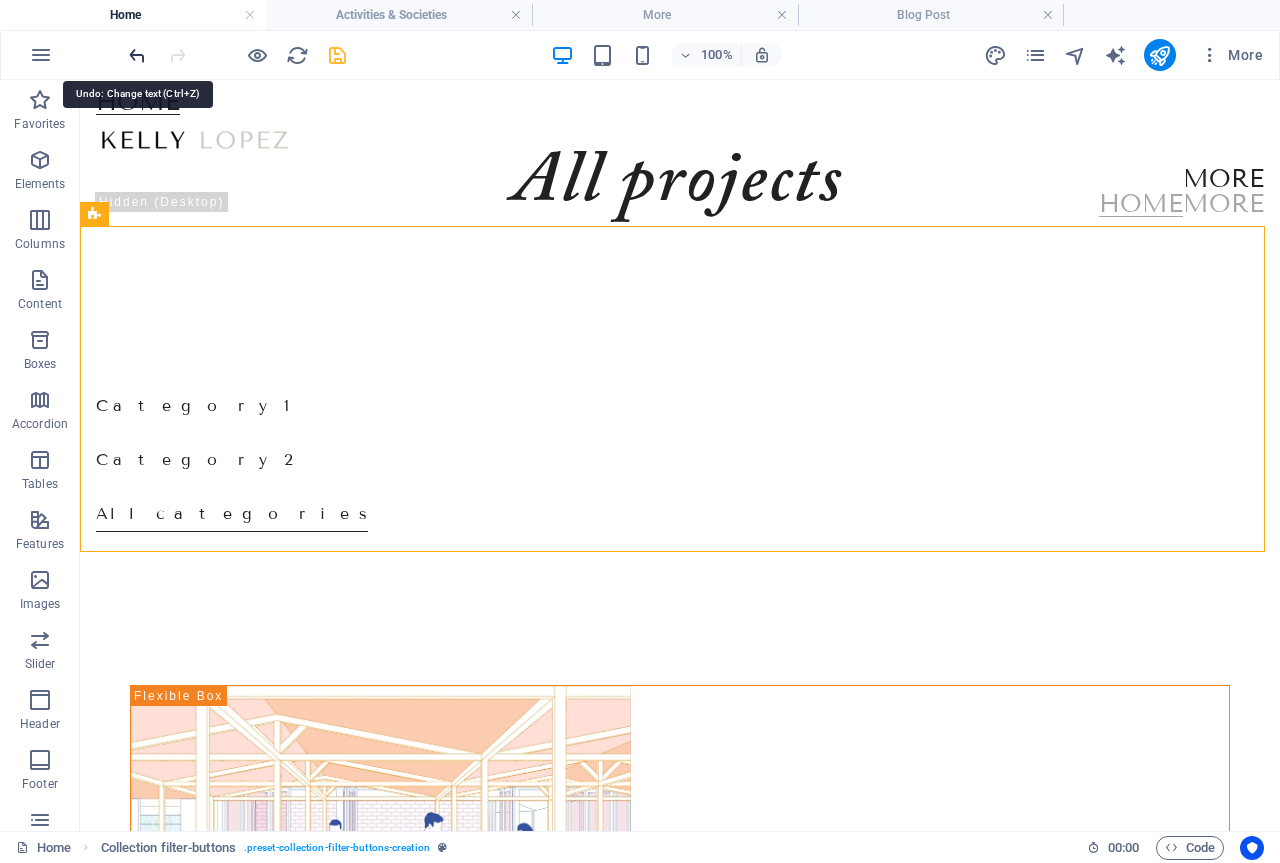 click at bounding box center (137, 55) 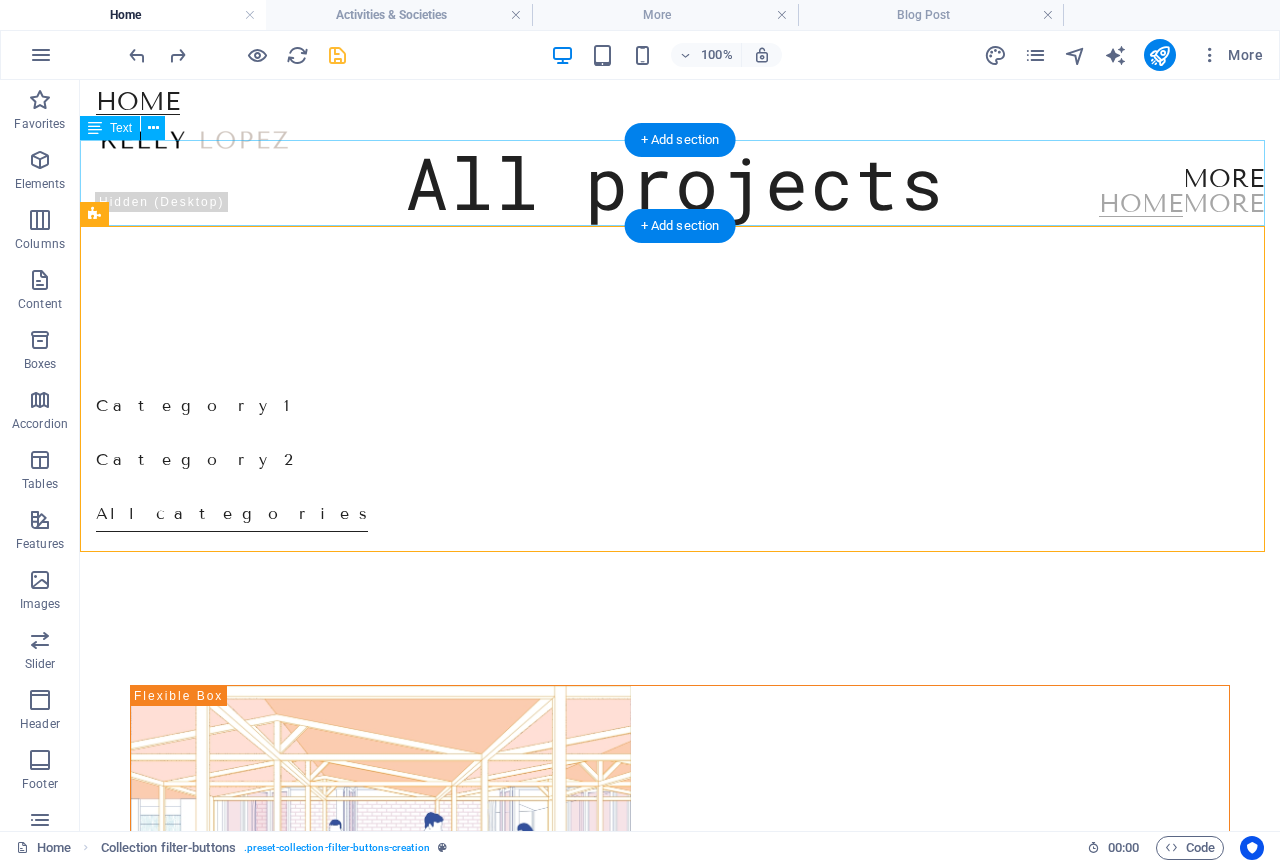 click on "All projects" at bounding box center [680, 183] 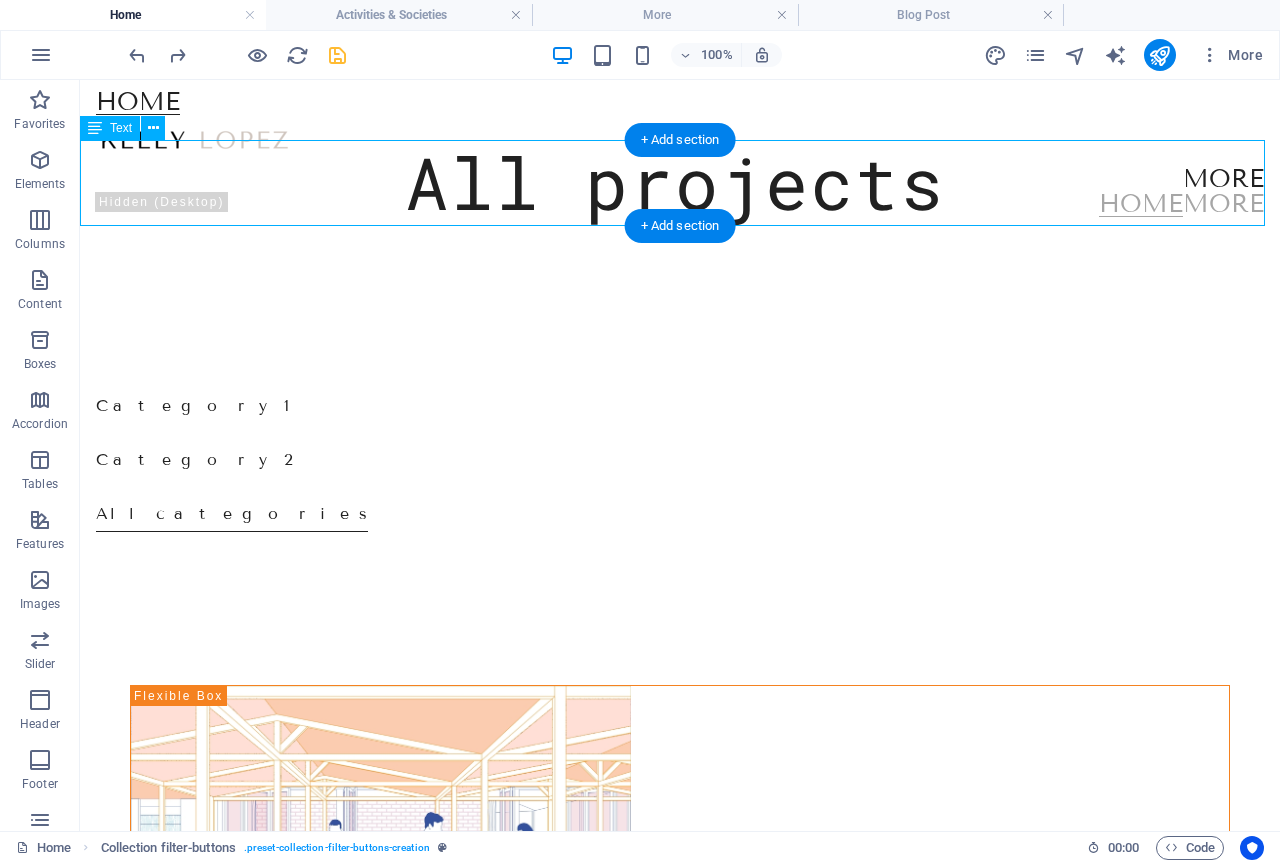 click on "All projects" at bounding box center [680, 183] 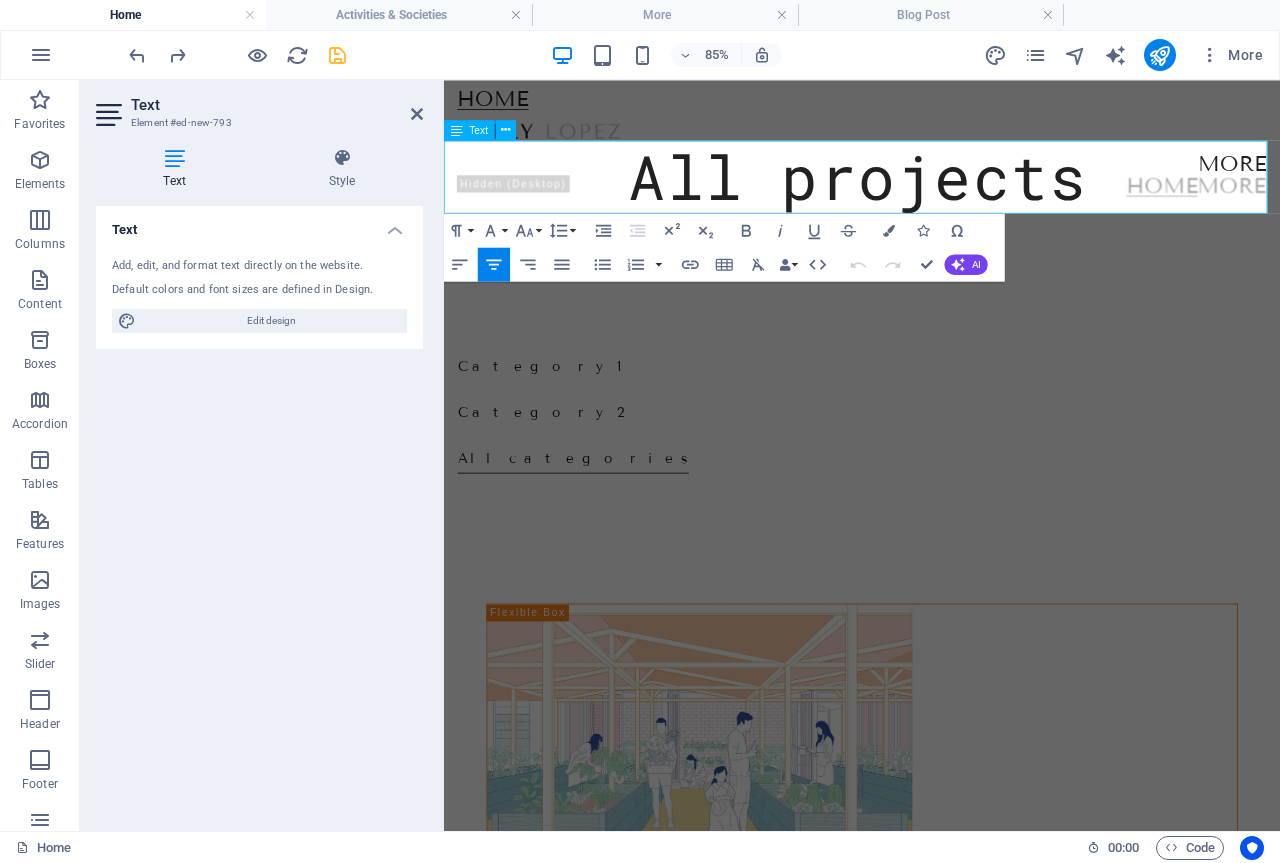 click on "All projects" at bounding box center [931, 193] 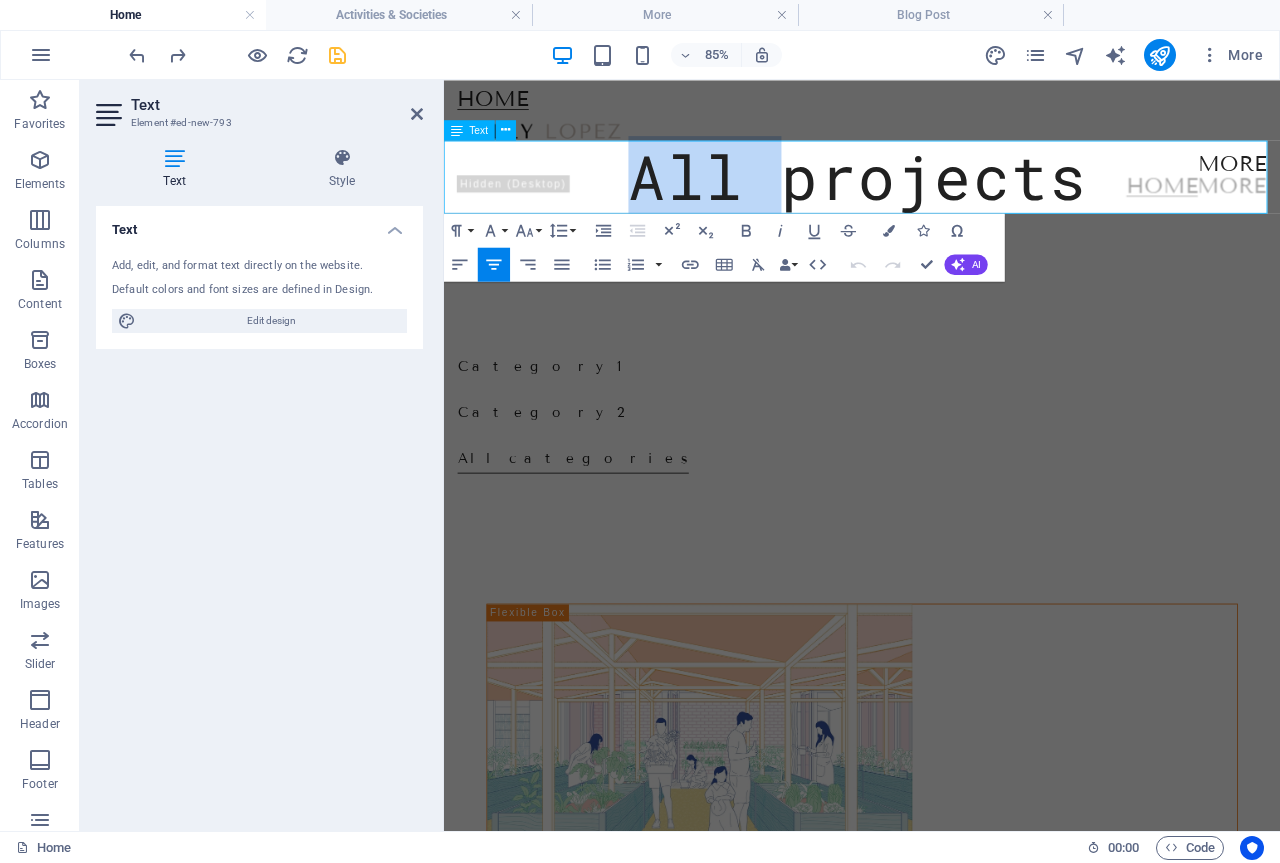 click on "All projects" at bounding box center (931, 193) 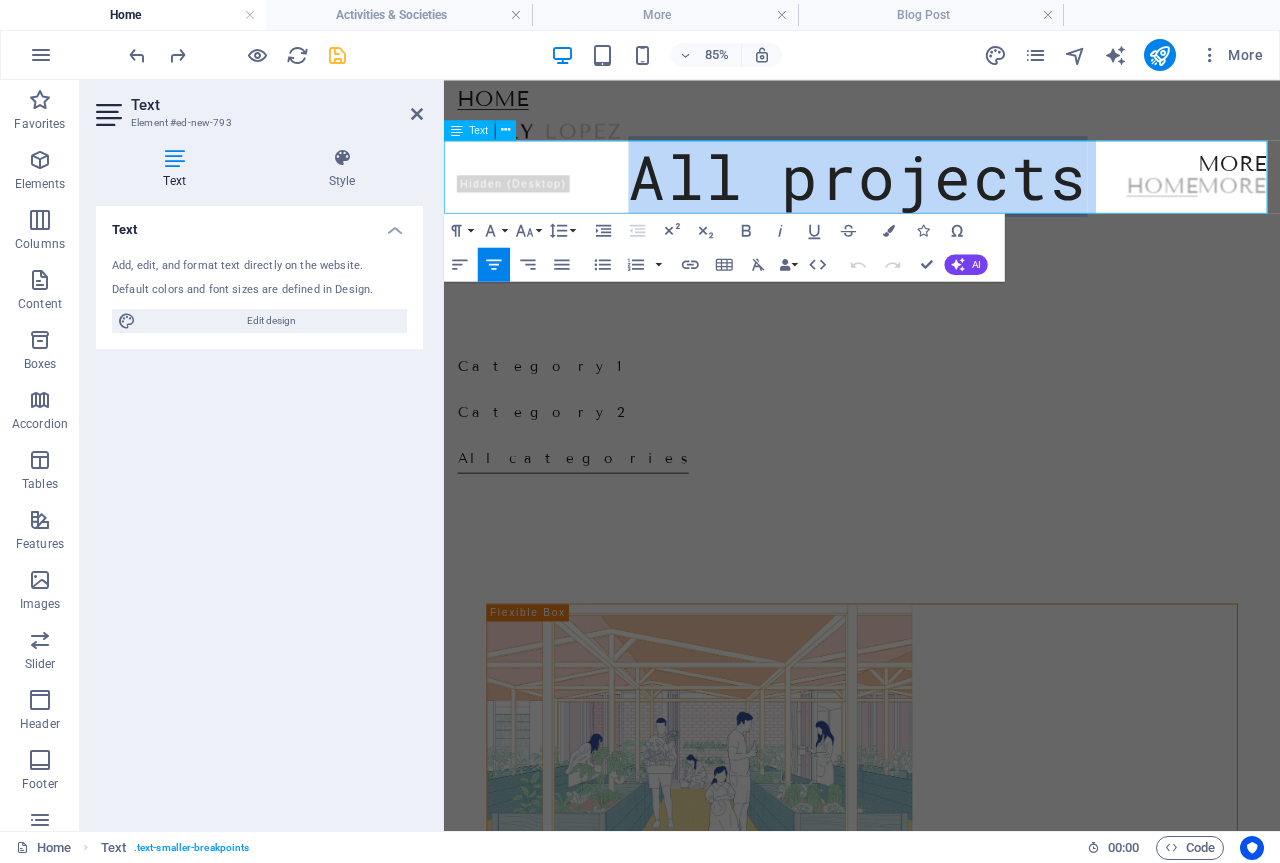 click on "All projects" at bounding box center [931, 193] 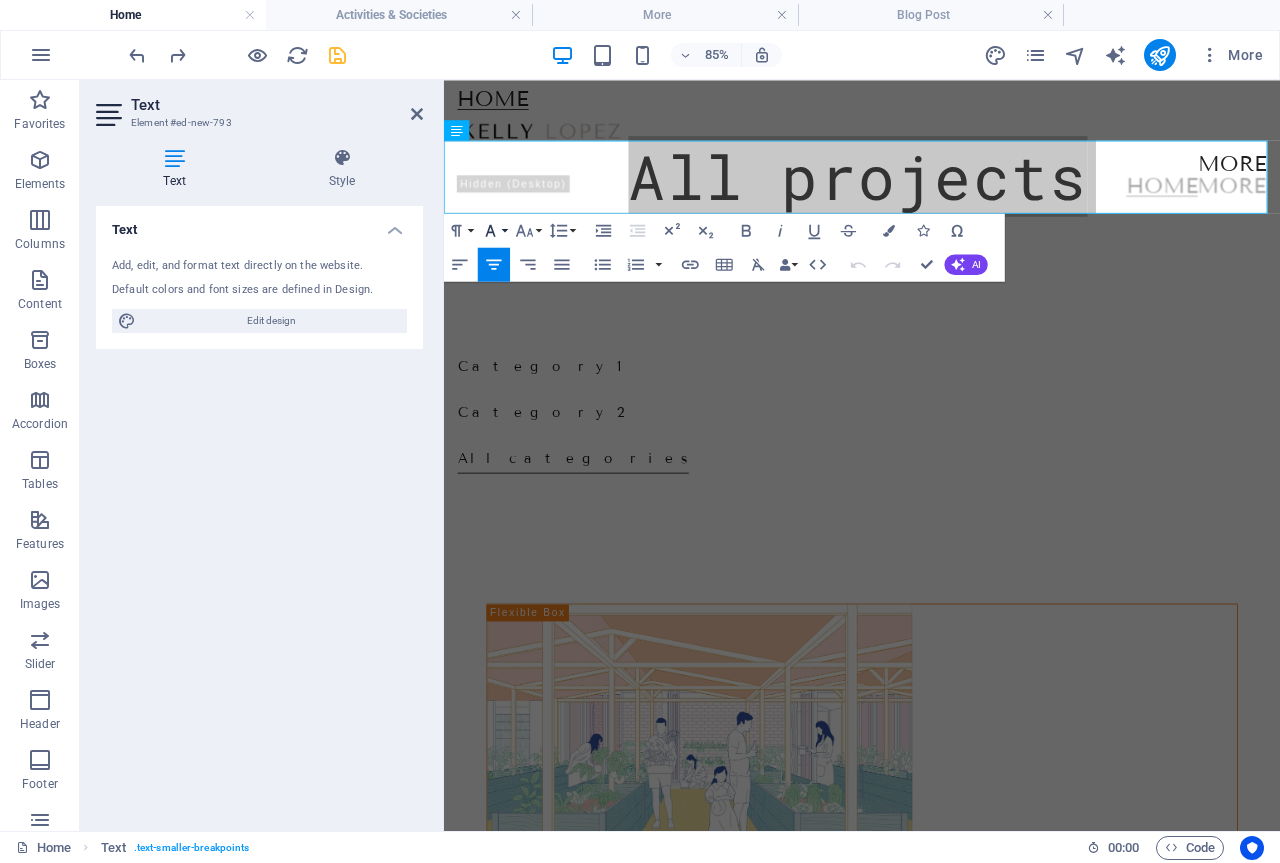 click on "Font Family" at bounding box center (494, 230) 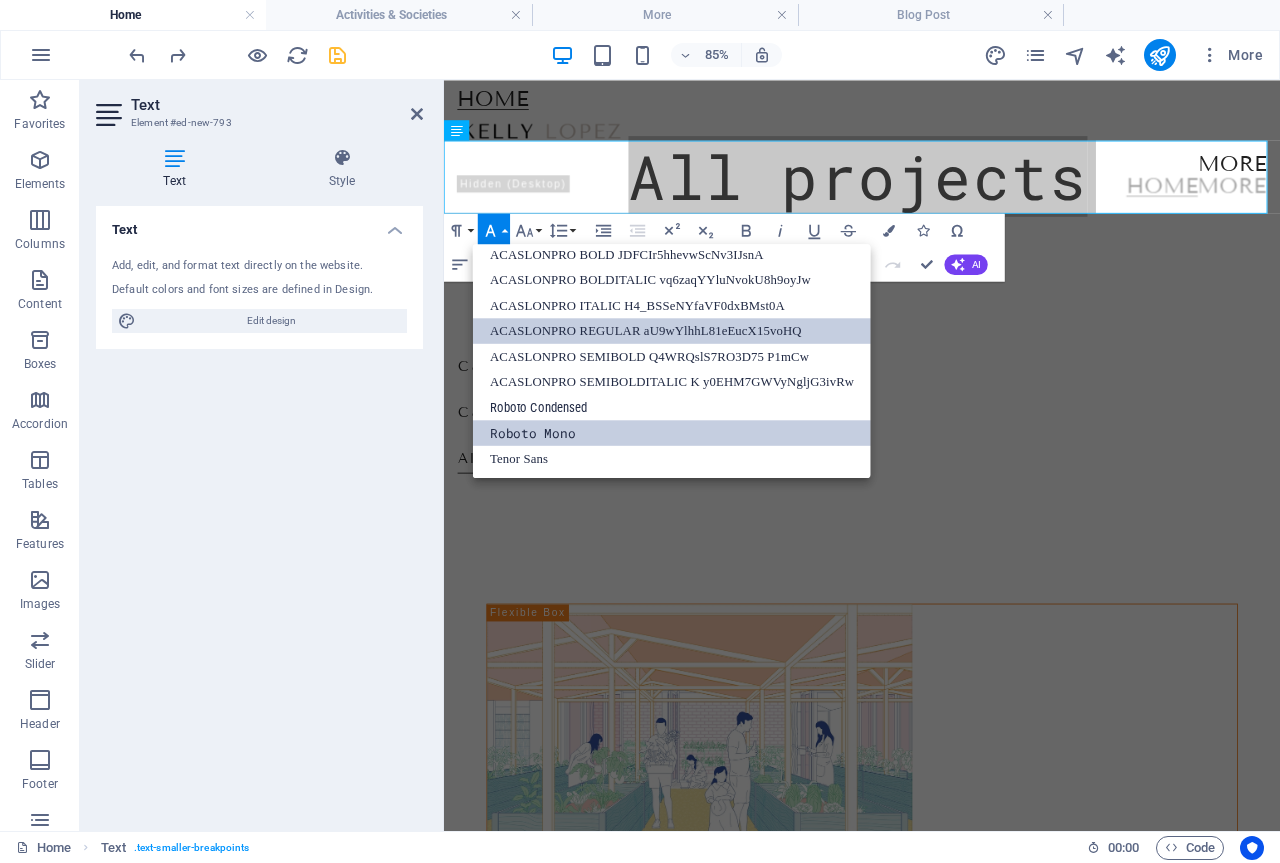 scroll, scrollTop: 191, scrollLeft: 0, axis: vertical 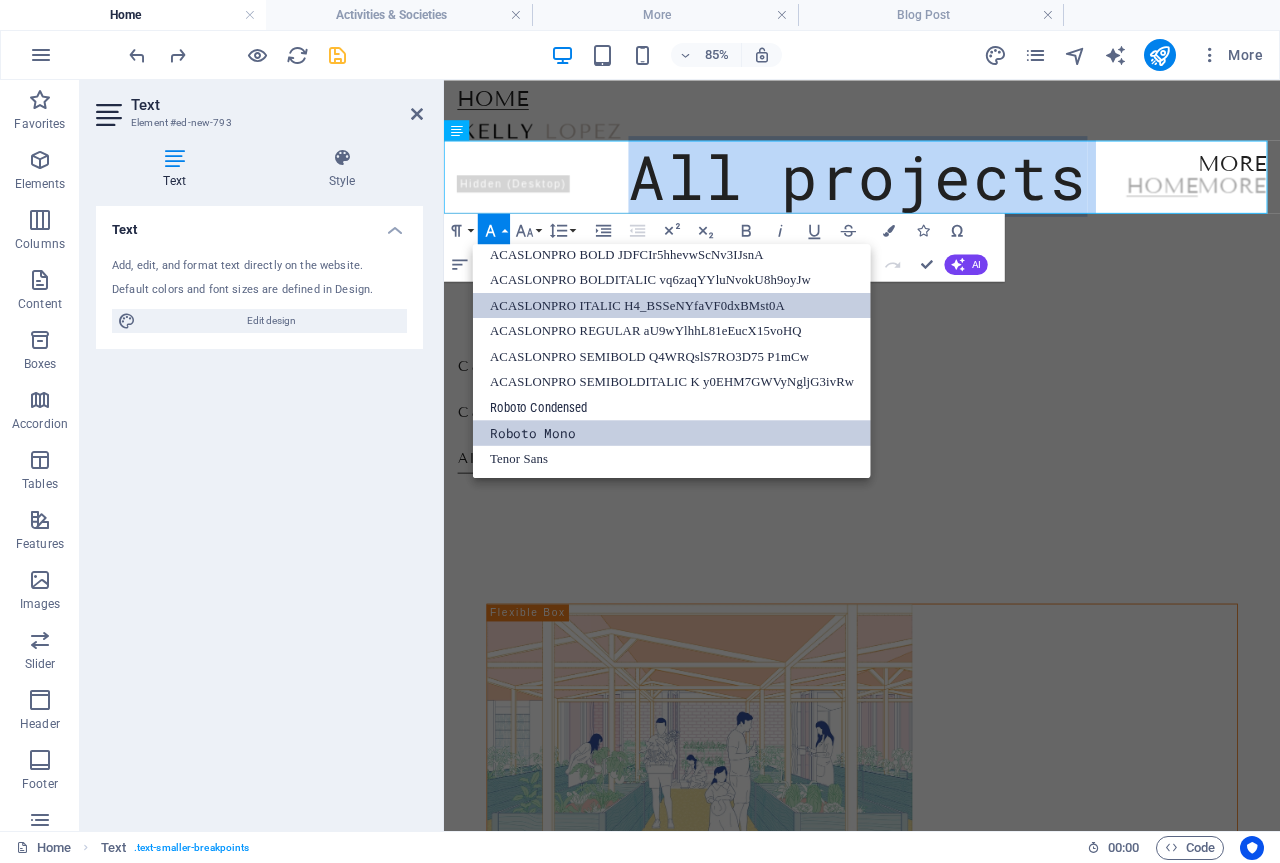 click on "ACASLONPRO ITALIC H4_BSSeNYfaVF0dxBMst0A" at bounding box center [672, 305] 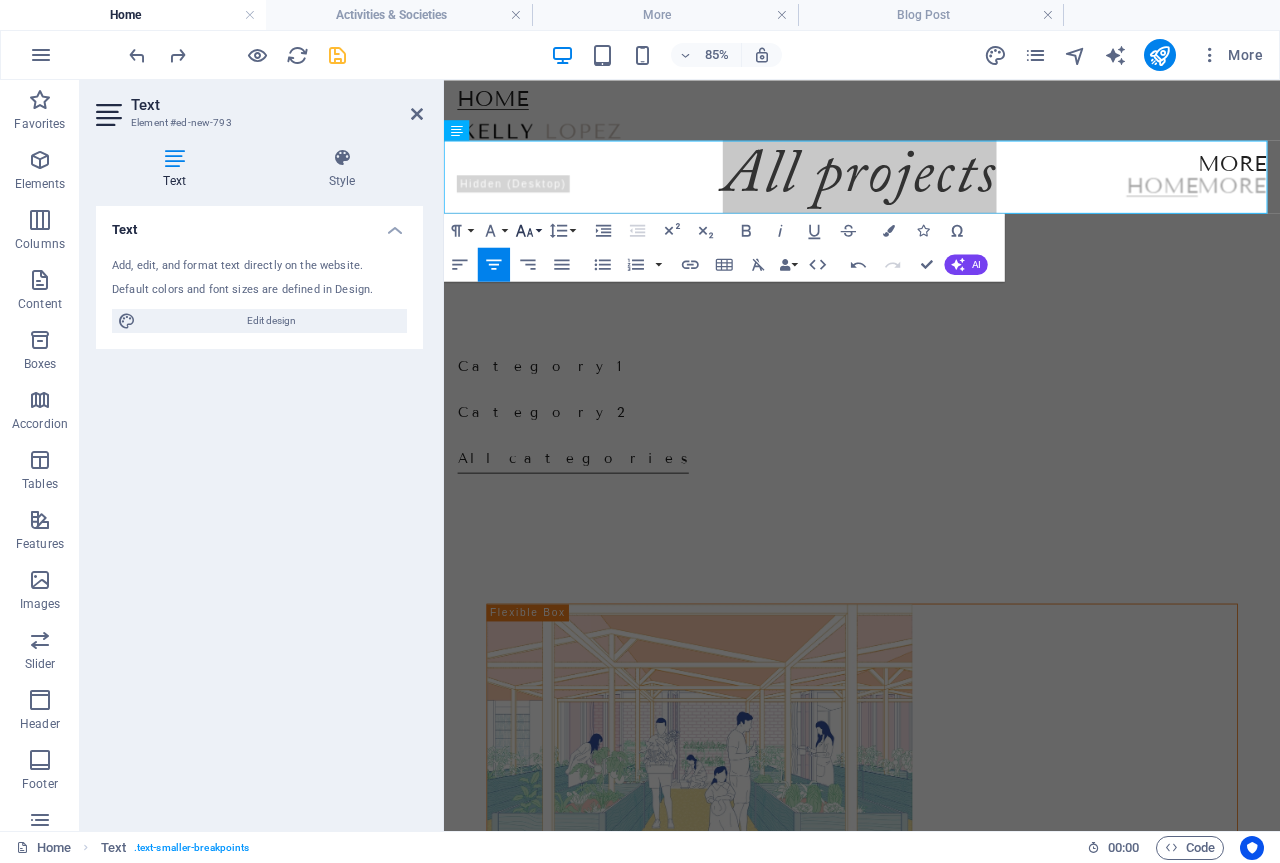 click 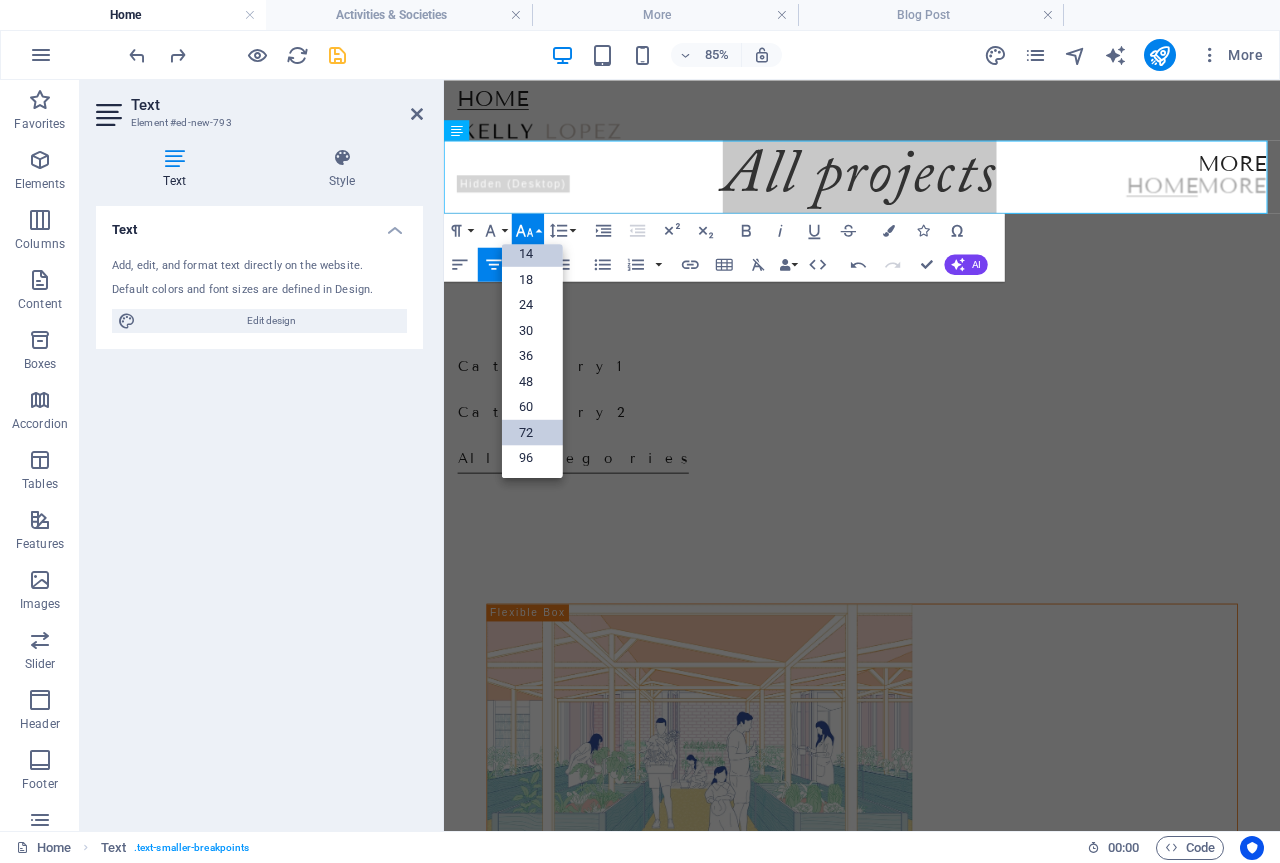 scroll, scrollTop: 161, scrollLeft: 0, axis: vertical 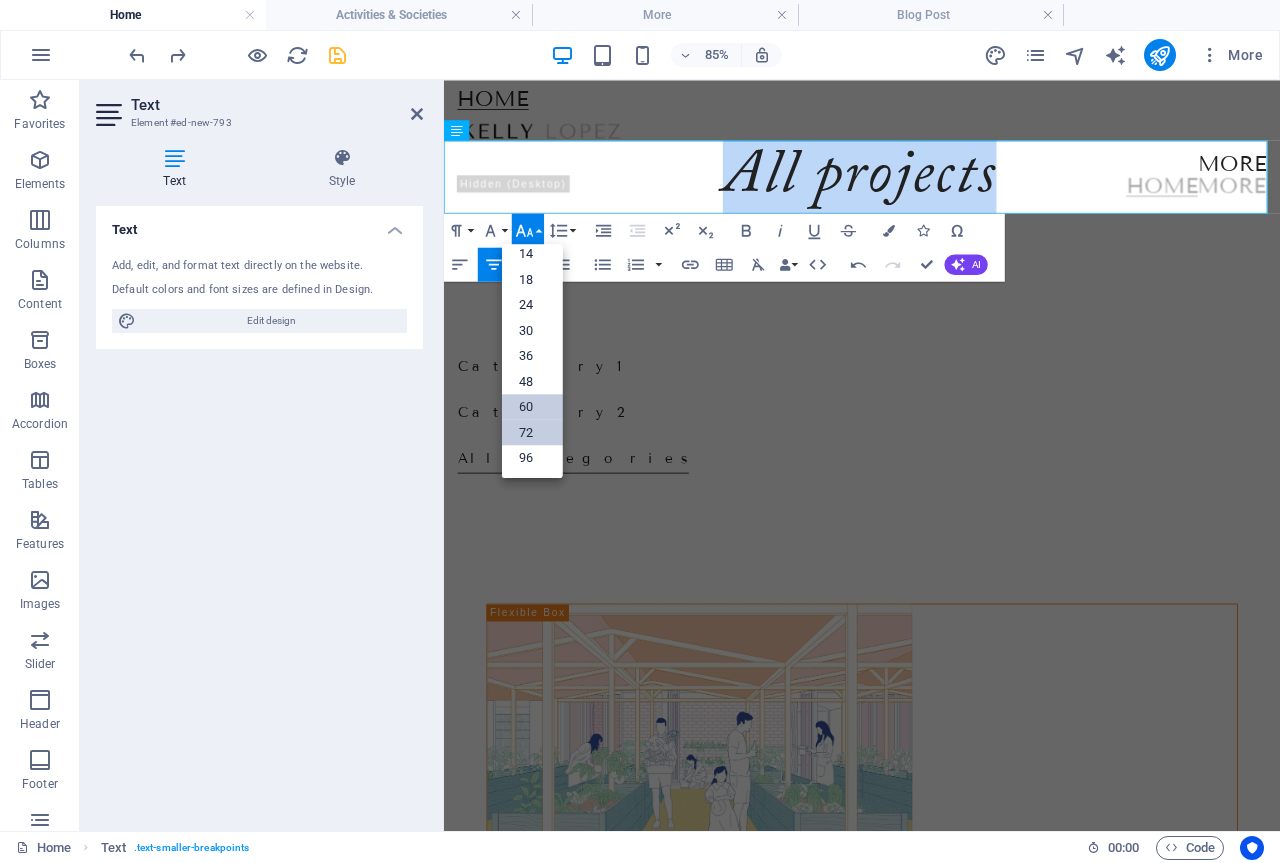 click on "60" at bounding box center [532, 407] 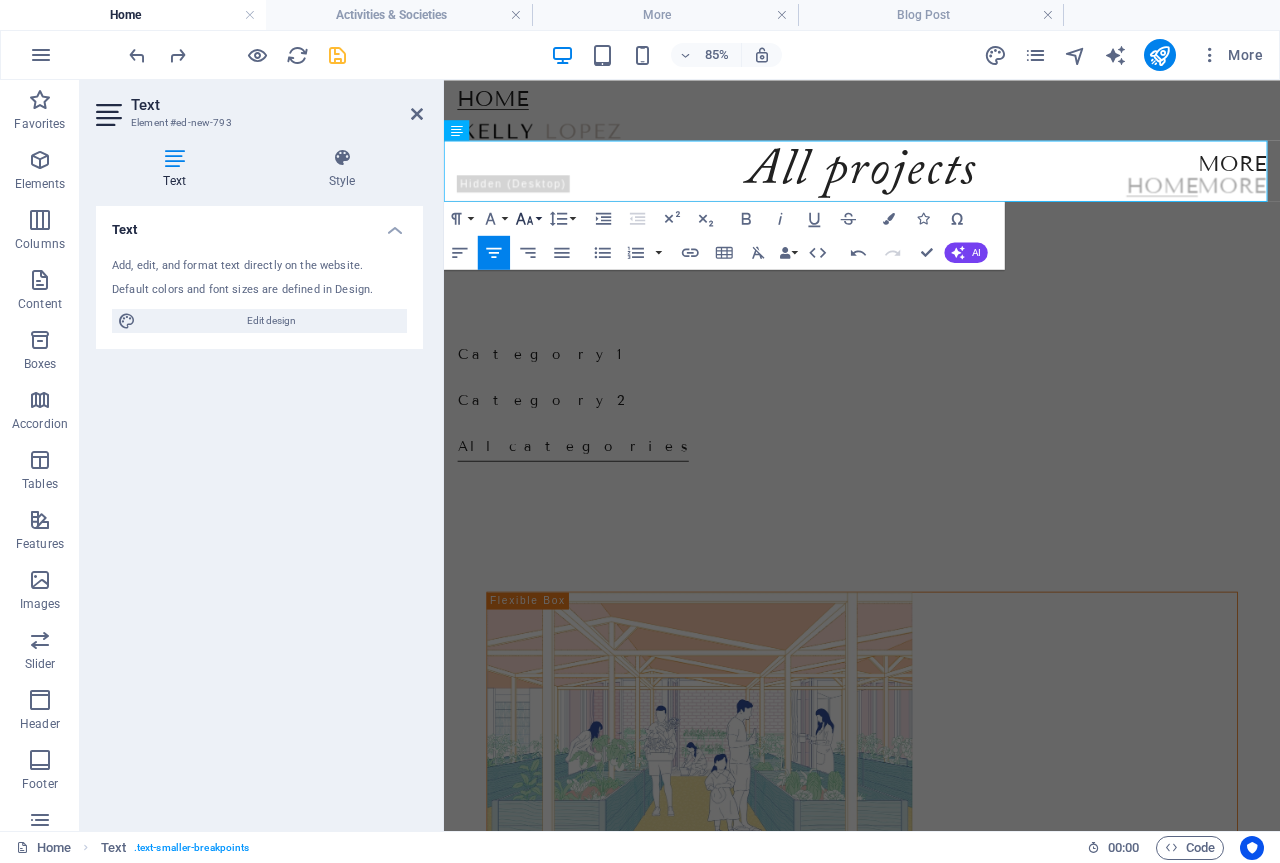 click 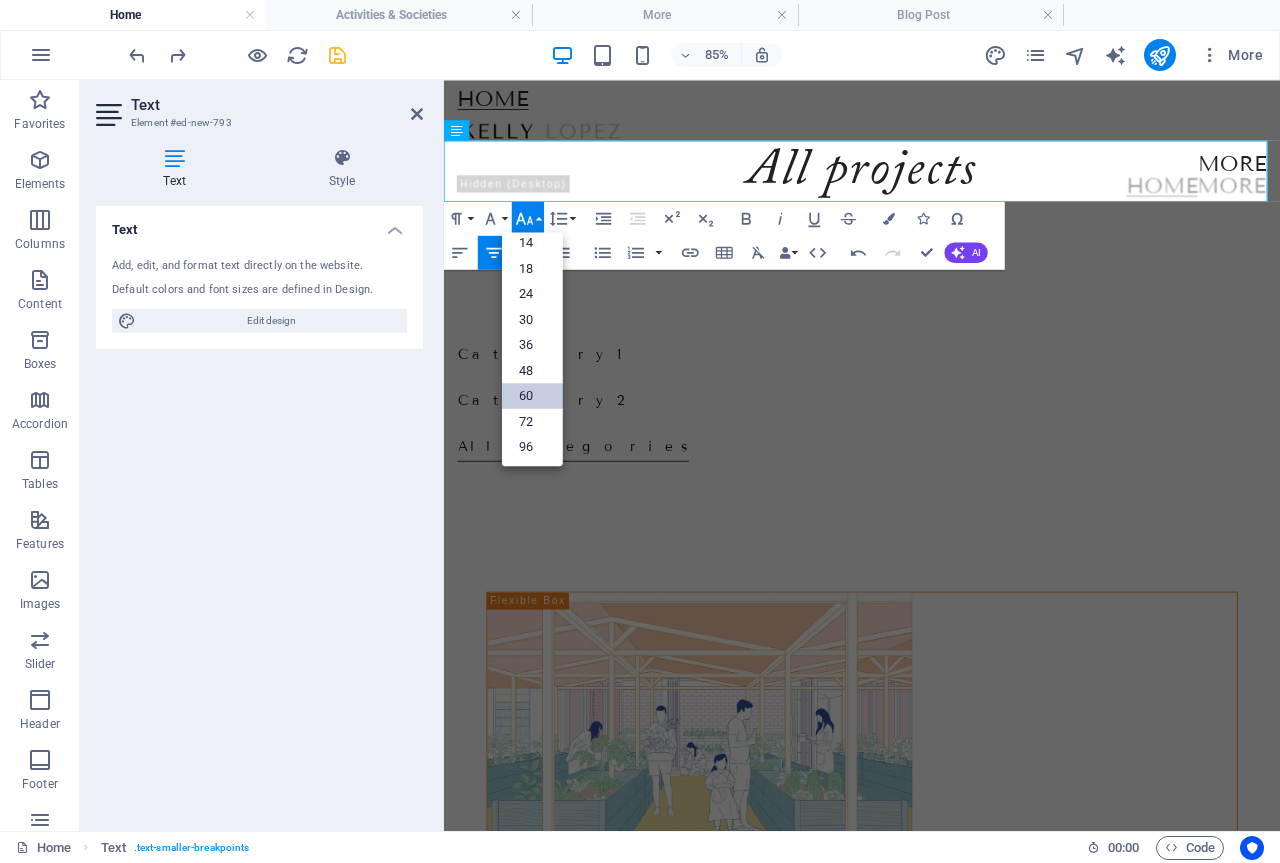 scroll, scrollTop: 161, scrollLeft: 0, axis: vertical 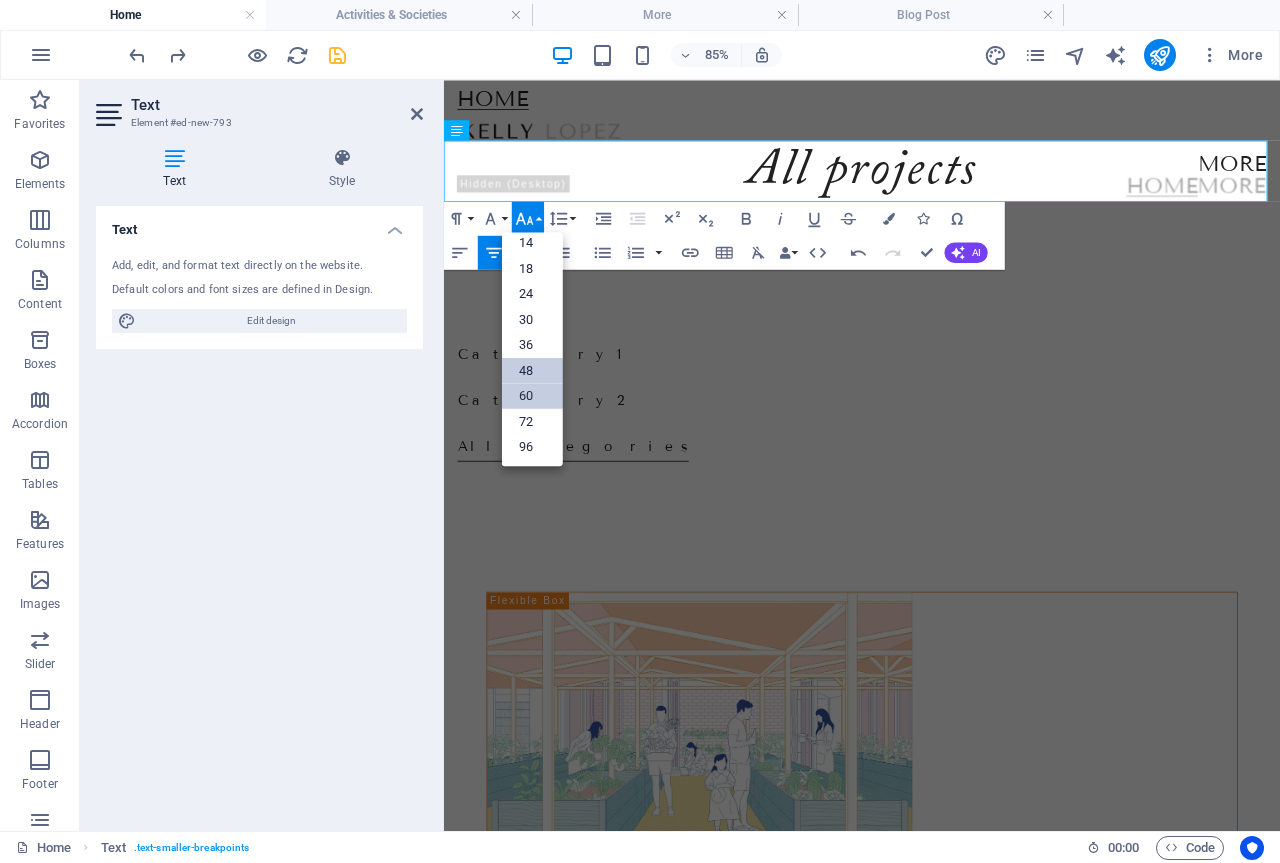 click on "48" at bounding box center (532, 370) 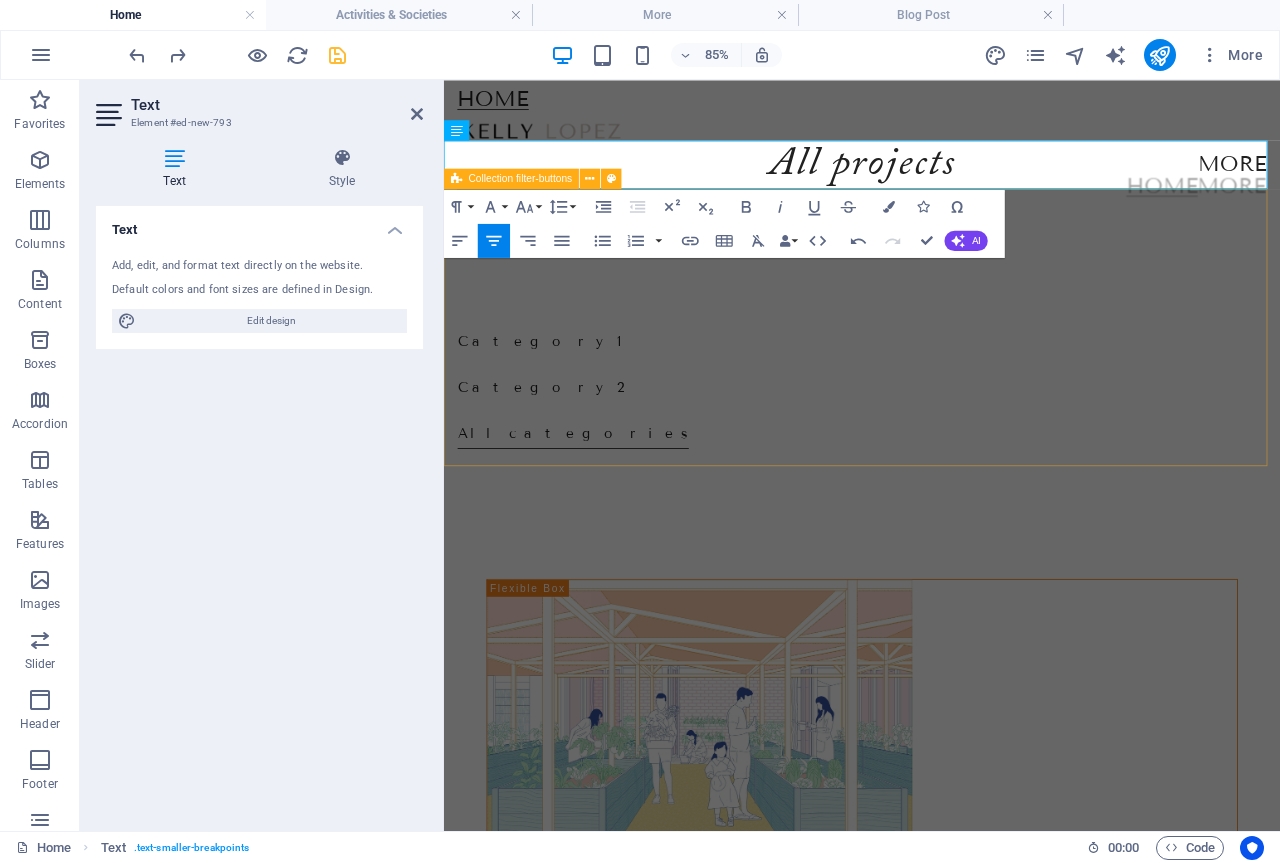 click on "Category 1 Category 2 All categories" at bounding box center [936, 425] 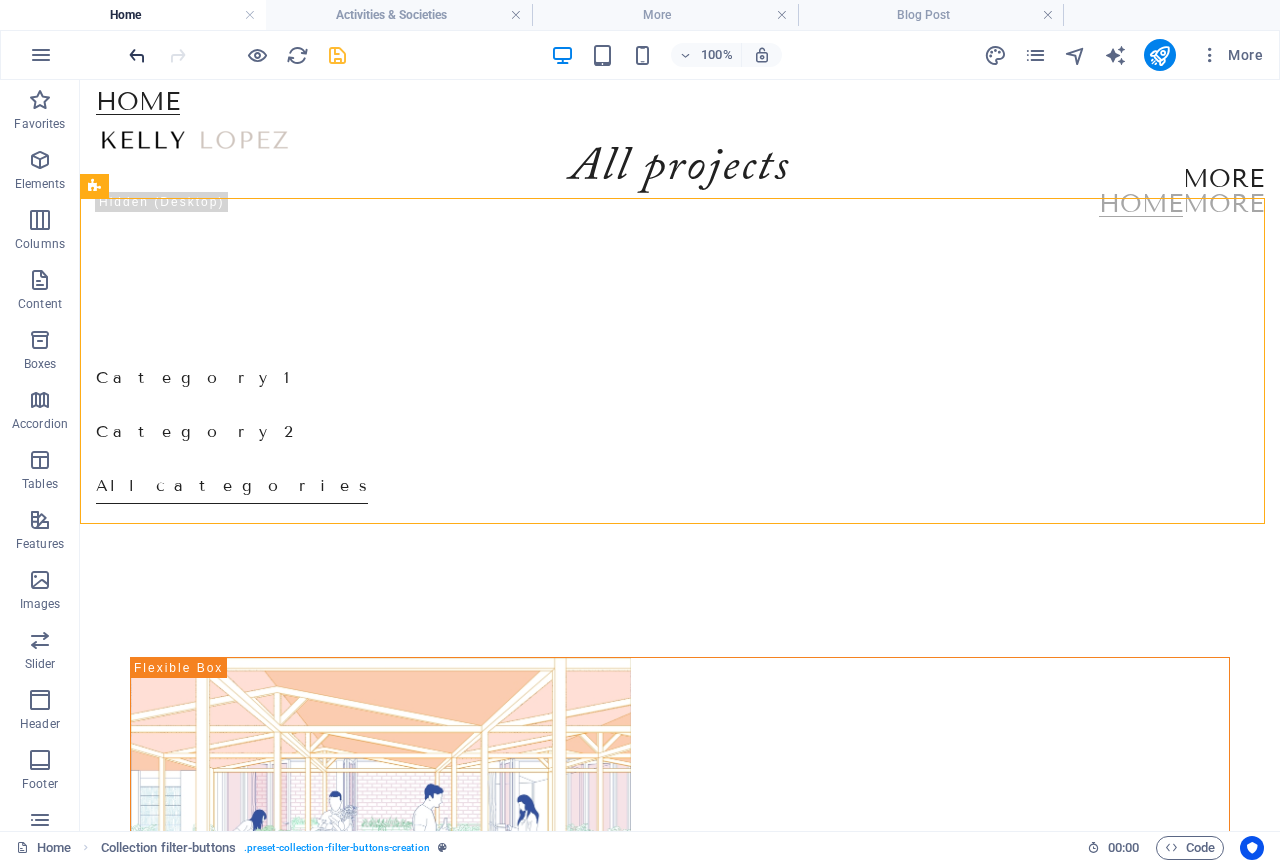 click at bounding box center [137, 55] 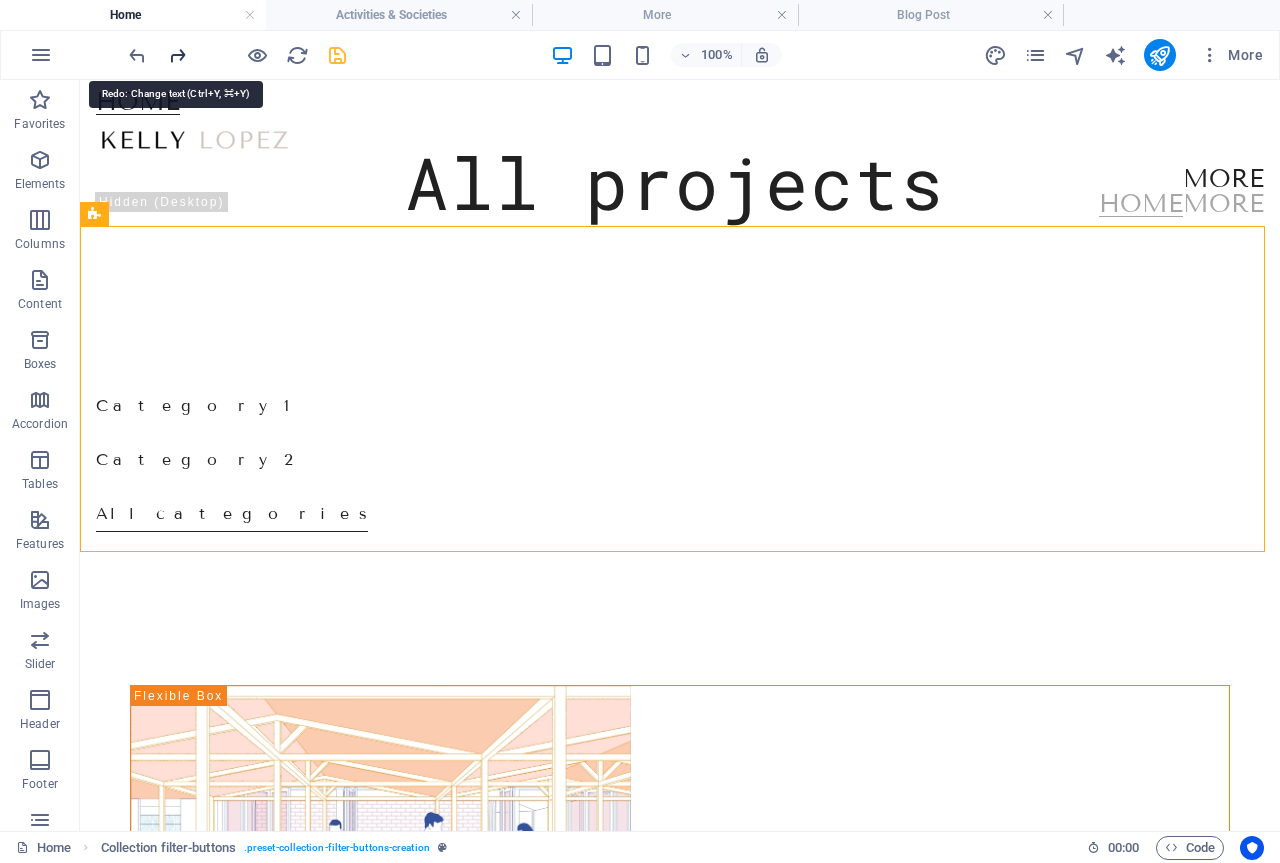 click at bounding box center (177, 55) 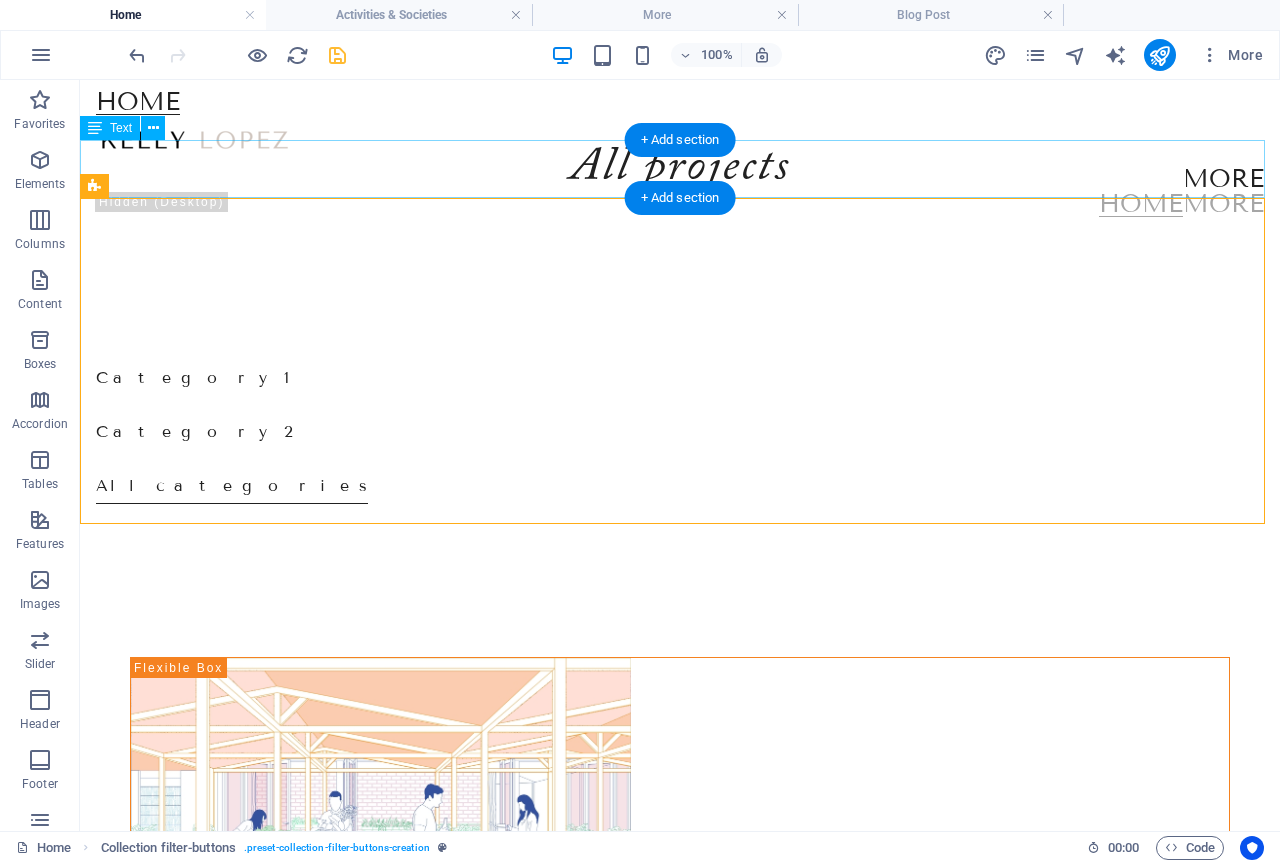 click on "All projects" at bounding box center (680, 169) 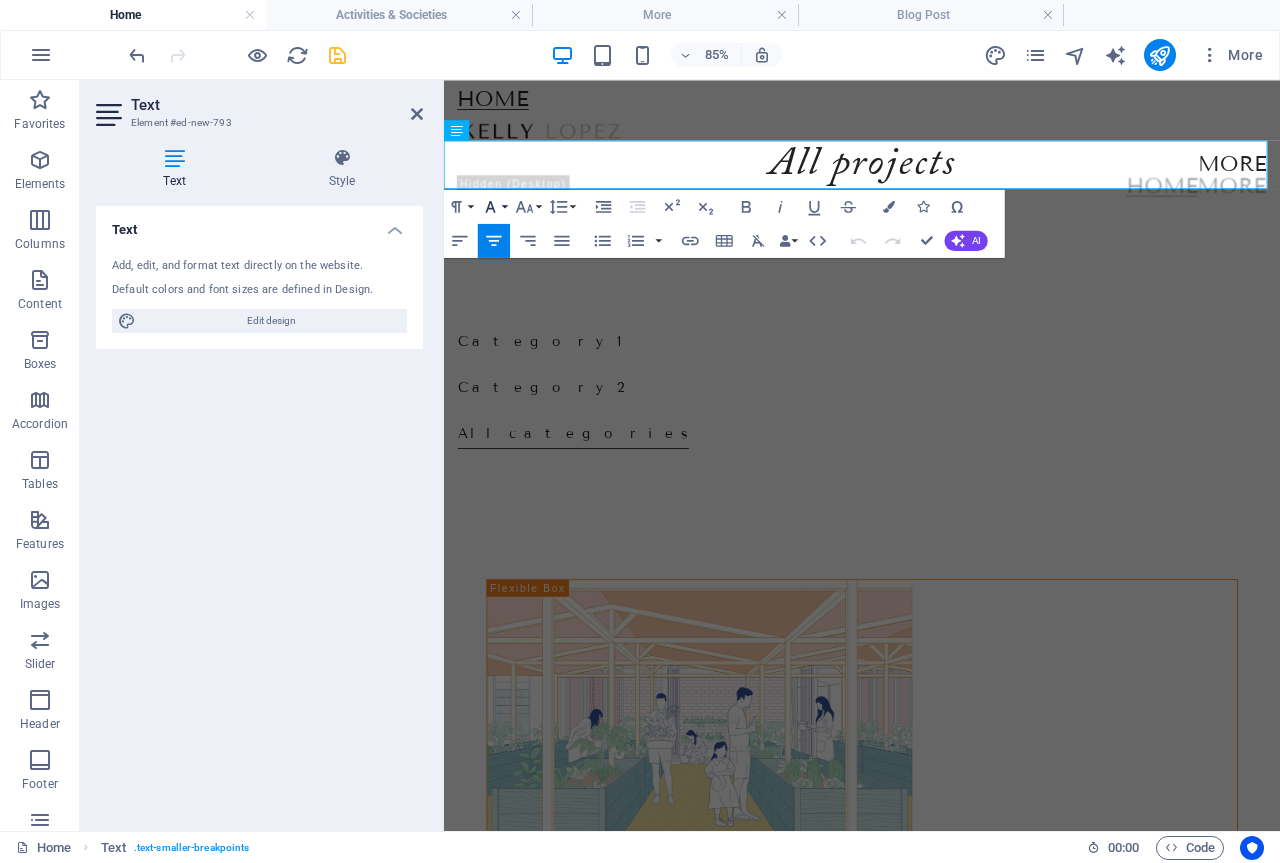 click 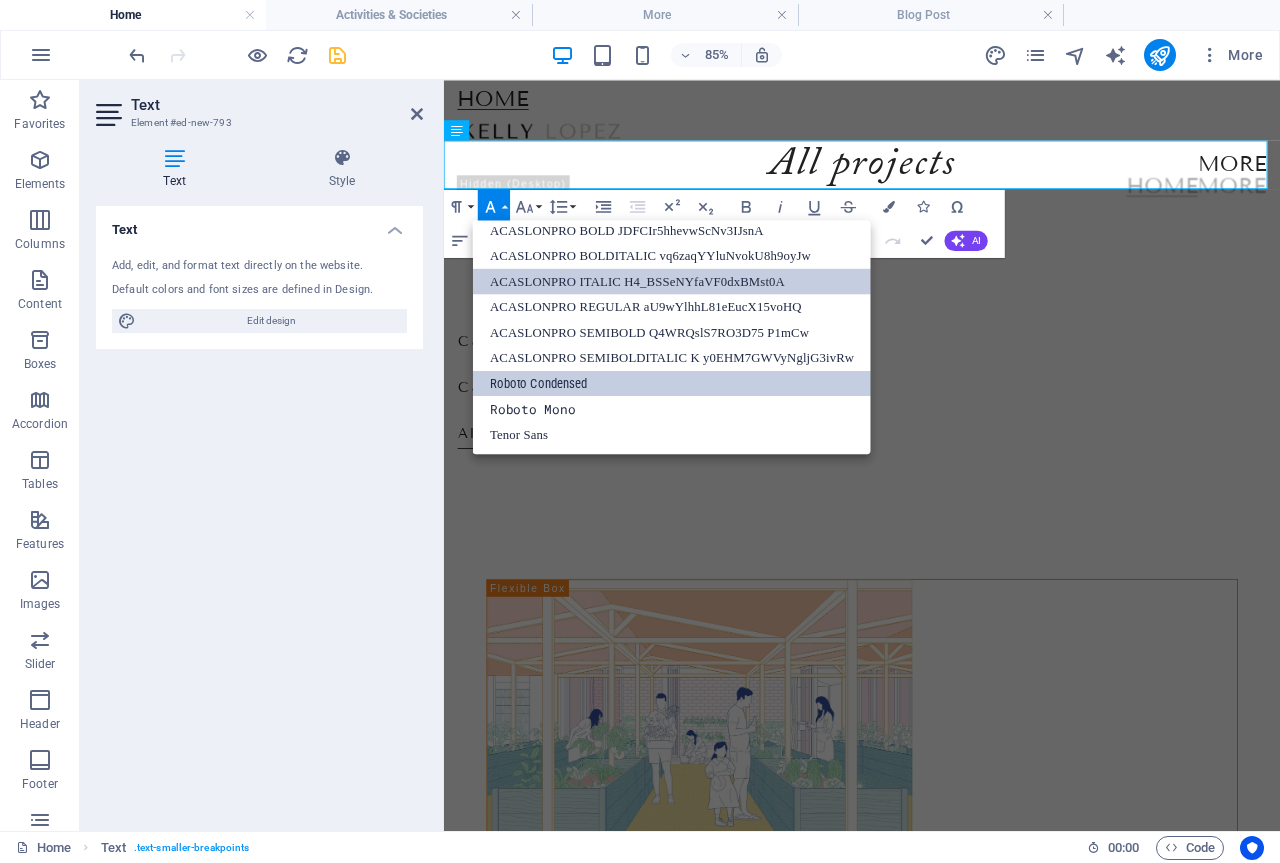 scroll, scrollTop: 191, scrollLeft: 0, axis: vertical 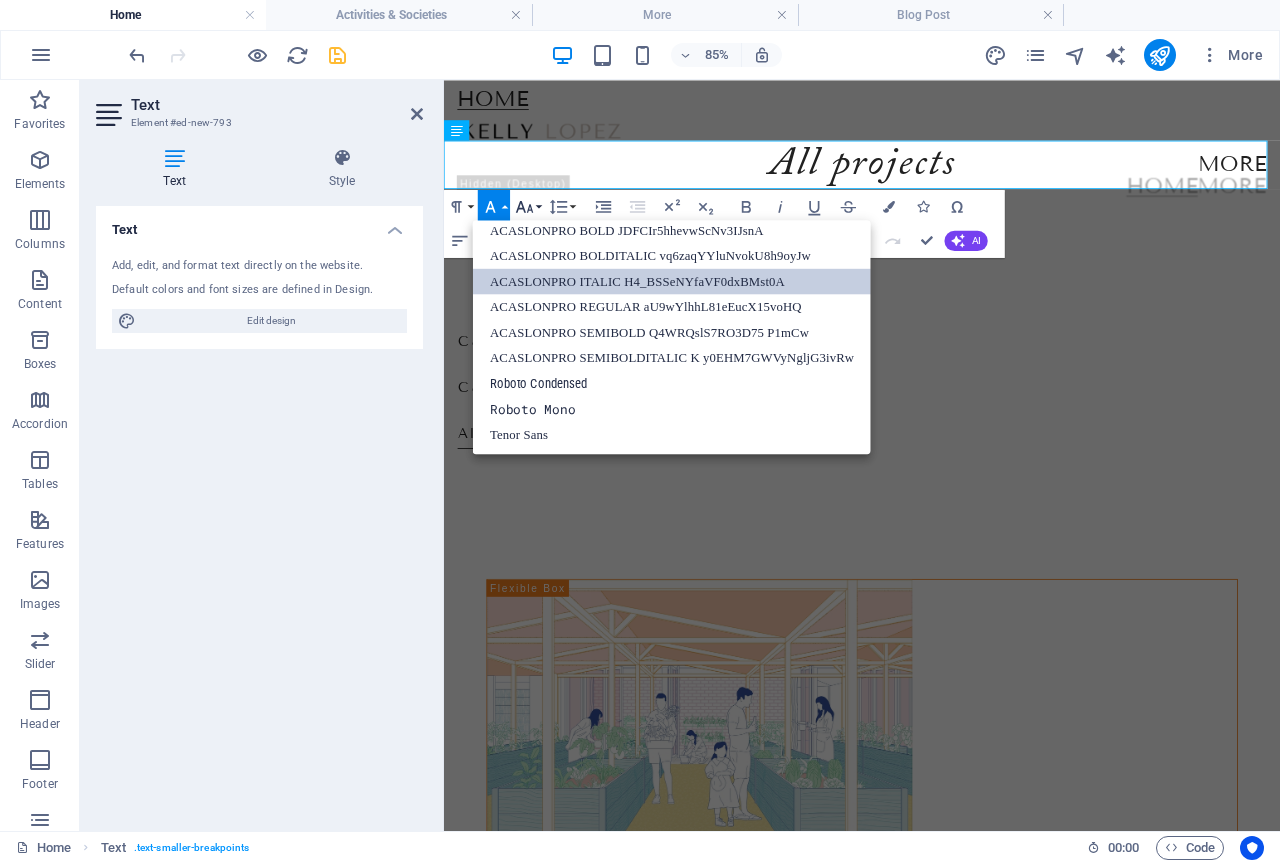 click 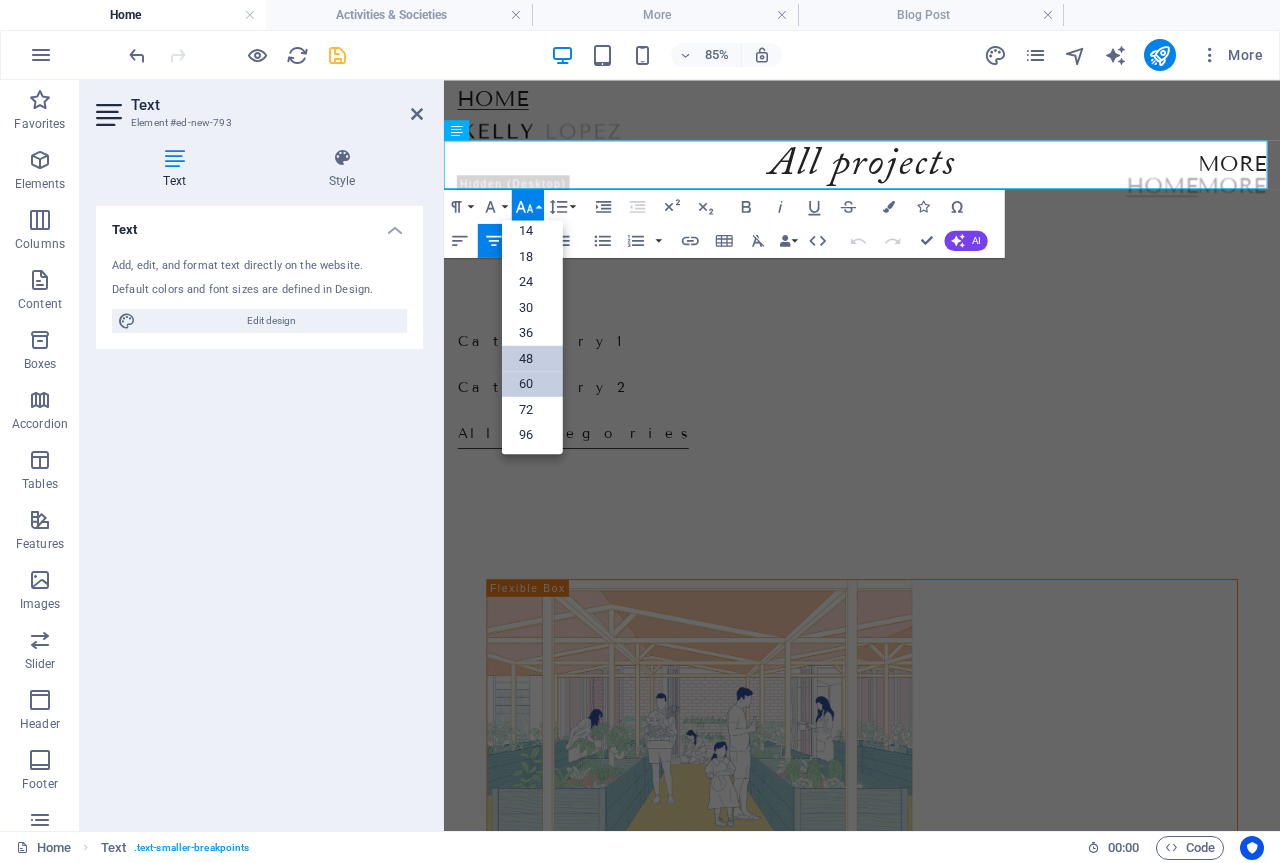 scroll, scrollTop: 161, scrollLeft: 0, axis: vertical 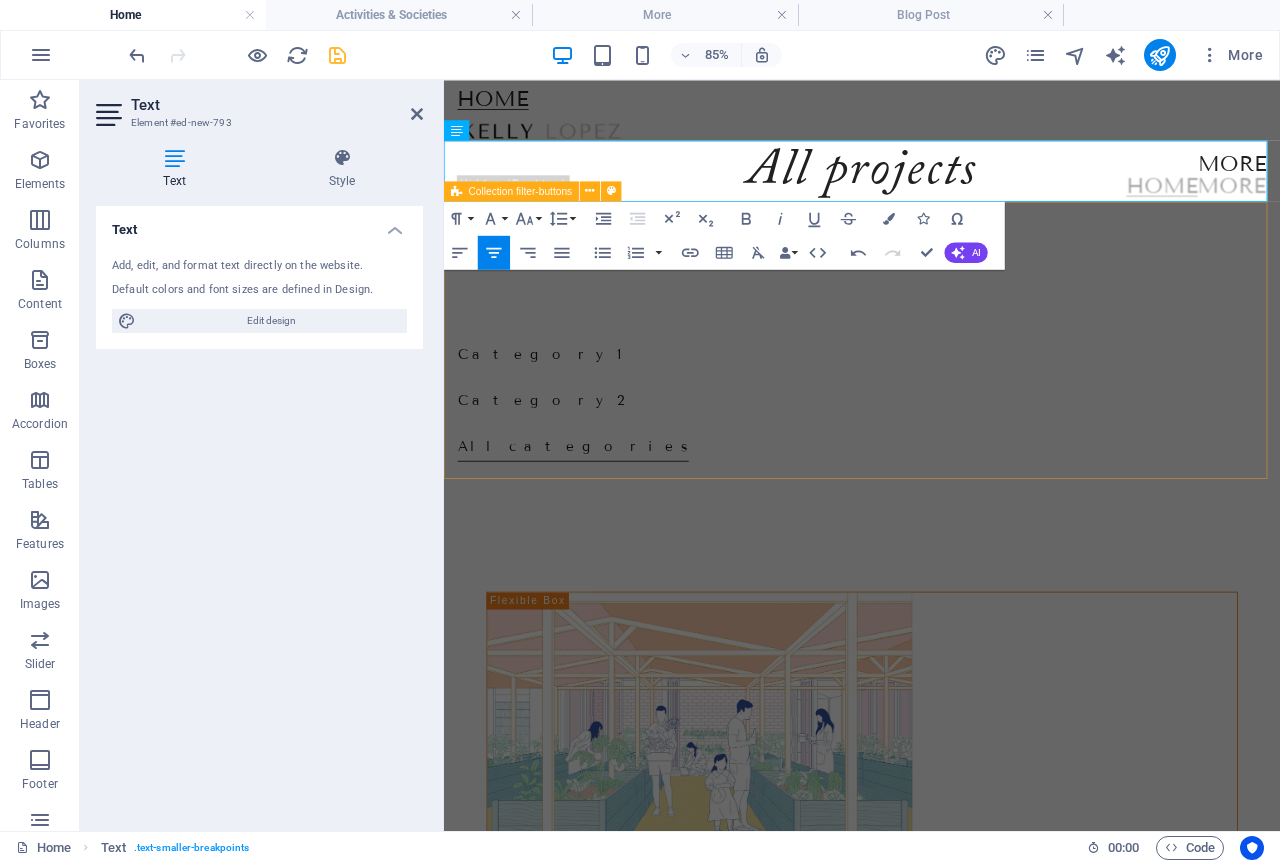 click on "Category 1 Category 2 All categories" at bounding box center [936, 440] 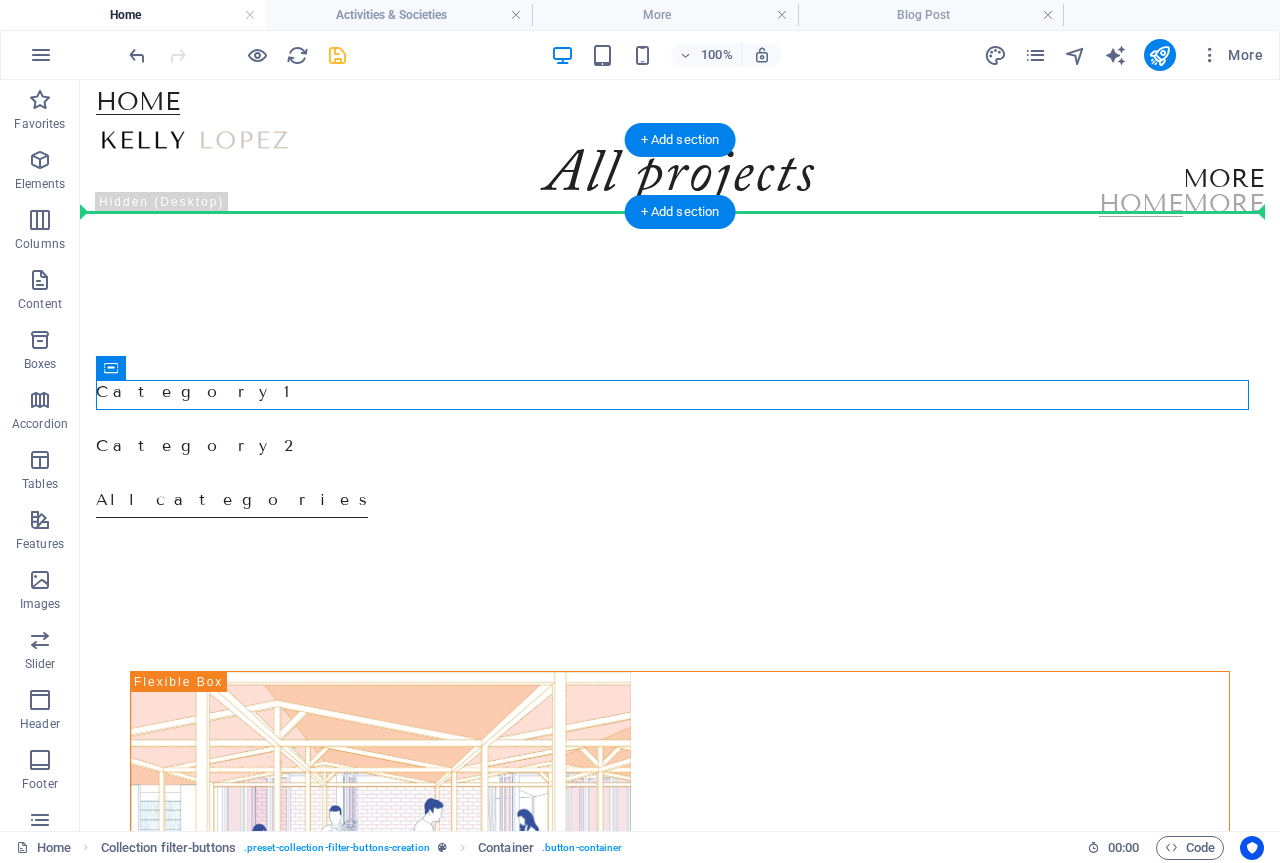 drag, startPoint x: 572, startPoint y: 393, endPoint x: 640, endPoint y: 193, distance: 211.24394 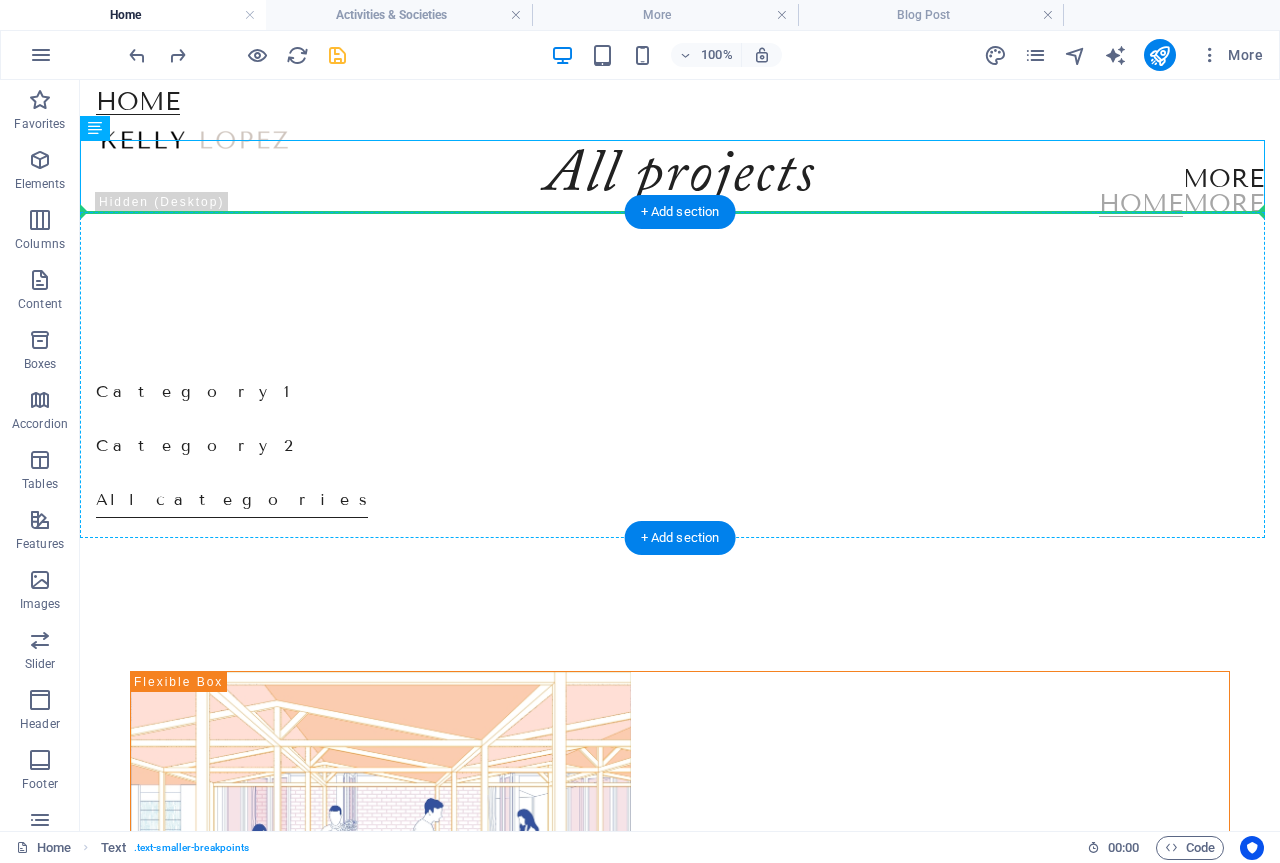 drag, startPoint x: 593, startPoint y: 163, endPoint x: 601, endPoint y: 345, distance: 182.17574 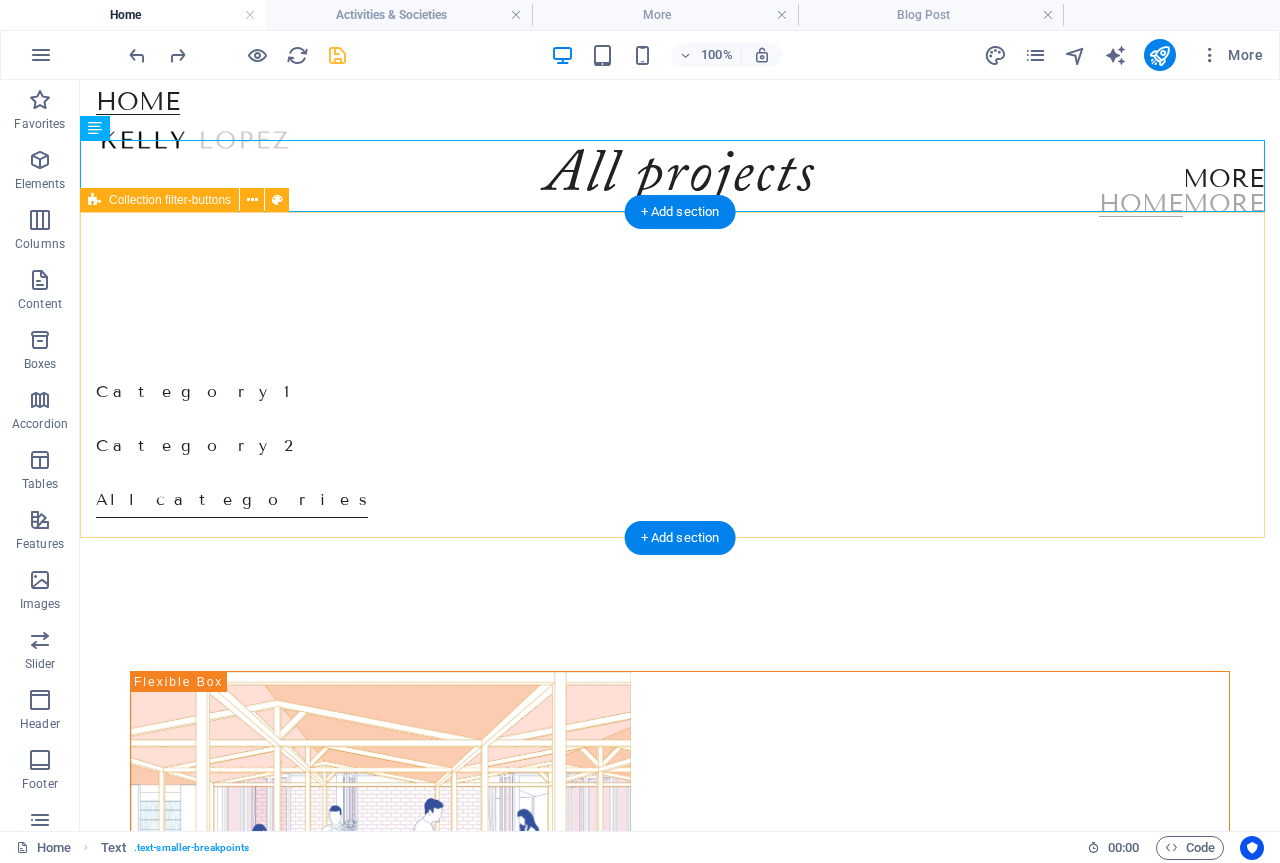 click on "Category 1 Category 2 All categories" at bounding box center (680, 429) 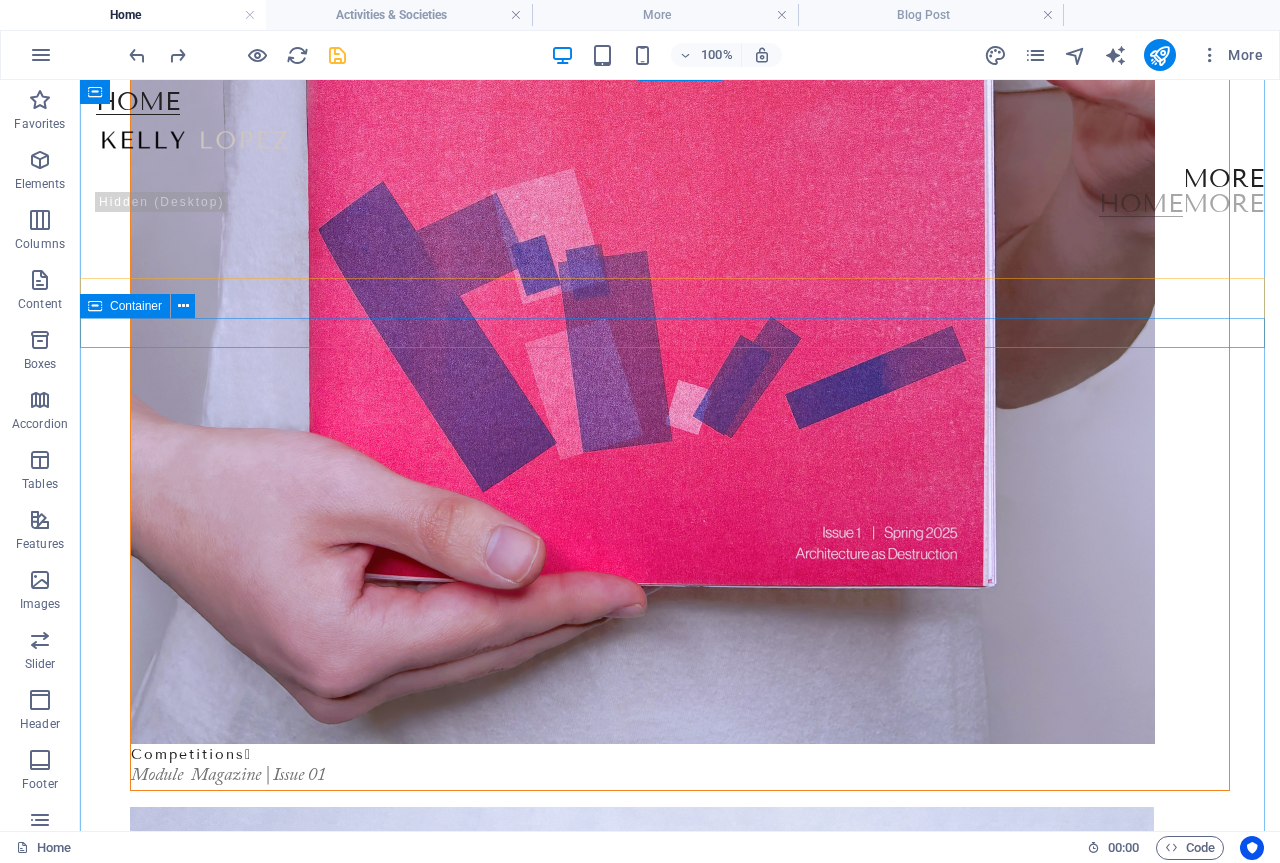 scroll, scrollTop: 1200, scrollLeft: 0, axis: vertical 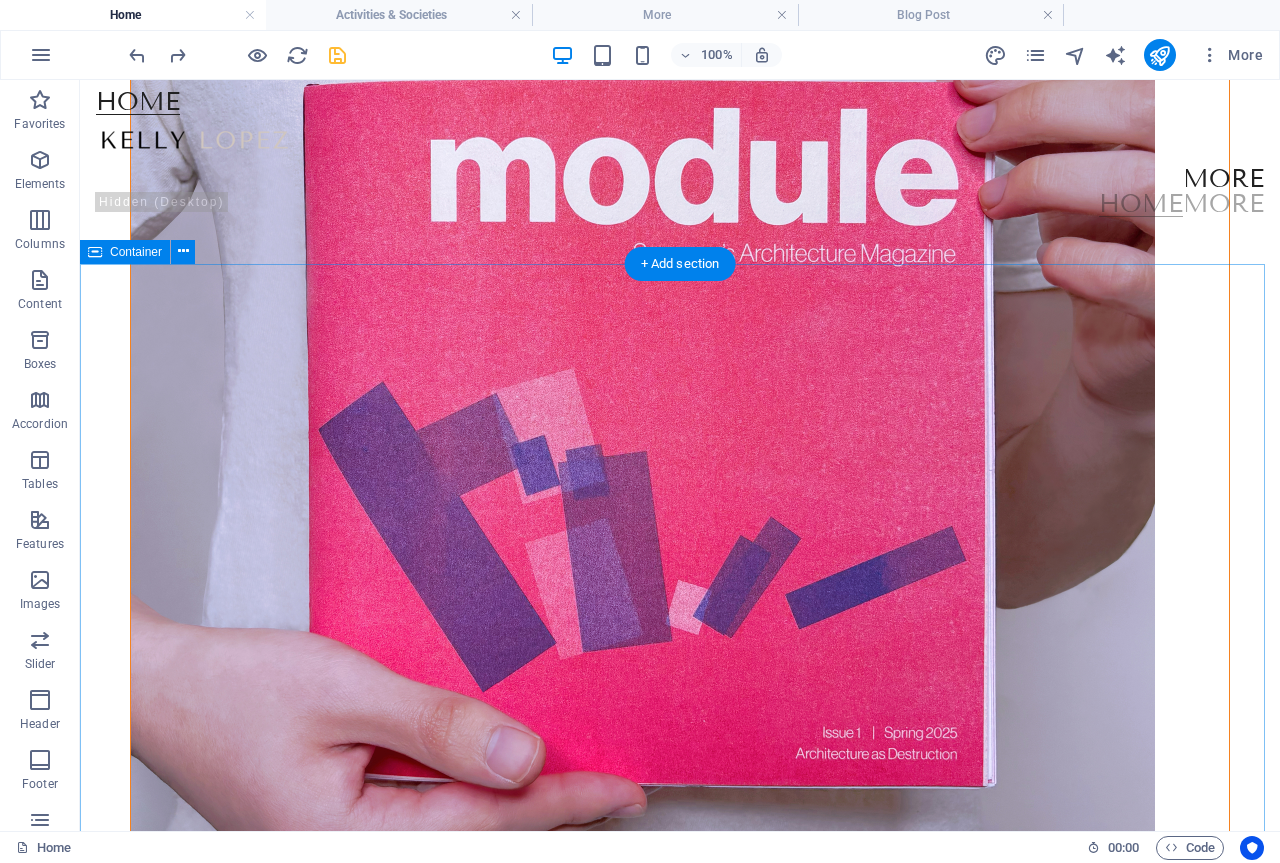 click on "All projects   Category 1 Category 2 All categories Blog Post 4 Category 2 11/09/2021 Vel nulla aenean ultricies, turpis molestie aliquam nisl quam dictum pulvinar amet. Ultricies euismod vitae. Per iaculis per. Etiam a iaculis morbi, condimentum mi convallis morbi ornare quisque litora ultrices. Senectus neque dui enim taciti mattis erat? Ante? Blog Post 3 Category 1 11/08/2021 Est diam ac! Interdum netus dolor etiam morbi fusce sapien aenean inceptos tincidunt? Aptent eleifend at dictum, malesuada nisl. Curabitur vitae placerat tempor orci ultricies. Blog Post 2 Category 1 11/07/2021 Velit interdum mollis mauris. Congue bibendum magna non scelerisque, ligula blandit adipiscing per netus. Fringilla placerat habitasse lectus, libero proin habitant senectus nisl, aliquet per, magna mattis duis, nulla enim! Purus gravida hac? Blog Post 1 Category 2 11/06/2021" at bounding box center (680, 4211) 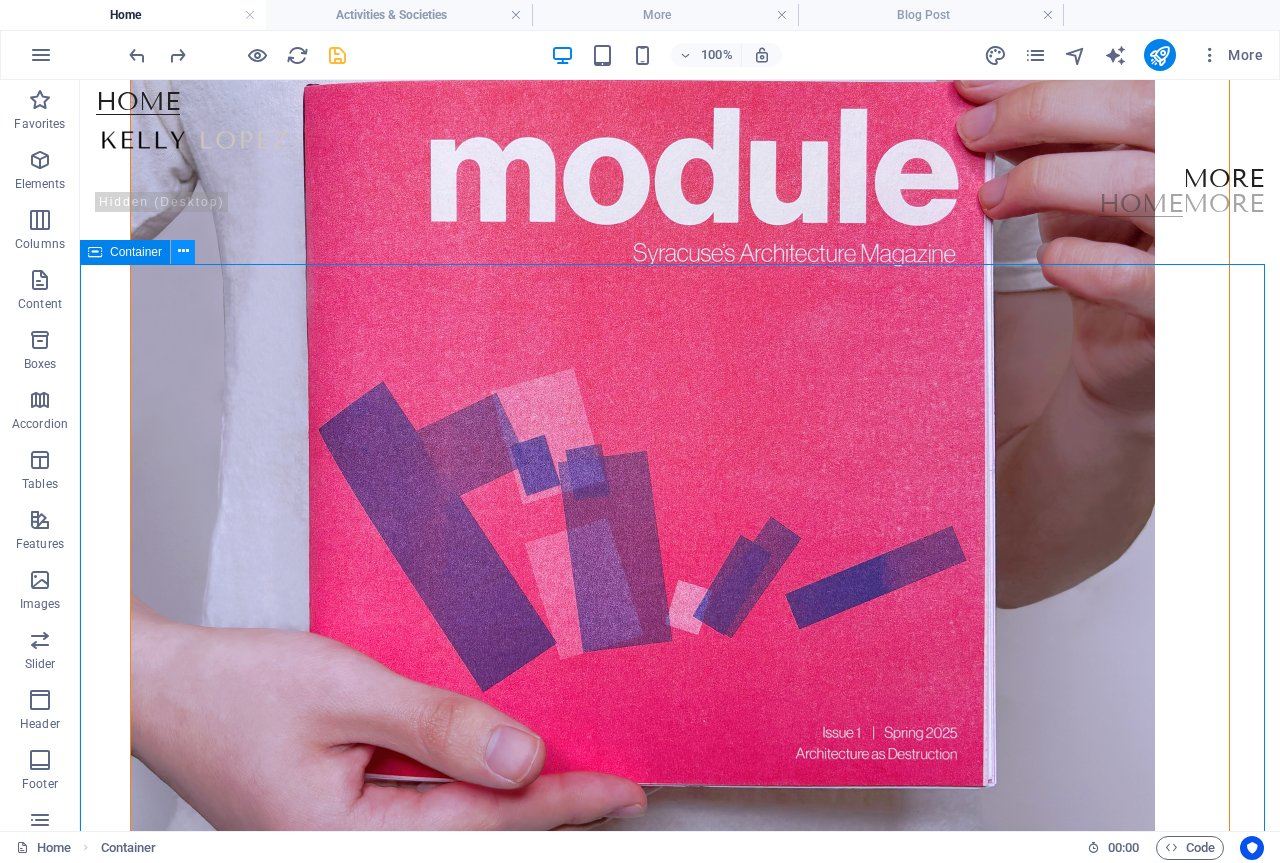 click at bounding box center [183, 251] 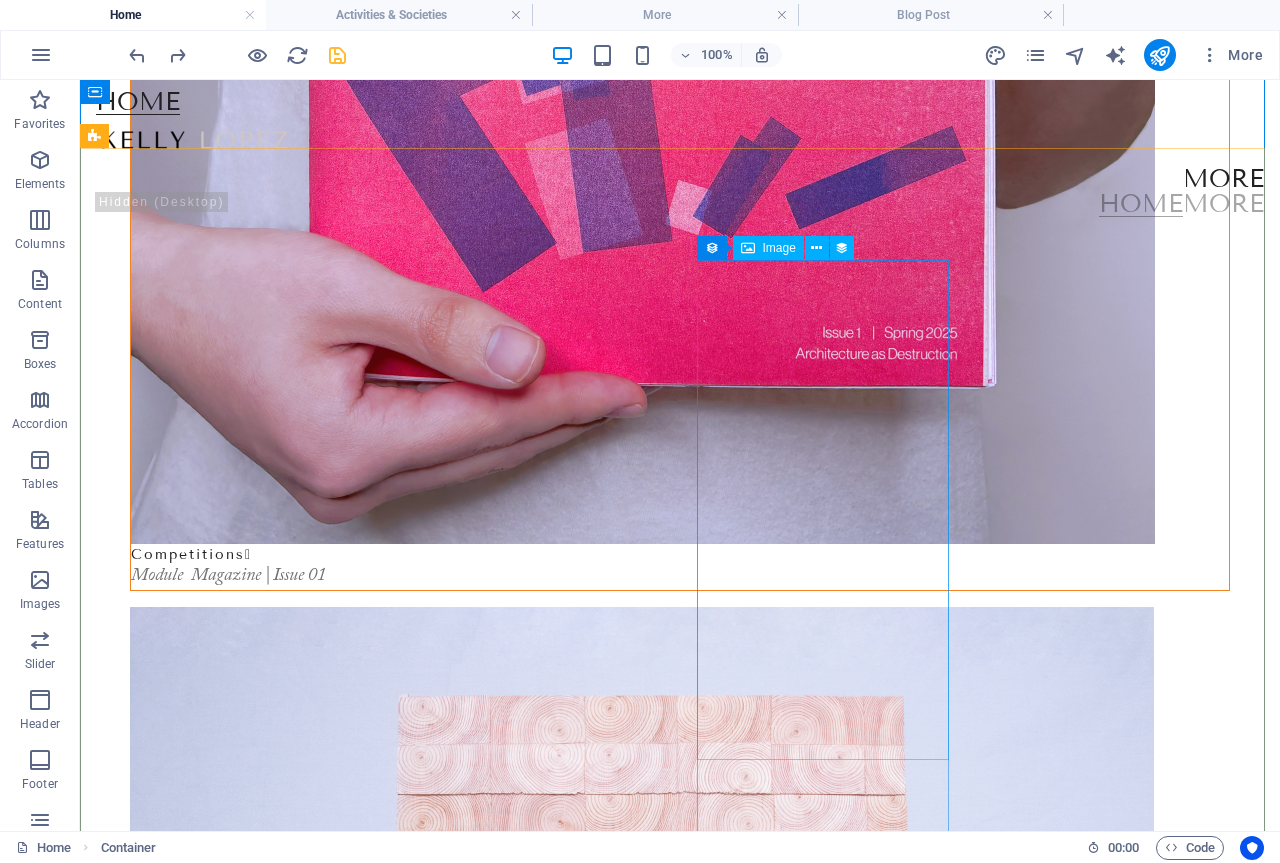 scroll, scrollTop: 1900, scrollLeft: 0, axis: vertical 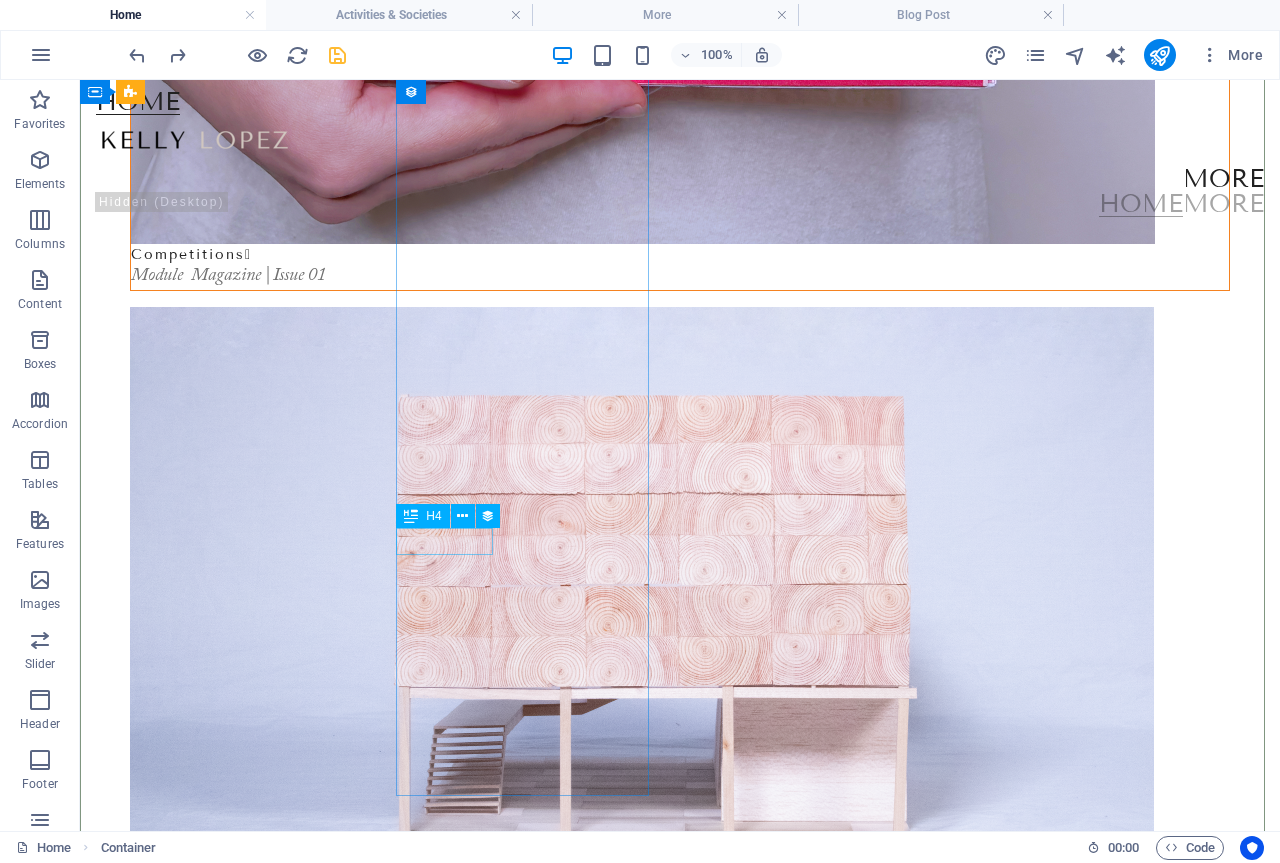 click on "Category 1" at bounding box center [672, 3500] 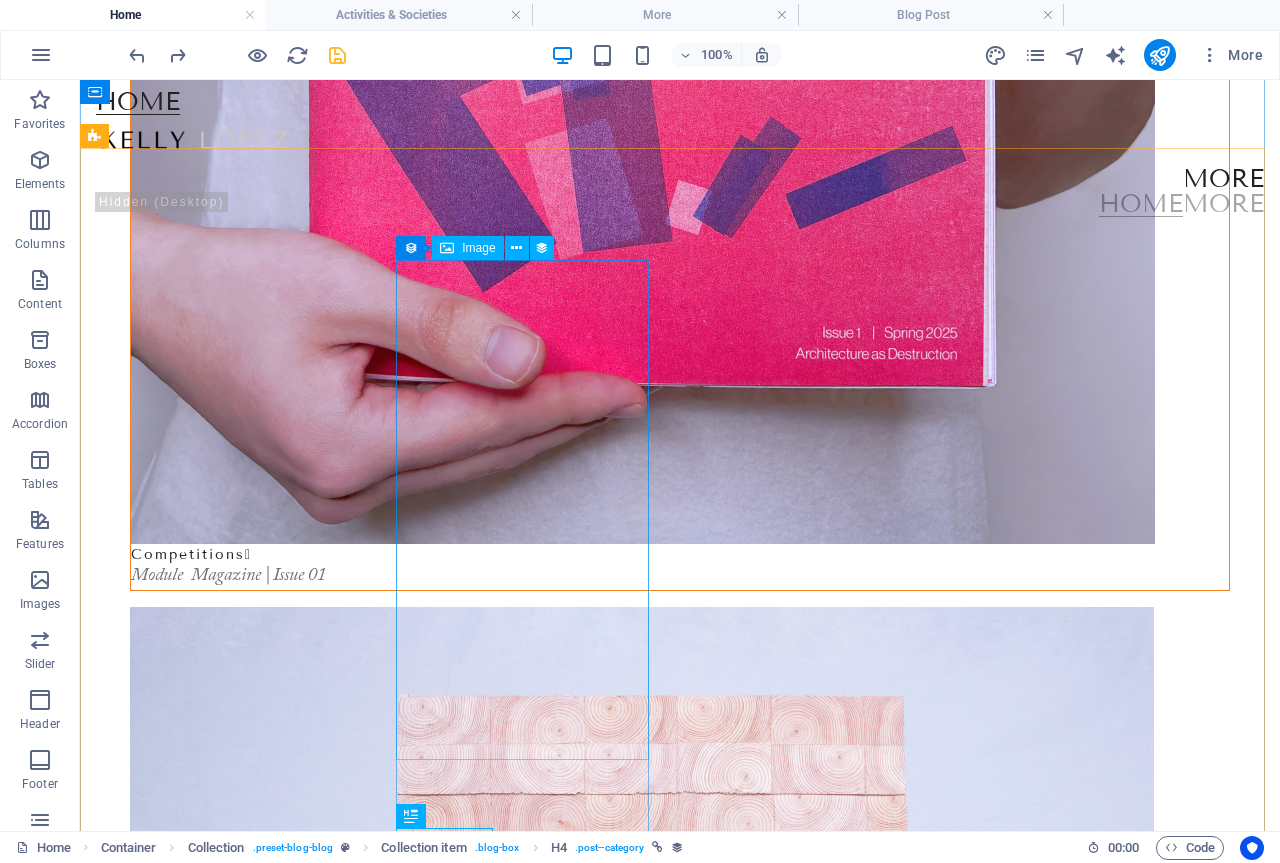 scroll, scrollTop: 1200, scrollLeft: 0, axis: vertical 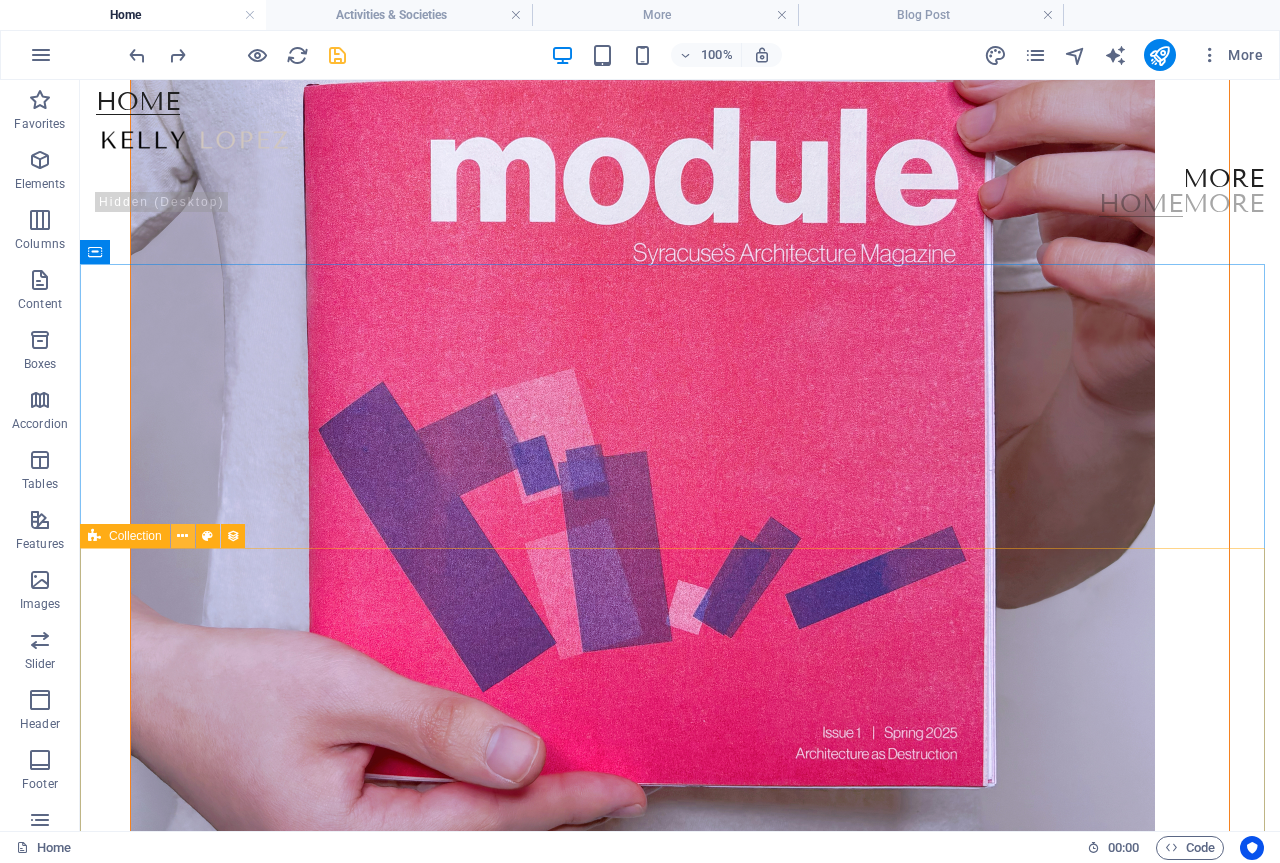 click at bounding box center [183, 536] 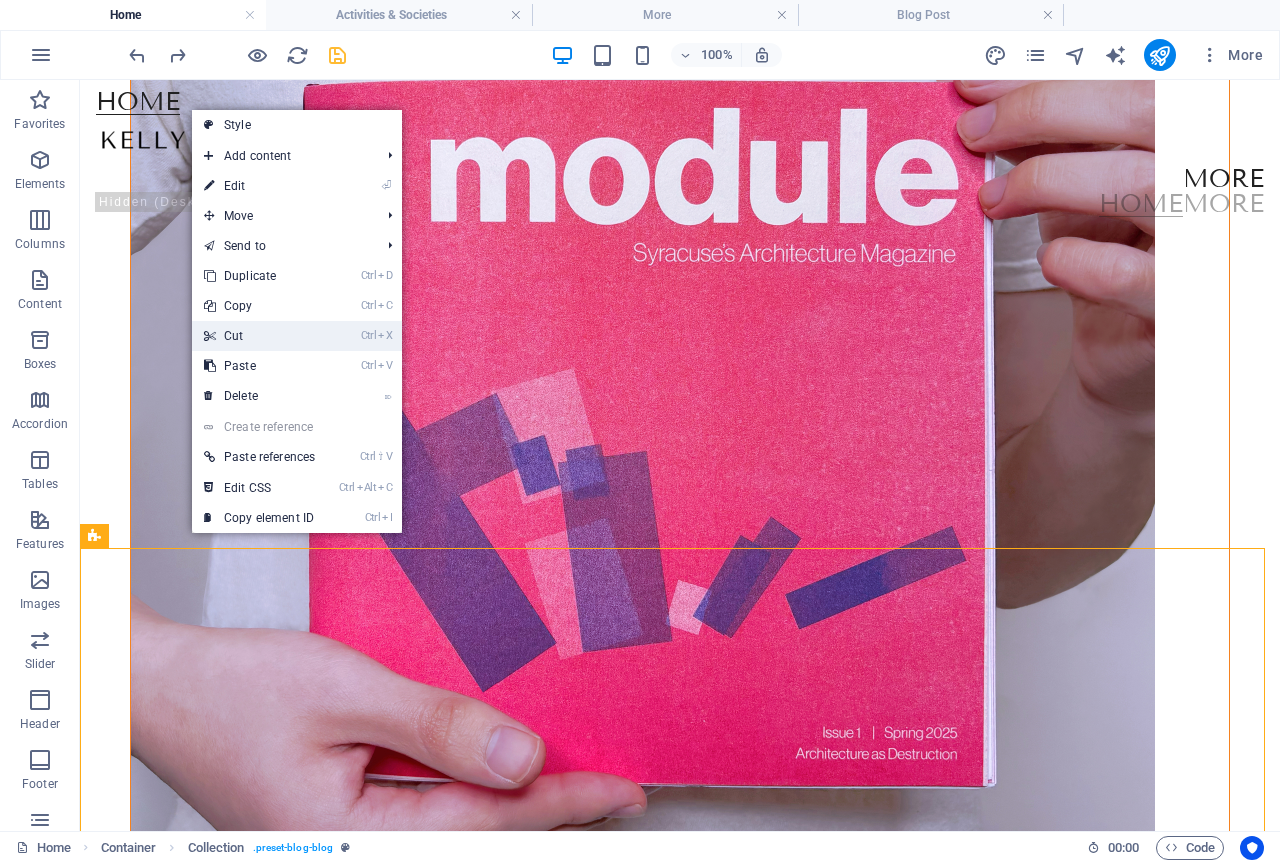 click on "Ctrl X  Cut" at bounding box center [259, 336] 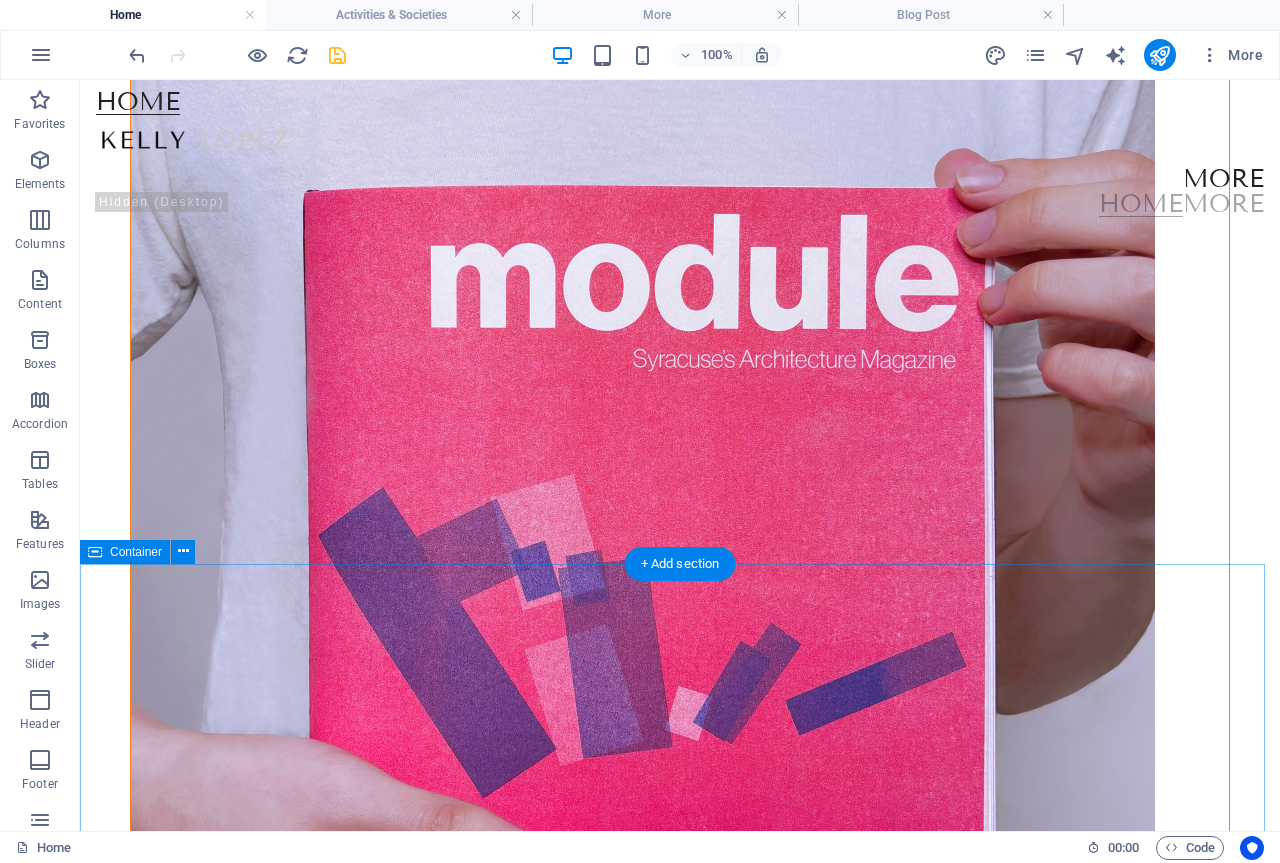 scroll, scrollTop: 900, scrollLeft: 0, axis: vertical 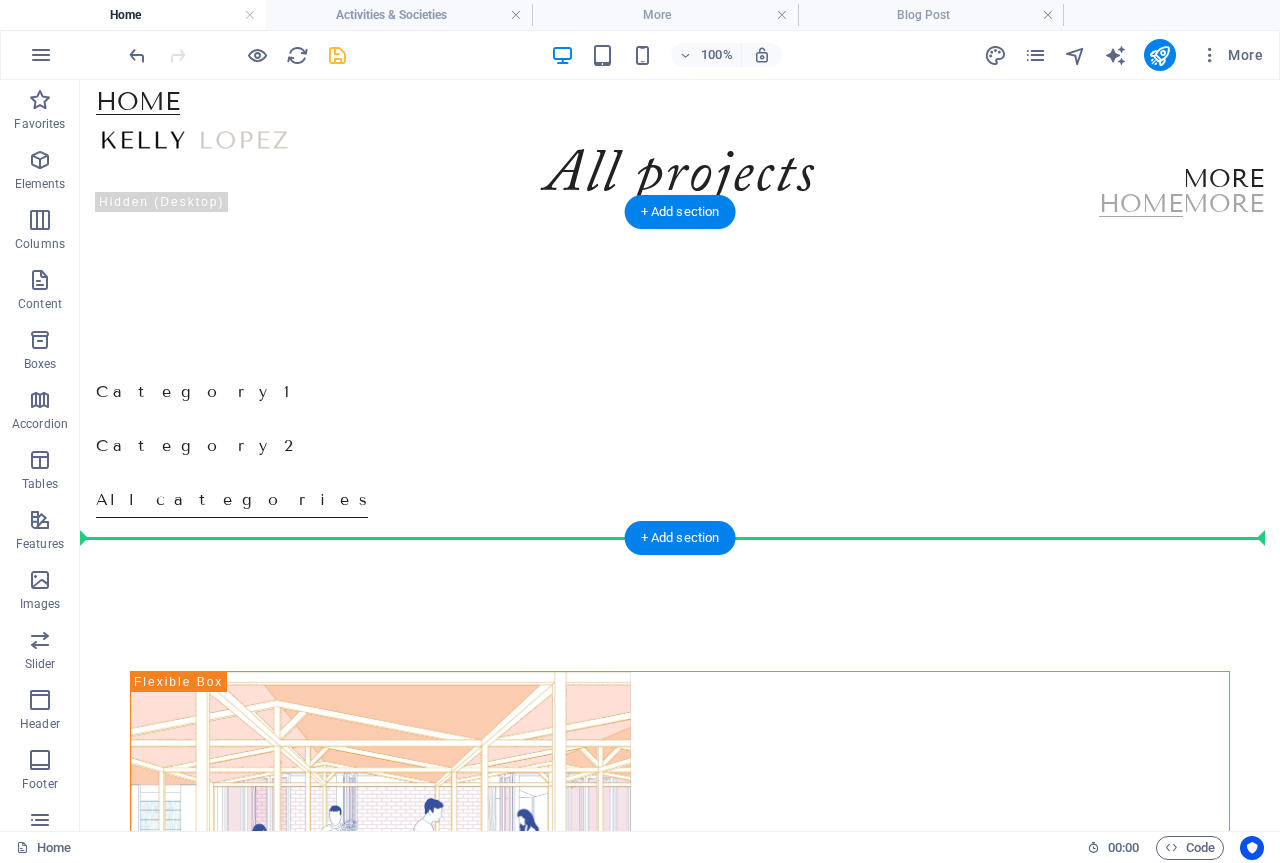 drag, startPoint x: 203, startPoint y: 633, endPoint x: 251, endPoint y: 485, distance: 155.5892 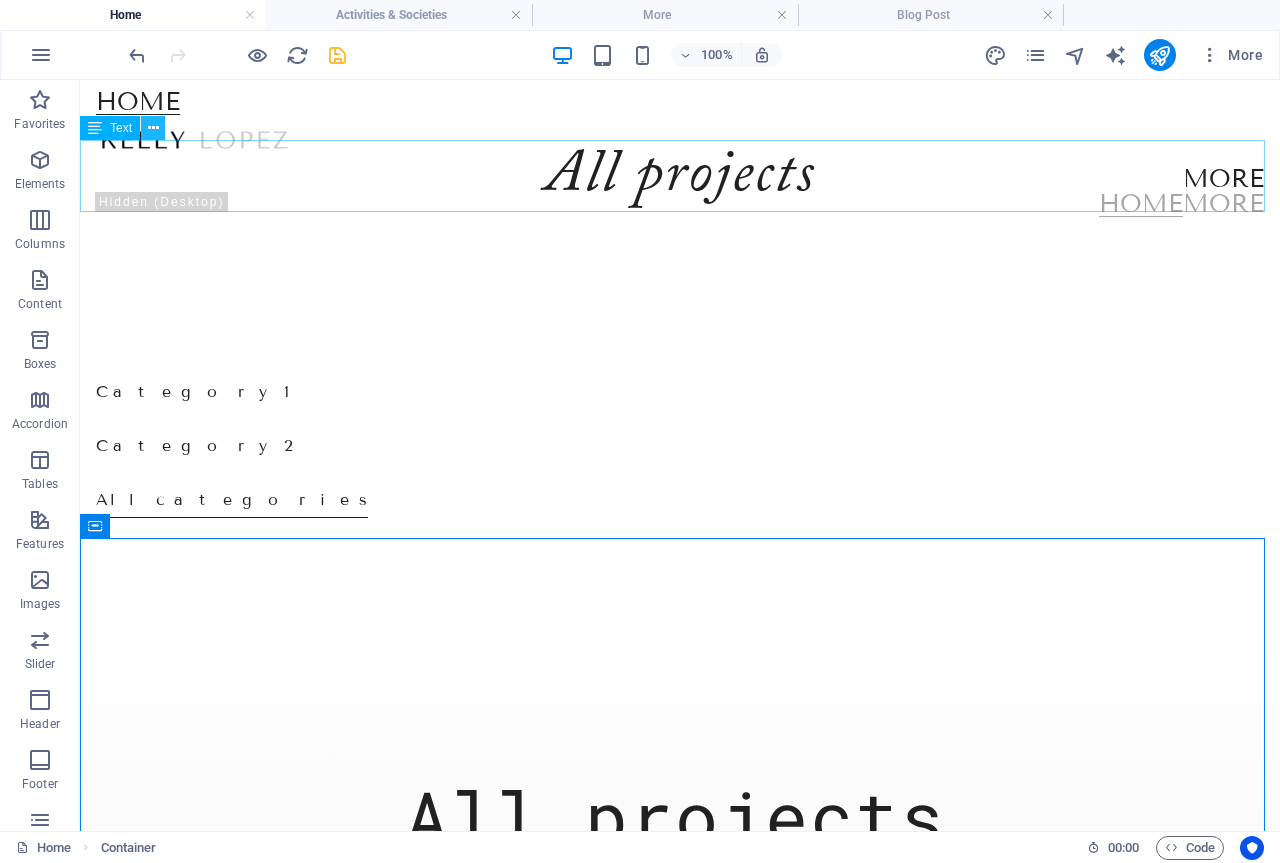 click at bounding box center [153, 128] 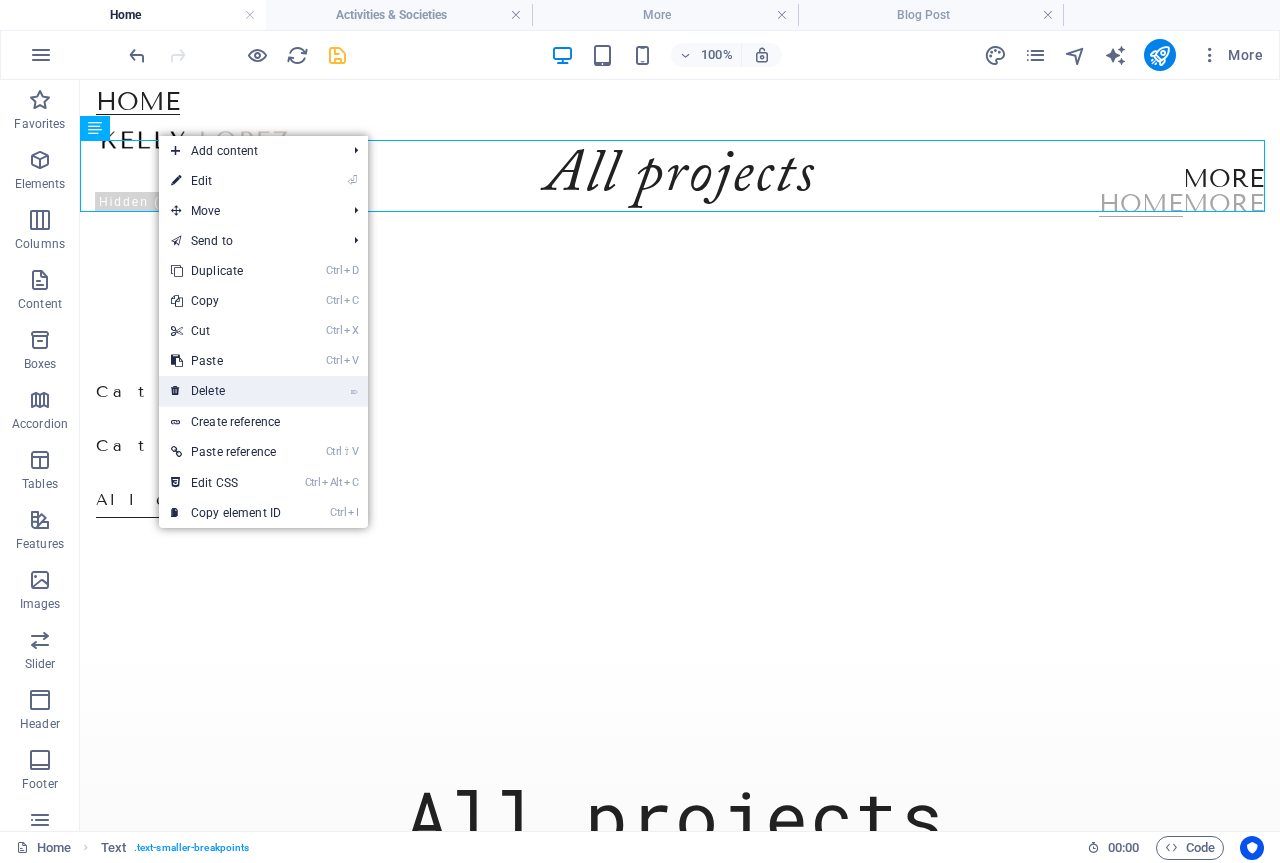click on "⌦  Delete" at bounding box center (226, 391) 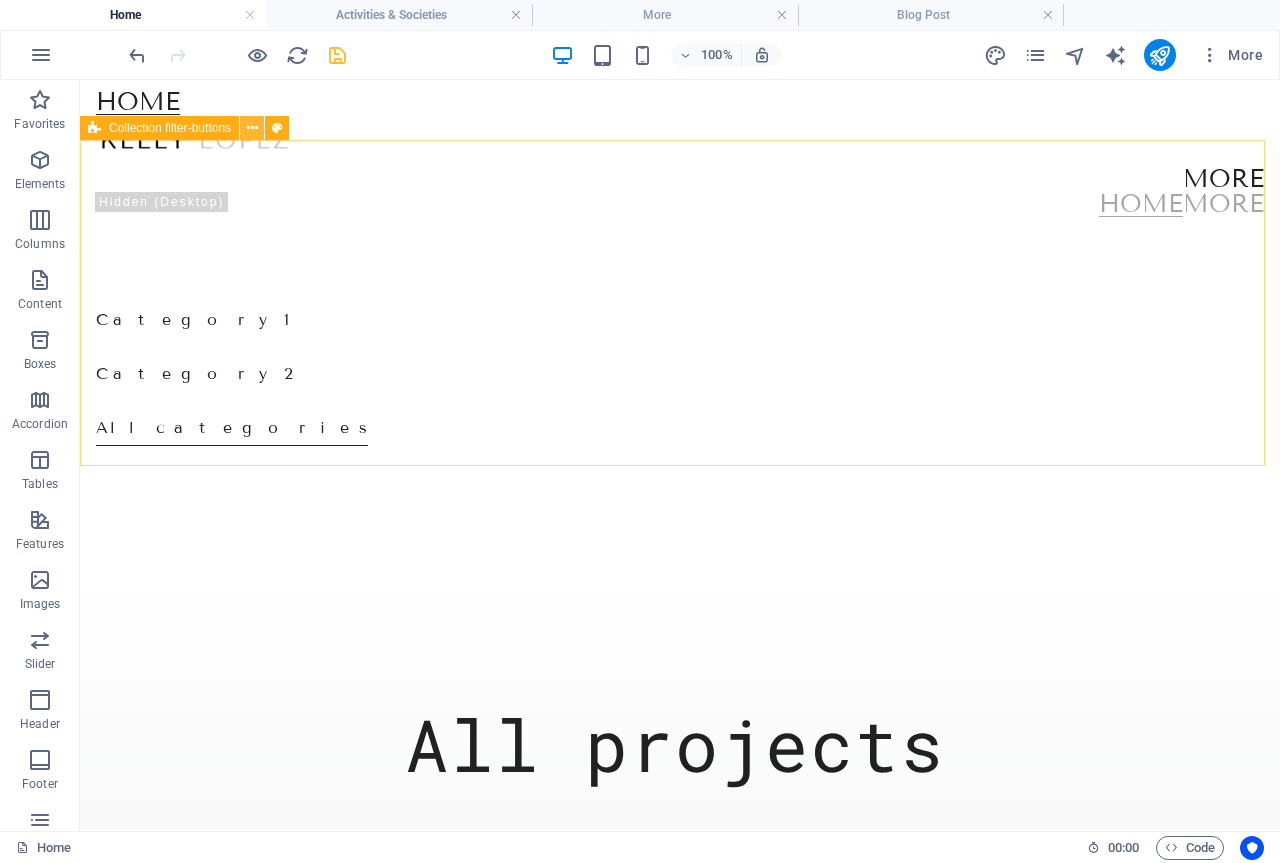 click at bounding box center [252, 128] 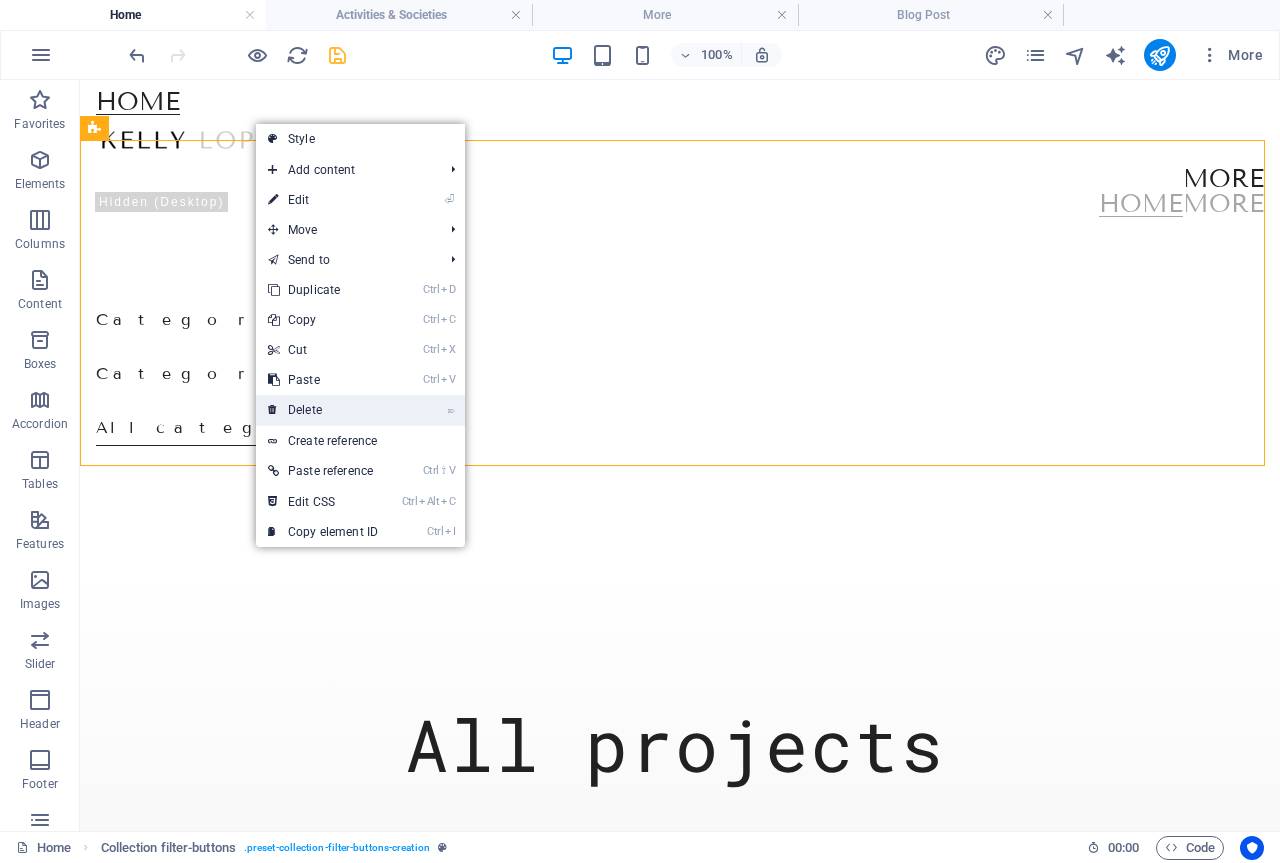 click on "⌦  Delete" at bounding box center [323, 410] 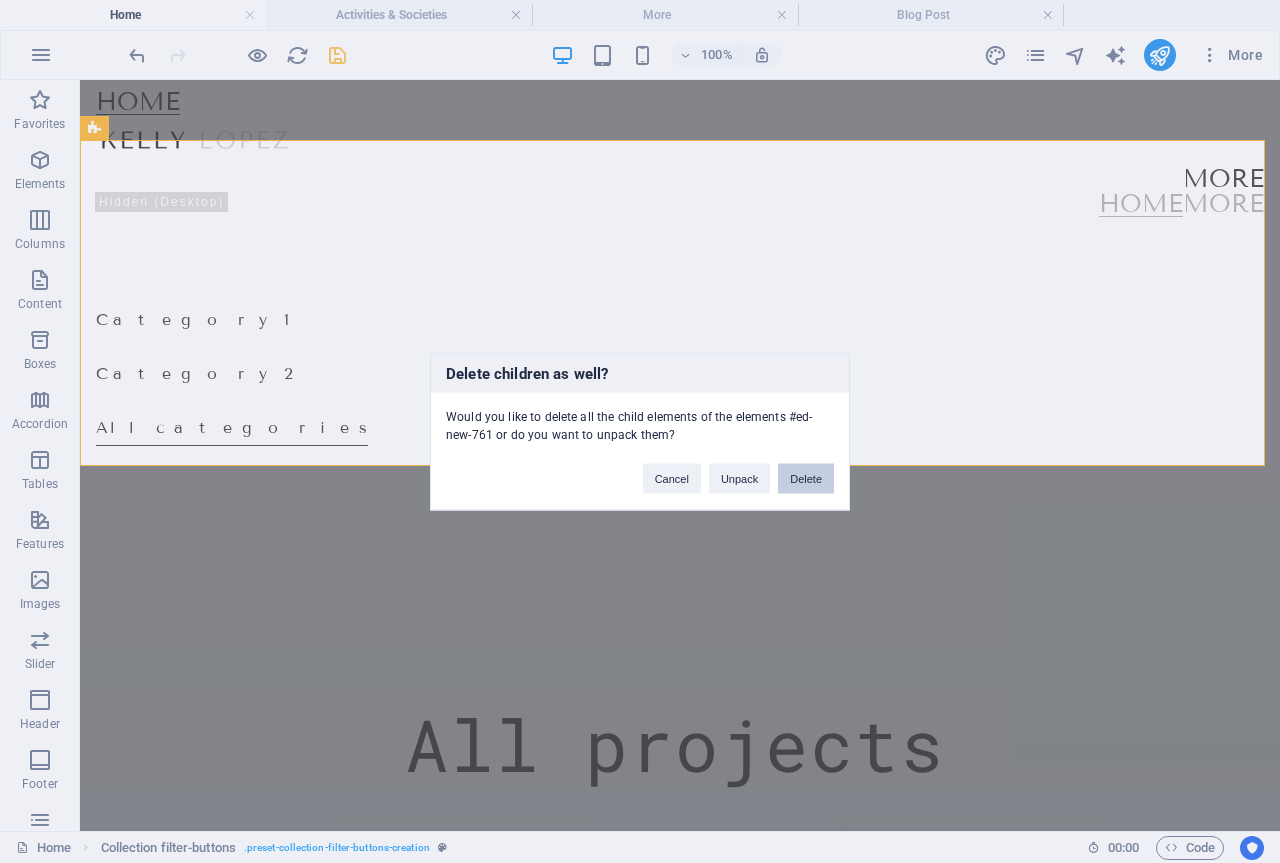 click on "Delete" at bounding box center [806, 478] 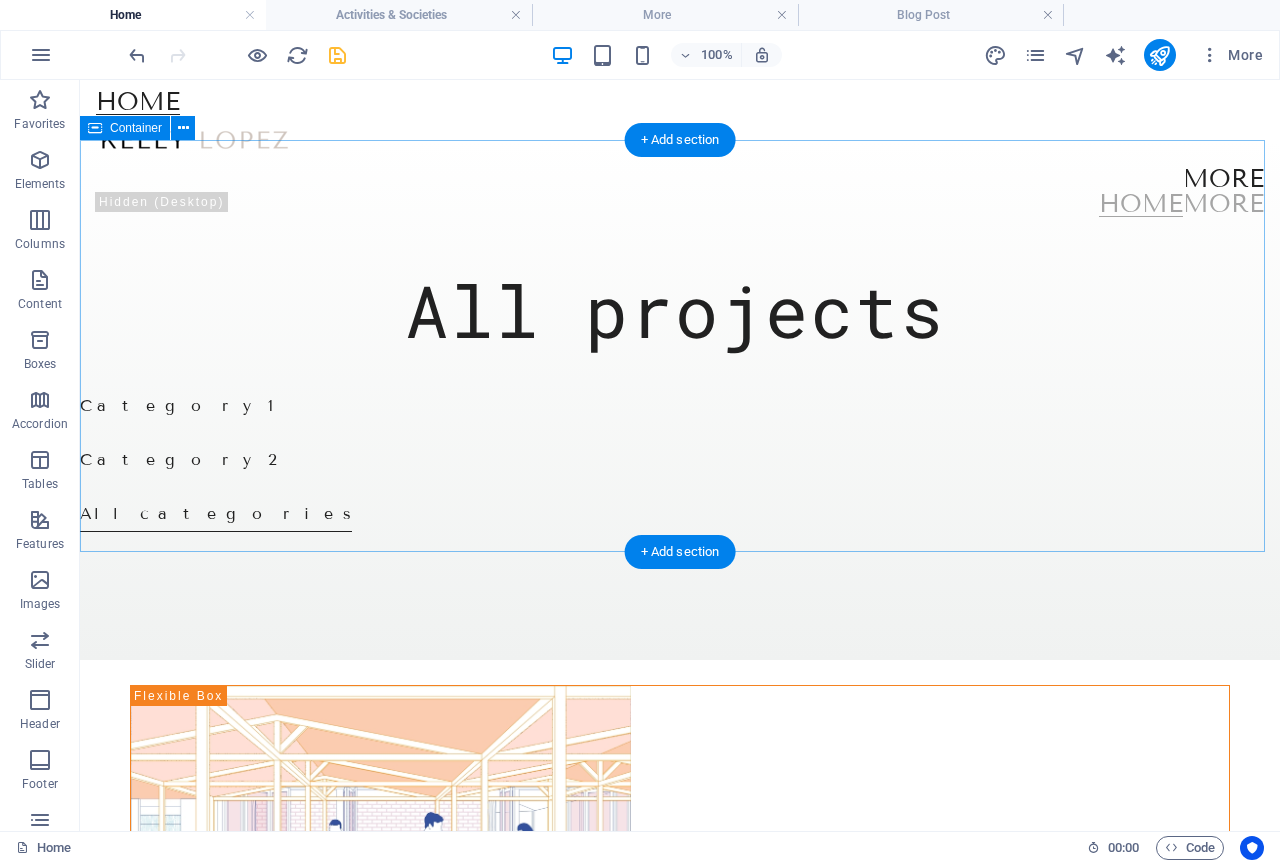 click on "All projects   Category 1 Category 2 All categories" at bounding box center (680, 400) 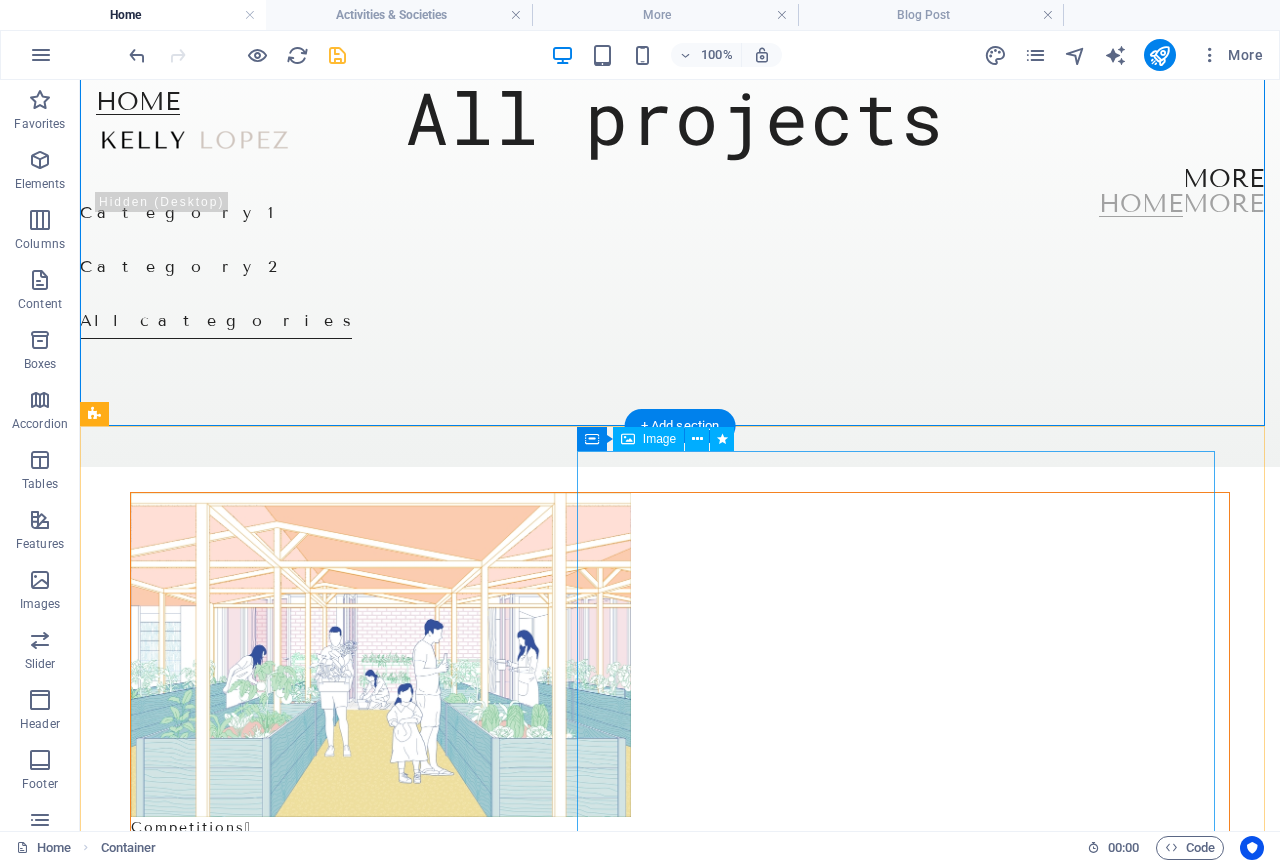 scroll, scrollTop: 200, scrollLeft: 0, axis: vertical 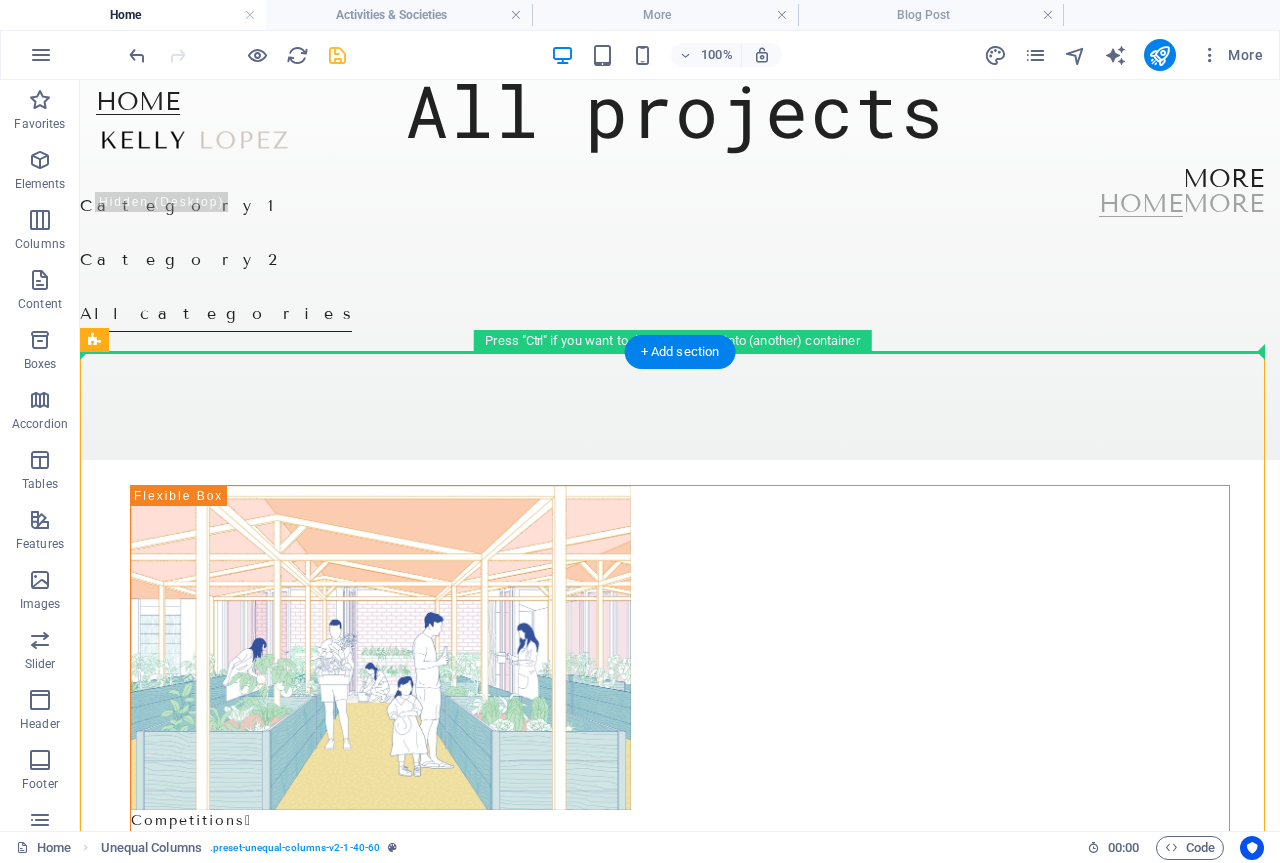 drag, startPoint x: 184, startPoint y: 426, endPoint x: 146, endPoint y: 268, distance: 162.50539 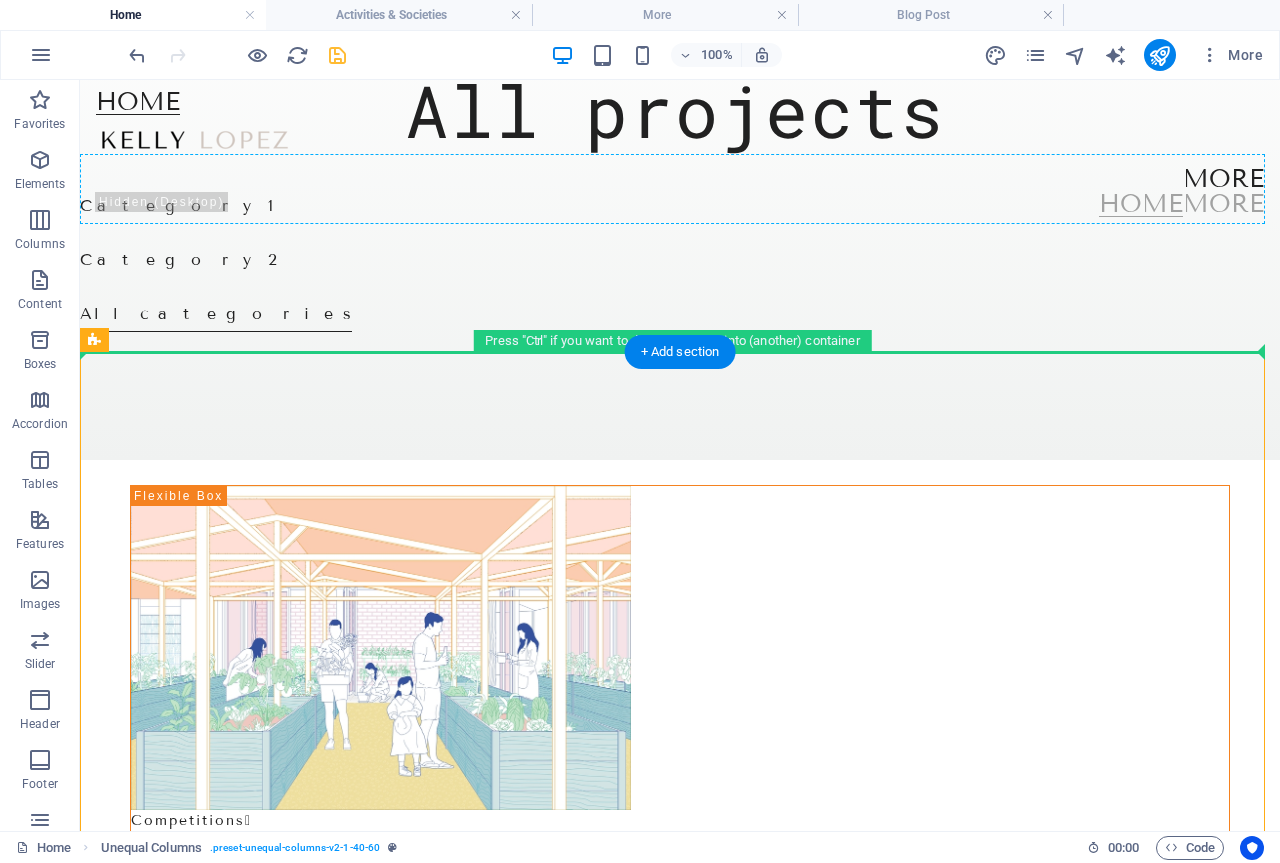 drag, startPoint x: 188, startPoint y: 421, endPoint x: 147, endPoint y: 194, distance: 230.67293 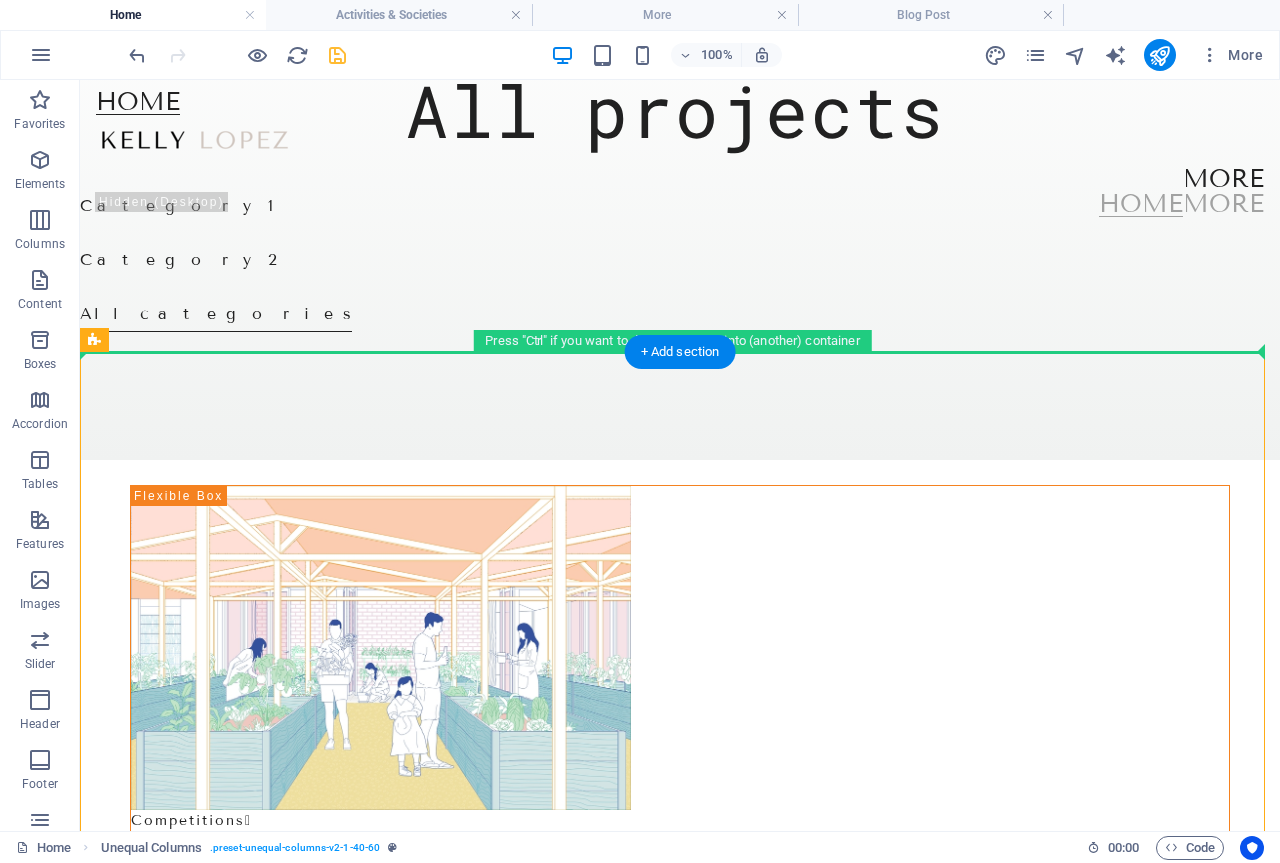drag, startPoint x: 200, startPoint y: 421, endPoint x: 179, endPoint y: 226, distance: 196.1275 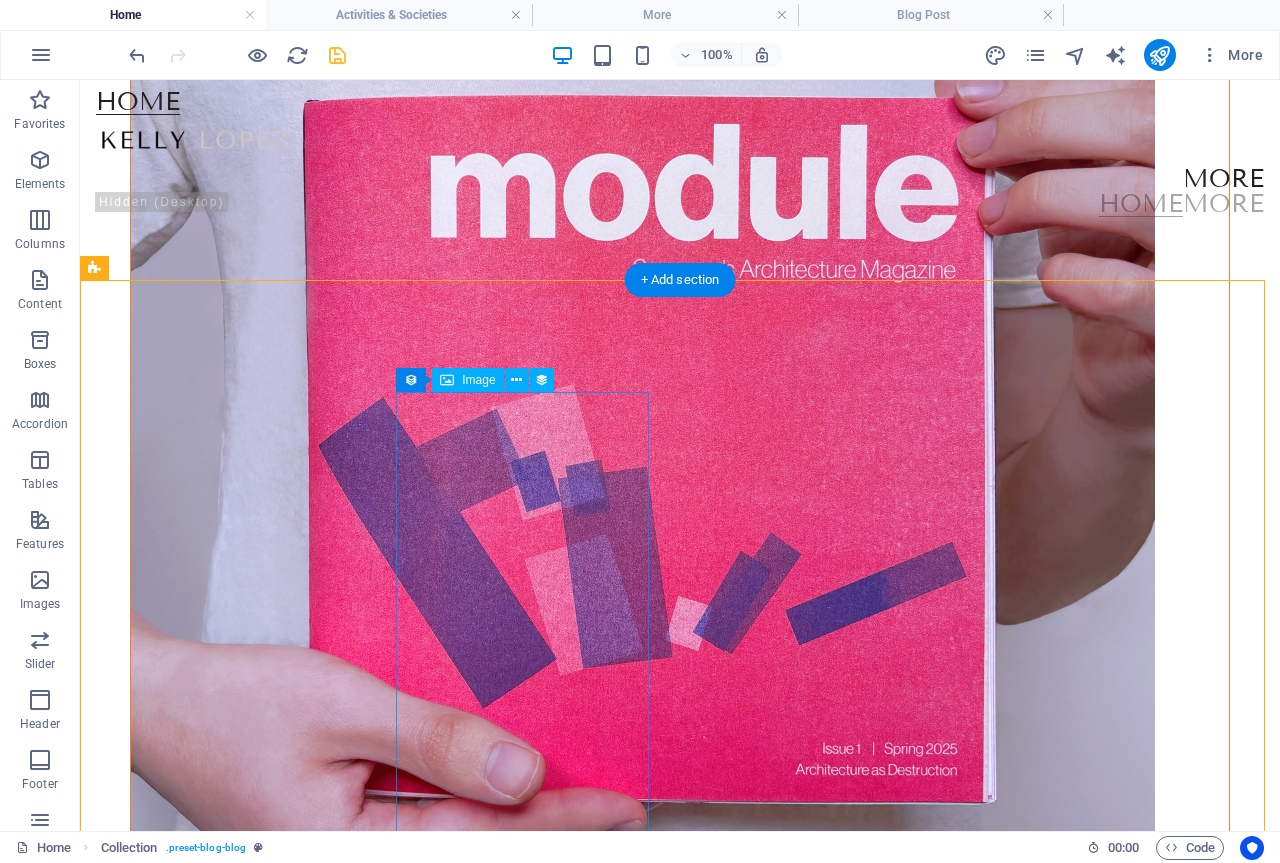 scroll, scrollTop: 1598, scrollLeft: 0, axis: vertical 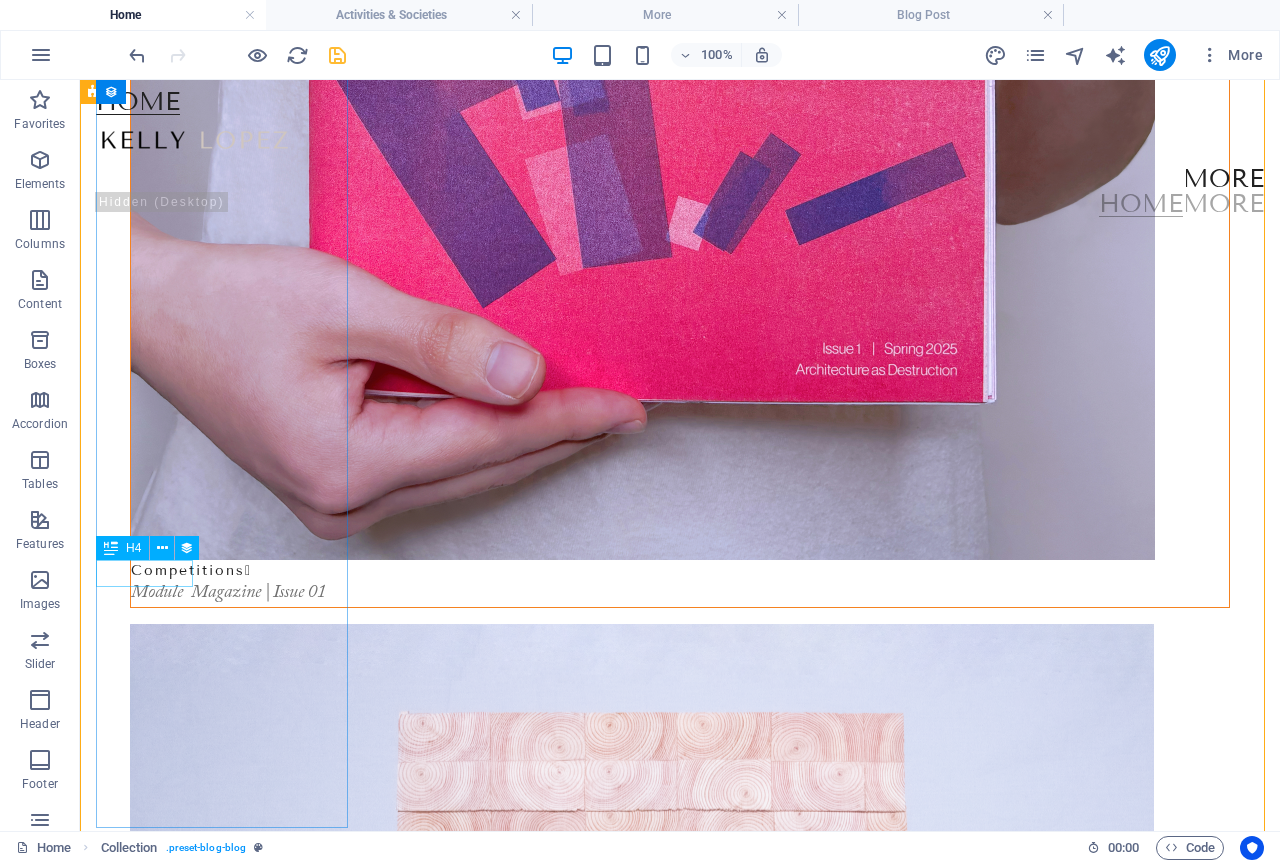 click on "Category 2" at bounding box center (672, 2660) 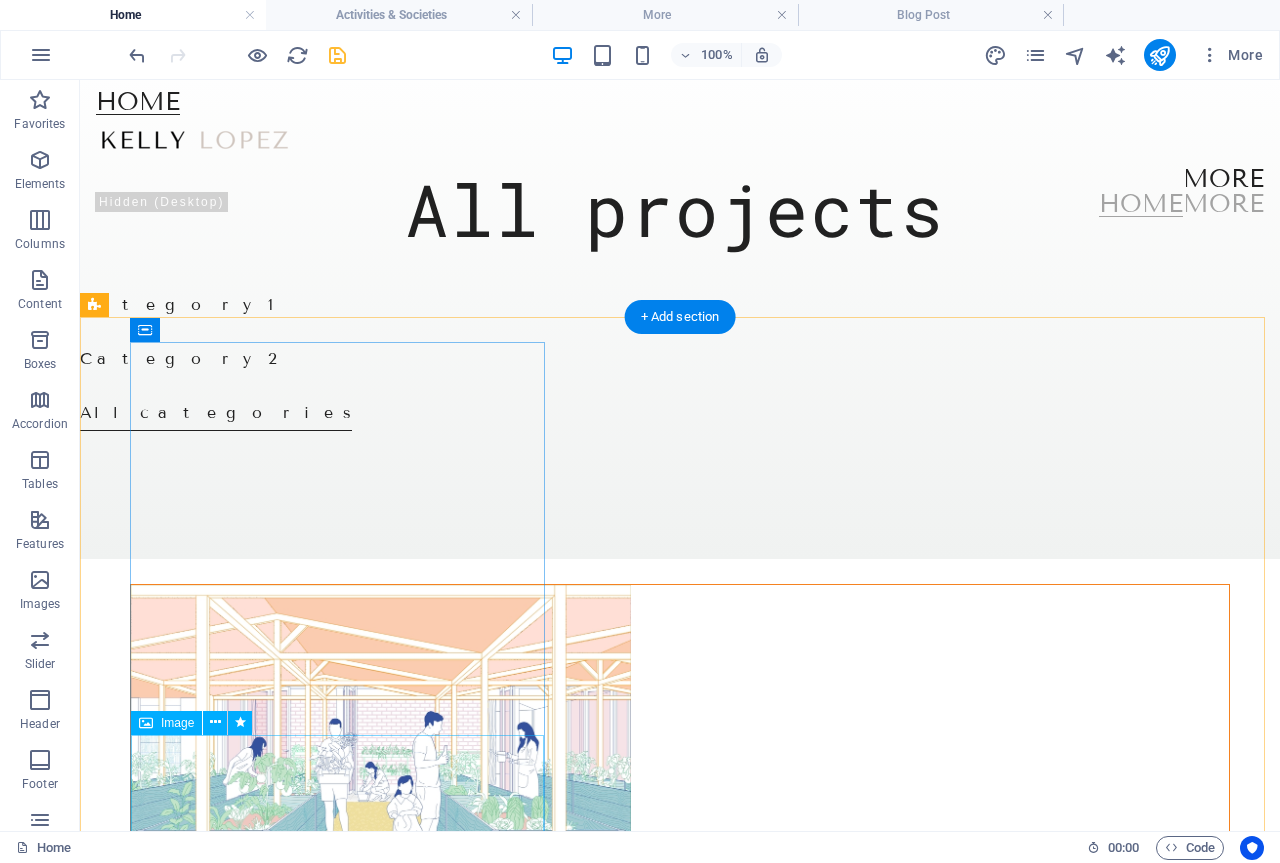 scroll, scrollTop: 0, scrollLeft: 0, axis: both 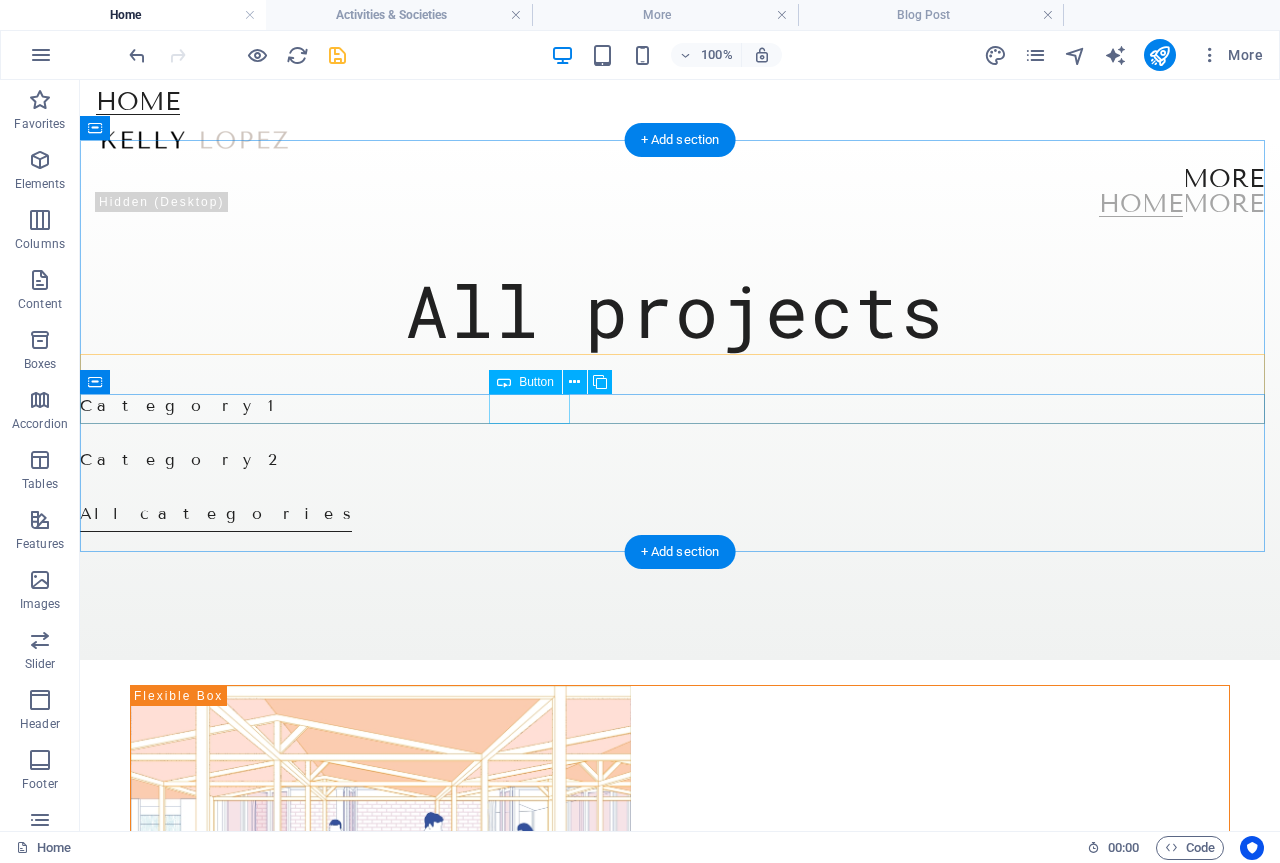 click on "Category 1" at bounding box center [680, 409] 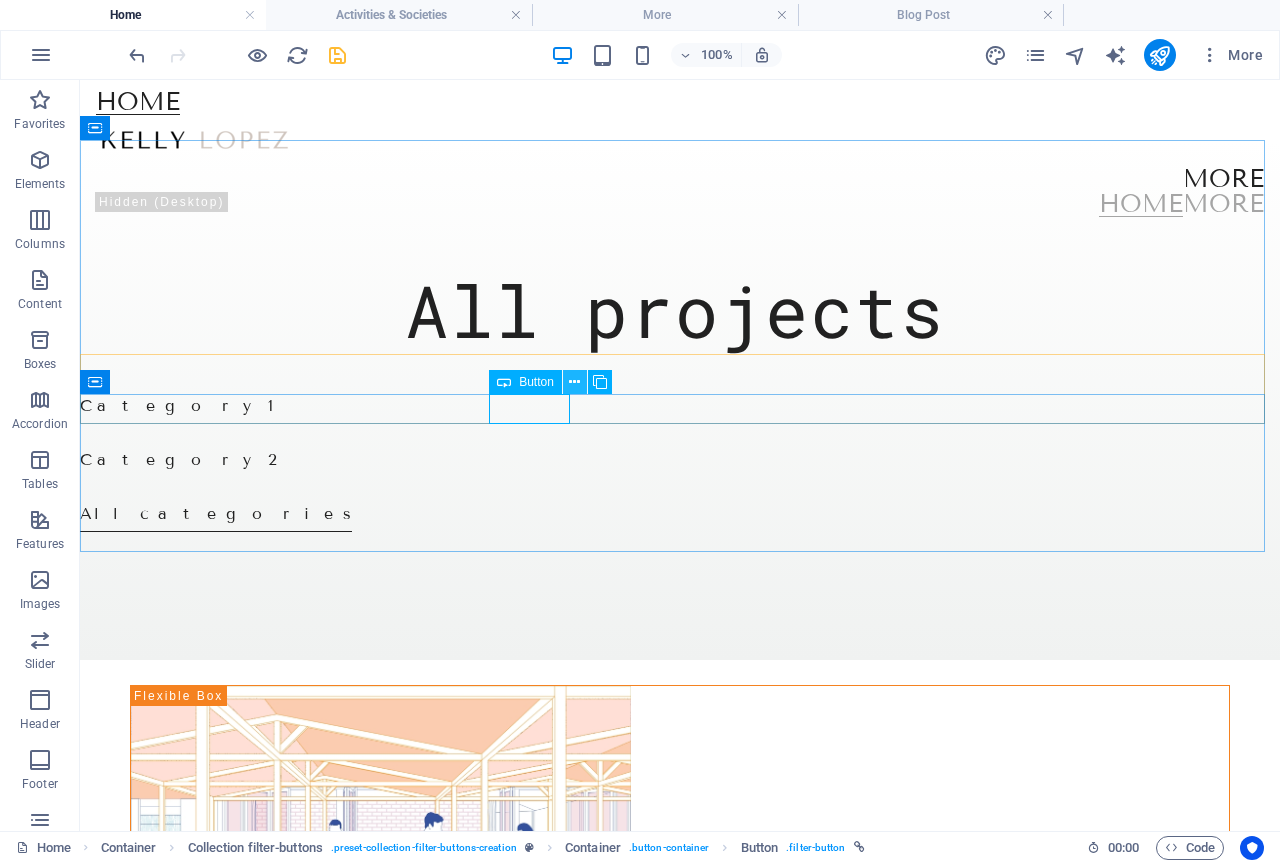 click at bounding box center (574, 382) 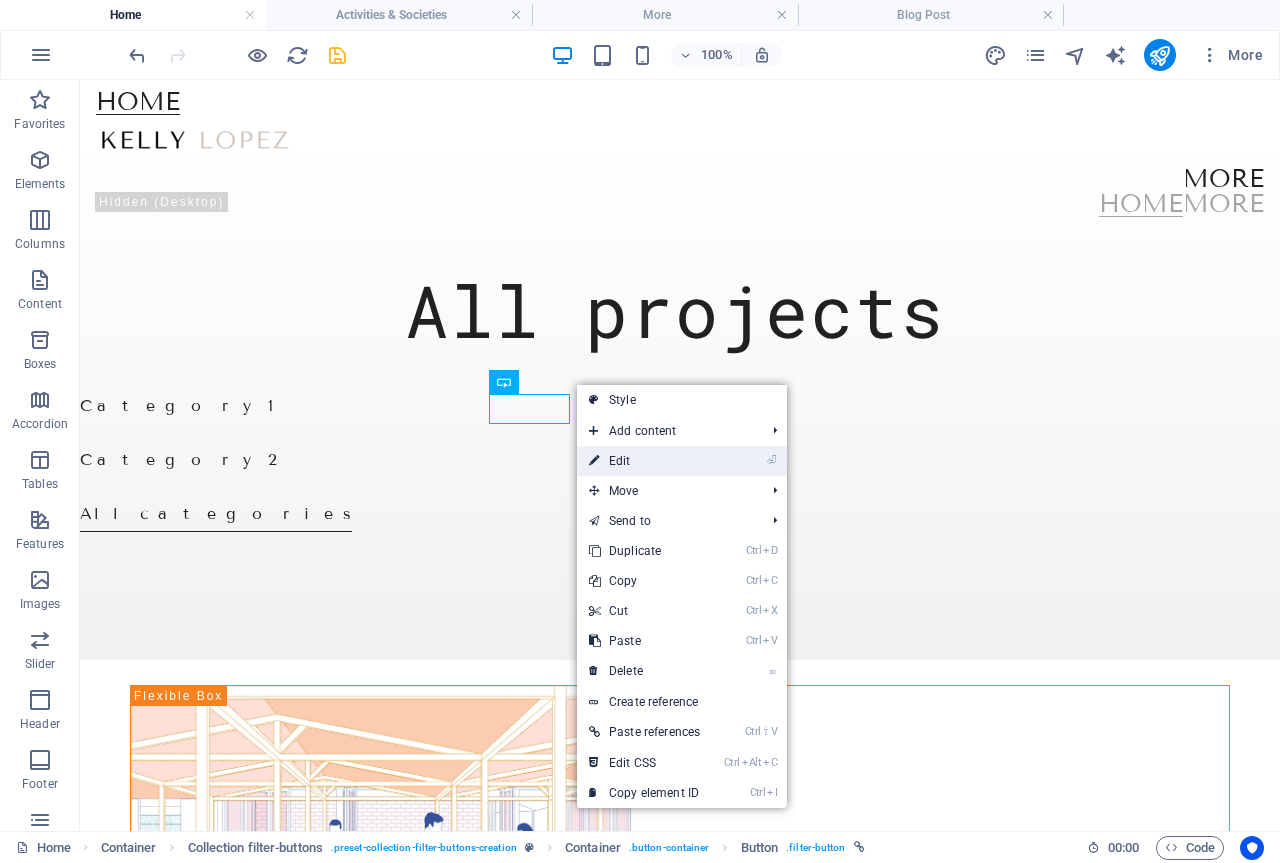 click on "⏎  Edit" at bounding box center [644, 461] 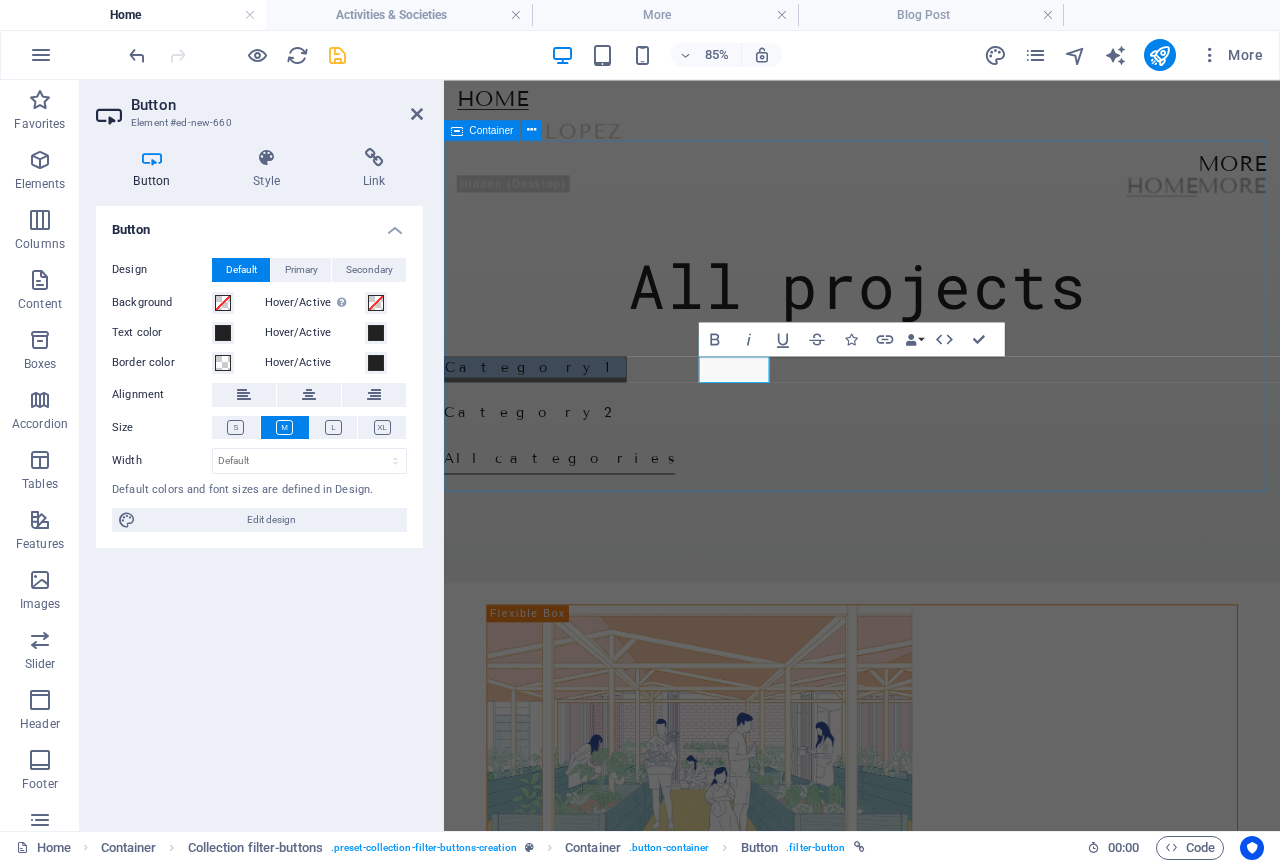 type 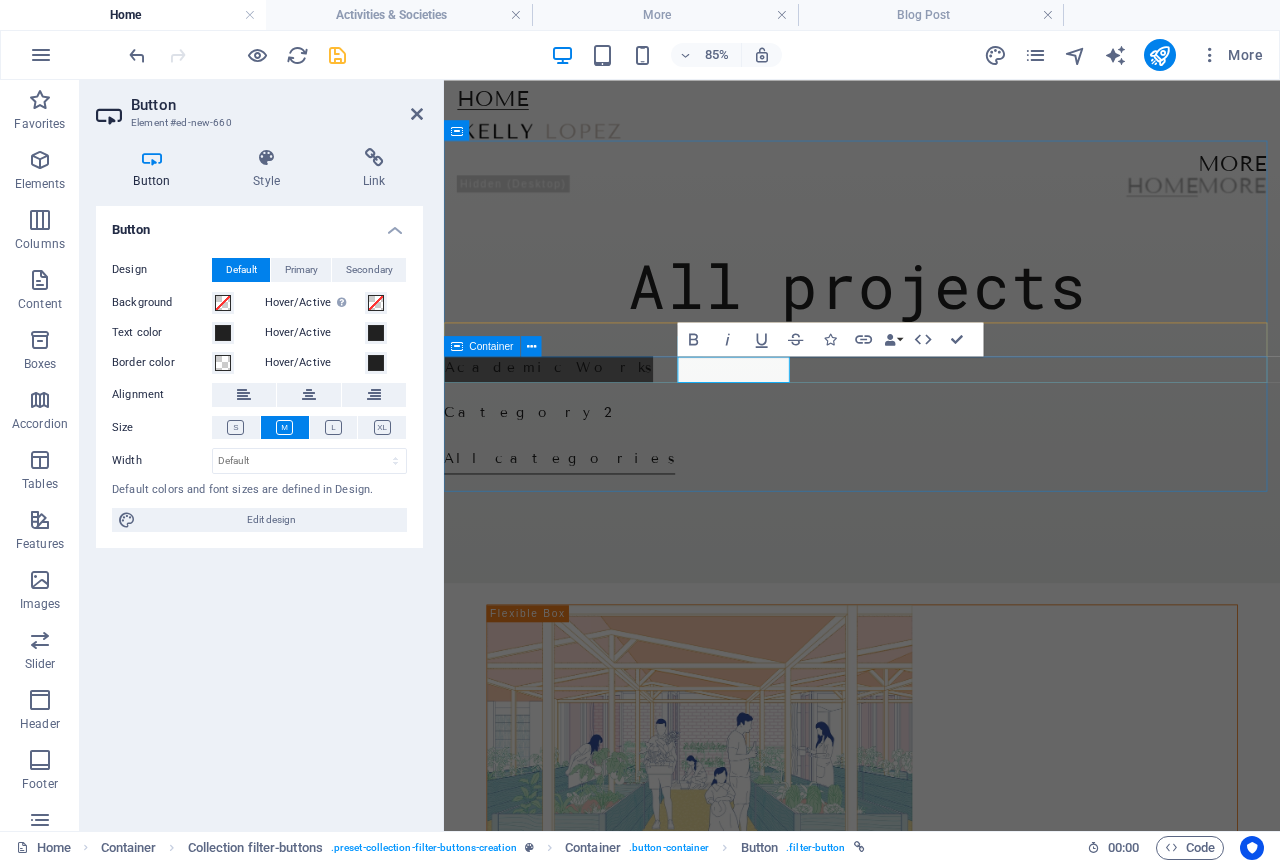 click on "Academic Works Category 2 All categories" at bounding box center [936, 474] 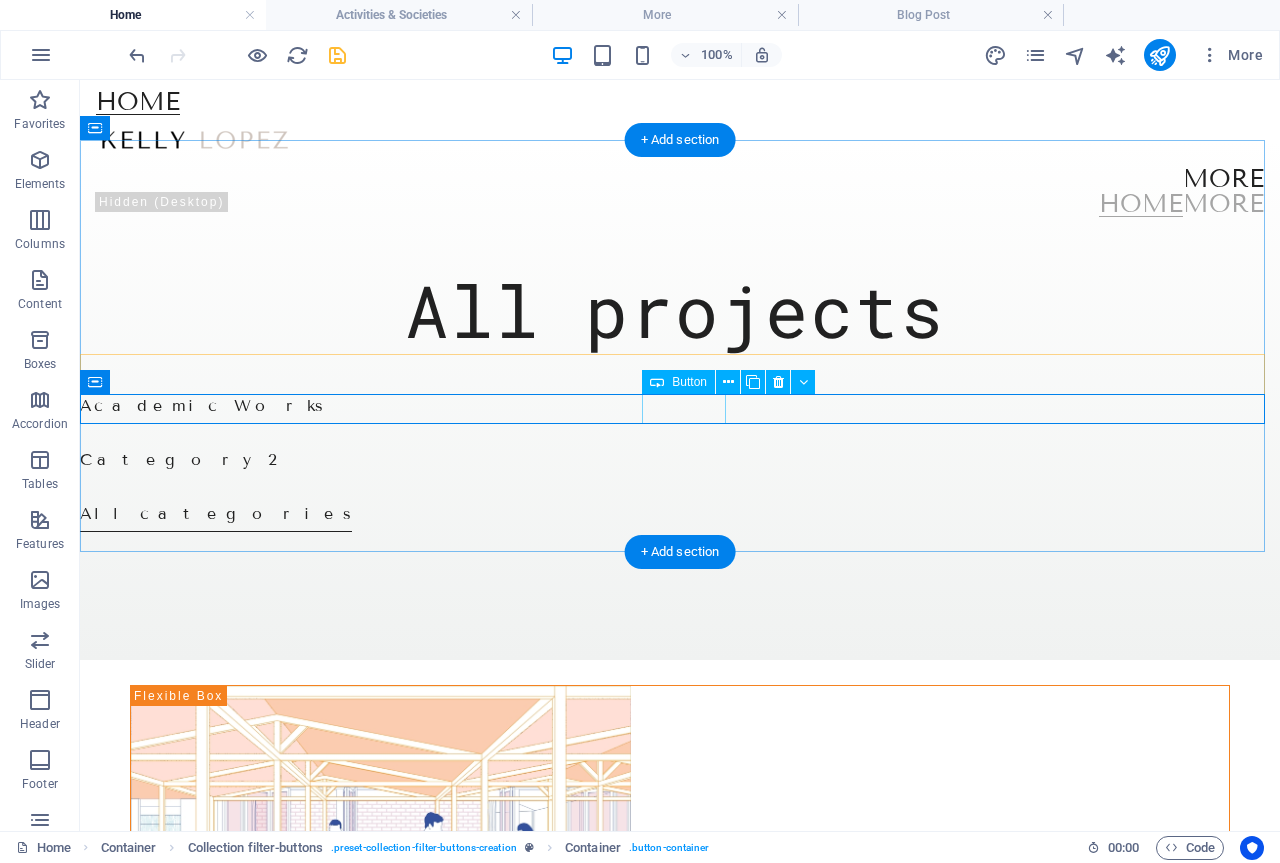 click on "Category 2" at bounding box center [680, 463] 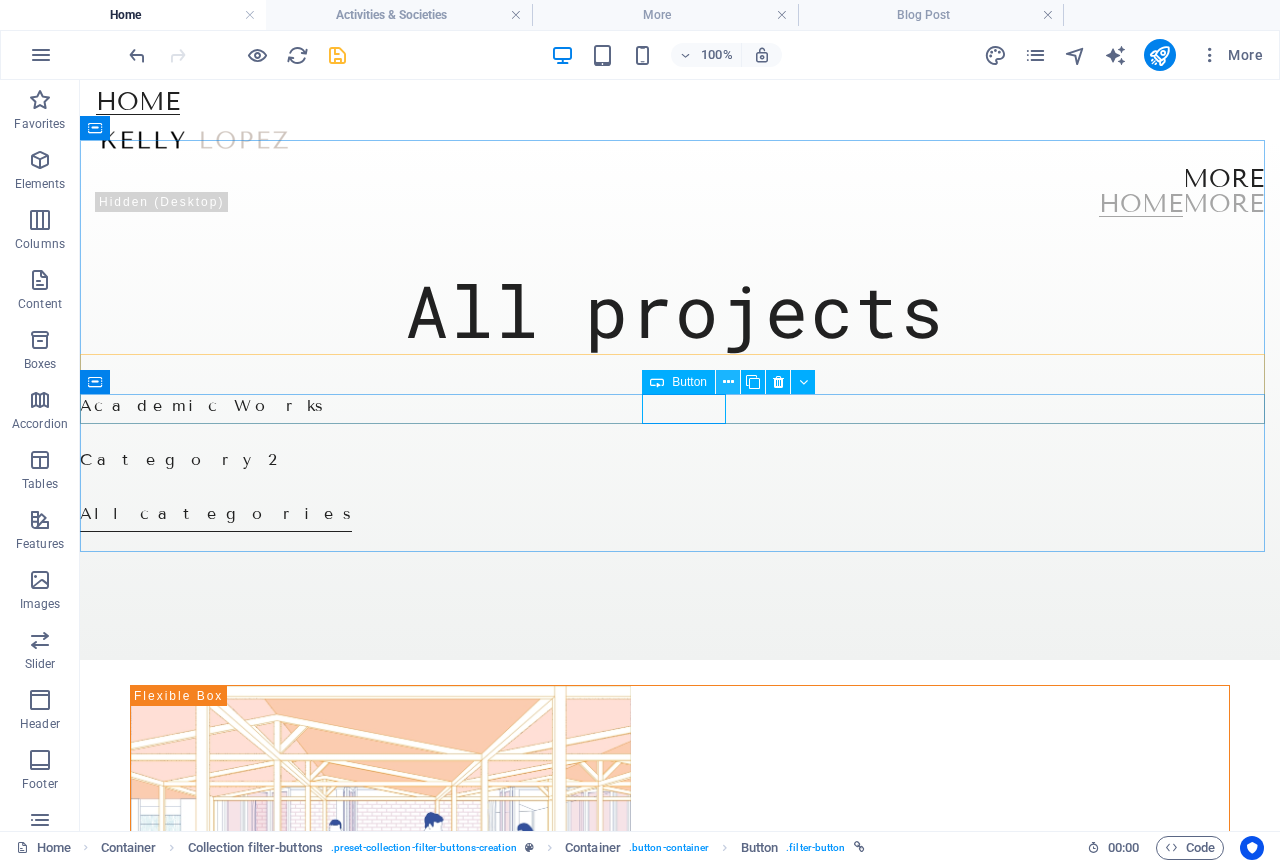 click at bounding box center (728, 382) 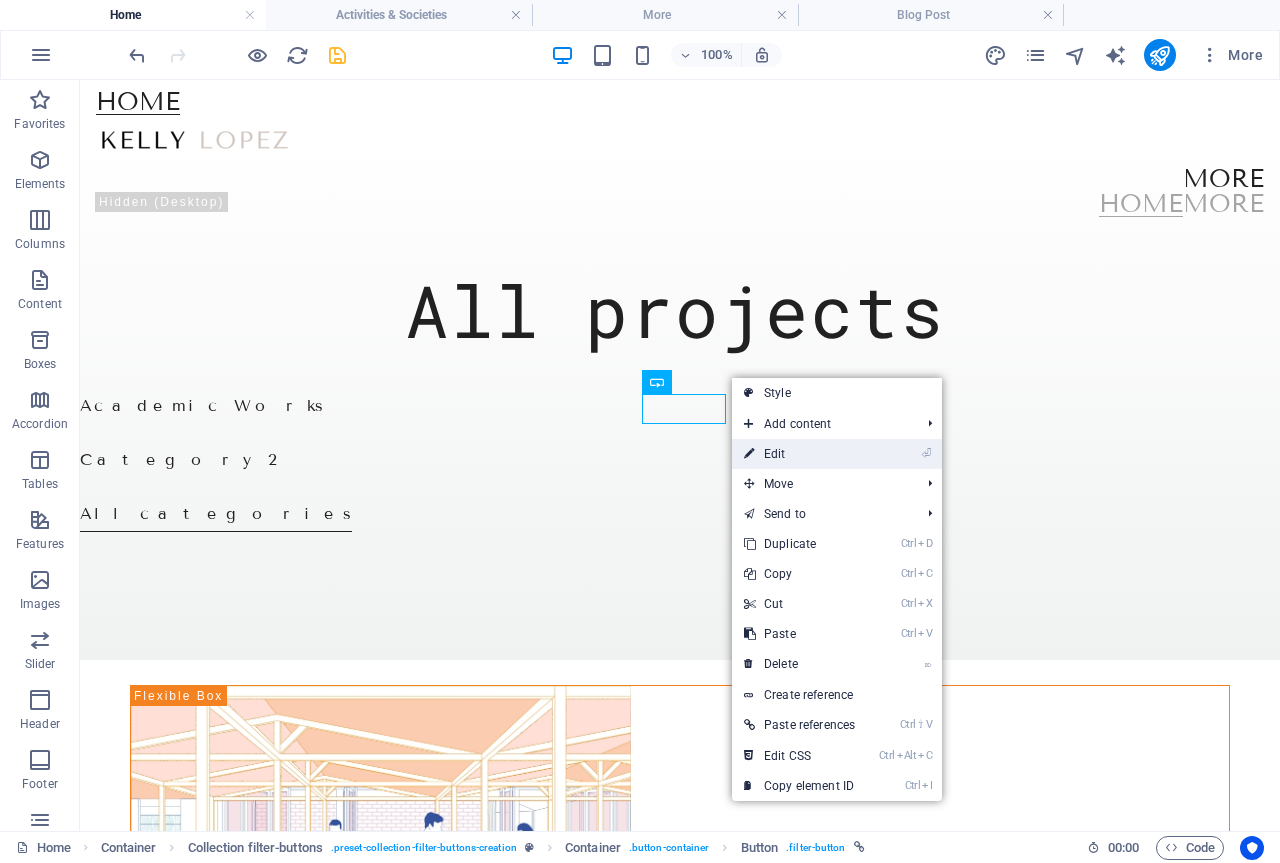 click on "⏎  Edit" at bounding box center (799, 454) 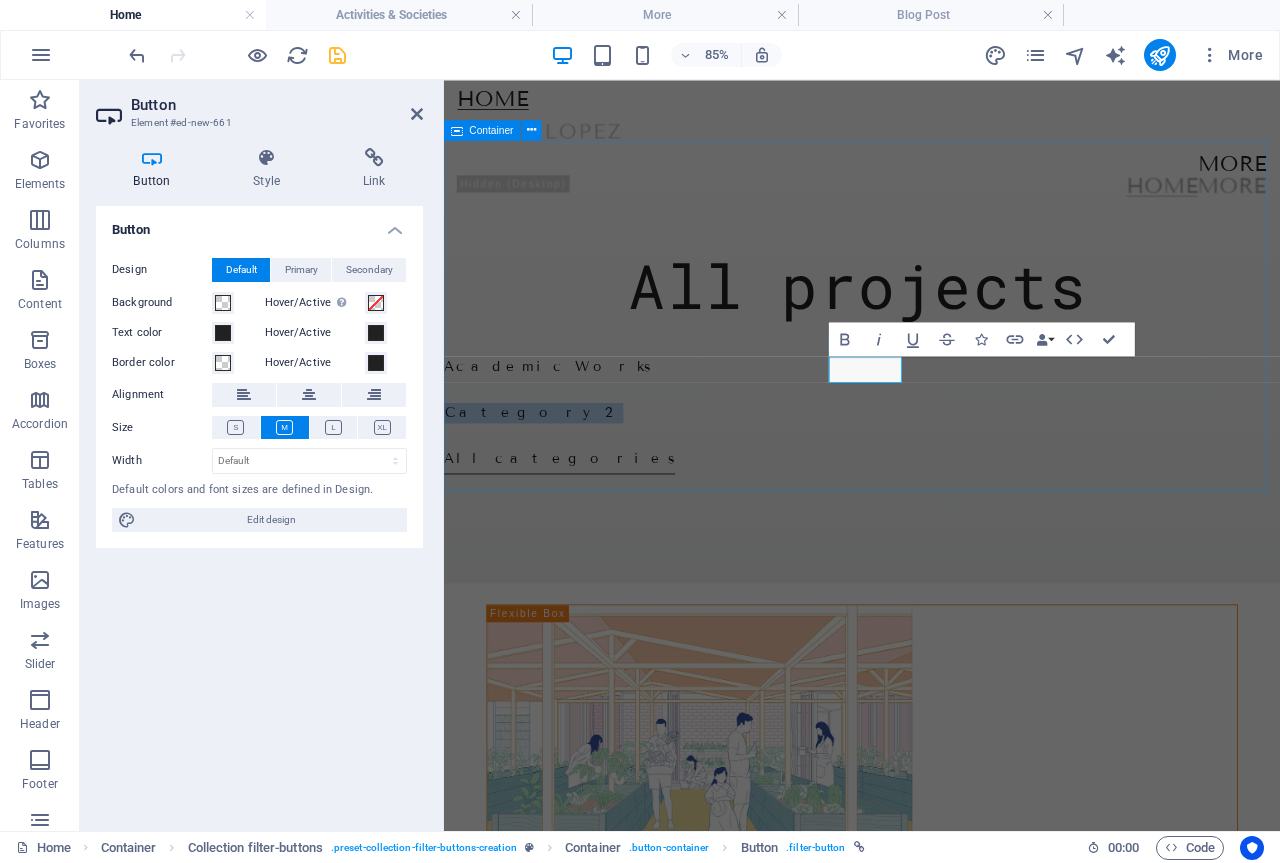 type 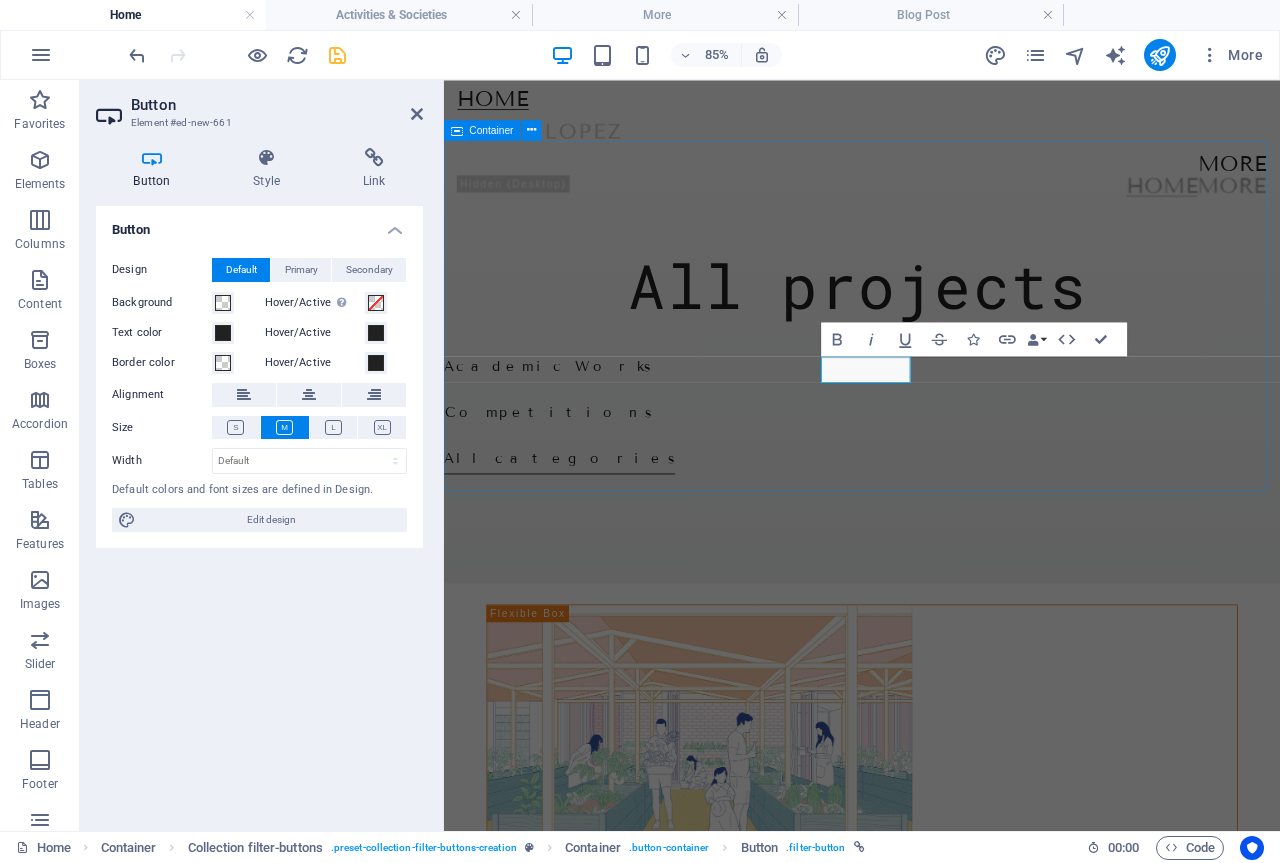click on "All projects   Academic Works Competitions All categories" at bounding box center [936, 411] 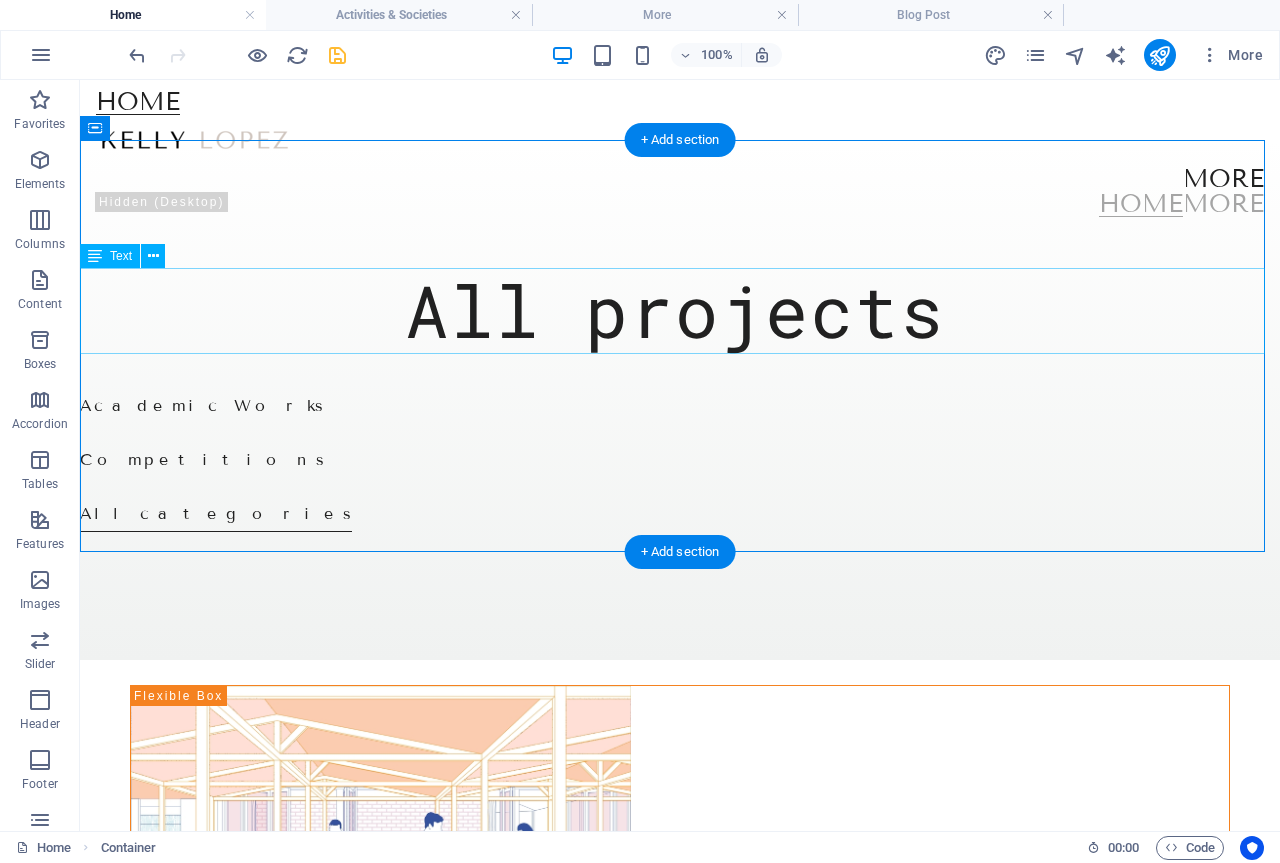 click on "All projects" at bounding box center [680, 311] 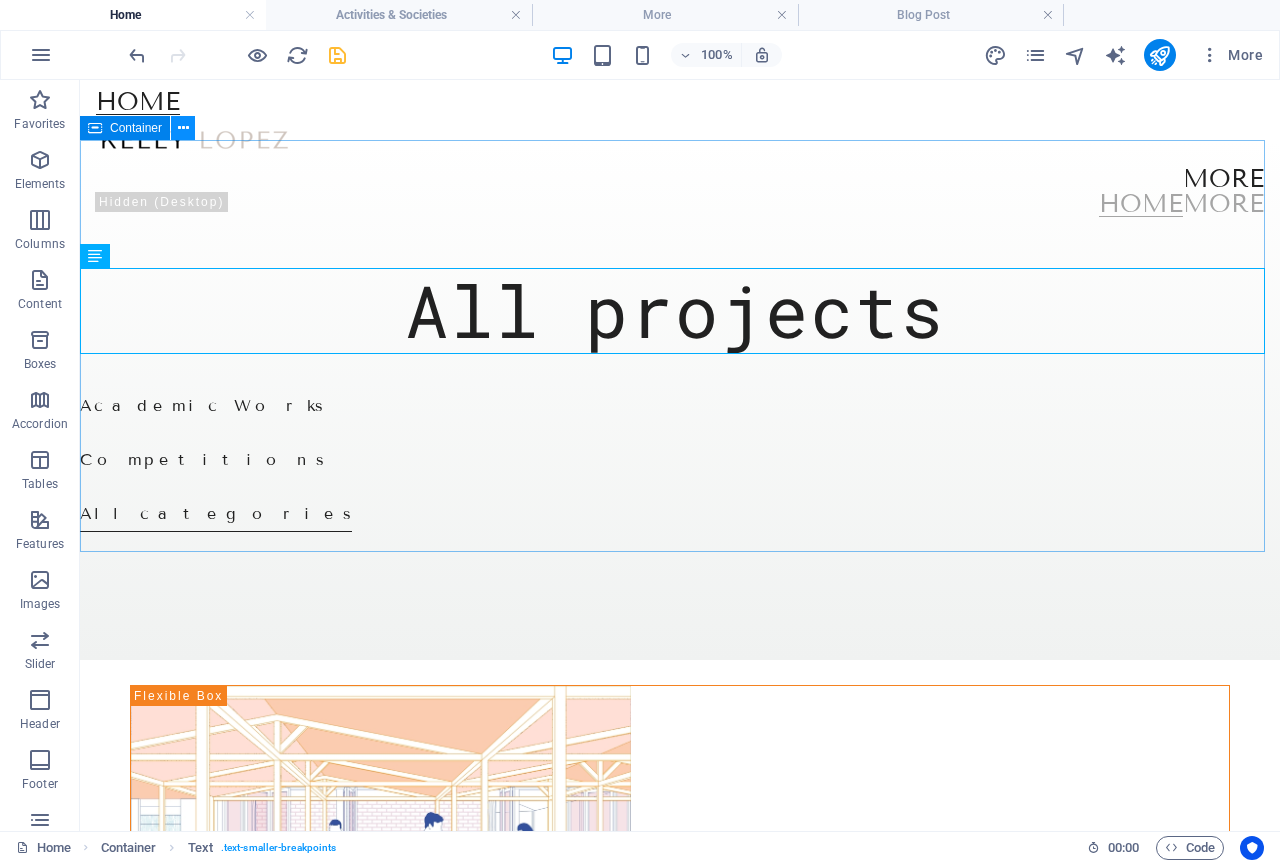 click at bounding box center [183, 128] 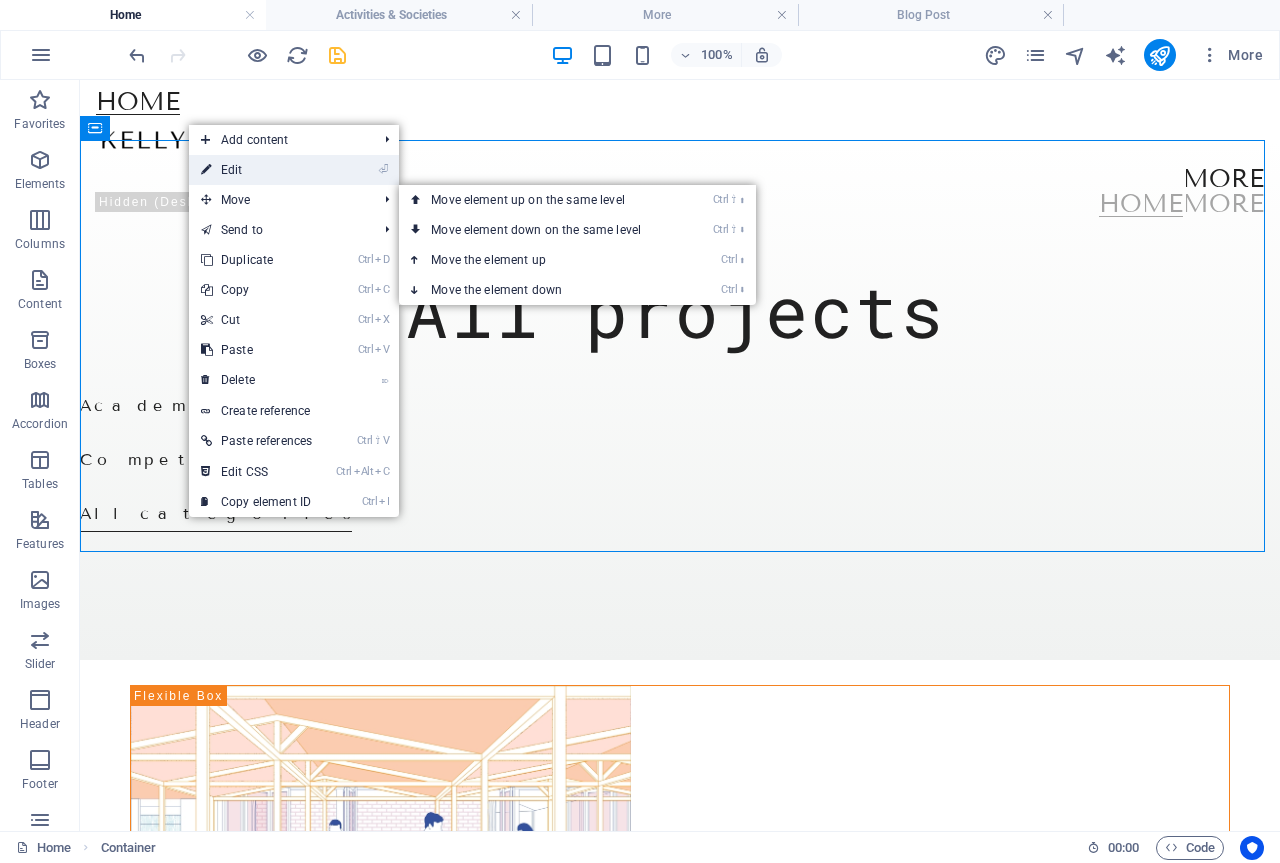 click on "⏎  Edit" at bounding box center [256, 170] 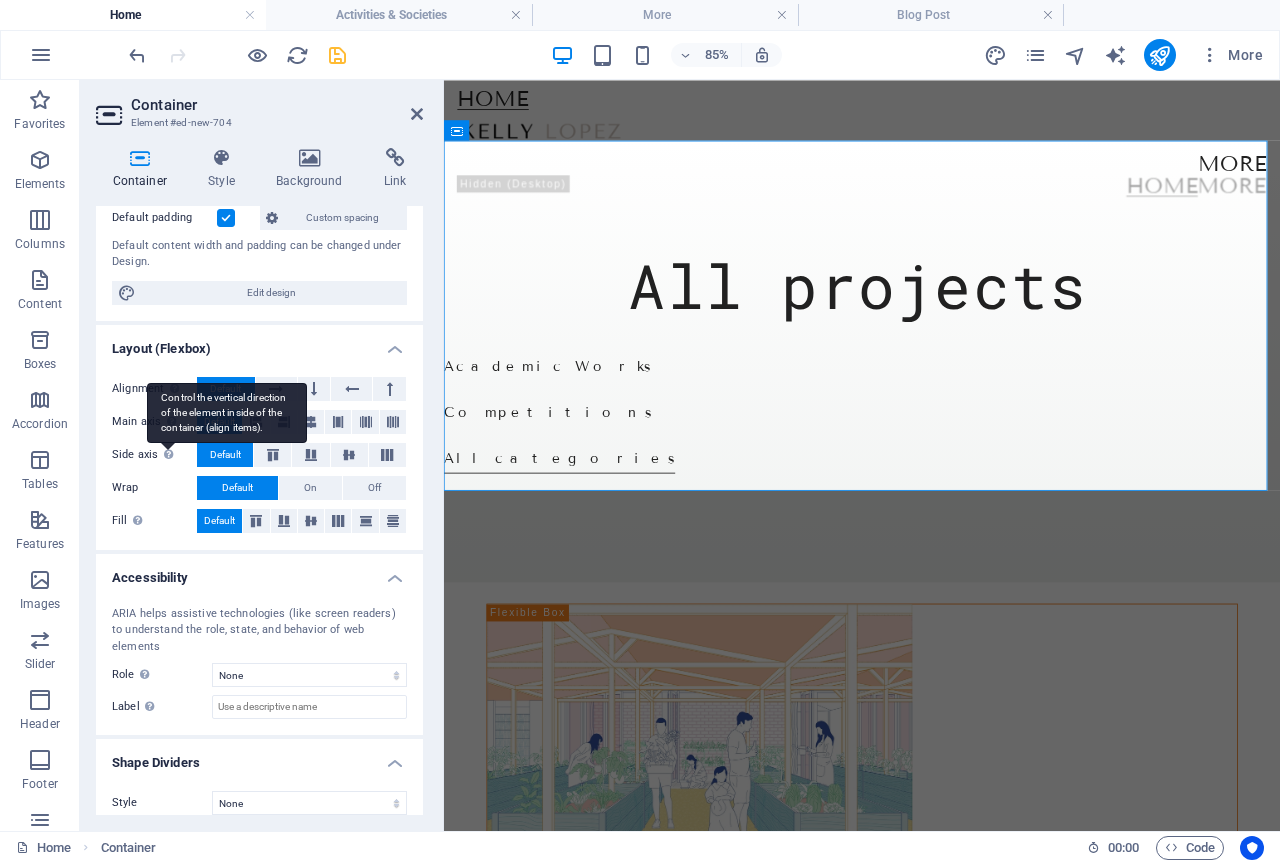 scroll, scrollTop: 0, scrollLeft: 0, axis: both 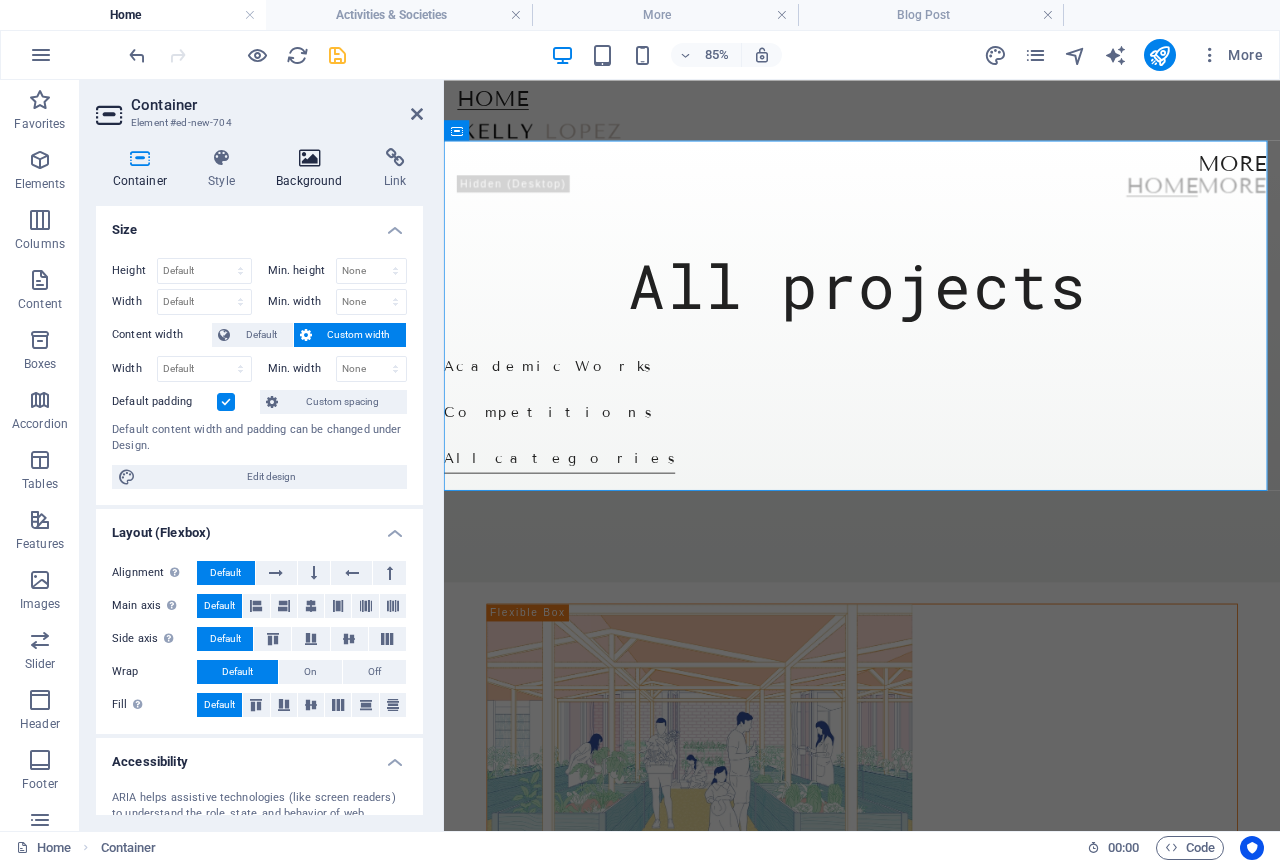 click at bounding box center (310, 158) 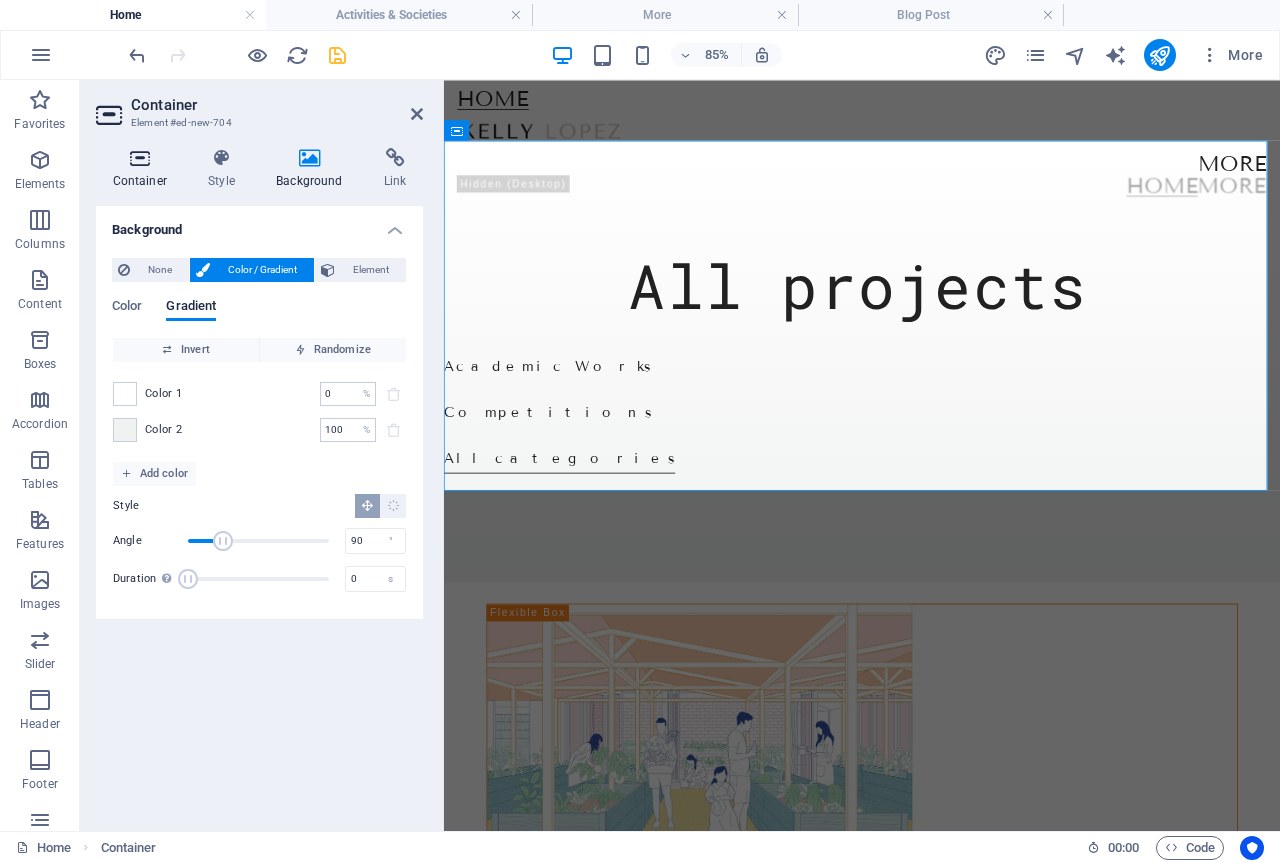 click at bounding box center (140, 158) 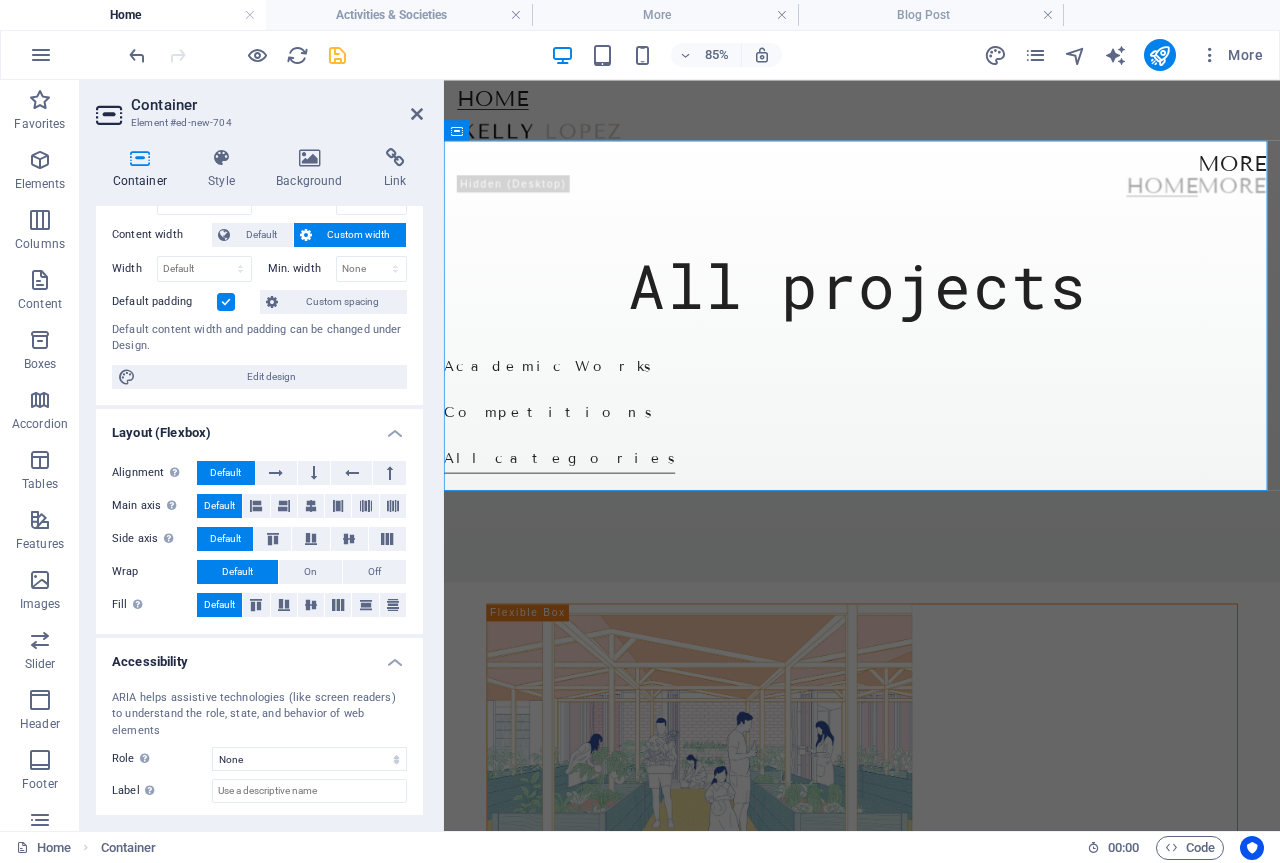 scroll, scrollTop: 0, scrollLeft: 0, axis: both 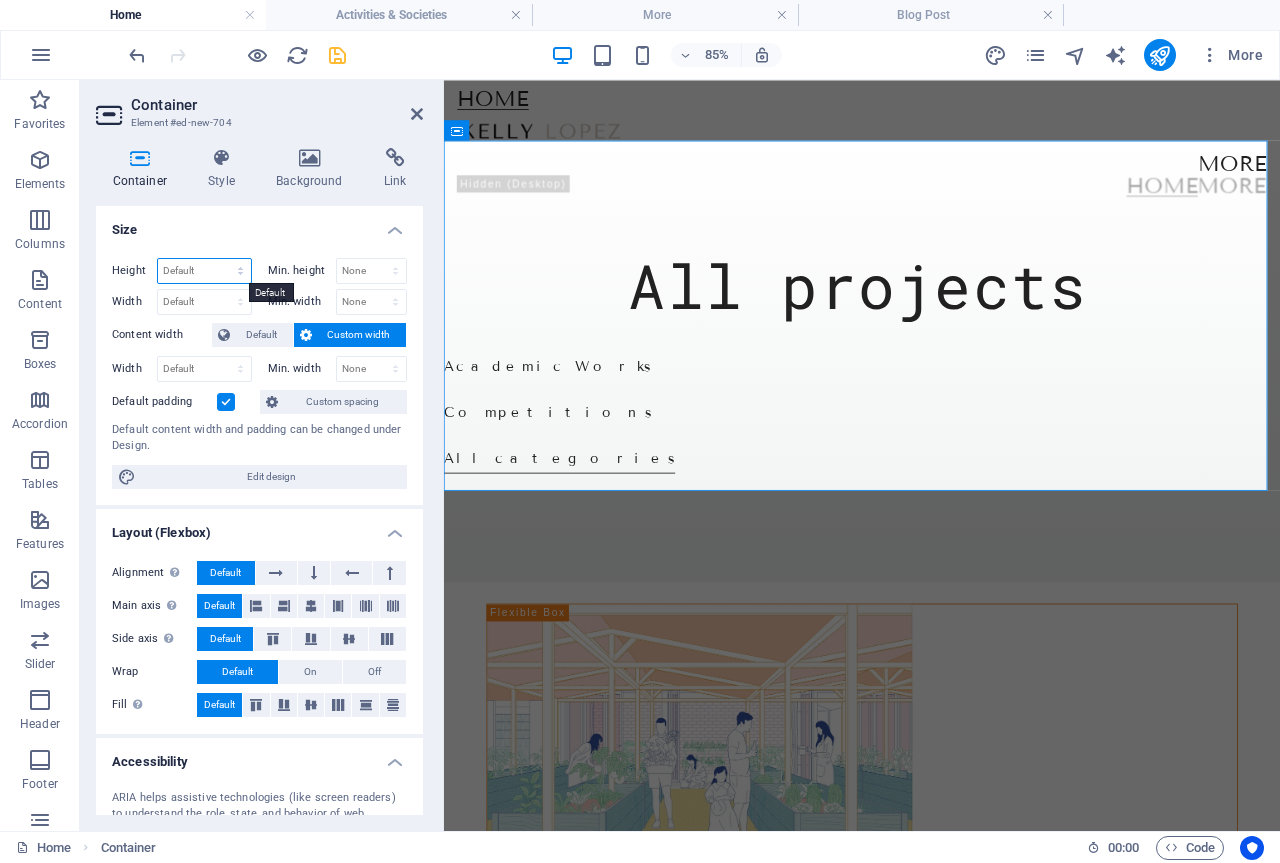 click on "Default px rem % vh vw" at bounding box center (204, 271) 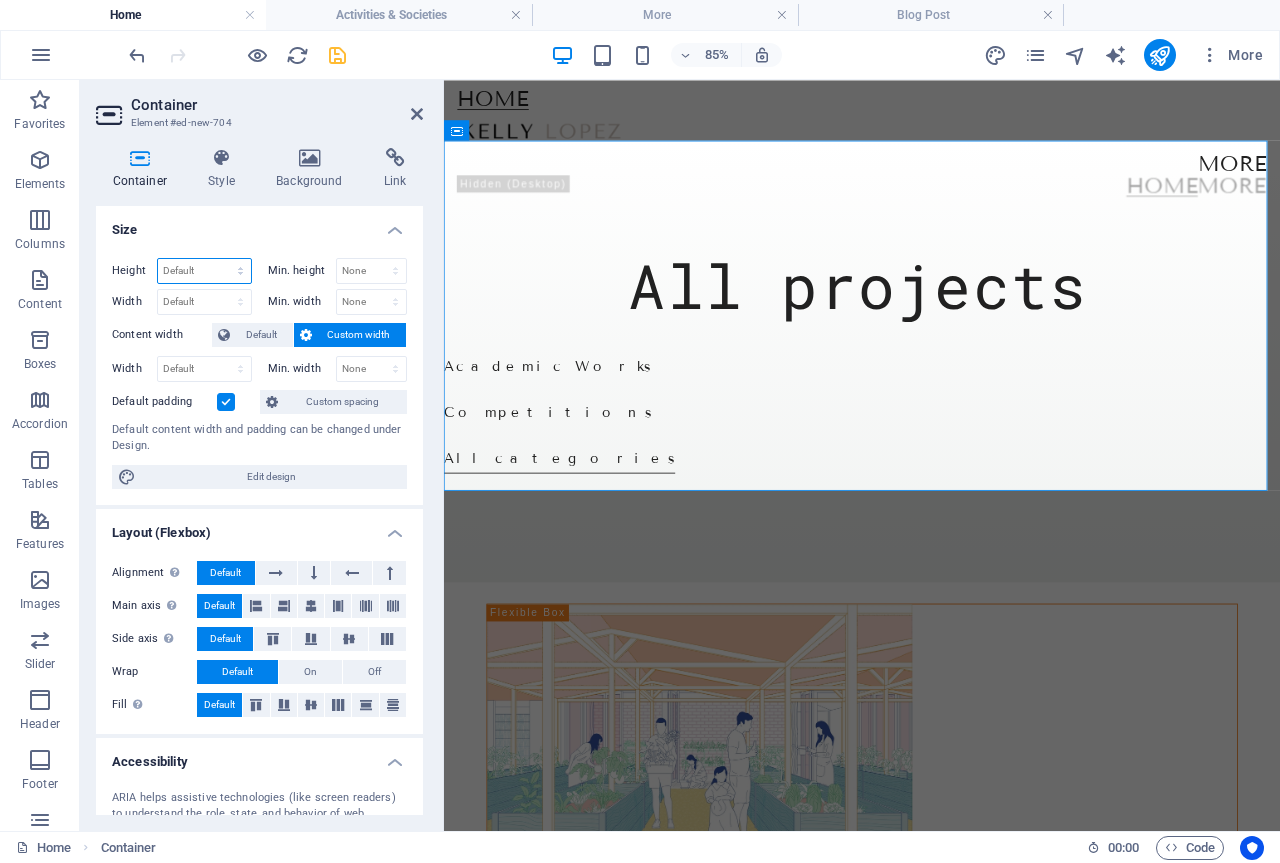 select on "px" 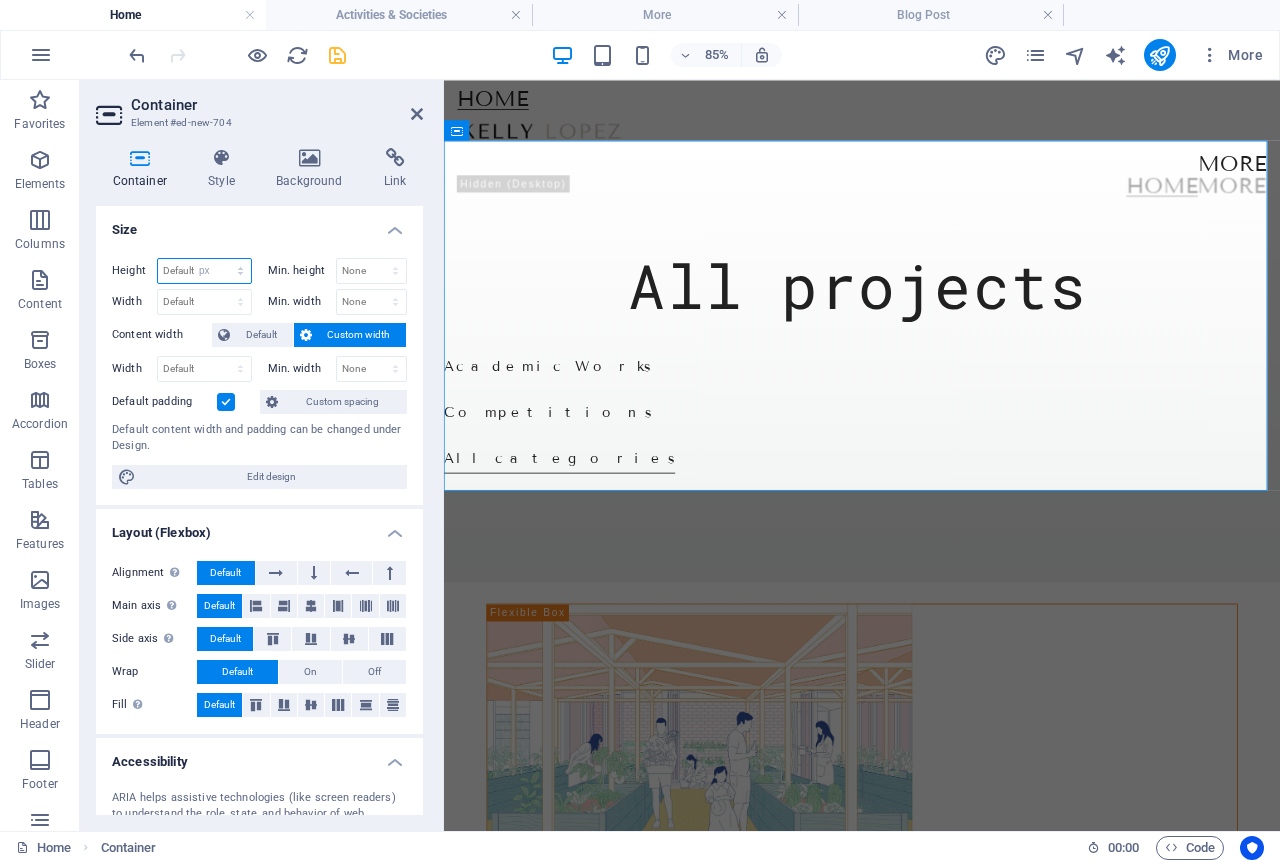 click on "Default px rem % vh vw" at bounding box center [204, 271] 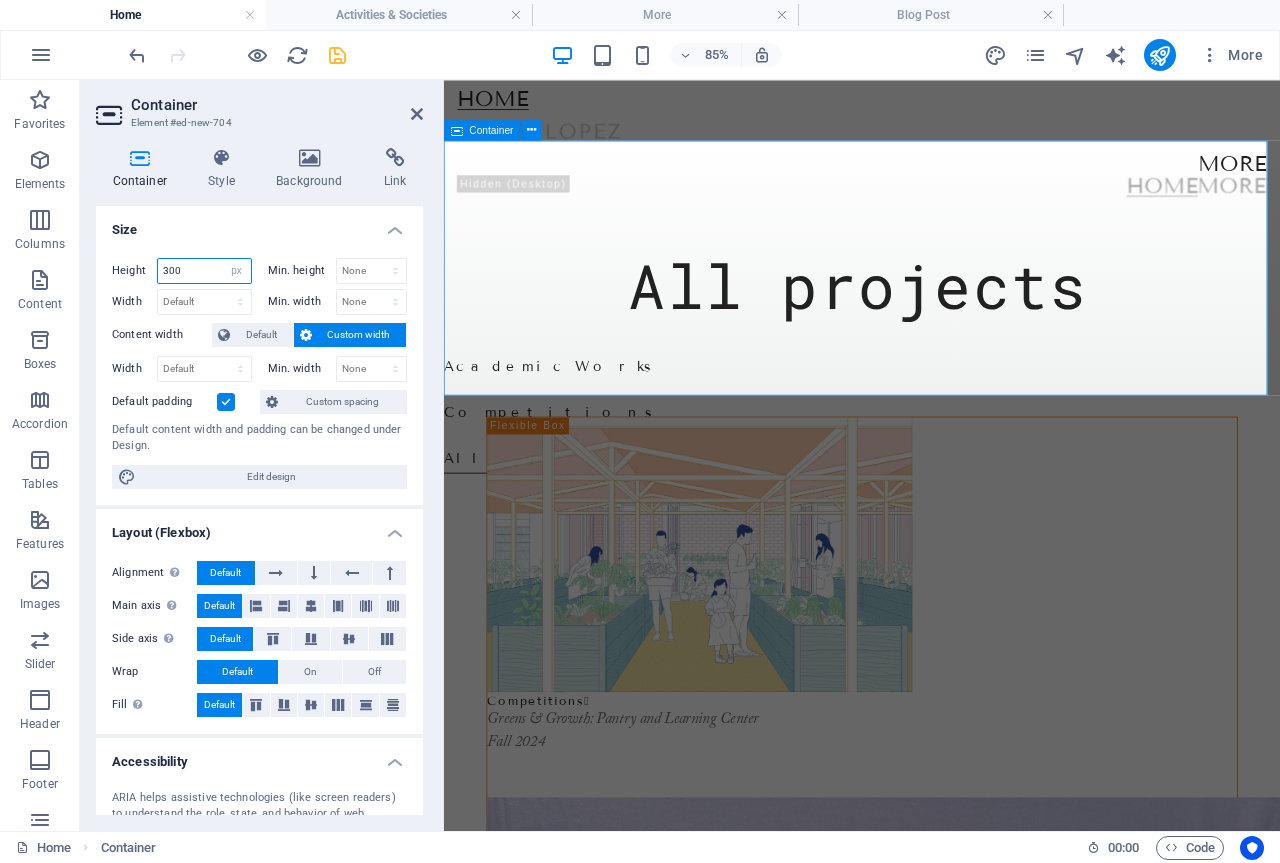 type on "300" 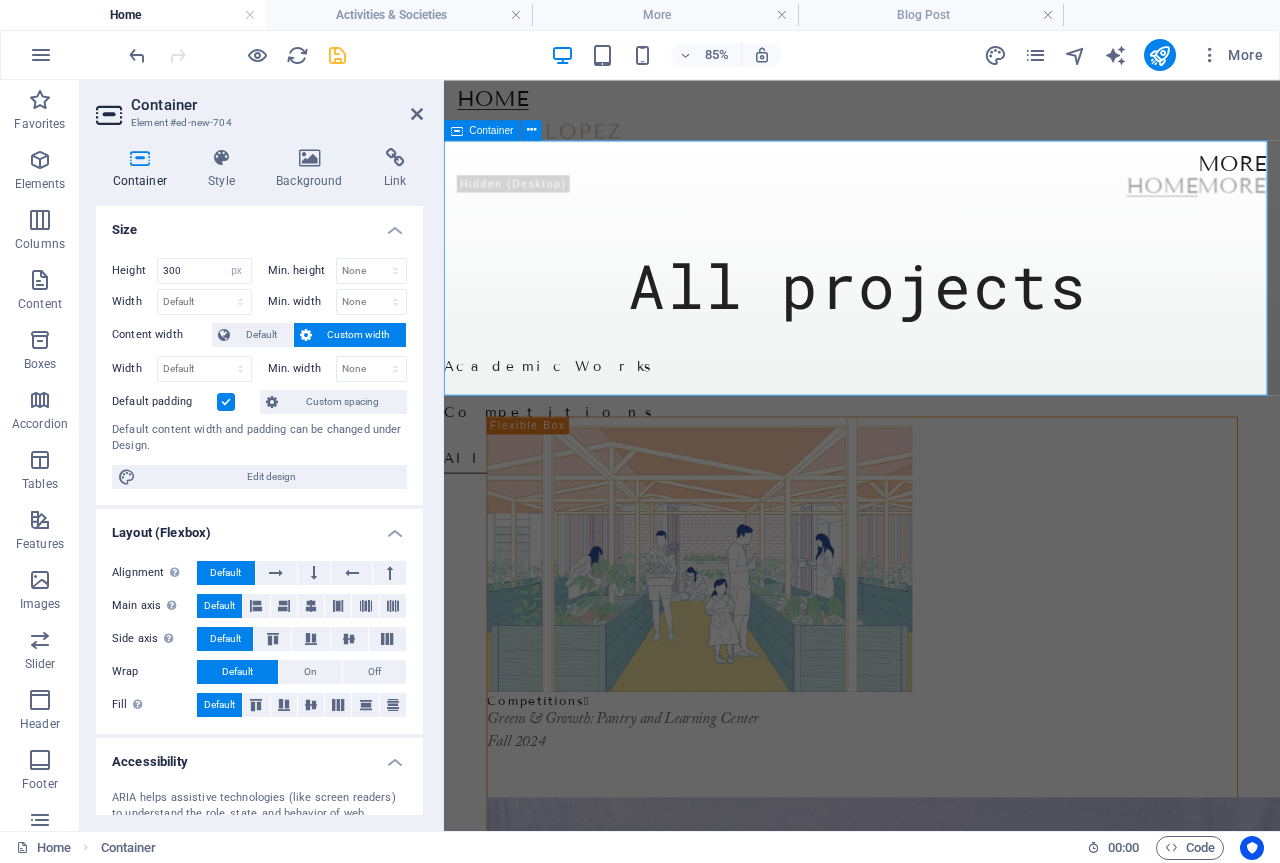 click on "All projects   Academic Works Competitions All categories" at bounding box center [936, 301] 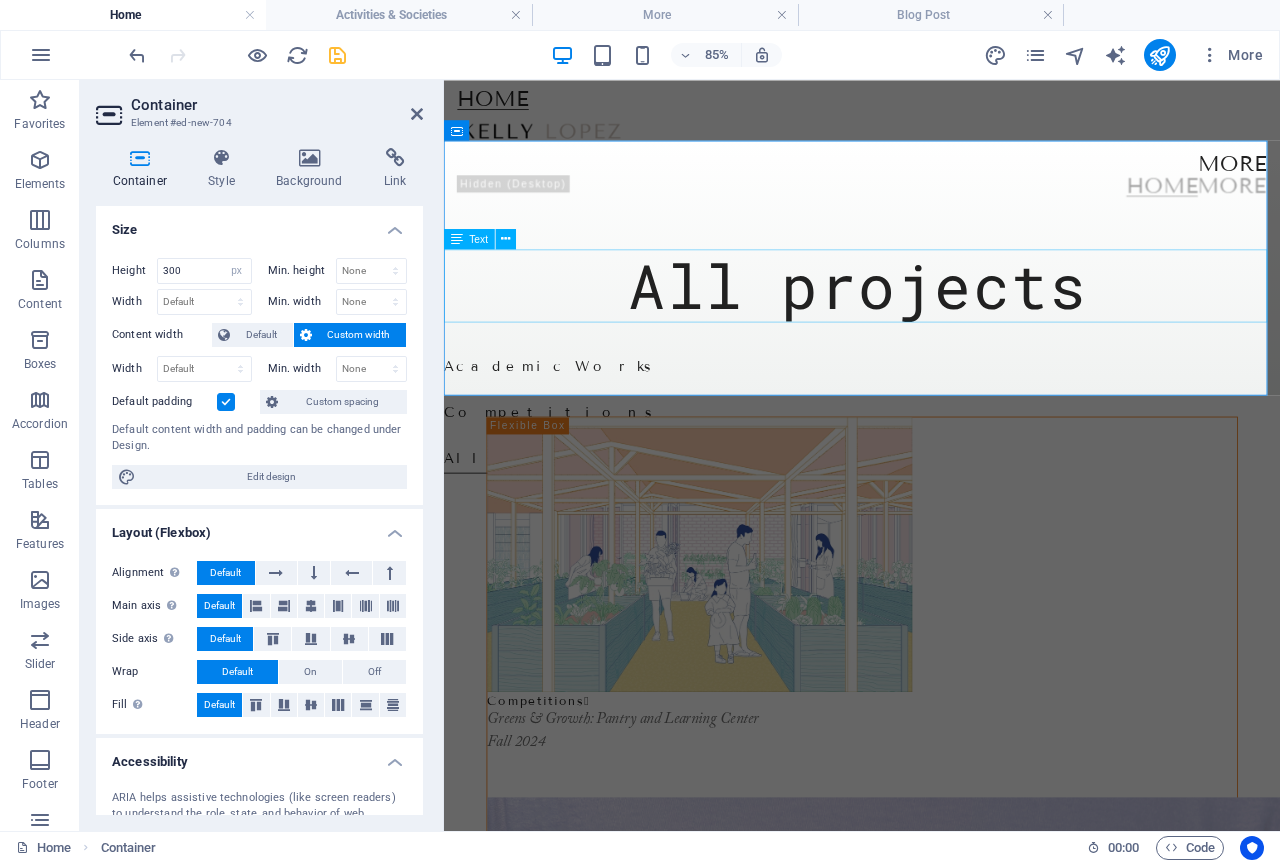click on "All projects" at bounding box center (936, 322) 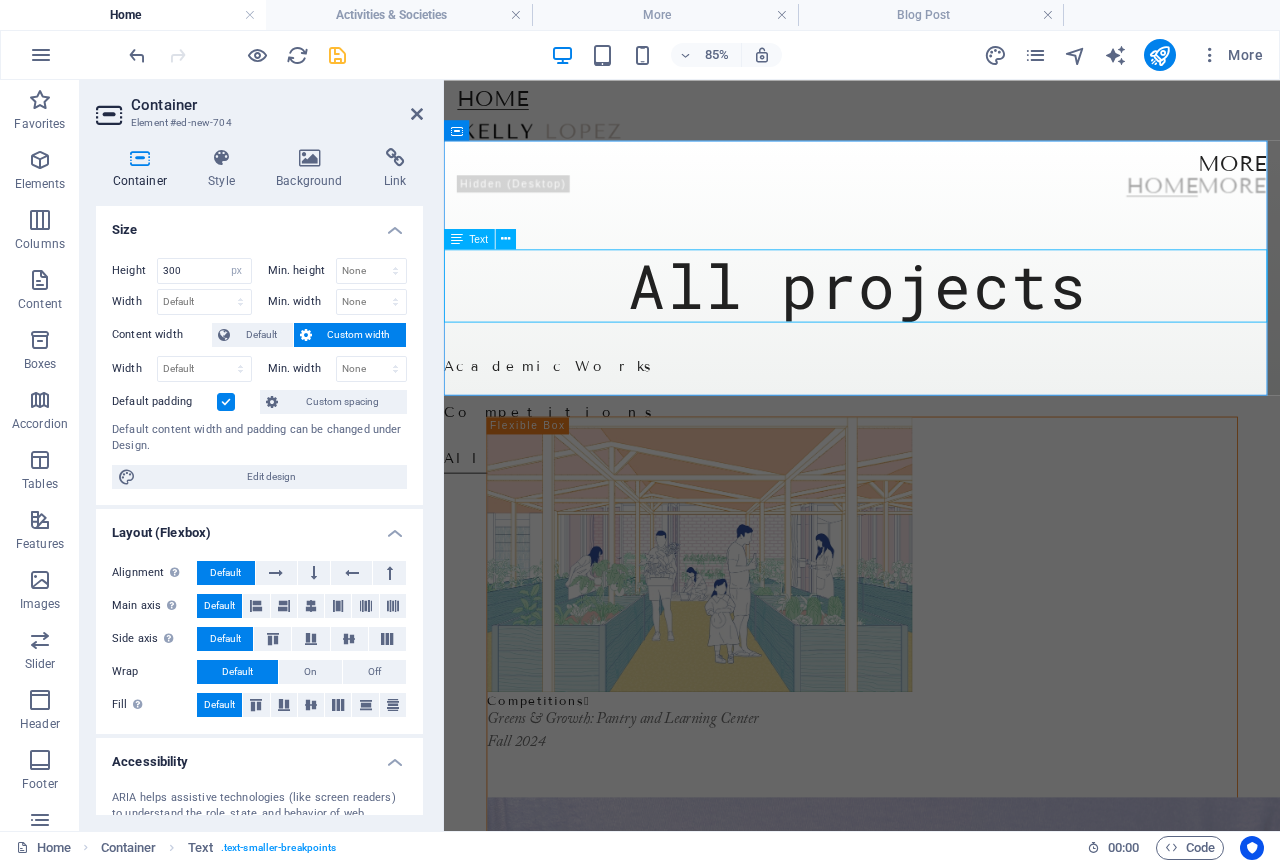 click on "All projects" at bounding box center (936, 322) 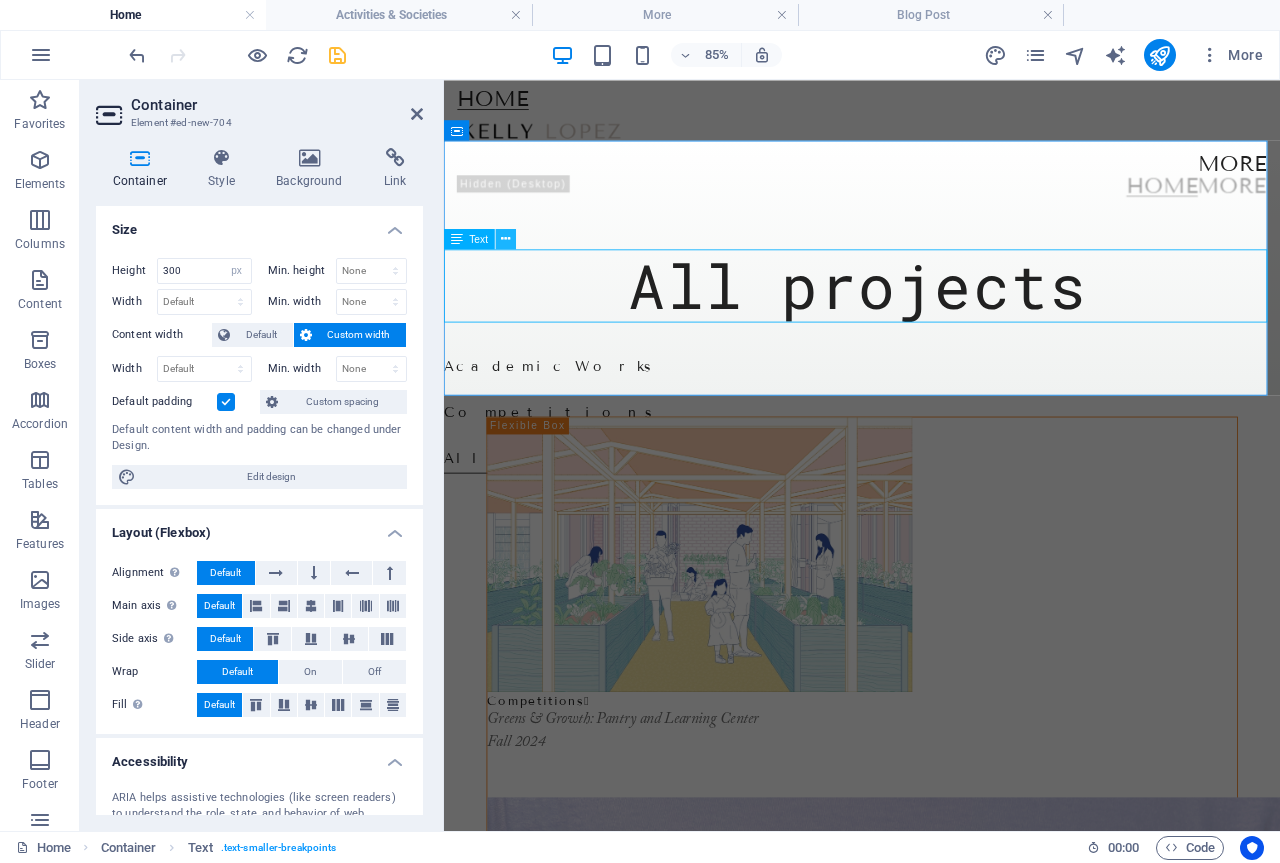click at bounding box center (506, 239) 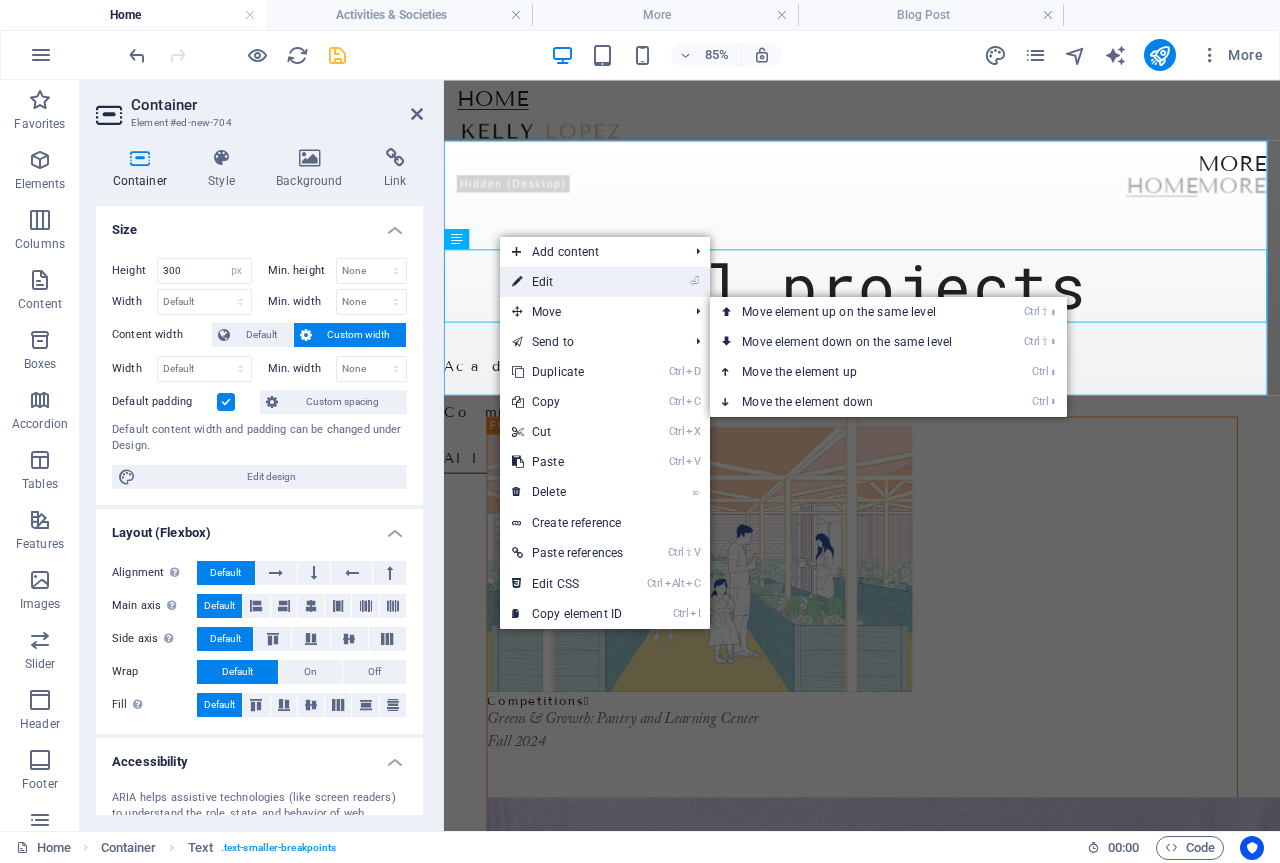 click on "⏎  Edit" at bounding box center (567, 282) 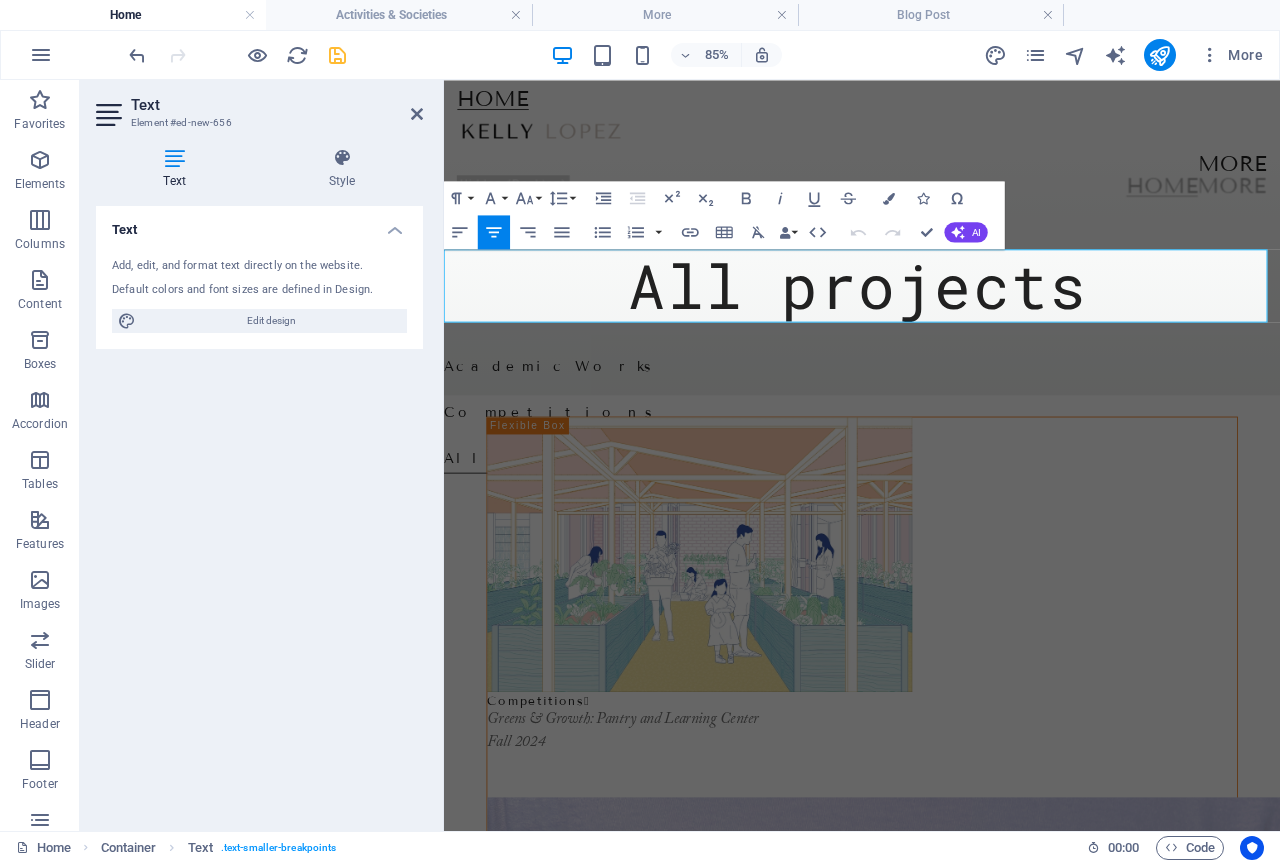 click on "Add, edit, and format text directly on the website. Default colors and font sizes are defined in Design. Edit design" at bounding box center [259, 295] 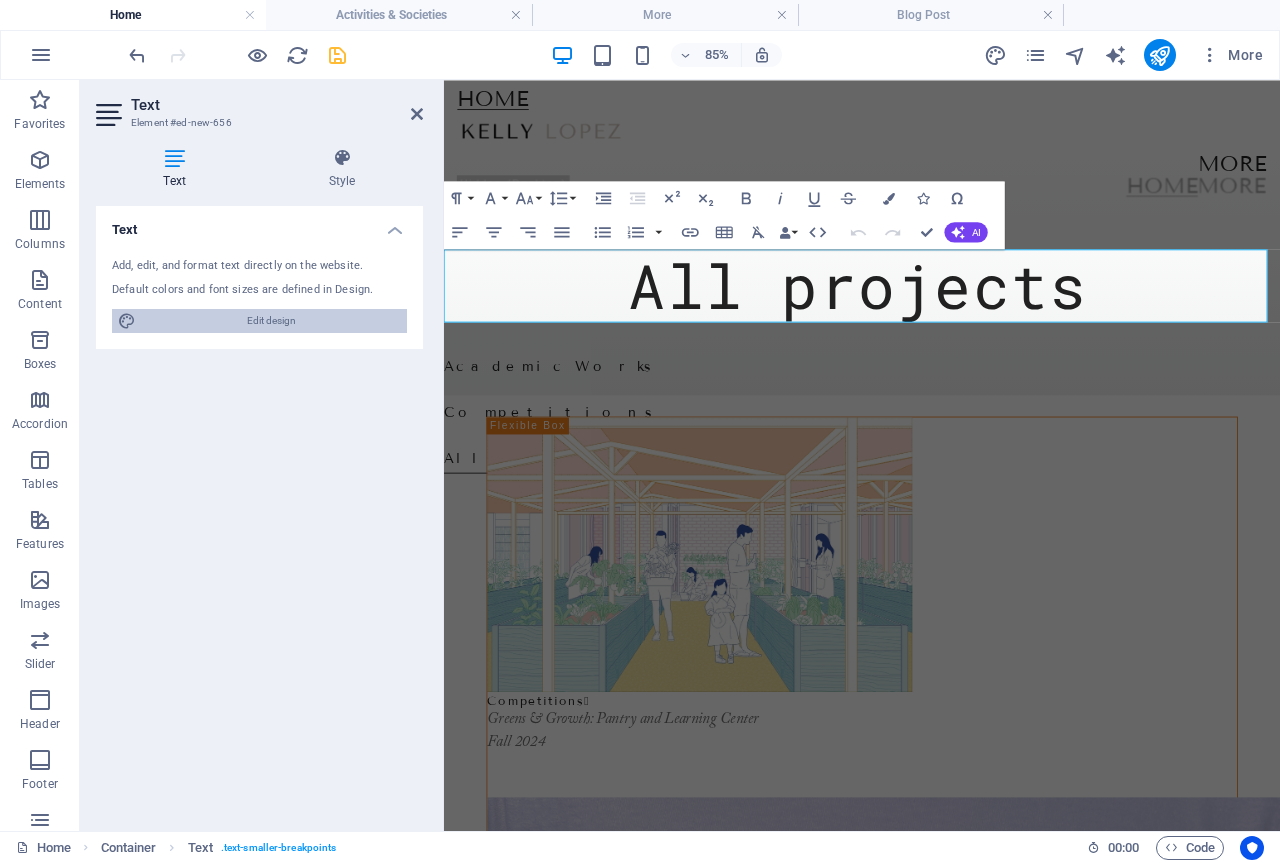 drag, startPoint x: 262, startPoint y: 323, endPoint x: 950, endPoint y: 35, distance: 745.84717 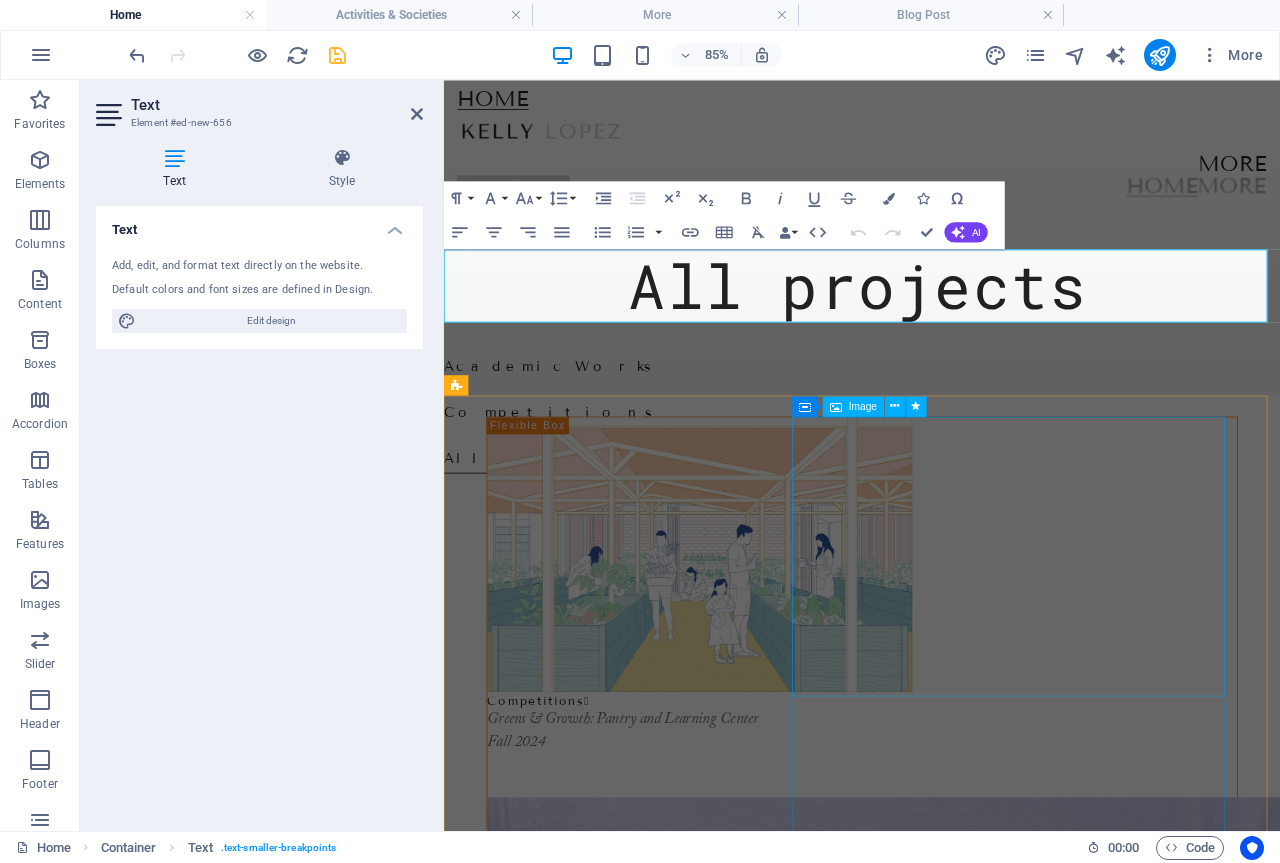 click at bounding box center [936, 3027] 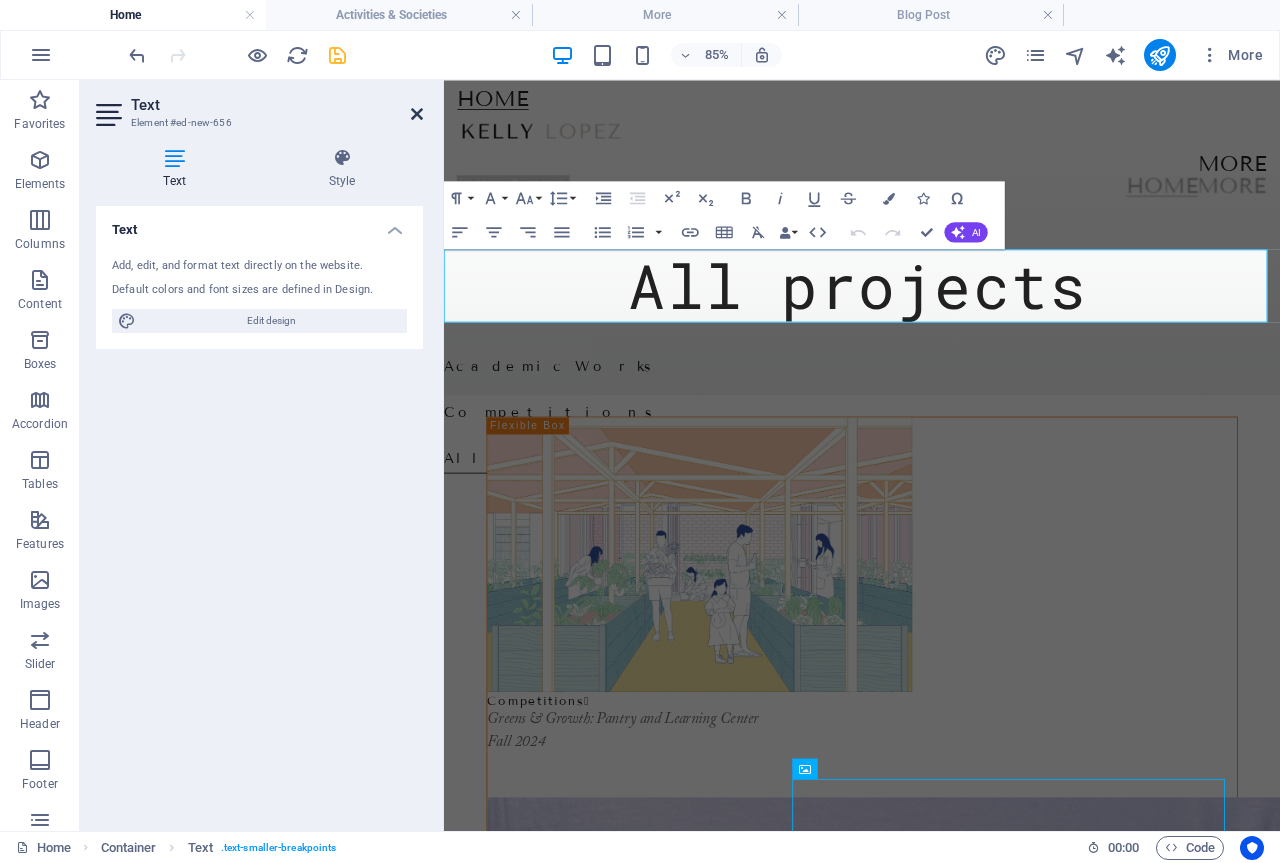 click at bounding box center (417, 114) 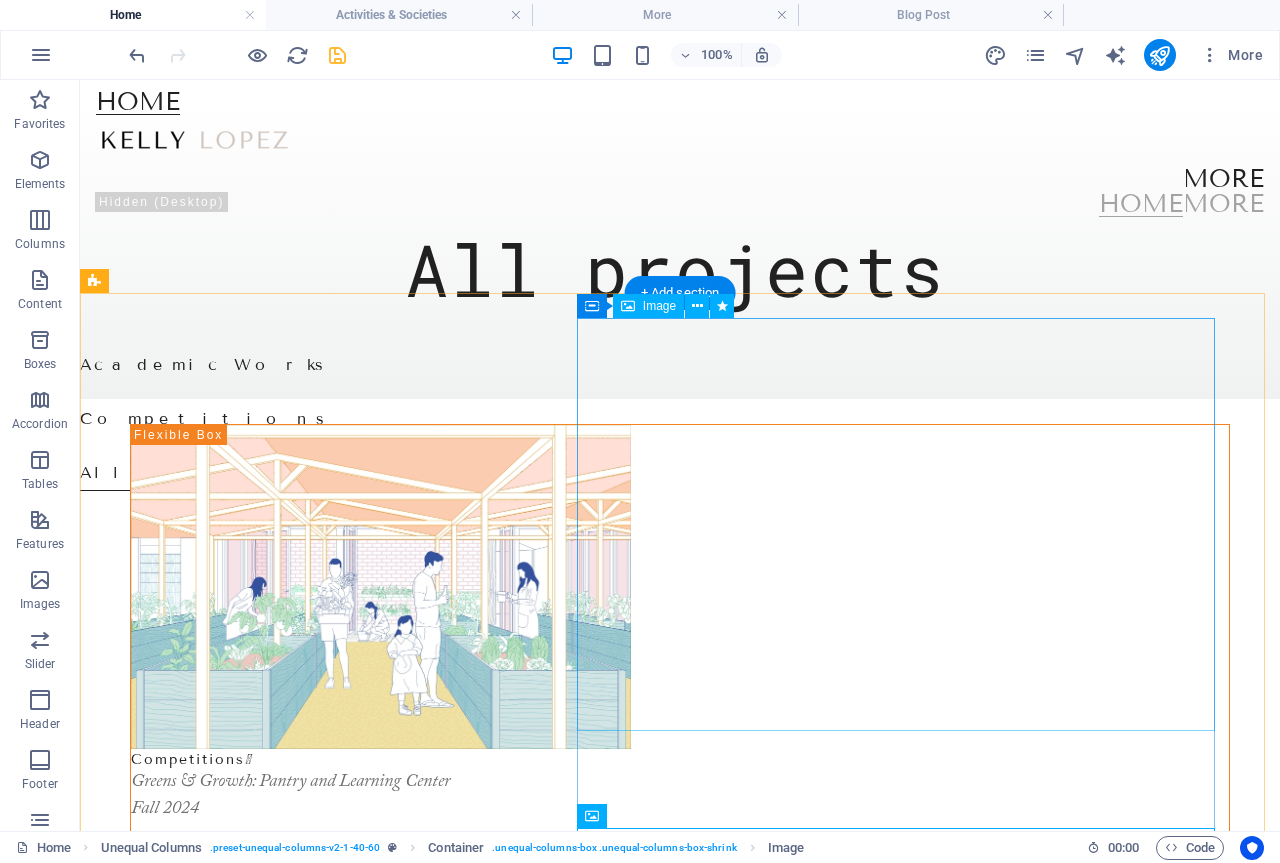 scroll, scrollTop: 0, scrollLeft: 0, axis: both 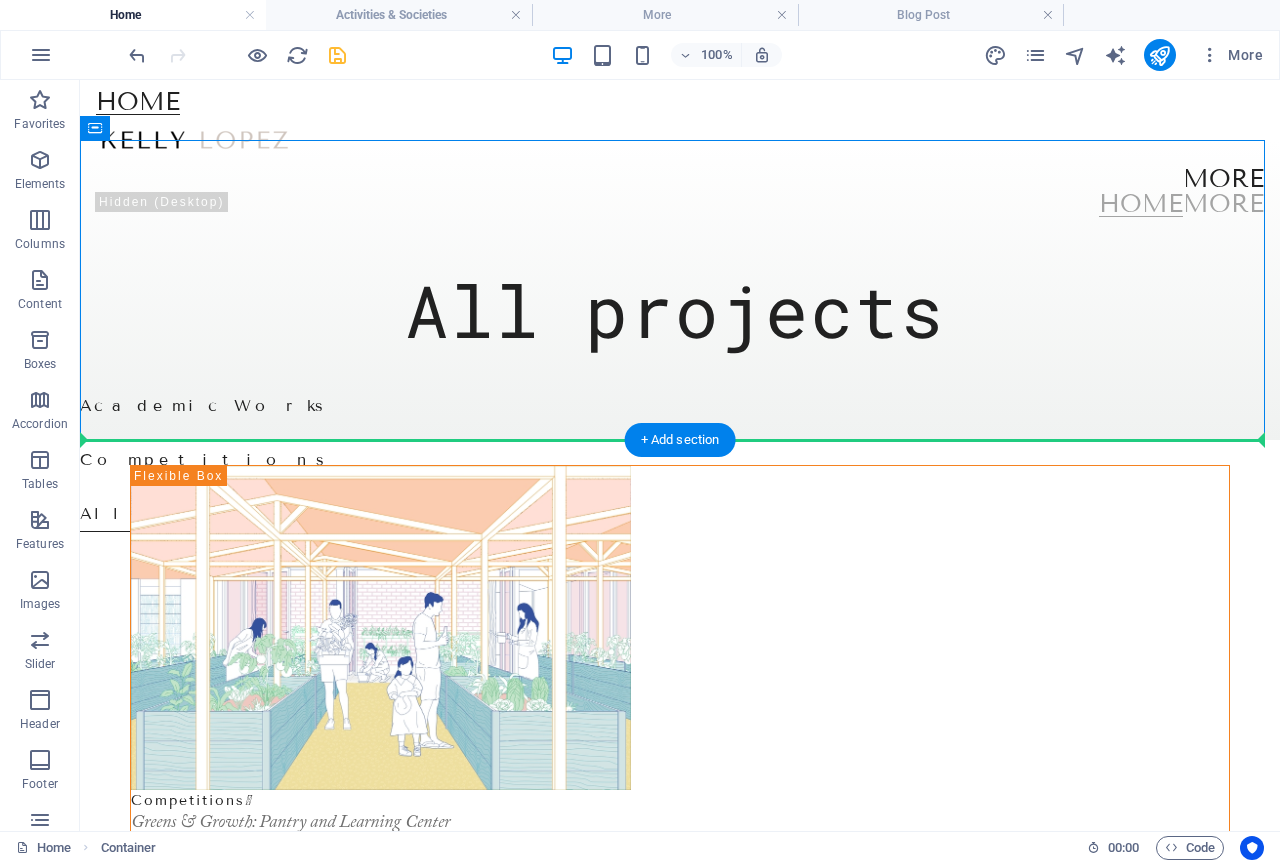drag, startPoint x: 518, startPoint y: 312, endPoint x: 481, endPoint y: 453, distance: 145.7738 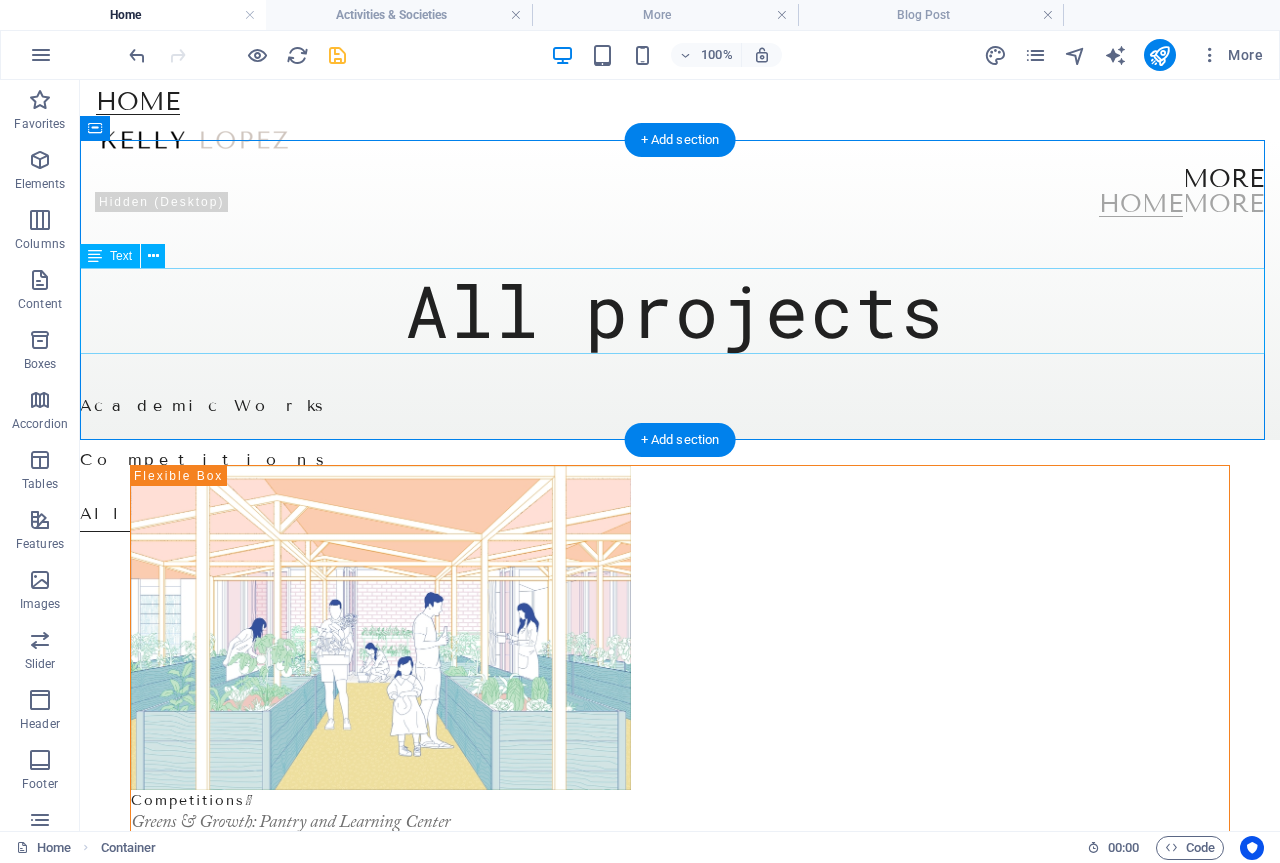 click on "All projects" at bounding box center [680, 311] 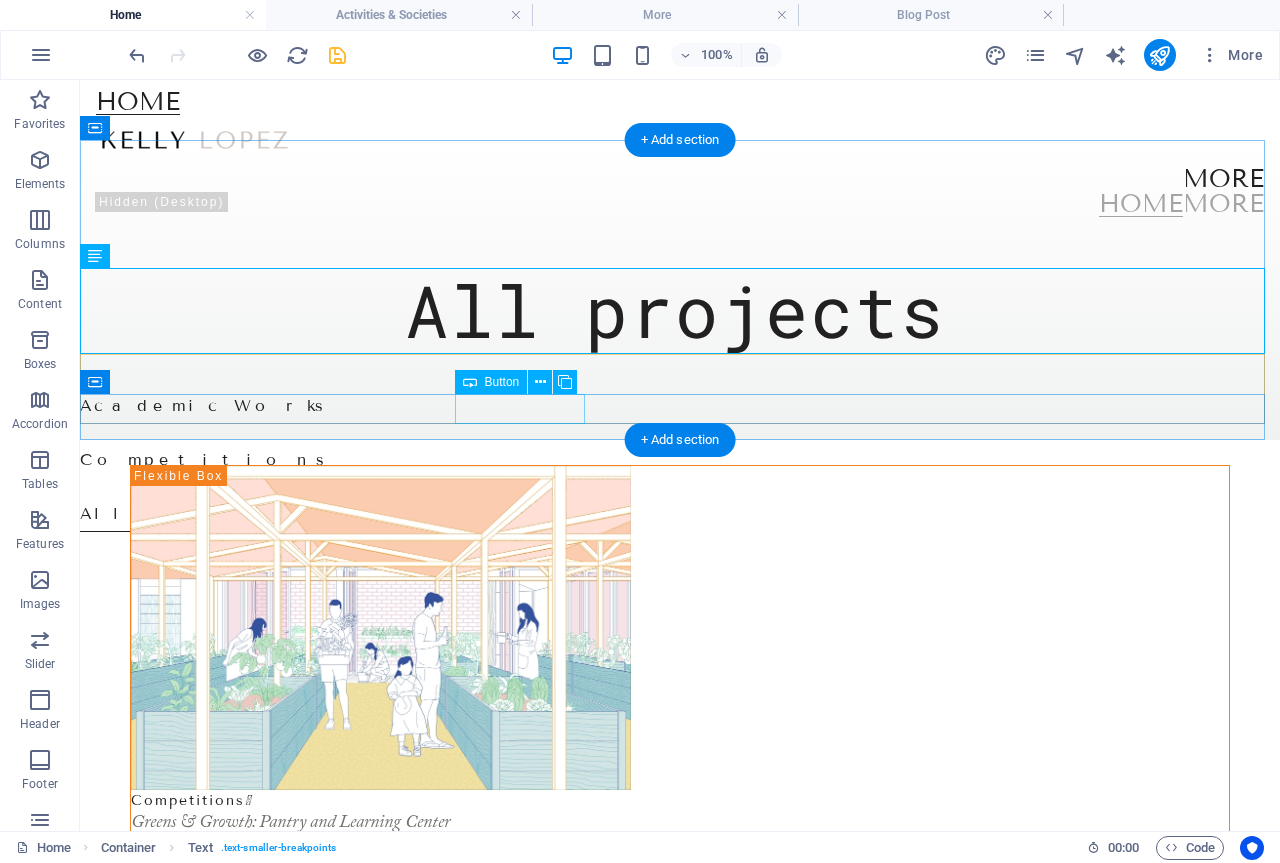 click on "Academic Works" at bounding box center [680, 409] 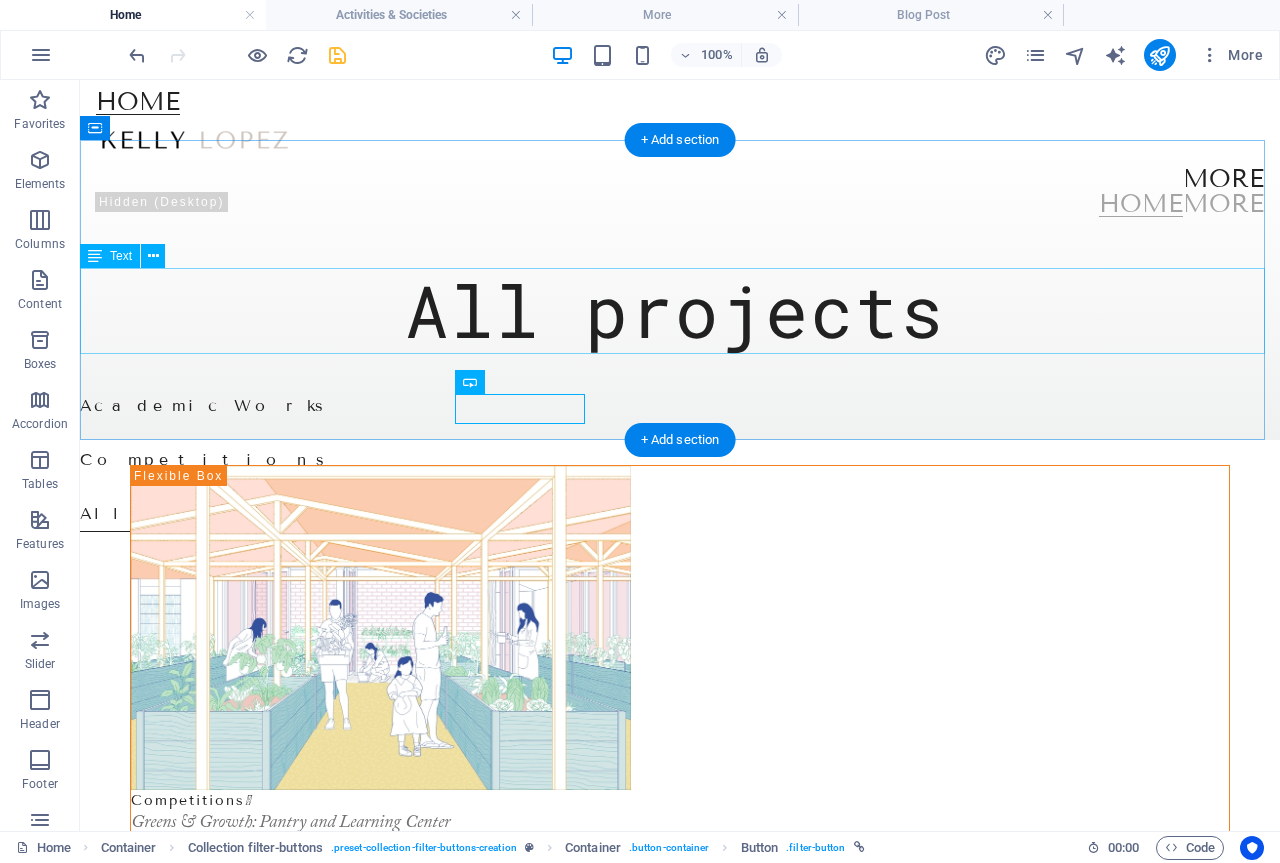 click on "All projects" at bounding box center [680, 311] 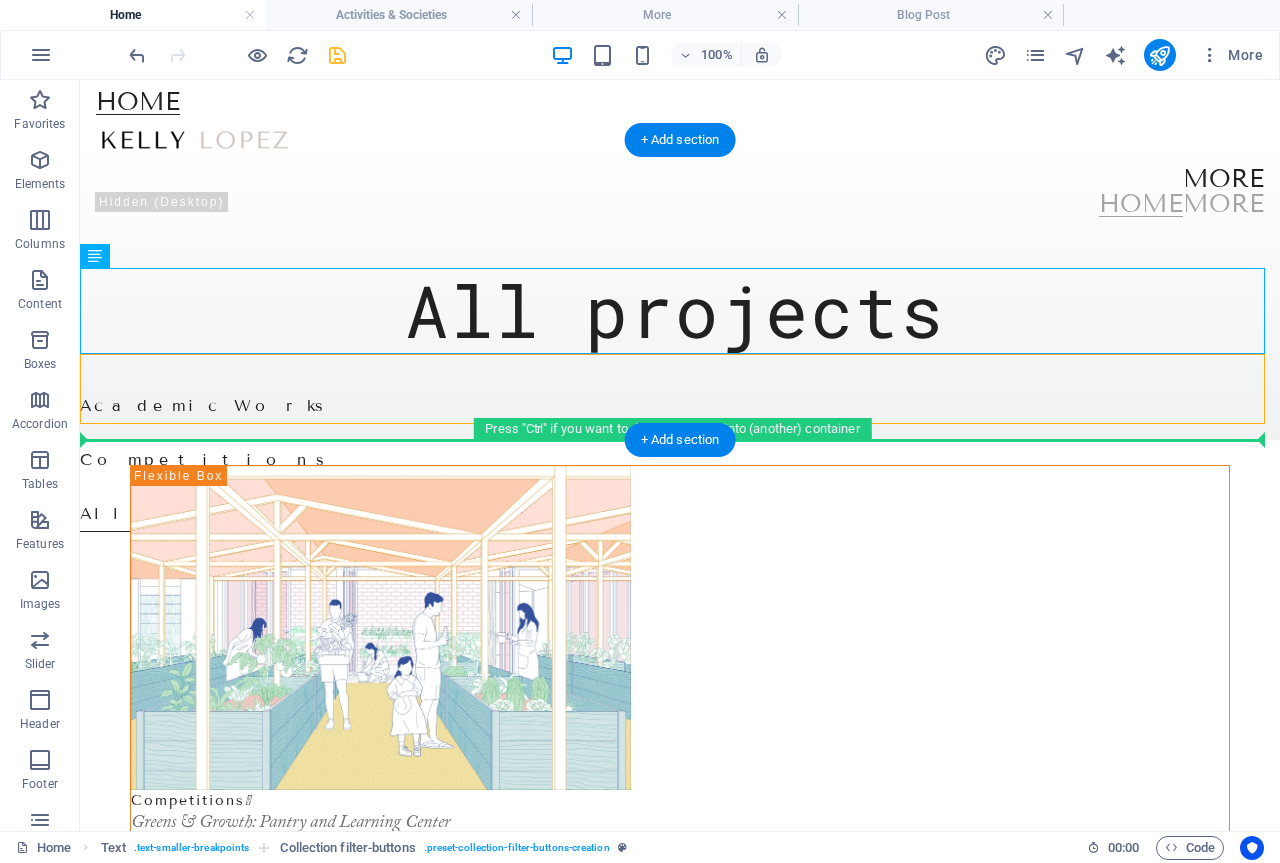 drag, startPoint x: 180, startPoint y: 333, endPoint x: 98, endPoint y: 439, distance: 134.01492 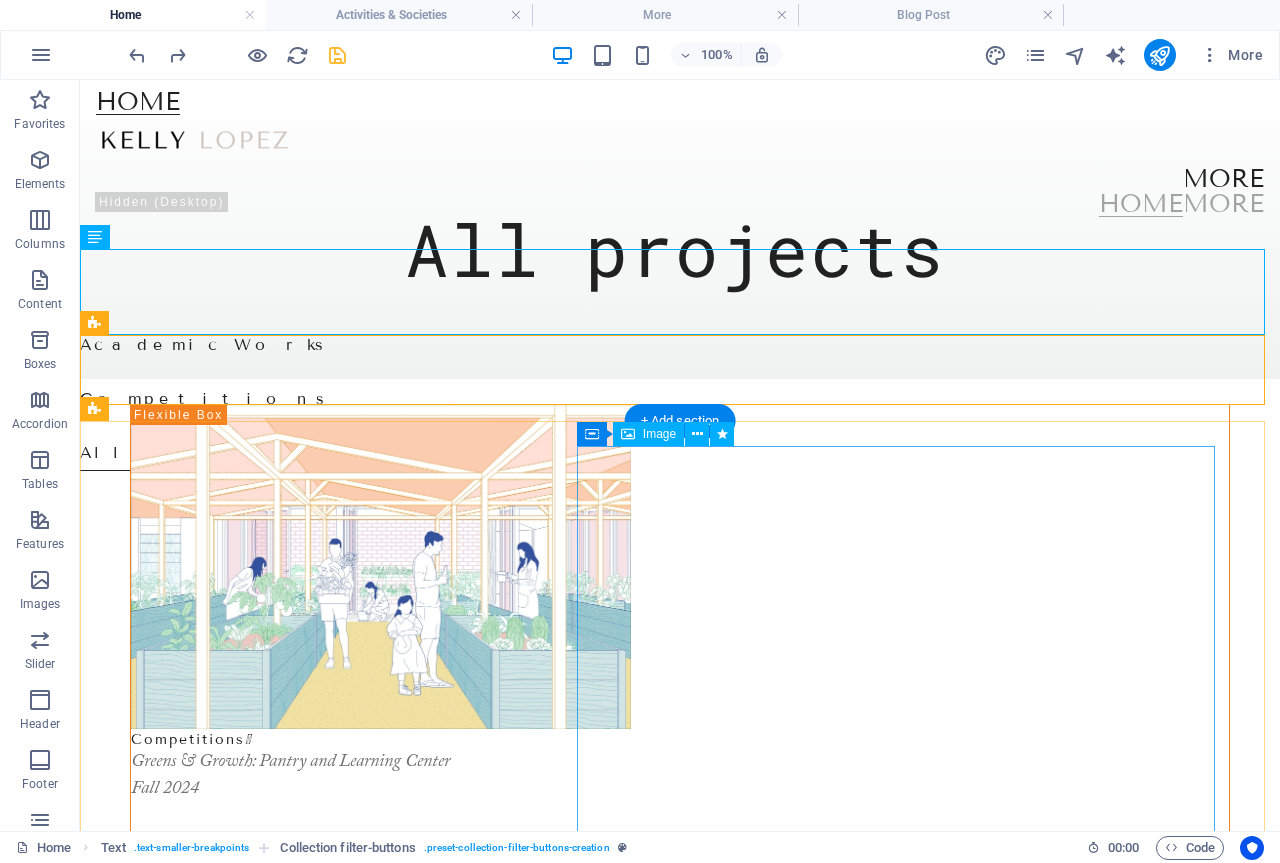scroll, scrollTop: 0, scrollLeft: 0, axis: both 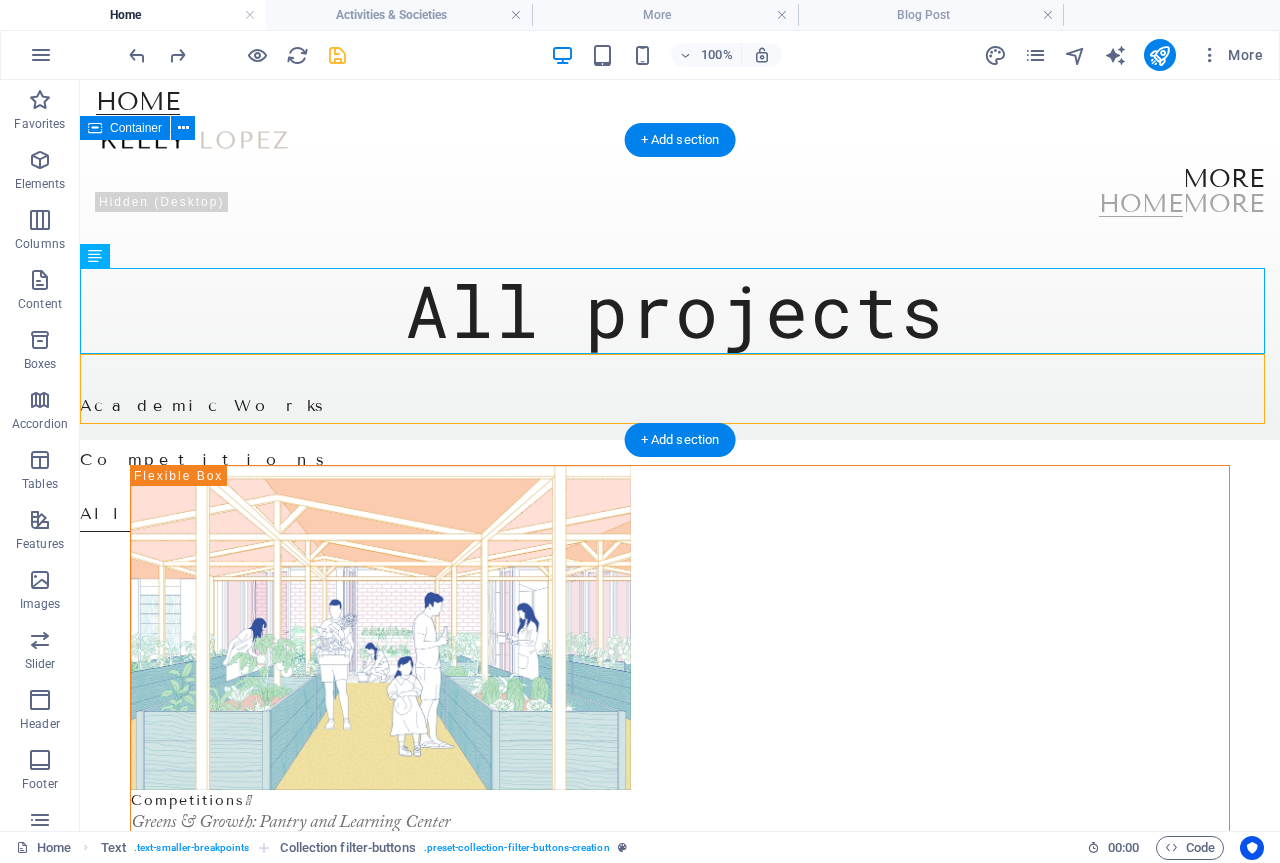click on "All projects   Academic Works Competitions All categories" at bounding box center (680, 290) 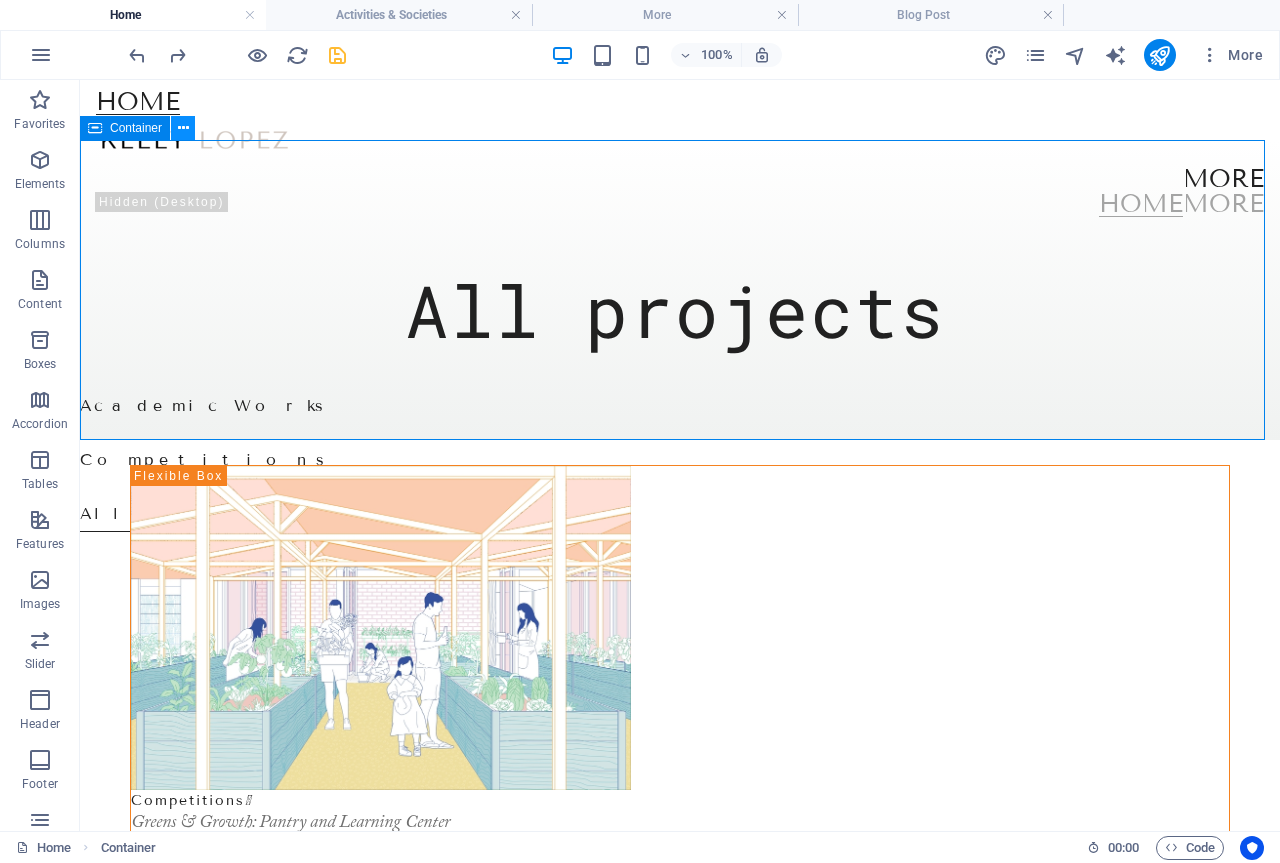 click at bounding box center (183, 128) 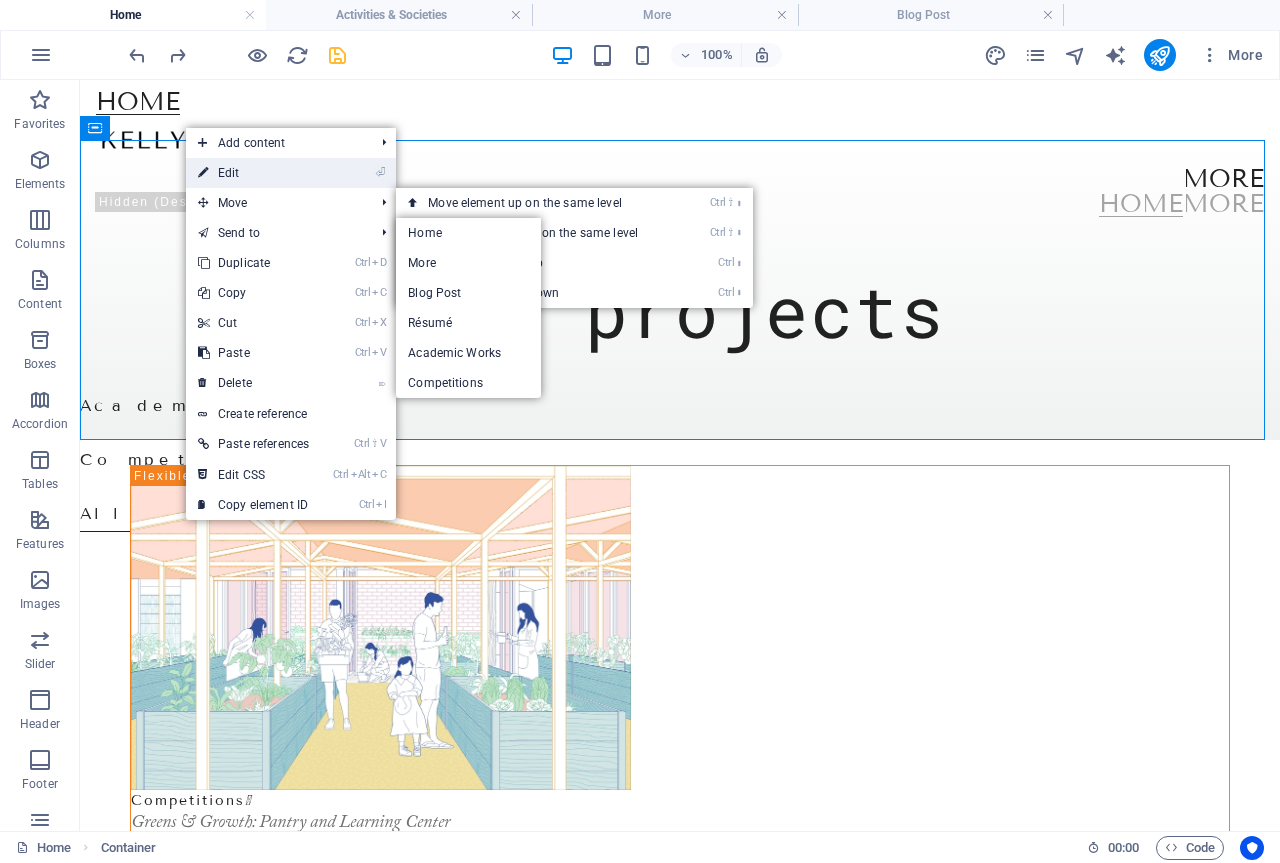 click on "⏎  Edit" at bounding box center (253, 173) 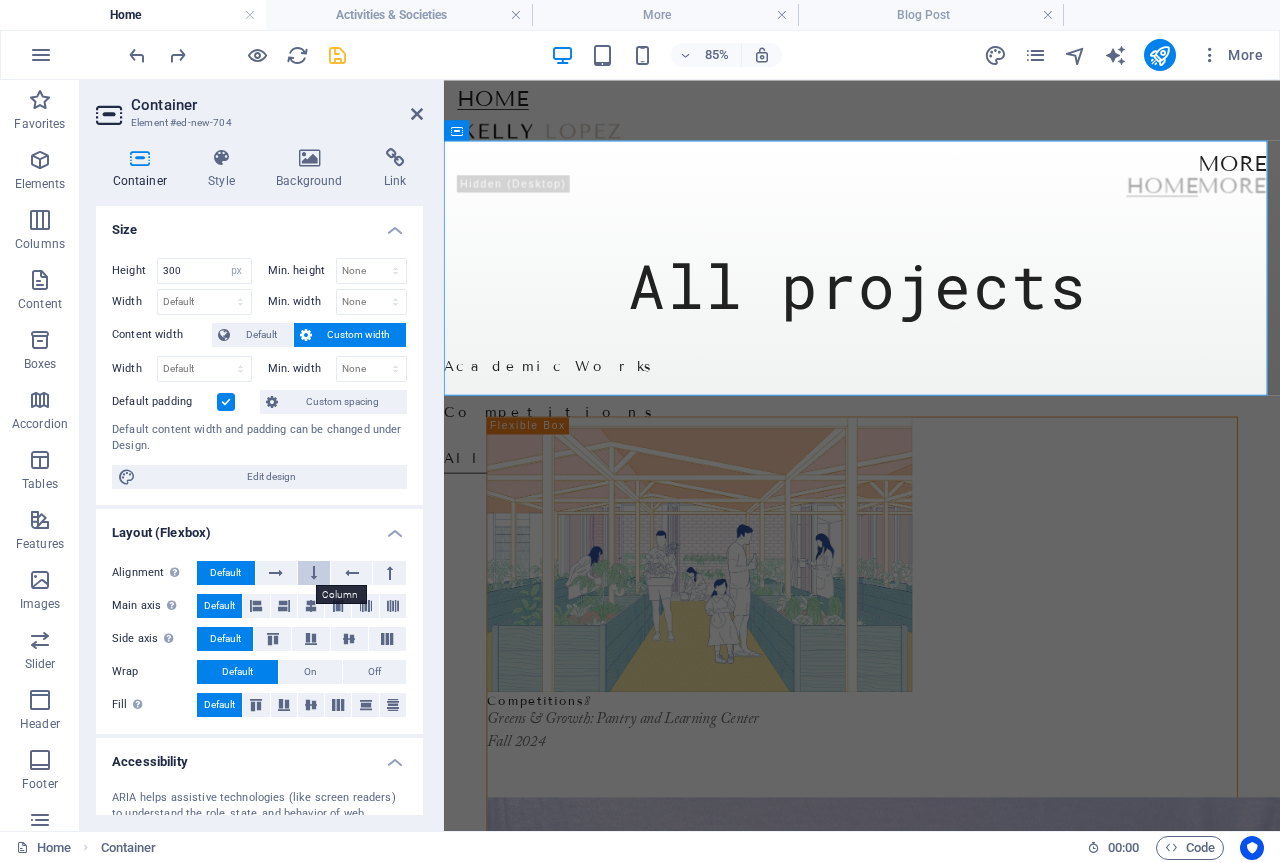 click at bounding box center [314, 573] 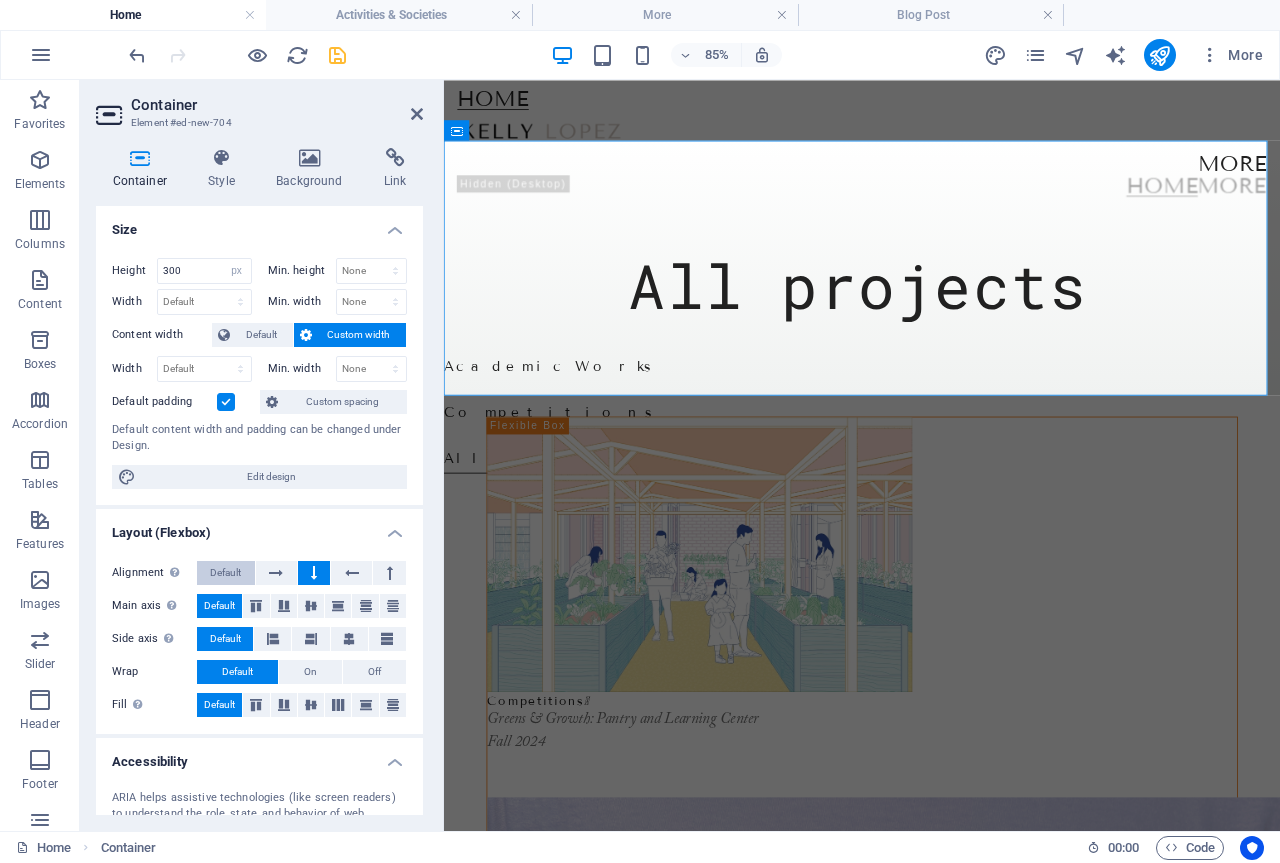 click on "Default" at bounding box center (226, 573) 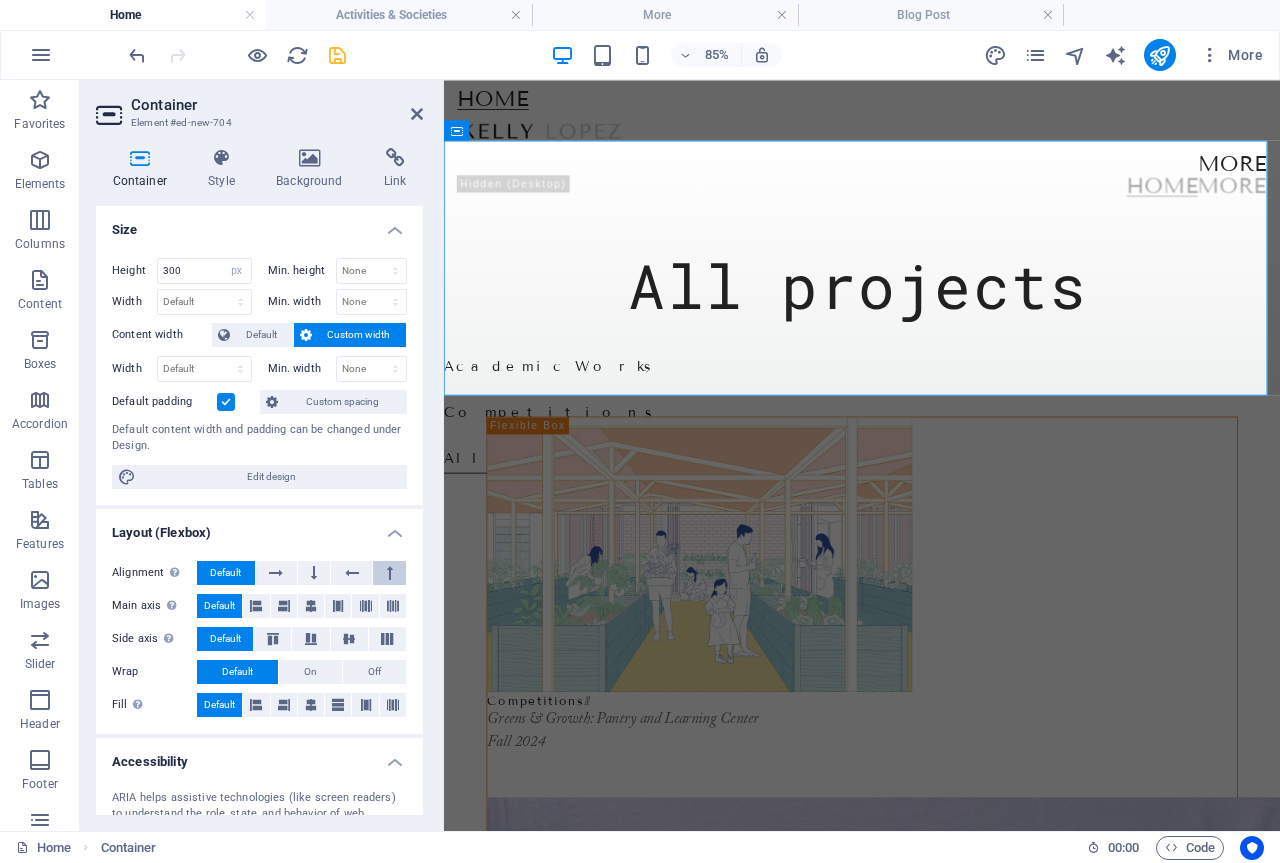 click at bounding box center [389, 573] 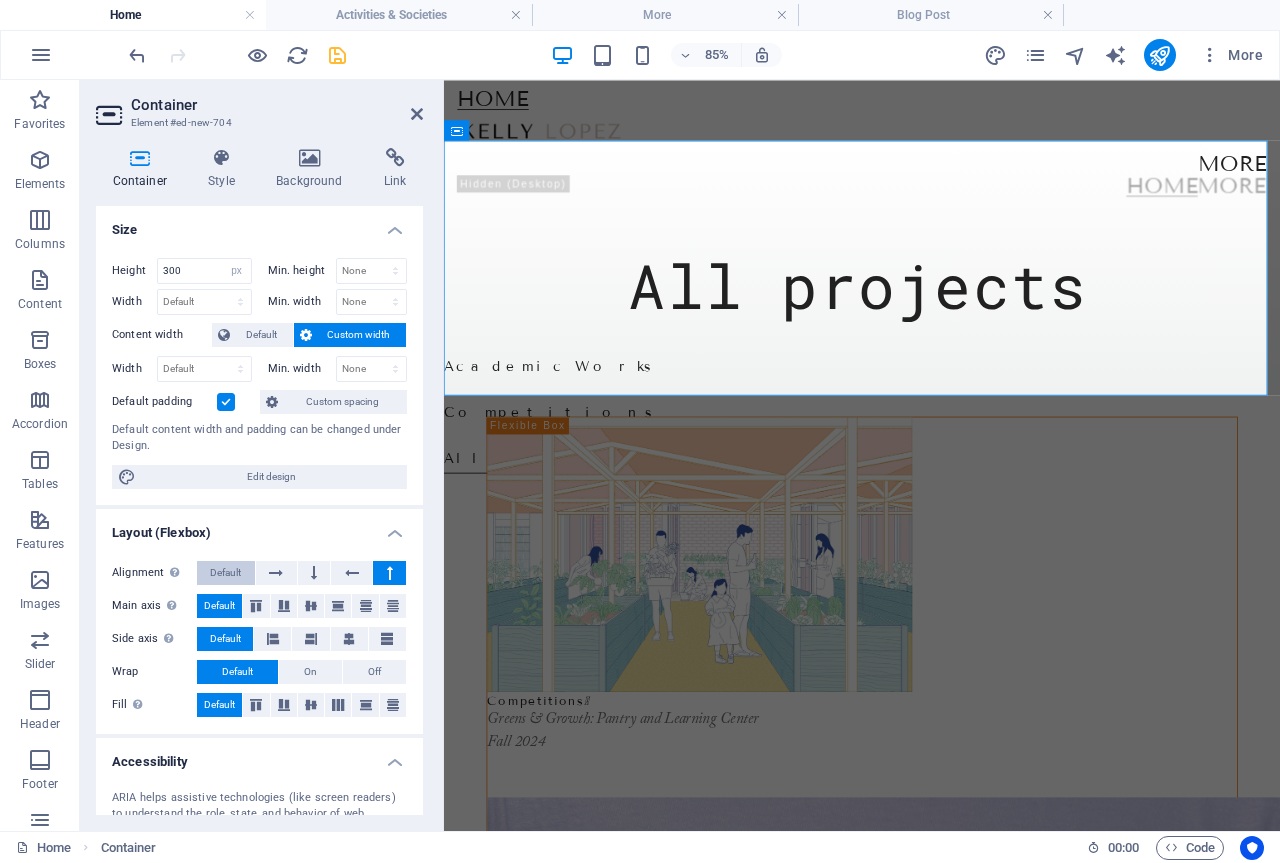click on "Default" at bounding box center [226, 573] 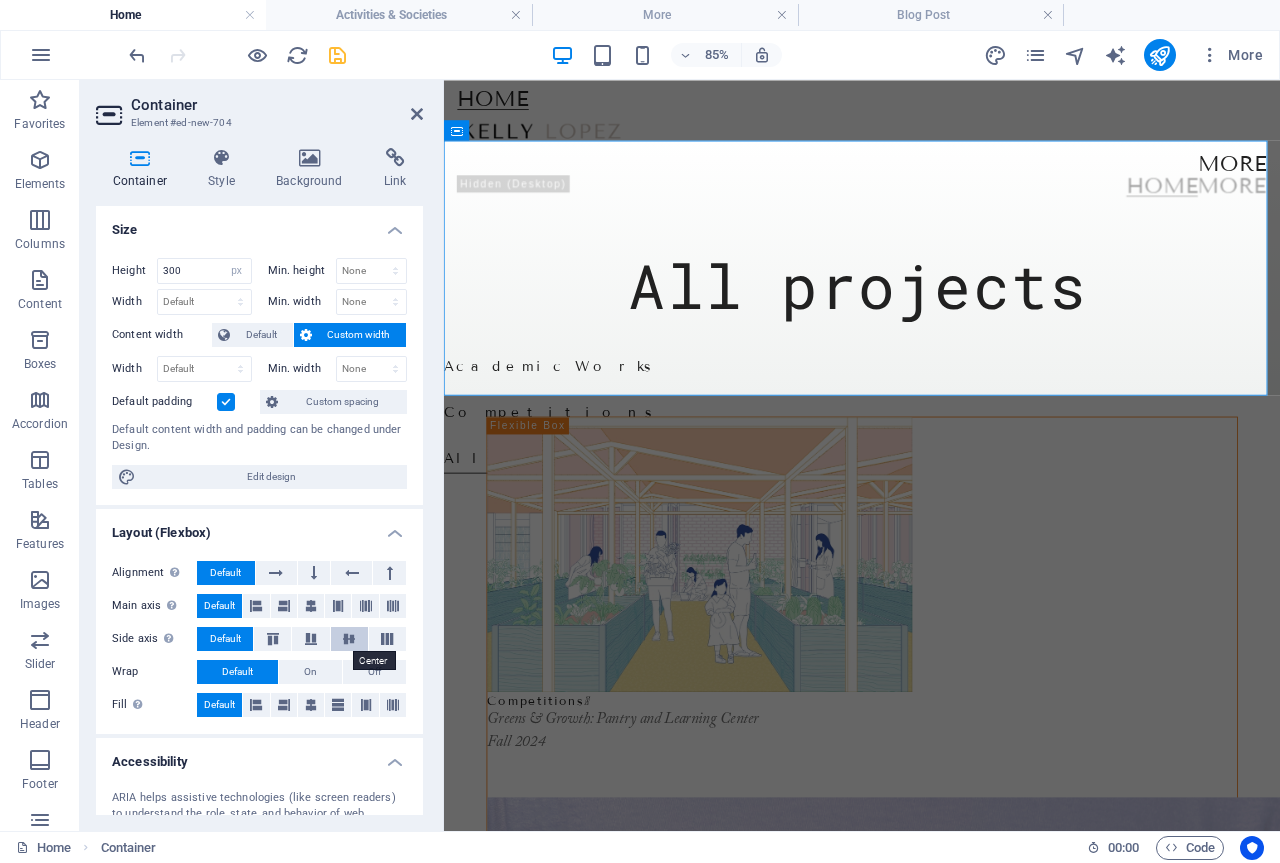 click at bounding box center [349, 639] 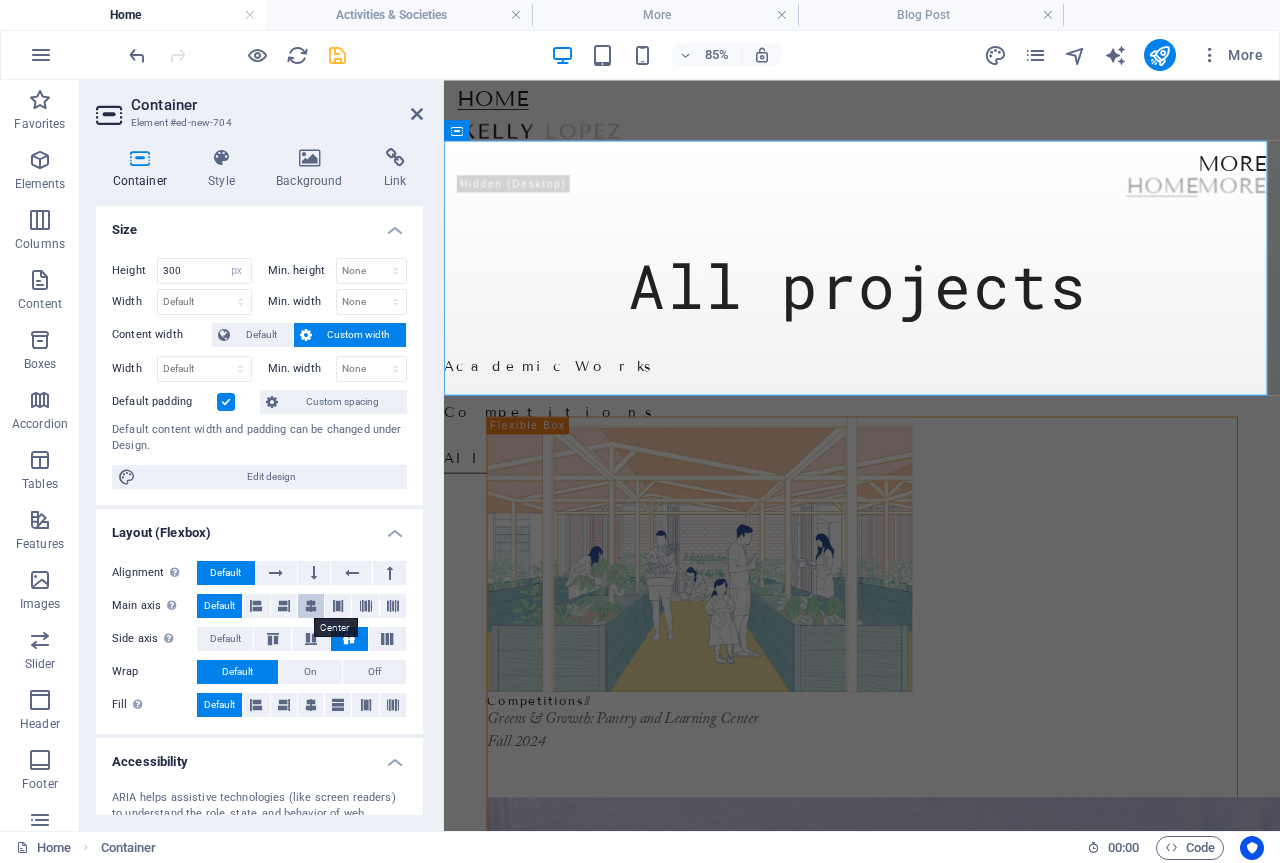 click at bounding box center [311, 606] 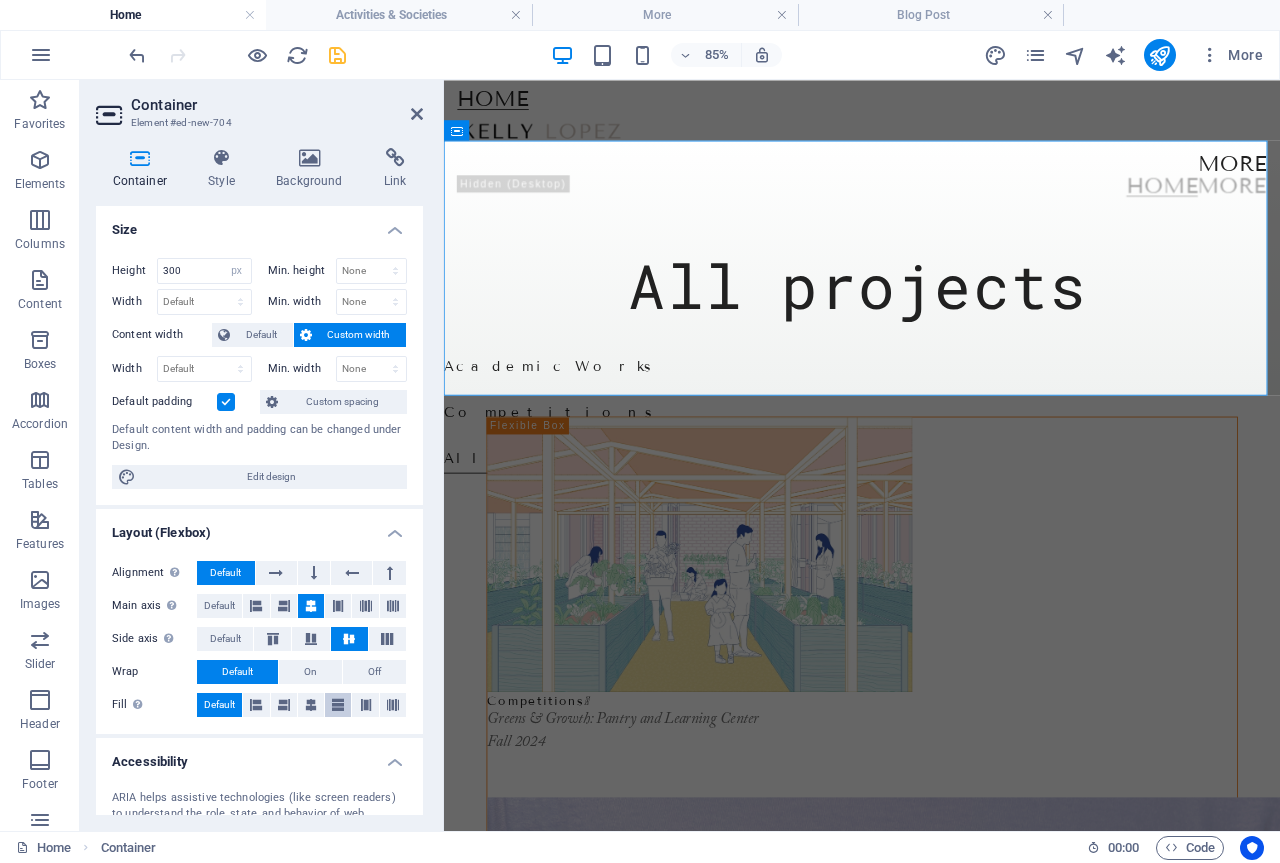click at bounding box center (338, 705) 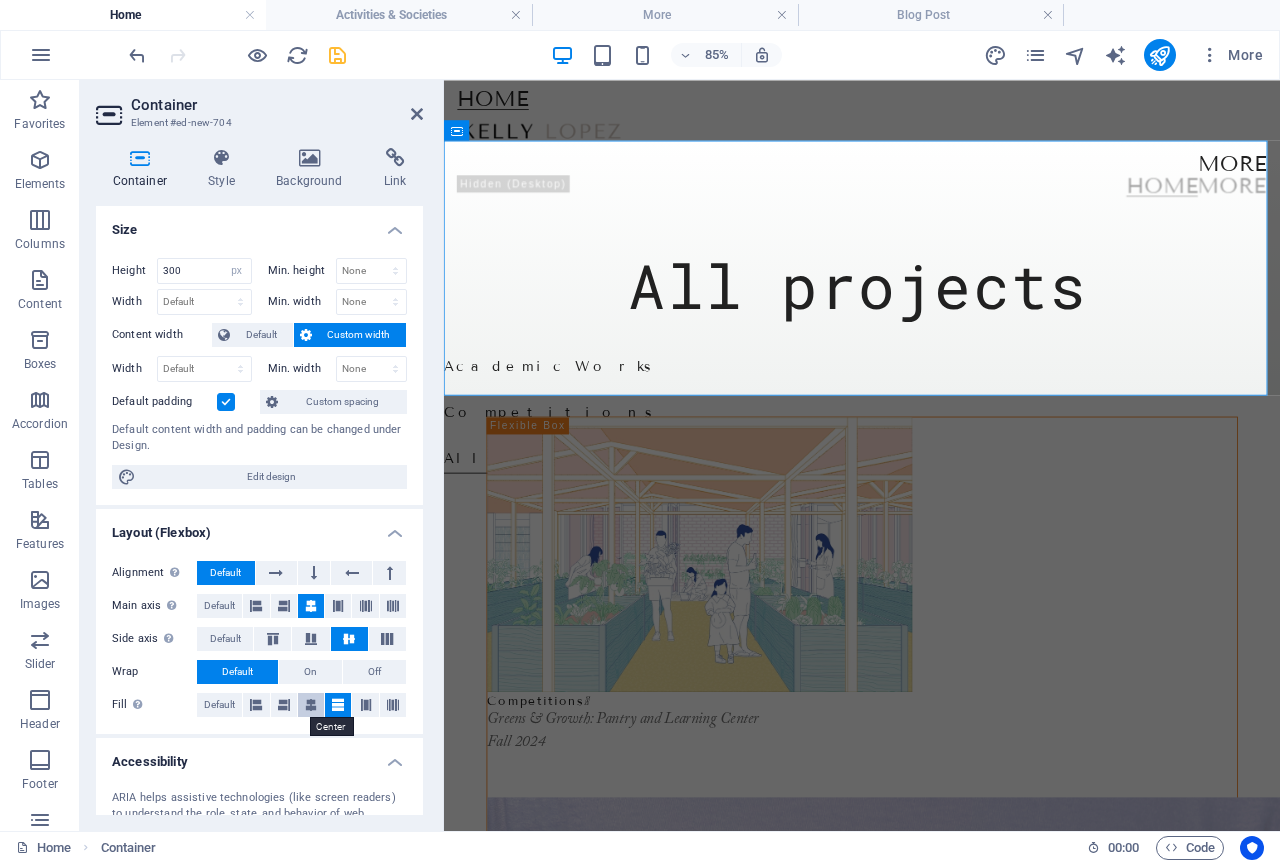 click at bounding box center (311, 705) 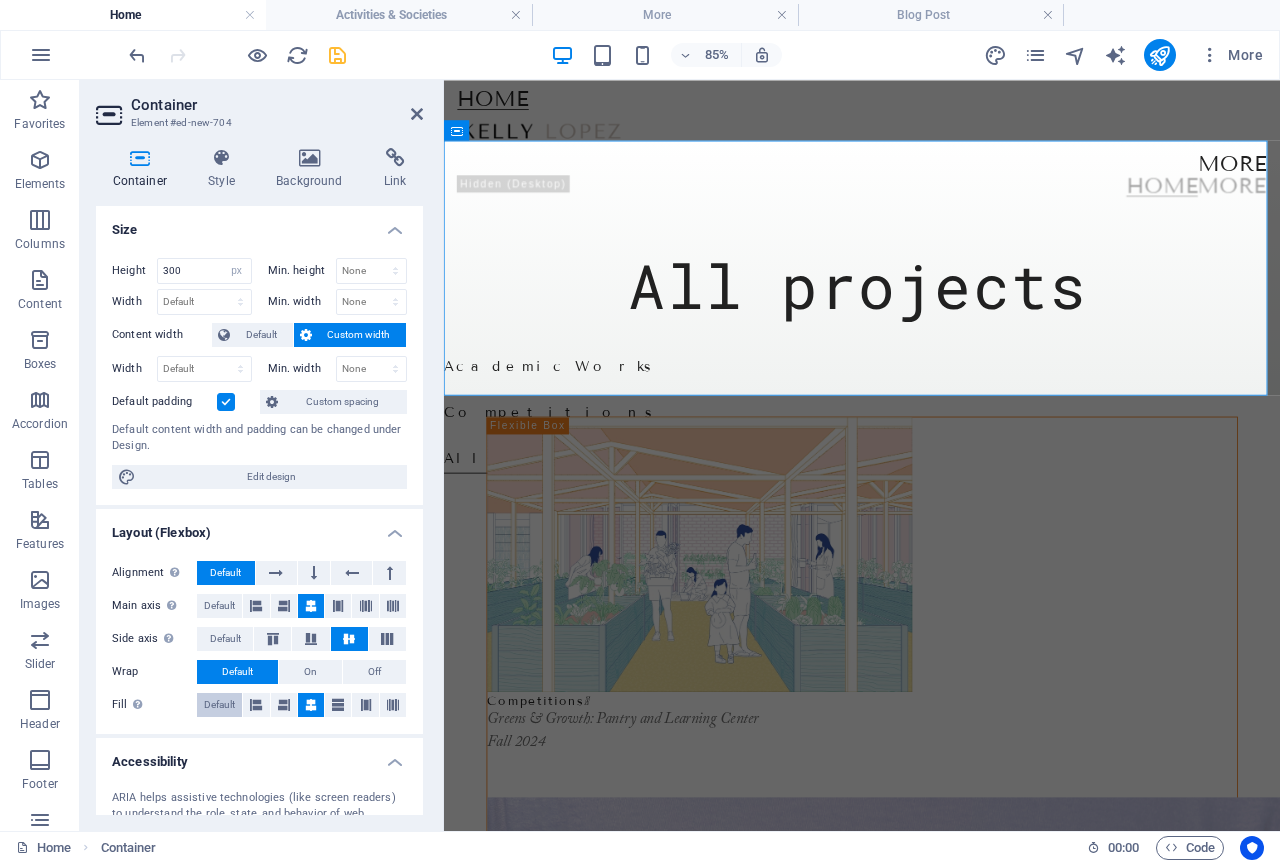 click on "Default" at bounding box center [219, 705] 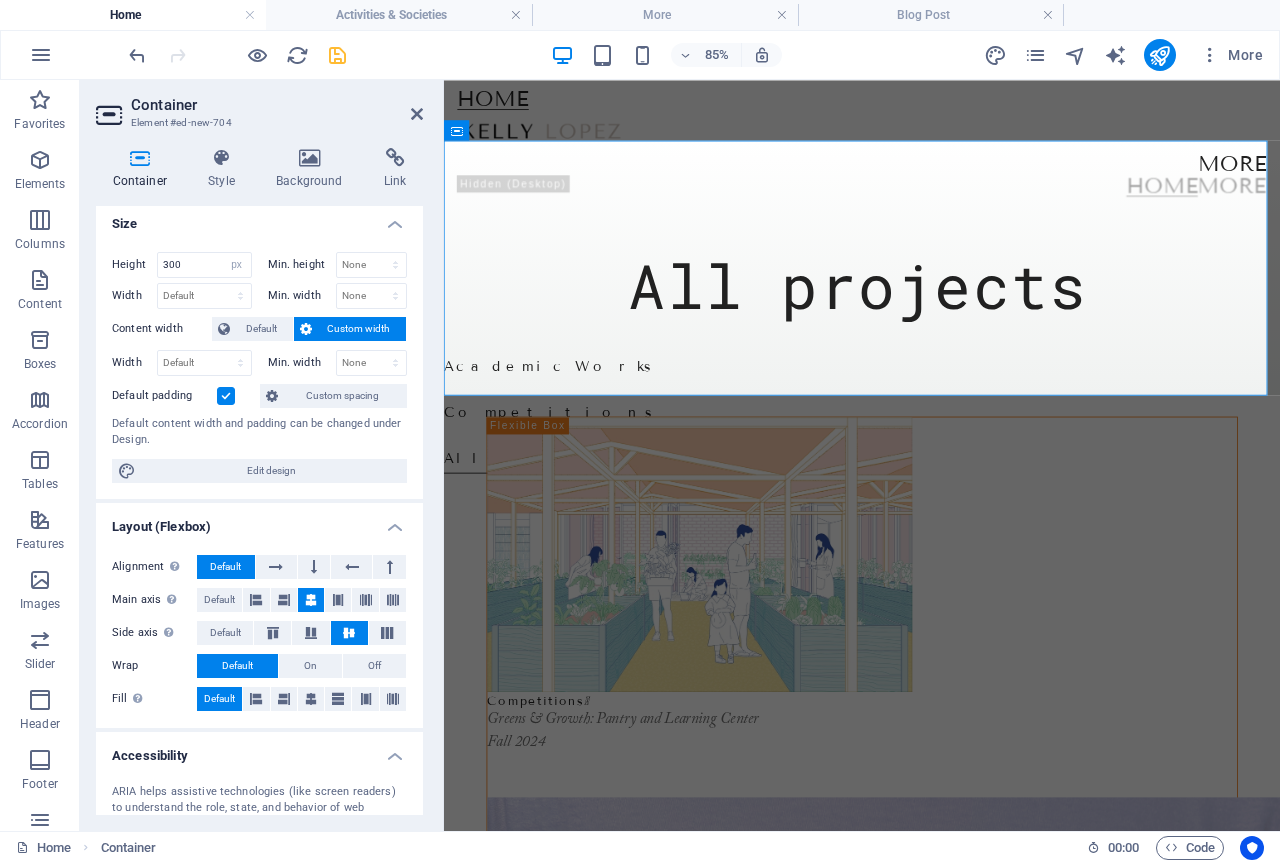 scroll, scrollTop: 0, scrollLeft: 0, axis: both 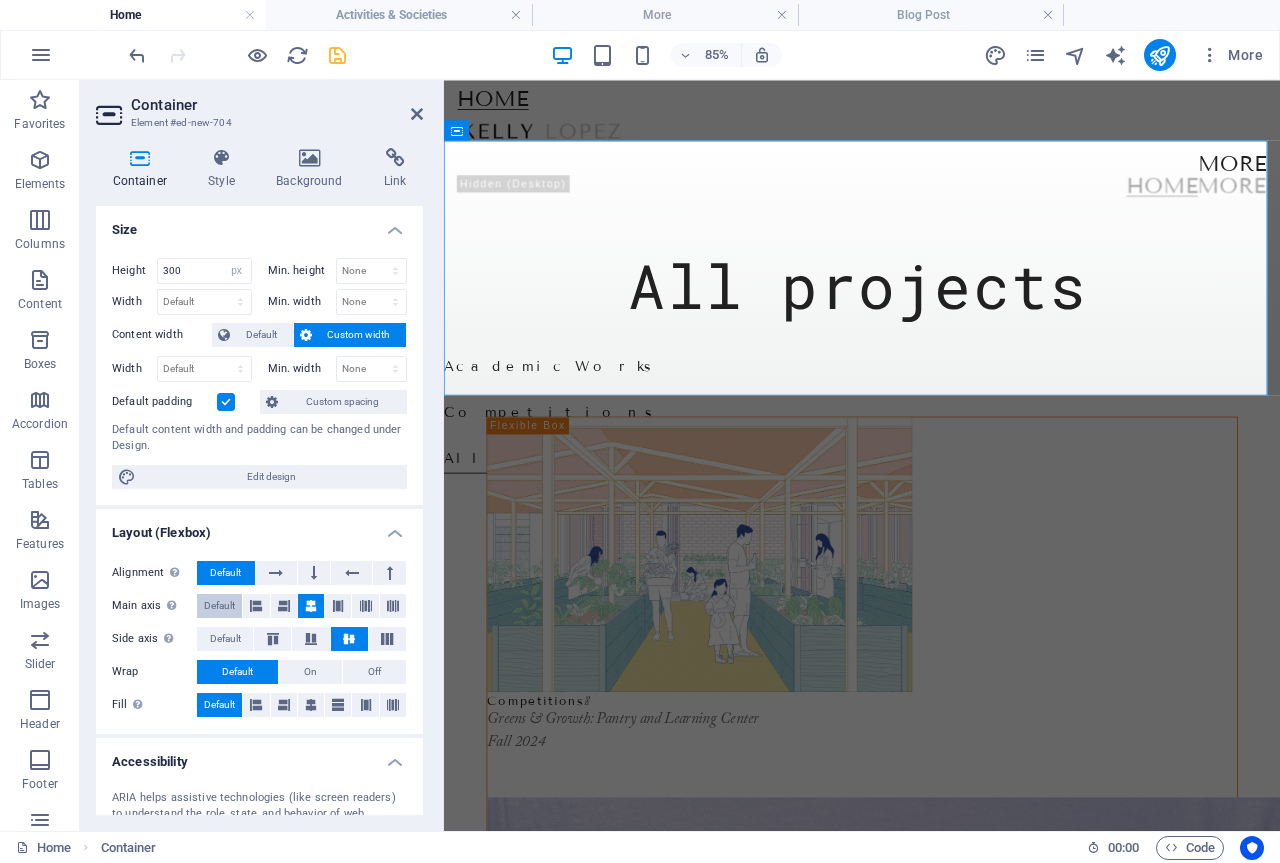 click on "Default" at bounding box center [219, 606] 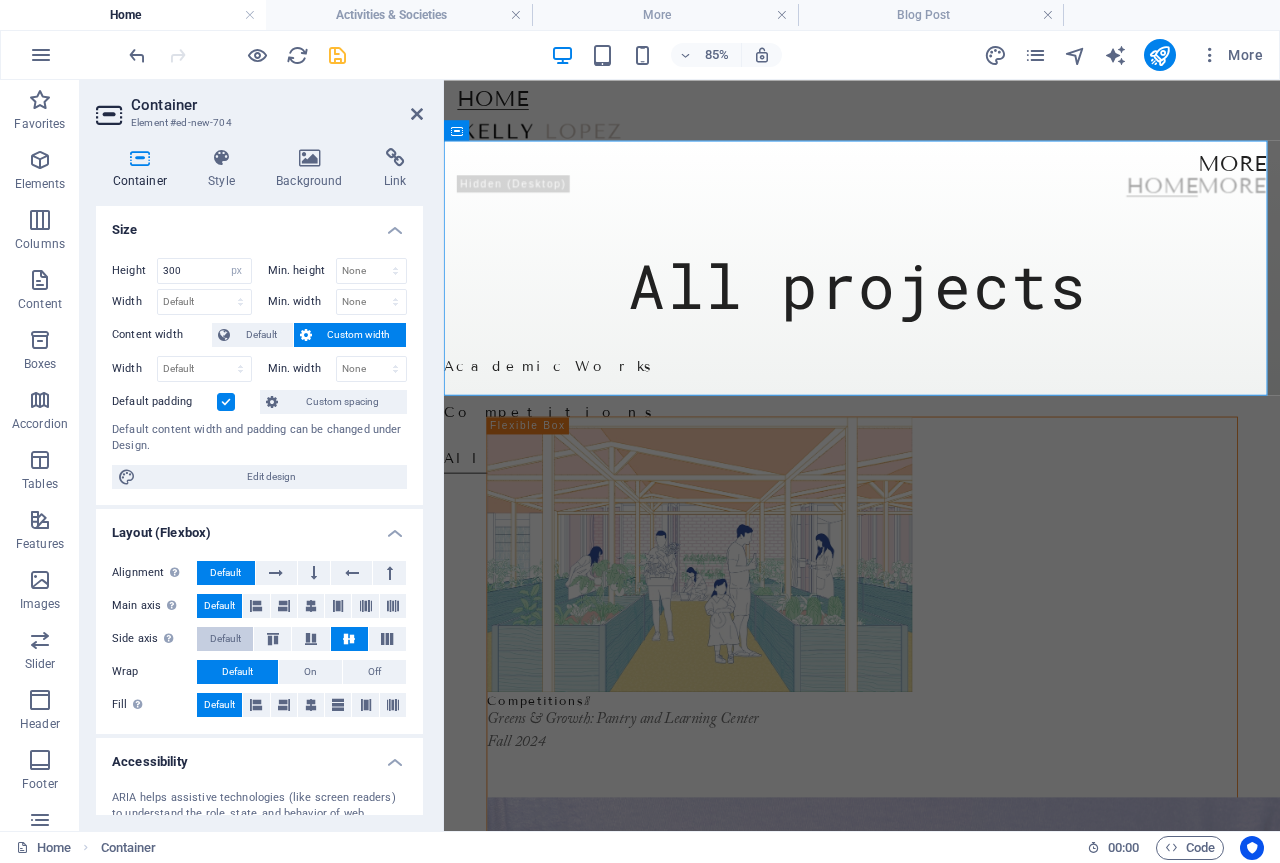 click on "Default" at bounding box center [225, 639] 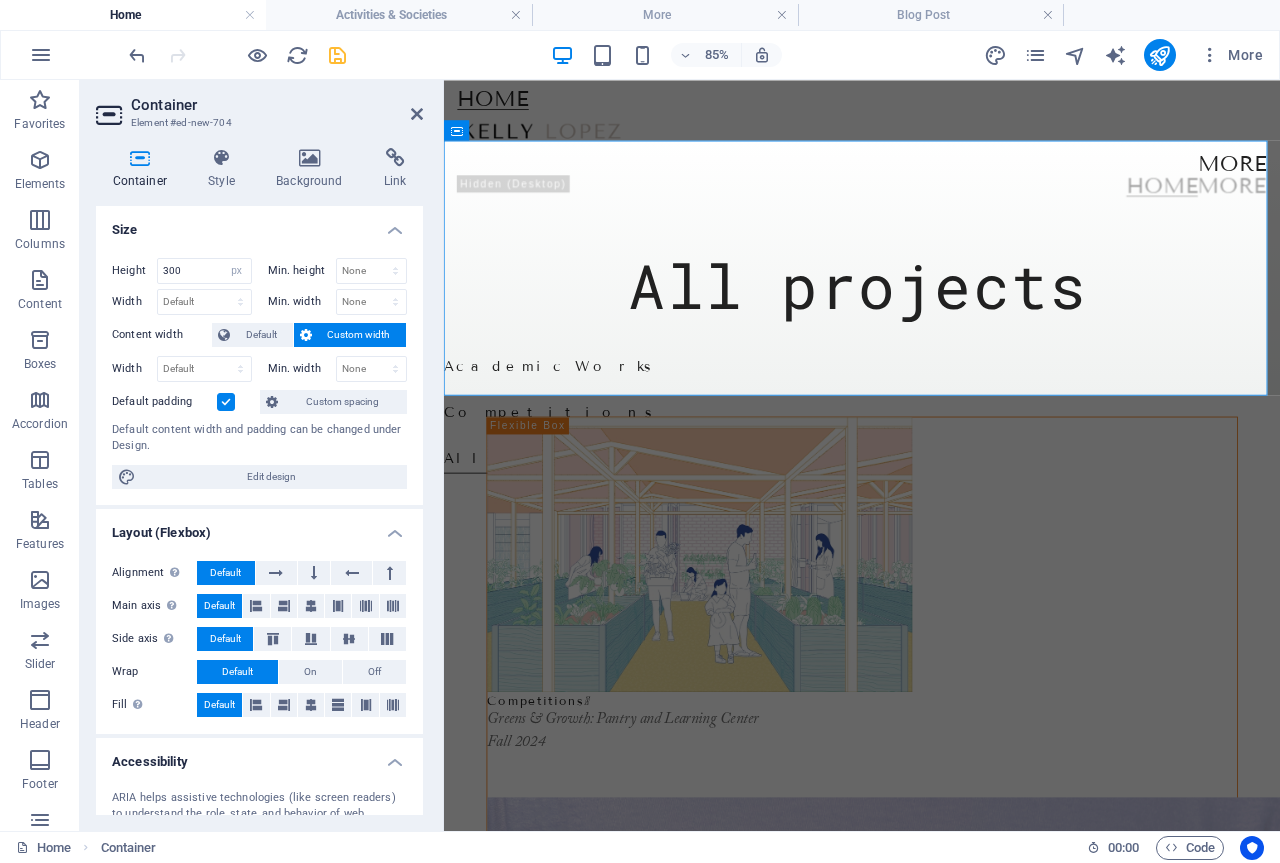 click at bounding box center [226, 402] 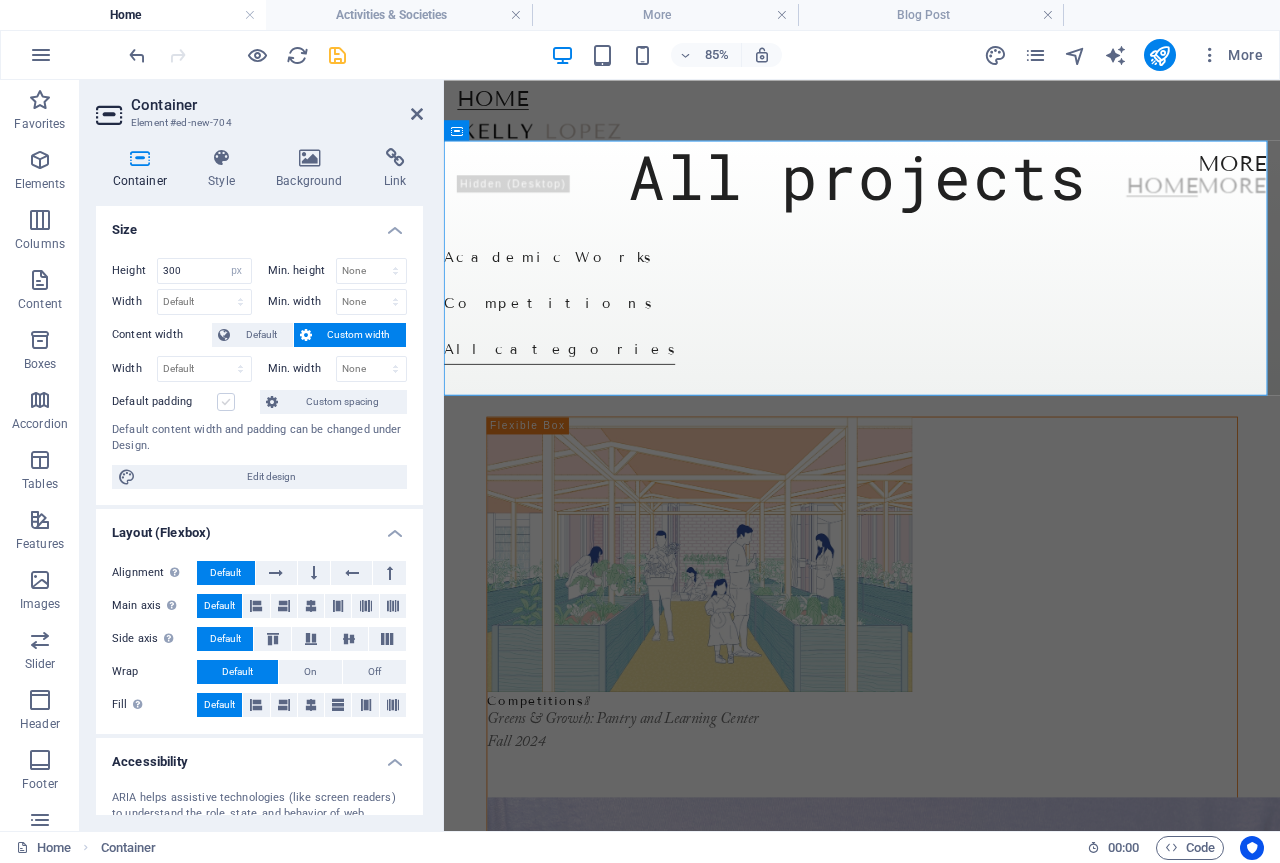 click at bounding box center (226, 402) 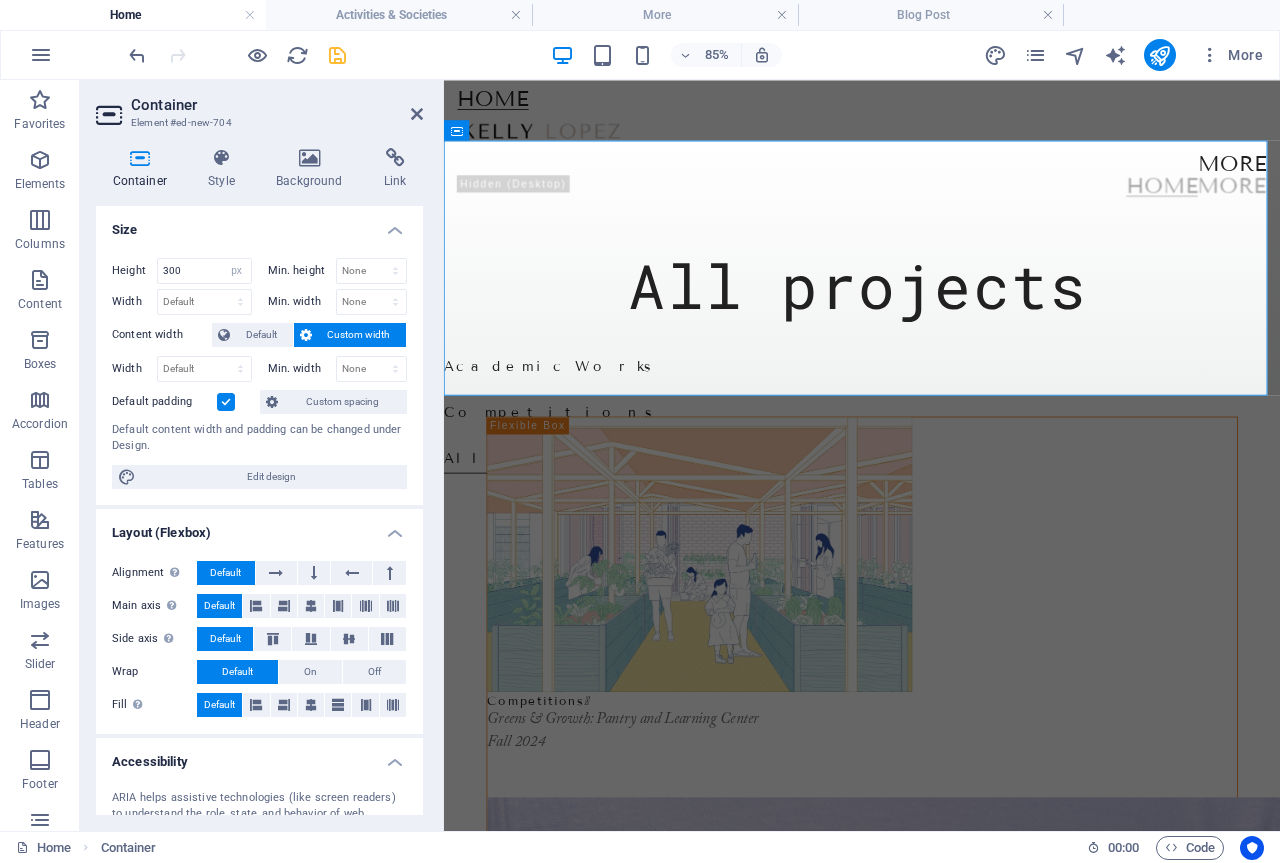 click at bounding box center (226, 402) 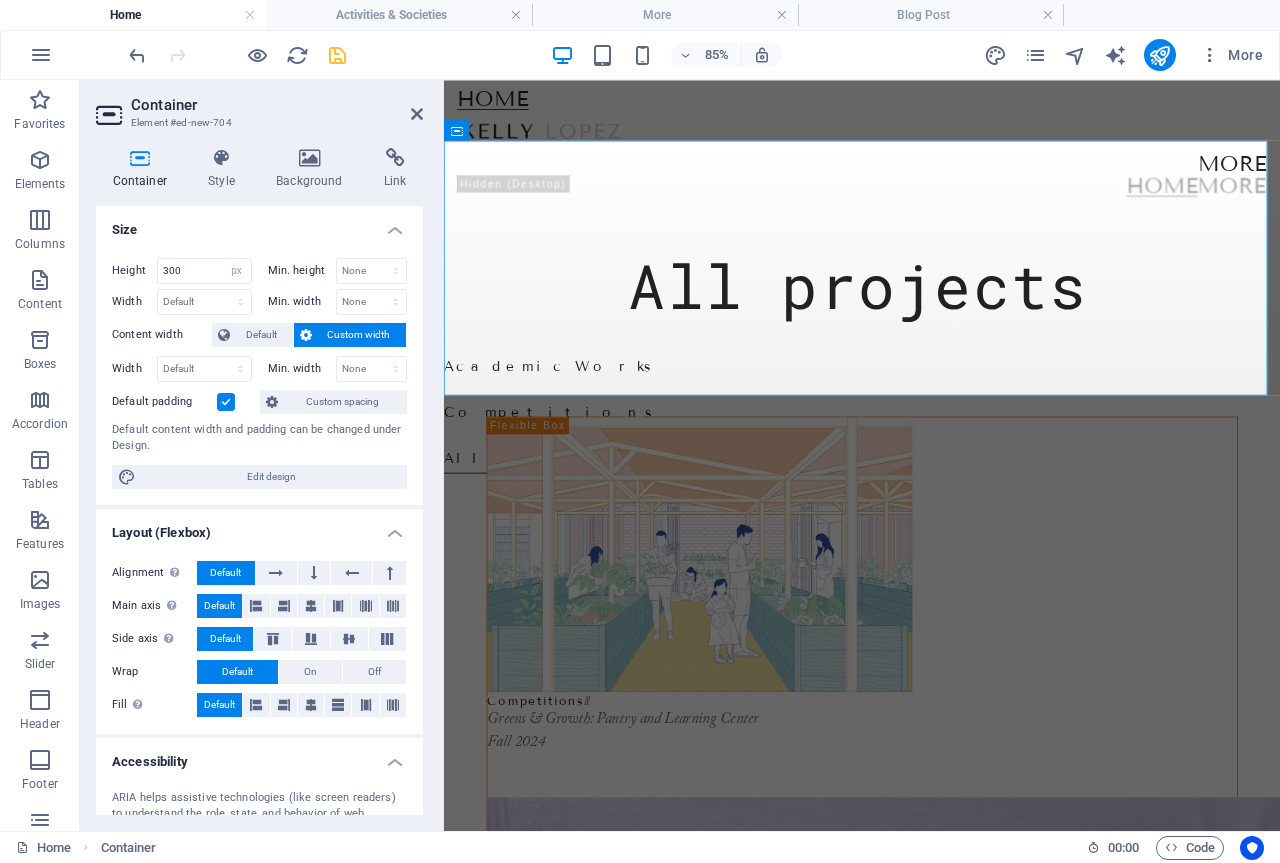 click on "Default padding" at bounding box center (0, 0) 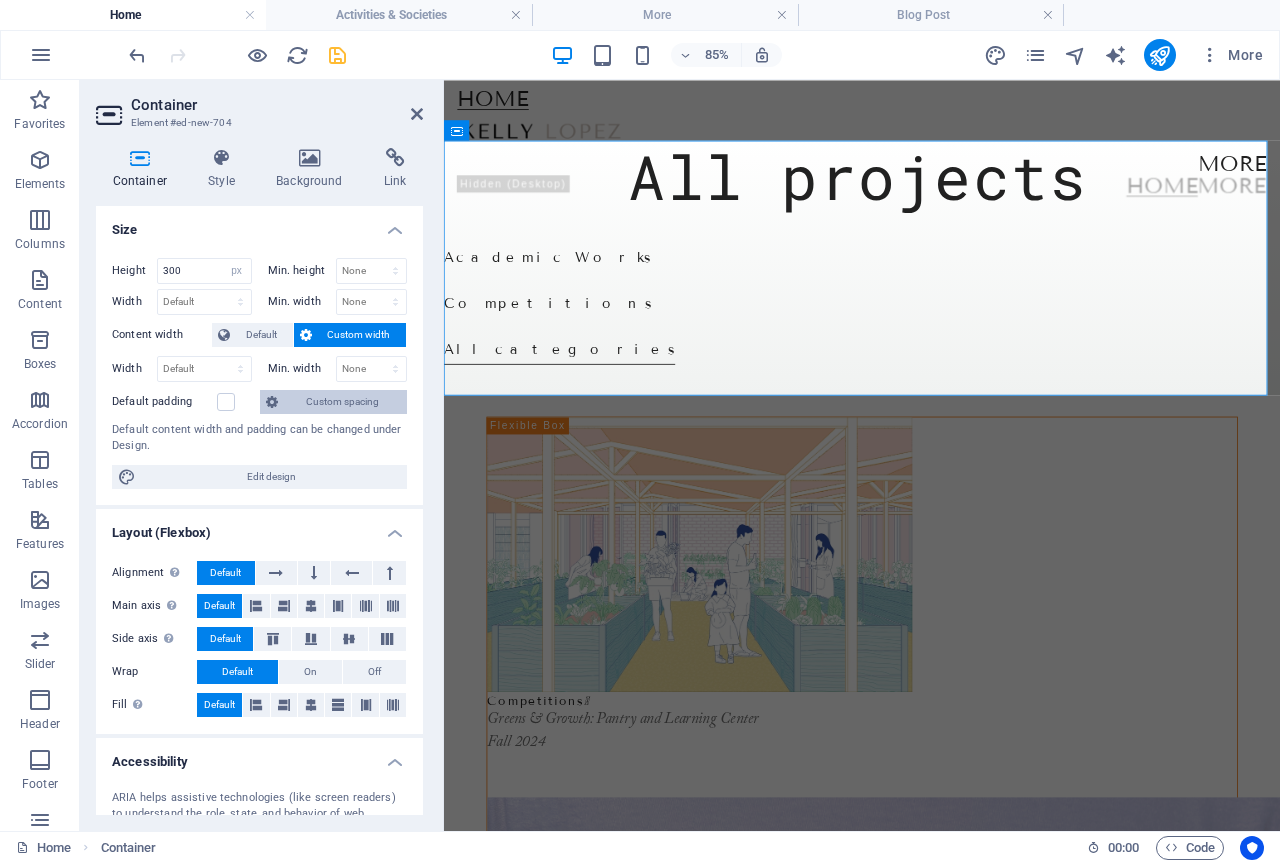 click on "Custom spacing" at bounding box center (342, 402) 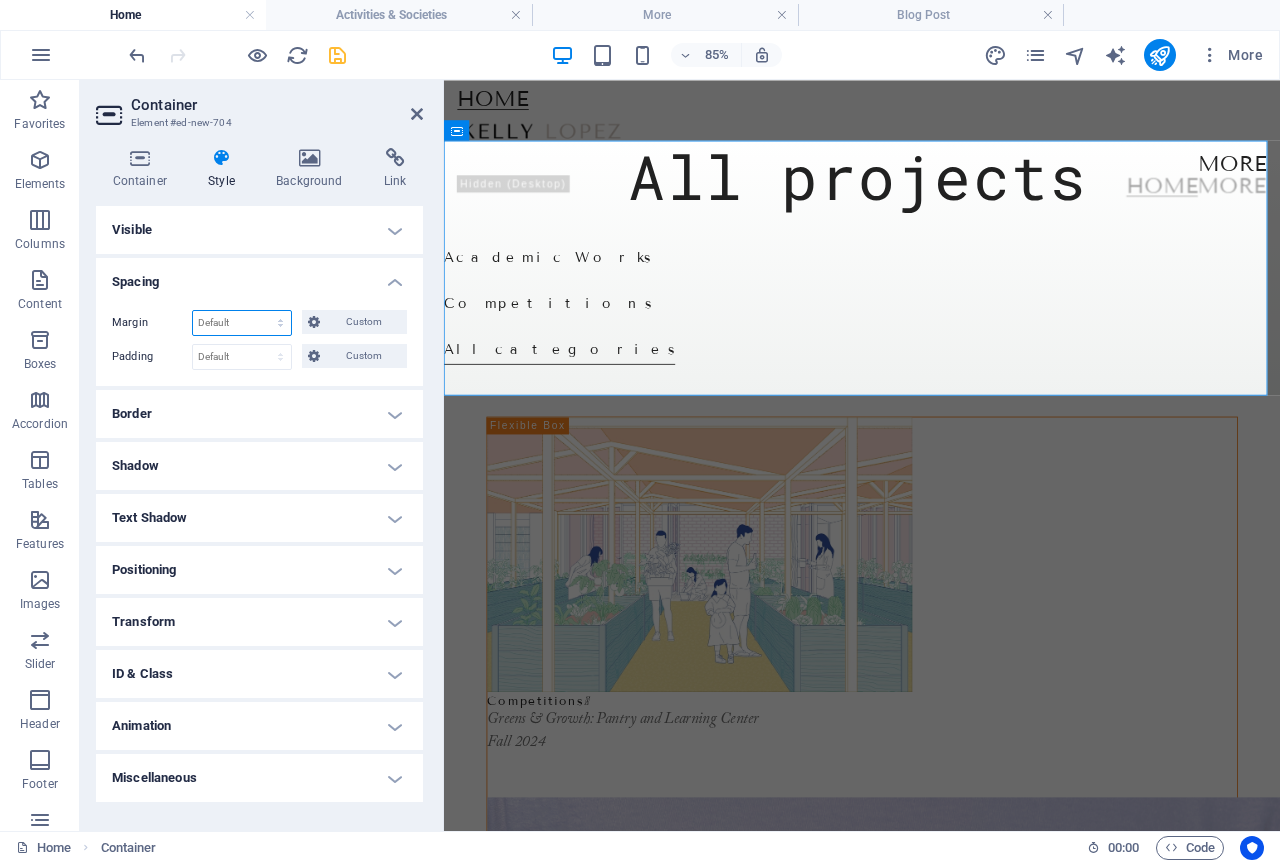 click on "Default auto px % rem vw vh Custom" at bounding box center [242, 323] 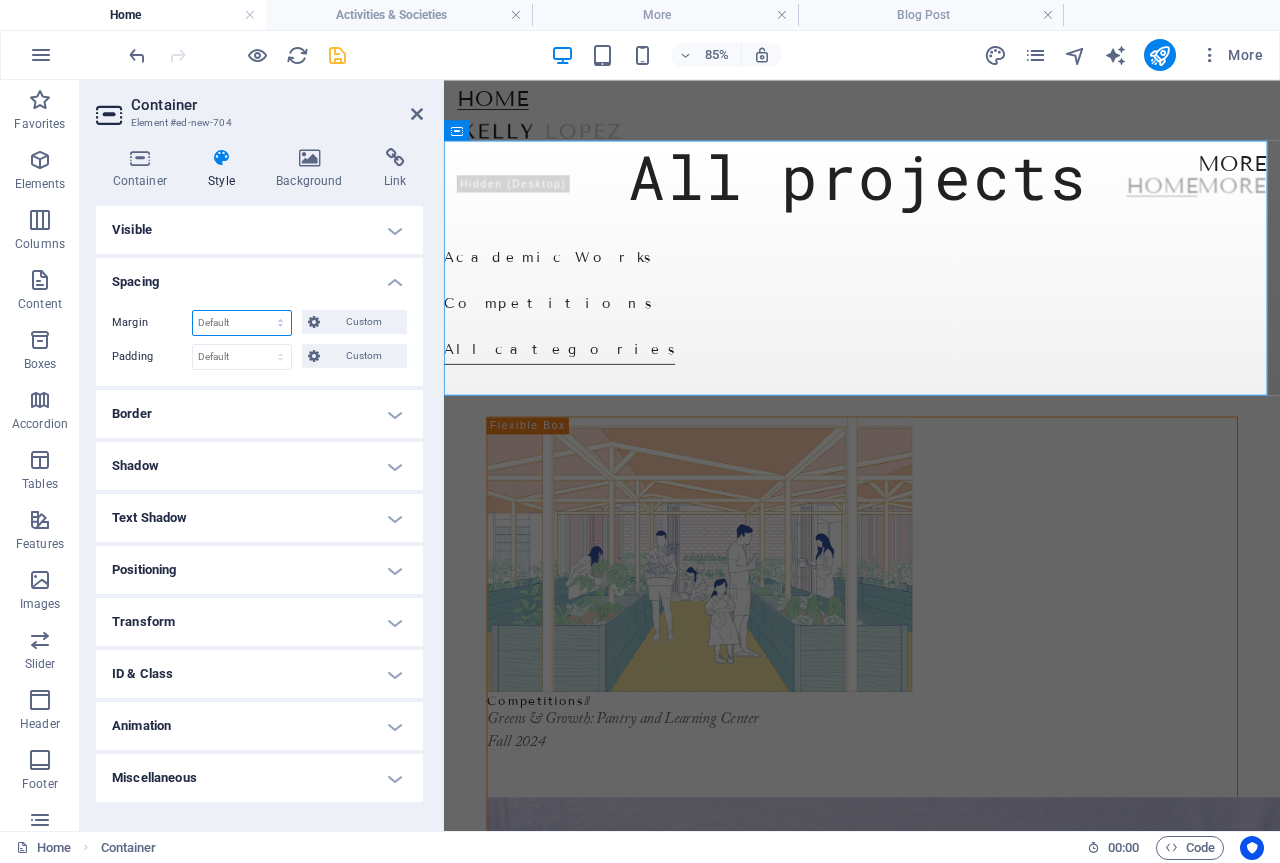 select on "px" 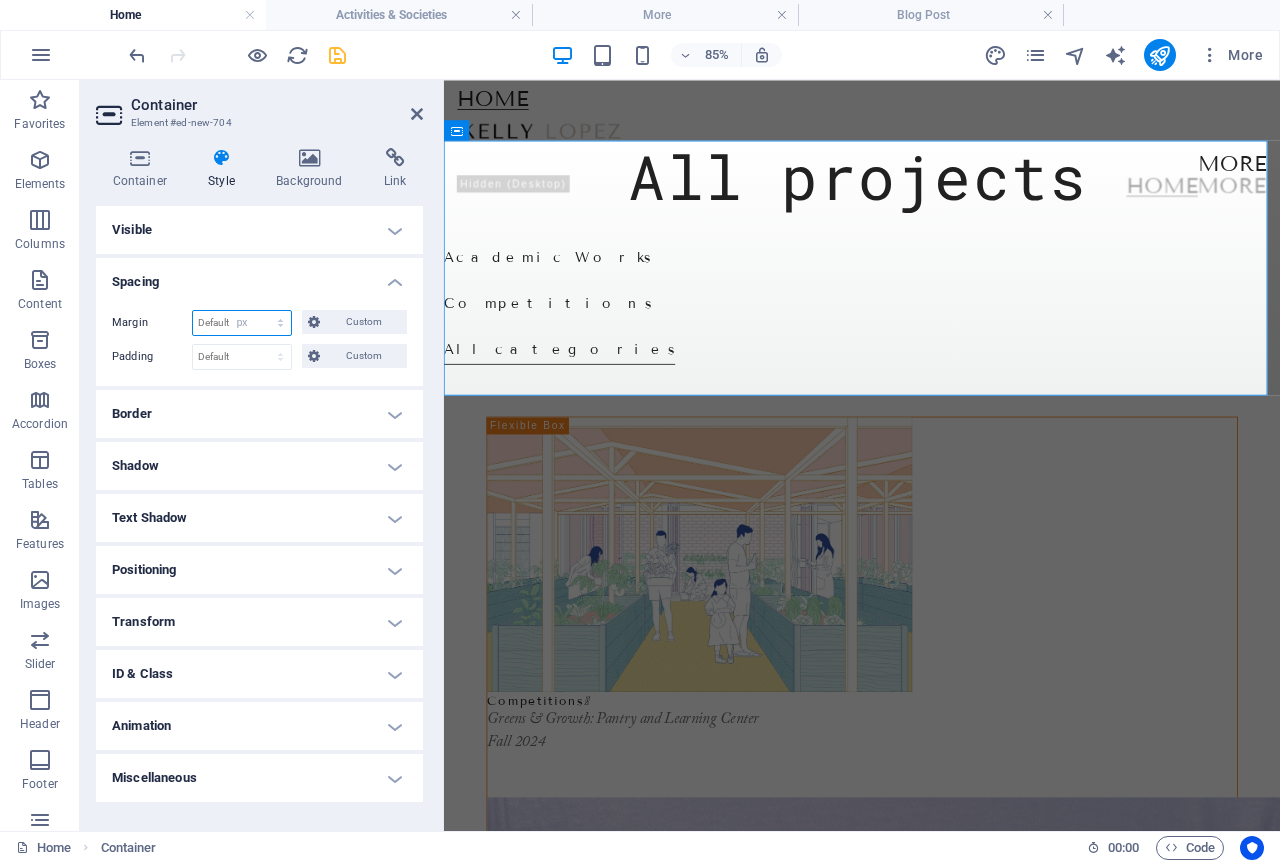 click on "Default auto px % rem vw vh Custom" at bounding box center (242, 323) 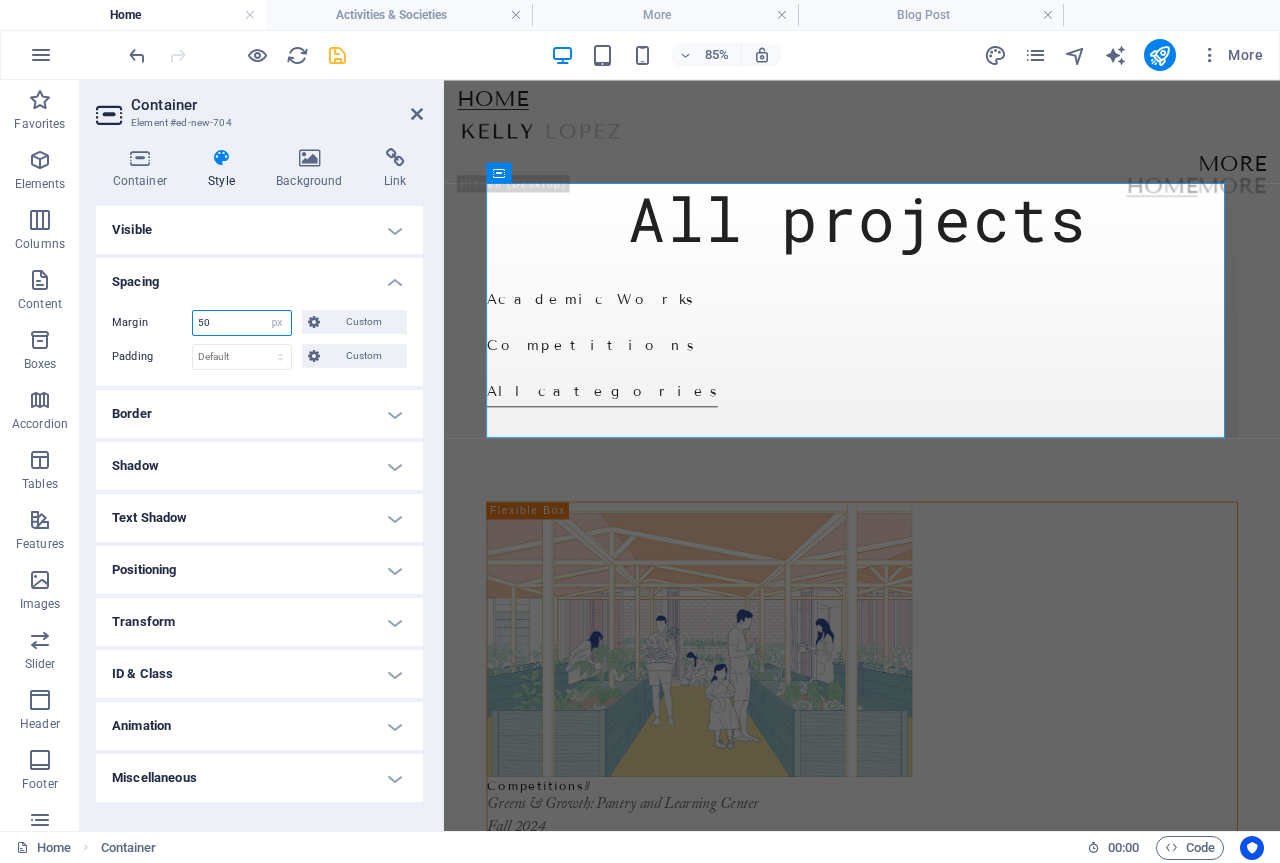 drag, startPoint x: 231, startPoint y: 327, endPoint x: 92, endPoint y: 322, distance: 139.0899 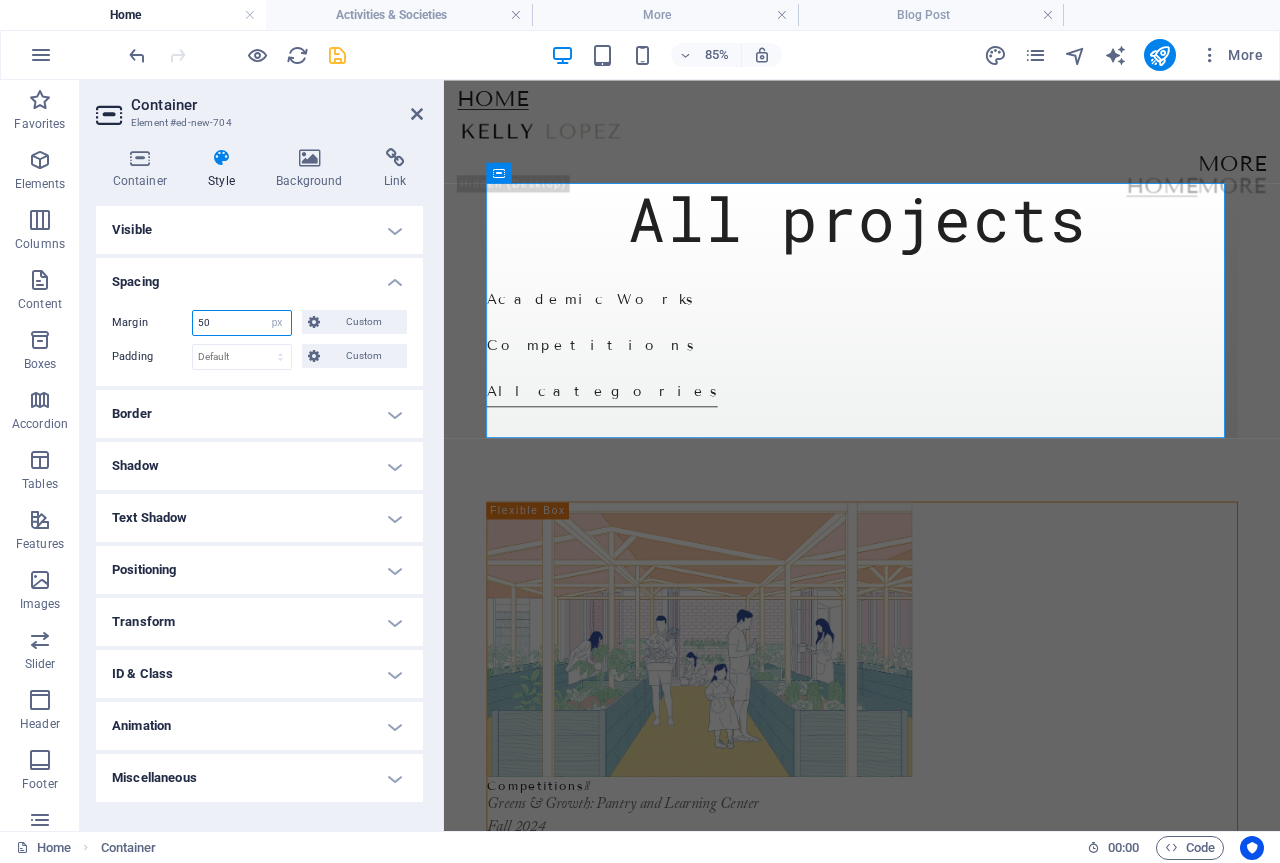 click on "Container Style Background Link Size Height 300 Default px rem % vh vw Min. height None px rem % vh vw Width Default px rem % em vh vw Min. width None px rem % vh vw Content width Default Custom width Width Default px rem % em vh vw Min. width None px rem % vh vw Default padding Custom spacing Default content width and padding can be changed under Design. Edit design Layout (Flexbox) Alignment Determines the flex direction. Default Main axis Determine how elements should behave along the main axis inside this container (justify content). Default Side axis Control the vertical direction of the element inside of the container (align items). Default Wrap Default On Off Fill Controls the distances and direction of elements on the y-axis across several lines (align content). Default Accessibility ARIA helps assistive technologies (like screen readers) to understand the role, state, and behavior of web elements Role The ARIA role defines the purpose of an element.  None Alert Article Banner Comment" at bounding box center [259, 481] 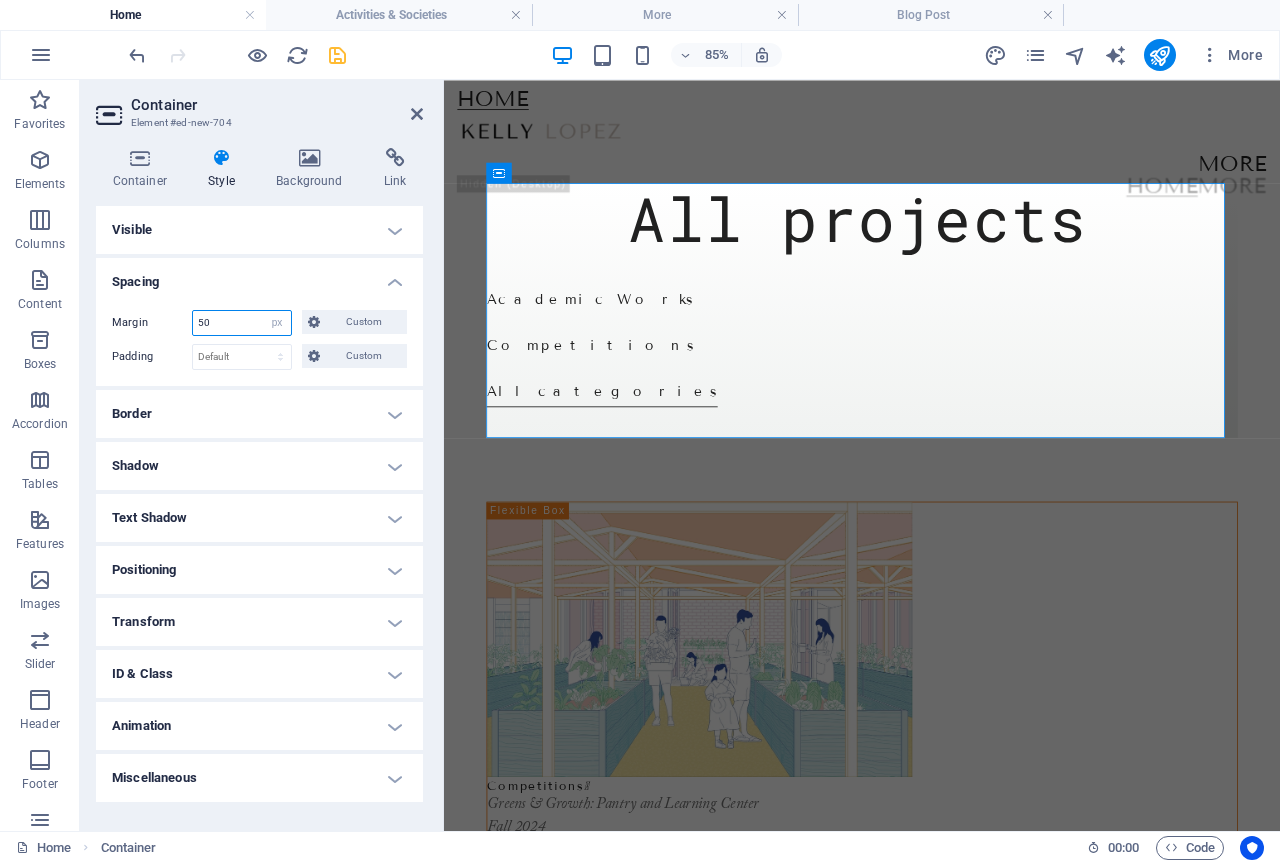 type on "0" 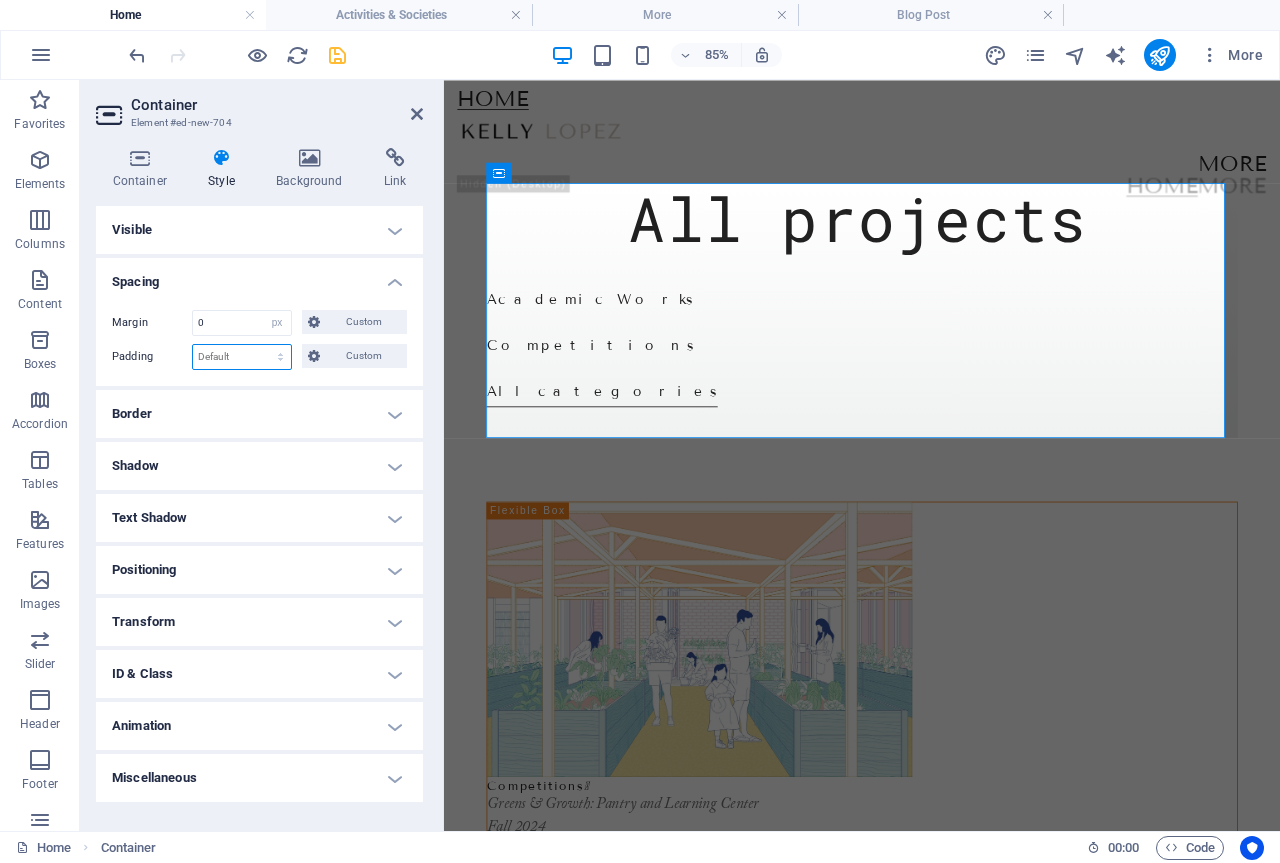 click on "Default px rem % vh vw Custom" at bounding box center [242, 357] 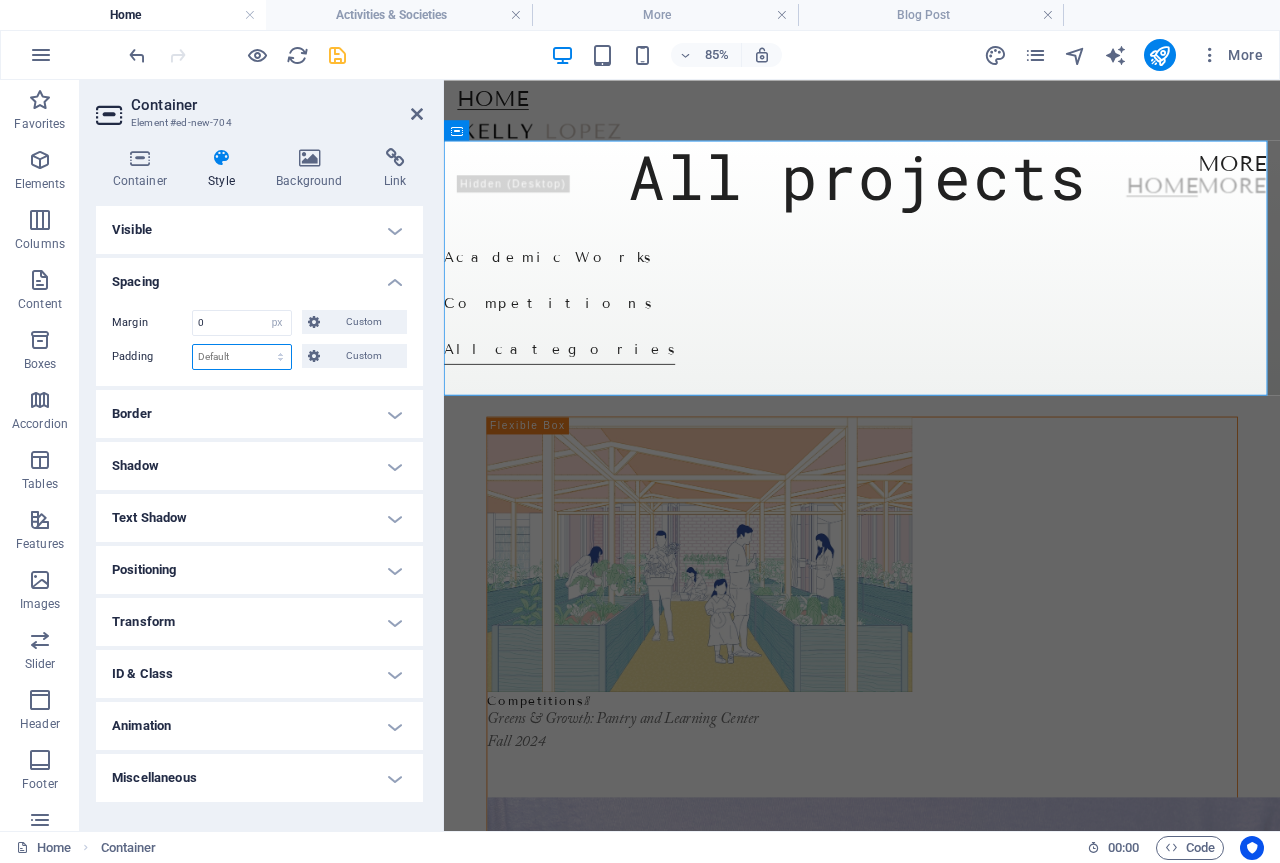 select on "px" 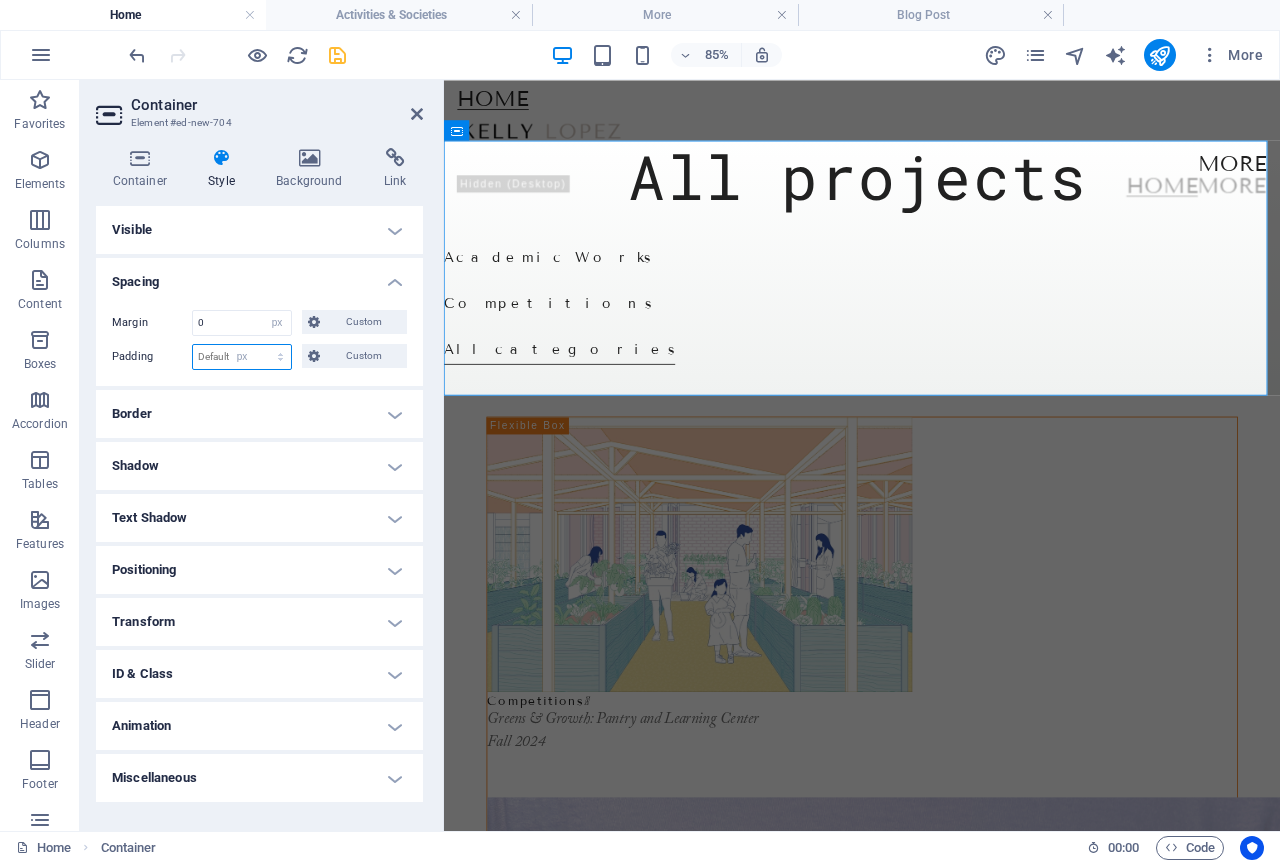 click on "Default px rem % vh vw Custom" at bounding box center [242, 357] 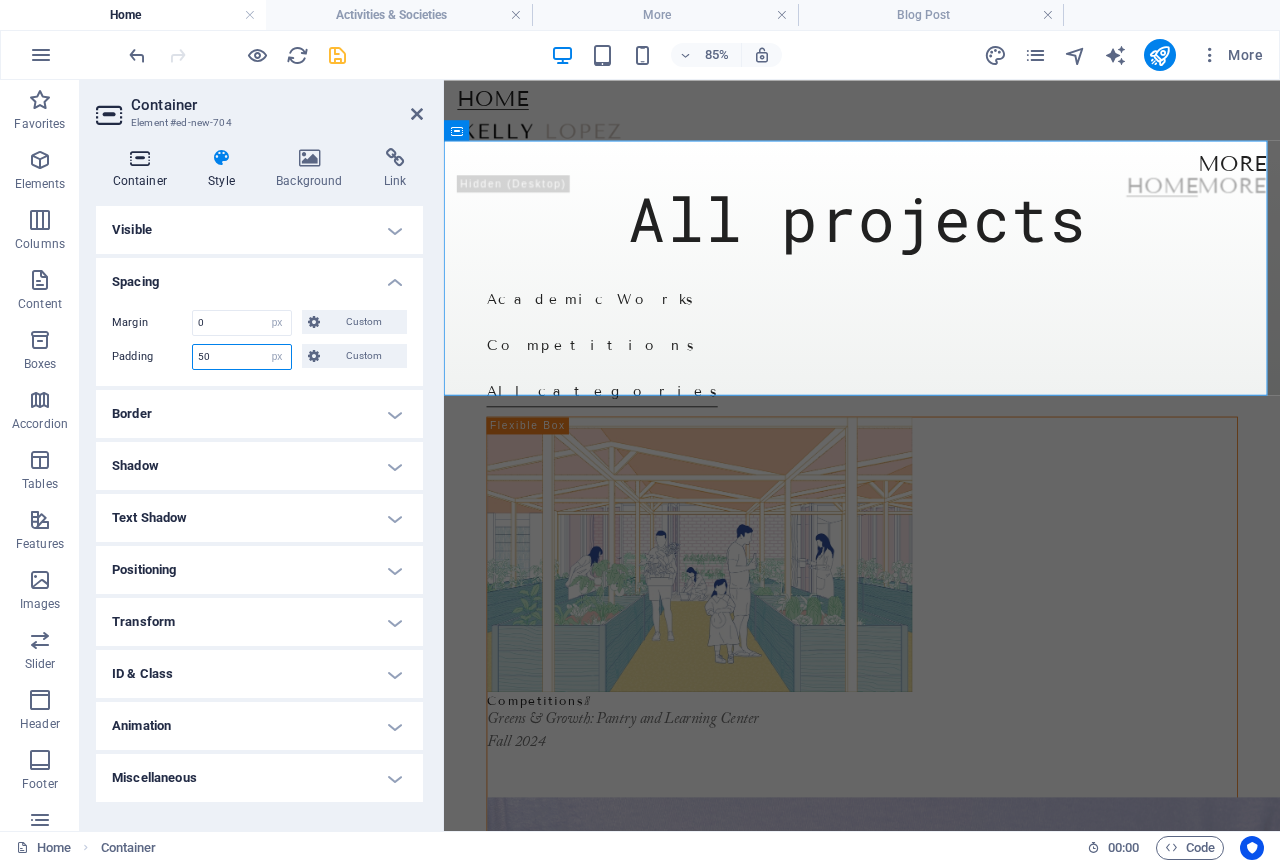type on "50" 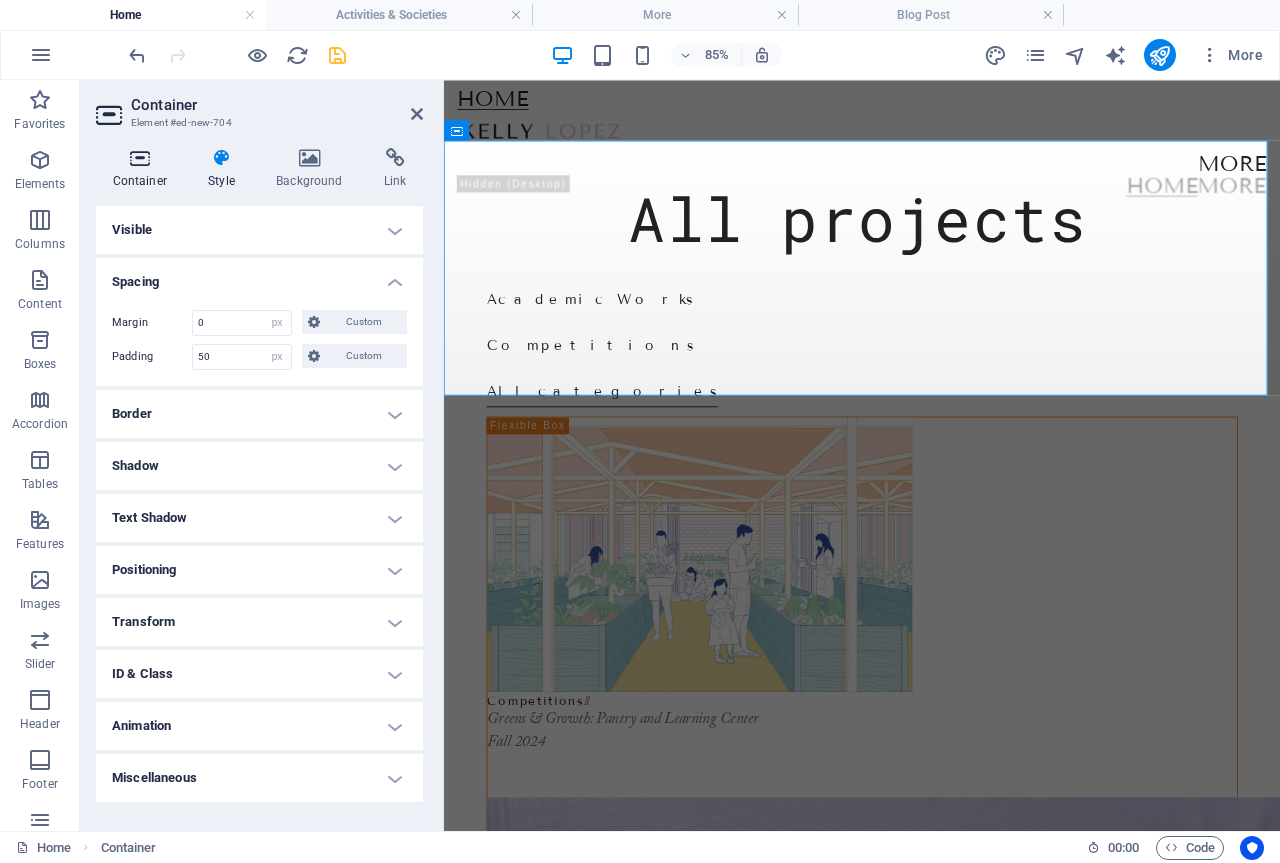 click on "Container" at bounding box center [144, 169] 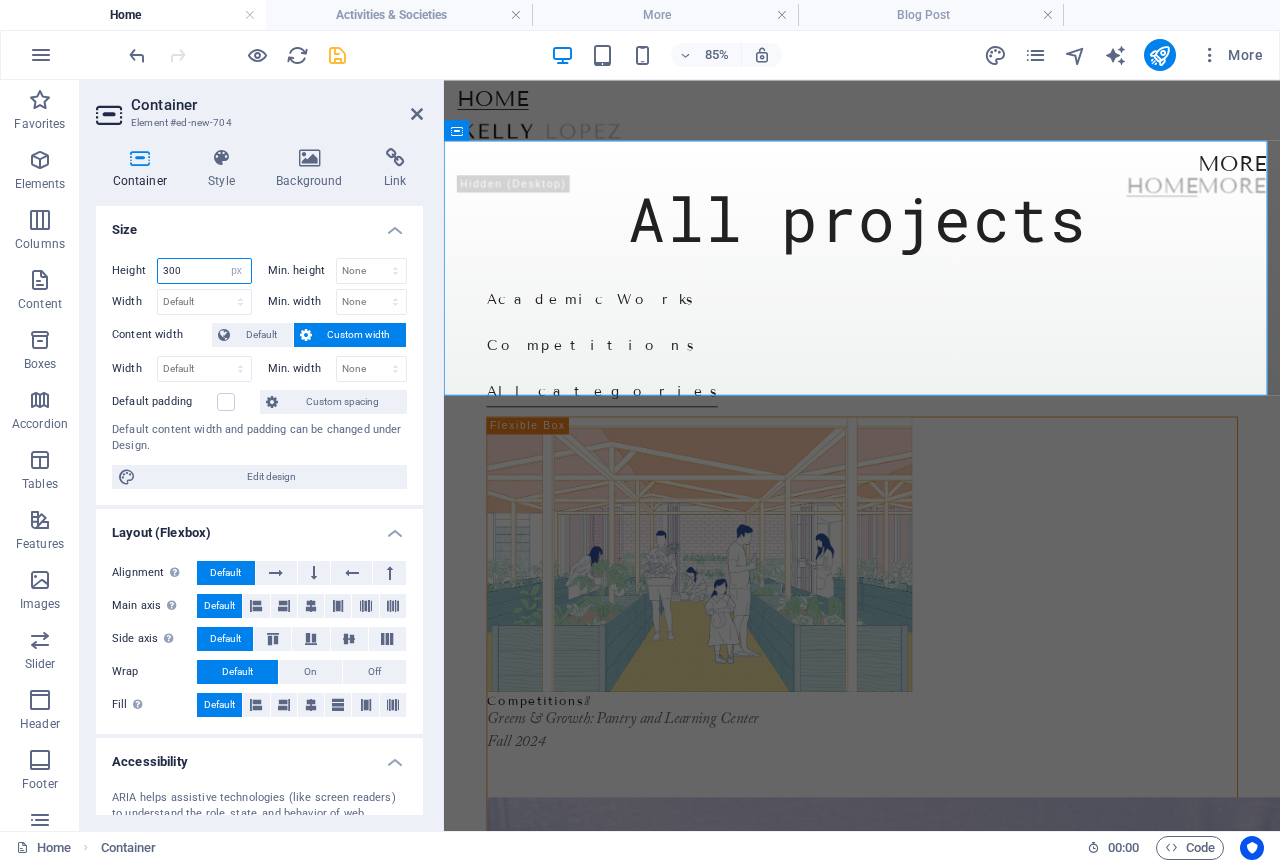 drag, startPoint x: 198, startPoint y: 274, endPoint x: 118, endPoint y: 301, distance: 84.4334 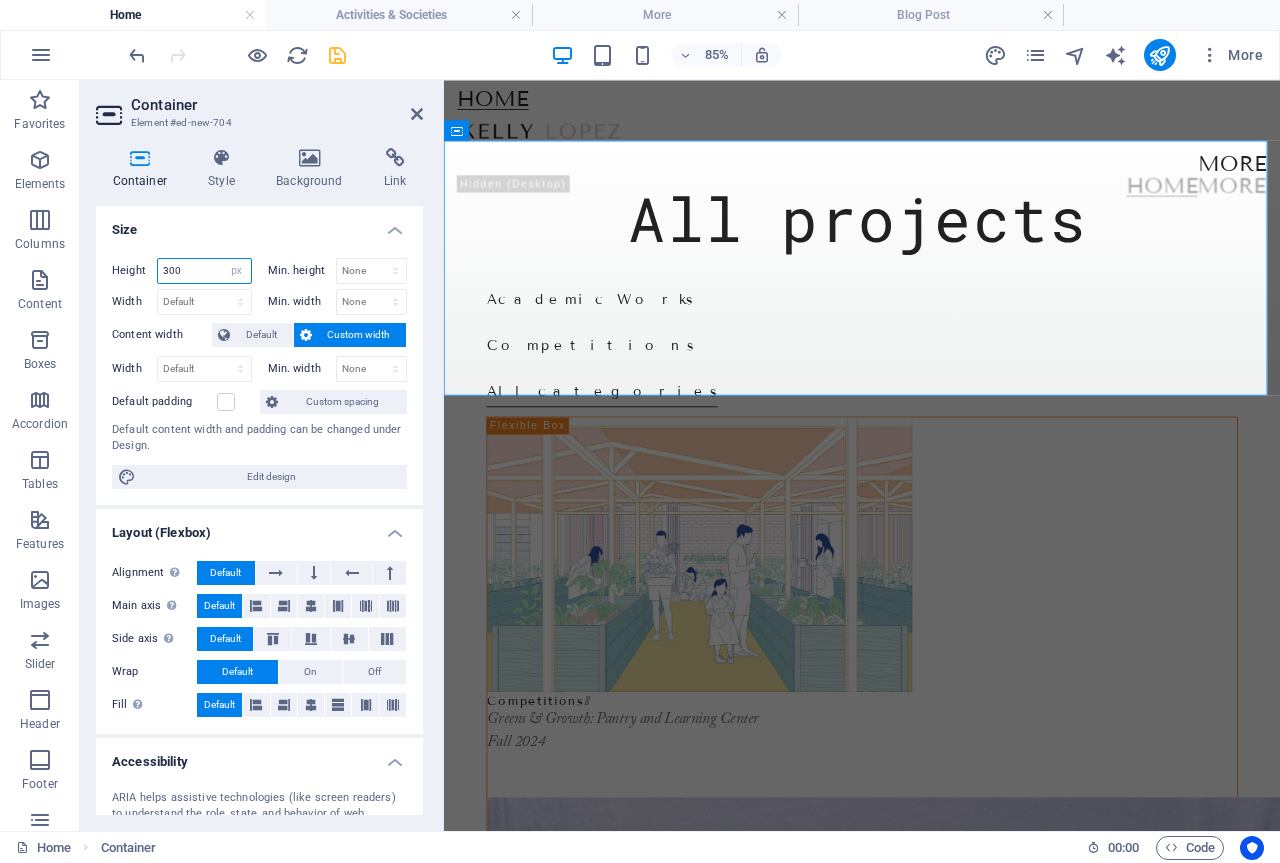 click on "Height 300 Default px rem % vh vw Min. height None px rem % vh vw Width Default px rem % em vh vw Min. width None px rem % vh vw" at bounding box center (259, 286) 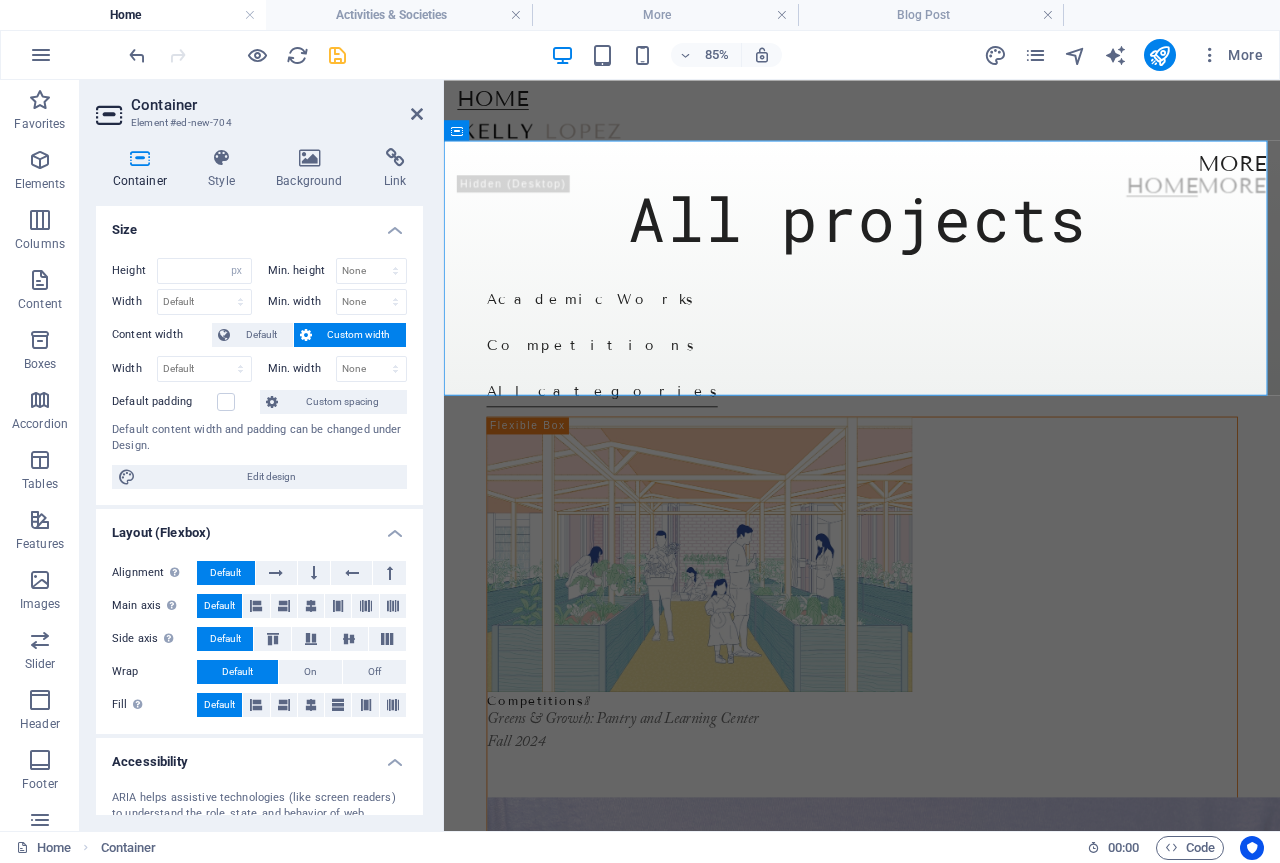 click on "Size" at bounding box center [259, 224] 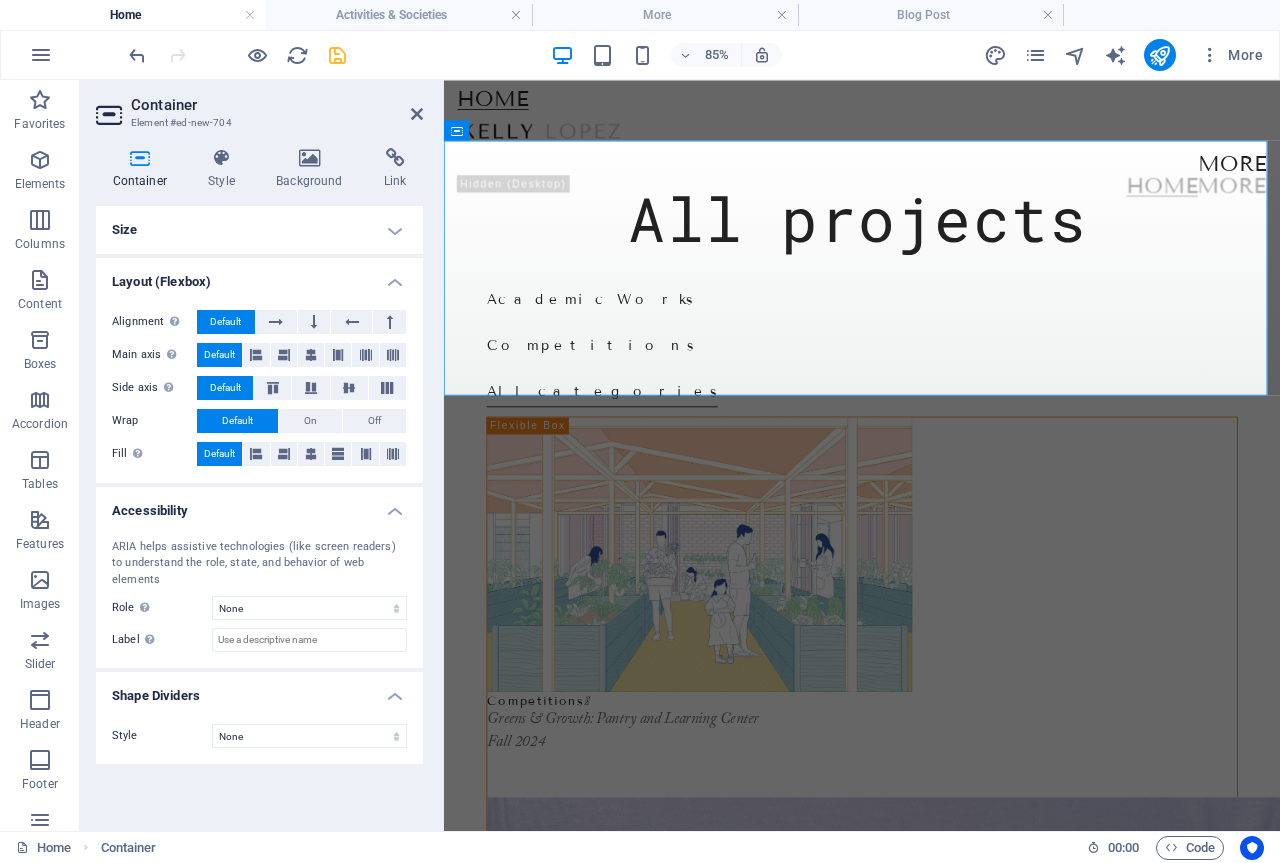 click on "Size" at bounding box center (259, 230) 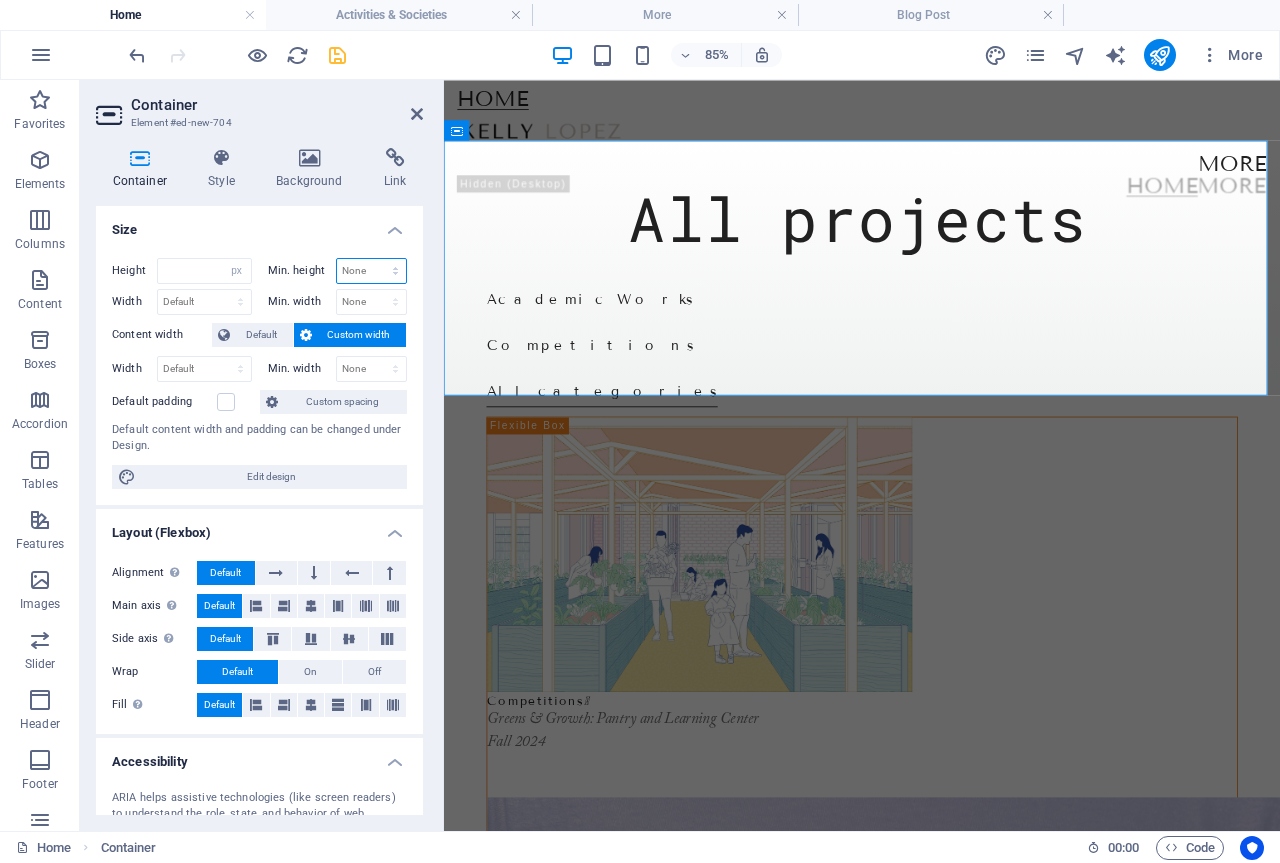 click on "None px rem % vh vw" at bounding box center [372, 271] 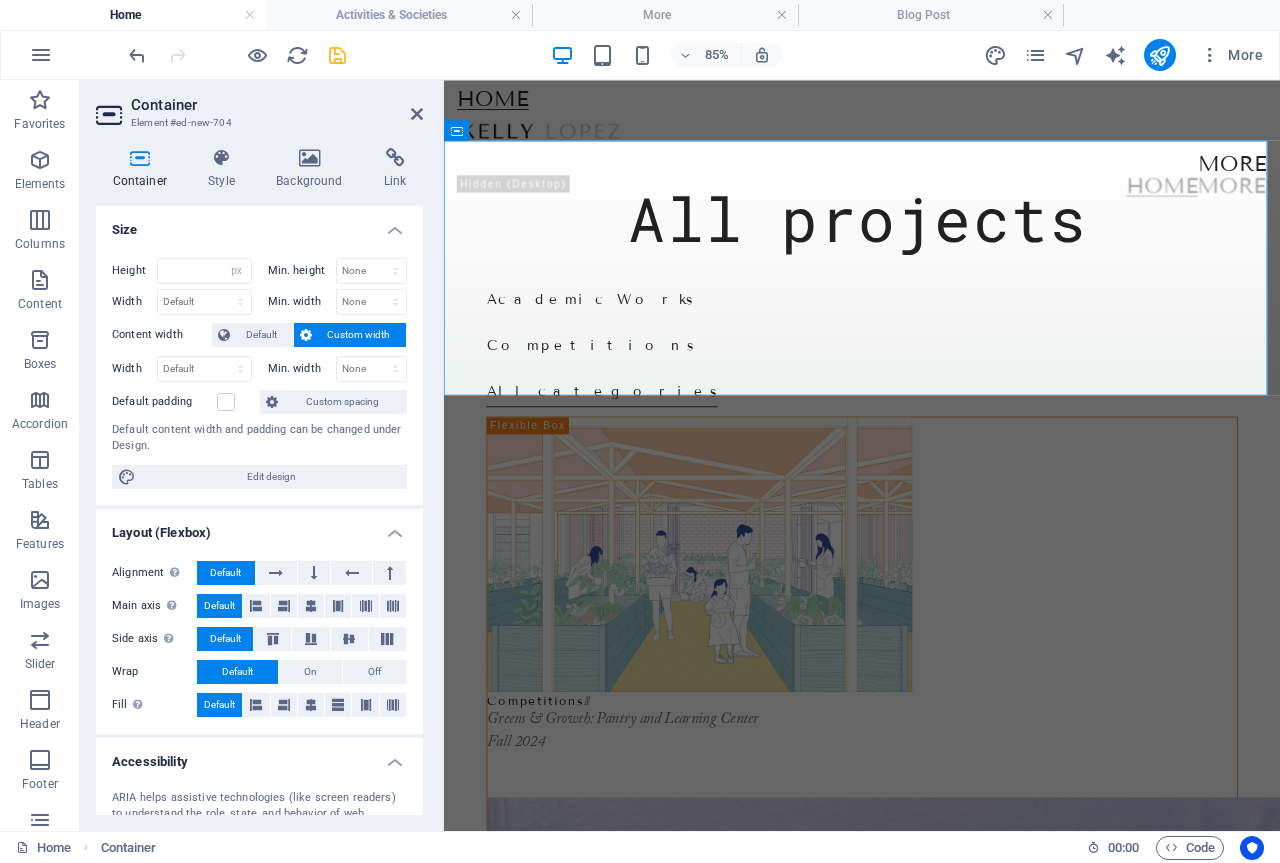 click on "Size" at bounding box center (259, 224) 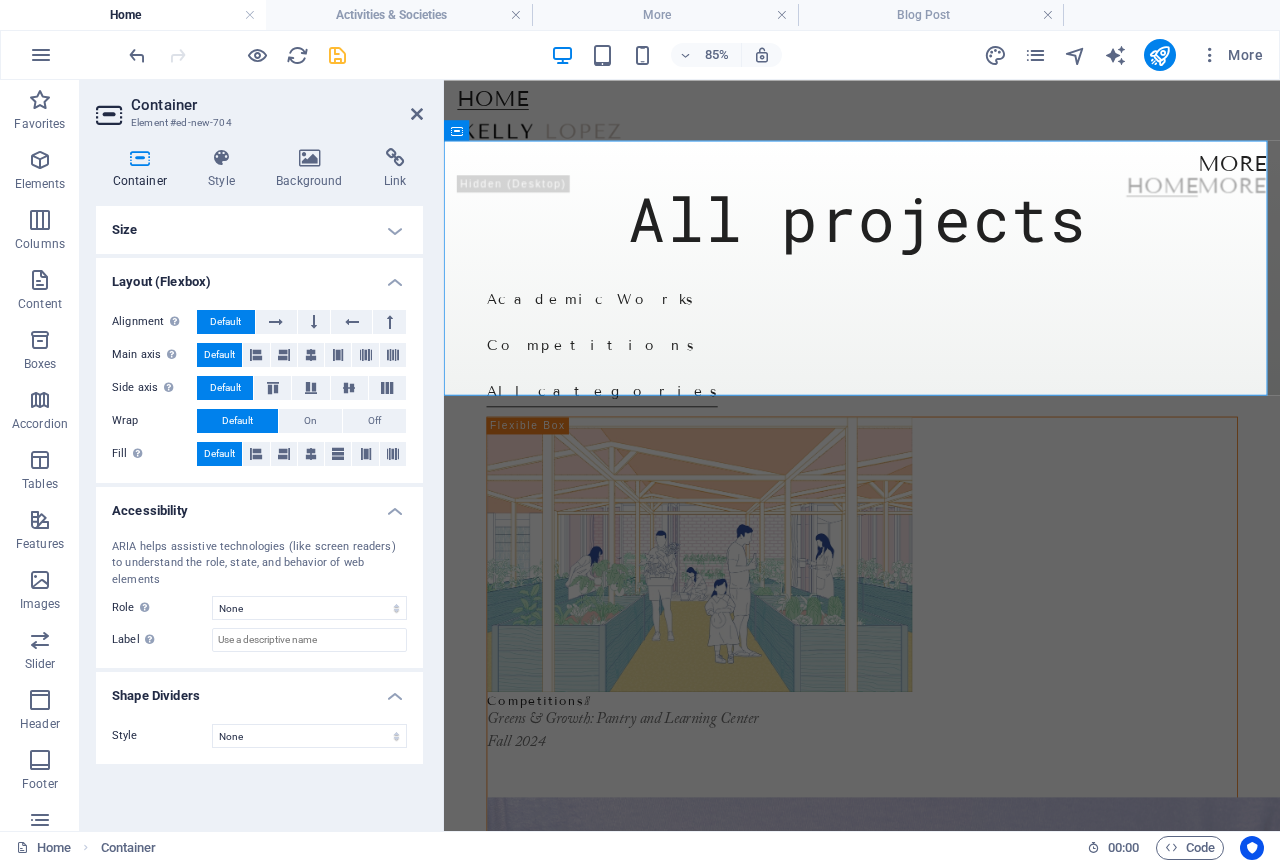click on "Size" at bounding box center [259, 230] 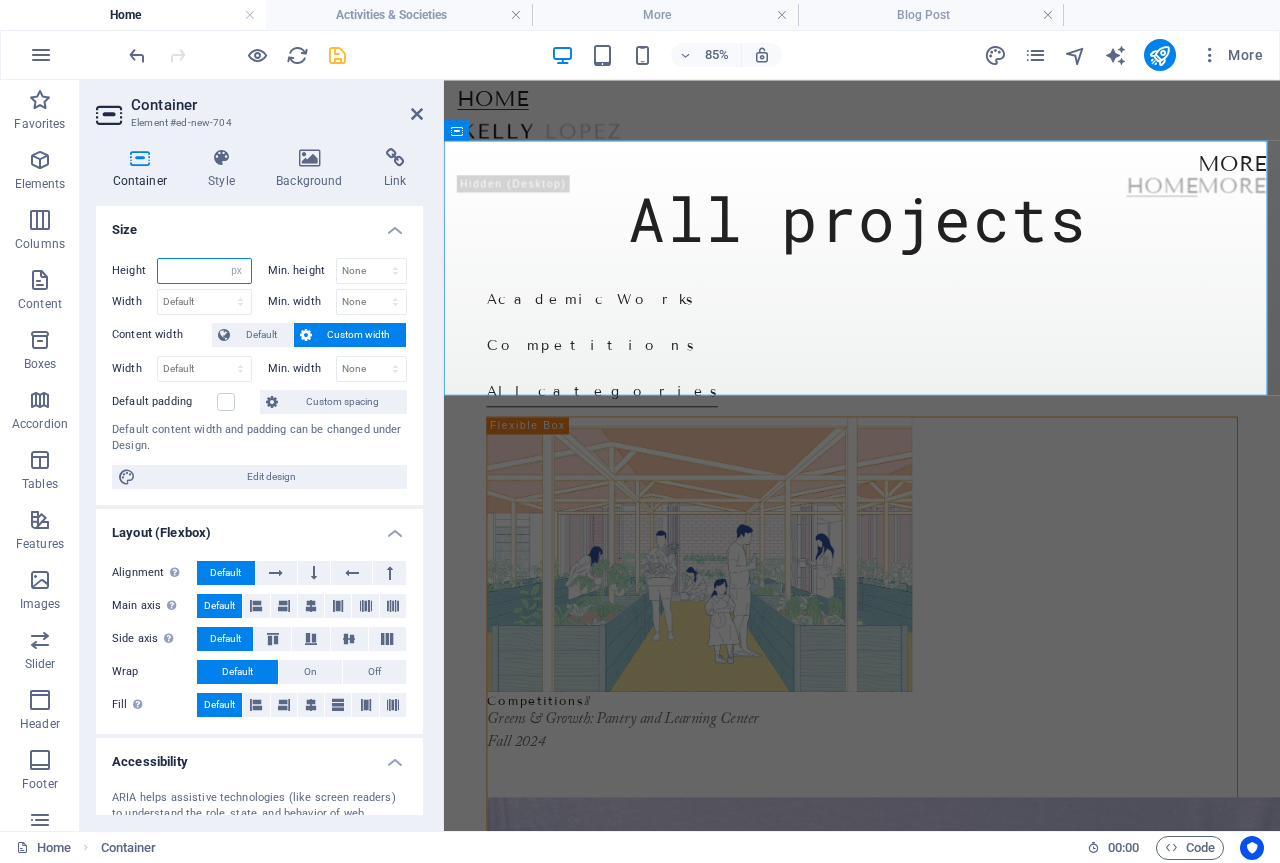 click at bounding box center (204, 271) 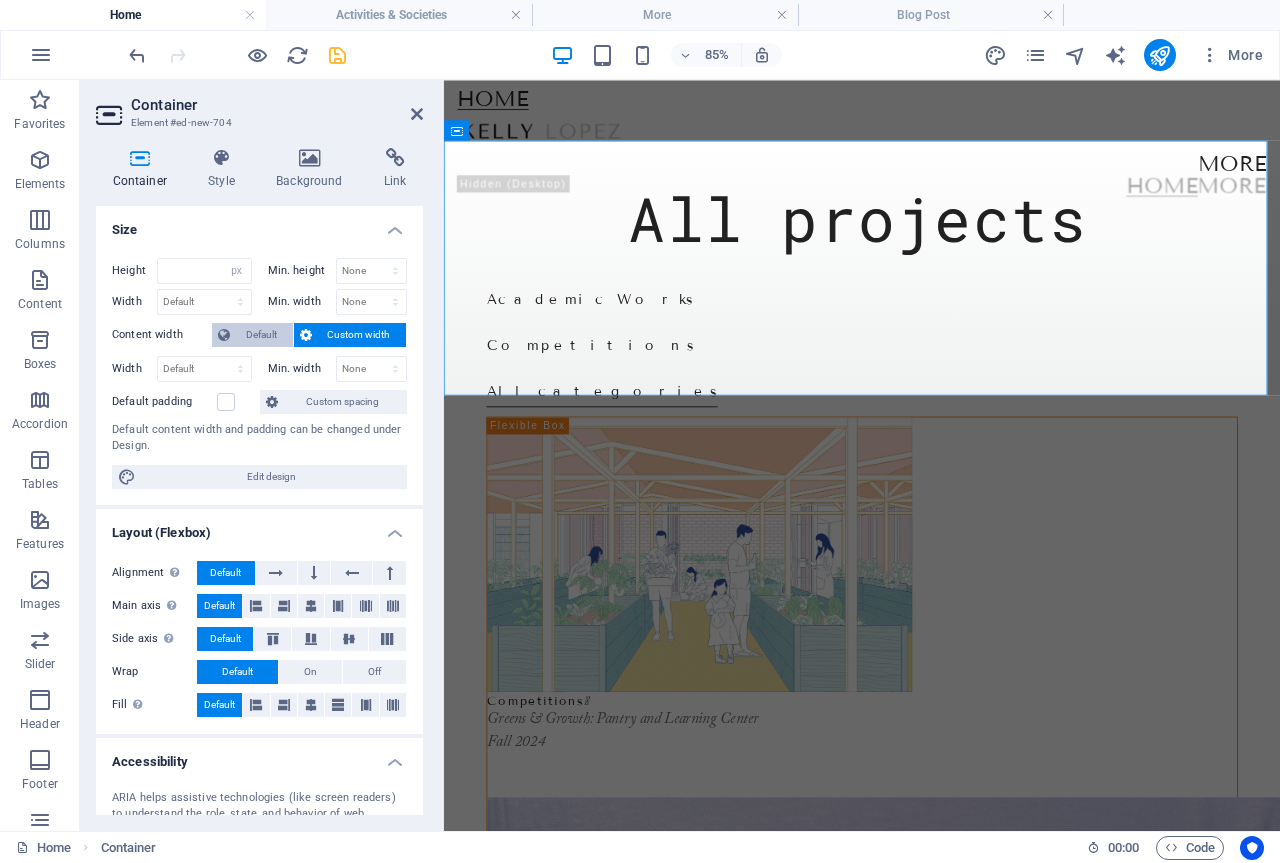click on "Default" at bounding box center (252, 335) 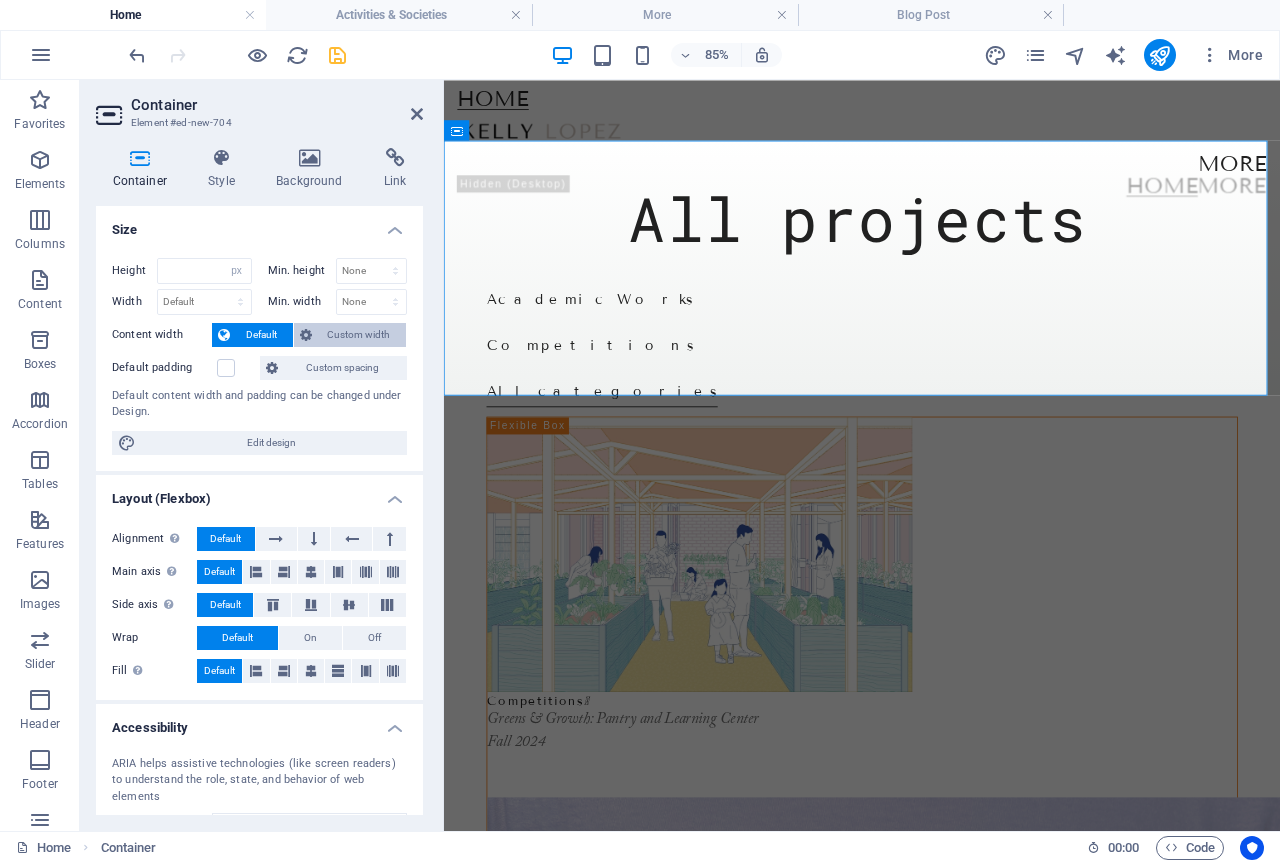 click on "Custom width" at bounding box center [350, 335] 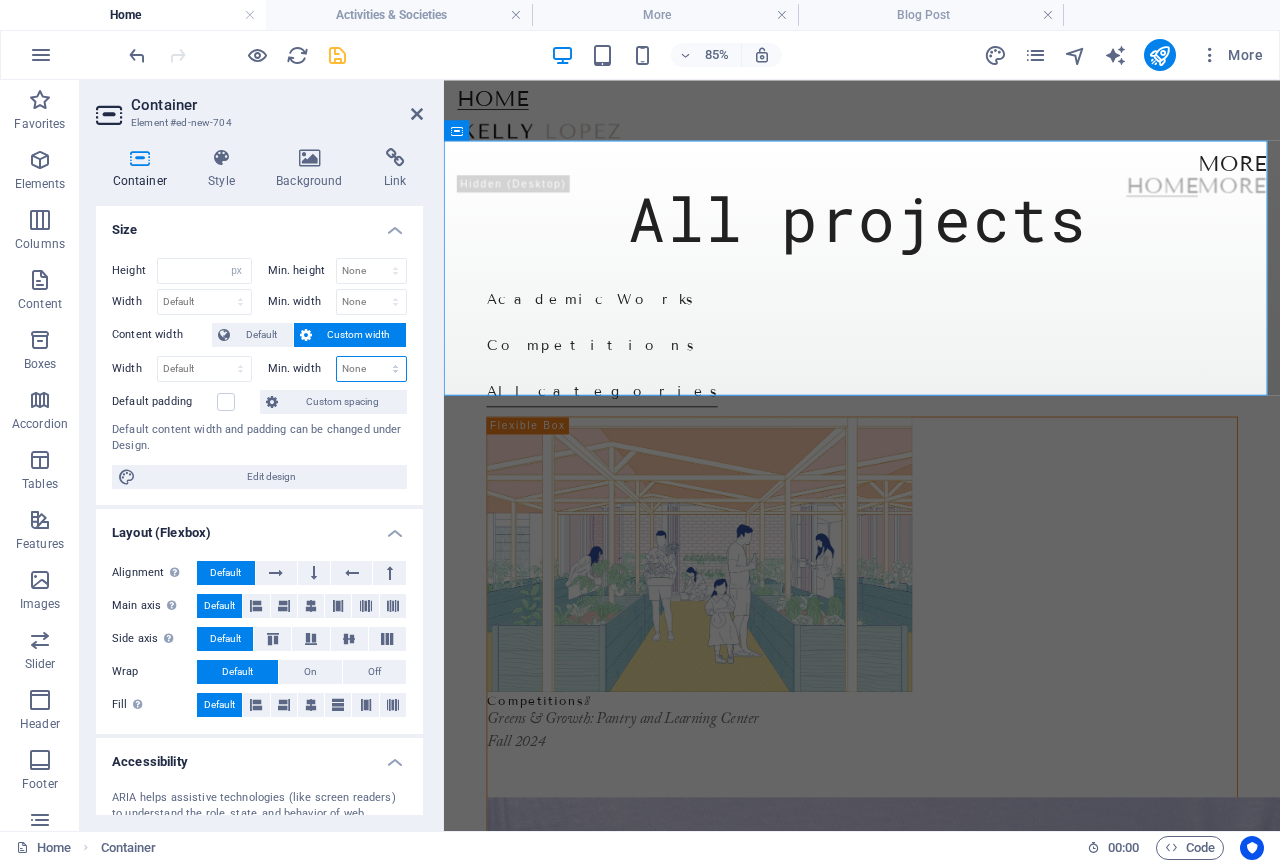 click on "None px rem % vh vw" at bounding box center (372, 369) 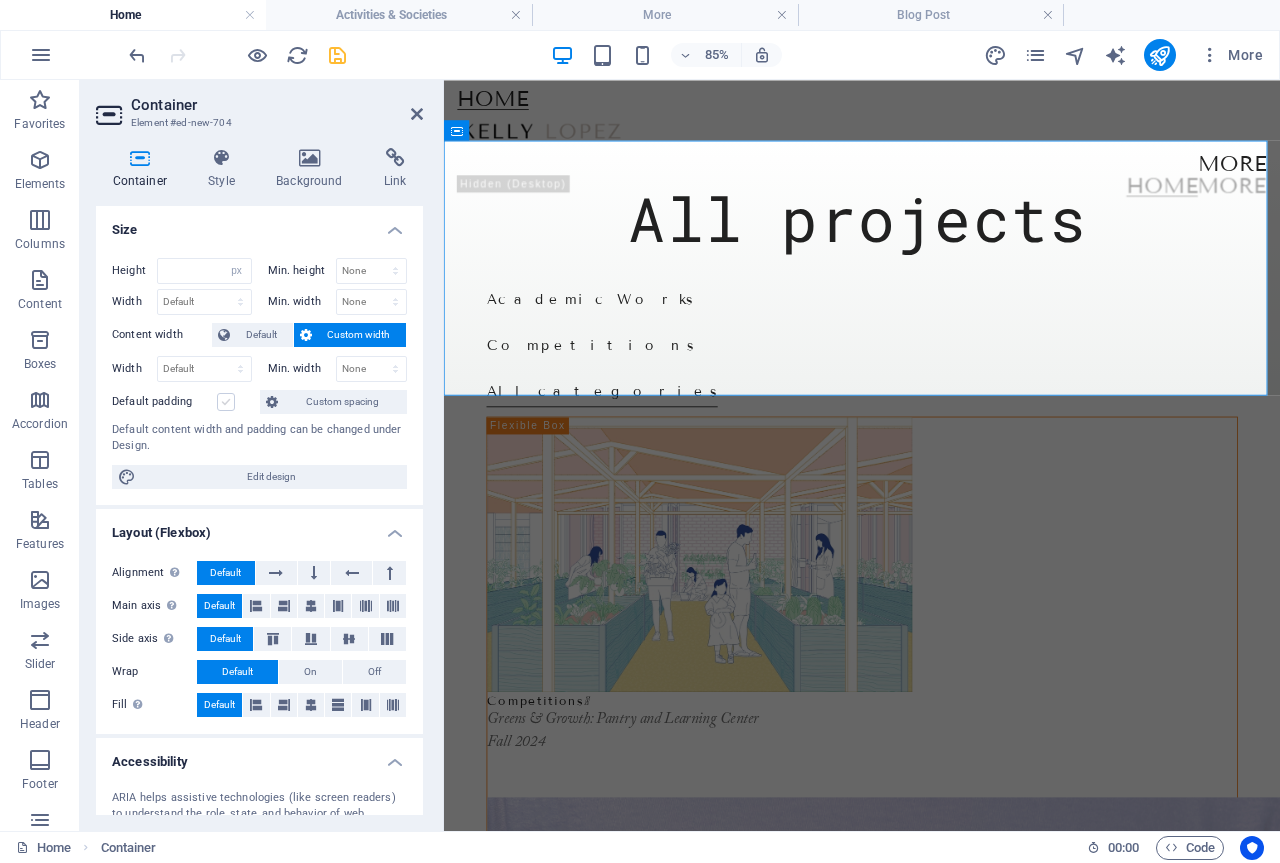 click at bounding box center (226, 402) 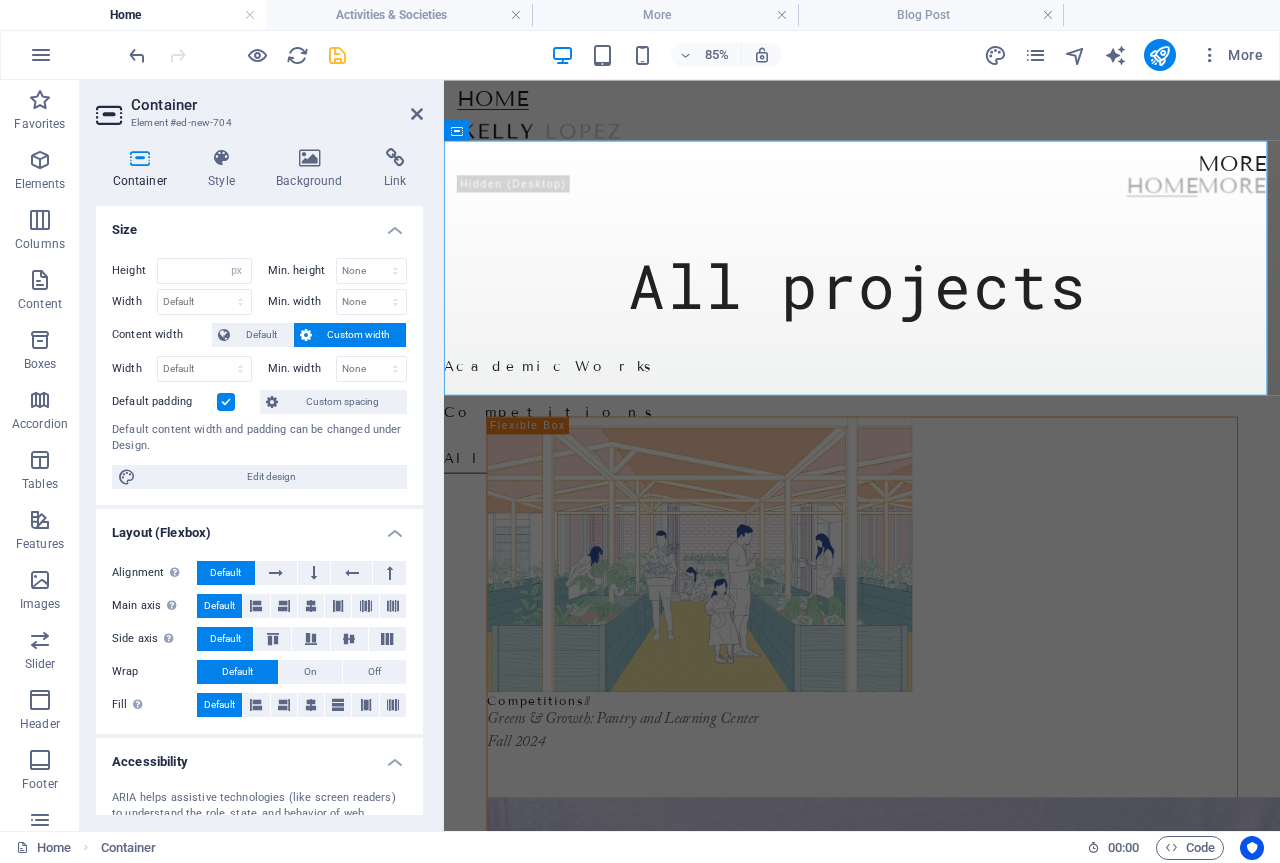 click at bounding box center (226, 402) 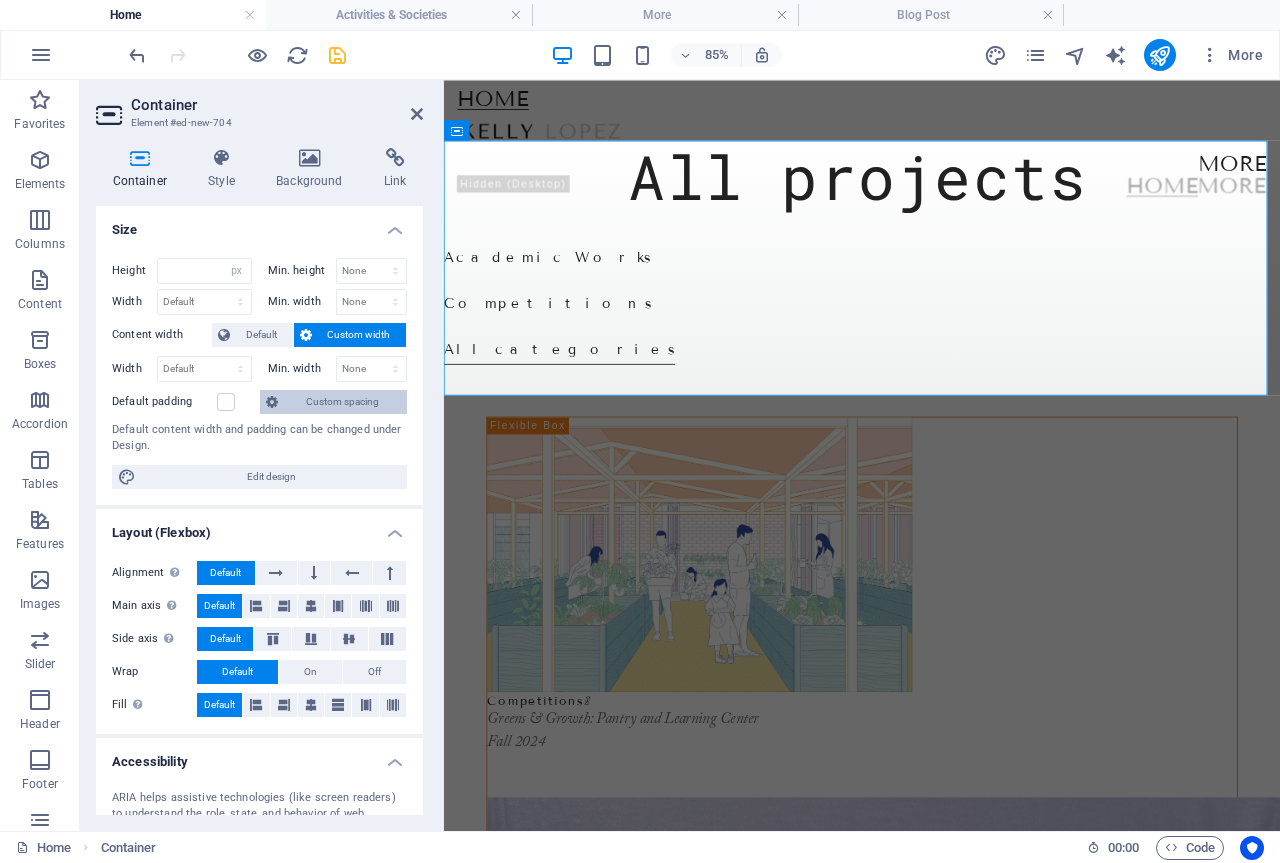 click on "Custom spacing" at bounding box center (333, 402) 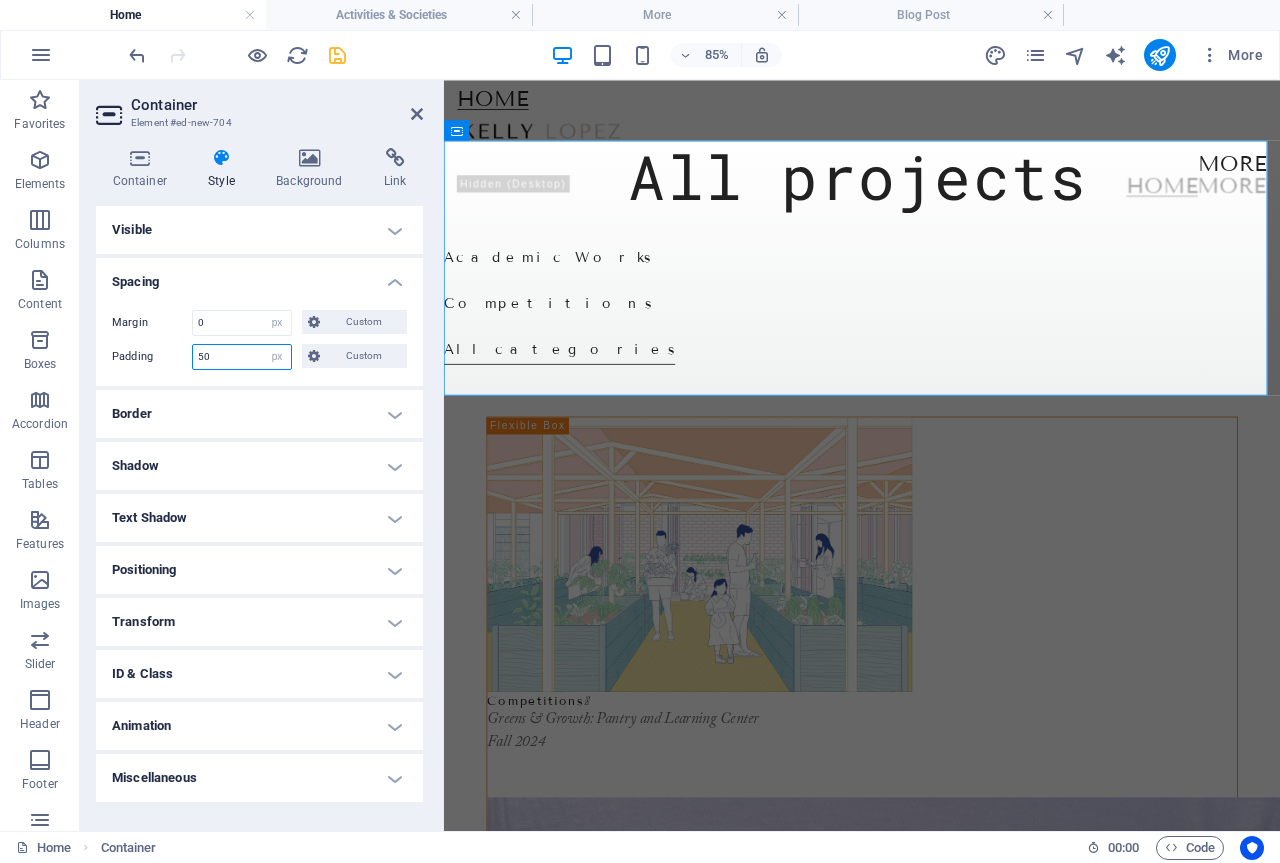 click on "50" at bounding box center (242, 357) 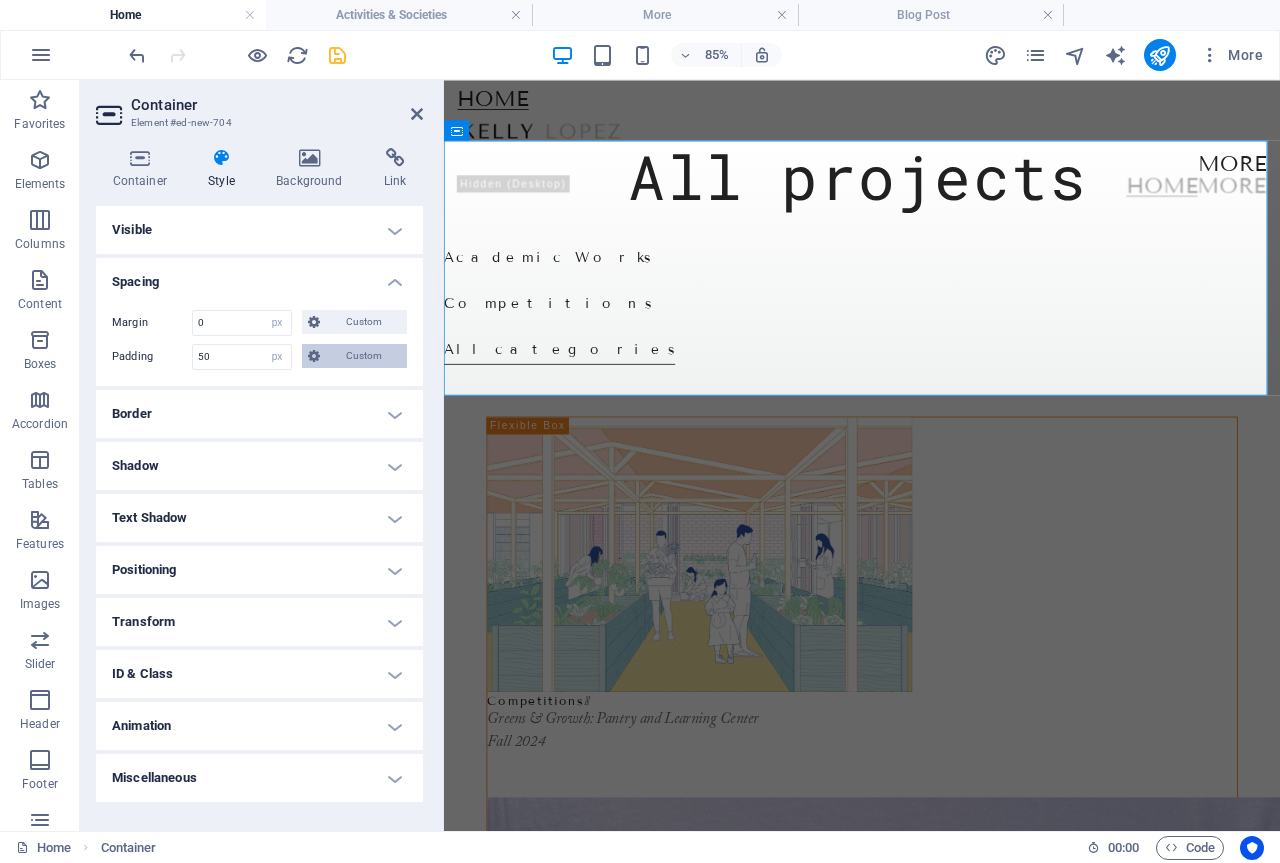 click on "Custom" at bounding box center (354, 356) 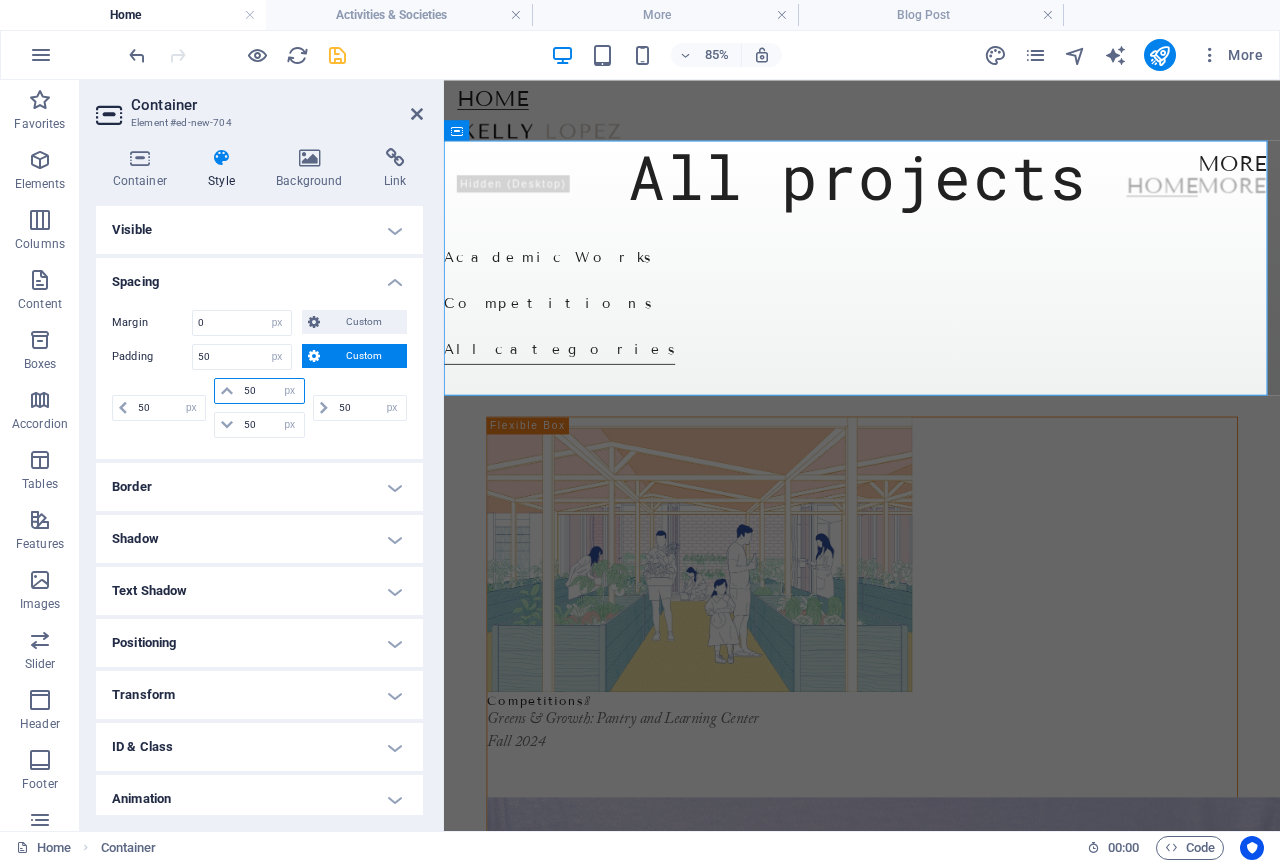 click on "50" at bounding box center [271, 391] 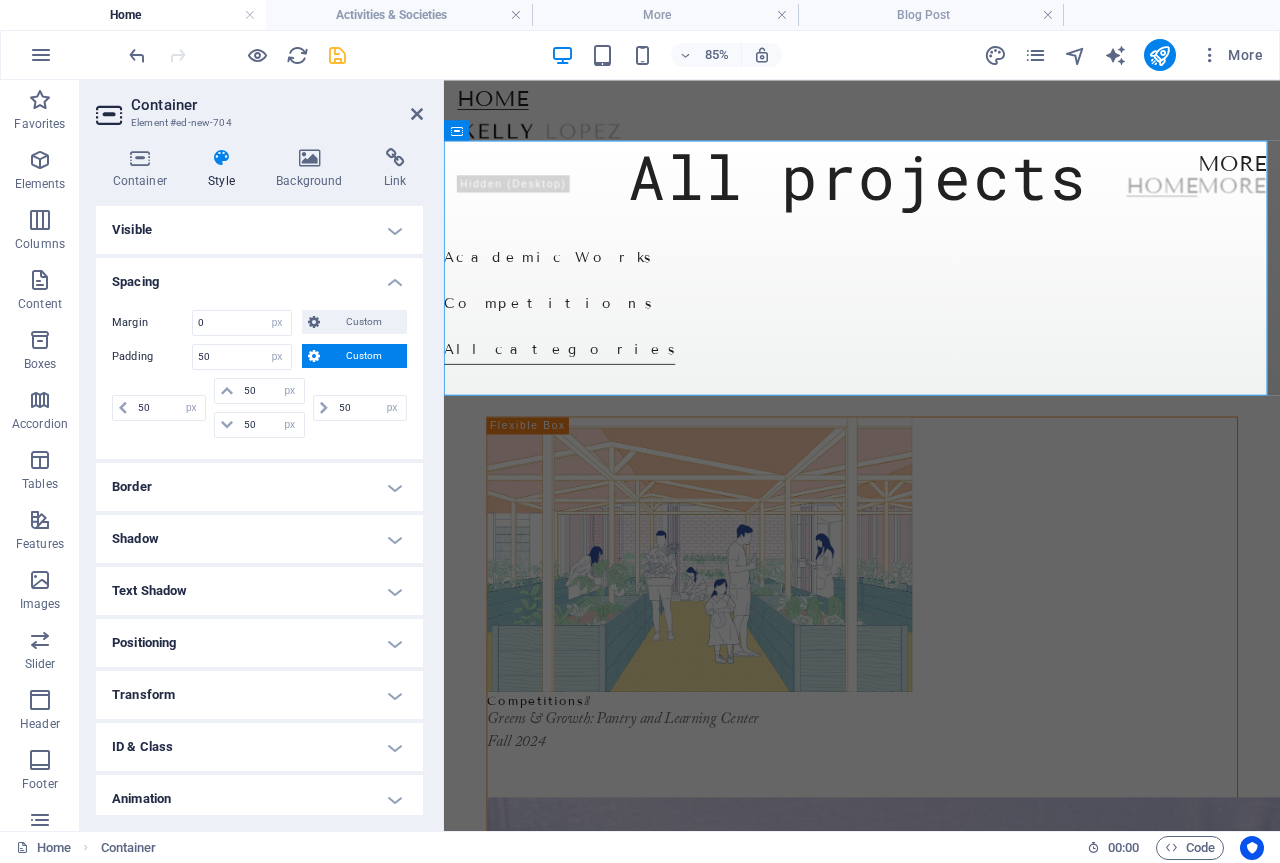 click on "Visible" at bounding box center (259, 230) 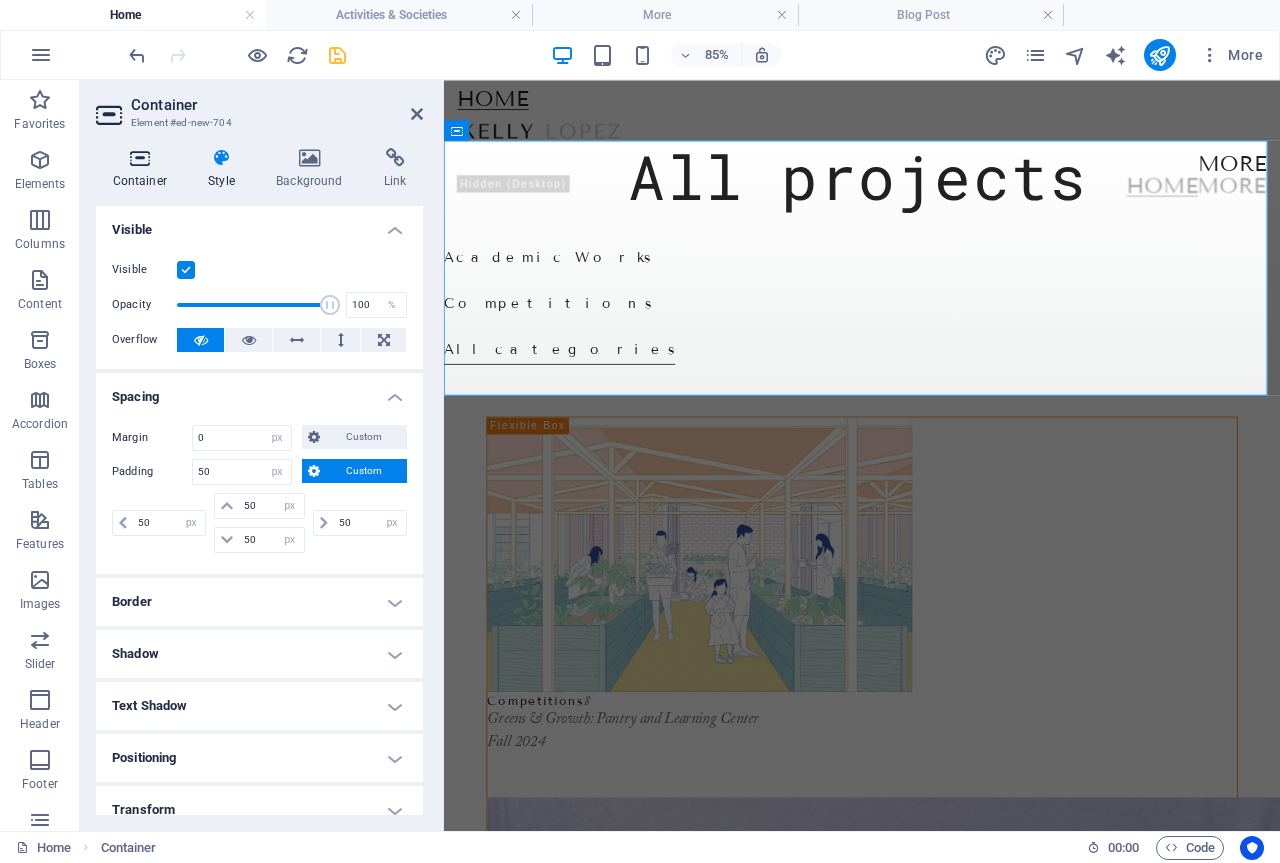 click on "Container" at bounding box center (144, 169) 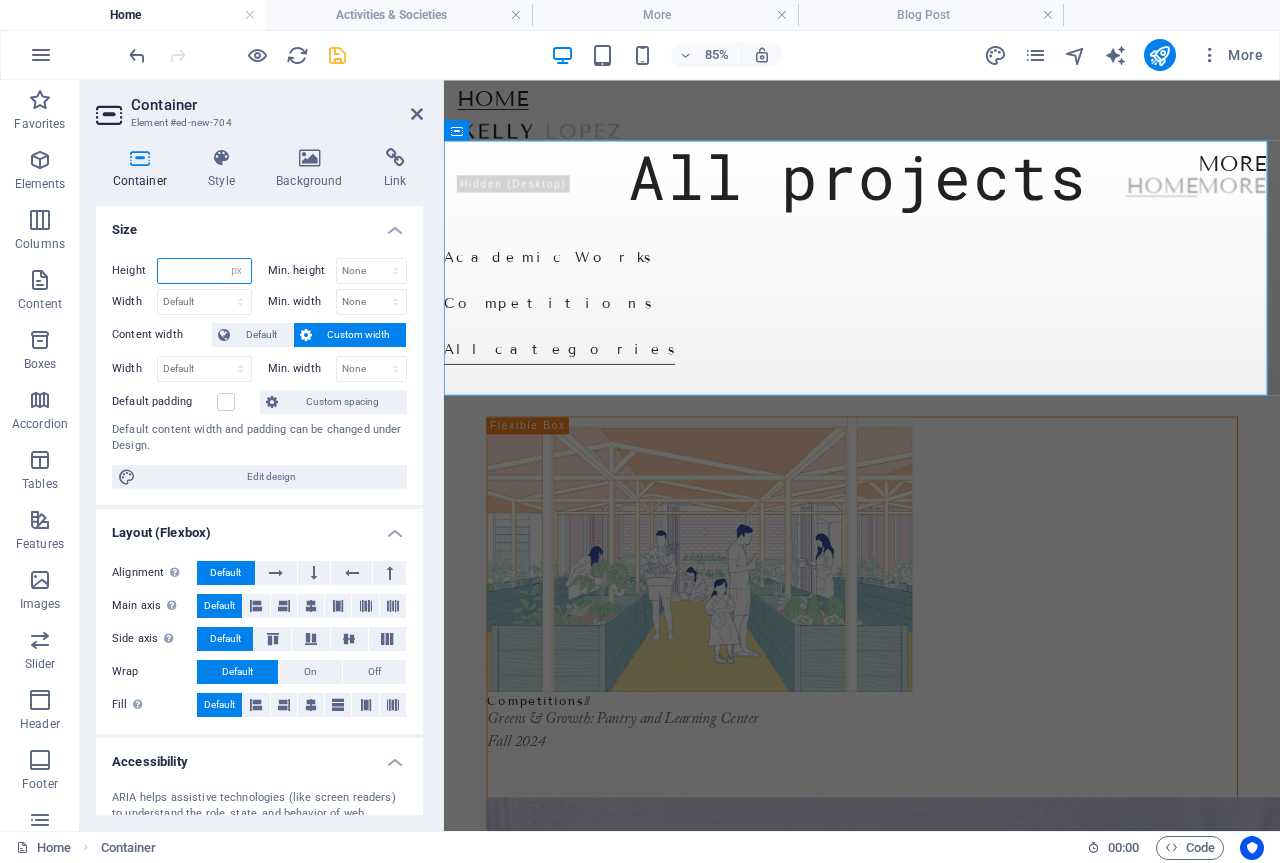 drag, startPoint x: 221, startPoint y: 278, endPoint x: 200, endPoint y: 268, distance: 23.259407 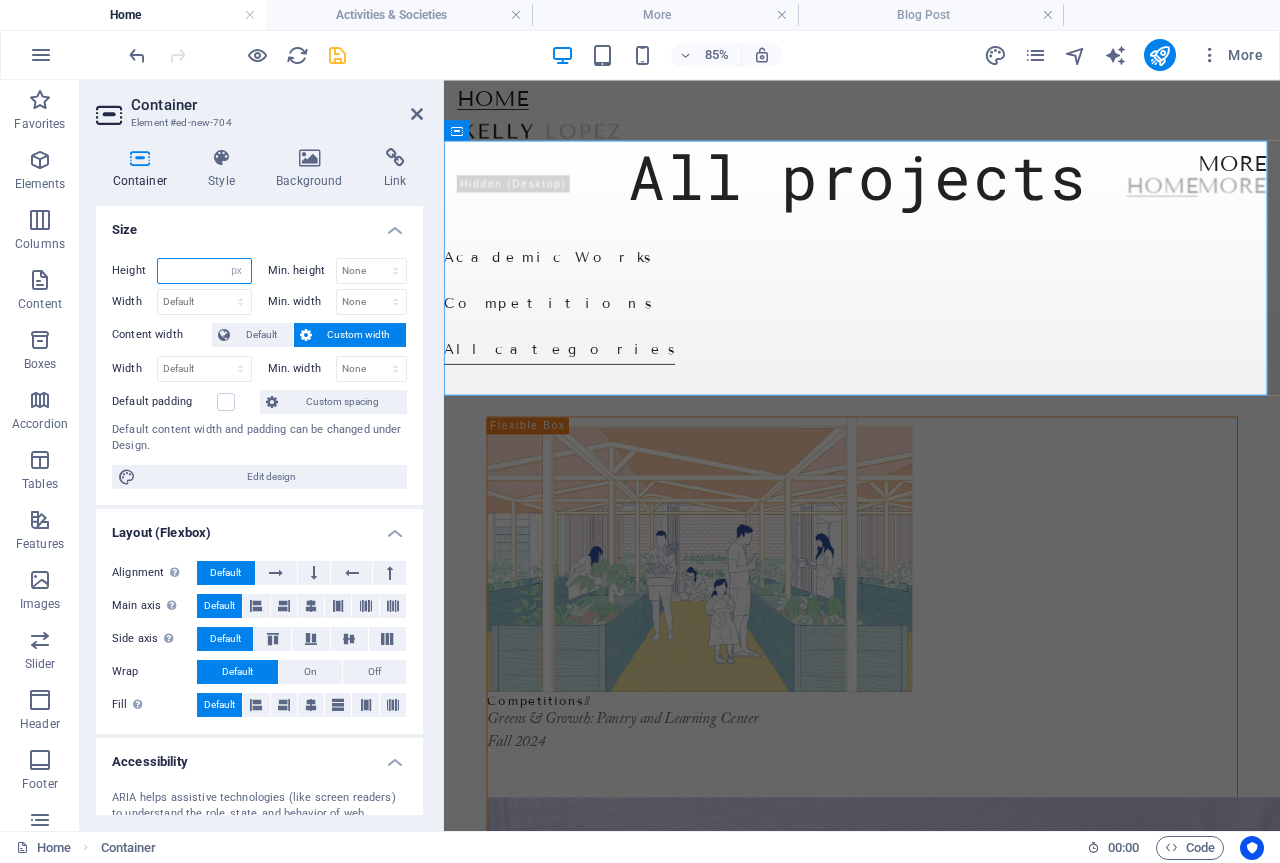 click on "Default px rem % vh vw" at bounding box center [237, 271] 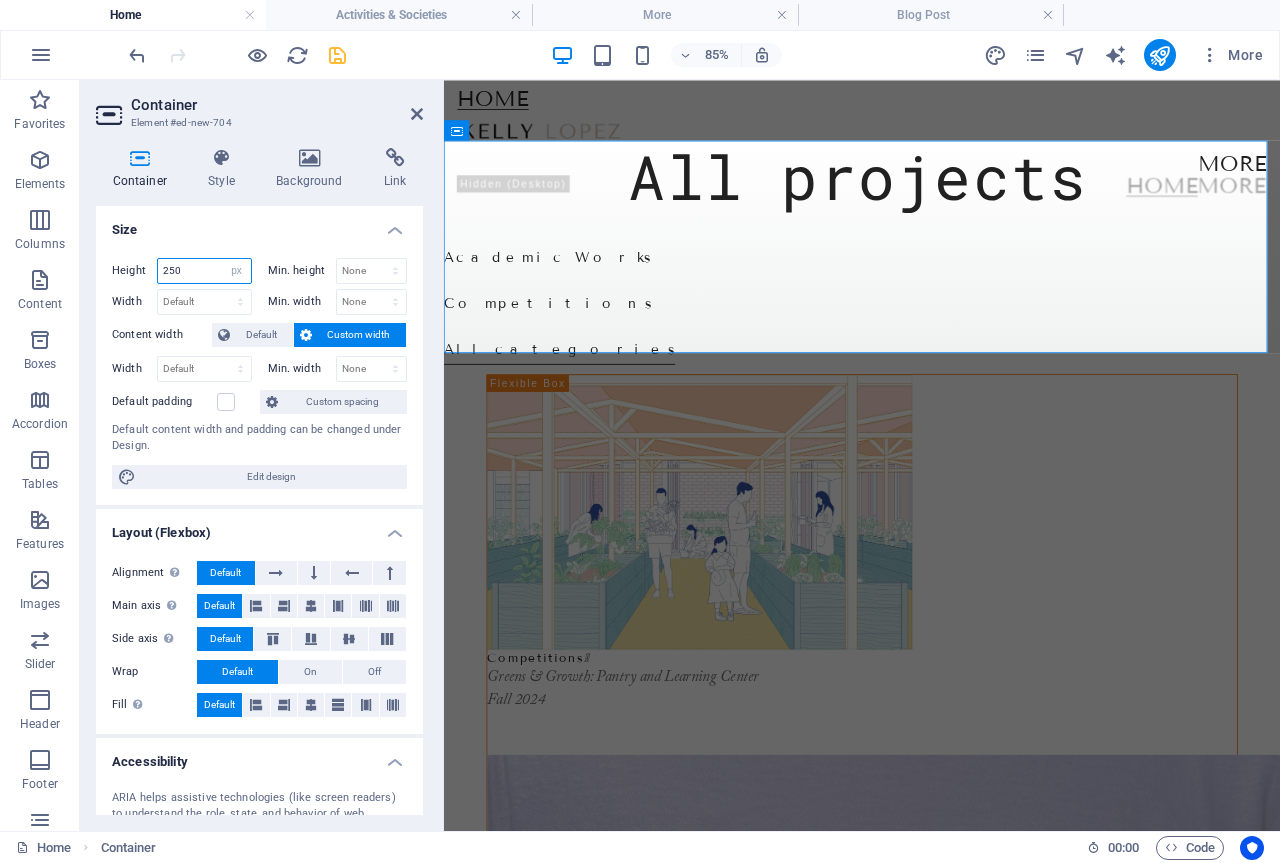 type on "250" 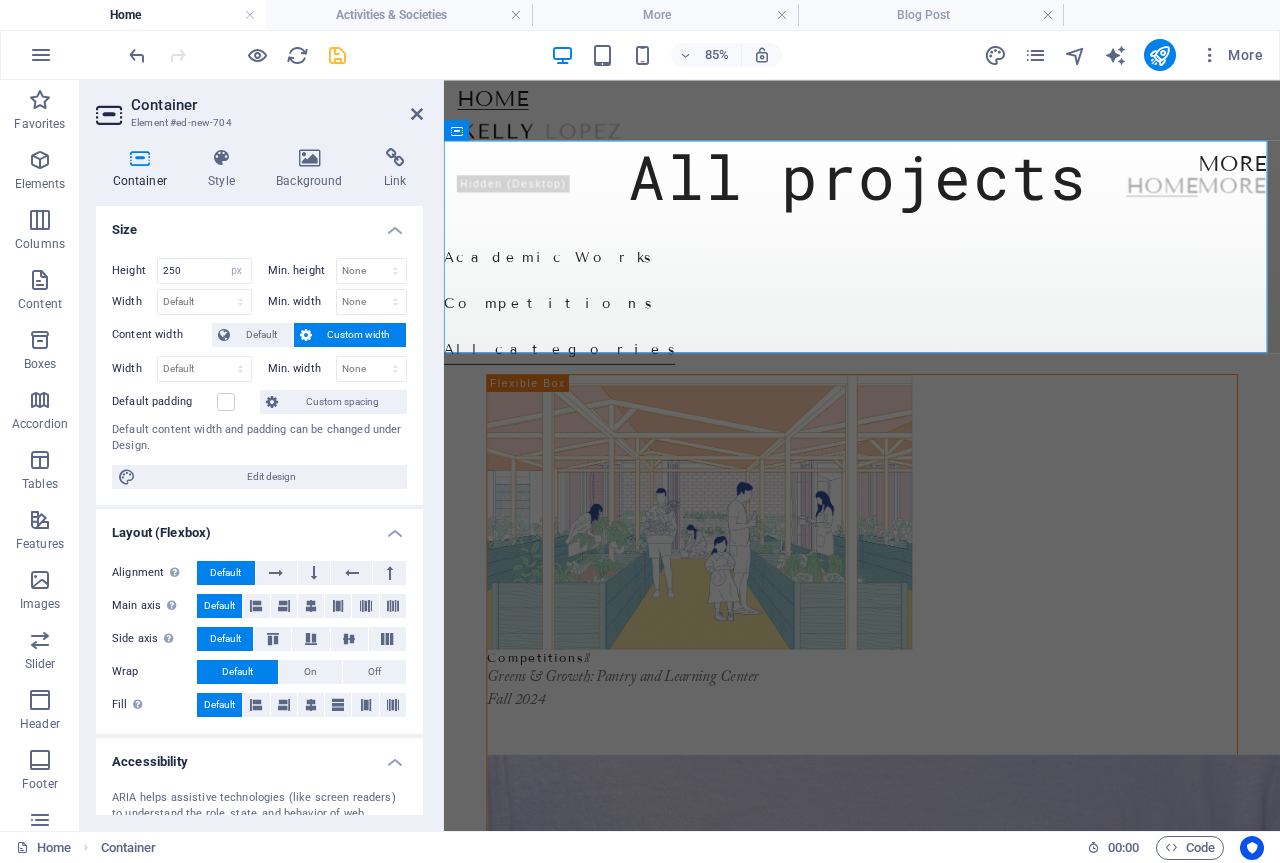 click on "Size" at bounding box center (259, 224) 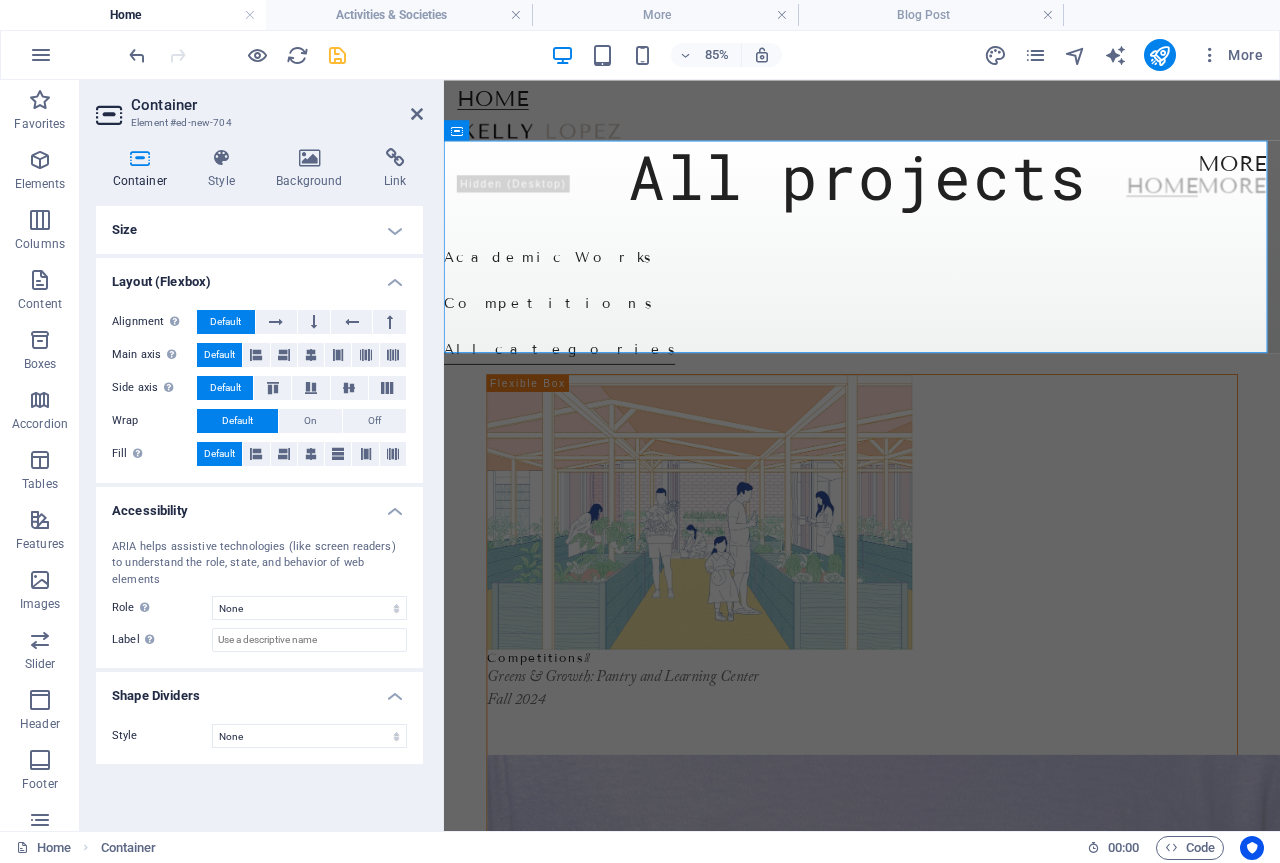 click on "Size" at bounding box center [259, 230] 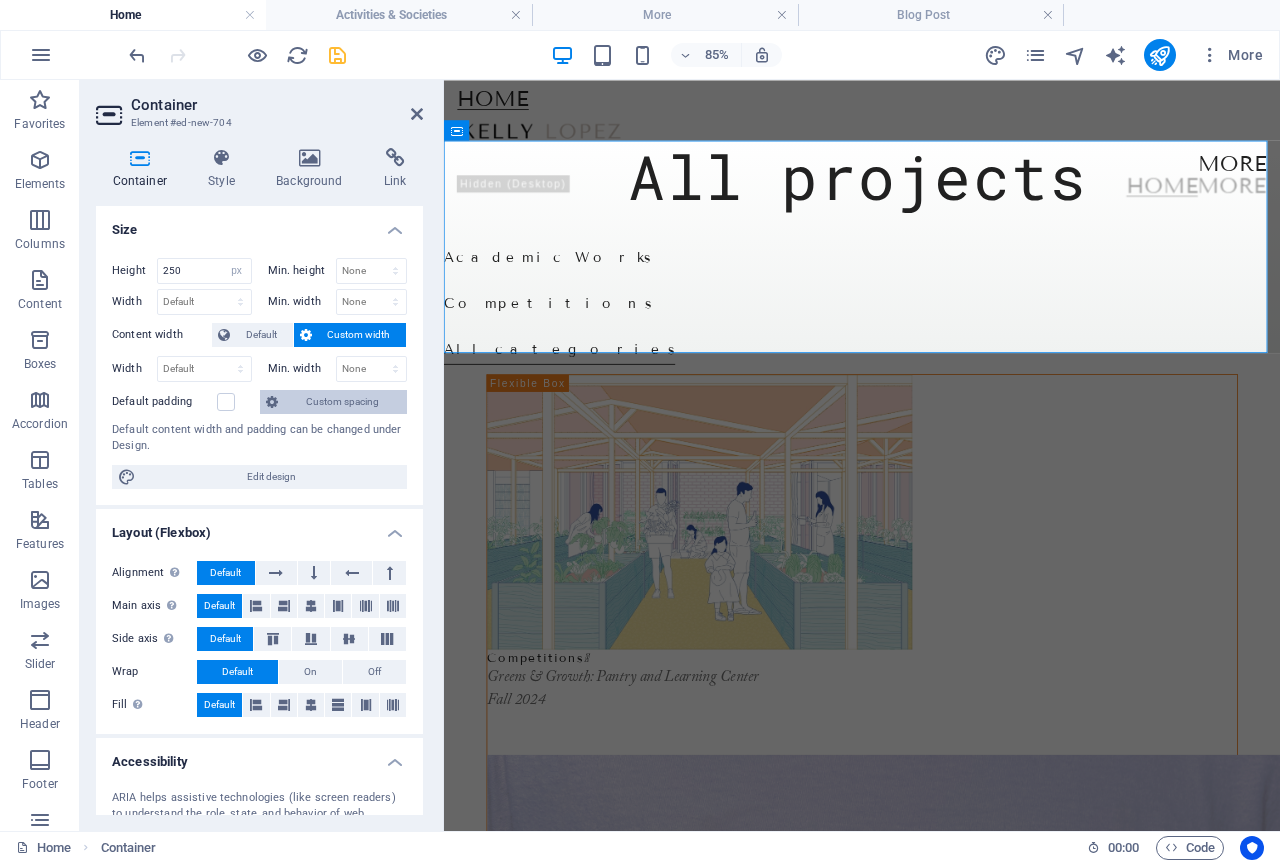 click at bounding box center (272, 402) 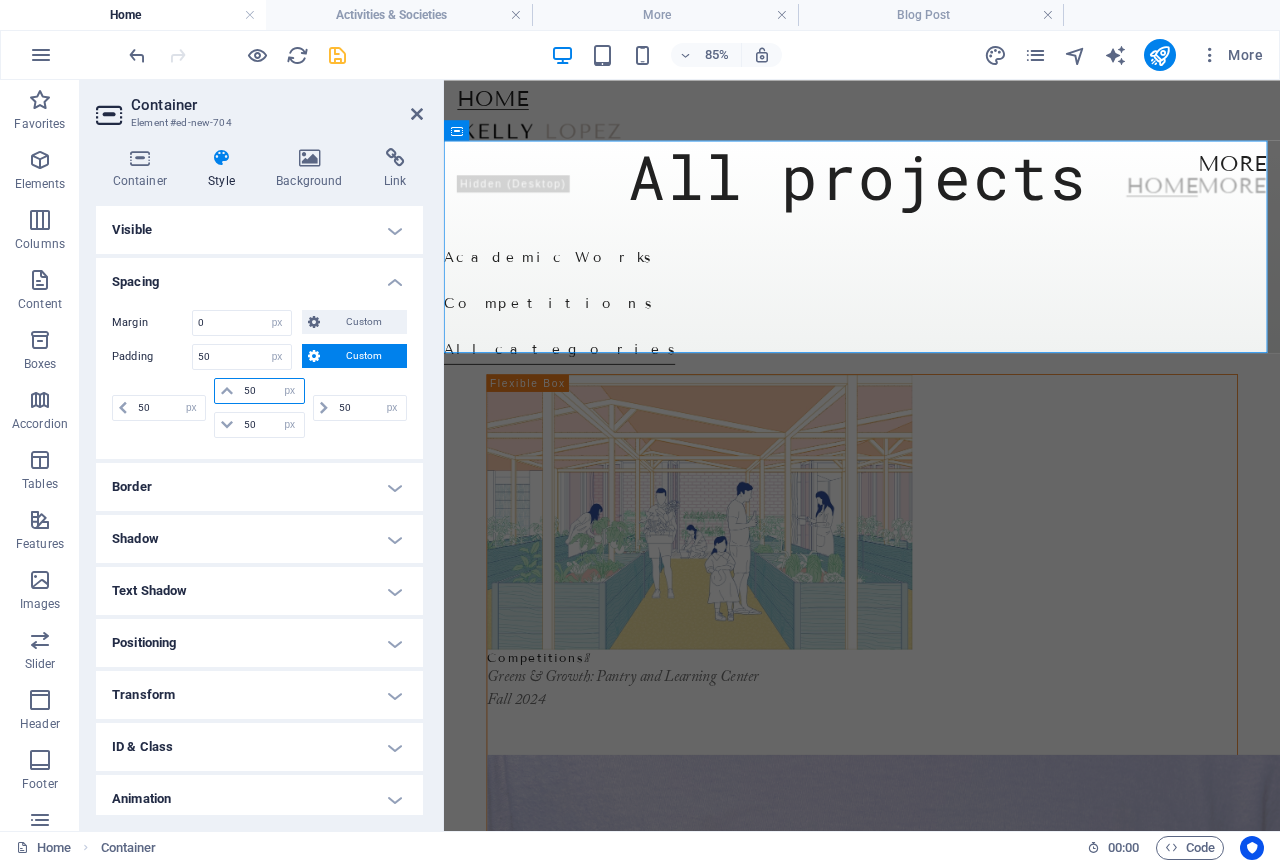 click on "50" at bounding box center (271, 391) 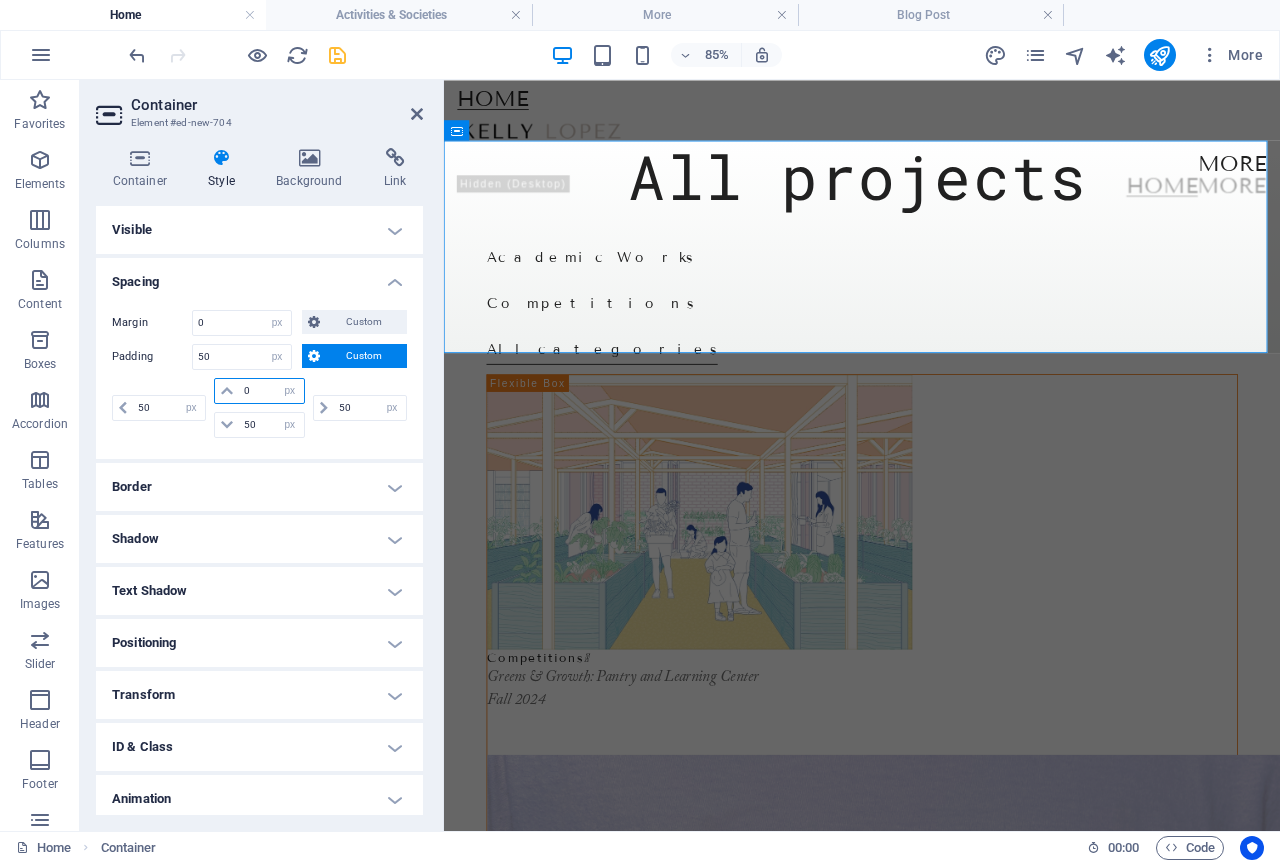 type 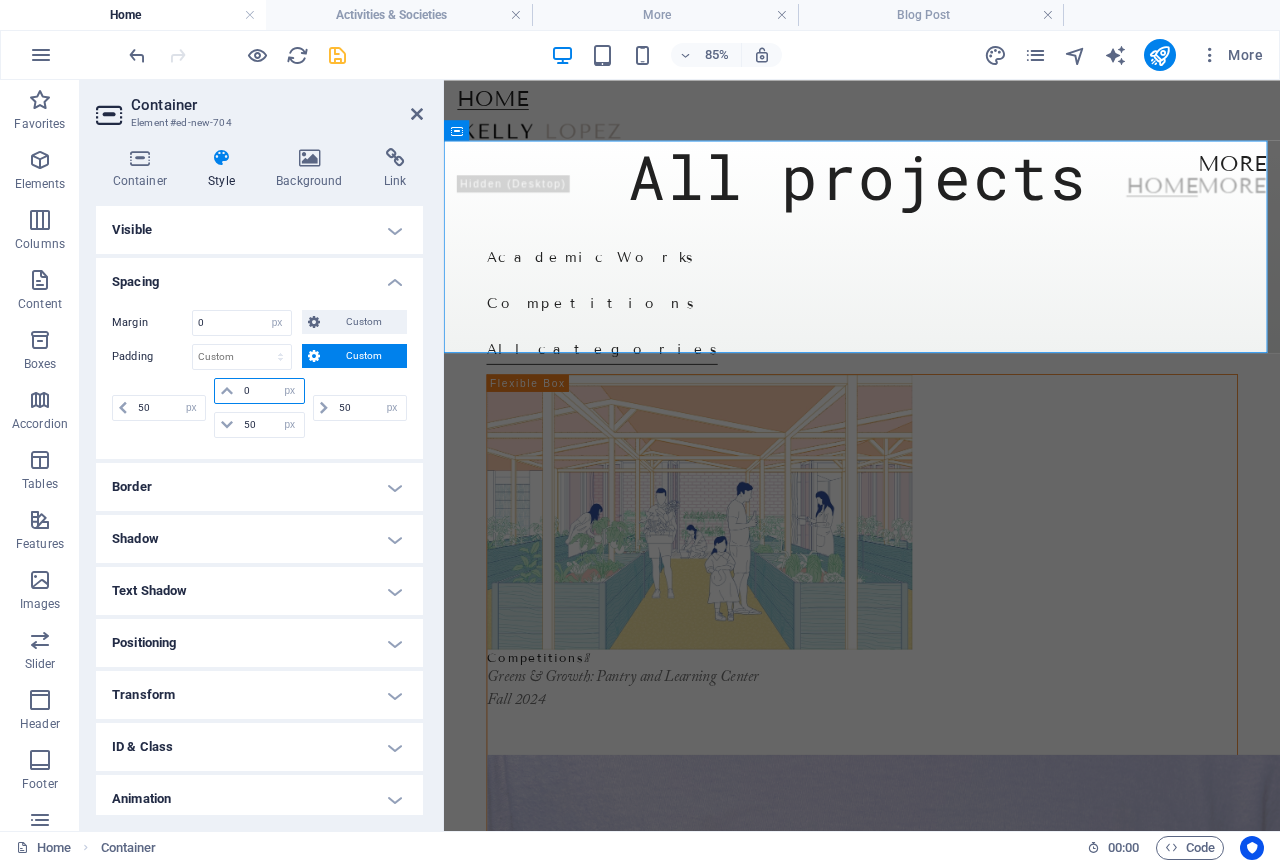 click on "0" at bounding box center (271, 391) 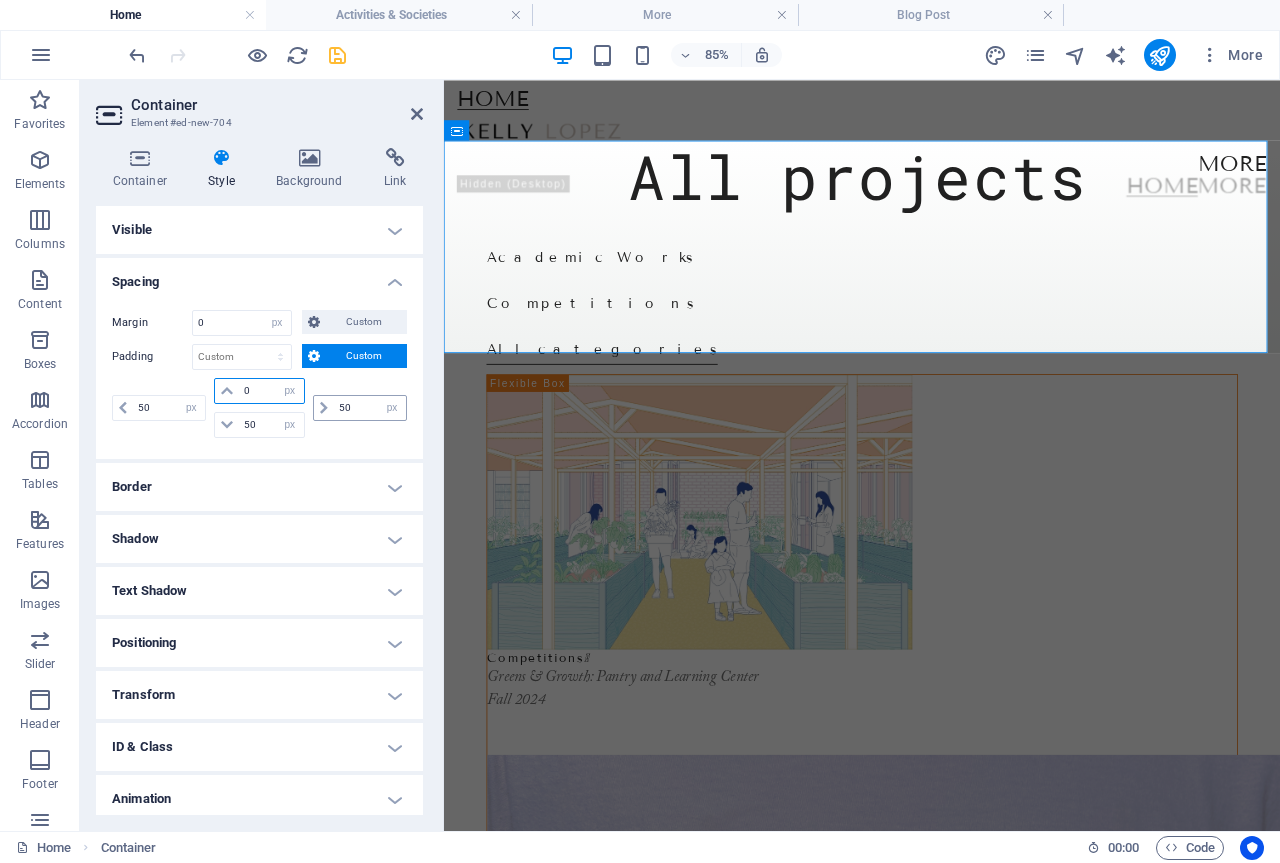 type on "50" 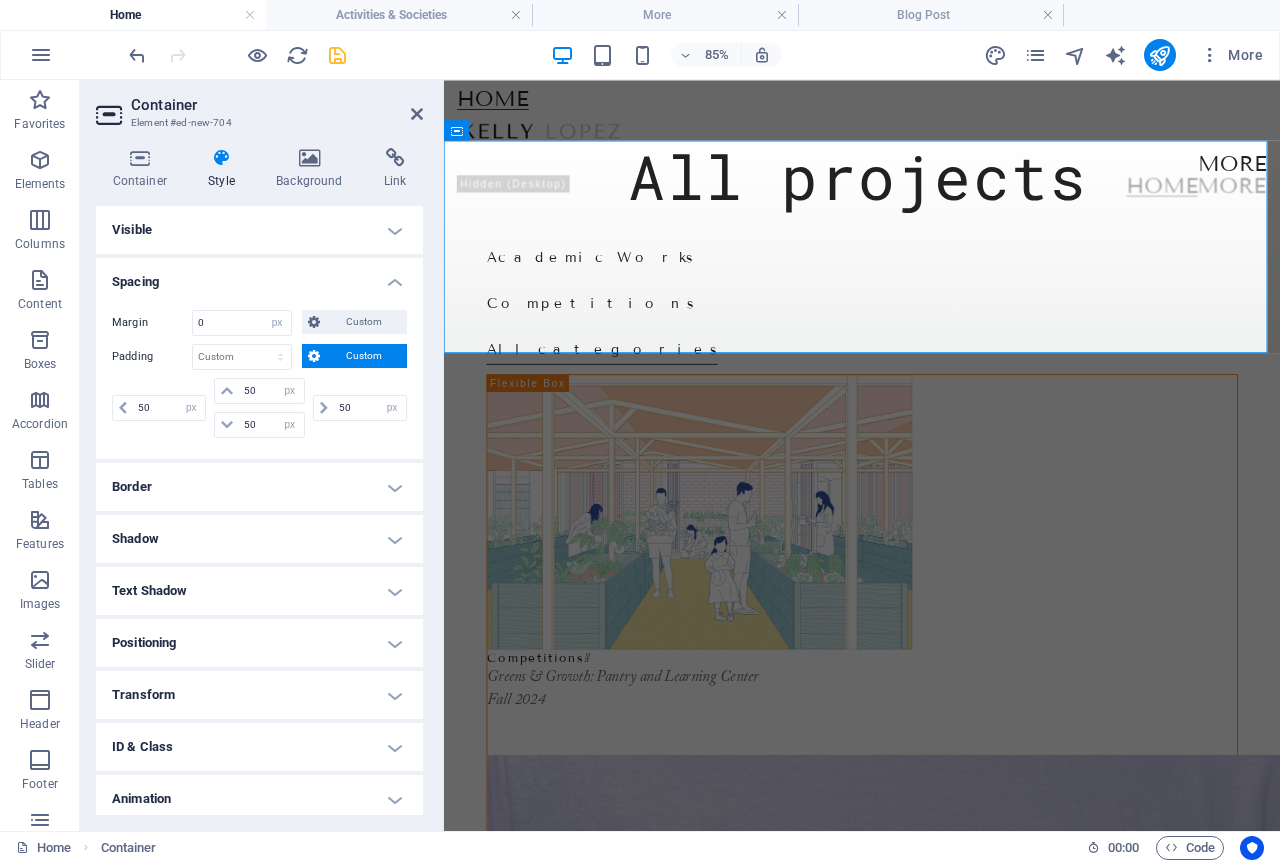 click on "50 px rem % vh vw" at bounding box center [358, 408] 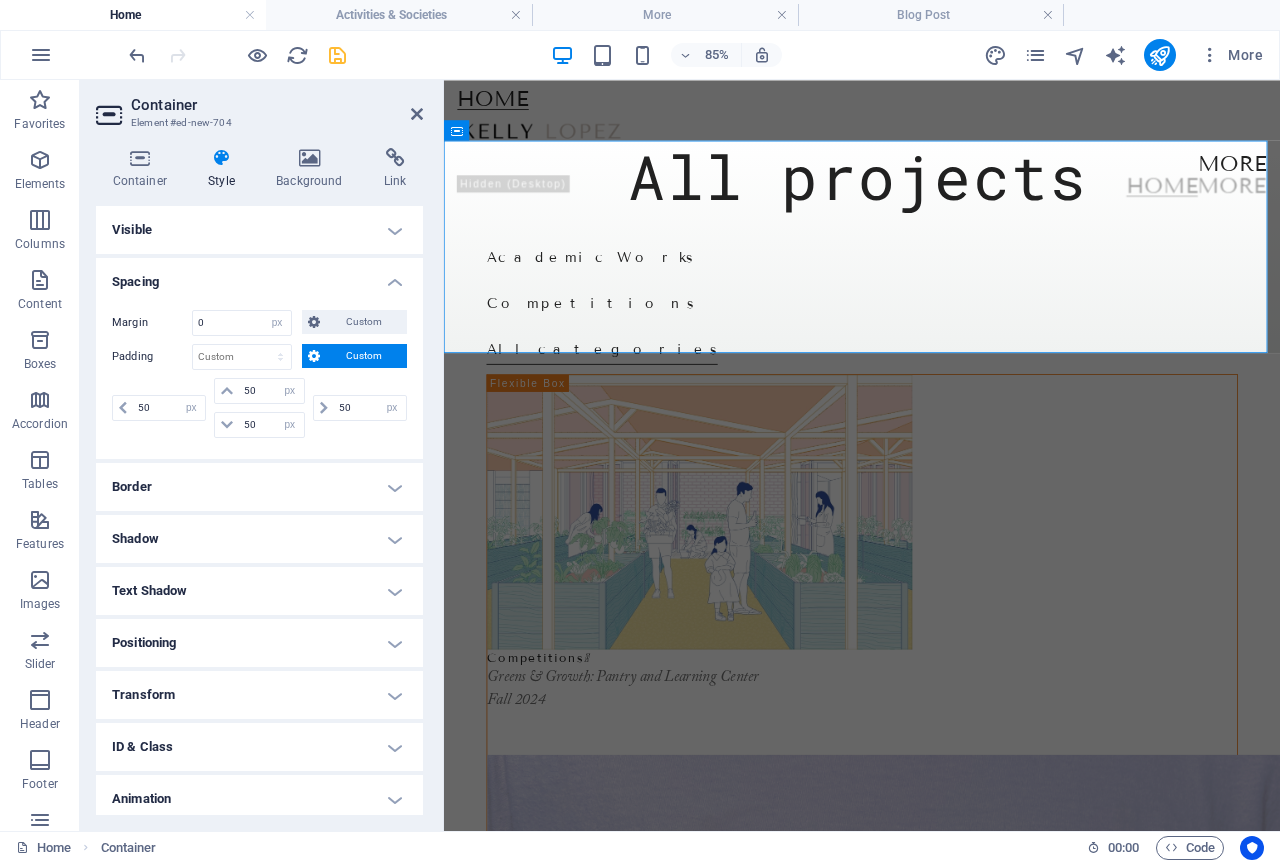 type on "50" 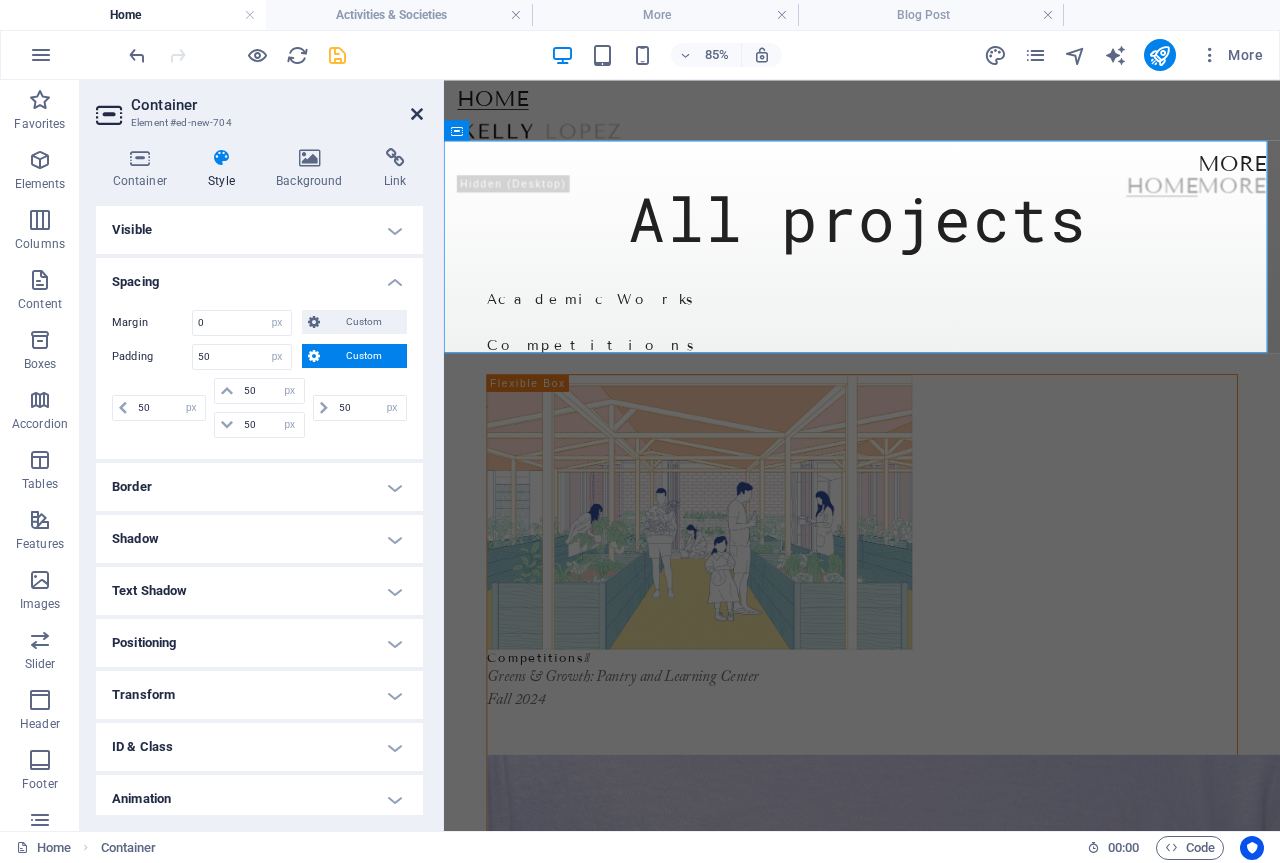 click at bounding box center [417, 114] 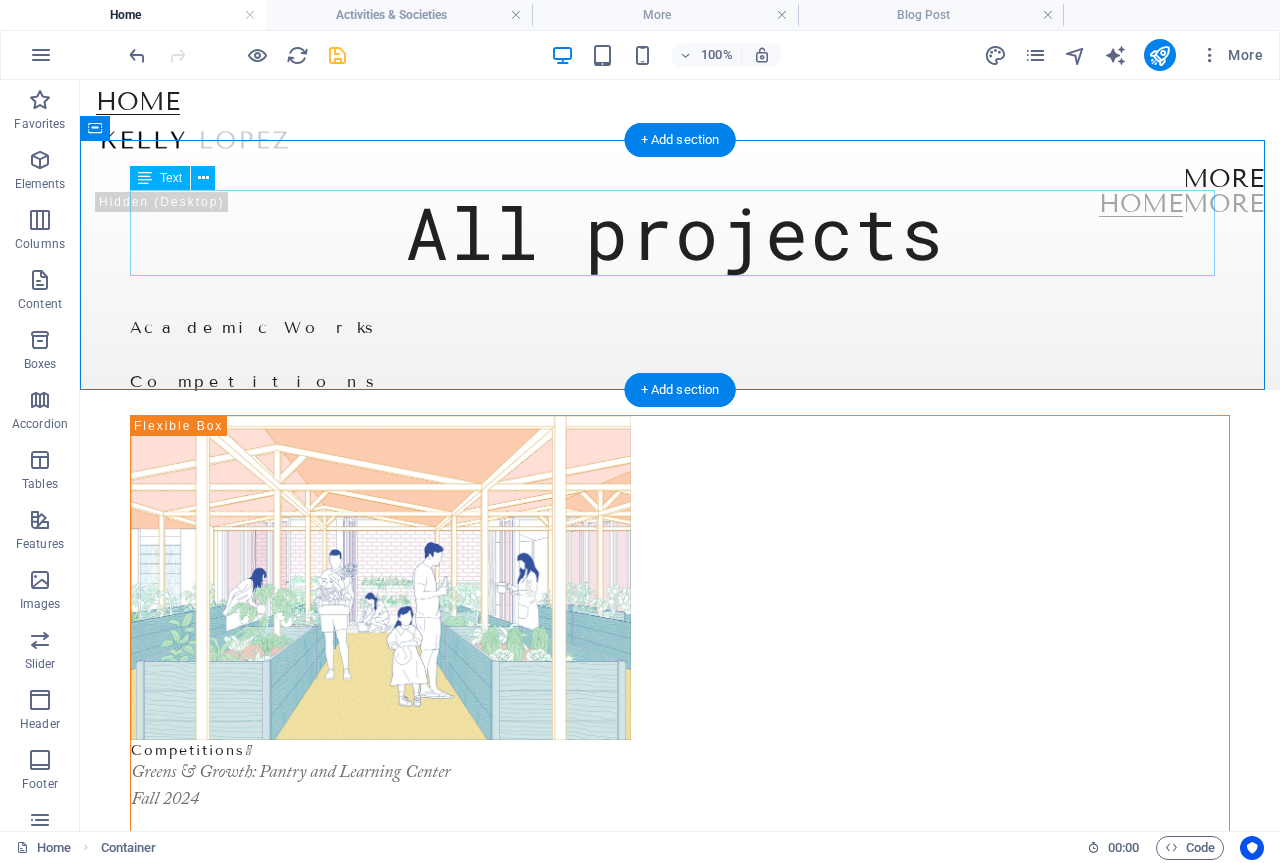 click on "All projects" at bounding box center (680, 233) 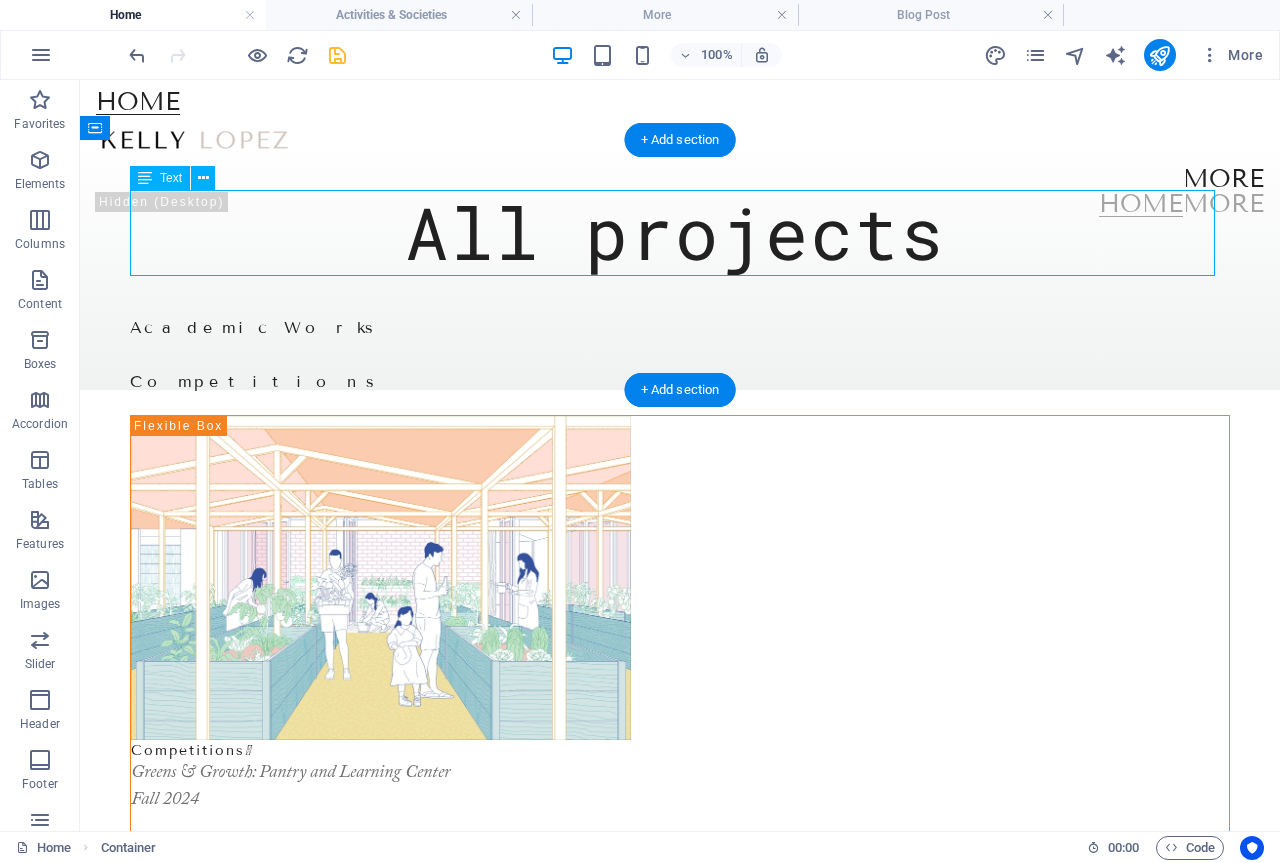 click on "All projects" at bounding box center (680, 233) 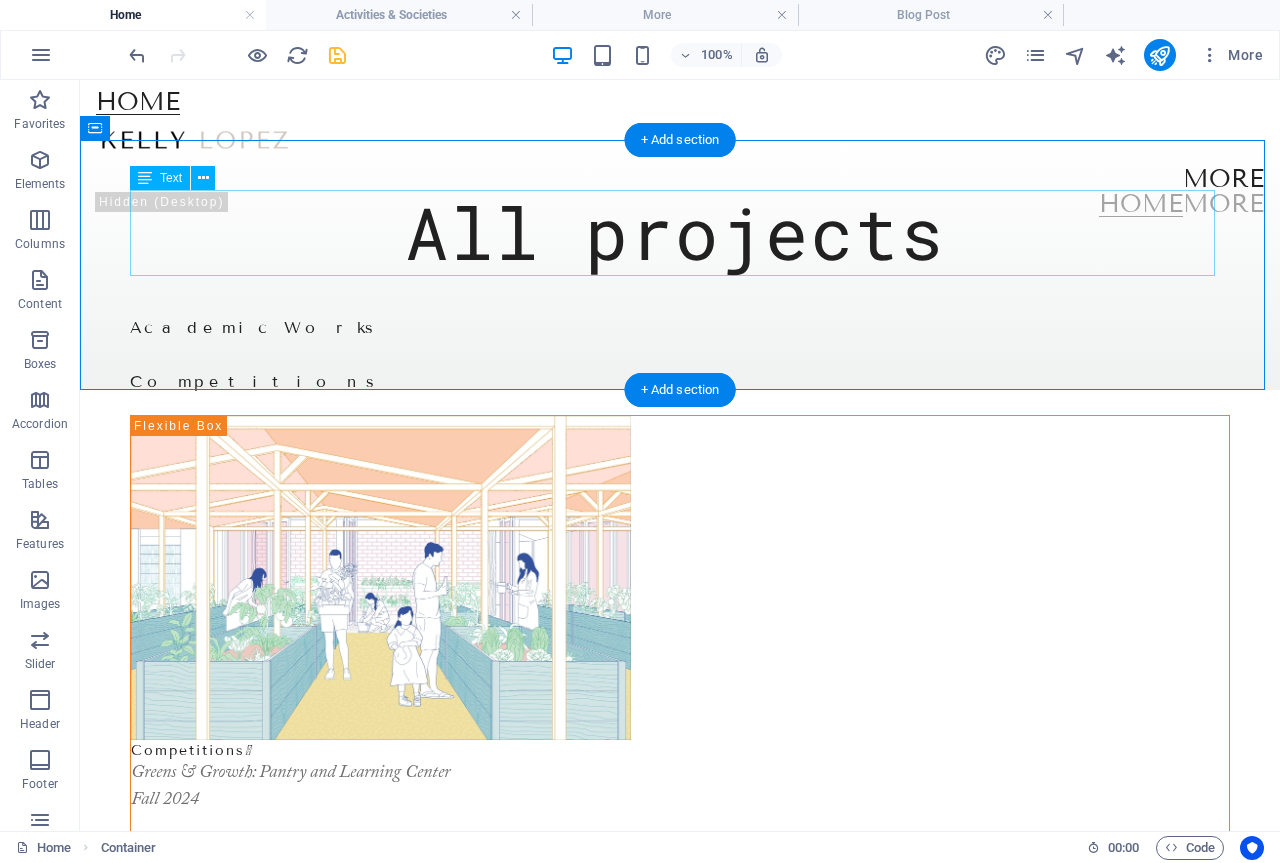 click on "All projects" at bounding box center (680, 233) 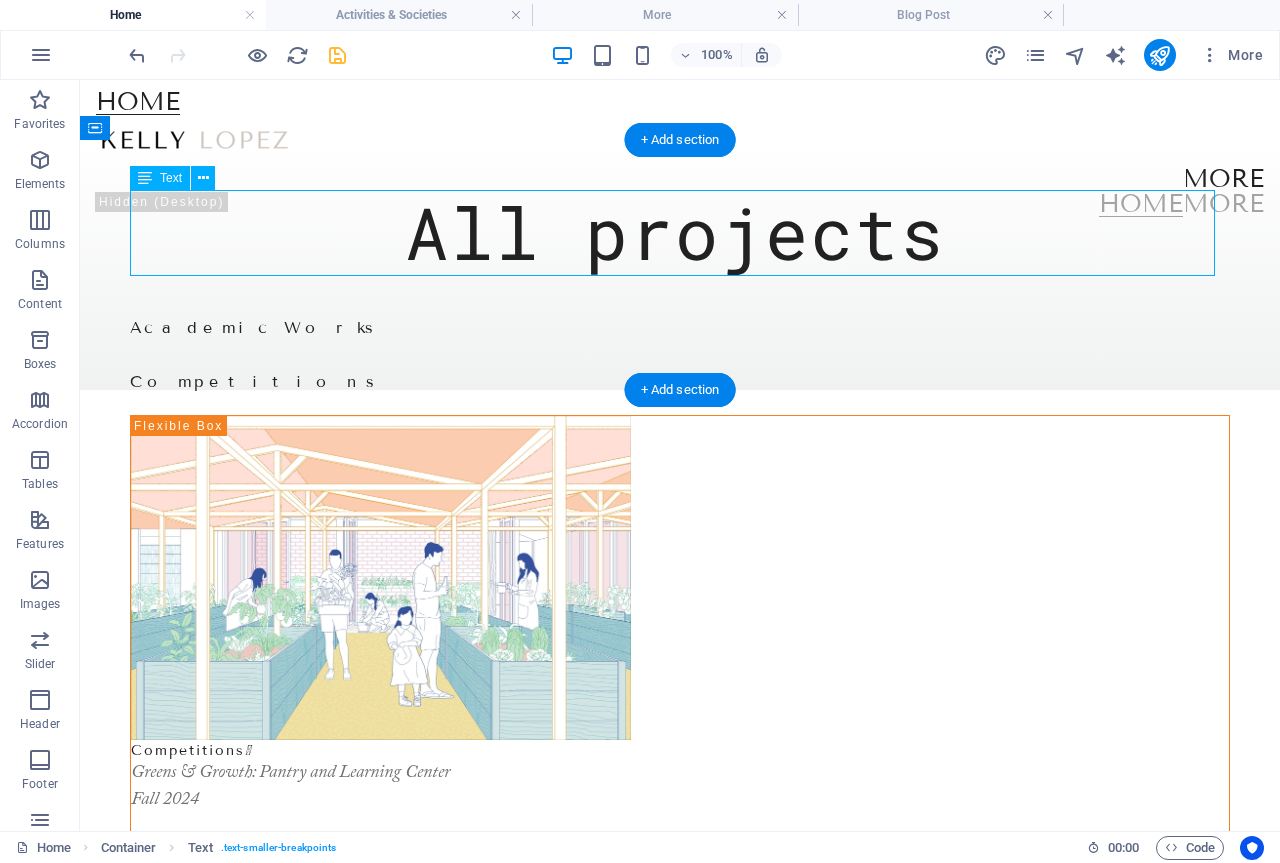 click on "All projects" at bounding box center [680, 233] 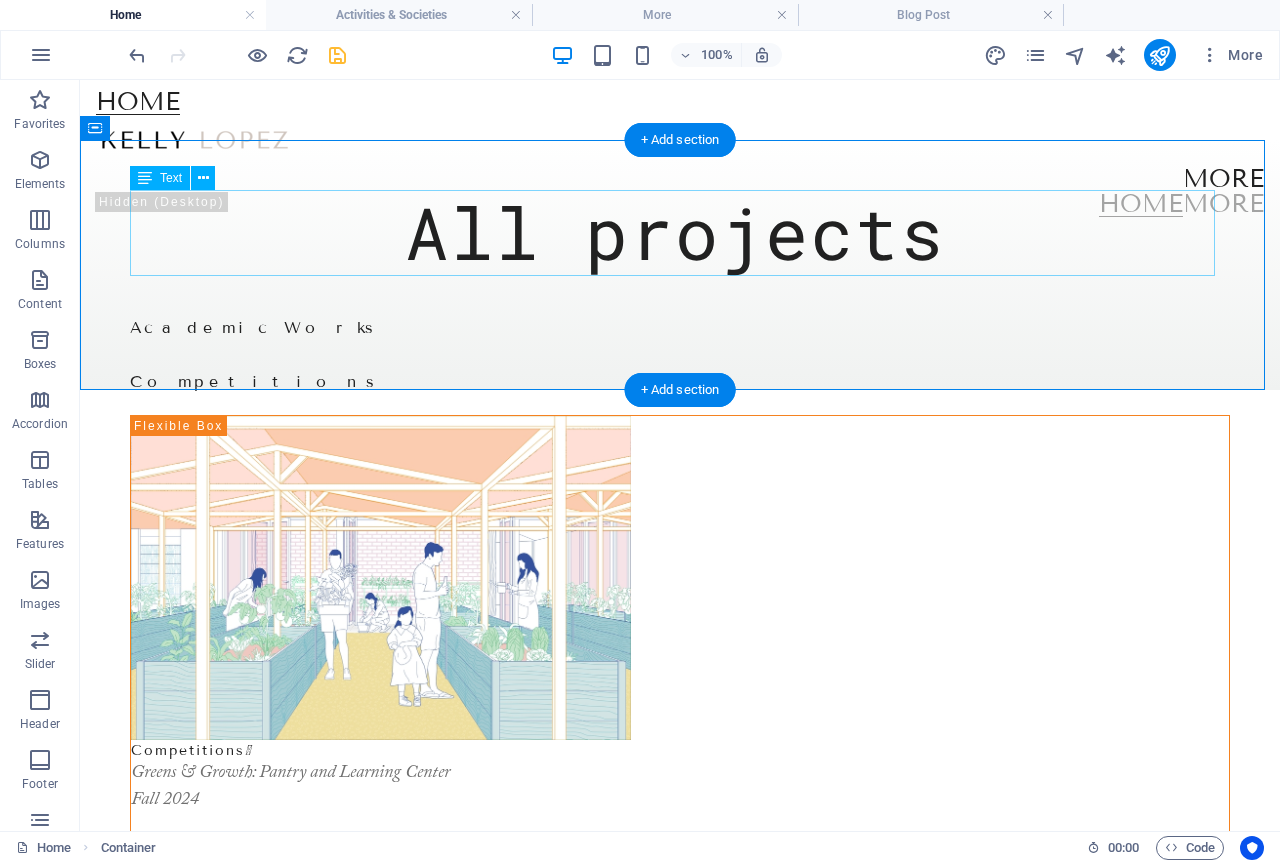 click on "All projects" at bounding box center (680, 233) 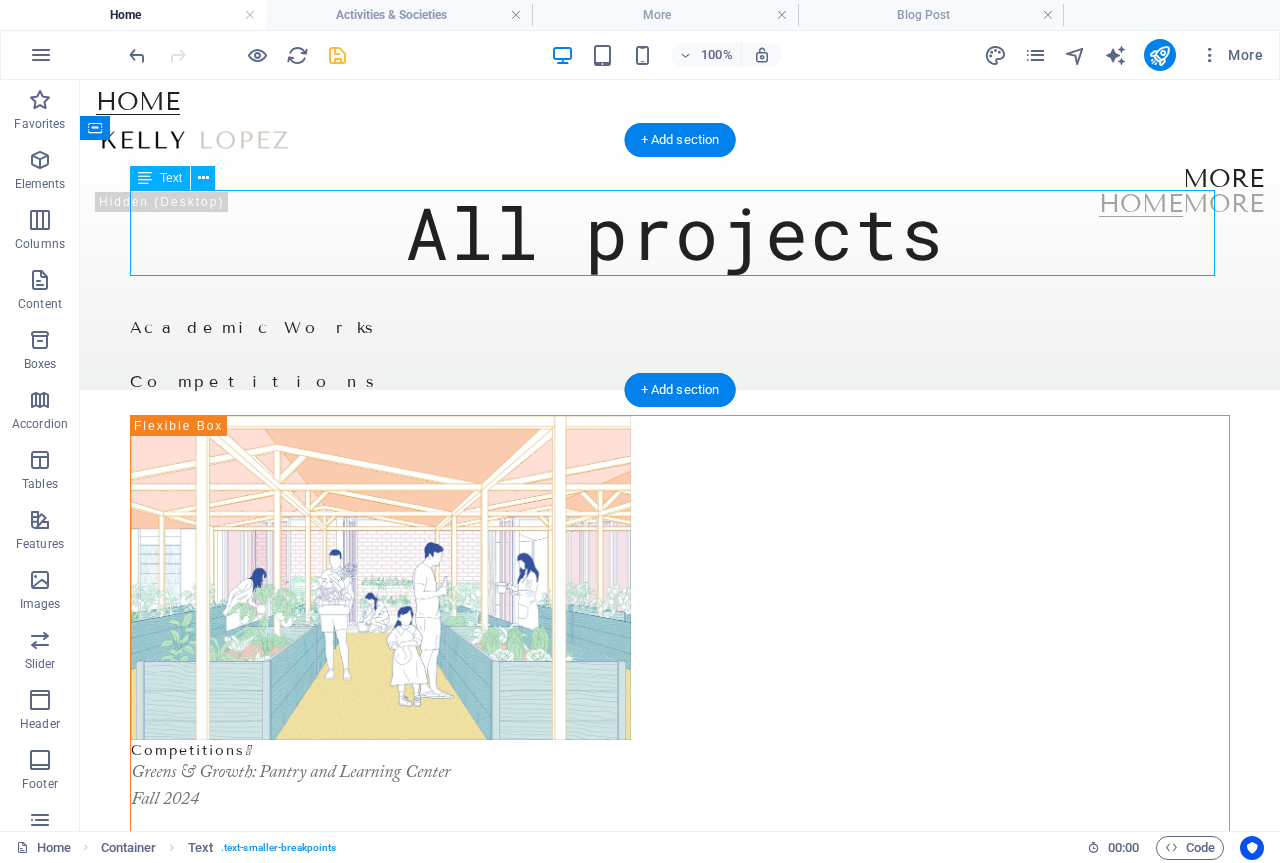 click on "All projects" at bounding box center (680, 233) 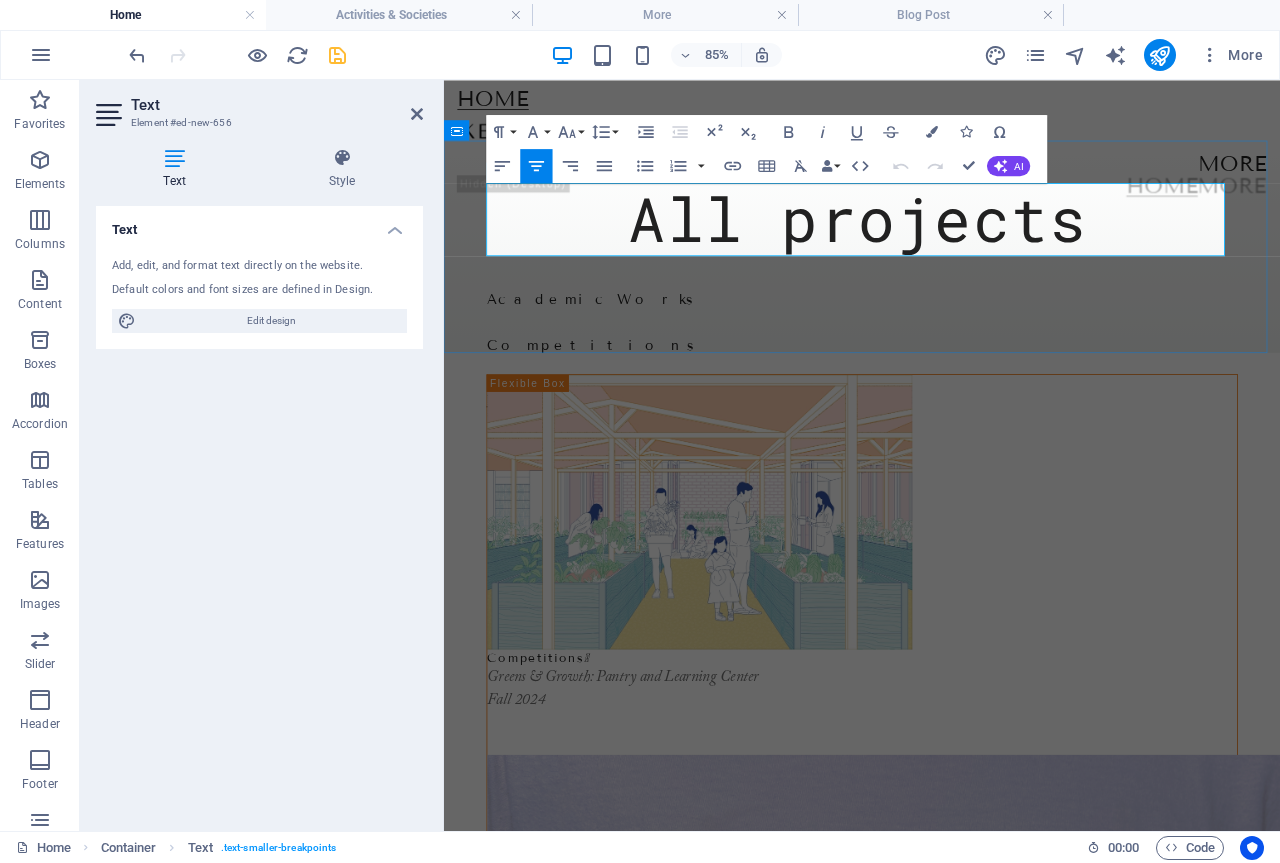 click on "All projects" at bounding box center [931, 243] 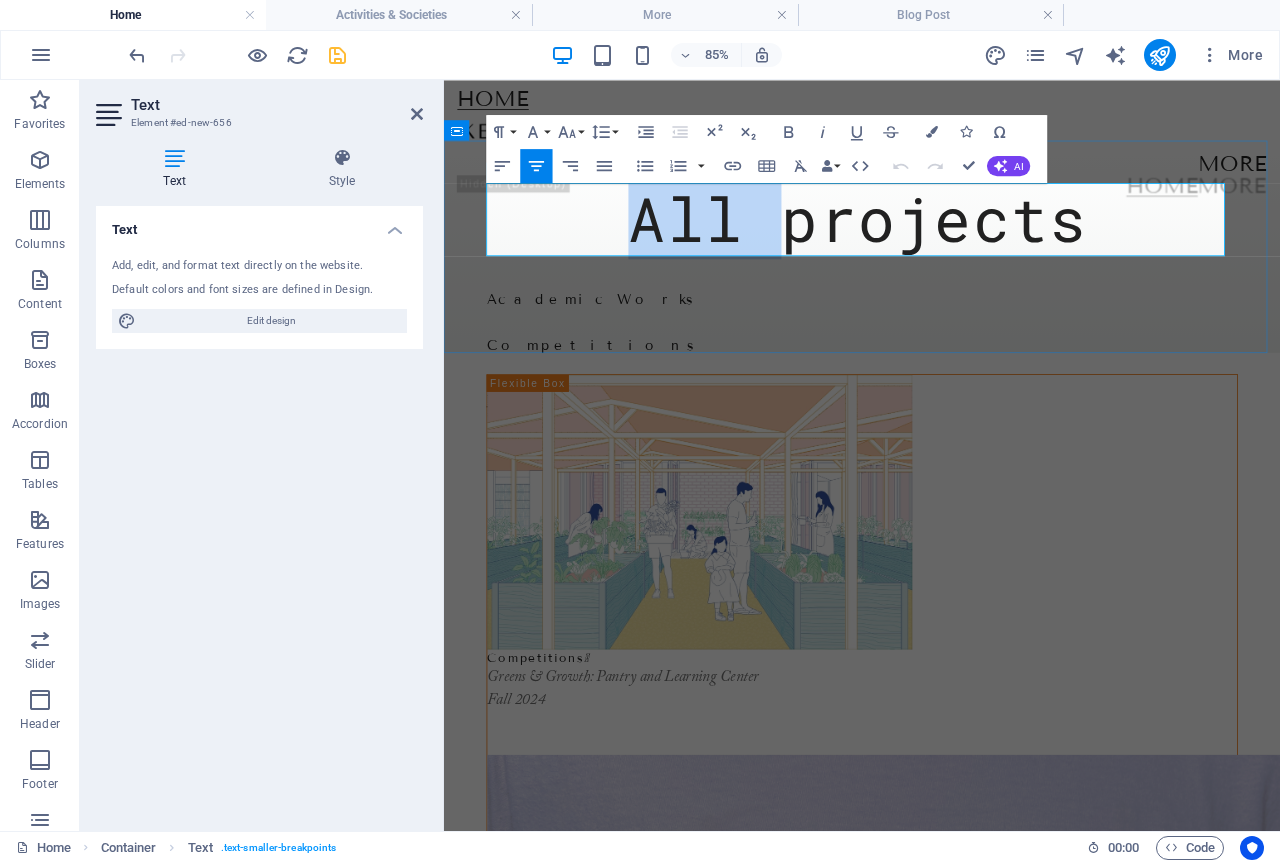 click on "All projects" at bounding box center [931, 243] 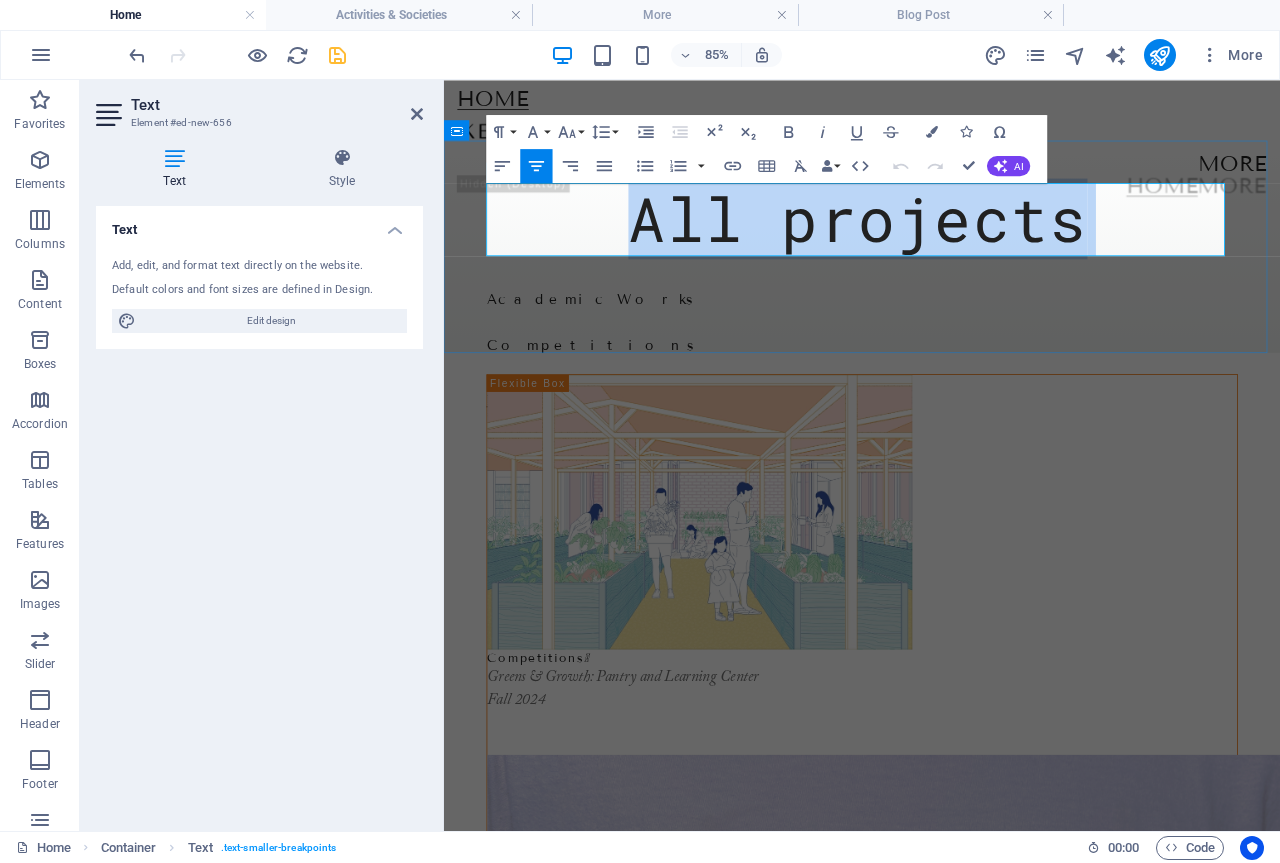click on "All projects" at bounding box center (931, 243) 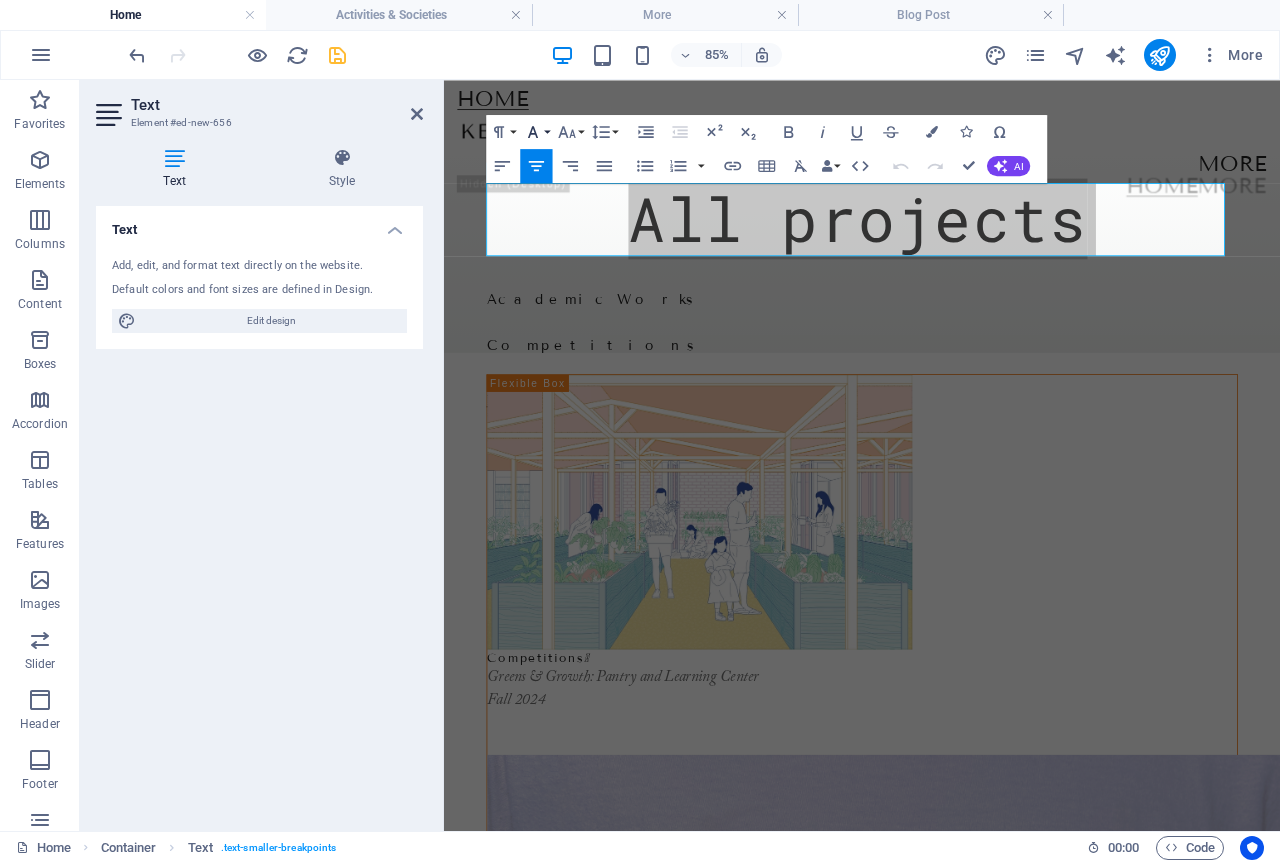 click on "Font Family" at bounding box center (537, 132) 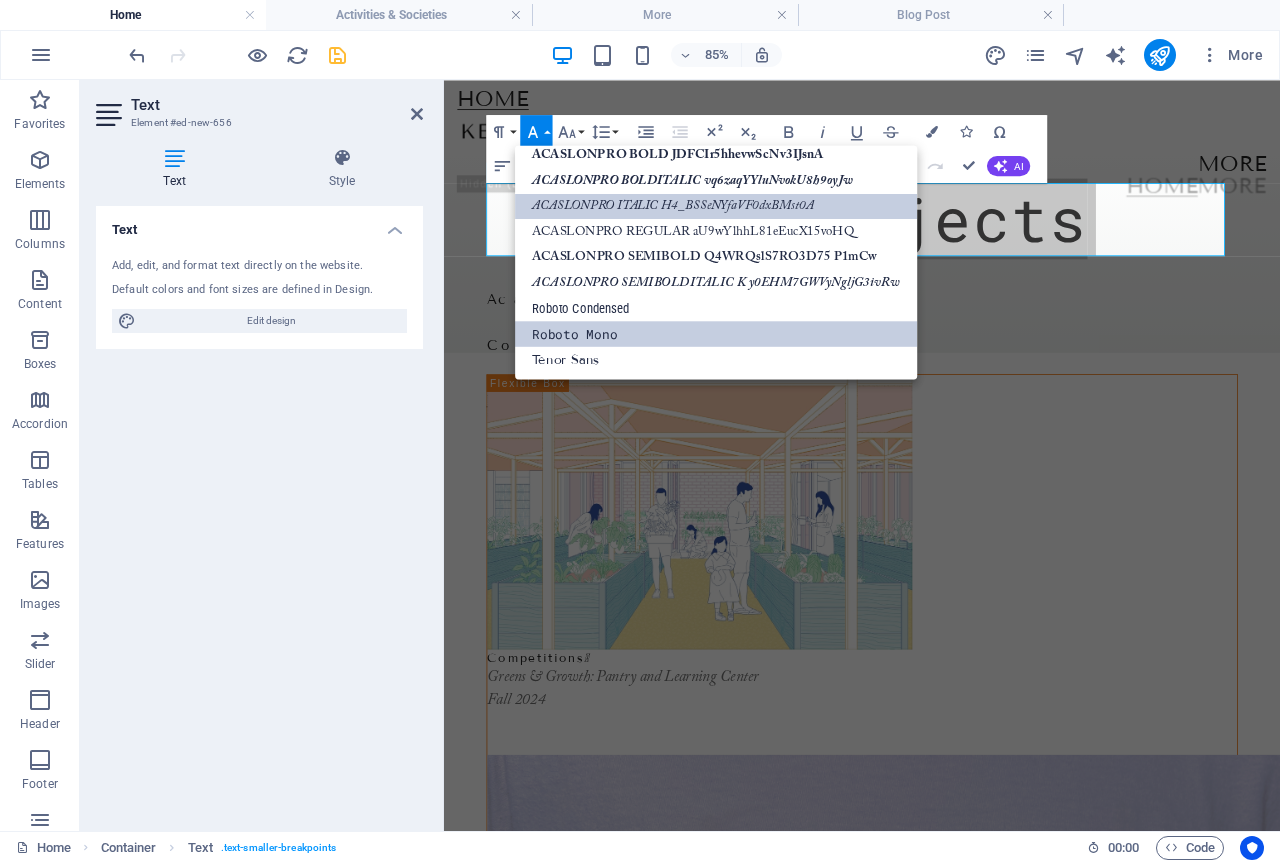 scroll, scrollTop: 191, scrollLeft: 0, axis: vertical 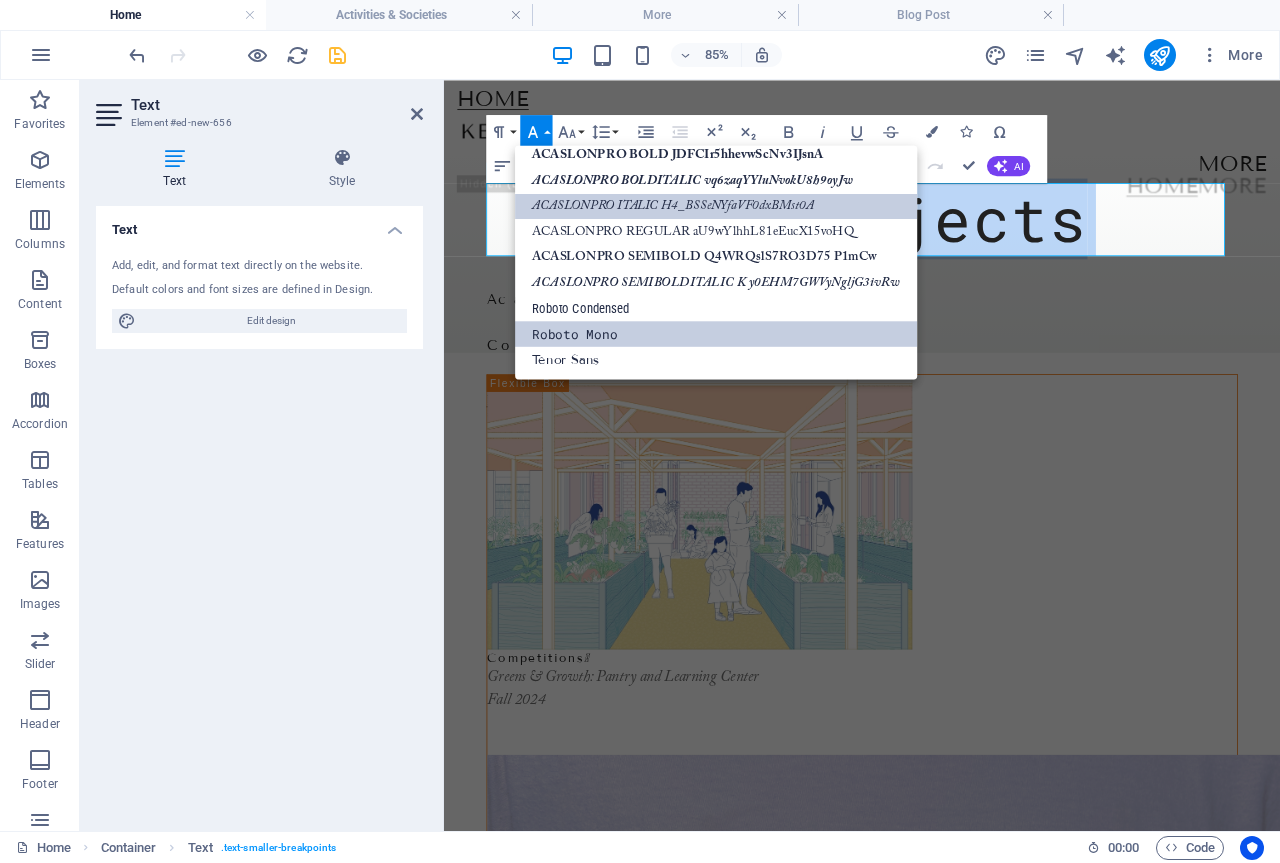 click on "ACASLONPRO ITALIC H4_BSSeNYfaVF0dxBMst0A" at bounding box center (716, 206) 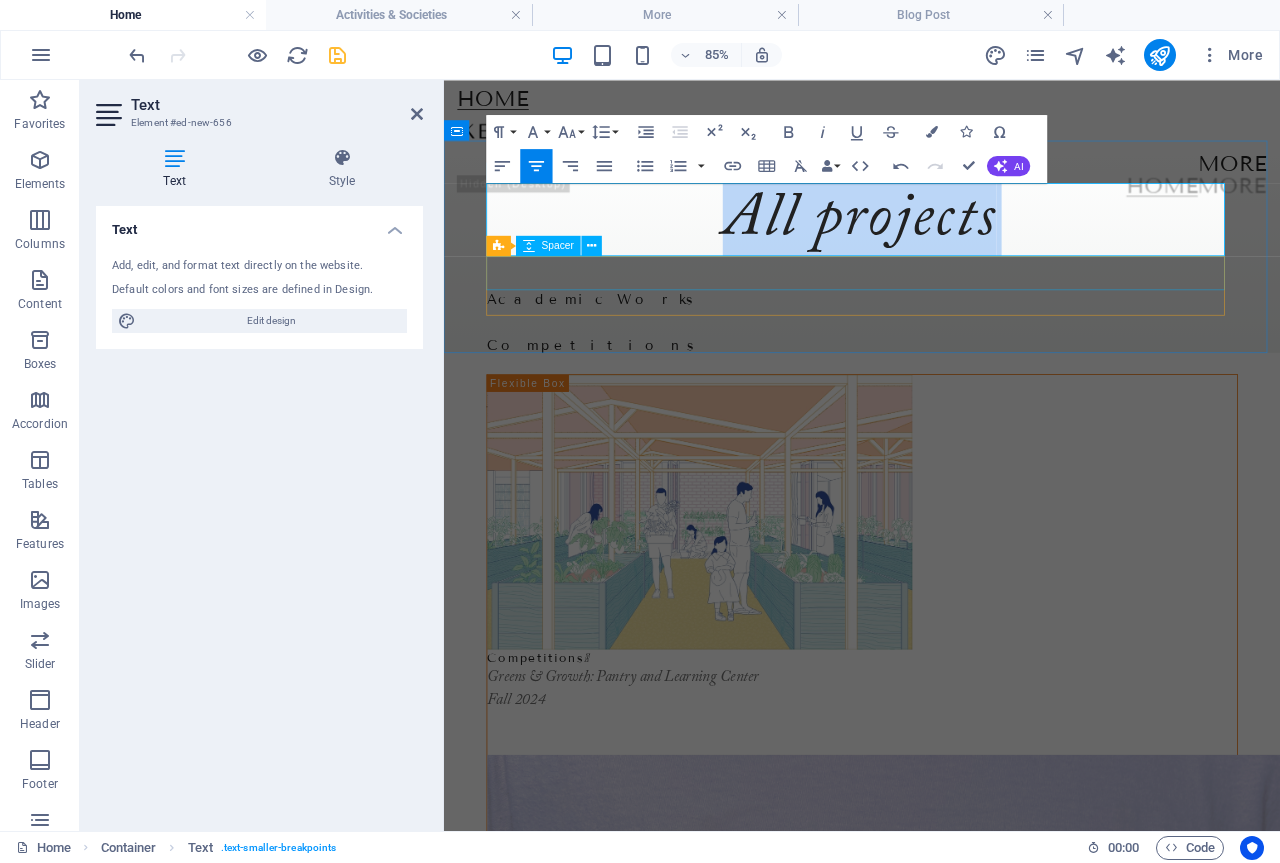 type 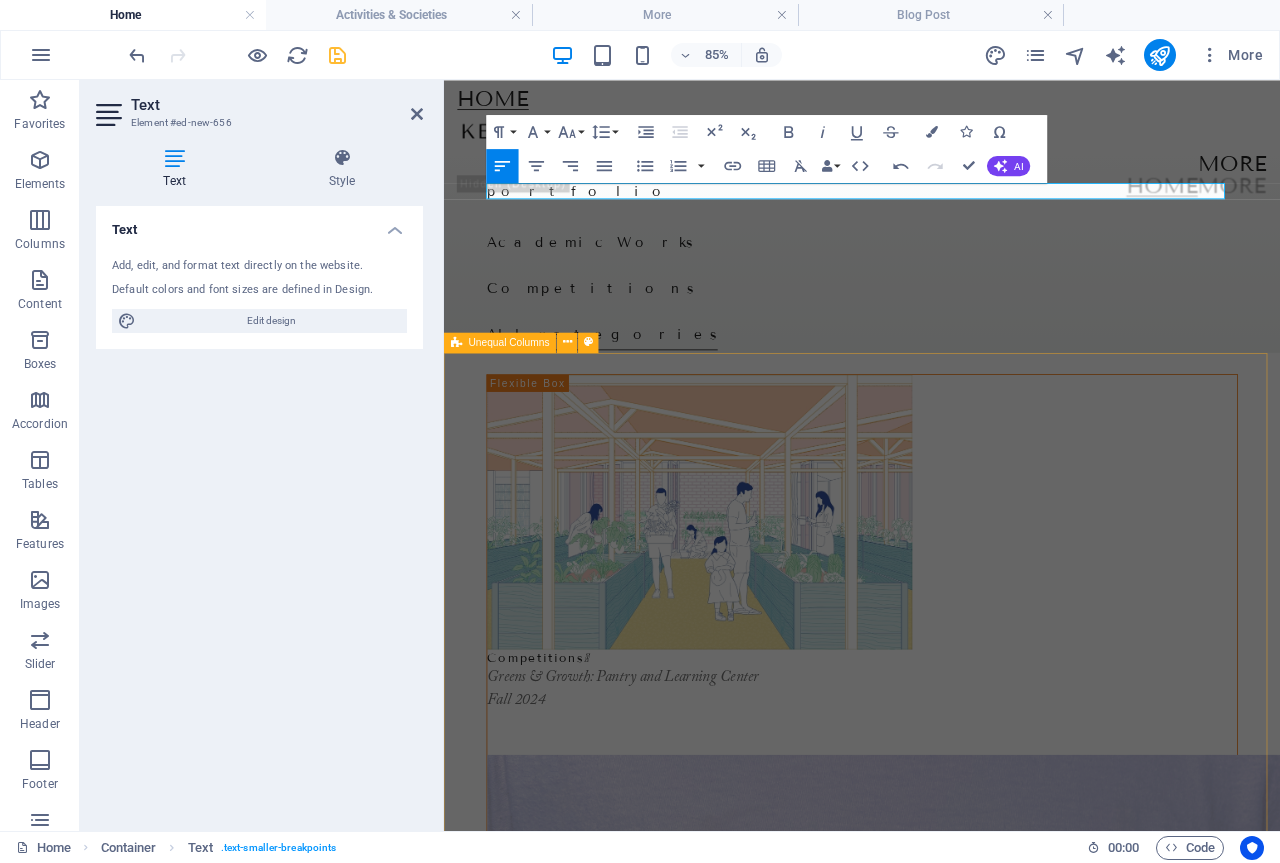 click on "Competitions  <span class="icon">❱</span> Greens & Growth: Pantry and Learning Center Fall 2024 Competitions  <span class="icon">❱</span> Module  Magazine | Issue 01 Academic Works  <span class="icon">❱</span> Forest for Living Academic Works   <span class="icon">❱</span> Surface Encounters" at bounding box center (936, 1853) 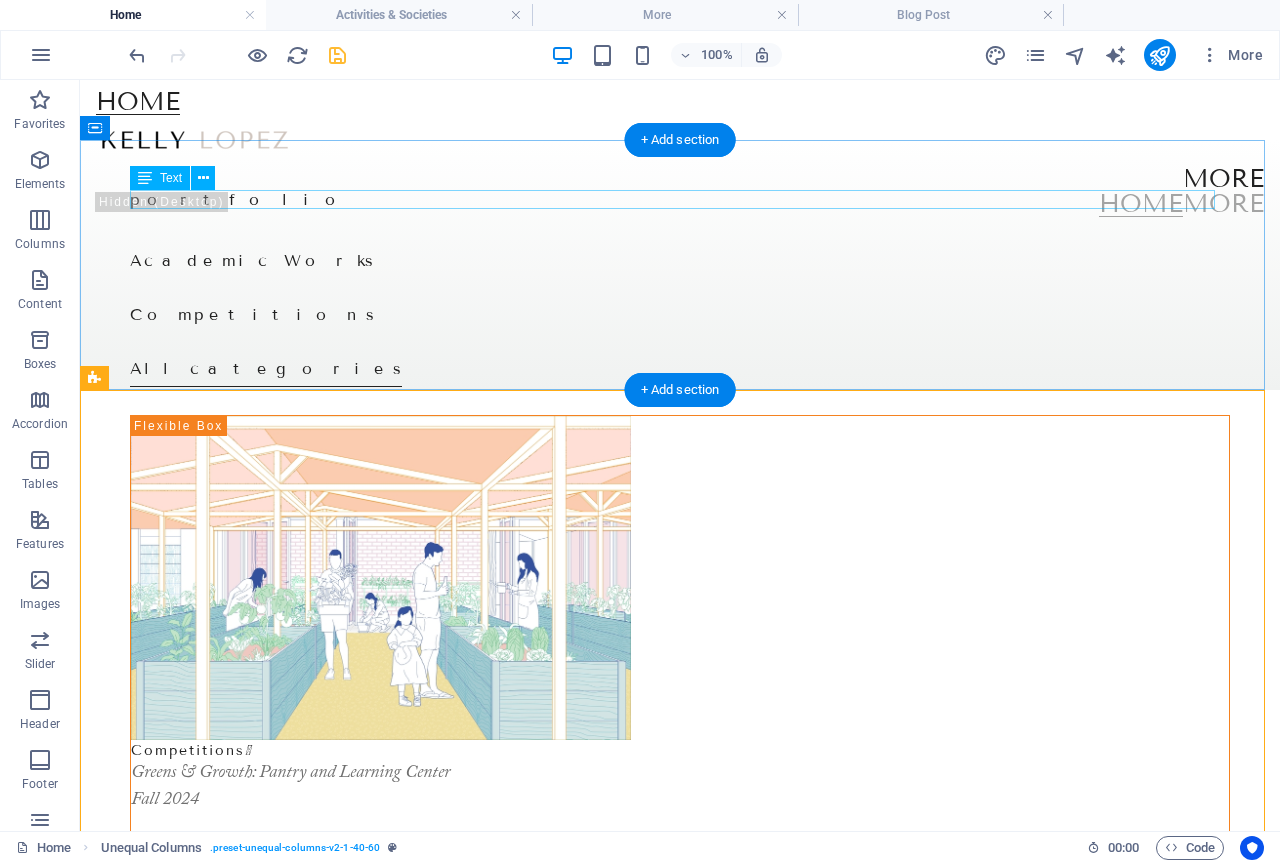 click on "portfolio" at bounding box center [680, 199] 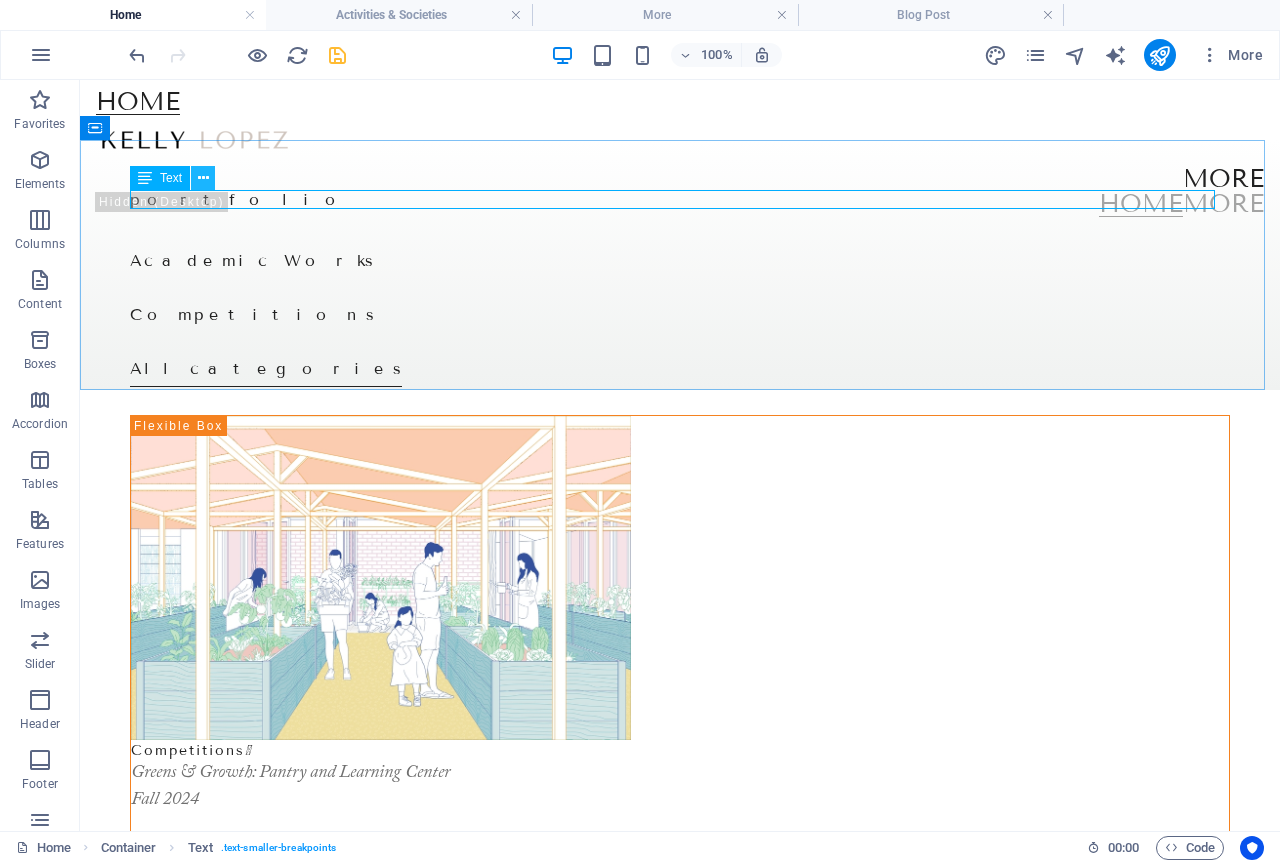 click at bounding box center (203, 178) 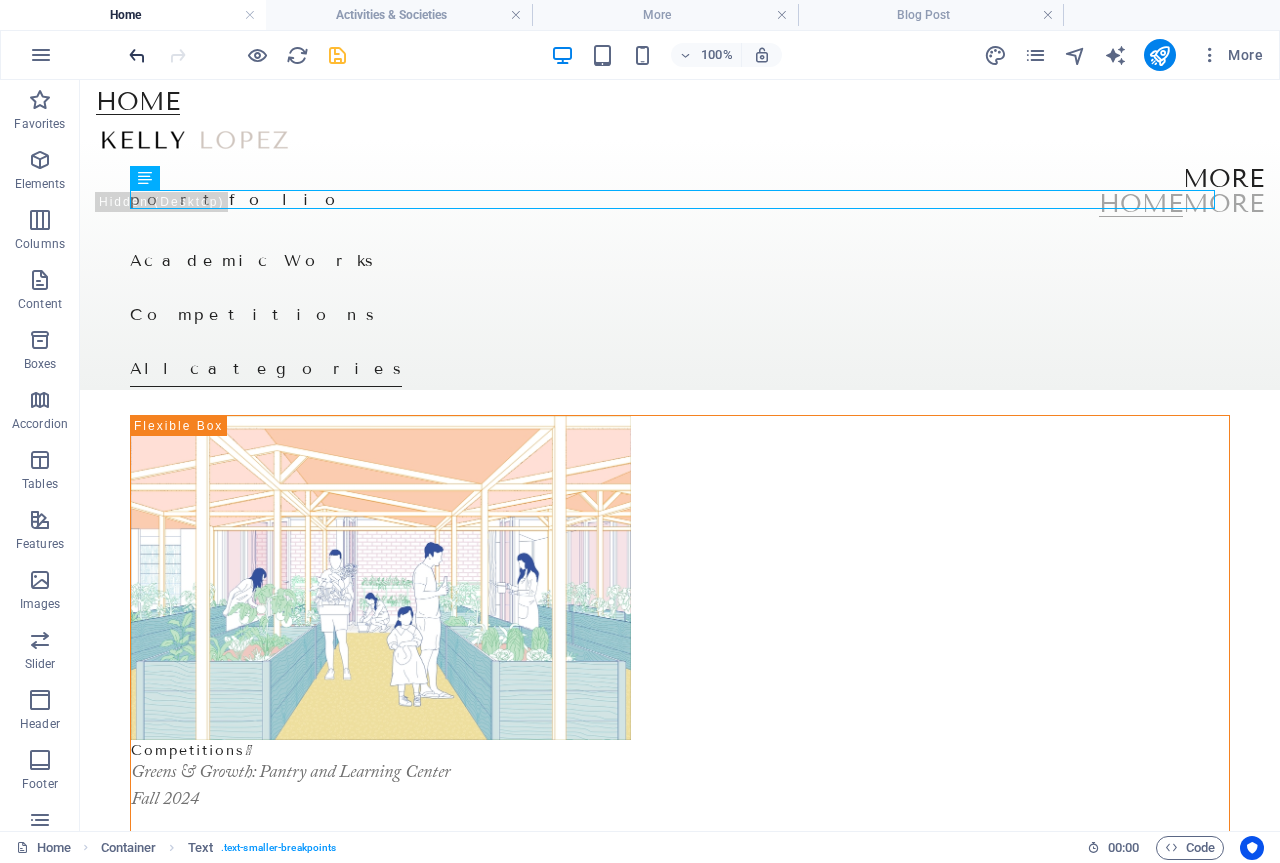 click at bounding box center [137, 55] 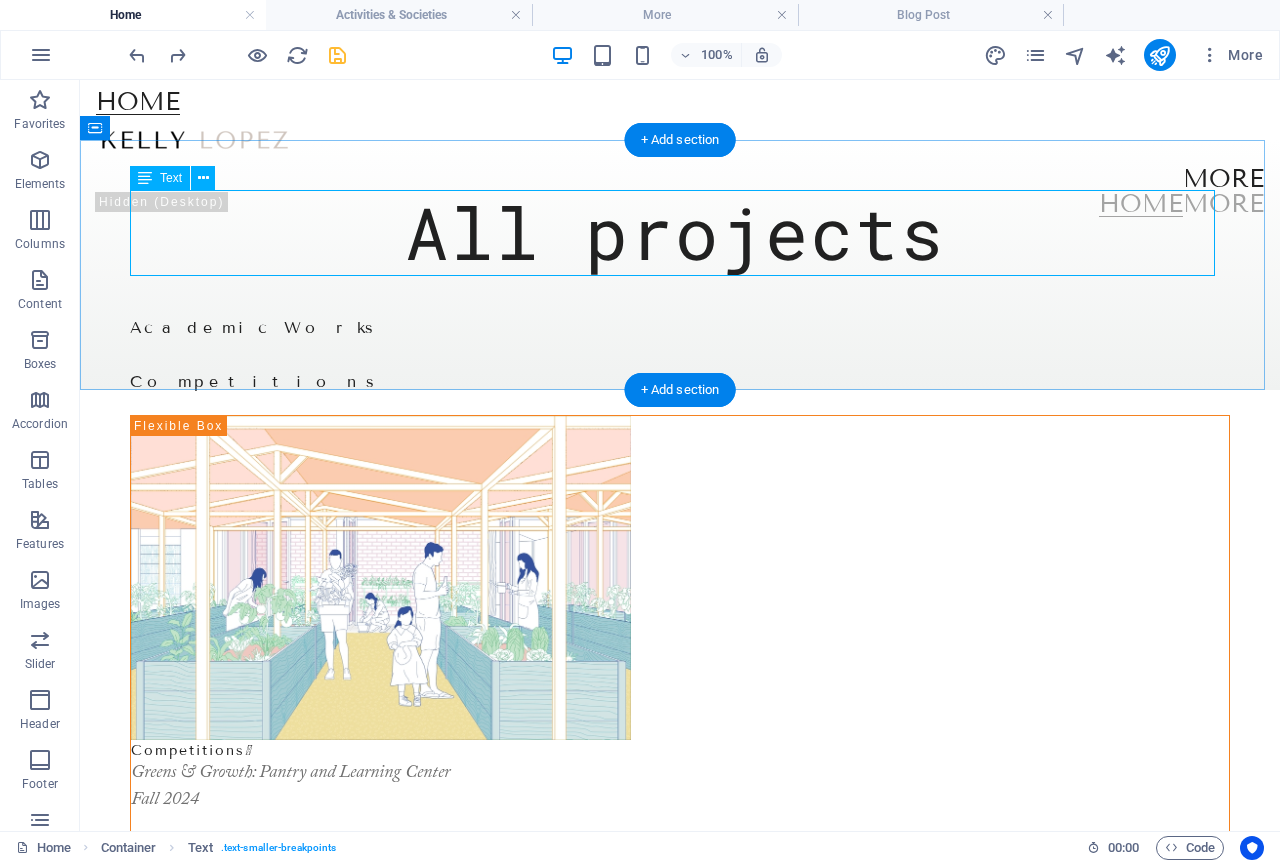 click on "All projects" at bounding box center (680, 233) 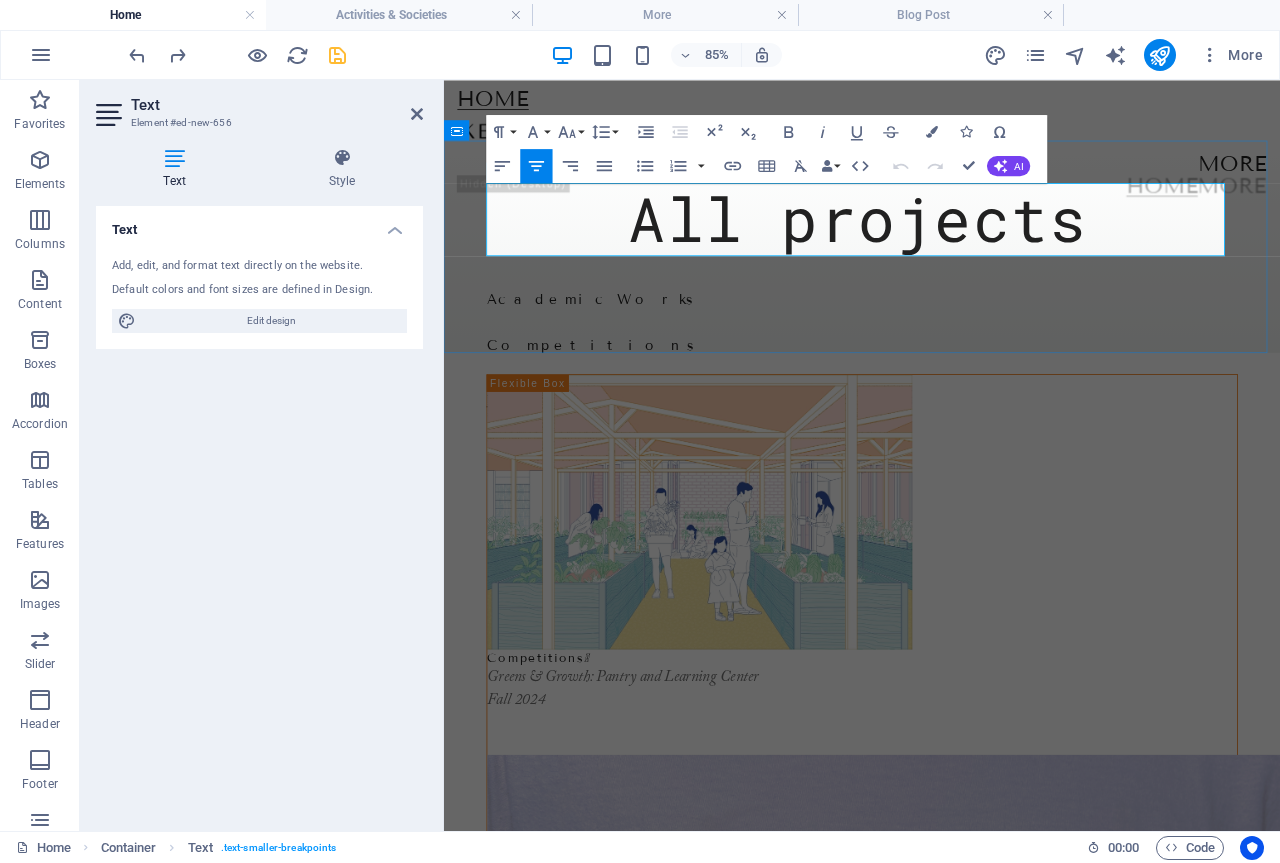 click on "All projects" at bounding box center (931, 243) 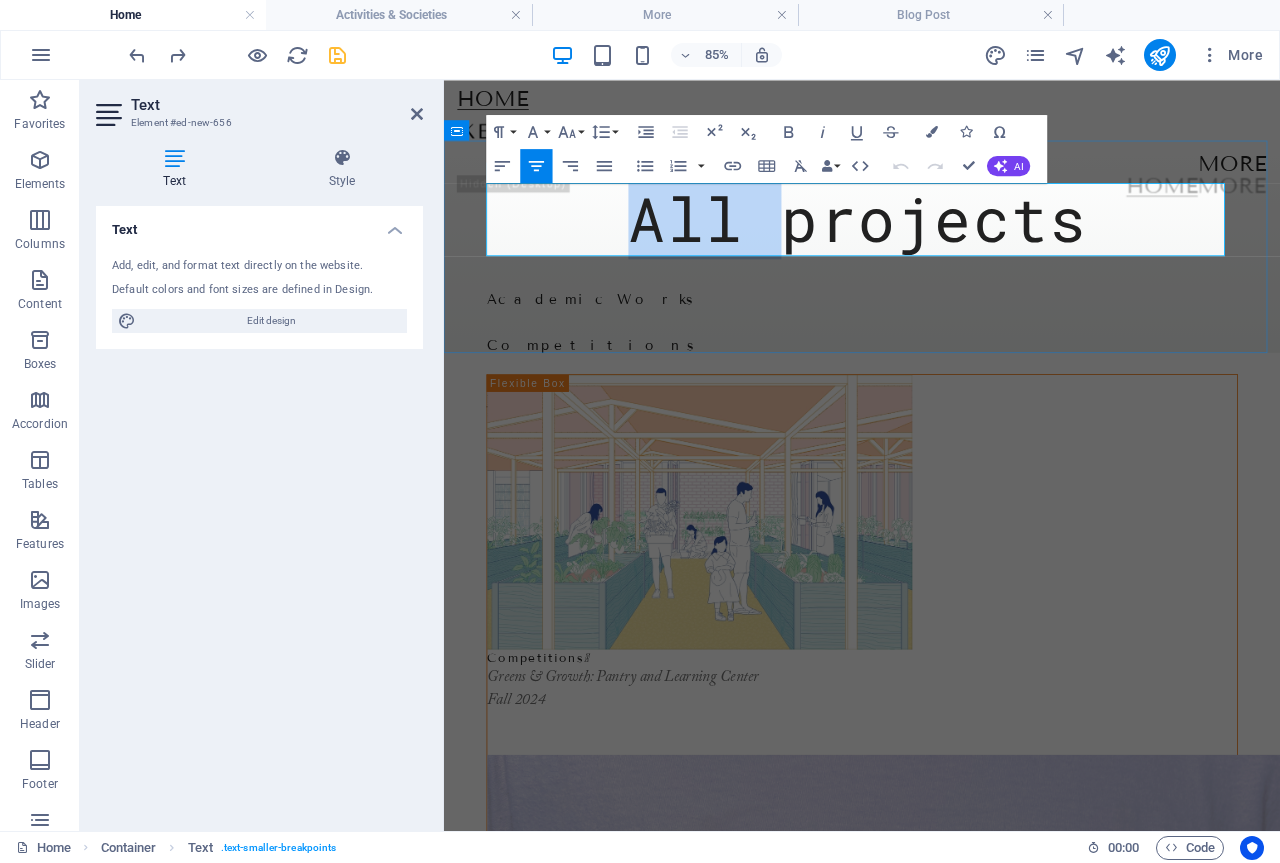 click on "All projects" at bounding box center [931, 243] 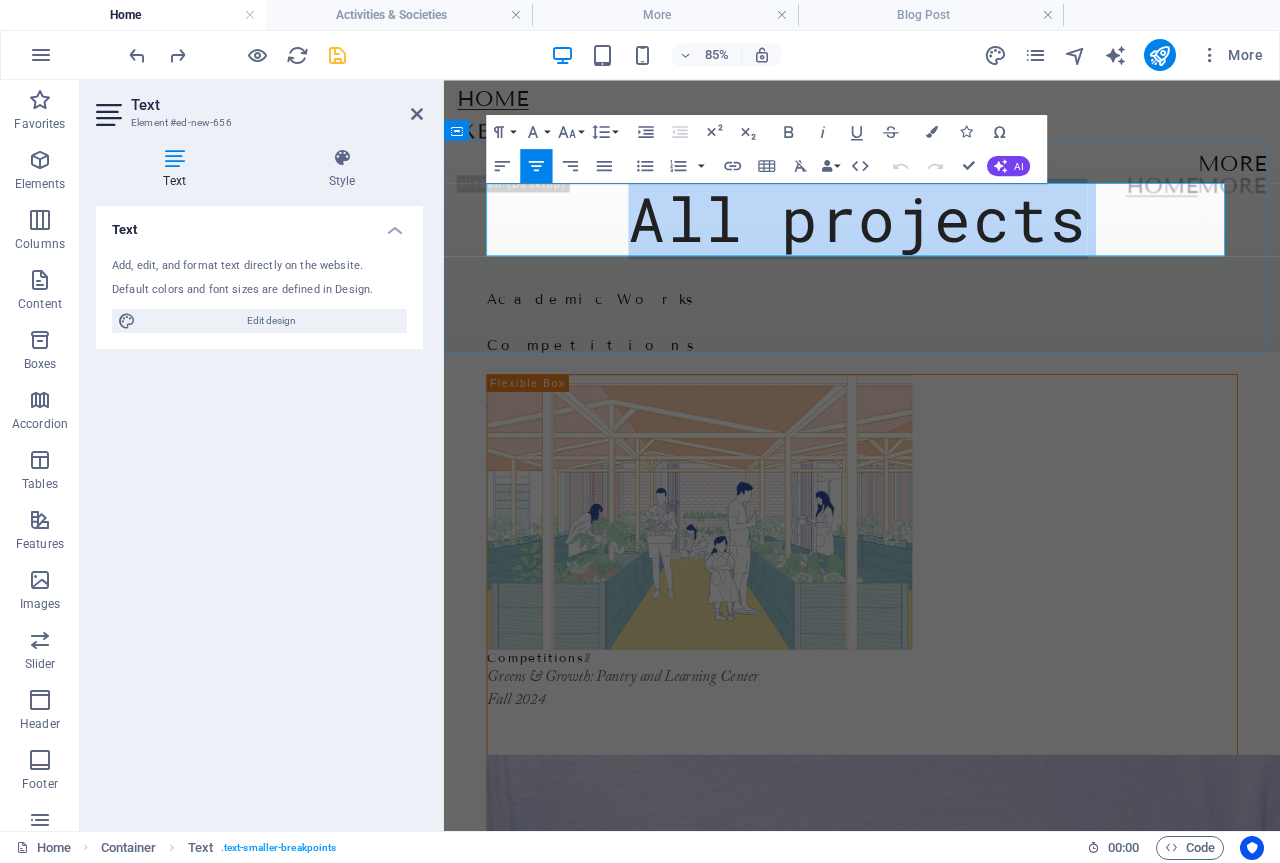 click on "All projects" at bounding box center [931, 243] 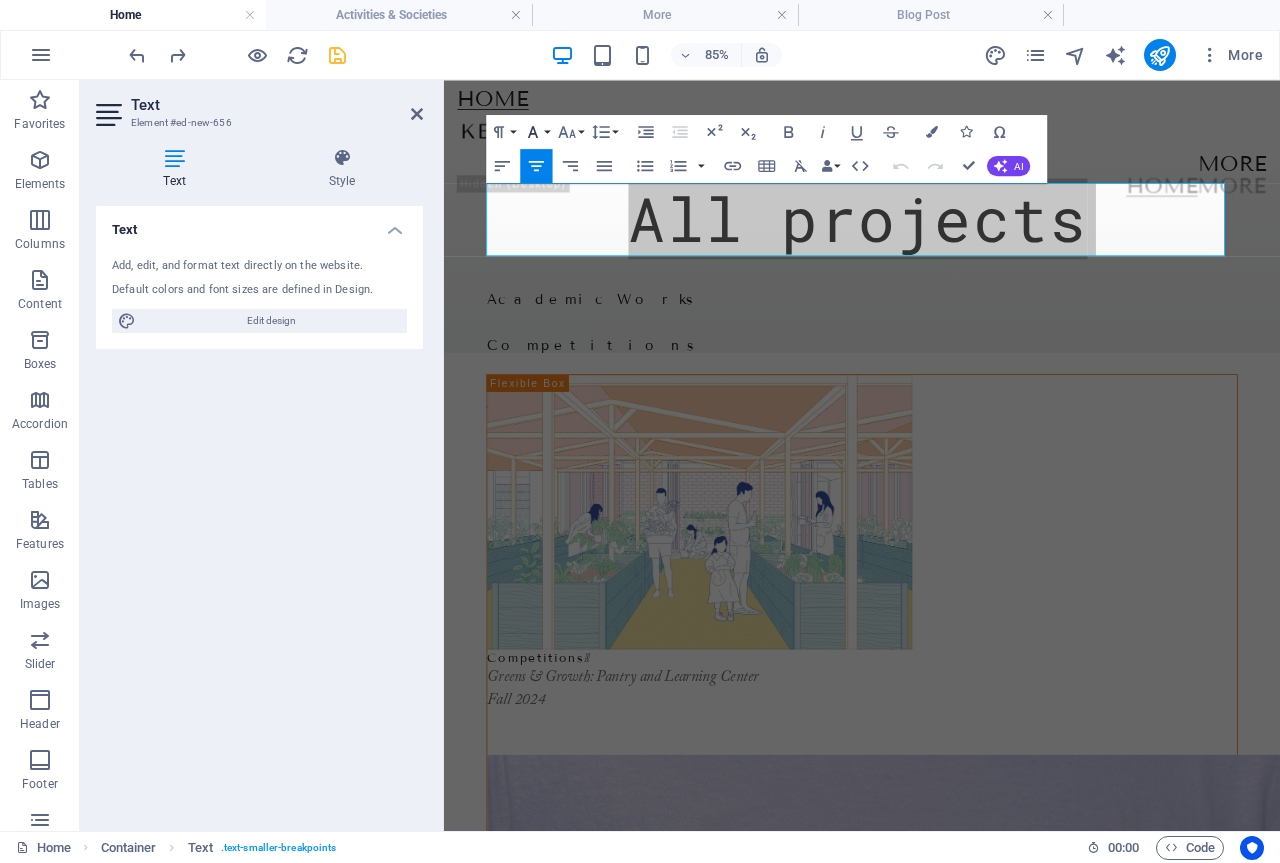 click 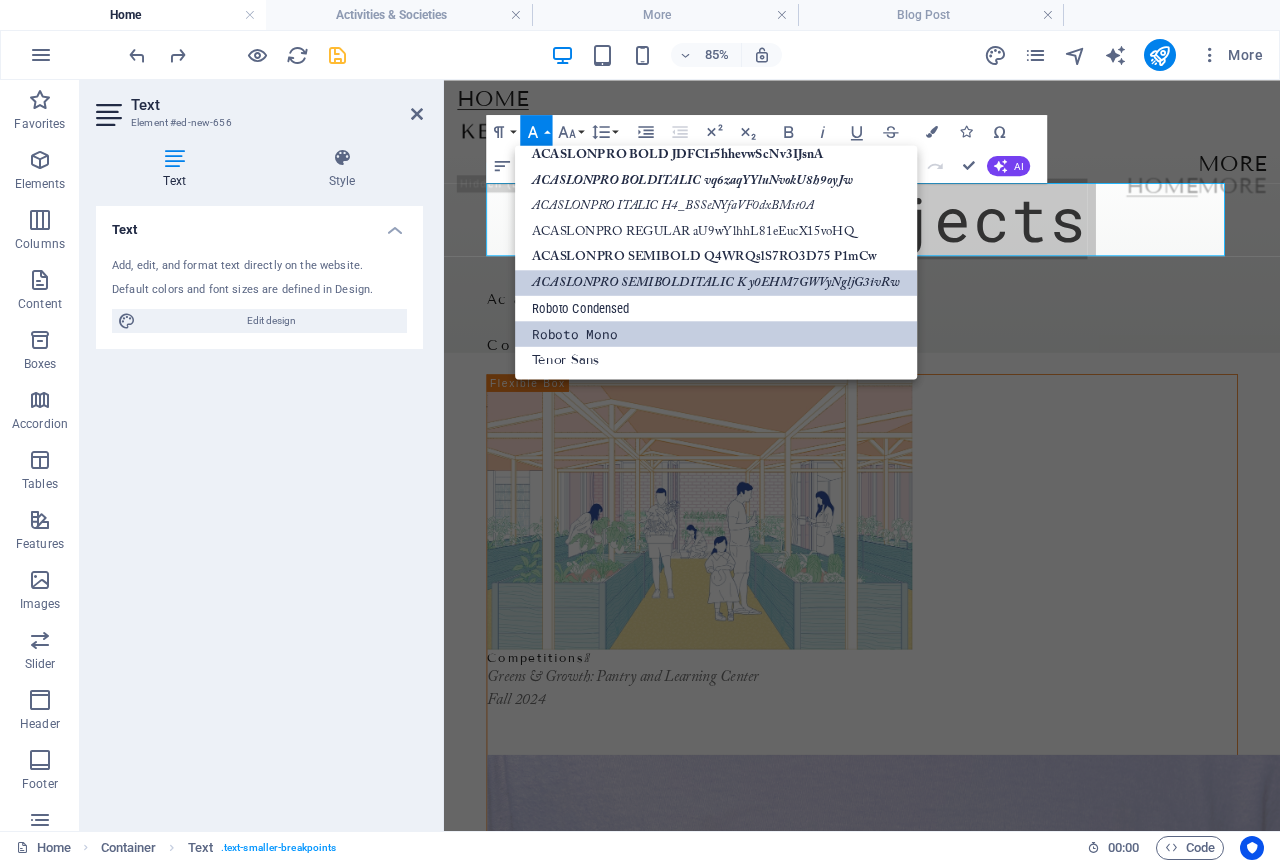 scroll, scrollTop: 191, scrollLeft: 0, axis: vertical 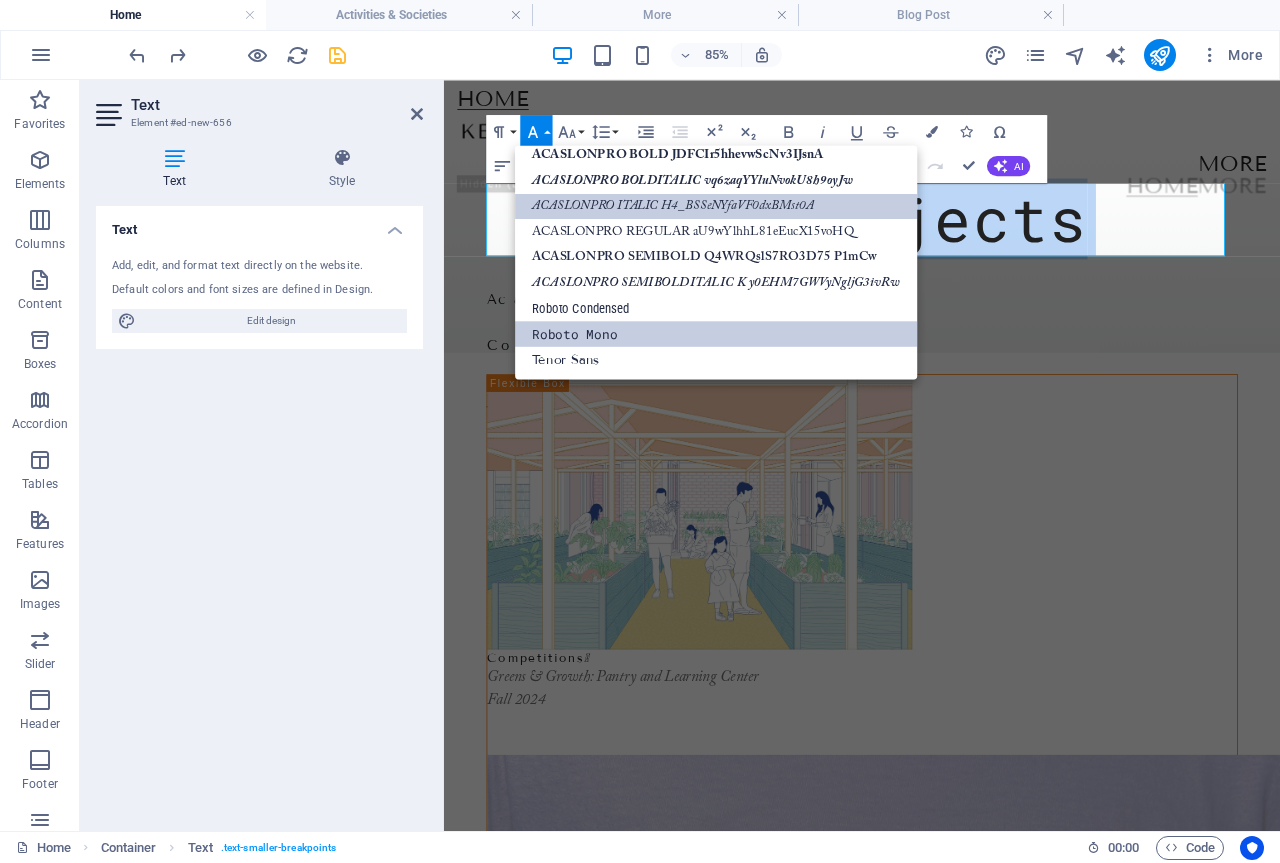 click on "ACASLONPRO ITALIC H4_BSSeNYfaVF0dxBMst0A" at bounding box center (716, 206) 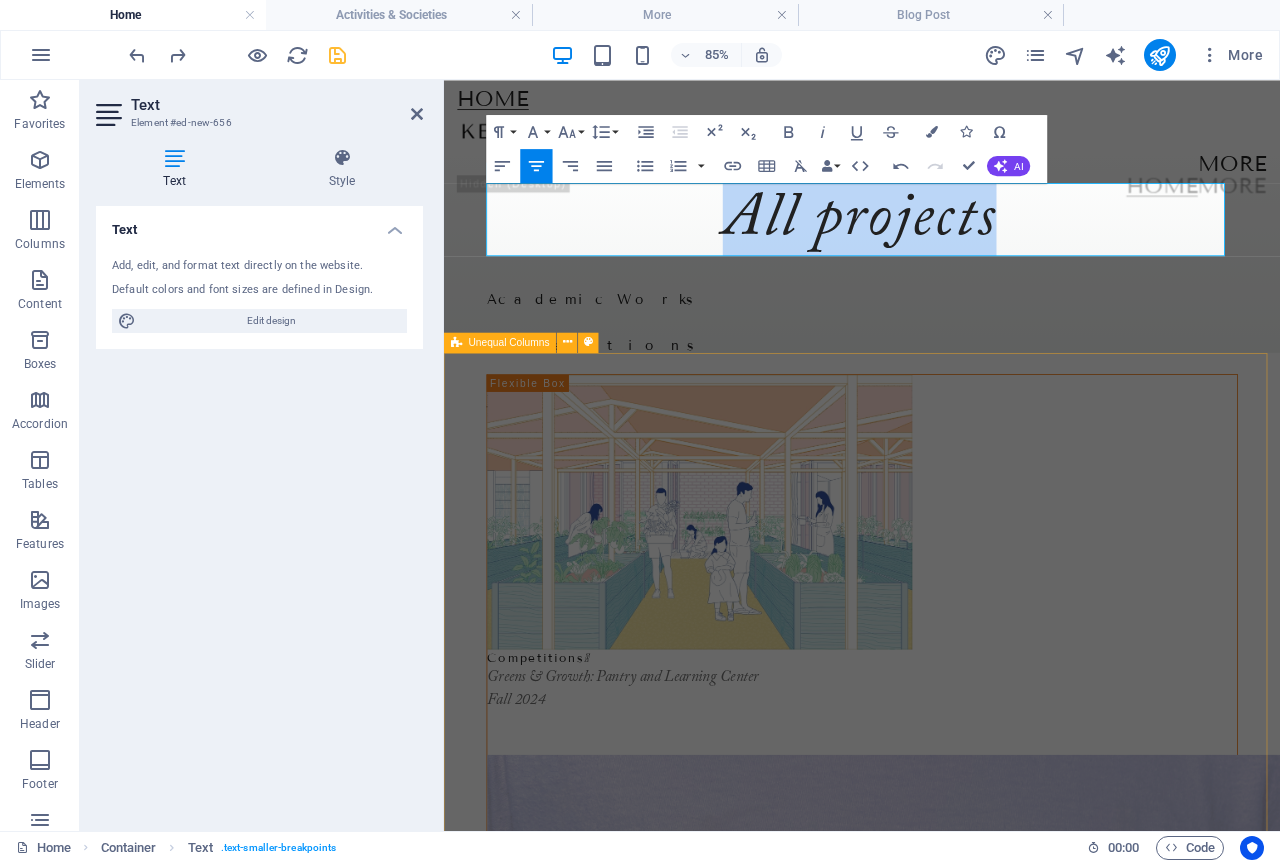 click on "Competitions  <span class="icon">❱</span> Greens & Growth: Pantry and Learning Center Fall 2024 Competitions  <span class="icon">❱</span> Module  Magazine | Issue 01 Academic Works  <span class="icon">❱</span> Forest for Living Academic Works   <span class="icon">❱</span> Surface Encounters" at bounding box center (936, 1853) 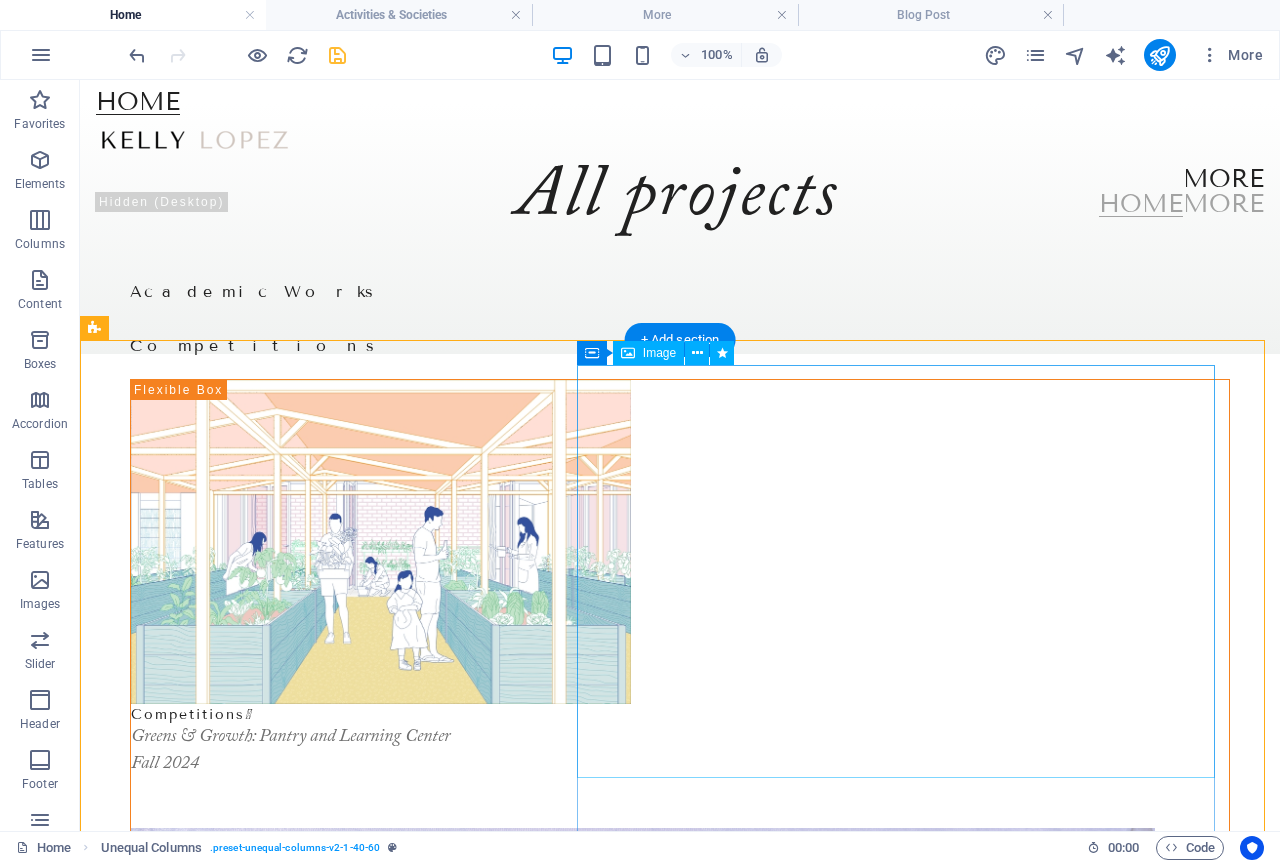 scroll, scrollTop: 0, scrollLeft: 0, axis: both 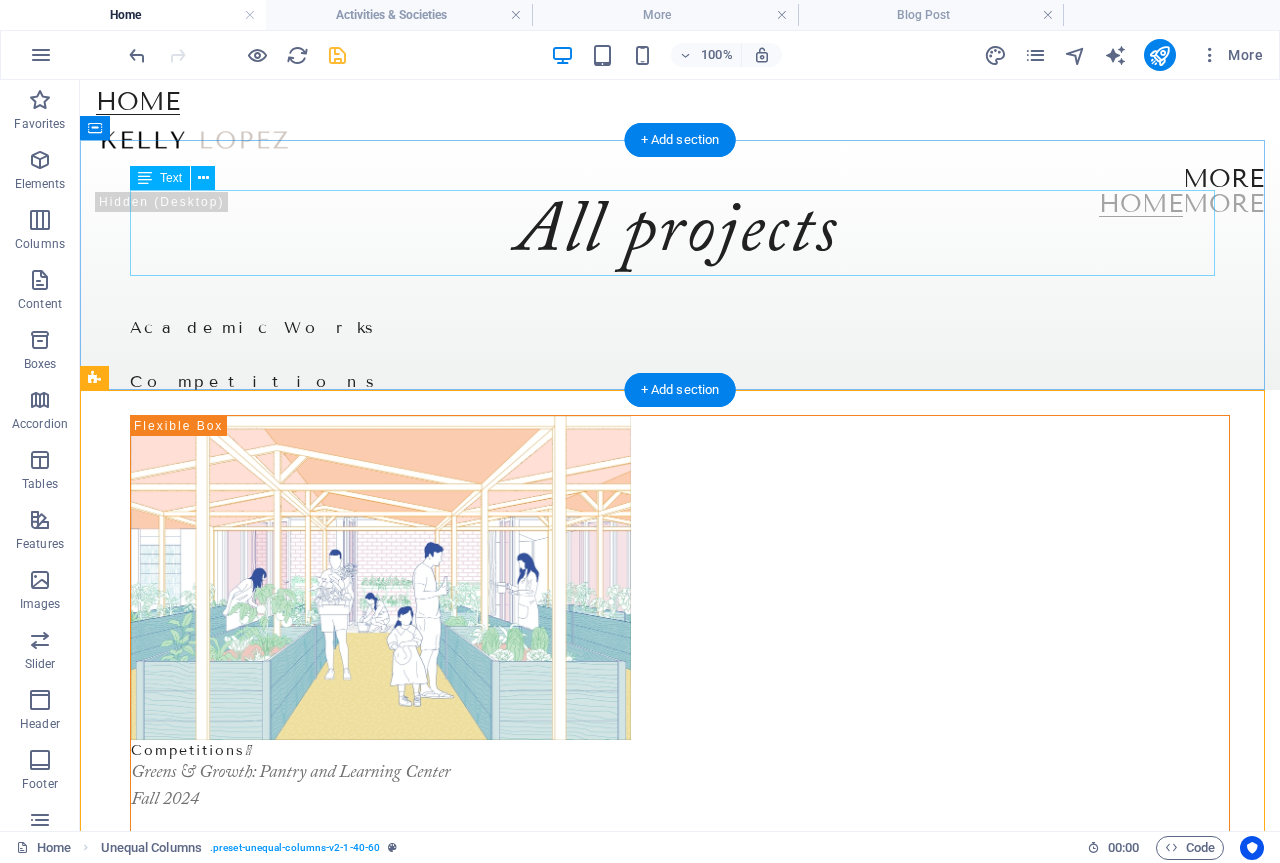 click on "All projects" at bounding box center (680, 233) 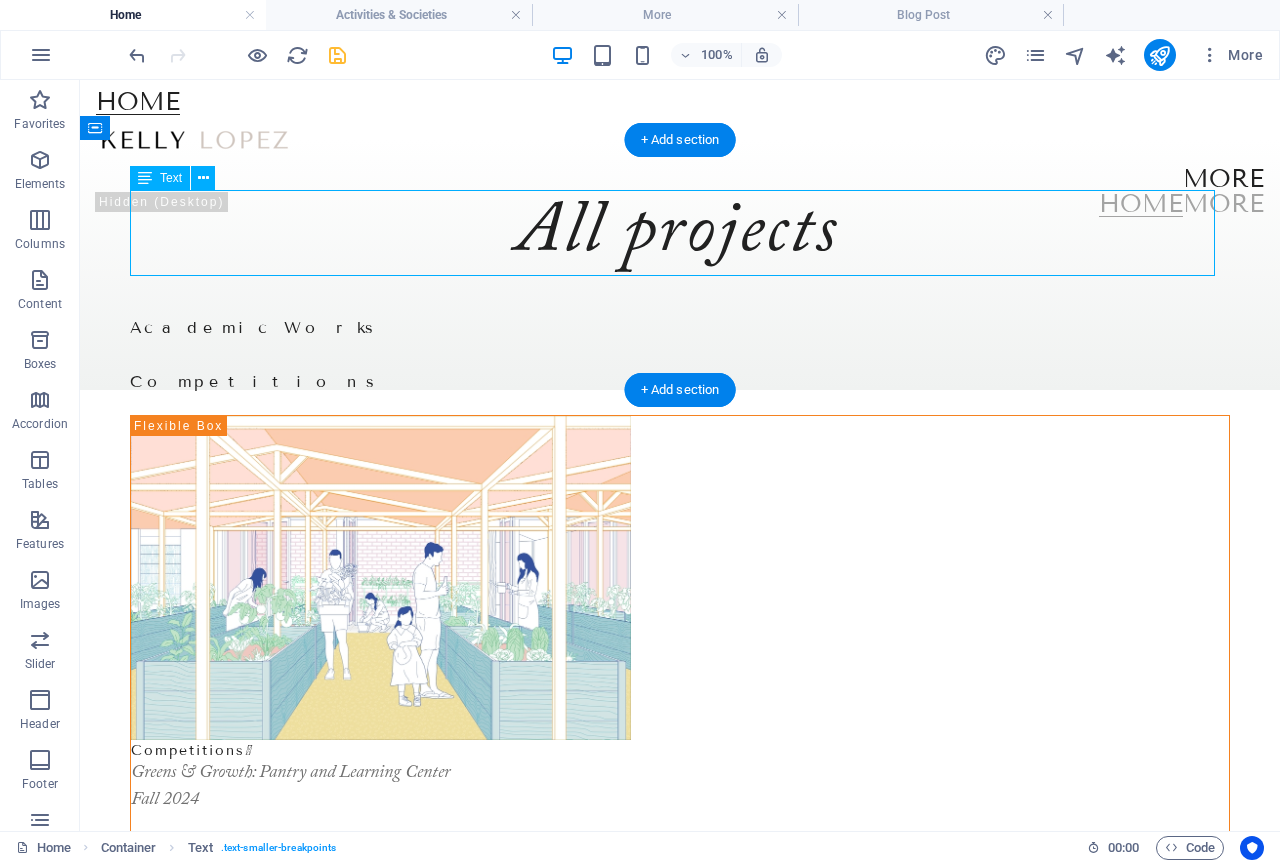 click on "All projects" at bounding box center [680, 233] 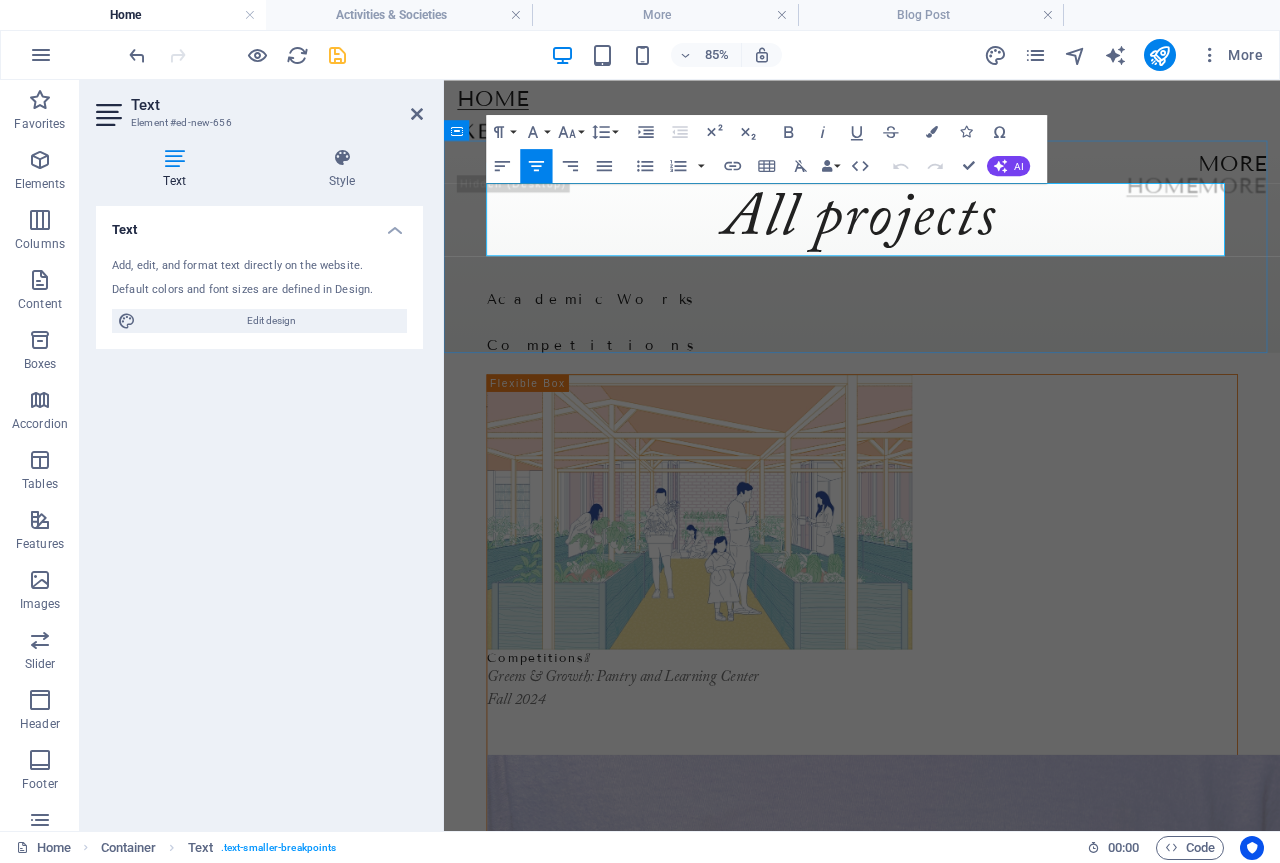 click on "All projects" at bounding box center (933, 244) 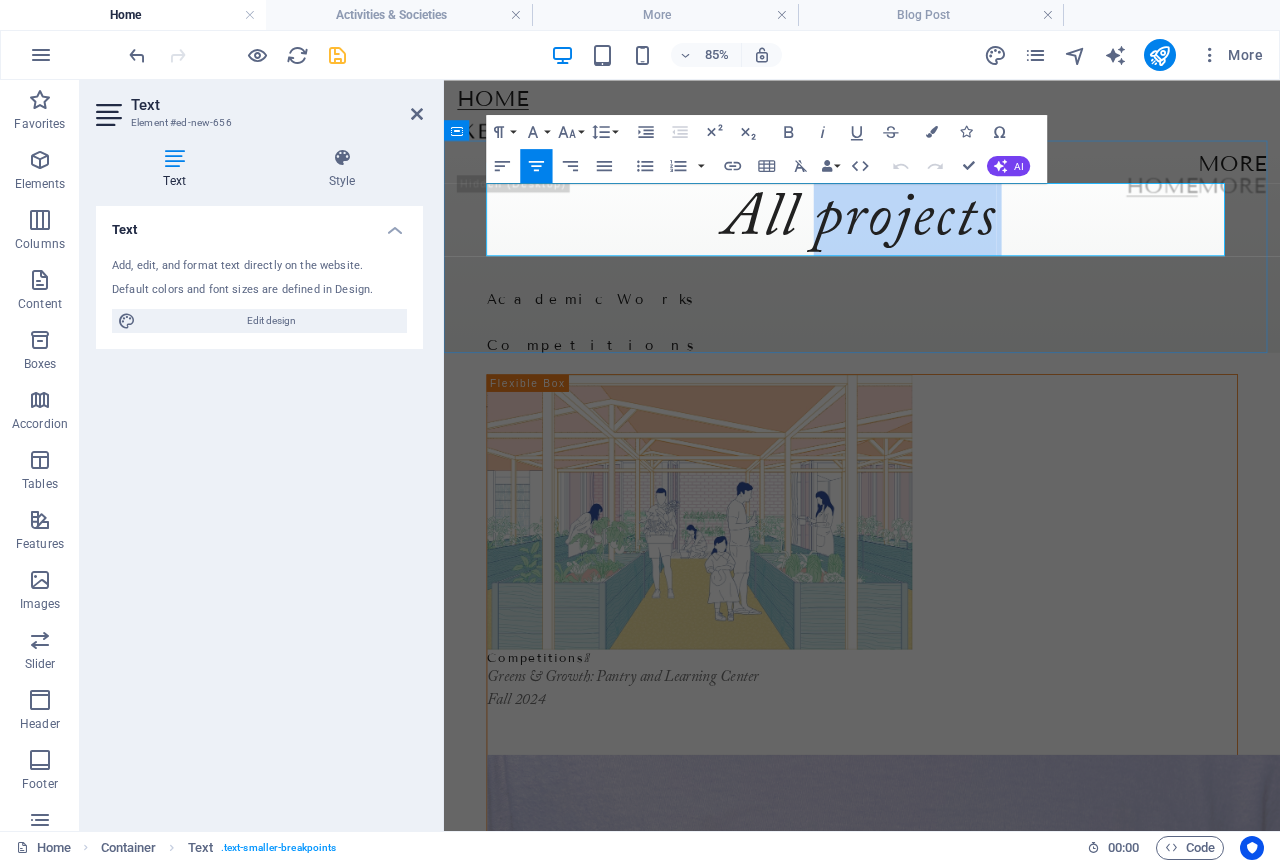 click on "All projects" at bounding box center (933, 244) 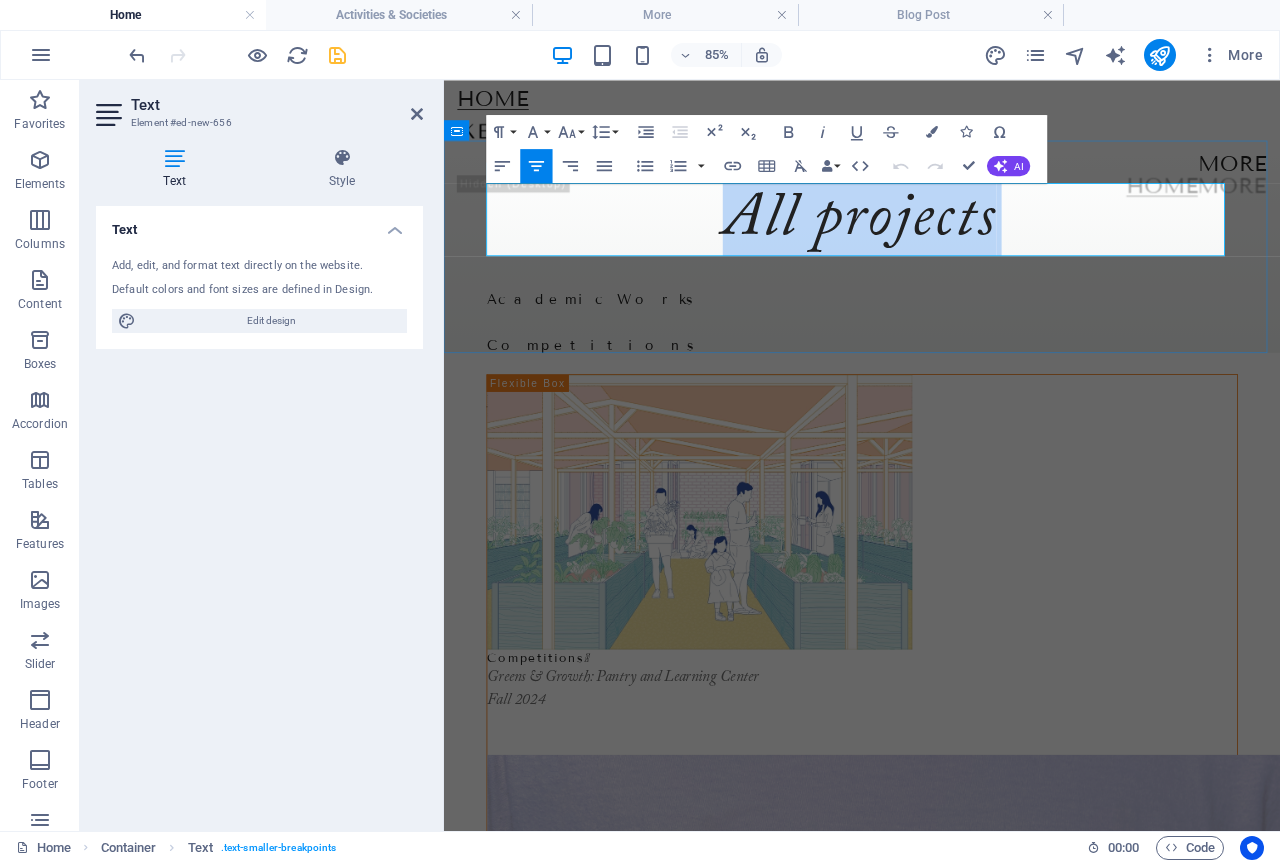 click on "All projects" at bounding box center [933, 244] 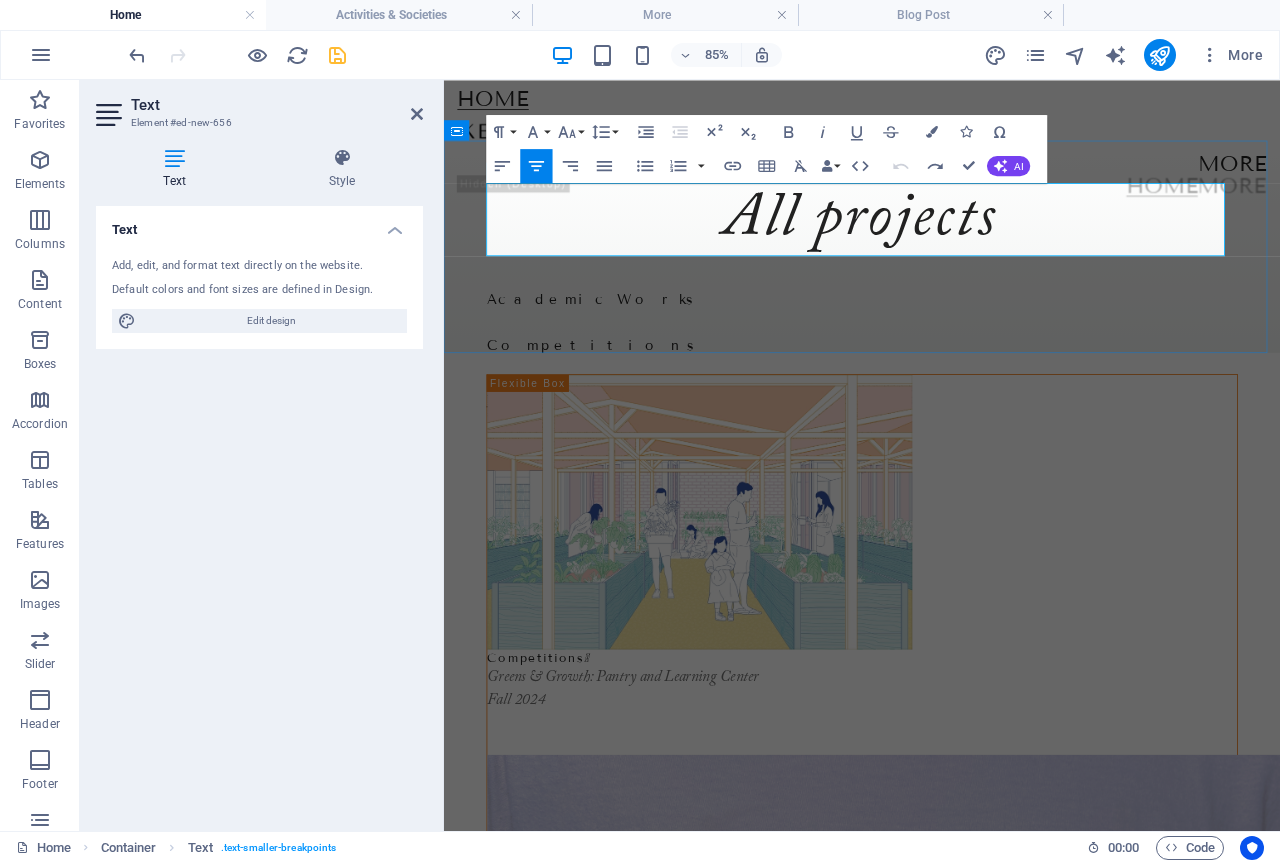 click on "All projects" at bounding box center [933, 244] 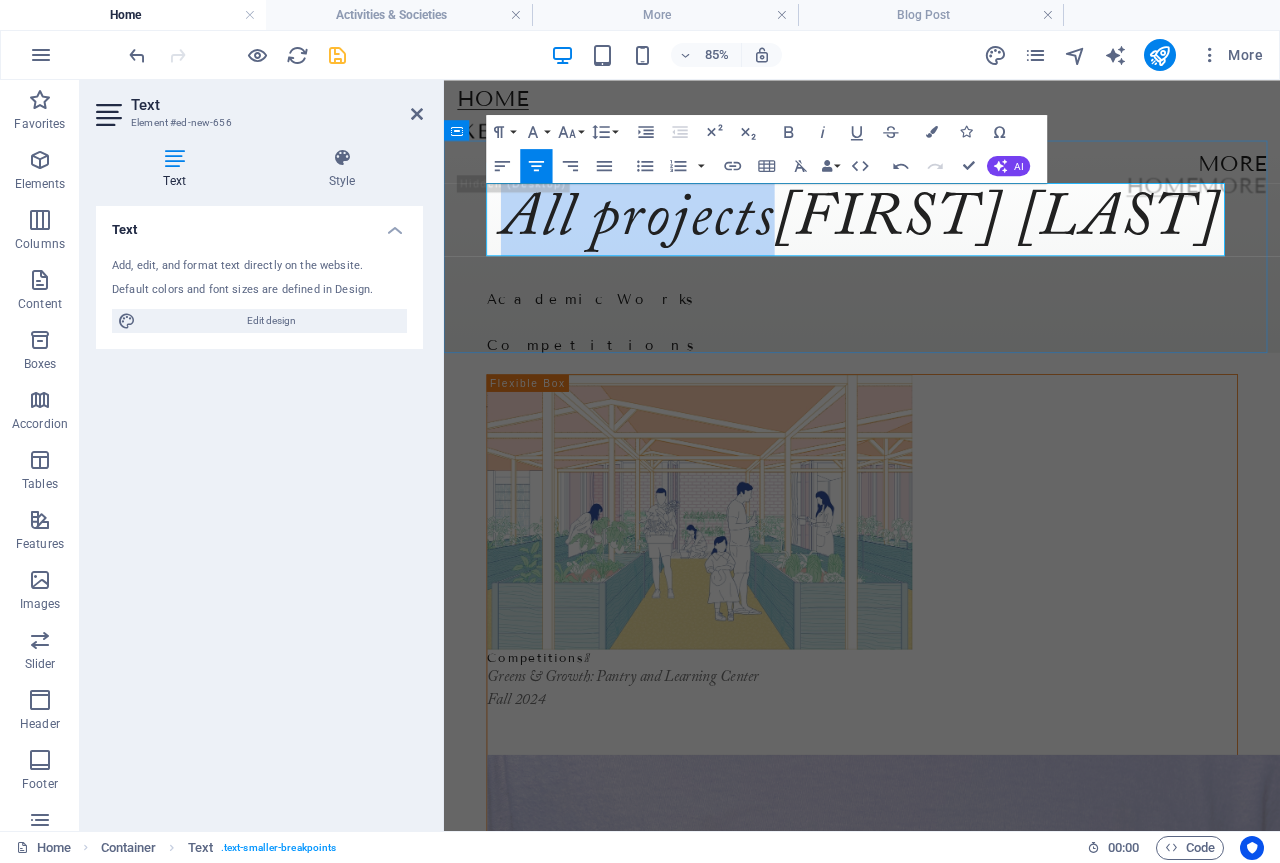 drag, startPoint x: 916, startPoint y: 230, endPoint x: 554, endPoint y: 231, distance: 362.00137 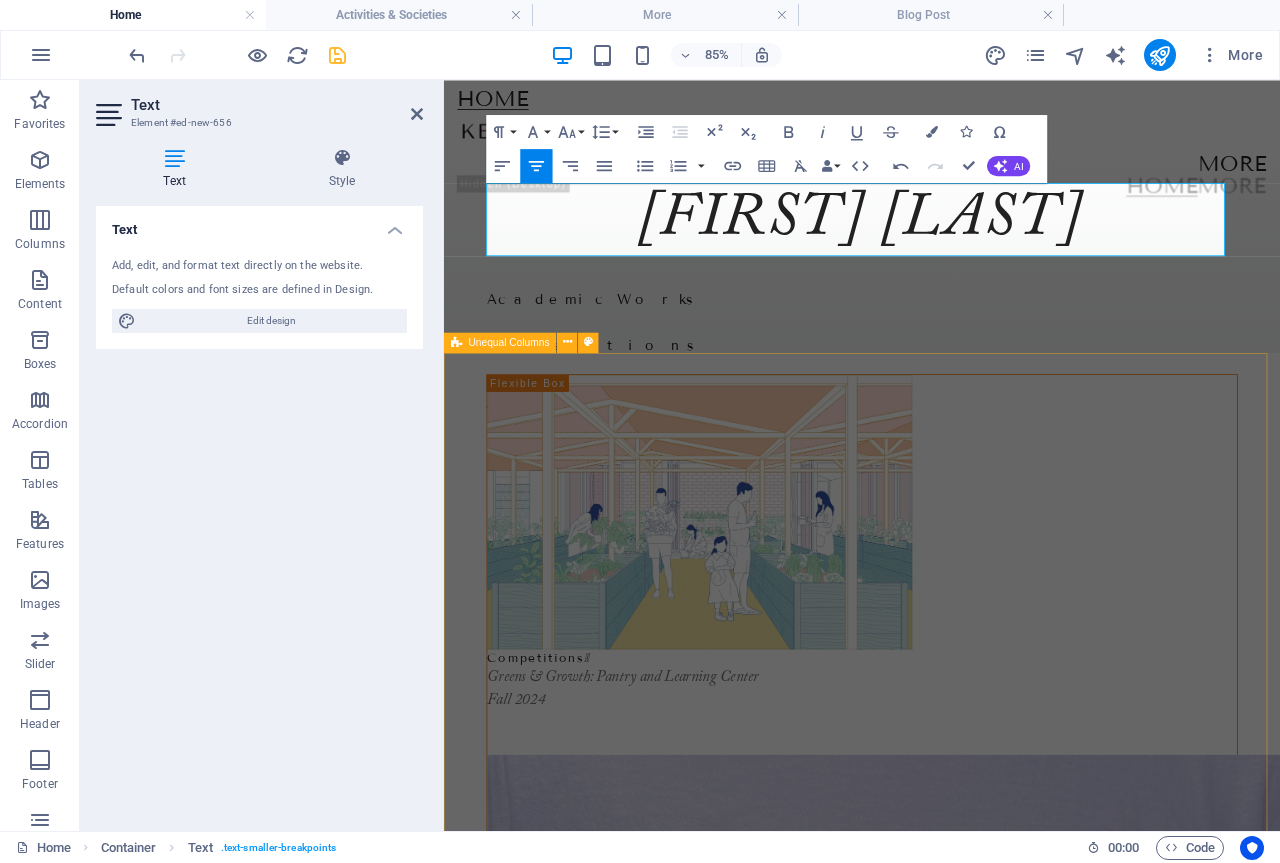 click on "Competitions  <span class="icon">❱</span> Greens & Growth: Pantry and Learning Center Fall 2024 Competitions  <span class="icon">❱</span> Module  Magazine | Issue 01 Academic Works  <span class="icon">❱</span> Forest for Living Academic Works   <span class="icon">❱</span> Surface Encounters" at bounding box center [936, 1853] 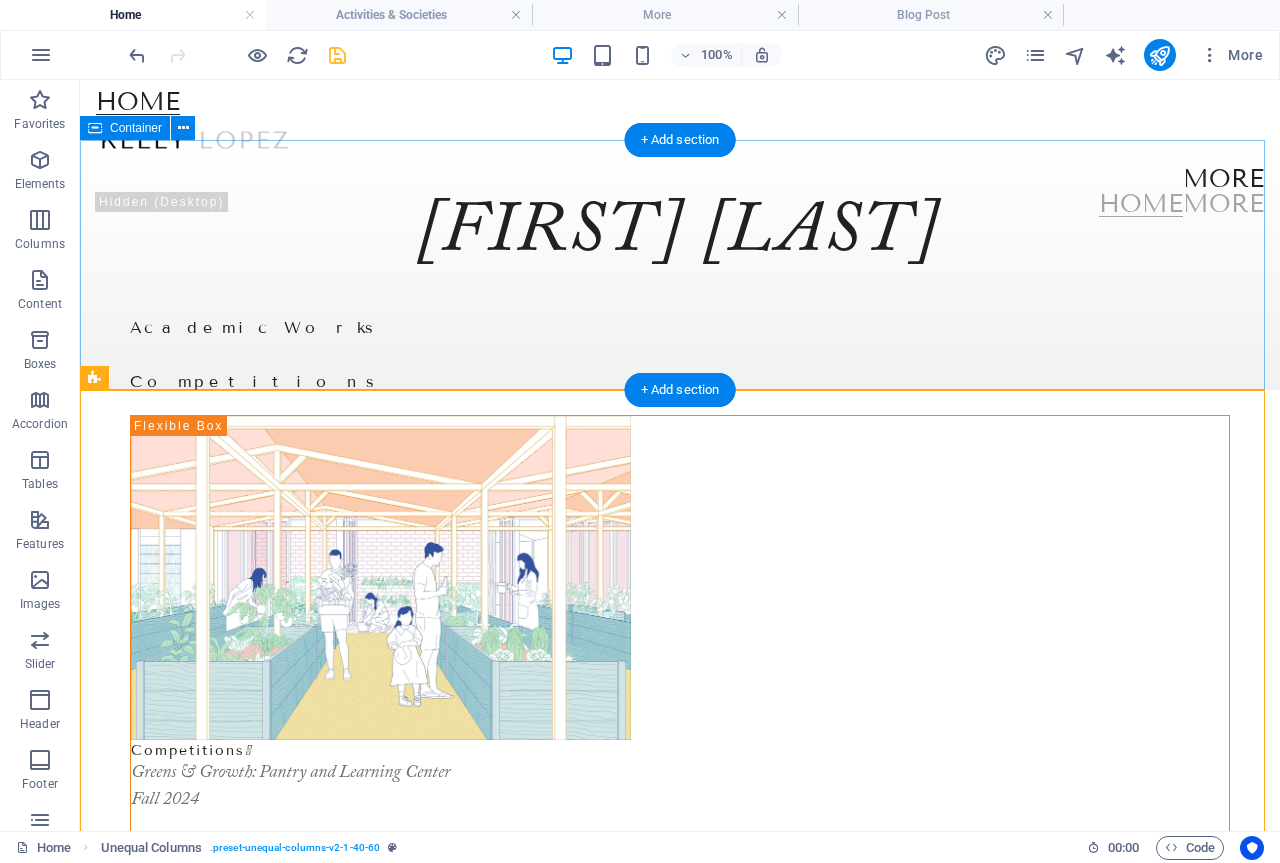 click on "[FIRST] [LAST] Academic Works Competitions All categories" at bounding box center (680, 265) 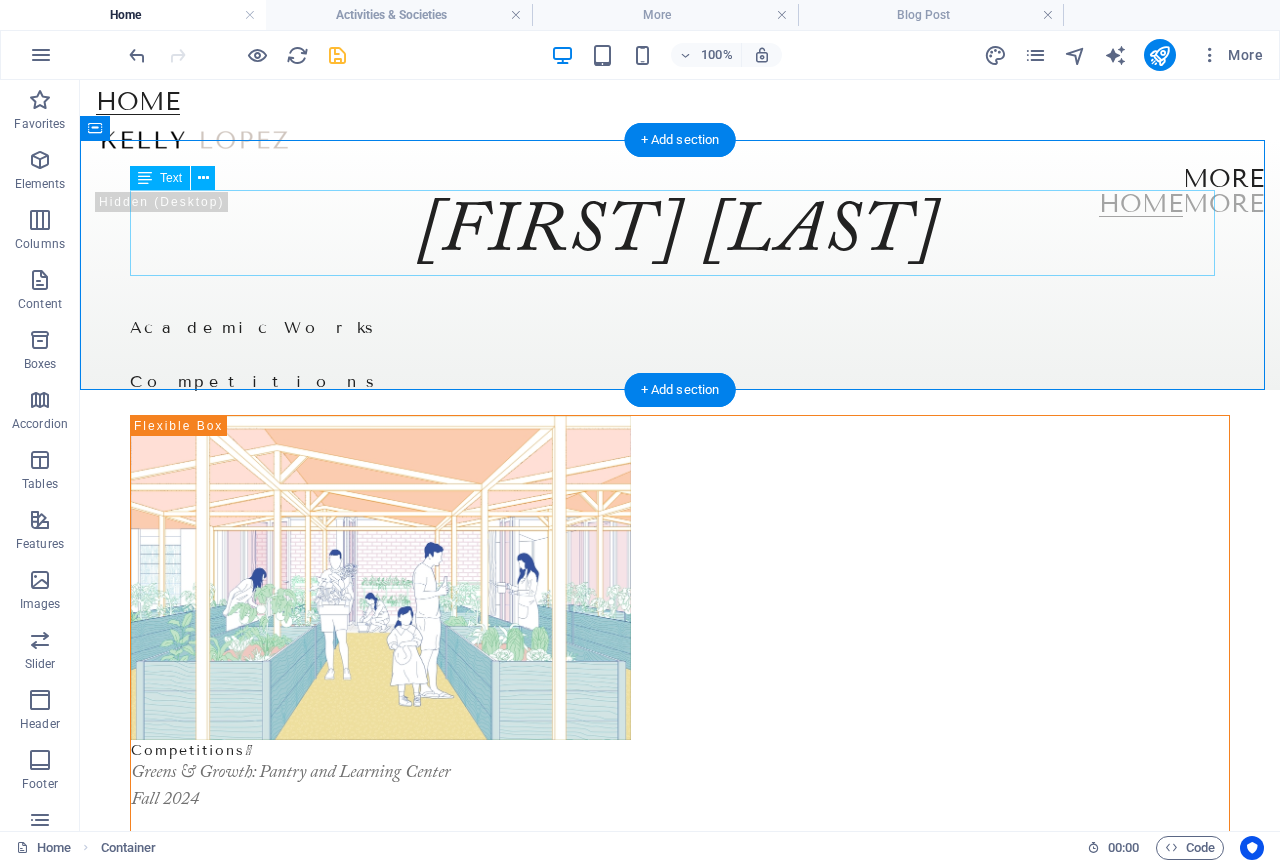 click on "[FIRST] [LAST]" at bounding box center (680, 233) 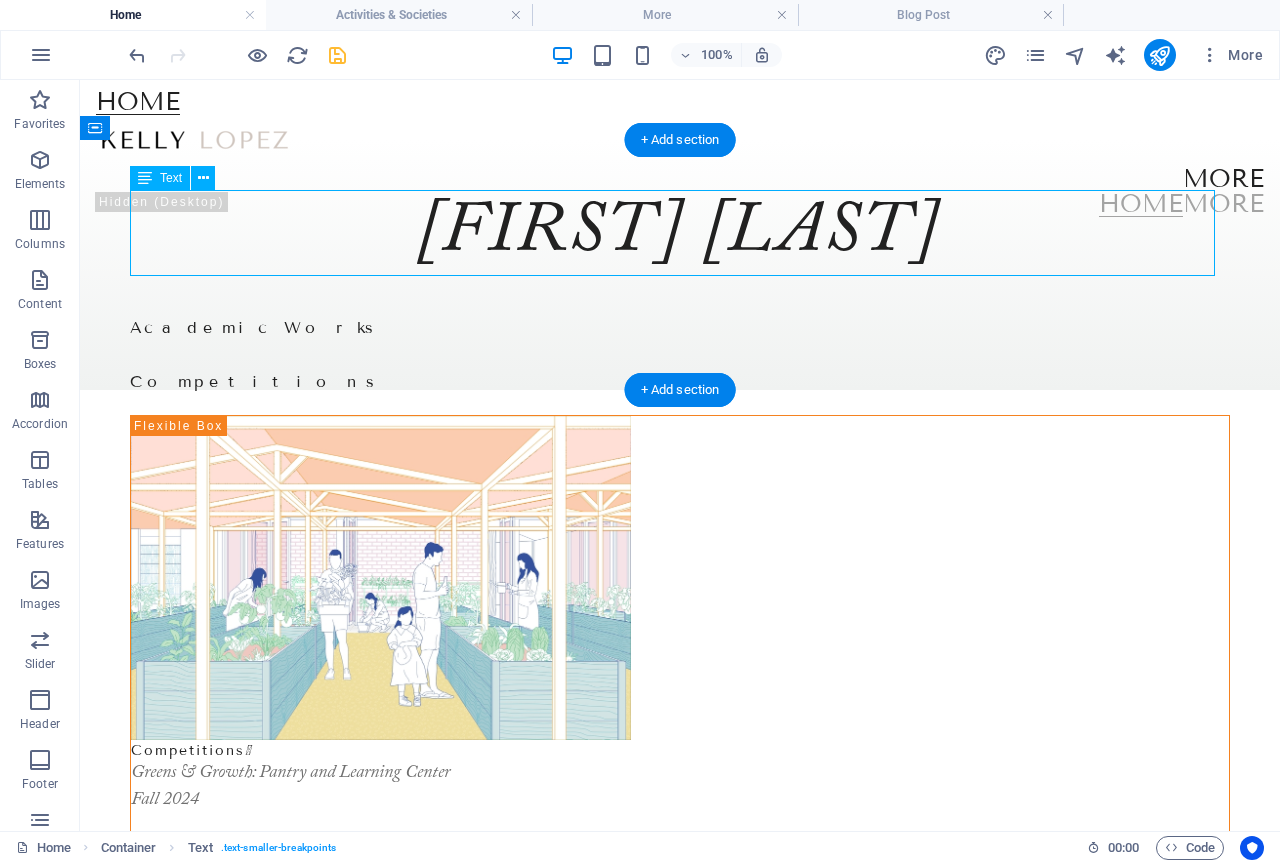 click on "[FIRST] [LAST]" at bounding box center (680, 233) 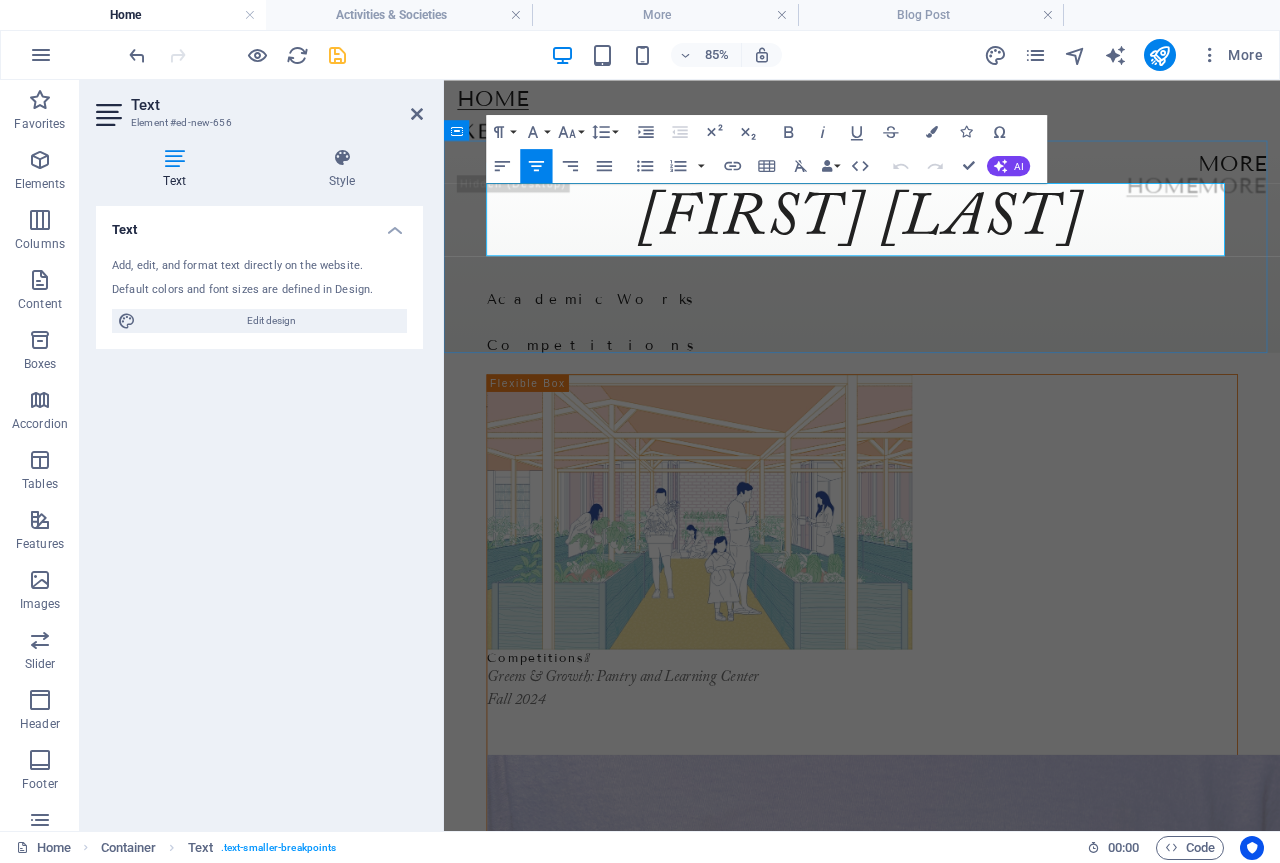 click on "[FIRST] [LAST]" at bounding box center [933, 244] 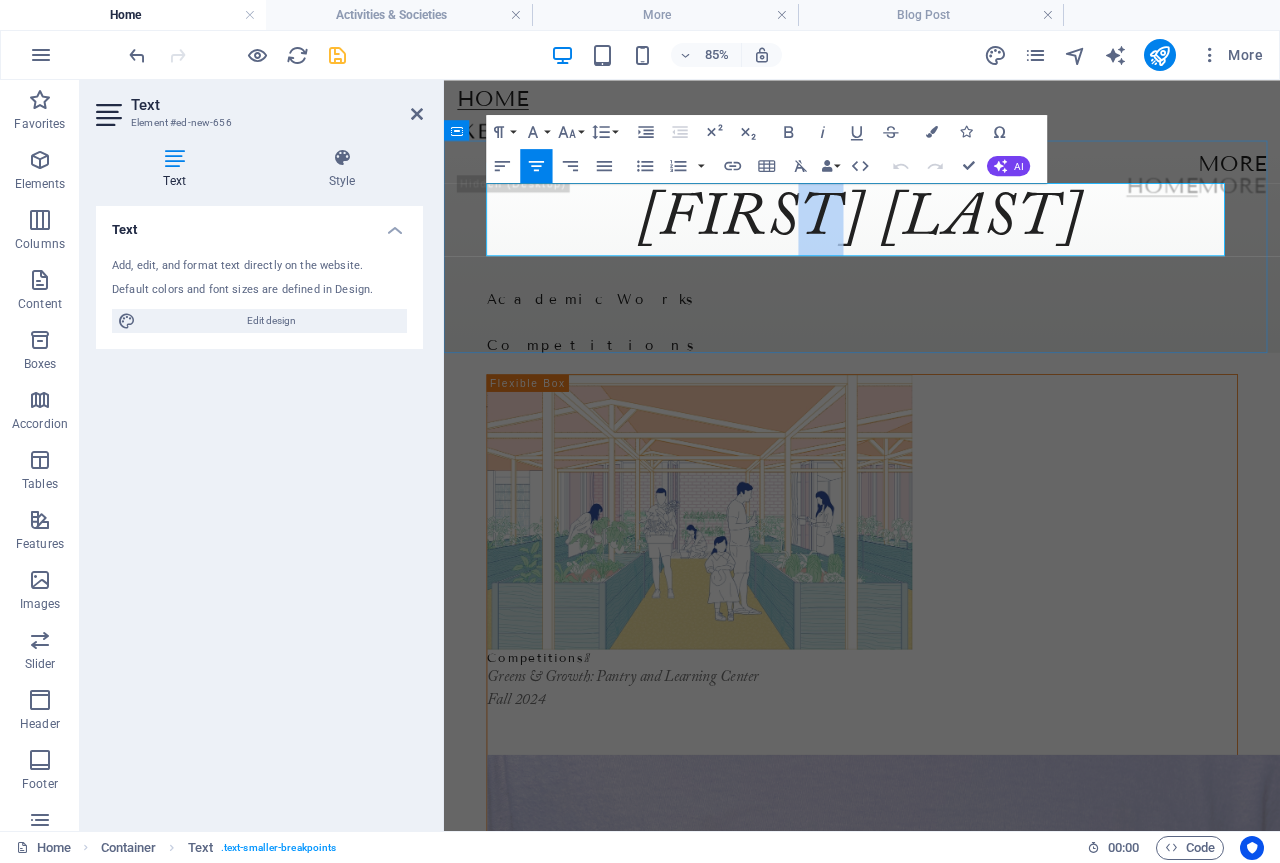 click on "[FIRST] [LAST]" at bounding box center [933, 244] 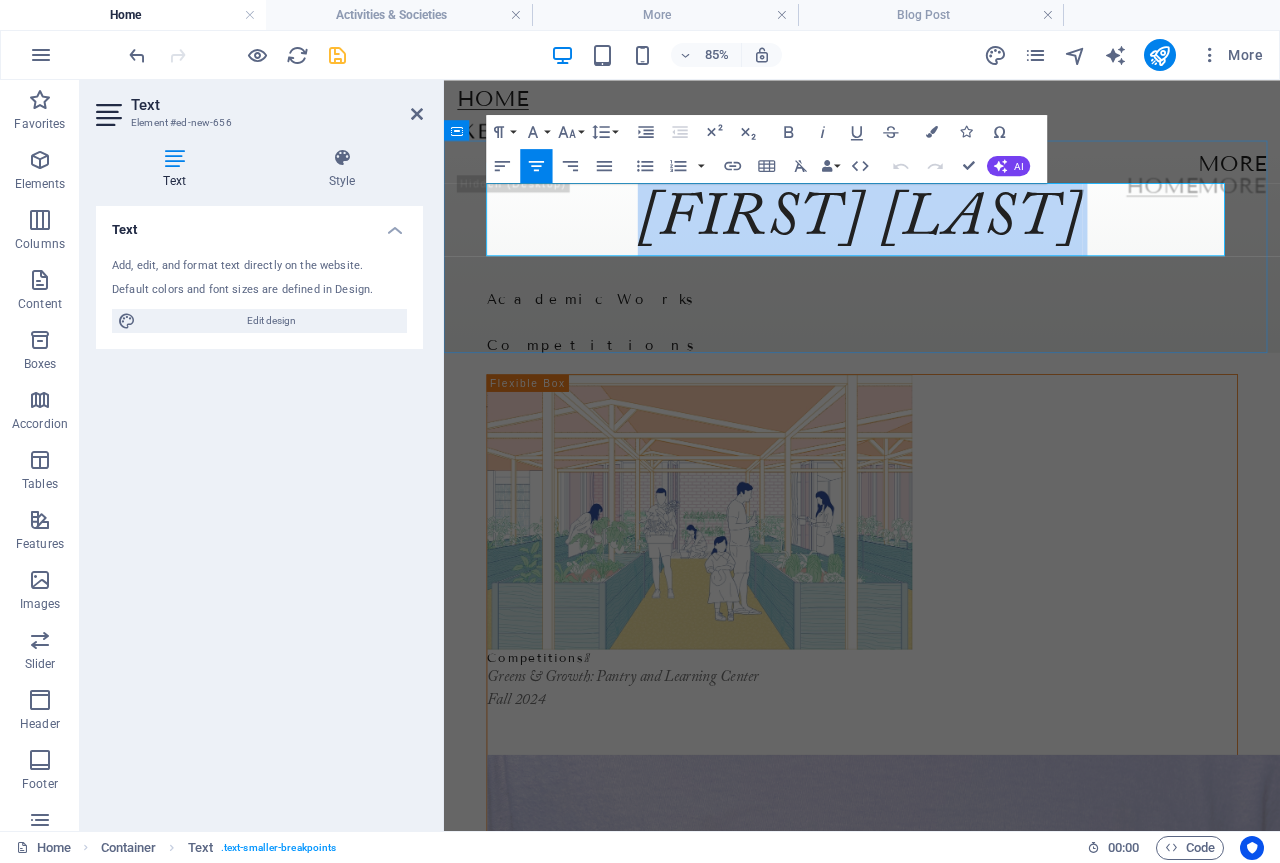 click on "[FIRST] [LAST]" at bounding box center (933, 244) 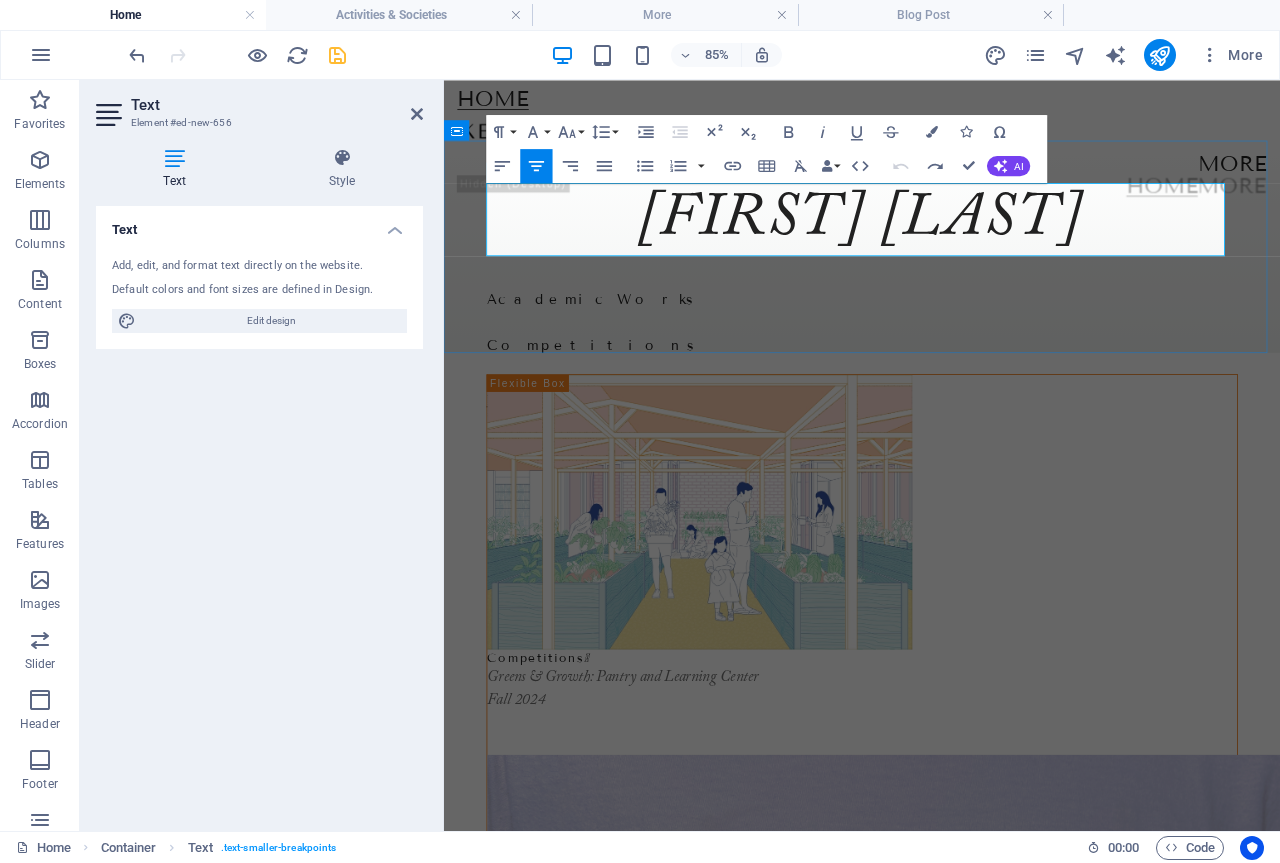 click on "[FIRST] [LAST]" at bounding box center [936, 244] 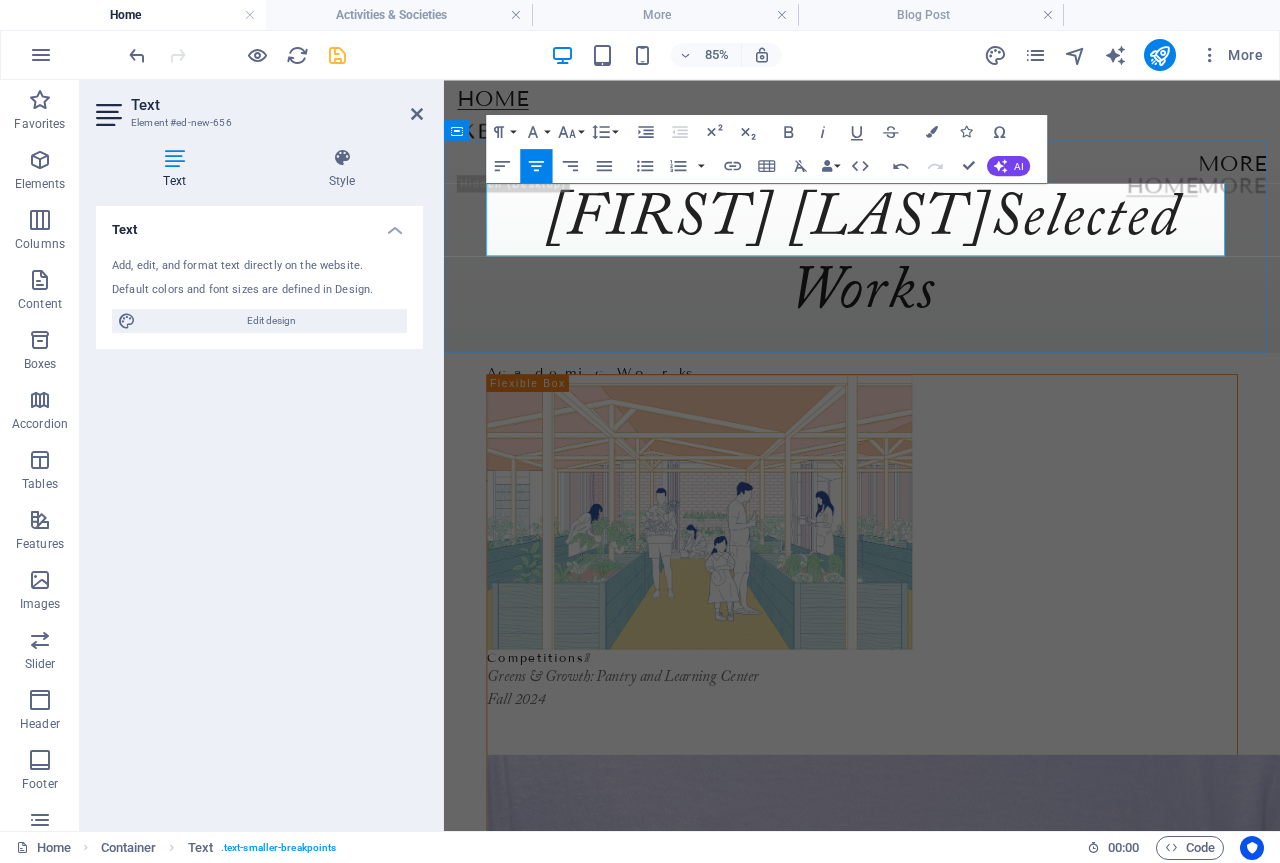 drag, startPoint x: 1107, startPoint y: 241, endPoint x: 793, endPoint y: 257, distance: 314.40738 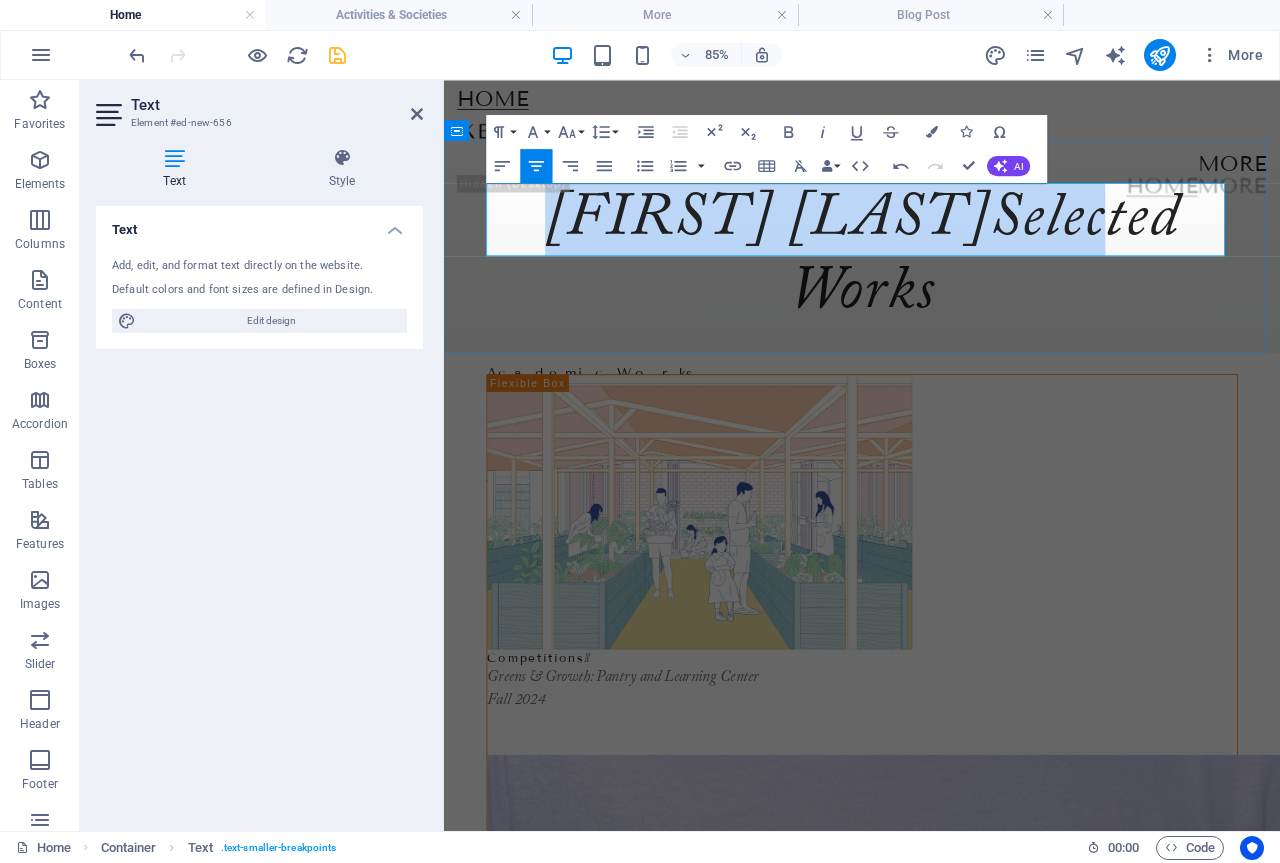 drag, startPoint x: 1111, startPoint y: 243, endPoint x: 518, endPoint y: 239, distance: 593.0135 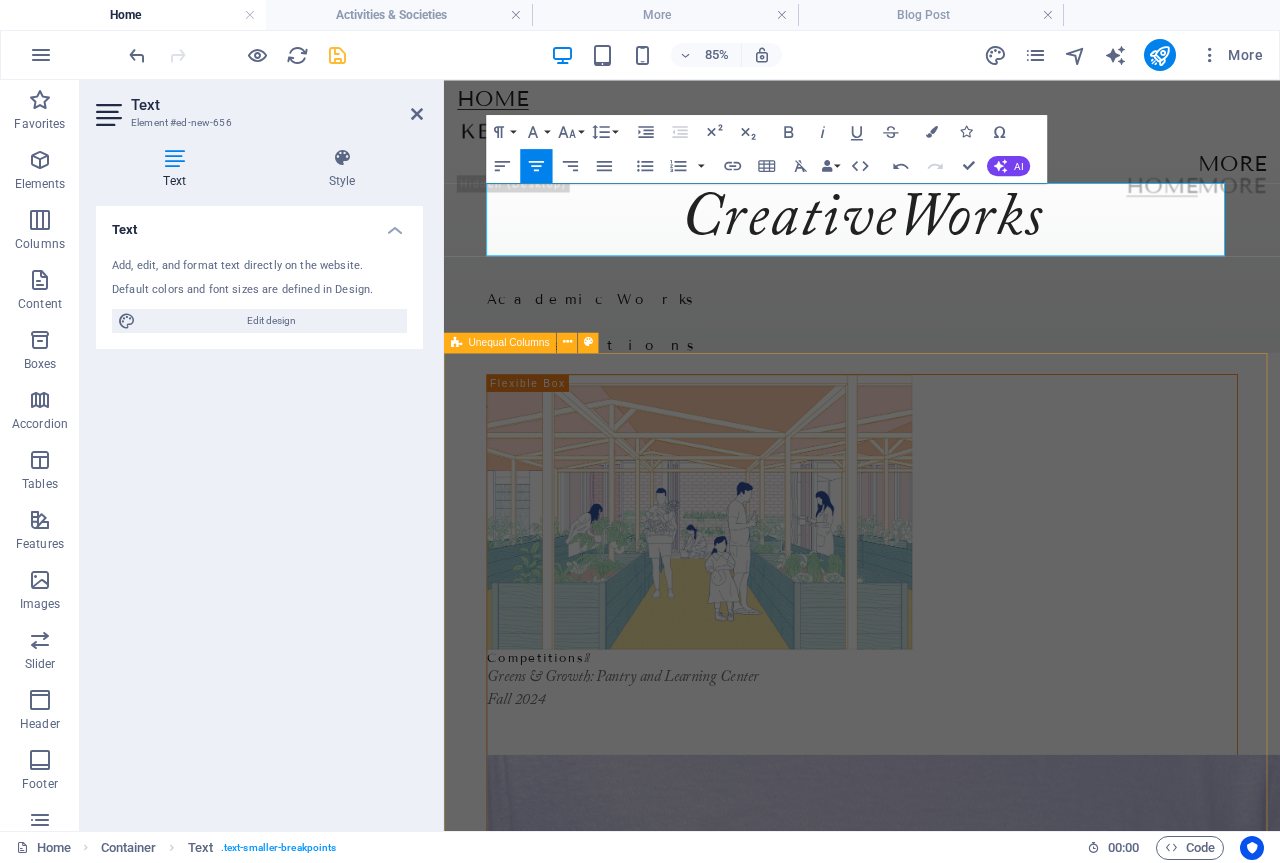 click on "Competitions  <span class="icon">❱</span> Greens & Growth: Pantry and Learning Center Fall 2024 Competitions  <span class="icon">❱</span> Module  Magazine | Issue 01 Academic Works  <span class="icon">❱</span> Forest for Living Academic Works   <span class="icon">❱</span> Surface Encounters" at bounding box center (936, 1853) 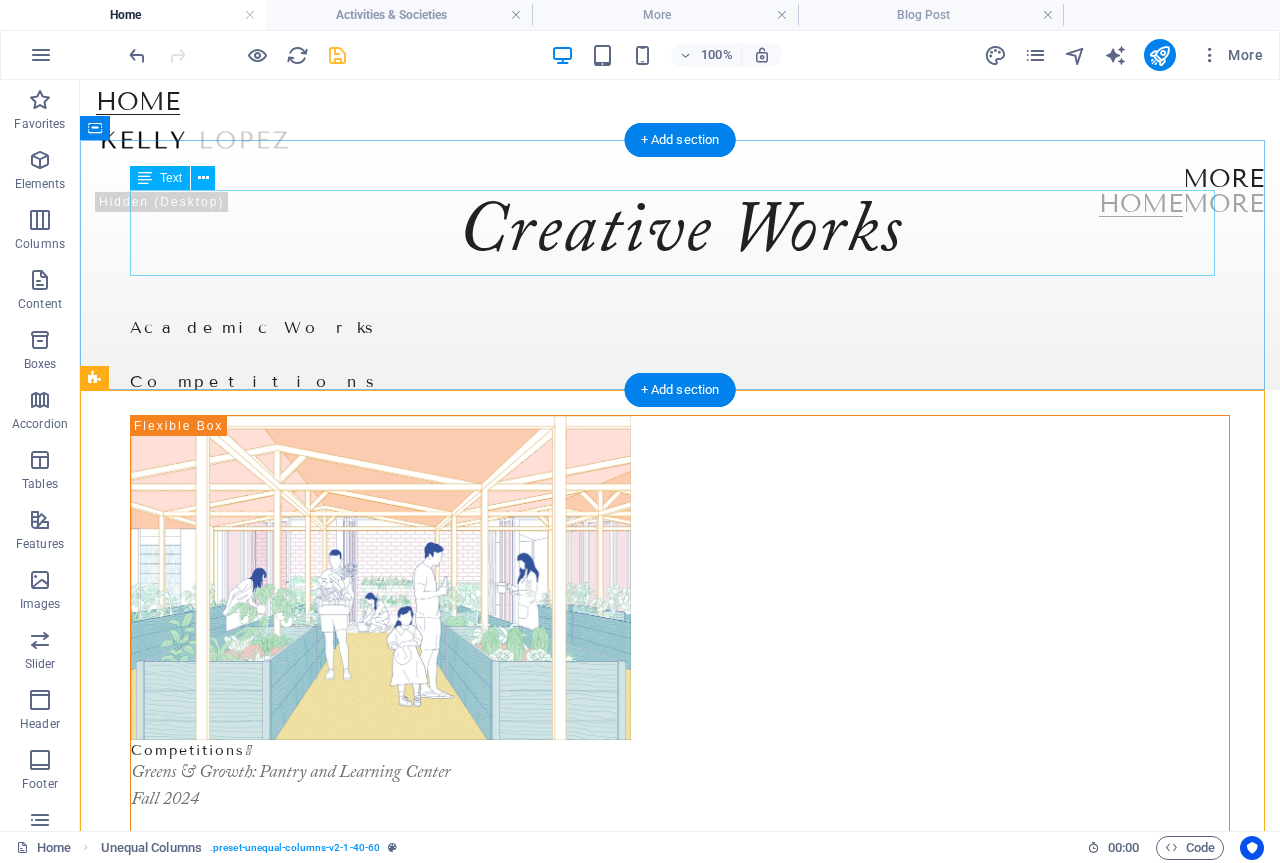 click on "Creative Works" at bounding box center (680, 233) 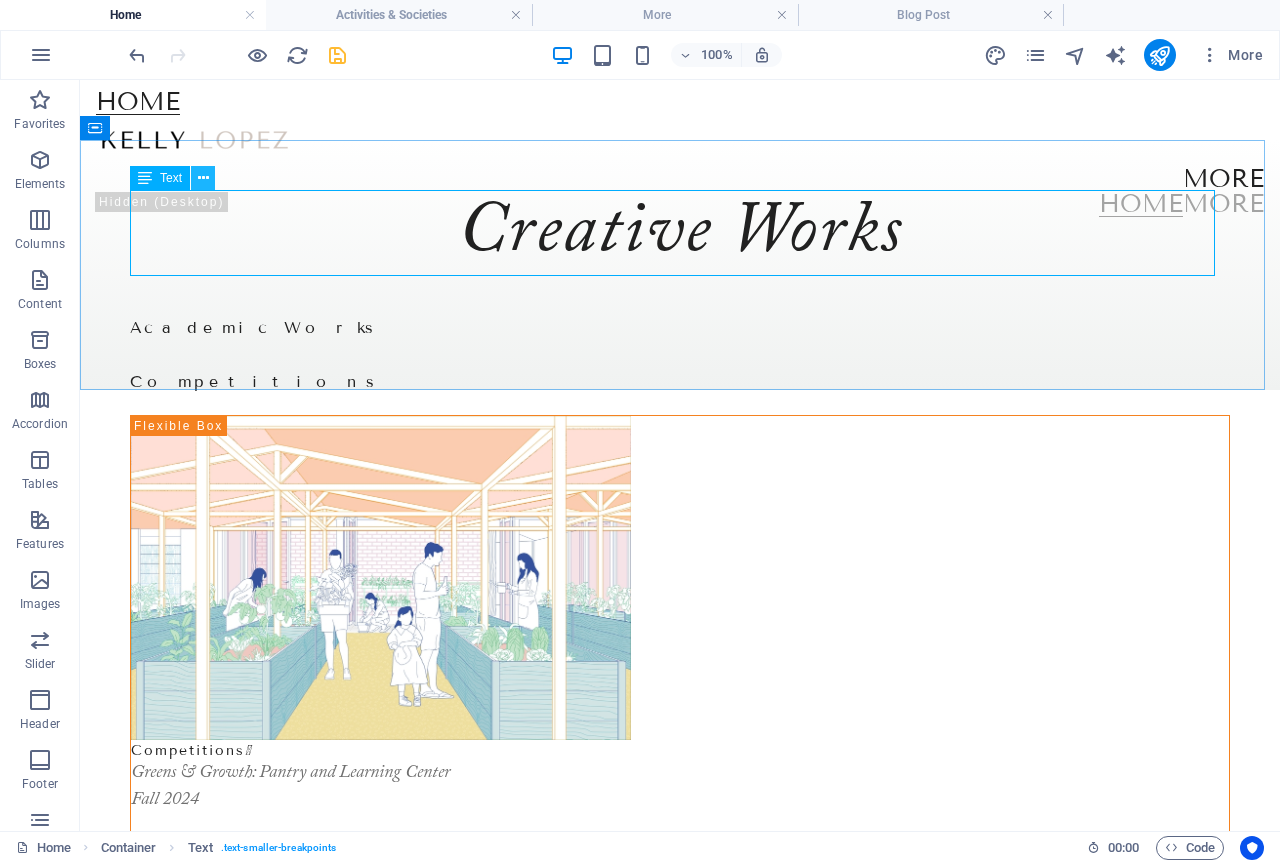 click at bounding box center [203, 178] 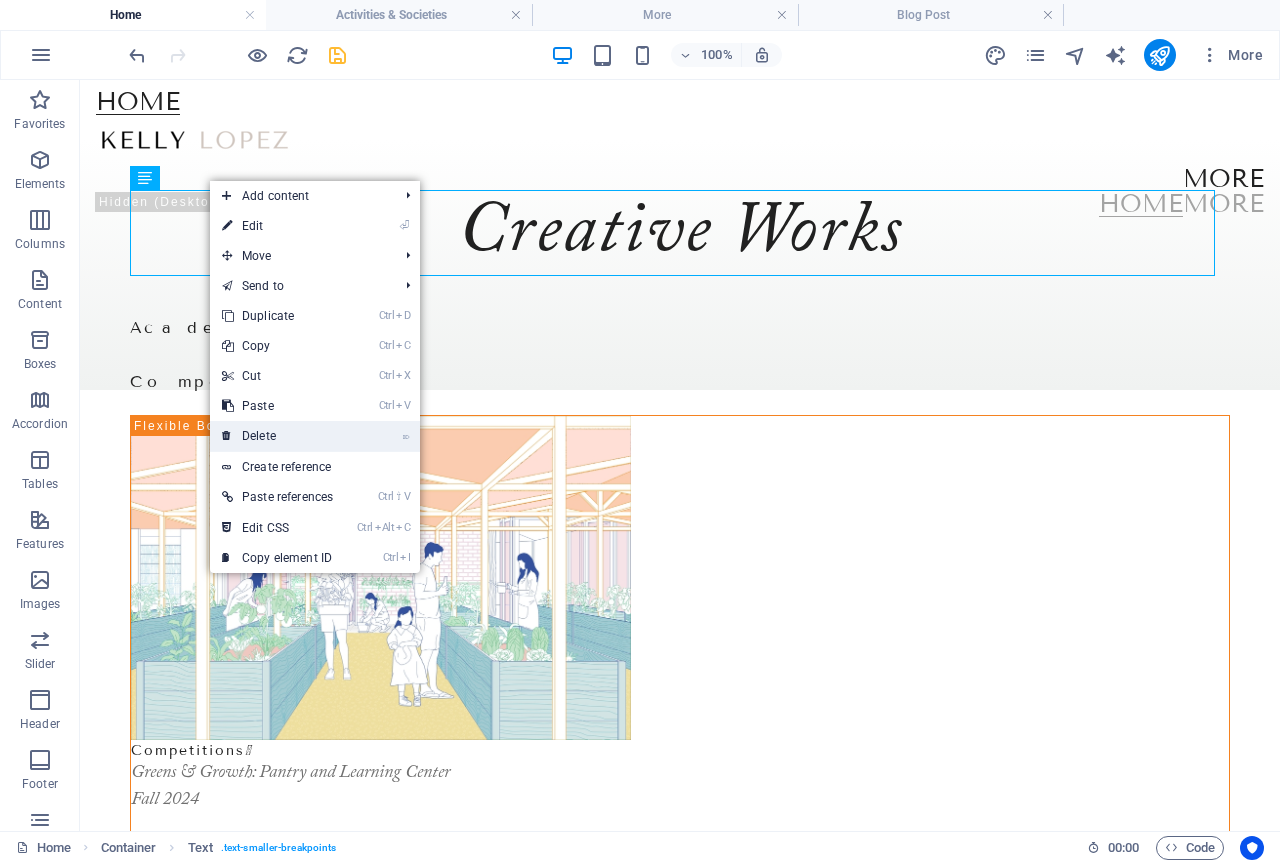 click on "⌦  Delete" at bounding box center (277, 436) 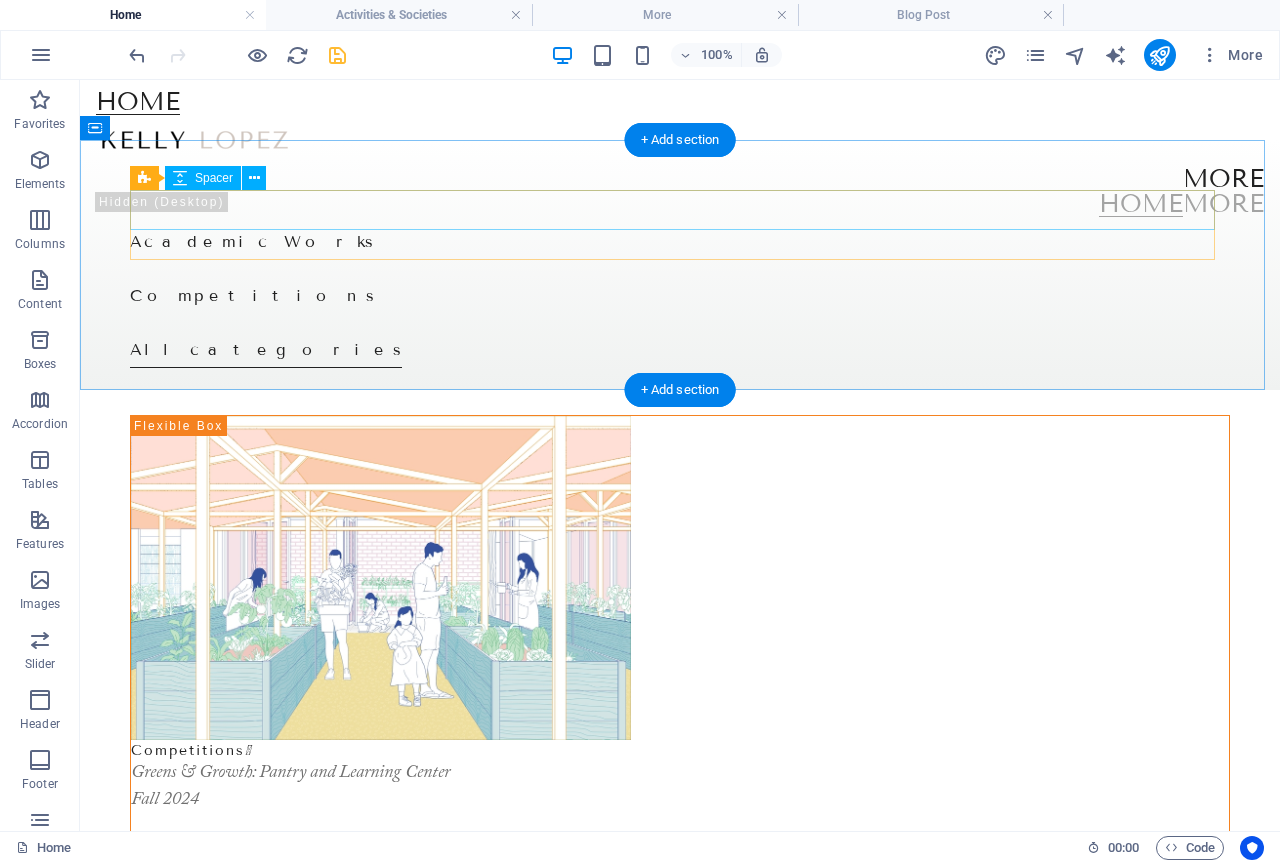 click at bounding box center (680, 210) 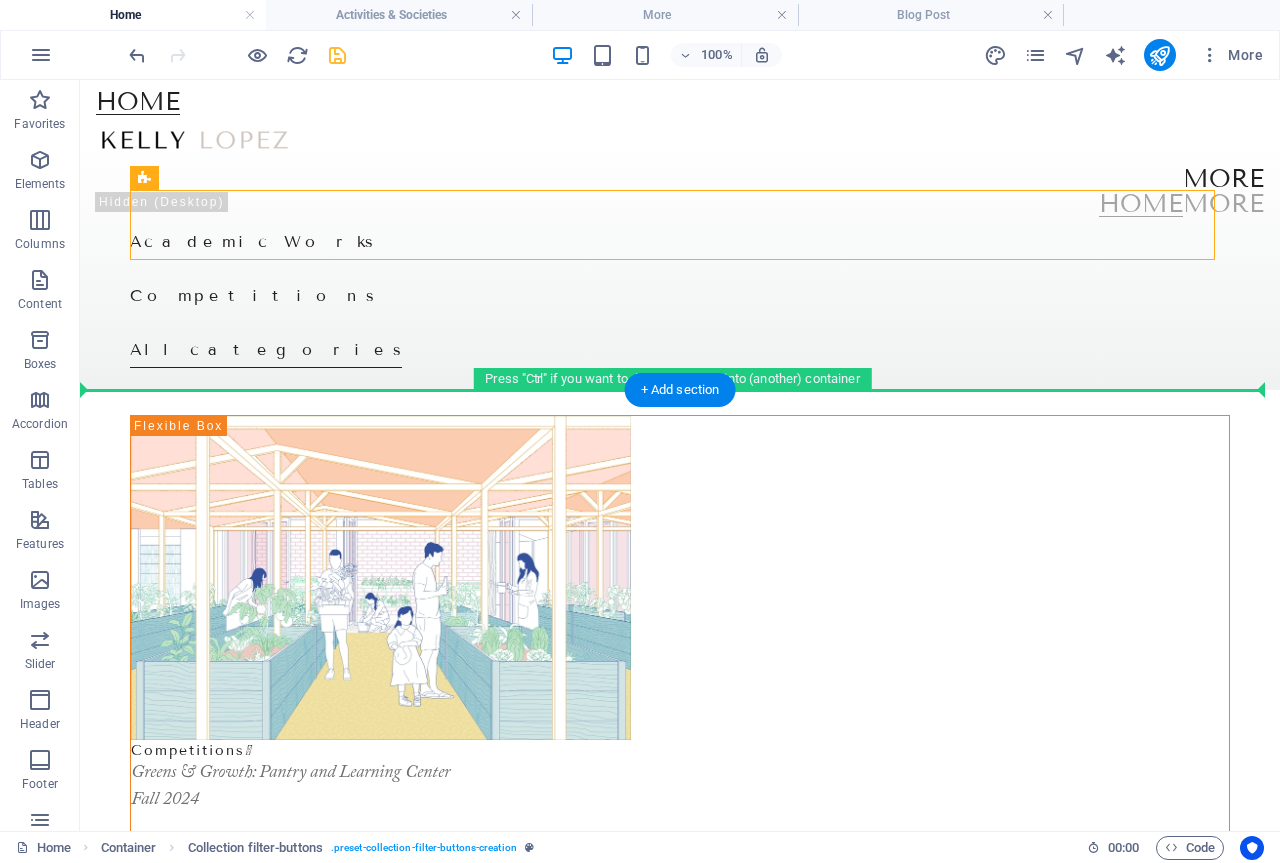 drag, startPoint x: 232, startPoint y: 256, endPoint x: 105, endPoint y: 407, distance: 197.30687 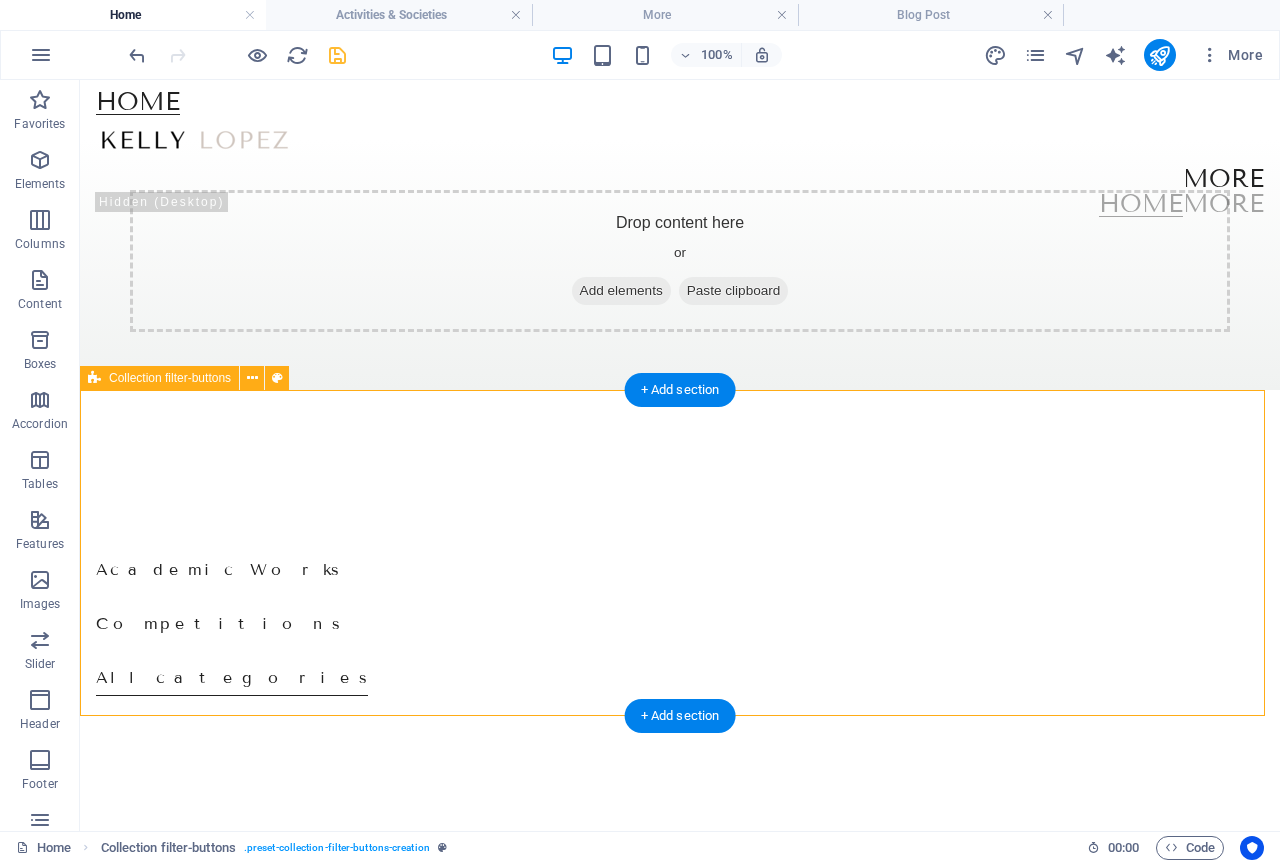 click on "Academic Works Competitions All categories" at bounding box center [680, 607] 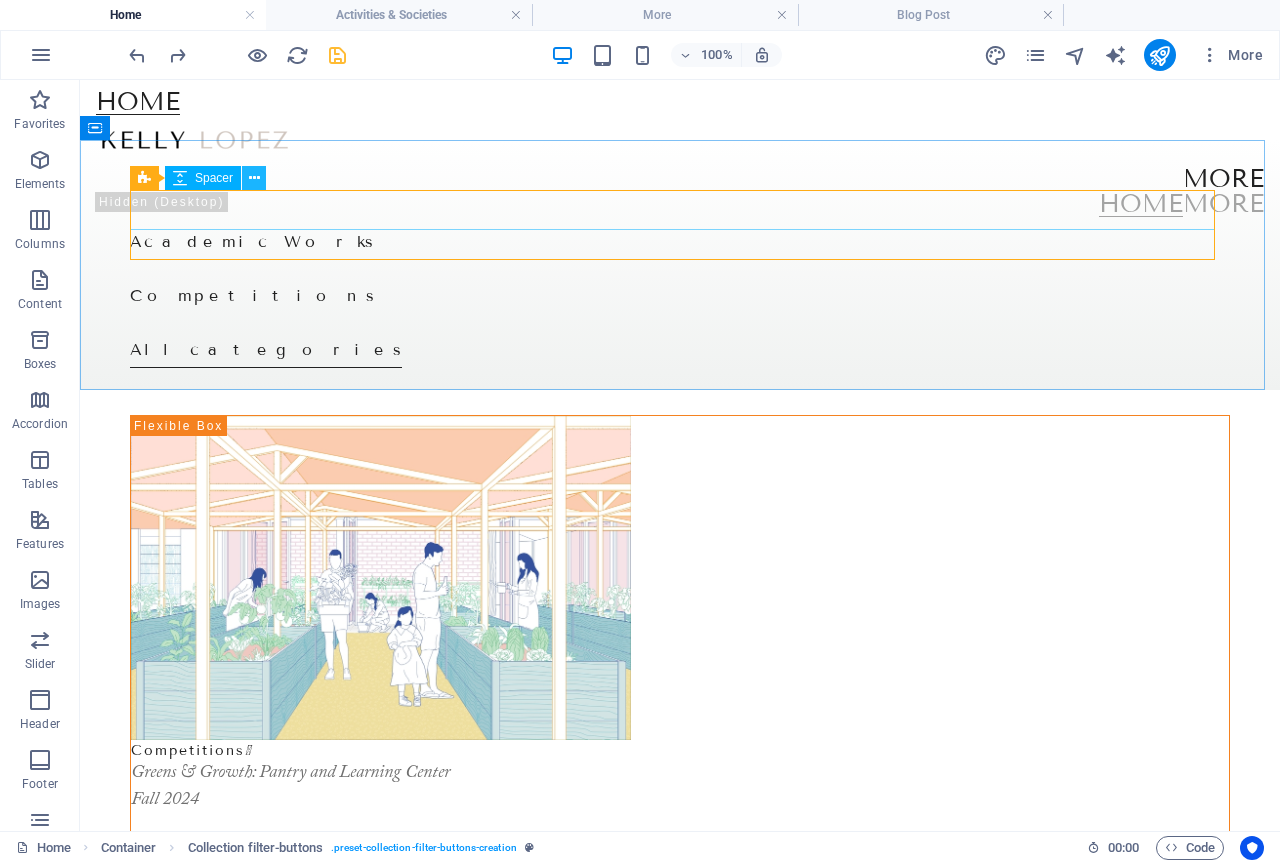 click at bounding box center (254, 178) 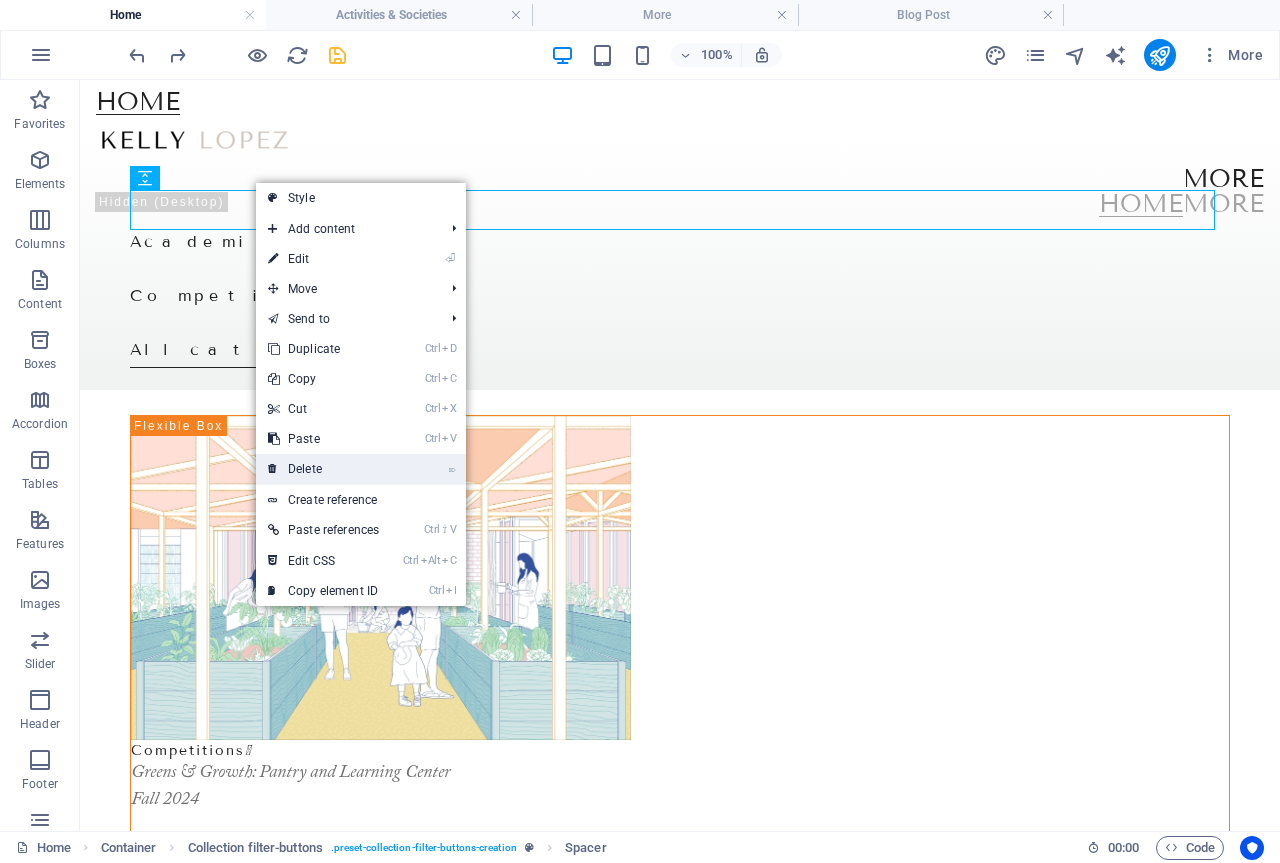 click on "⌦  Delete" at bounding box center [323, 469] 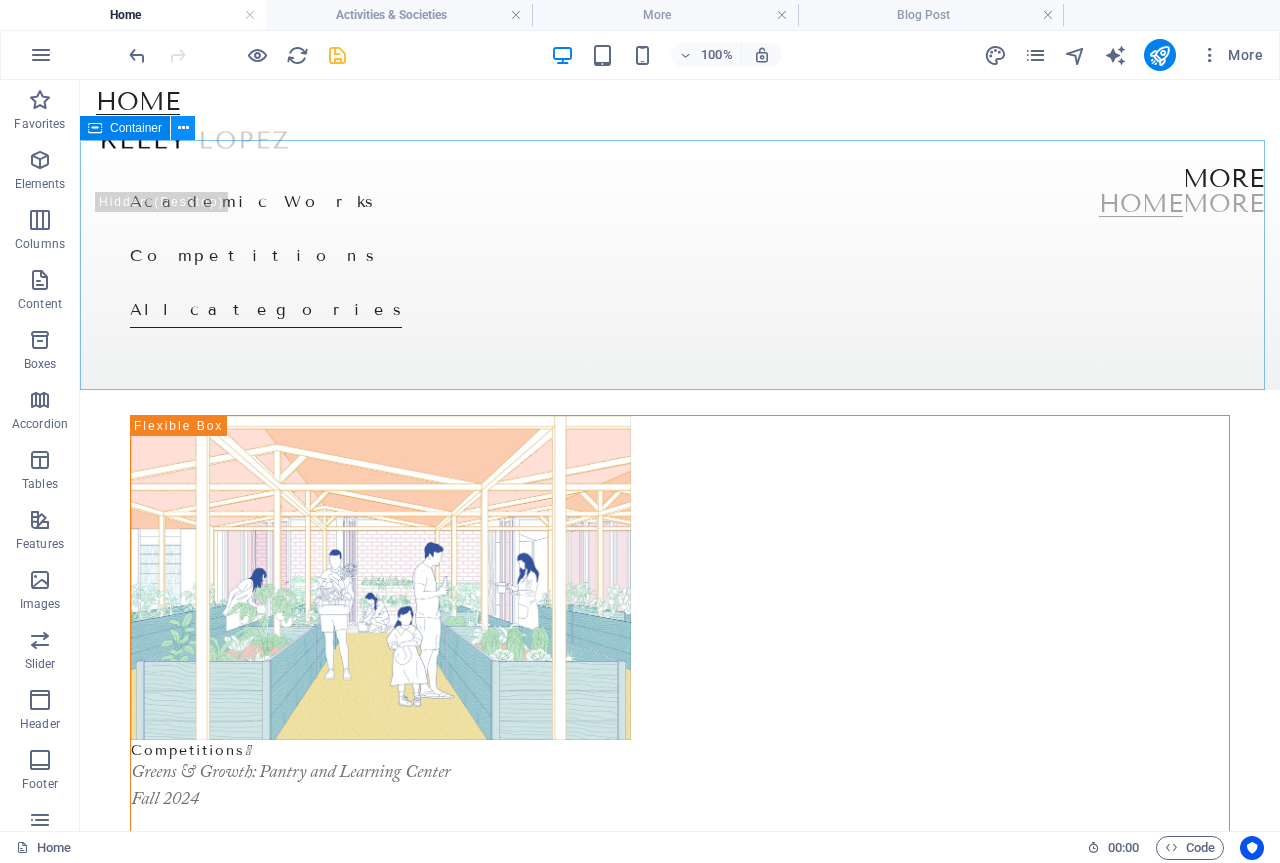 click at bounding box center (183, 128) 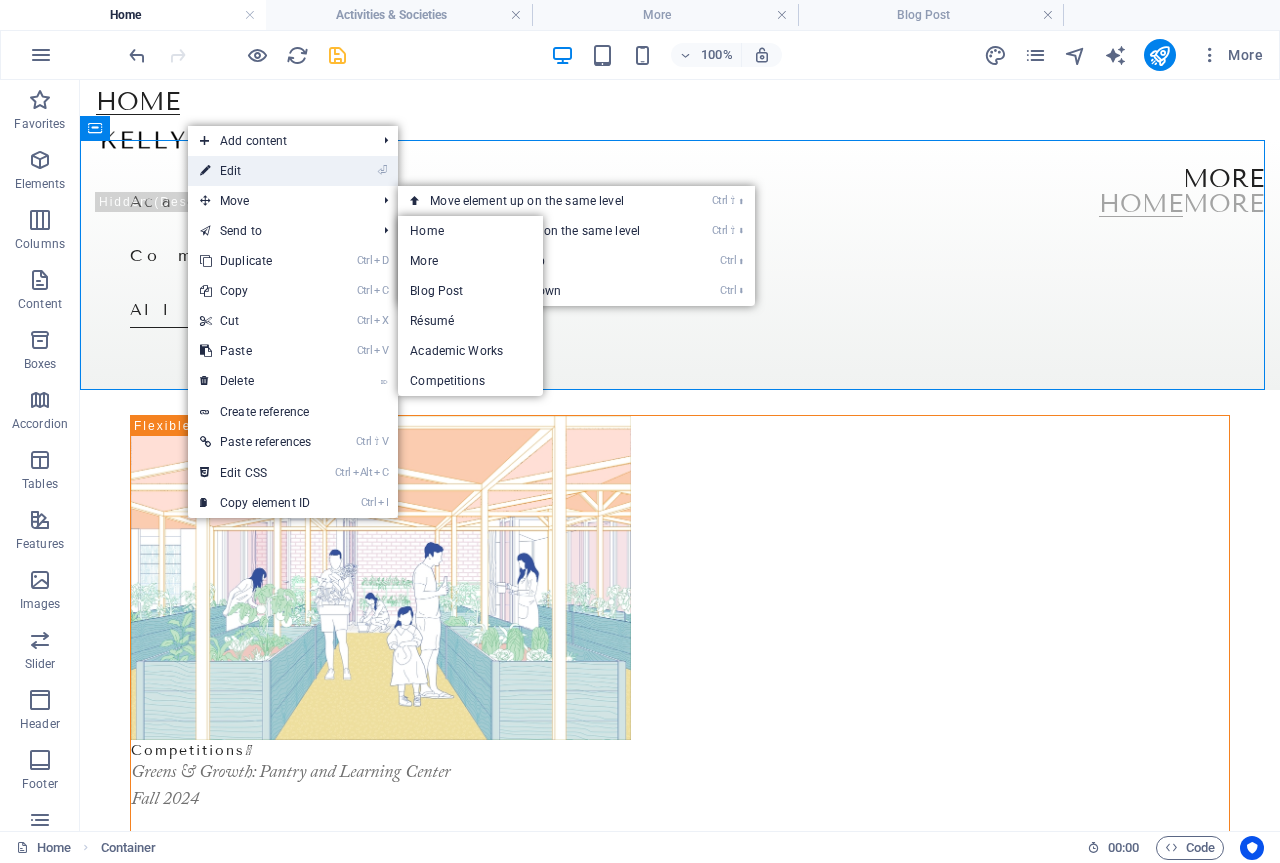 click on "⏎  Edit" at bounding box center (255, 171) 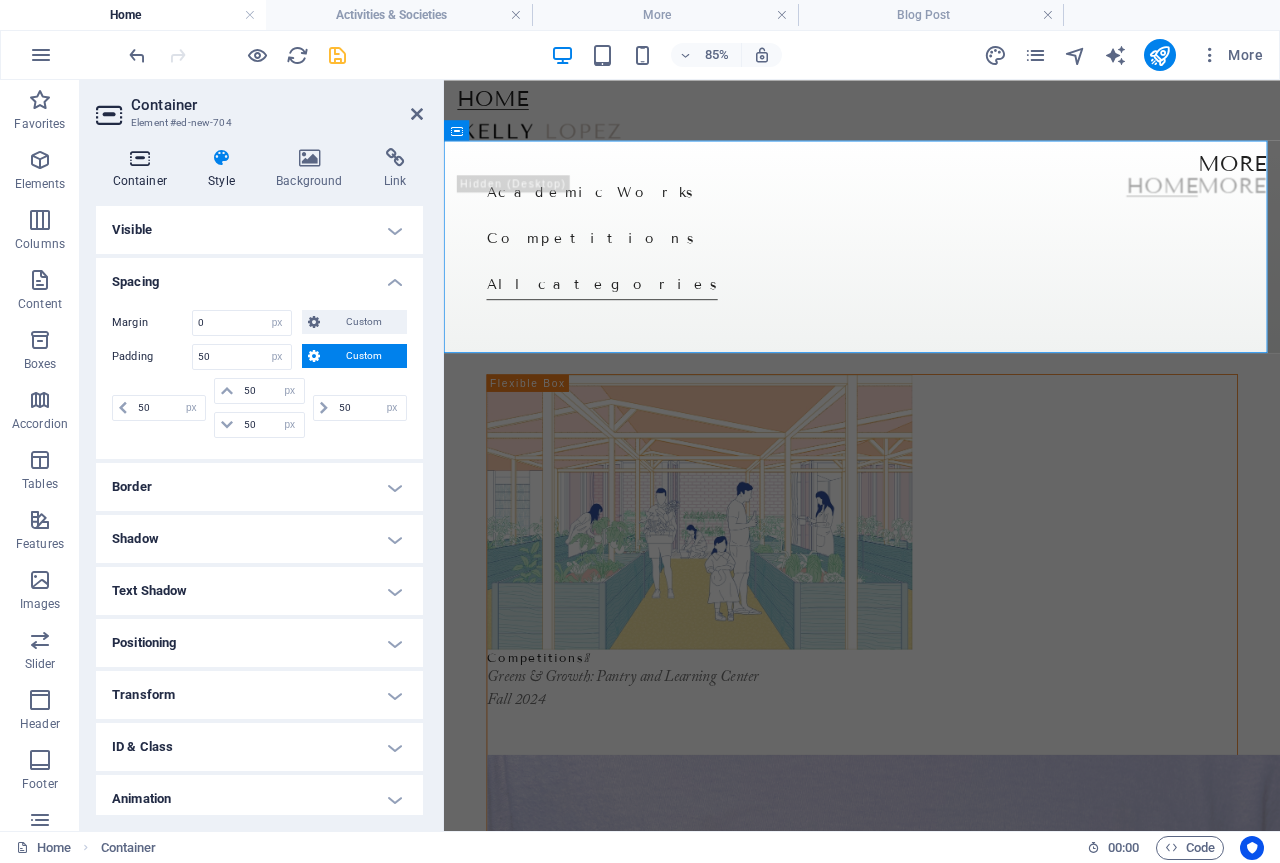 click on "Container" at bounding box center [144, 169] 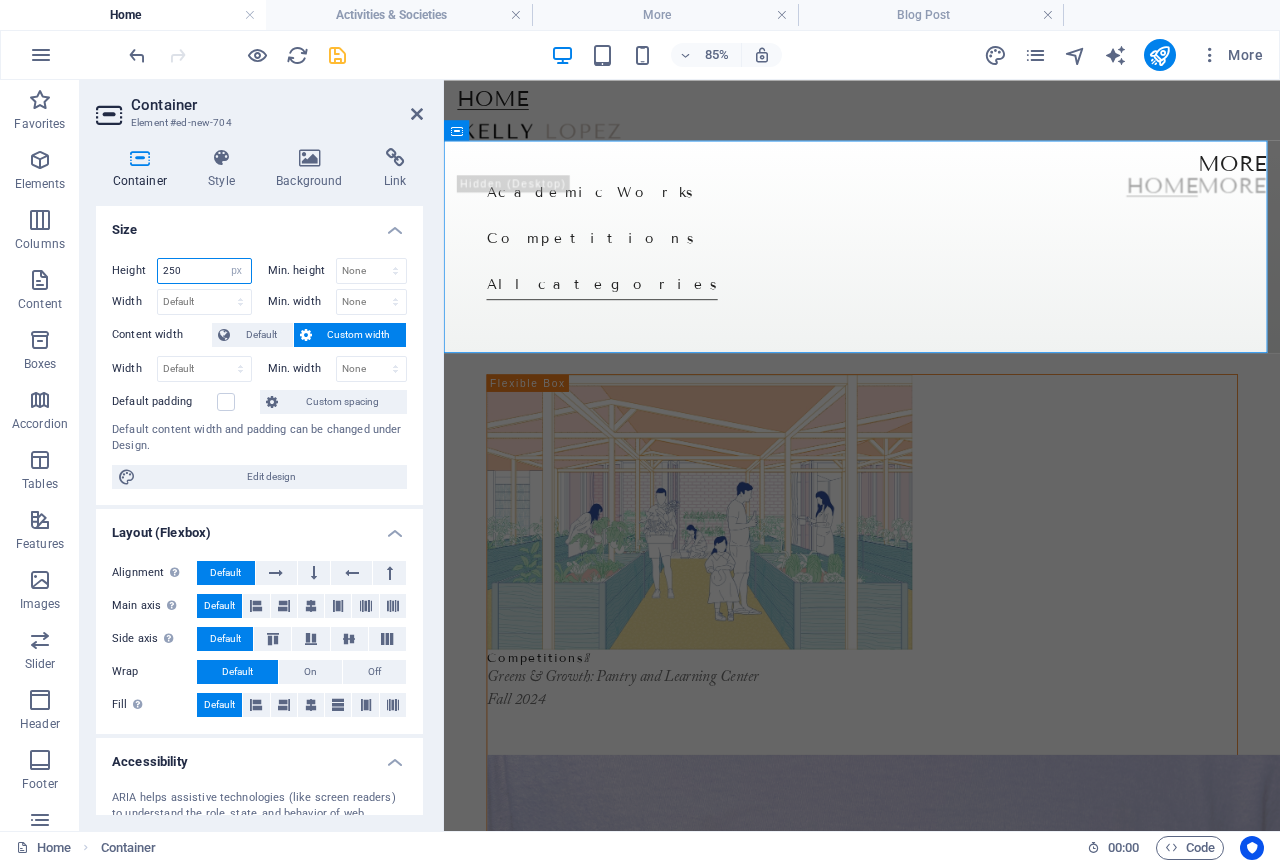 drag, startPoint x: 202, startPoint y: 269, endPoint x: 96, endPoint y: 271, distance: 106.01887 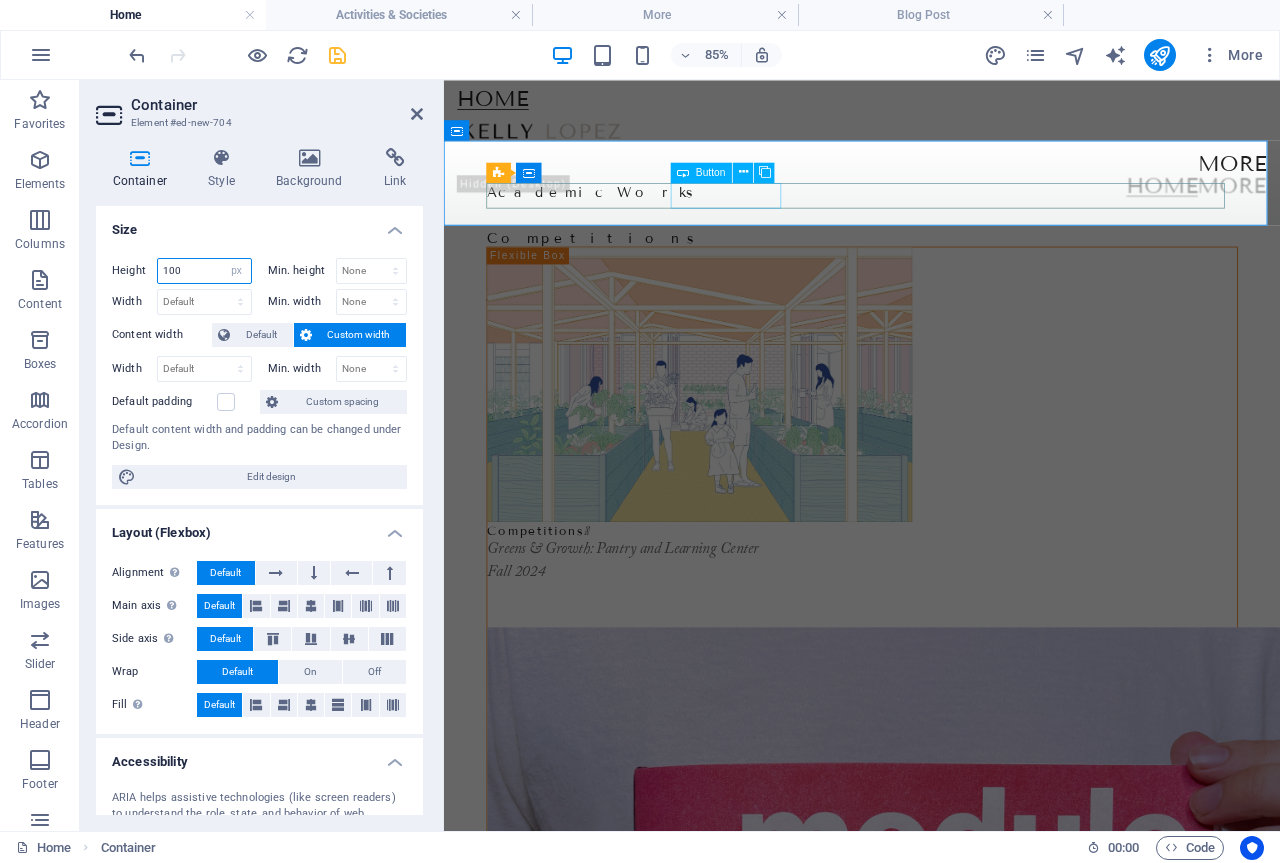 type on "100" 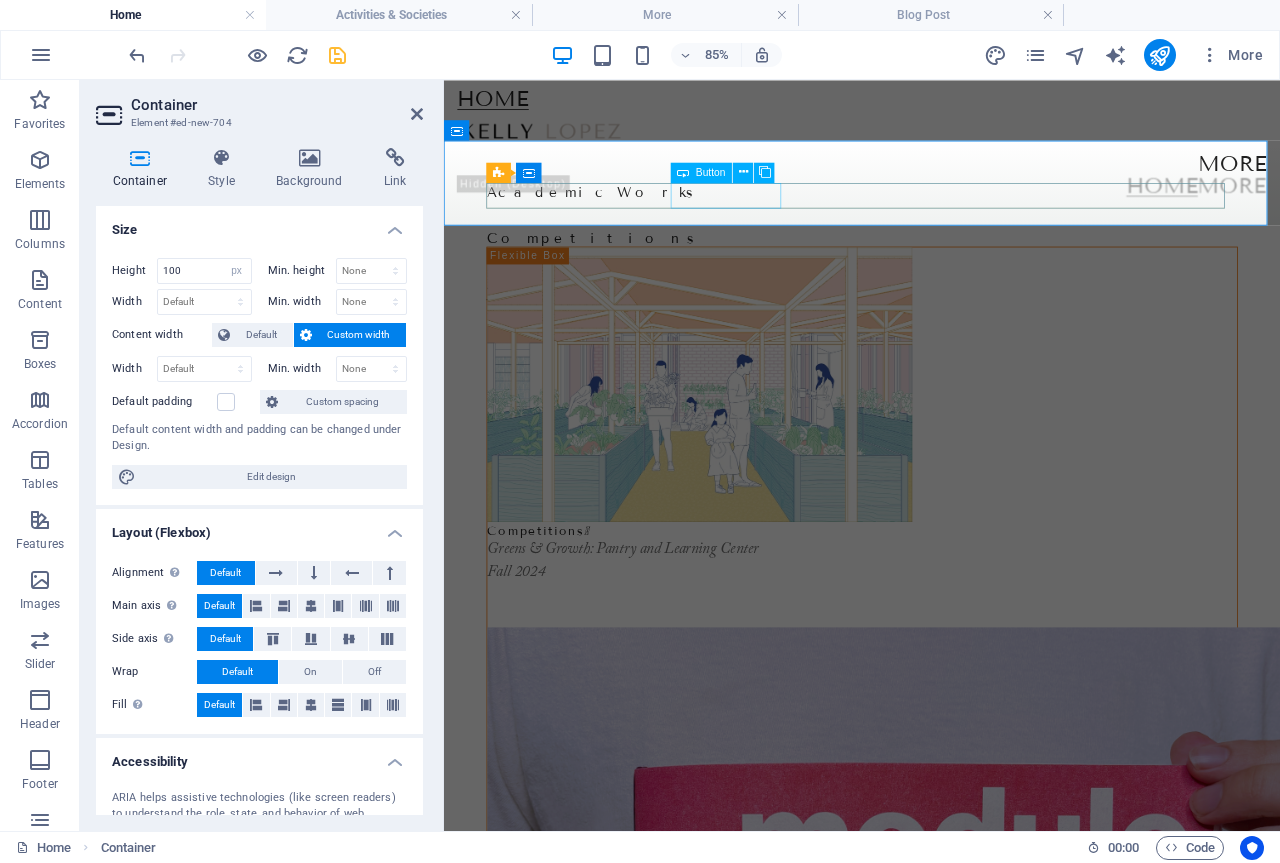 click on "Academic Works" at bounding box center (936, 216) 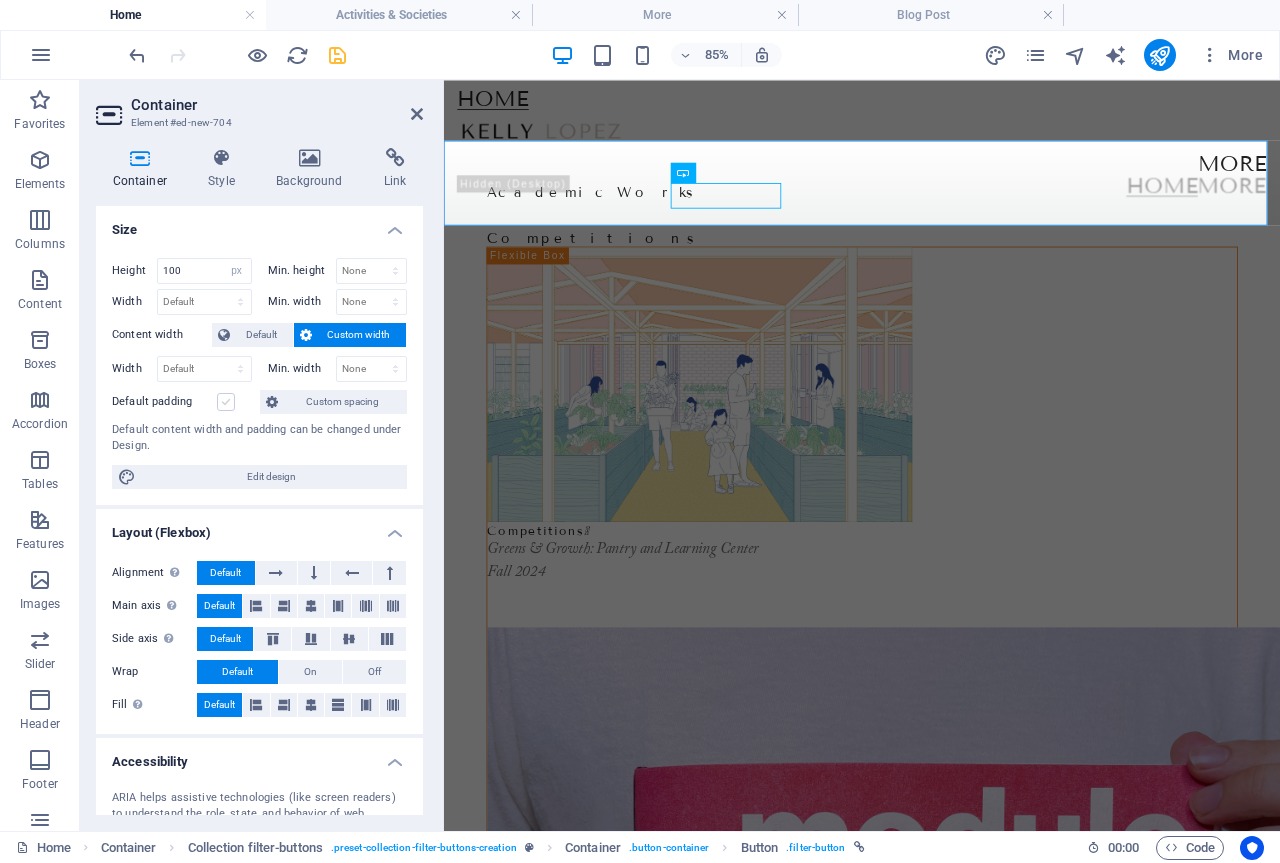 click at bounding box center [226, 402] 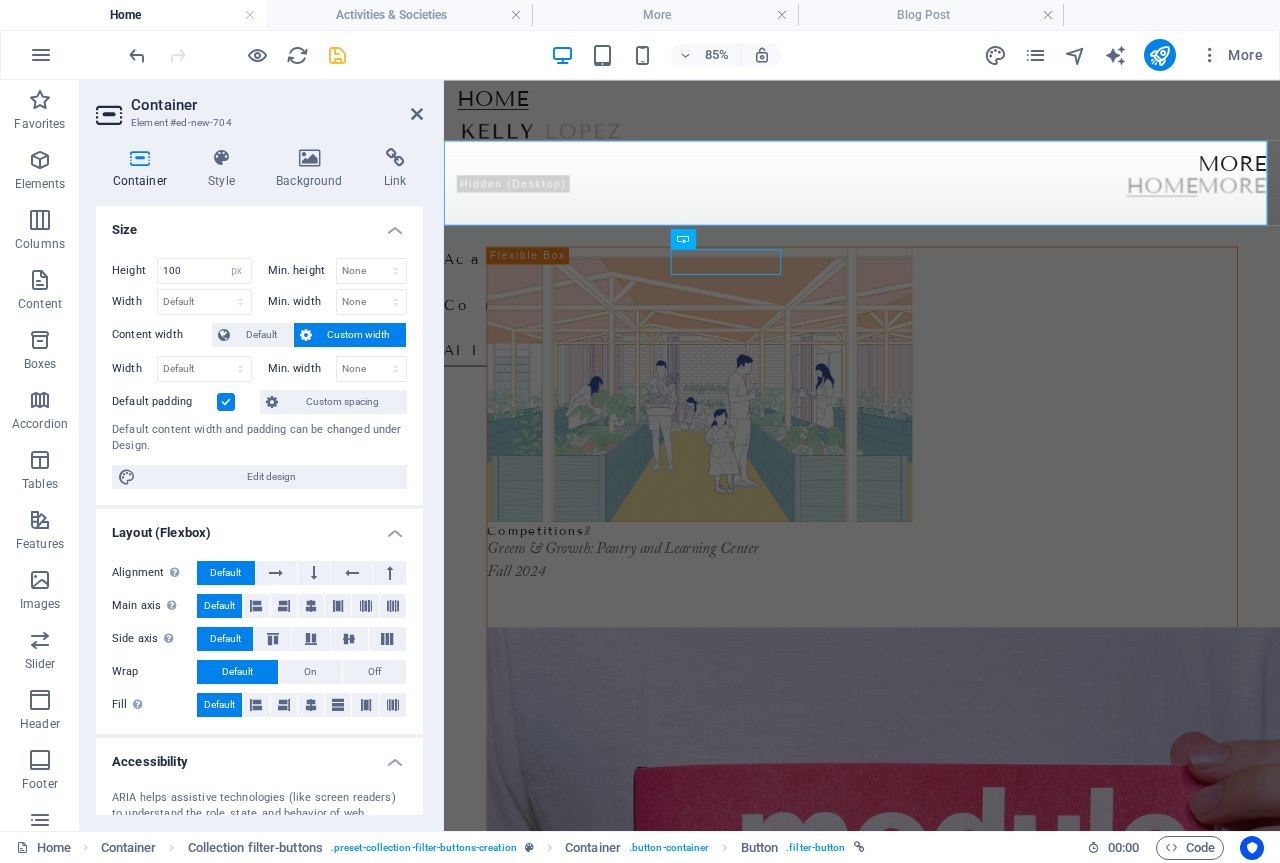 click at bounding box center [226, 402] 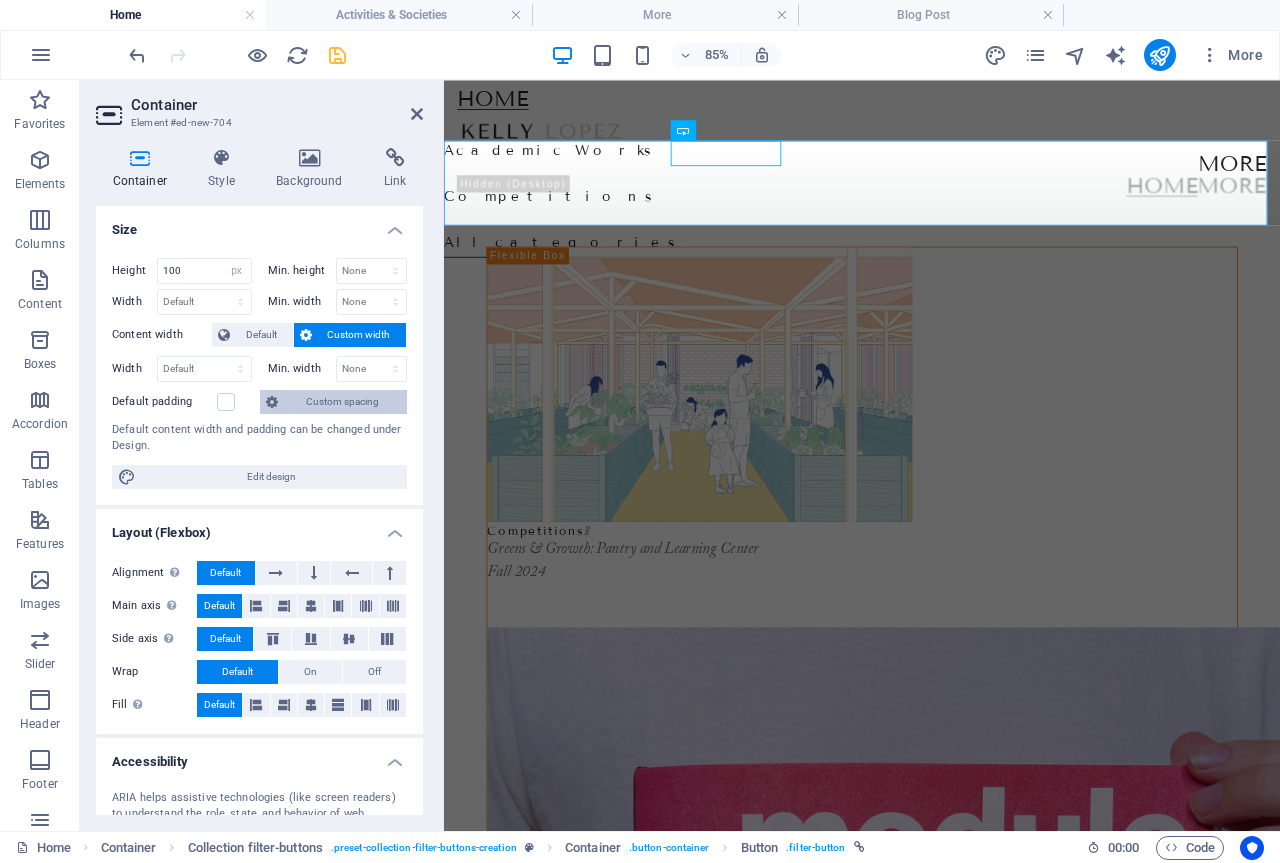 click on "Custom spacing" at bounding box center (342, 402) 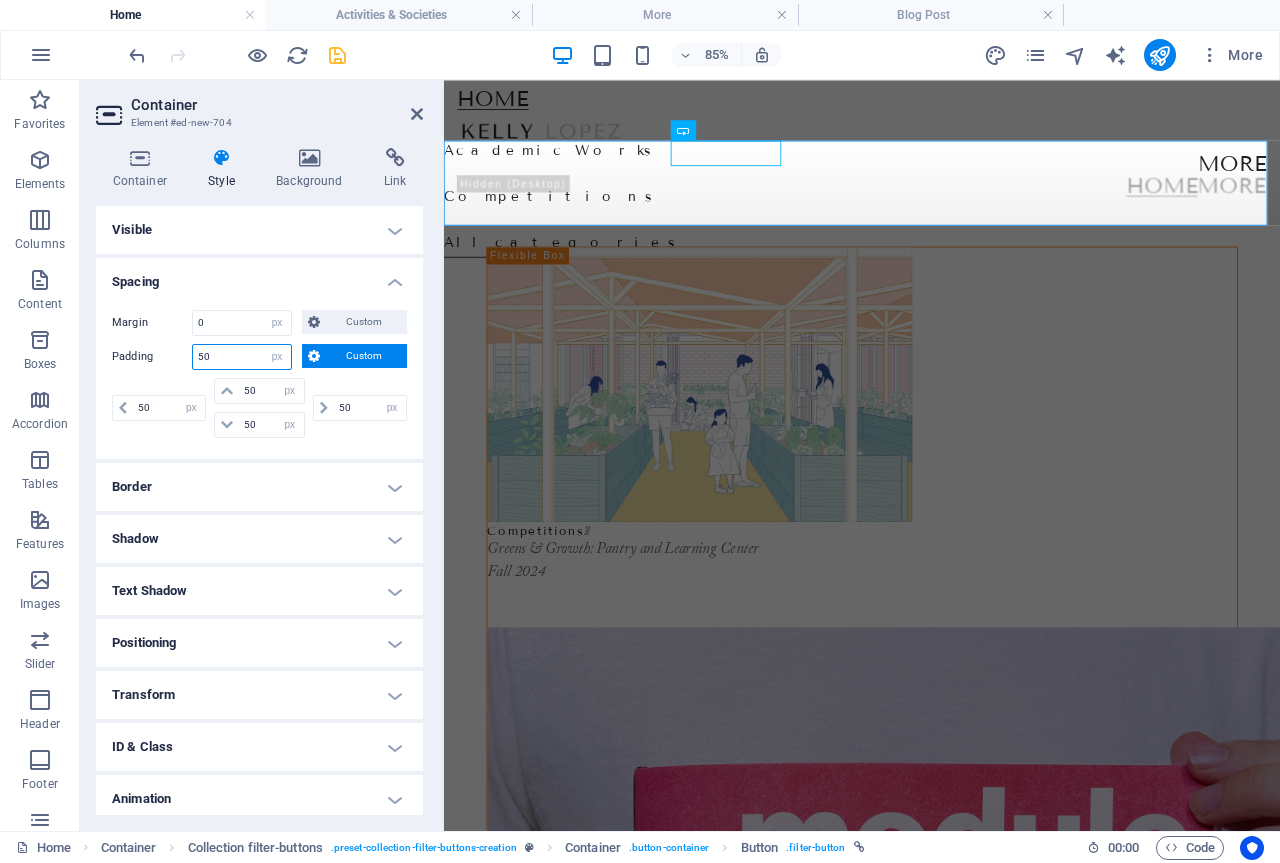 drag, startPoint x: 255, startPoint y: 356, endPoint x: 172, endPoint y: 360, distance: 83.09633 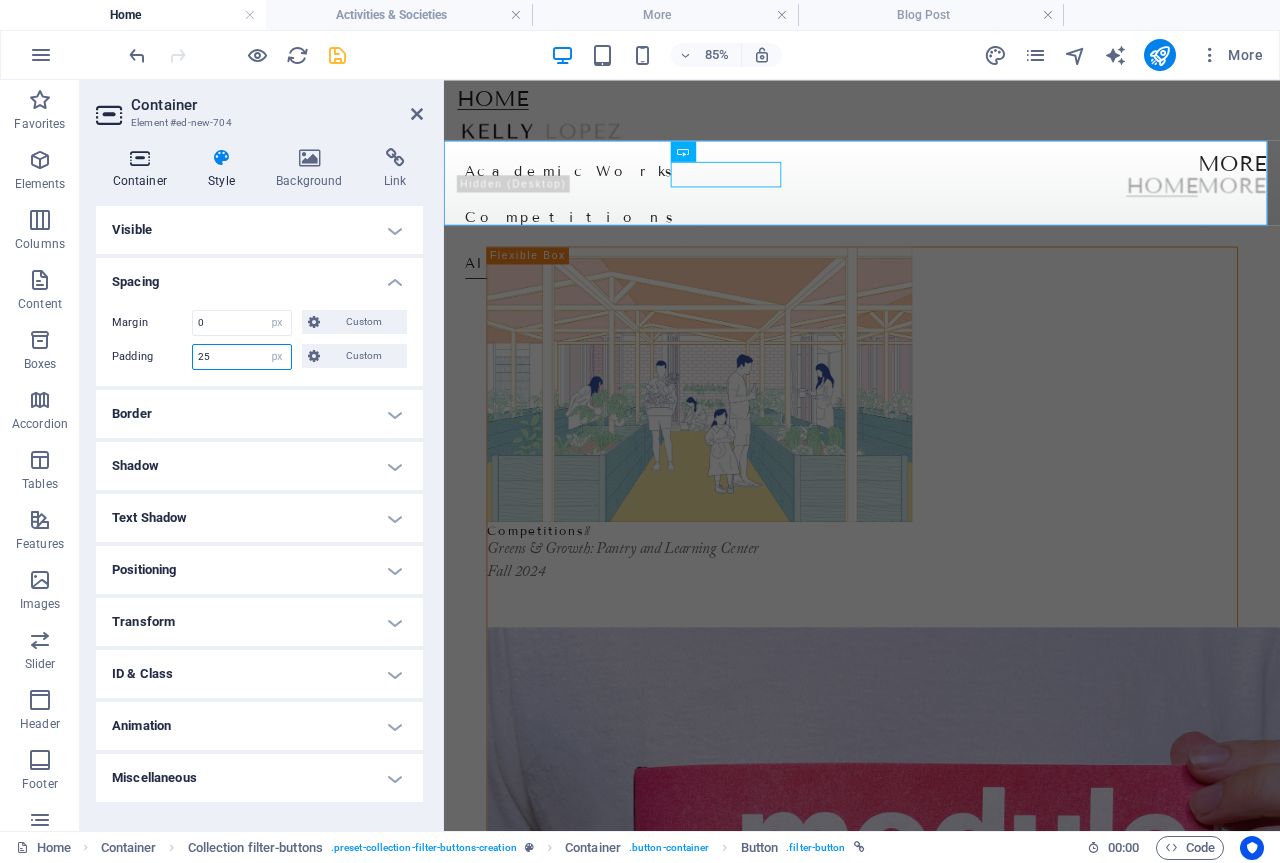 type on "25" 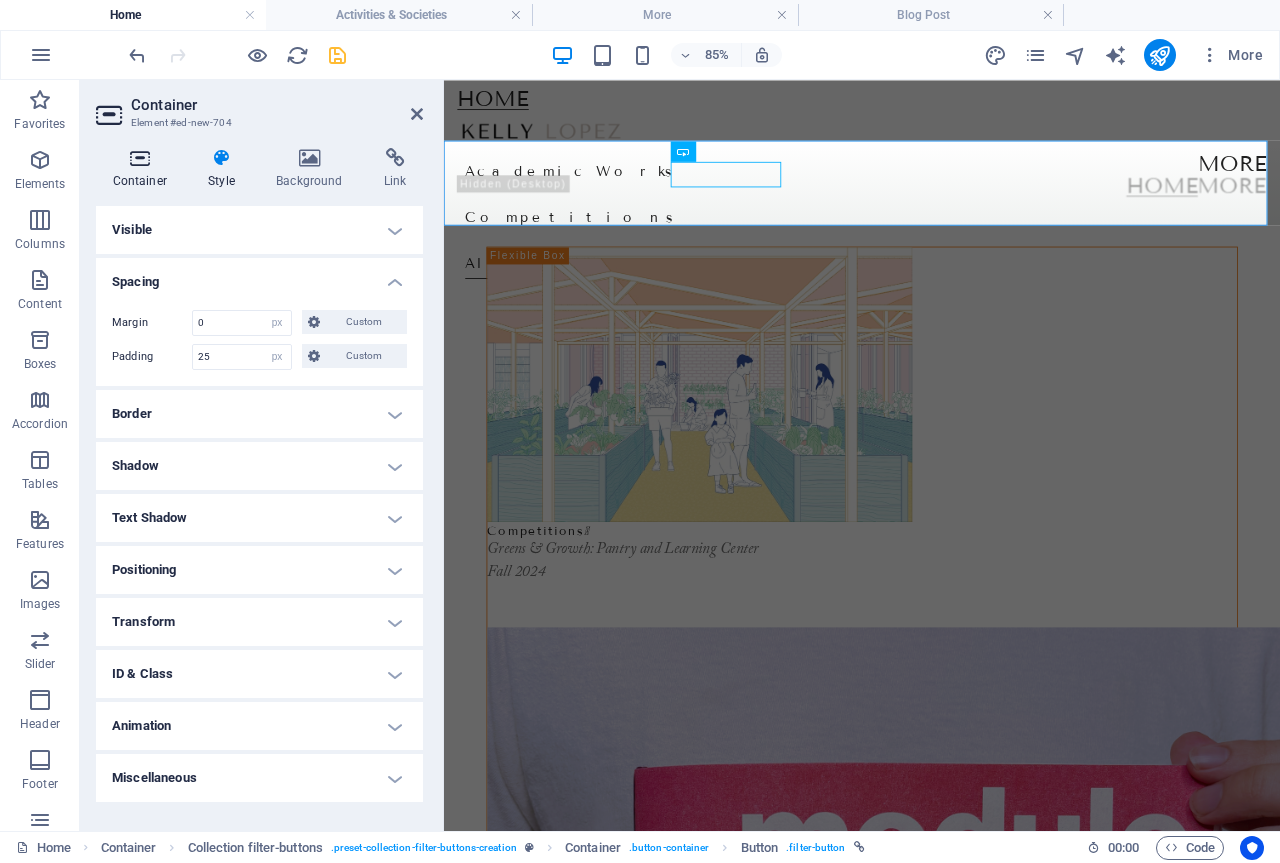 click on "Container" at bounding box center (144, 169) 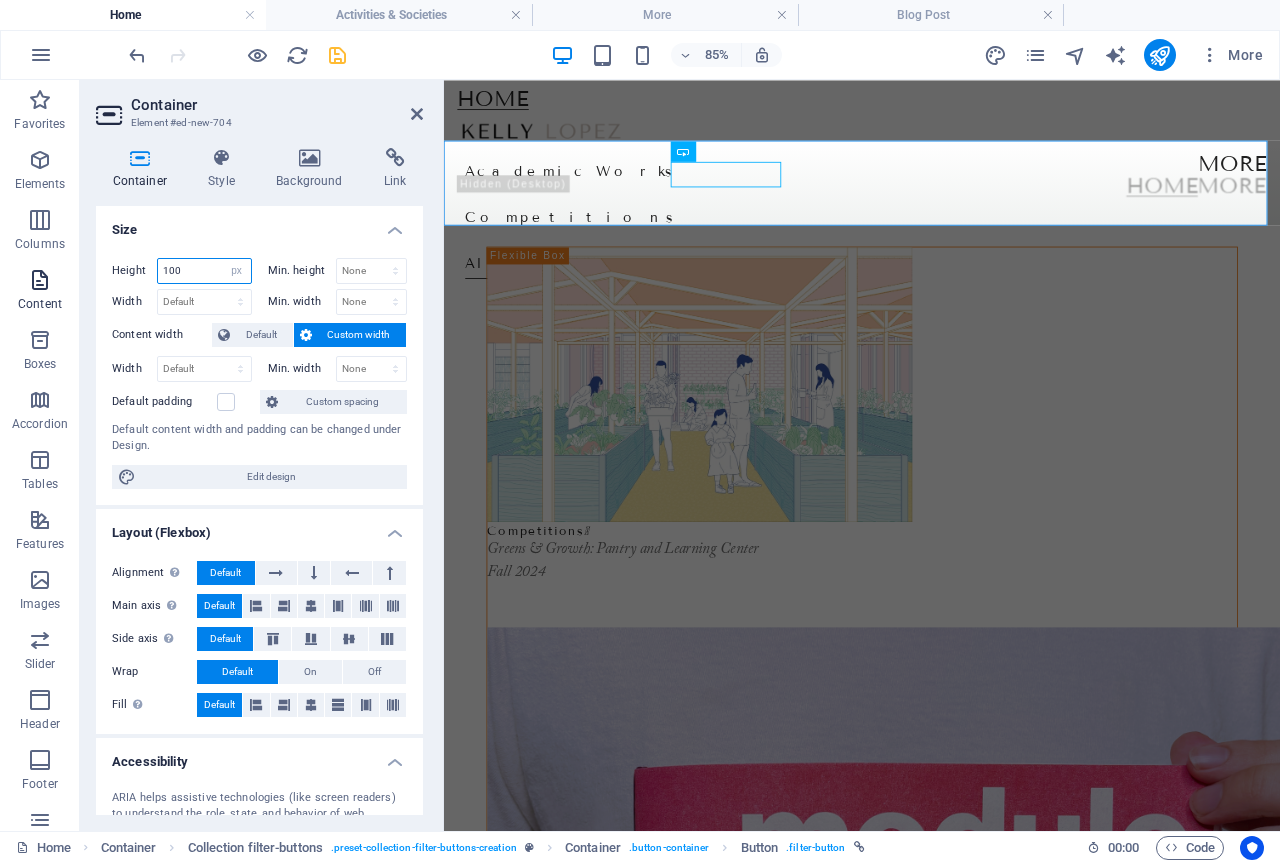 drag, startPoint x: 188, startPoint y: 267, endPoint x: 77, endPoint y: 286, distance: 112.61439 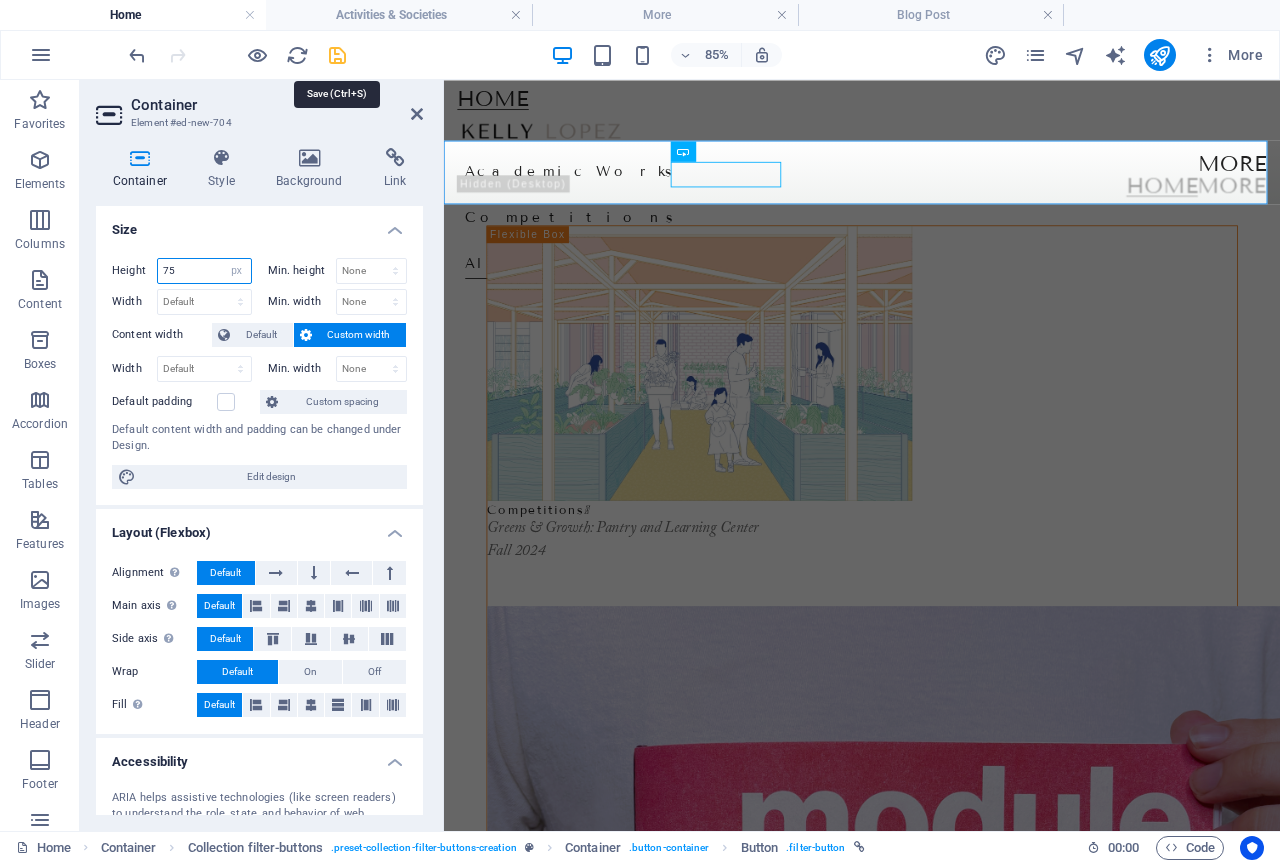 type on "75" 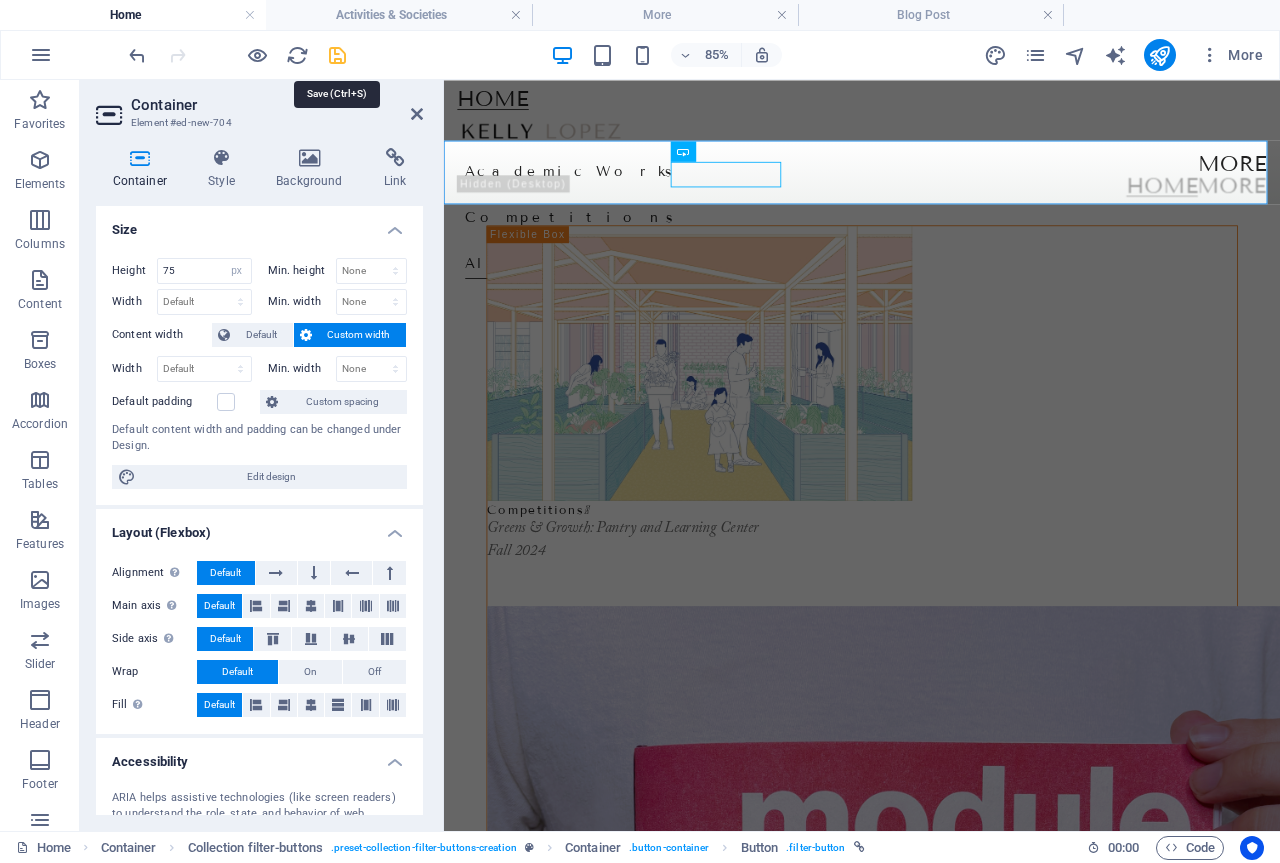 click at bounding box center (337, 55) 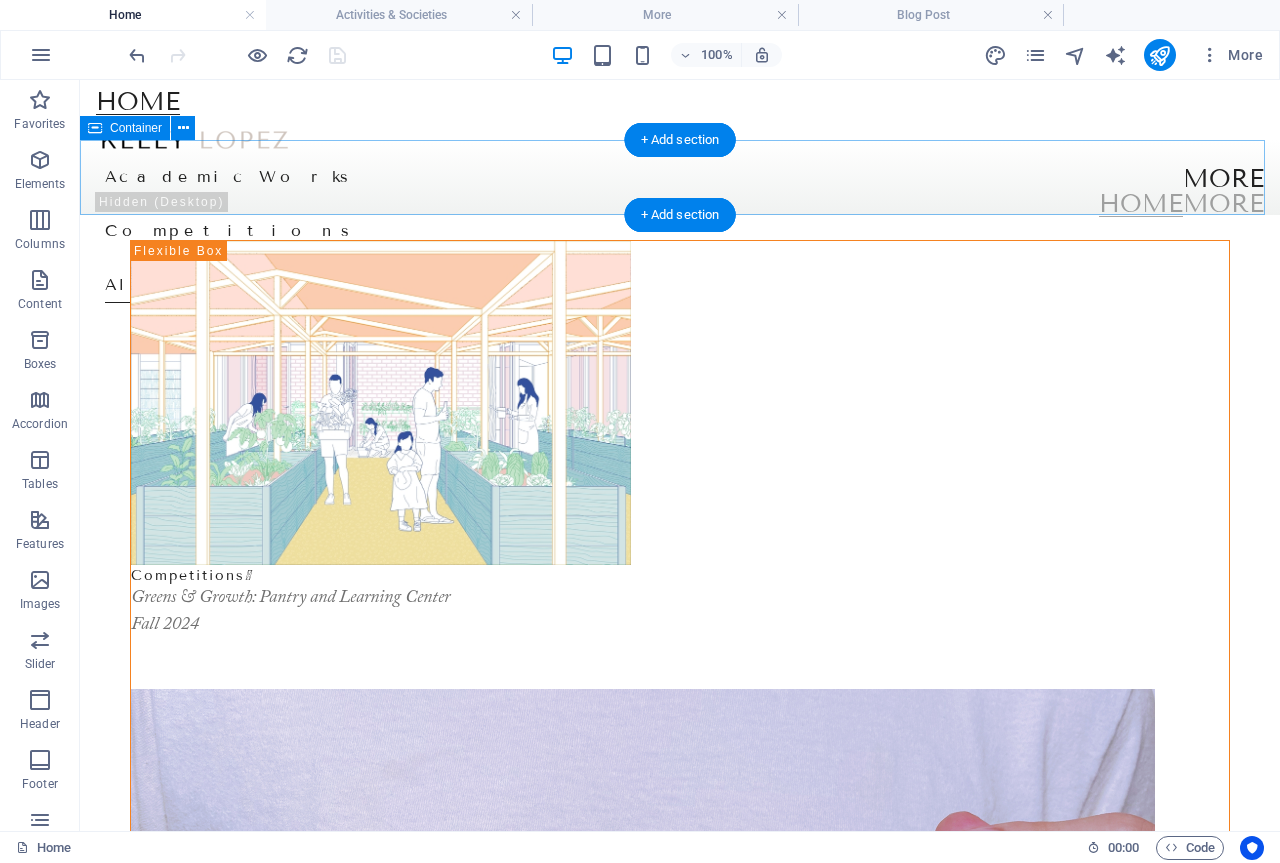 click on "Academic Works Competitions All categories" at bounding box center (680, 177) 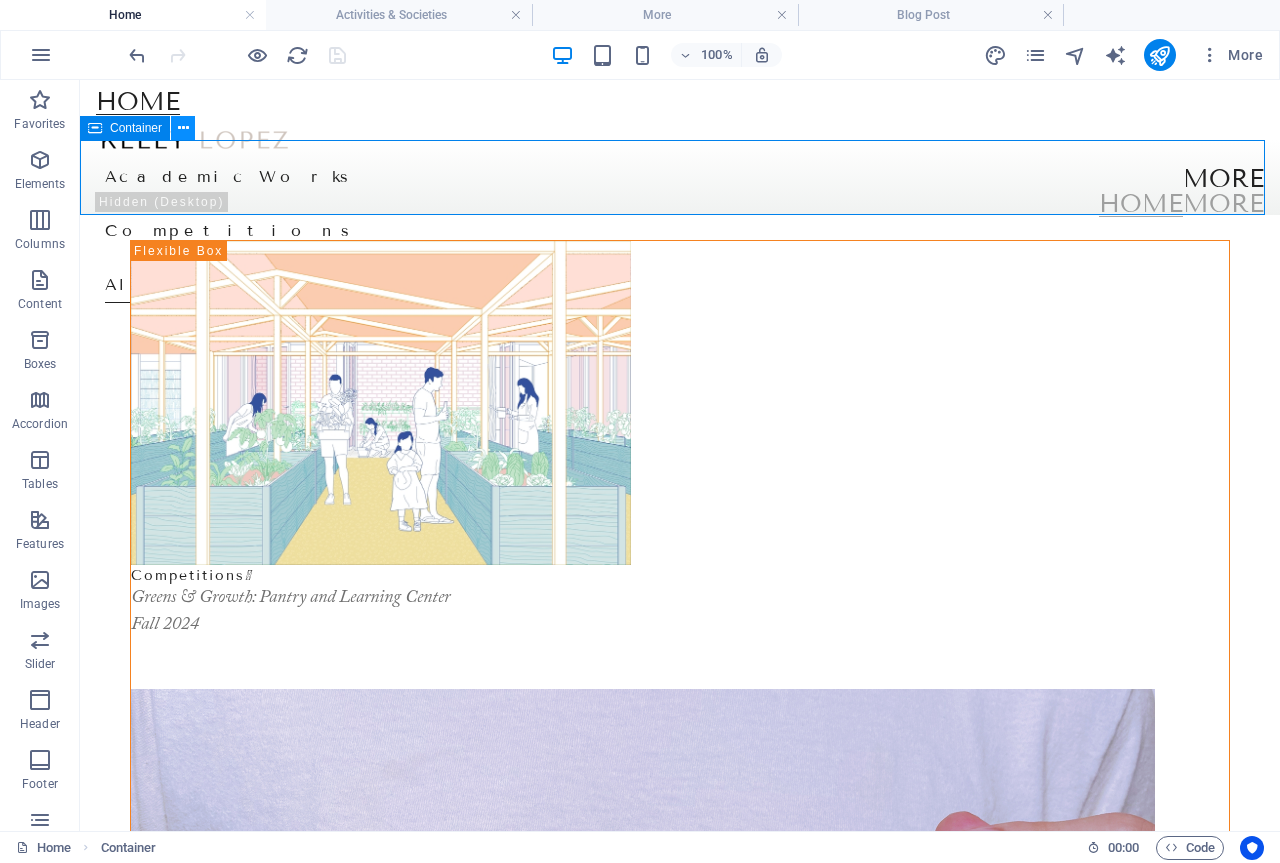 click at bounding box center (183, 128) 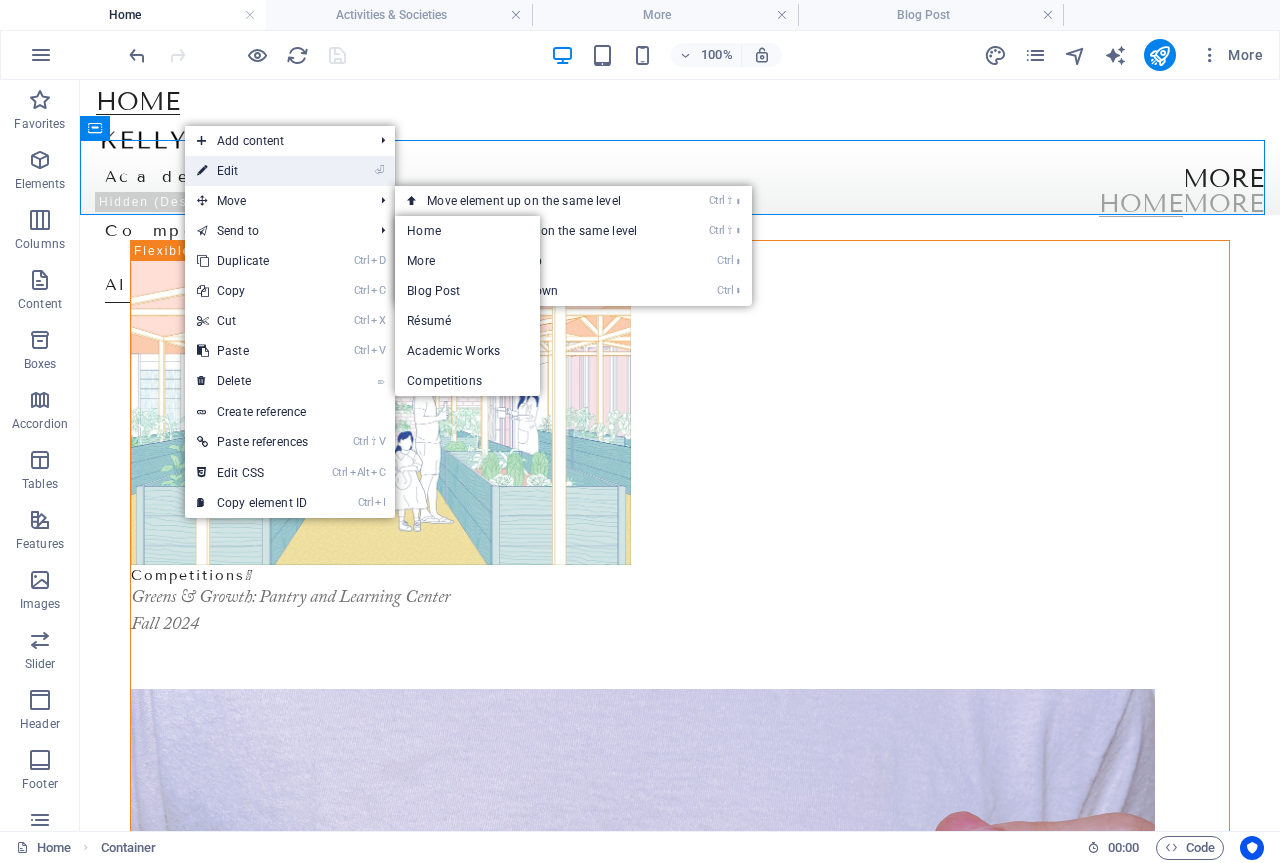 click on "⏎  Edit" at bounding box center [252, 171] 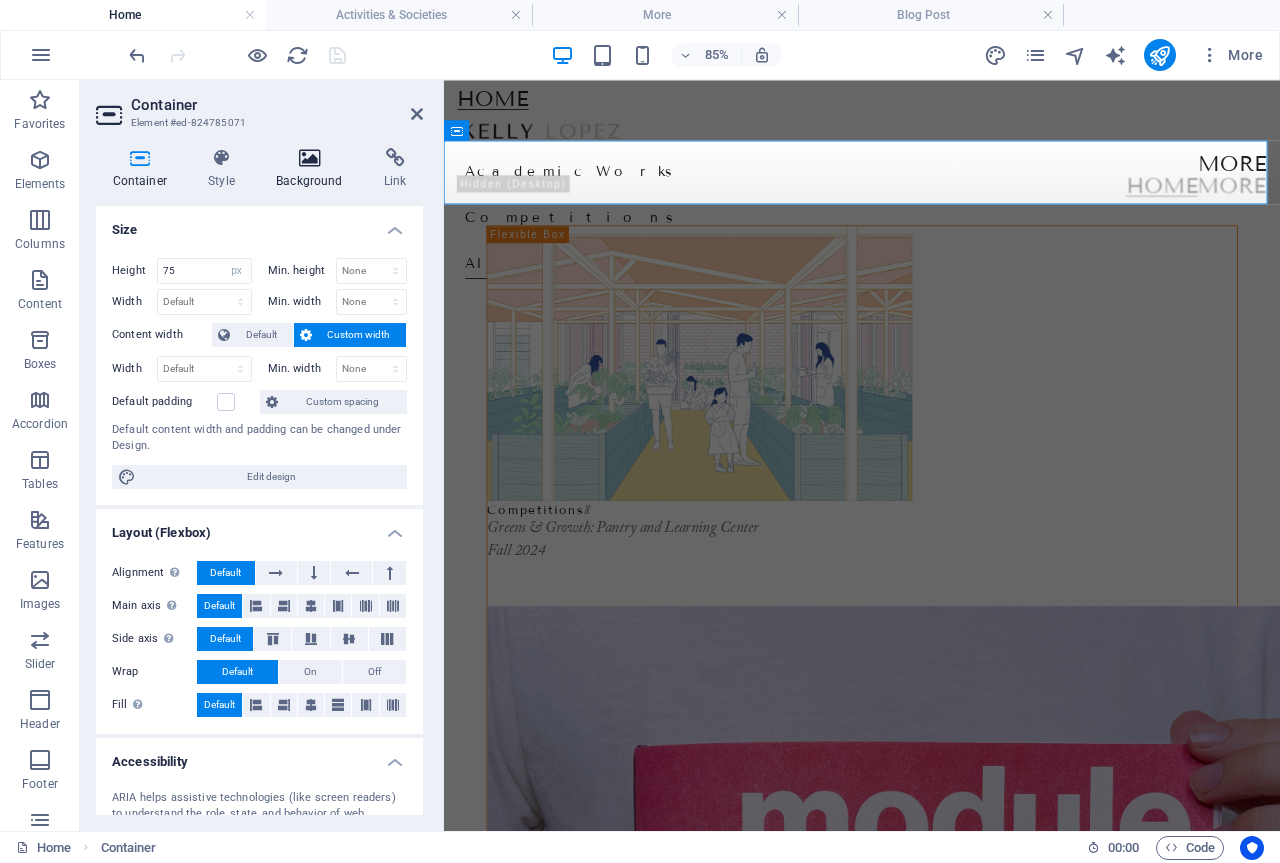 click at bounding box center (310, 158) 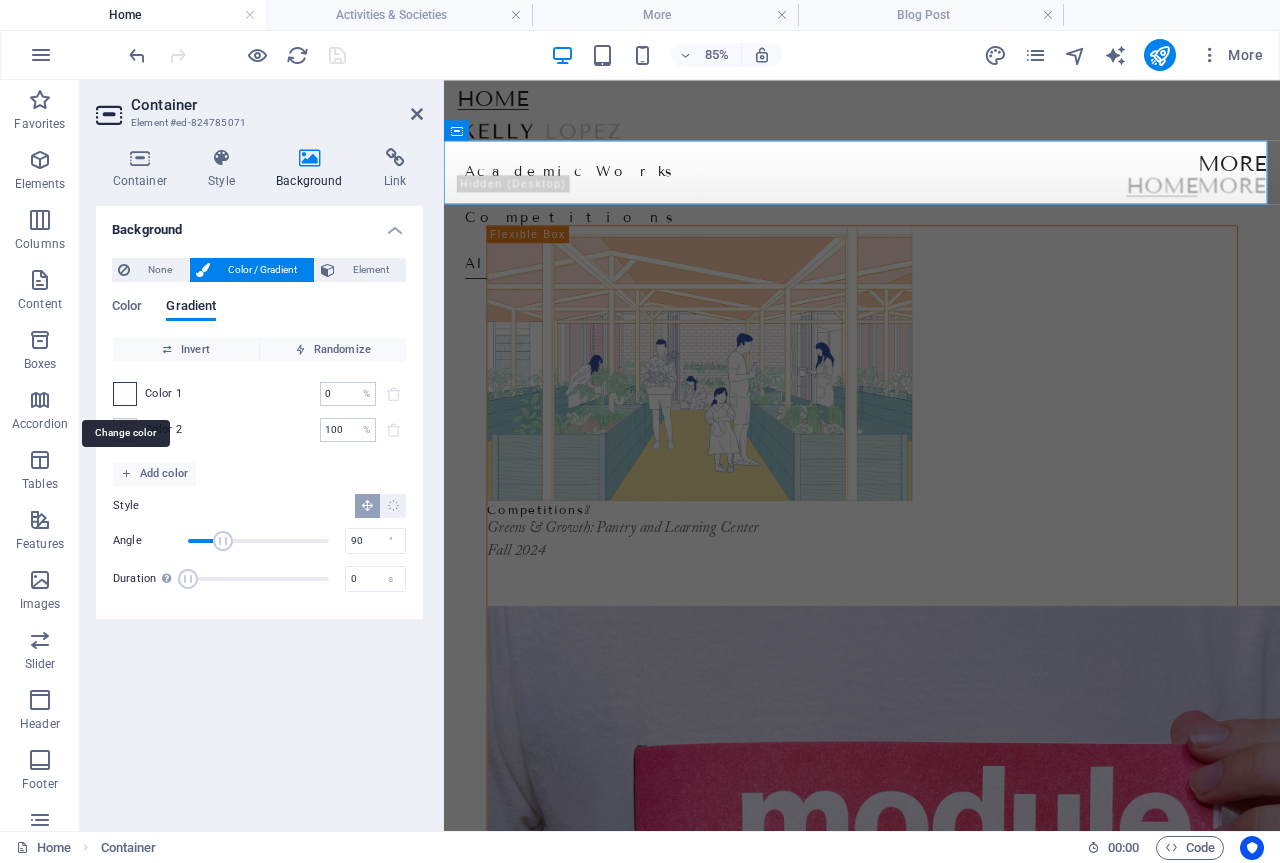 click at bounding box center (125, 394) 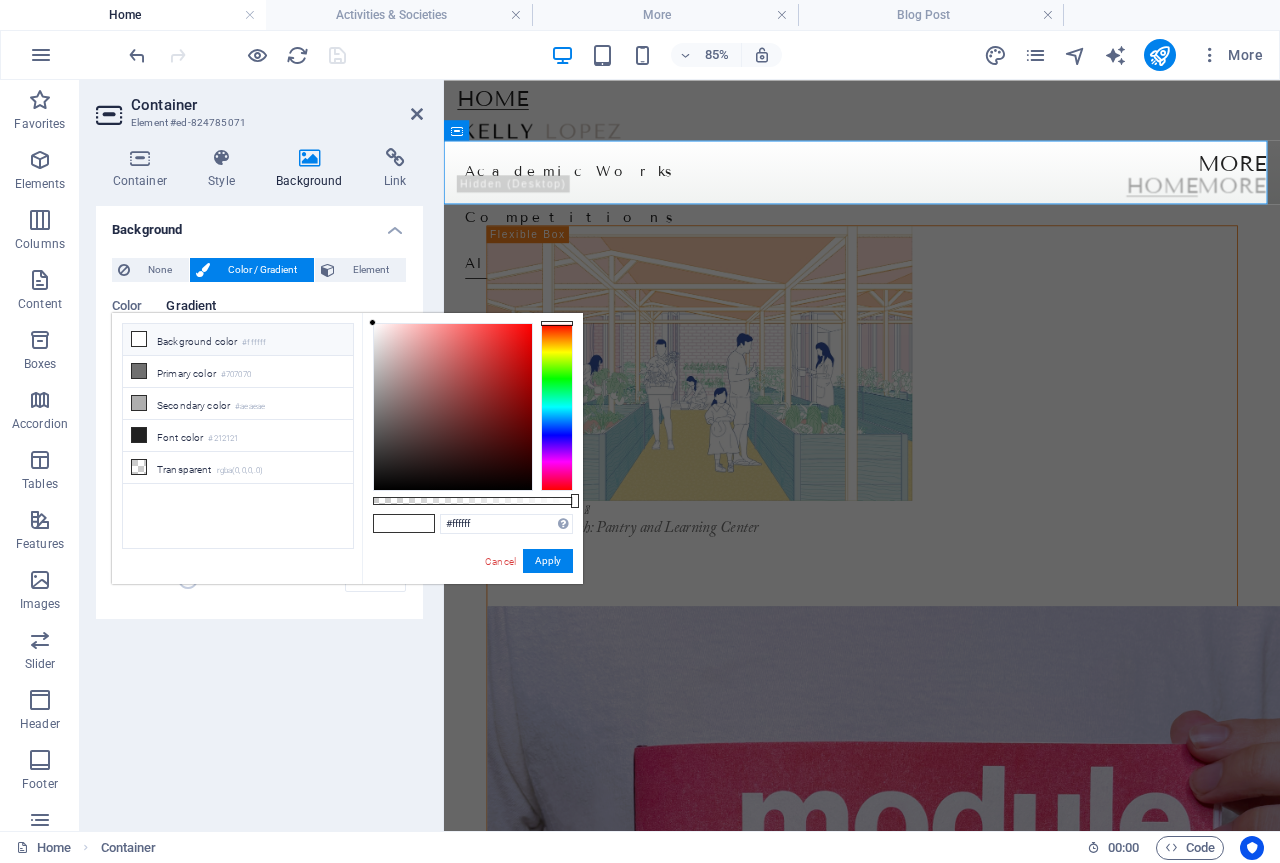 click on "Background color
#ffffff" at bounding box center [238, 340] 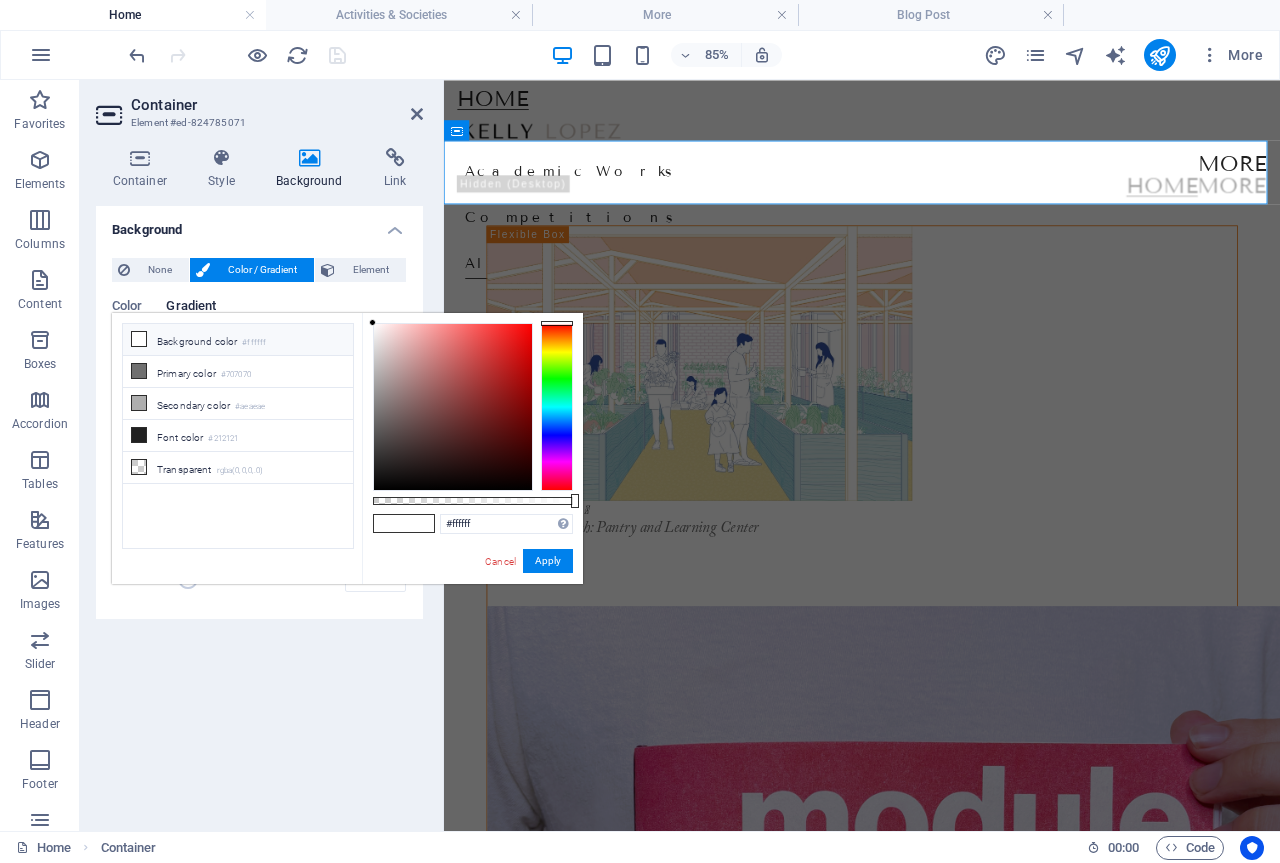 click at bounding box center (139, 339) 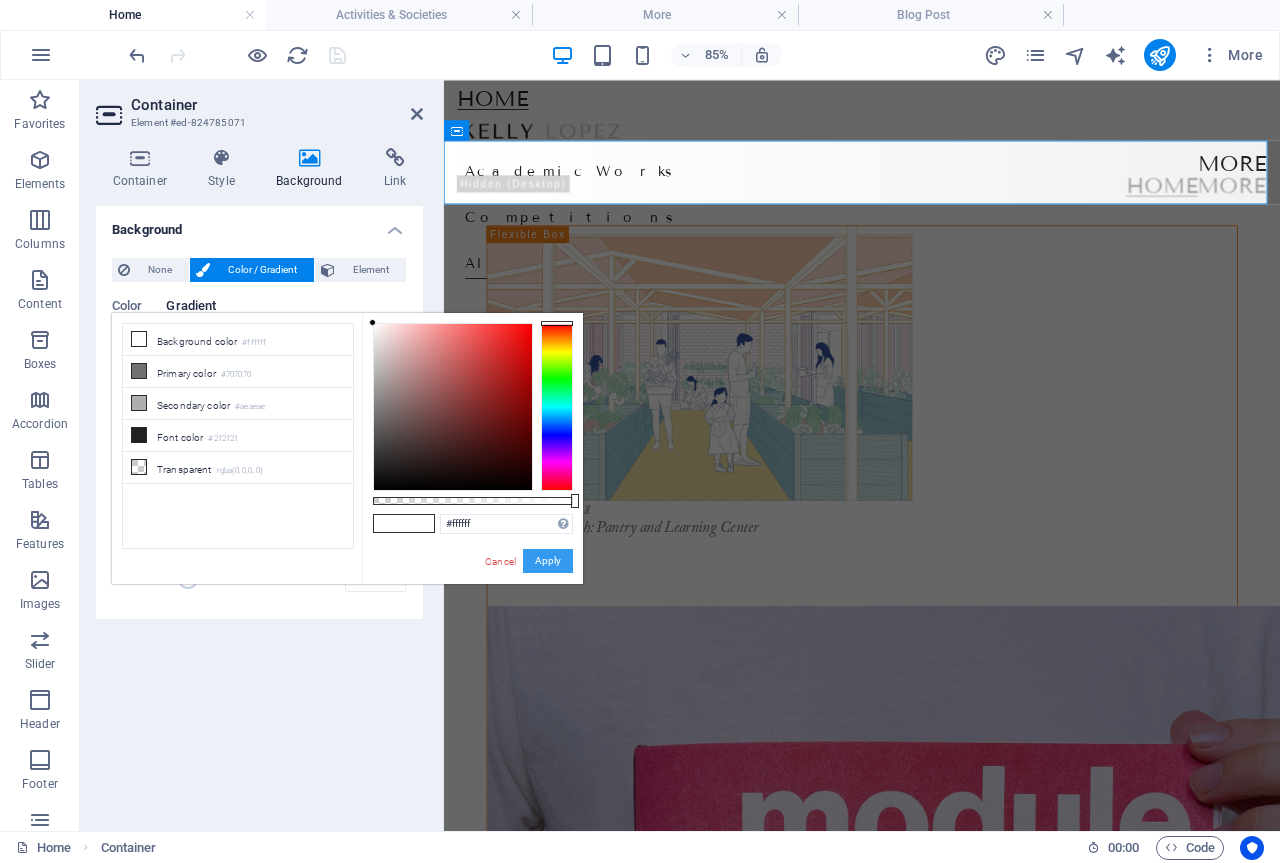 click on "Apply" at bounding box center [548, 561] 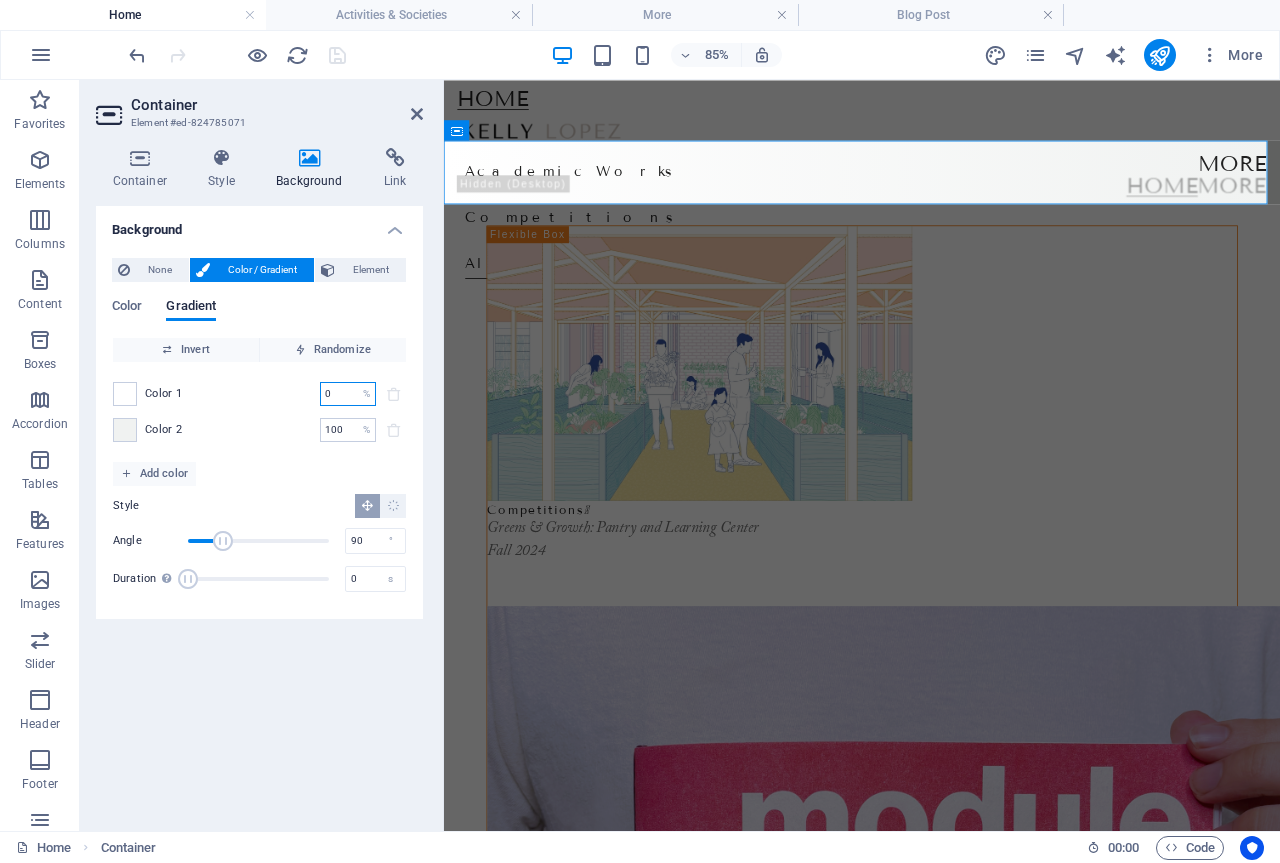 drag, startPoint x: 333, startPoint y: 397, endPoint x: 245, endPoint y: 419, distance: 90.70832 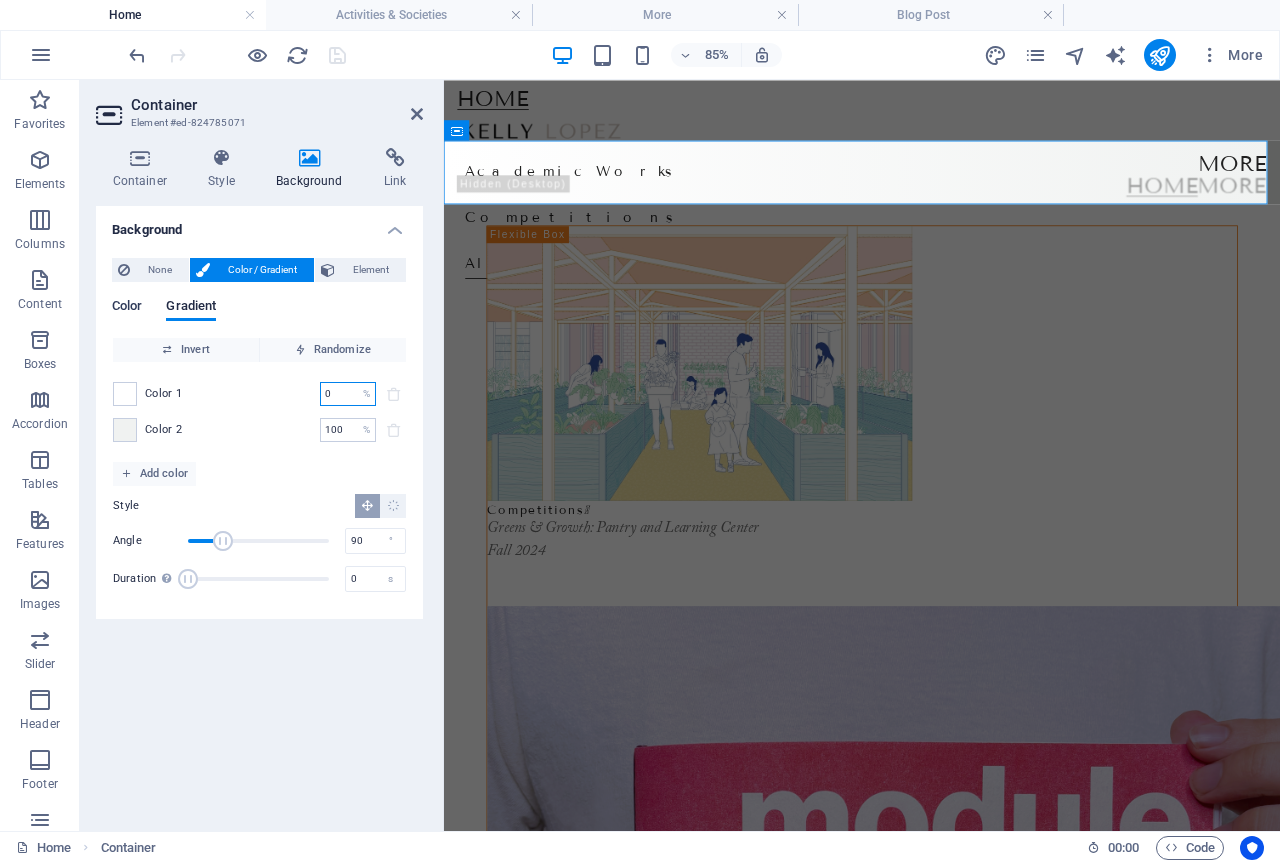 click on "Color" at bounding box center [127, 308] 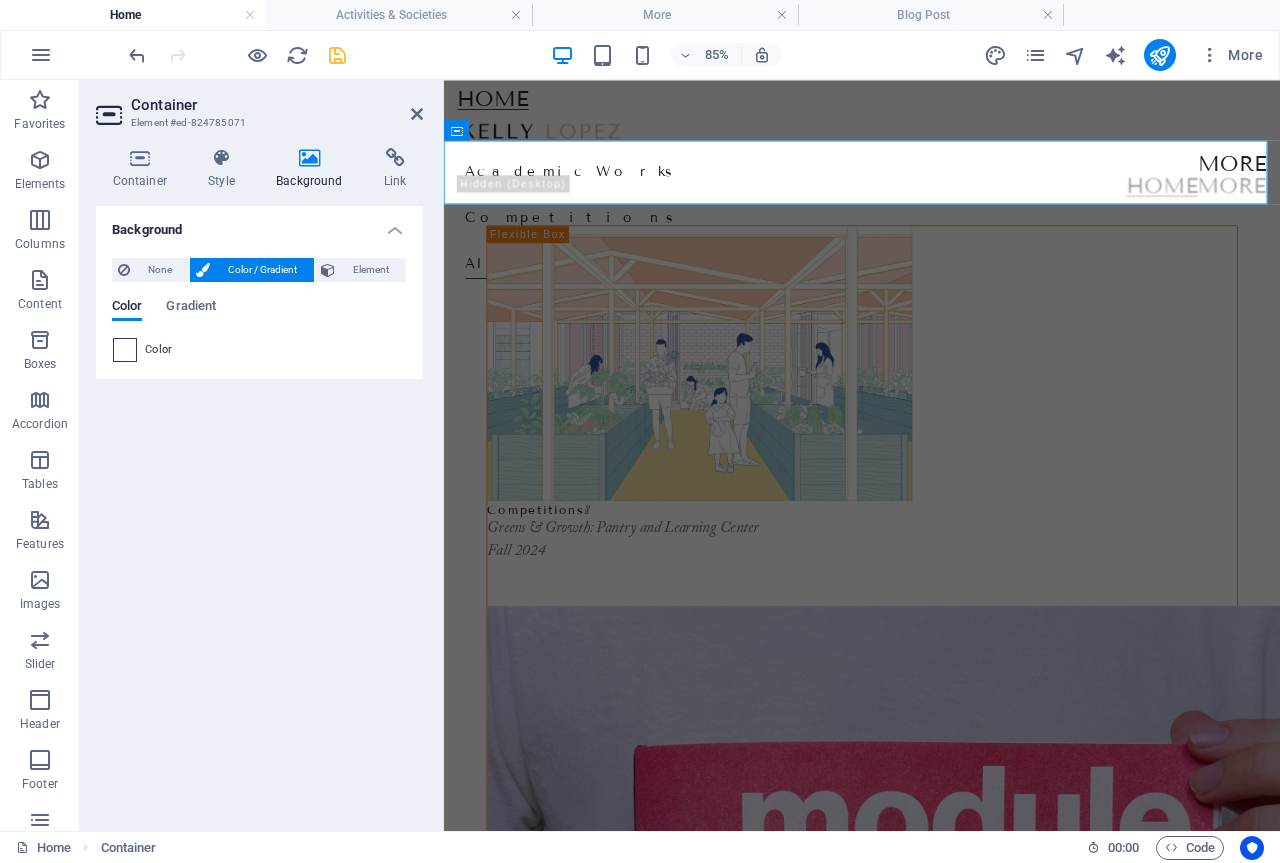 click at bounding box center [125, 350] 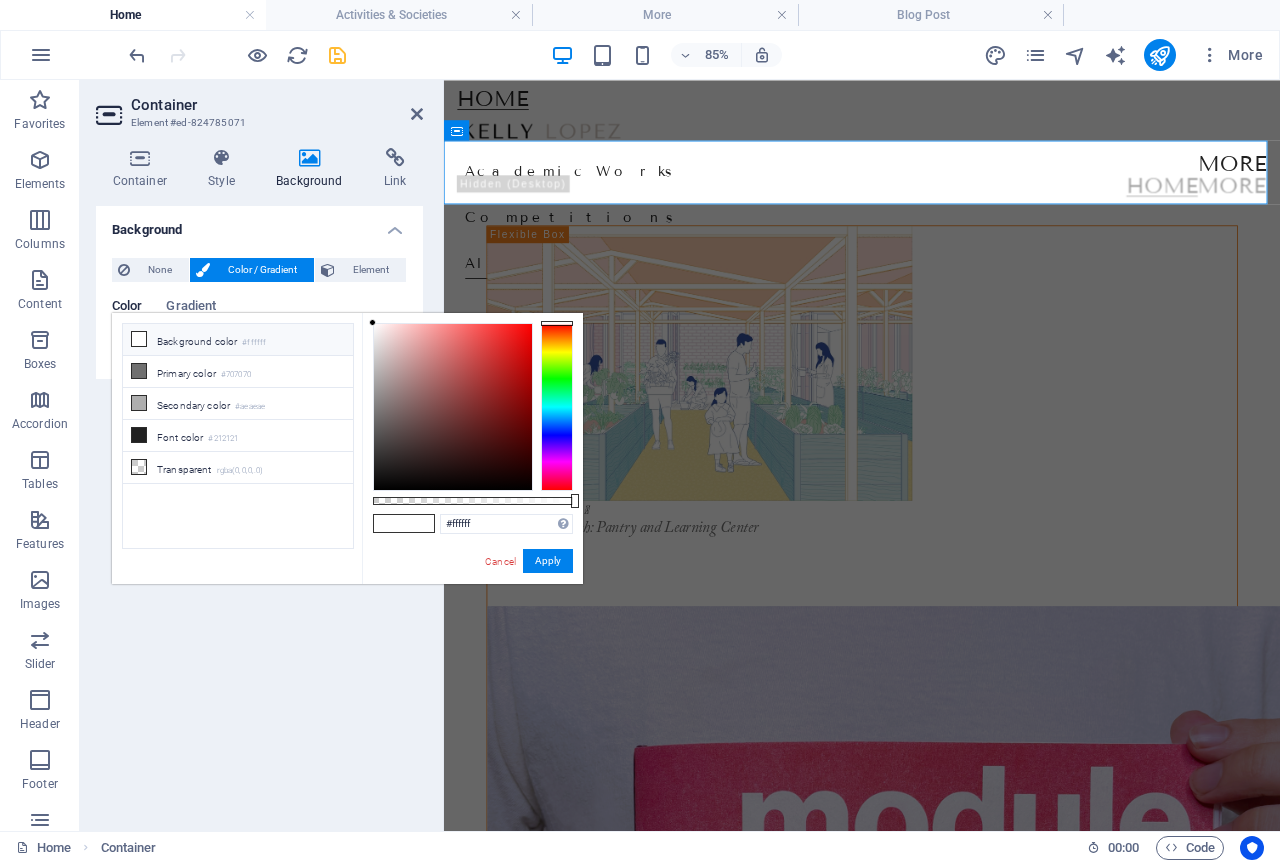 click on "Background color
#ffffff" at bounding box center [238, 340] 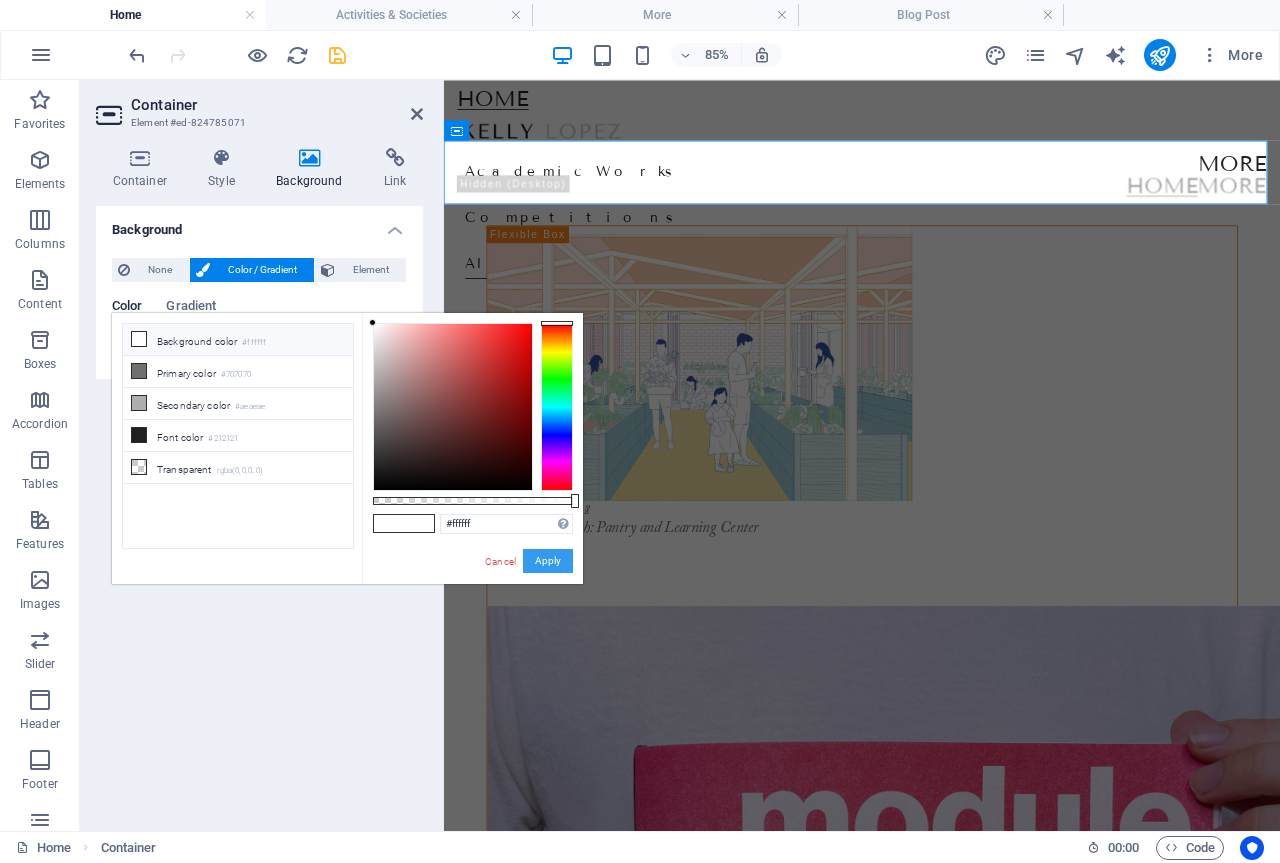 click on "Apply" at bounding box center (548, 561) 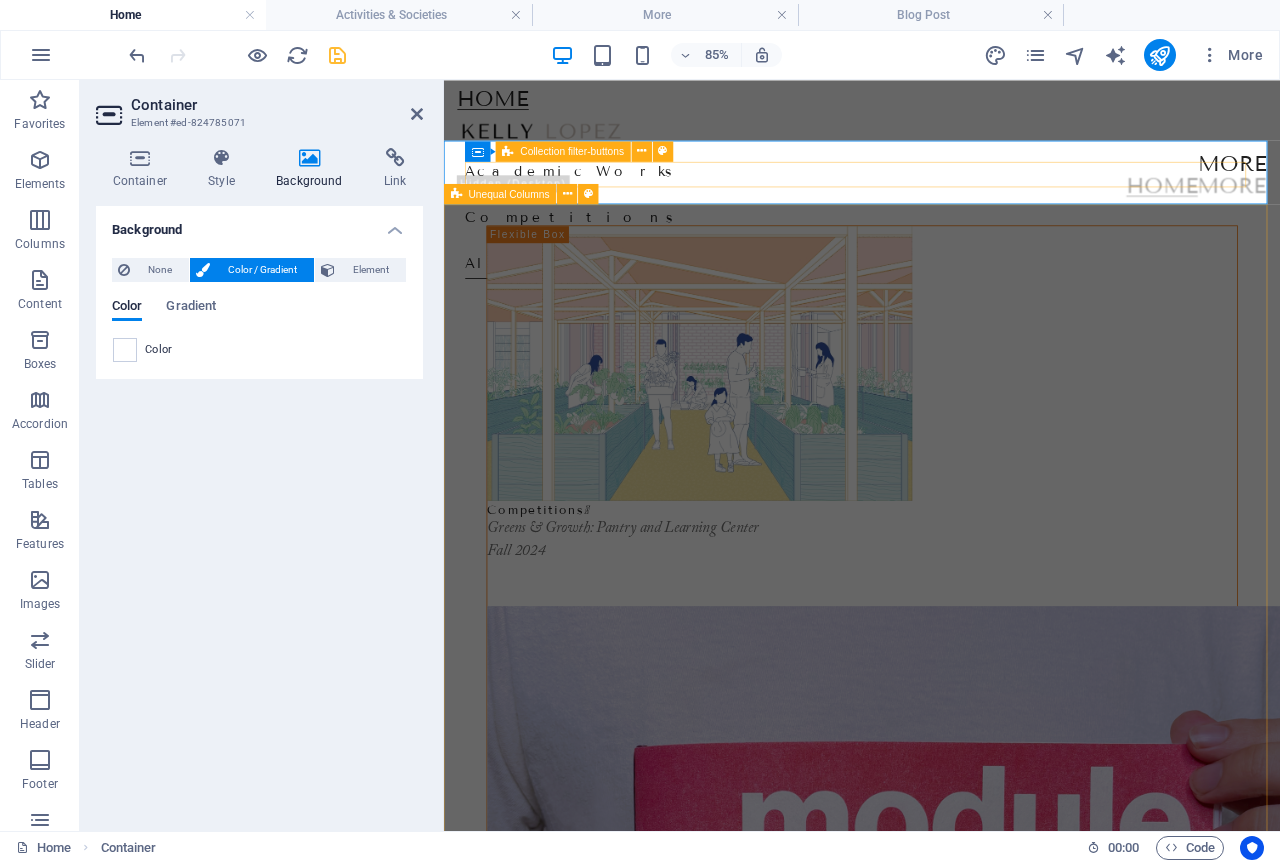 click on "Competitions  <span class="icon">❱</span> Greens & Growth: Pantry and Learning Center Fall 2024 Competitions  <span class="icon">❱</span> Module  Magazine | Issue 01 Academic Works  <span class="icon">❱</span> Forest for Living Academic Works   <span class="icon">❱</span> Surface Encounters" at bounding box center [936, 1678] 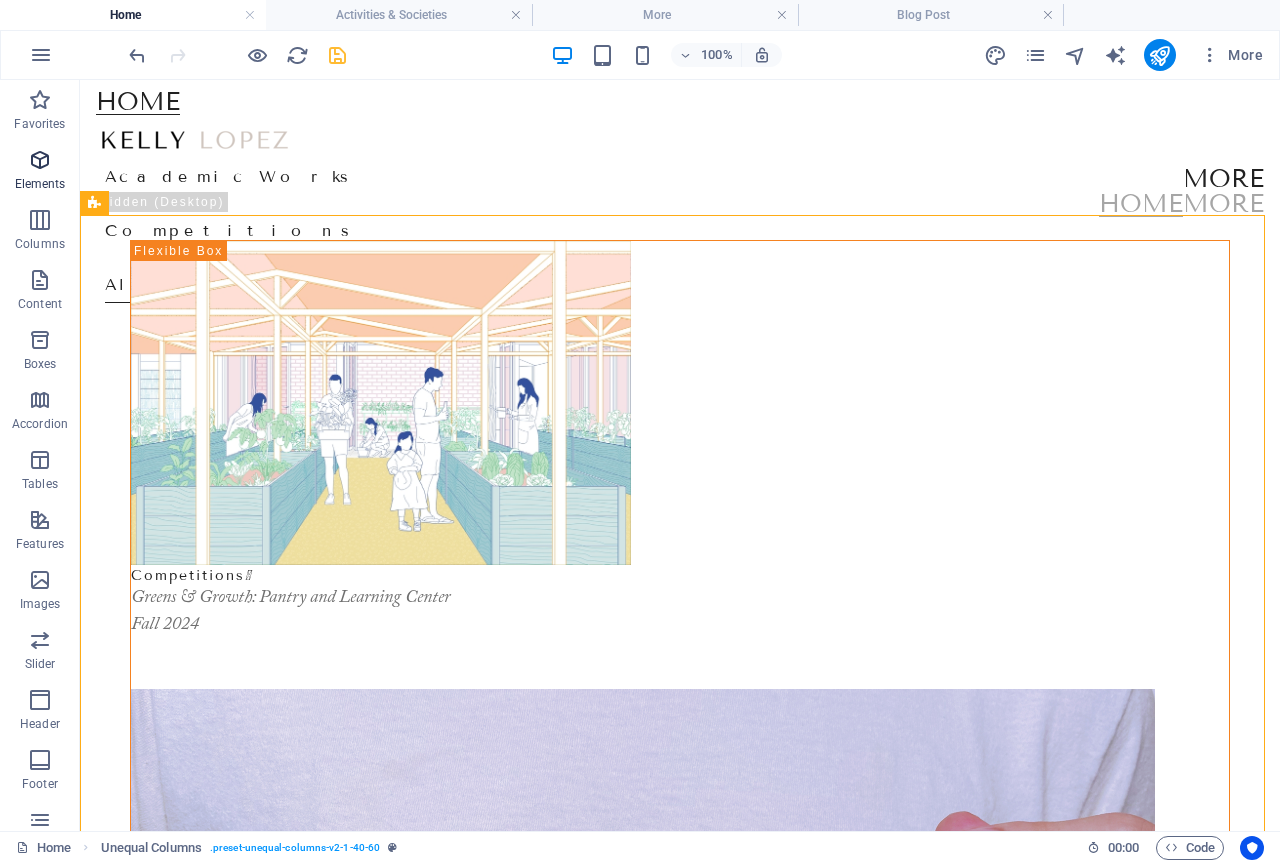 click at bounding box center (40, 160) 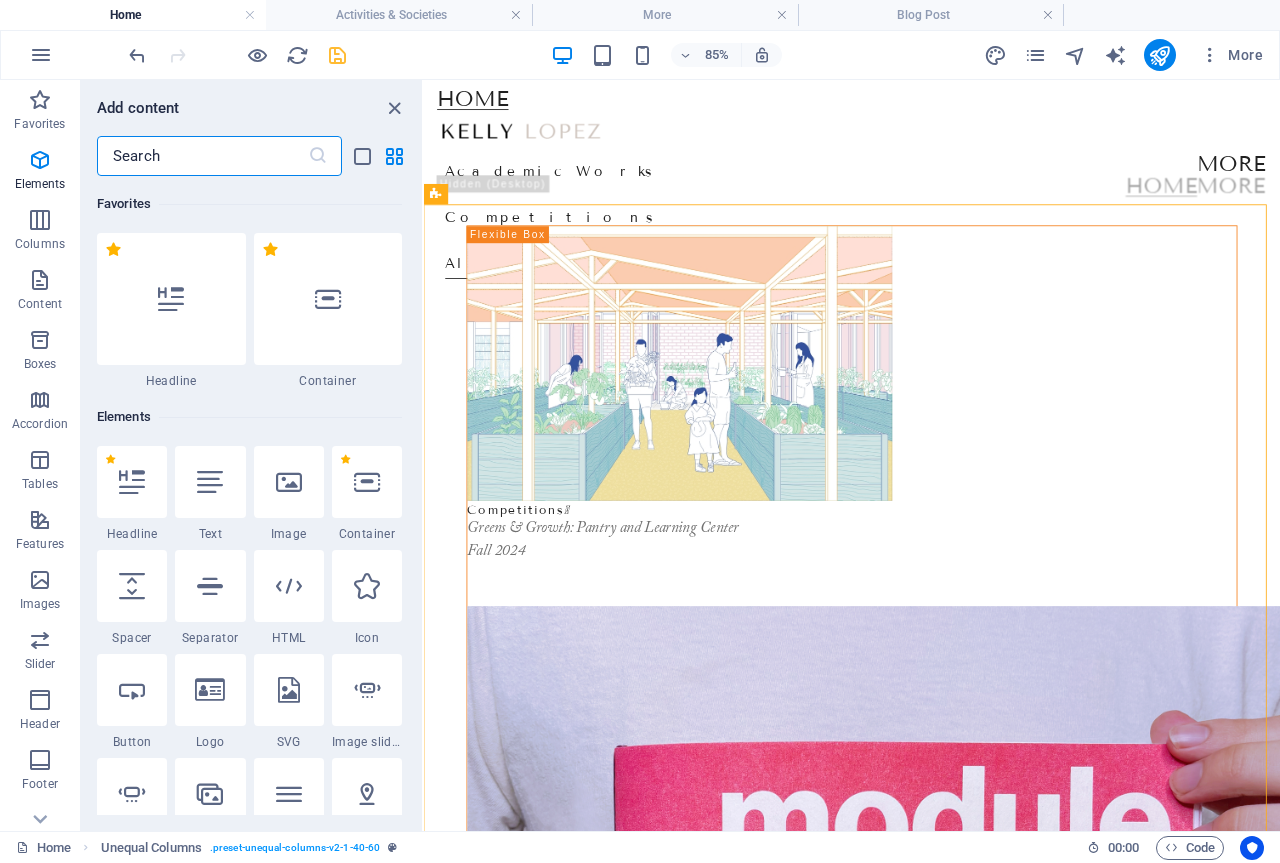 scroll, scrollTop: 213, scrollLeft: 0, axis: vertical 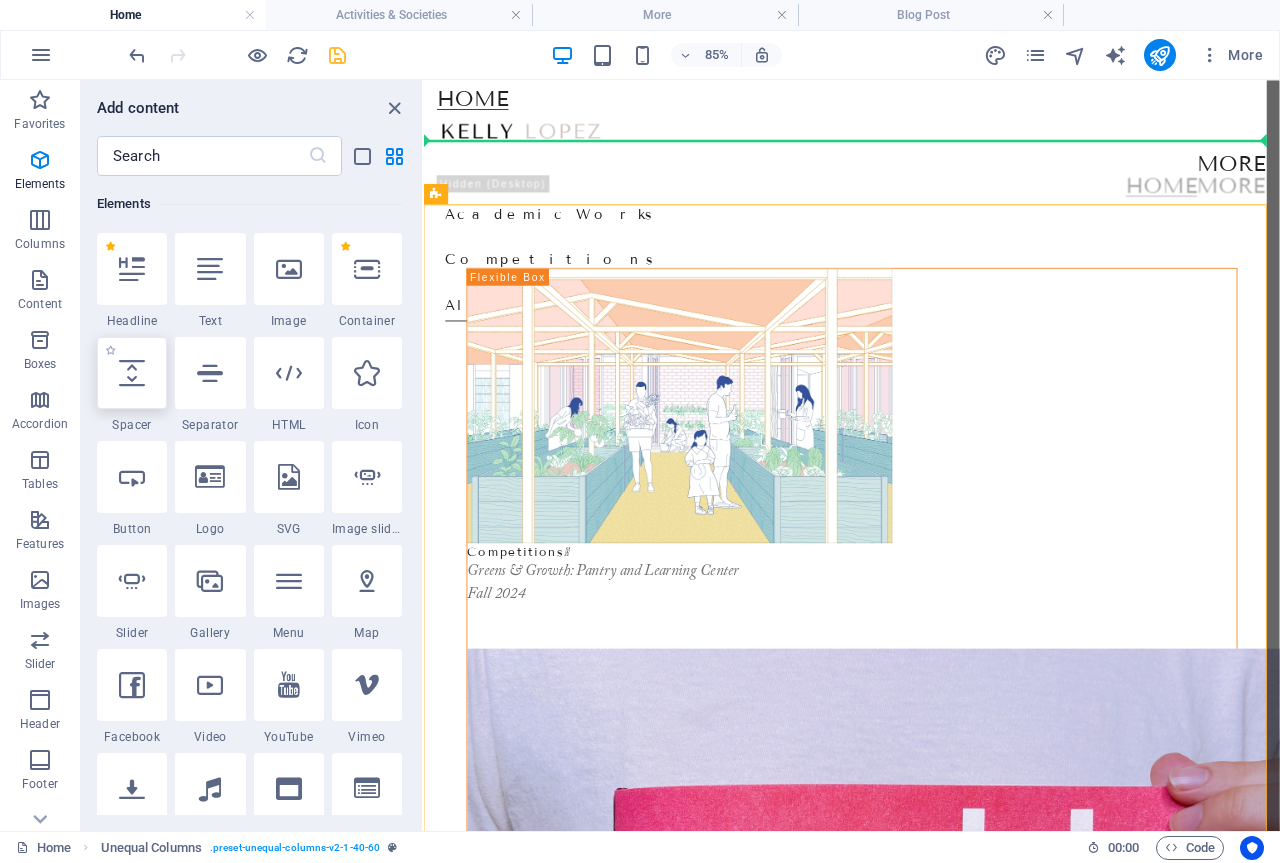 select on "px" 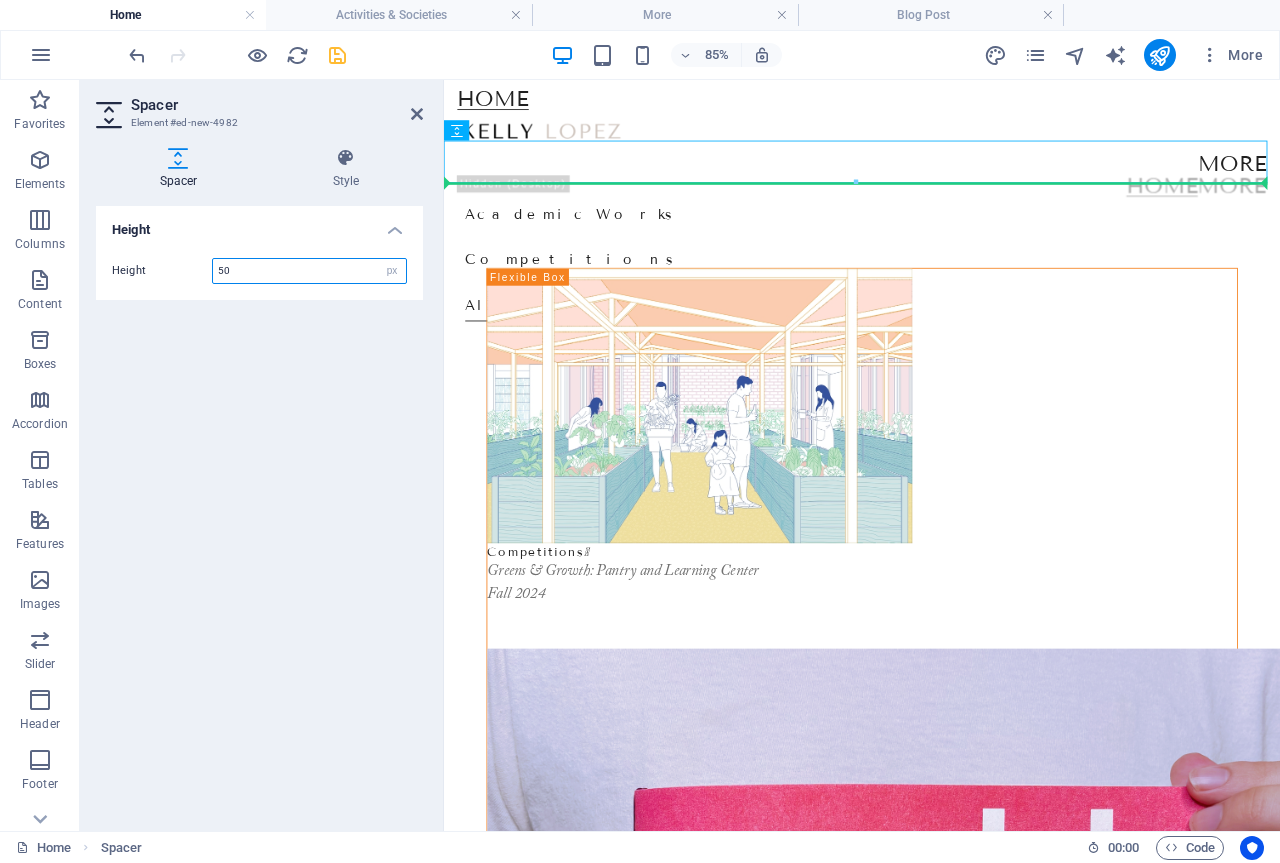 drag, startPoint x: 569, startPoint y: 168, endPoint x: 714, endPoint y: 214, distance: 152.12166 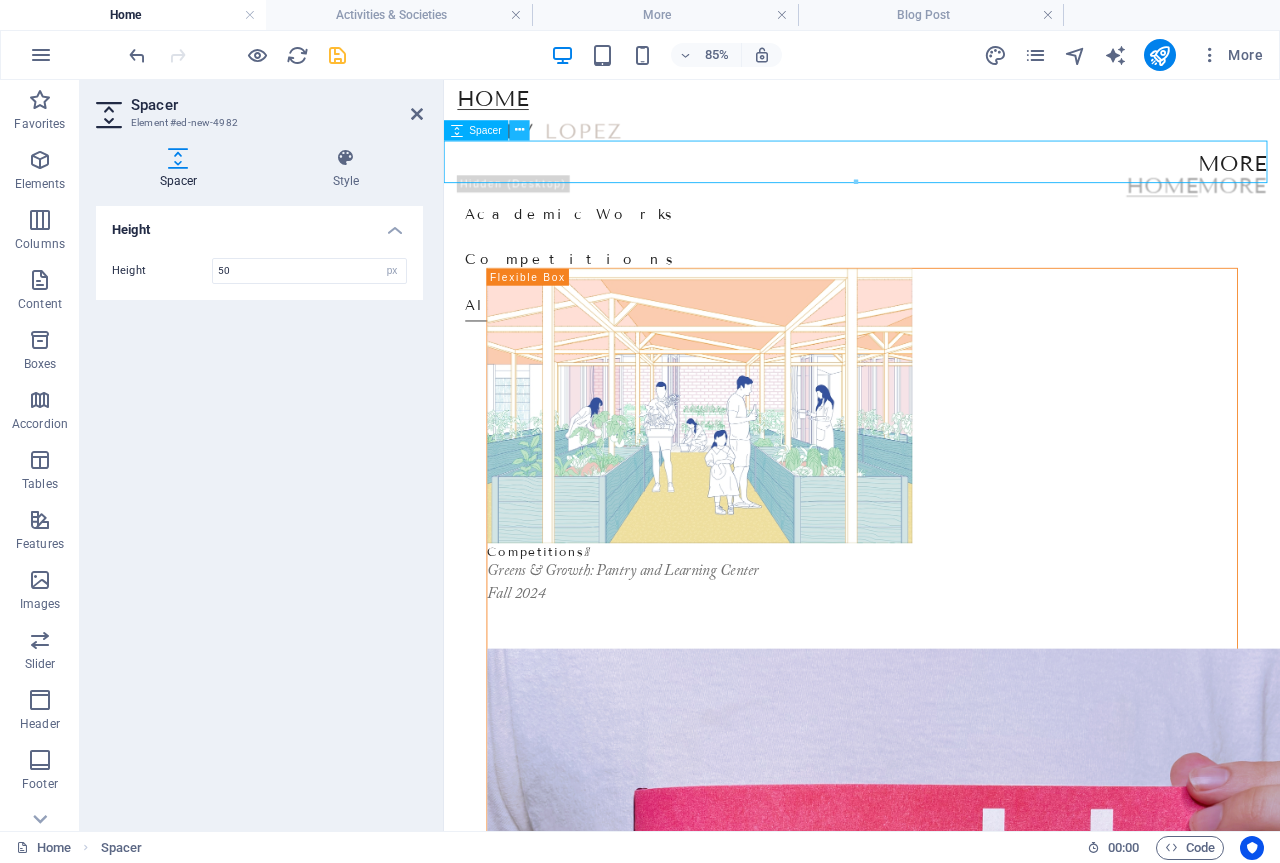 click at bounding box center [519, 130] 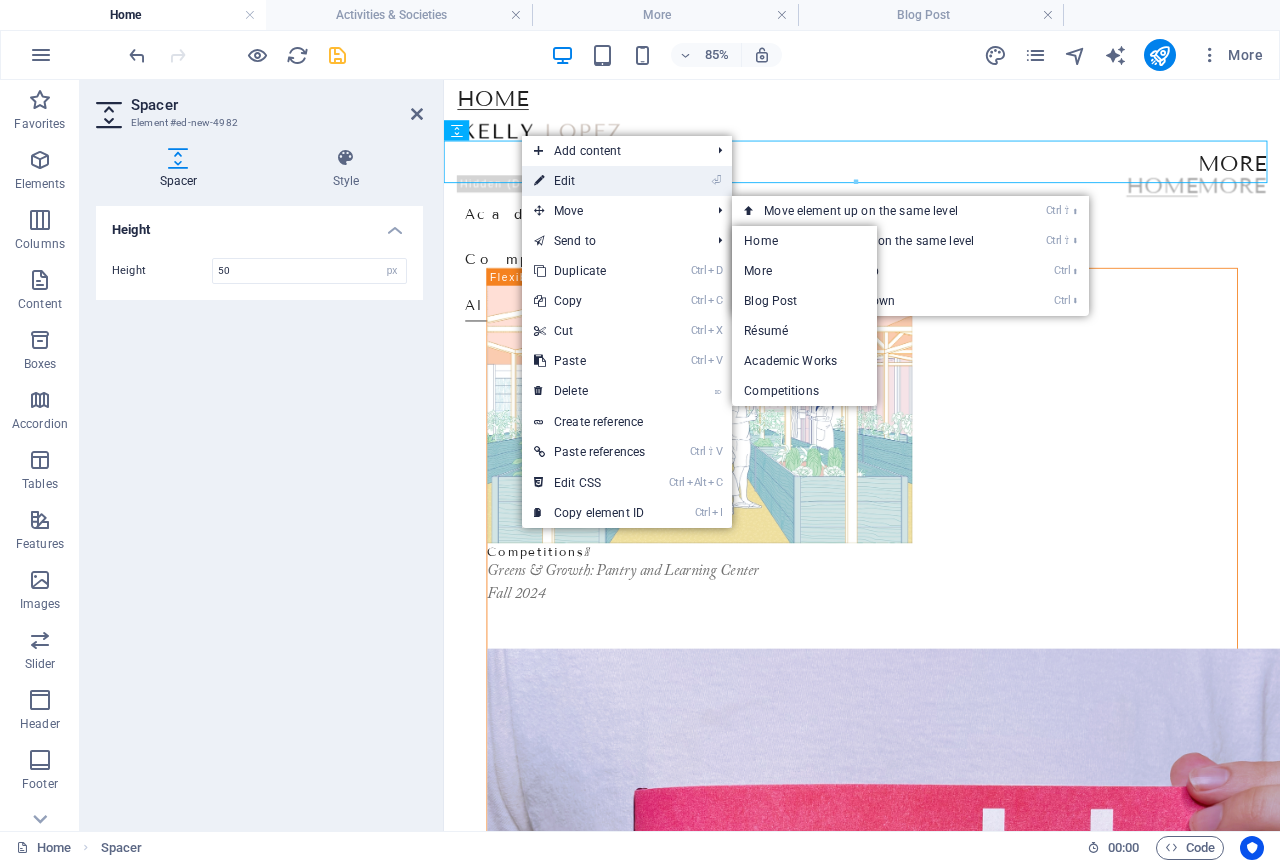 click on "⏎  Edit" at bounding box center (589, 181) 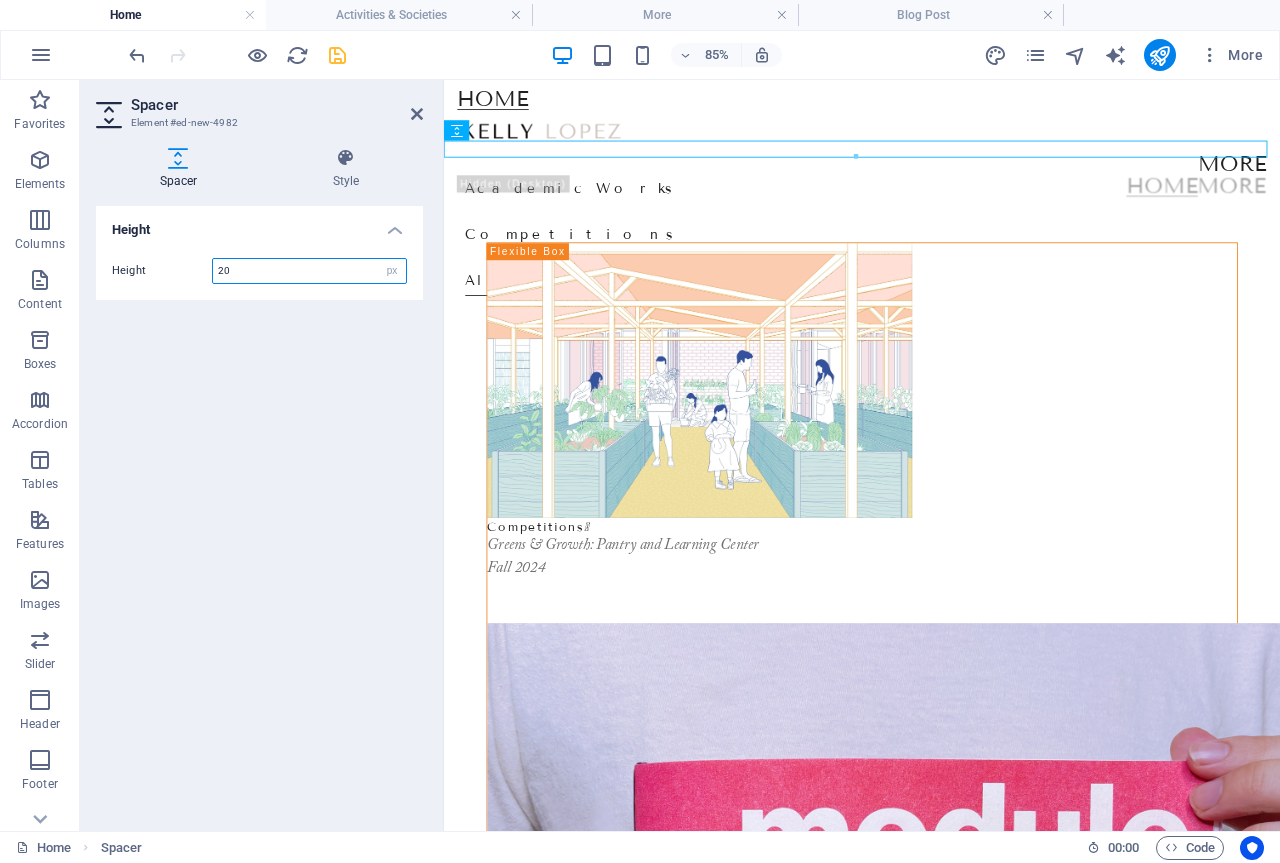 type on "20" 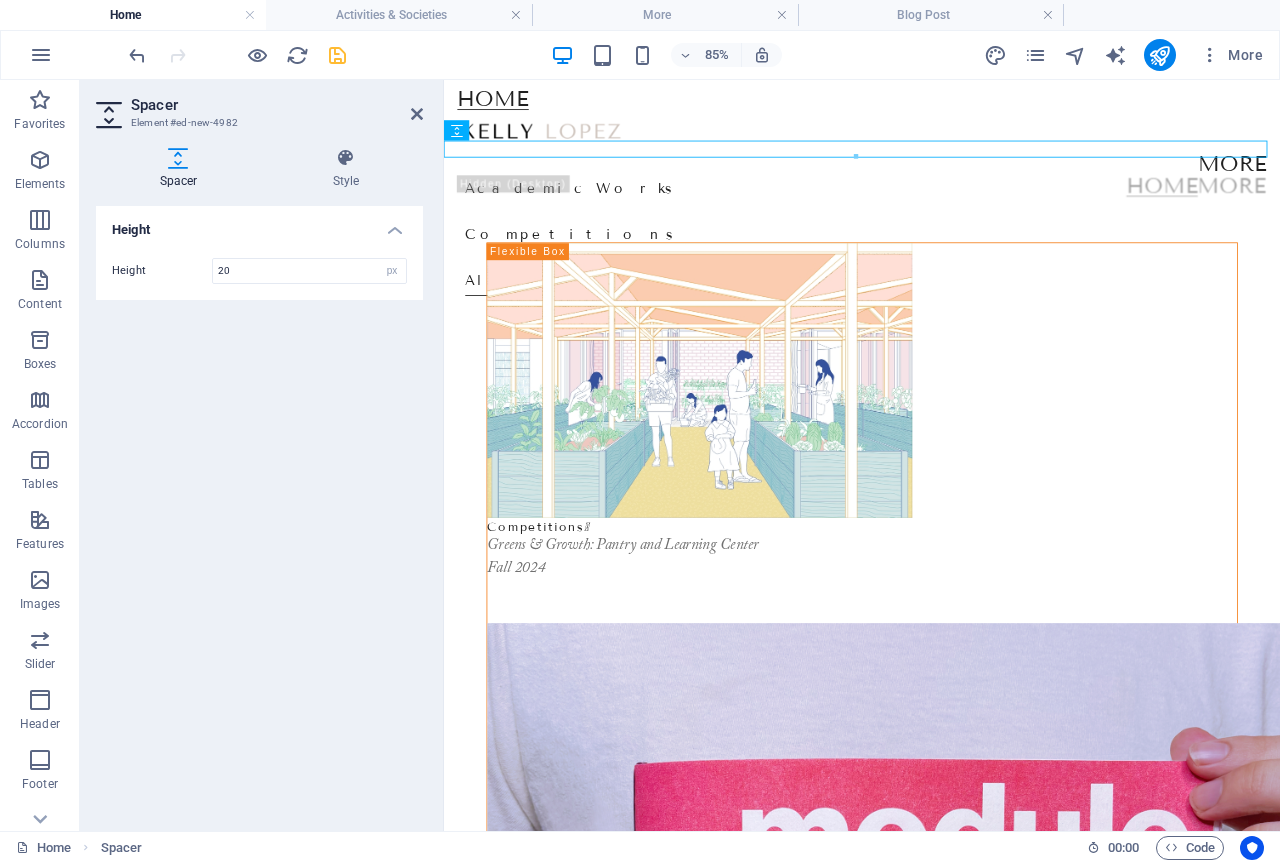 click on "Spacer" at bounding box center [277, 105] 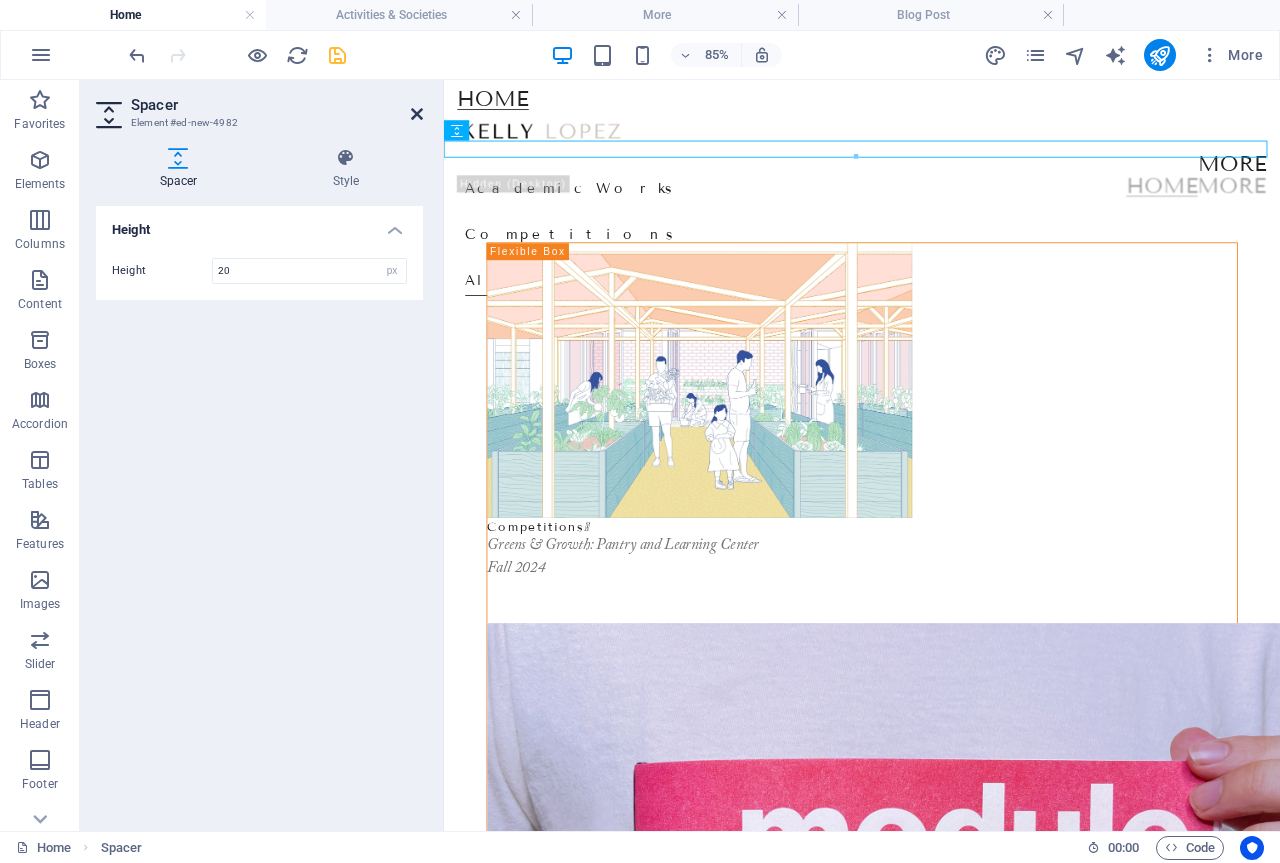 drag, startPoint x: 415, startPoint y: 115, endPoint x: 335, endPoint y: 35, distance: 113.137085 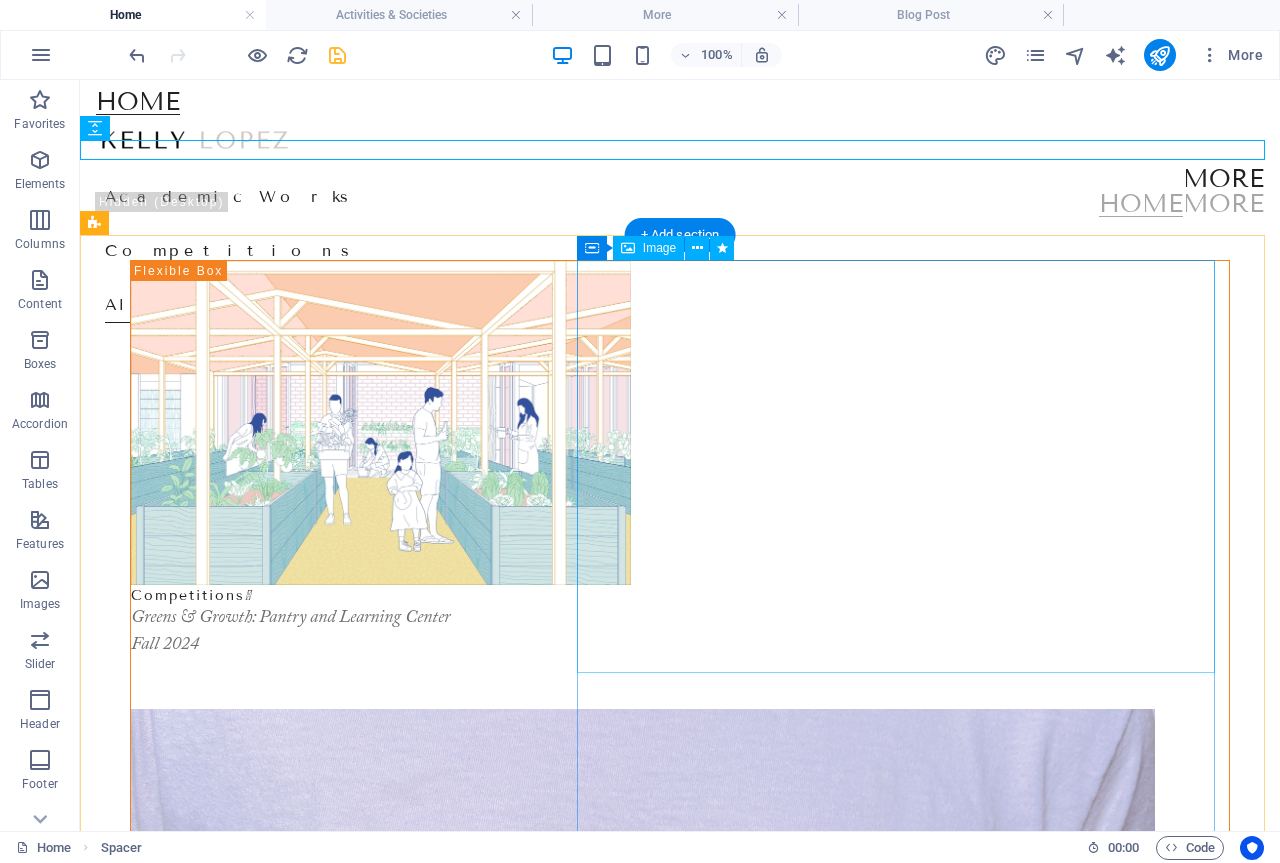 click at bounding box center [680, 2127] 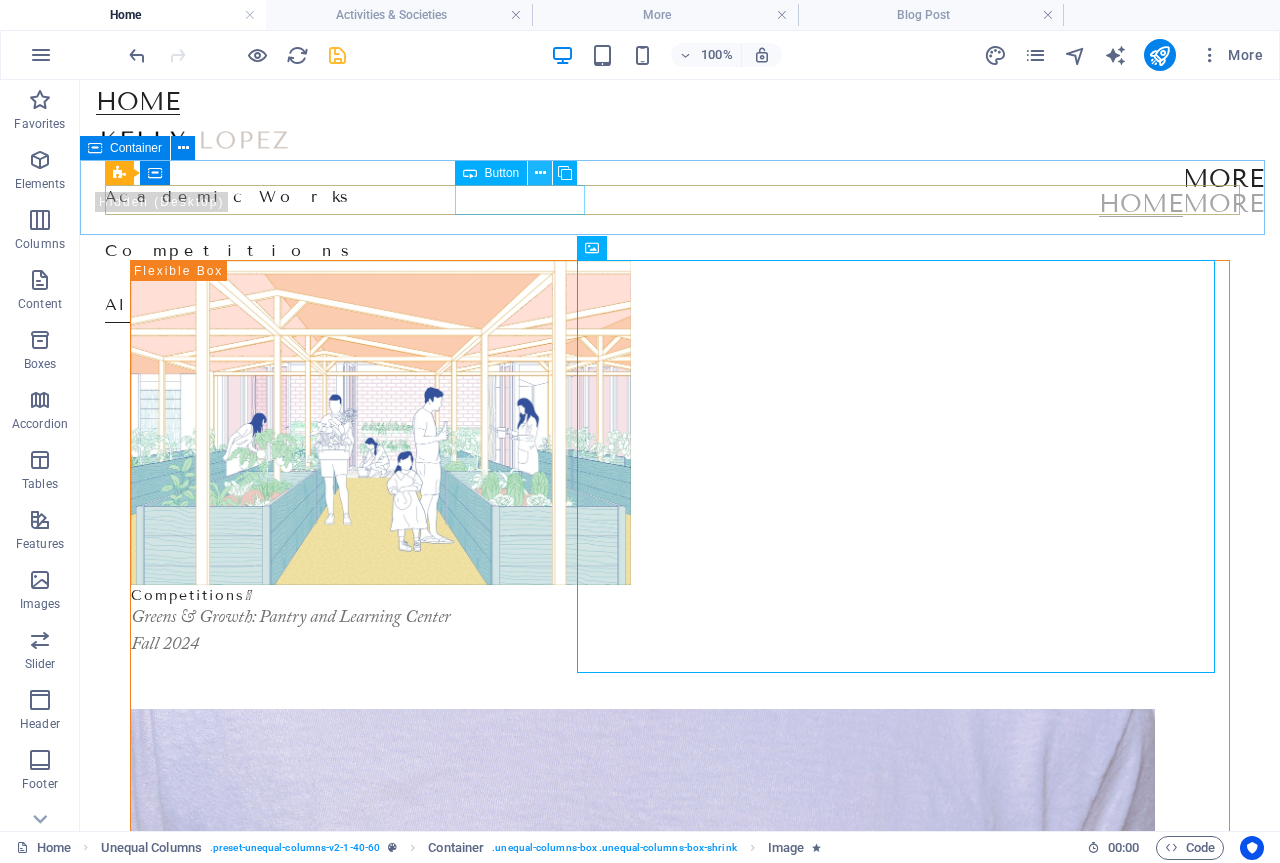 click at bounding box center (540, 173) 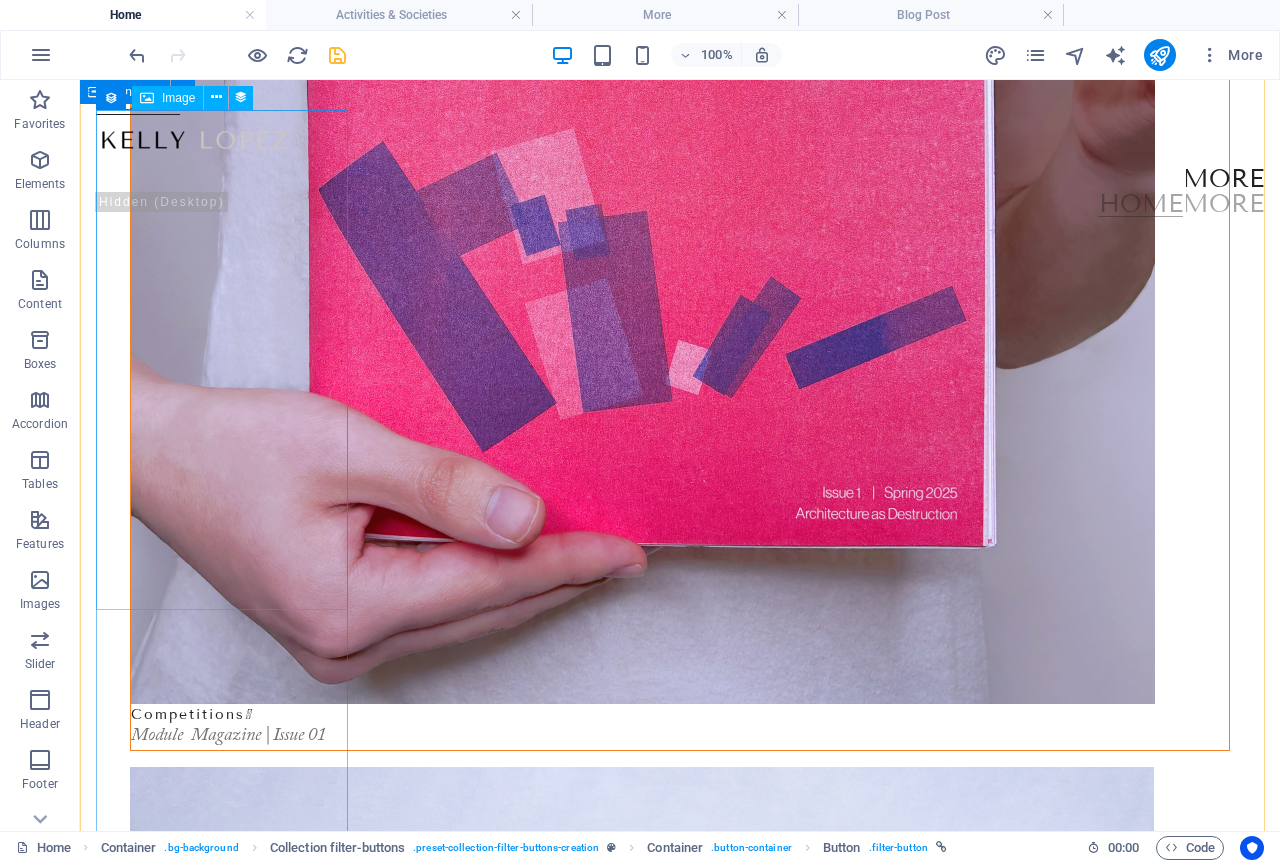 scroll, scrollTop: 1300, scrollLeft: 0, axis: vertical 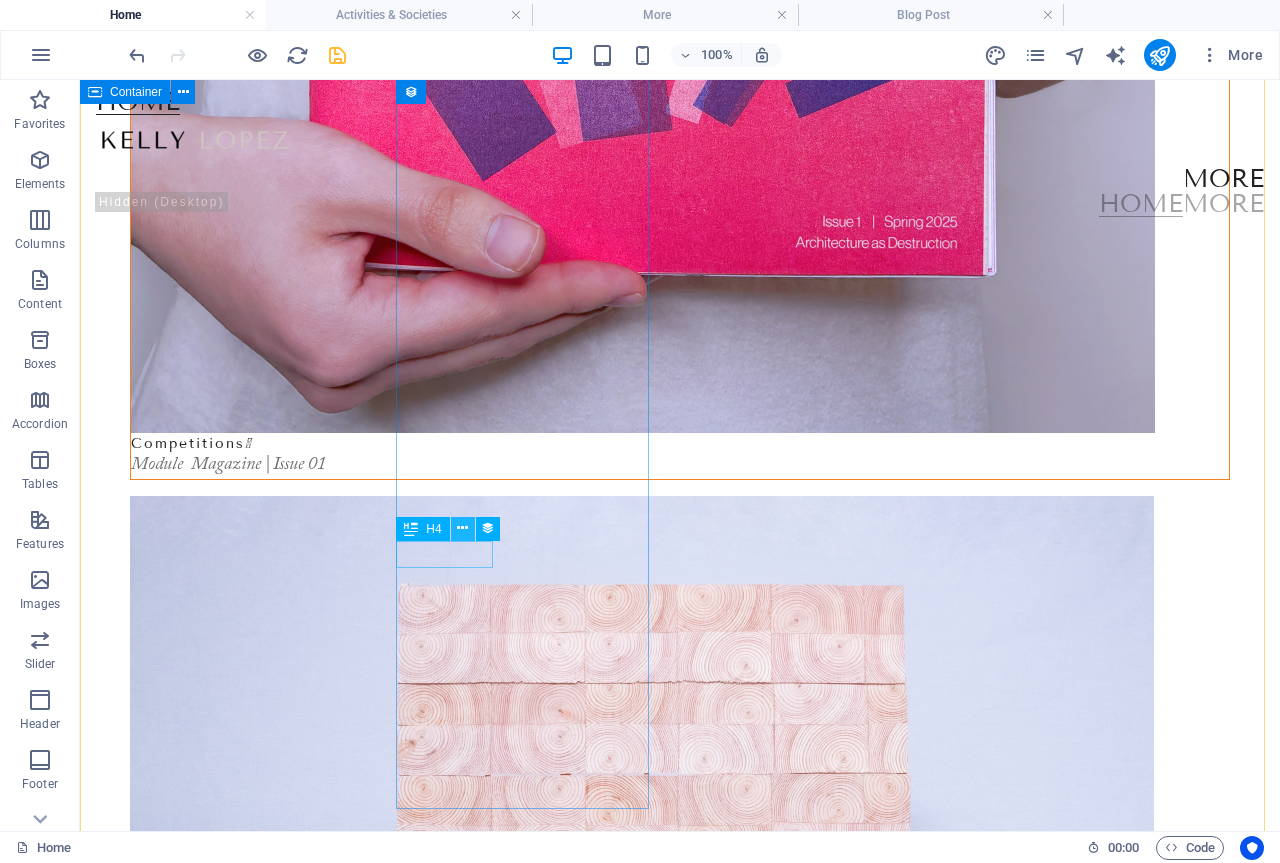 click at bounding box center (462, 528) 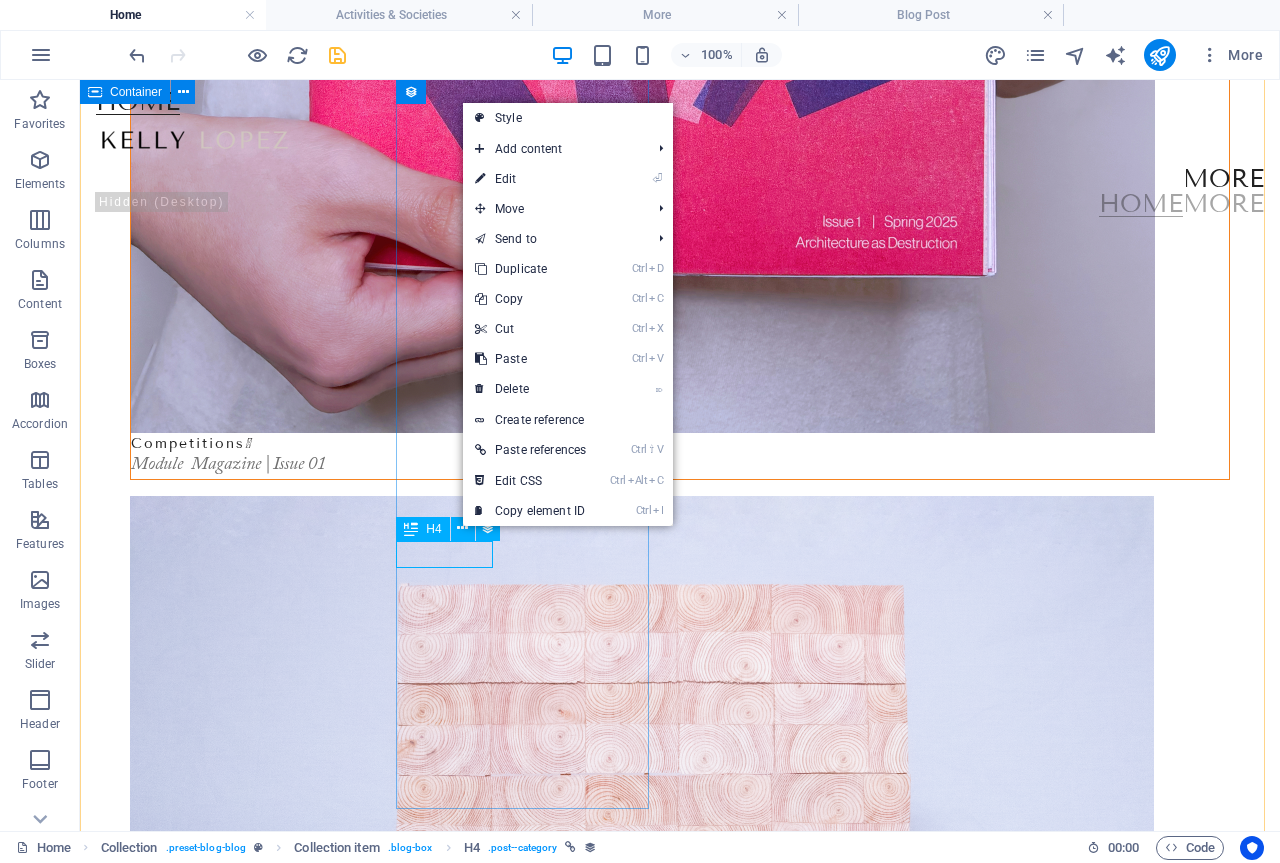 click on "Category 1" at bounding box center [672, 3297] 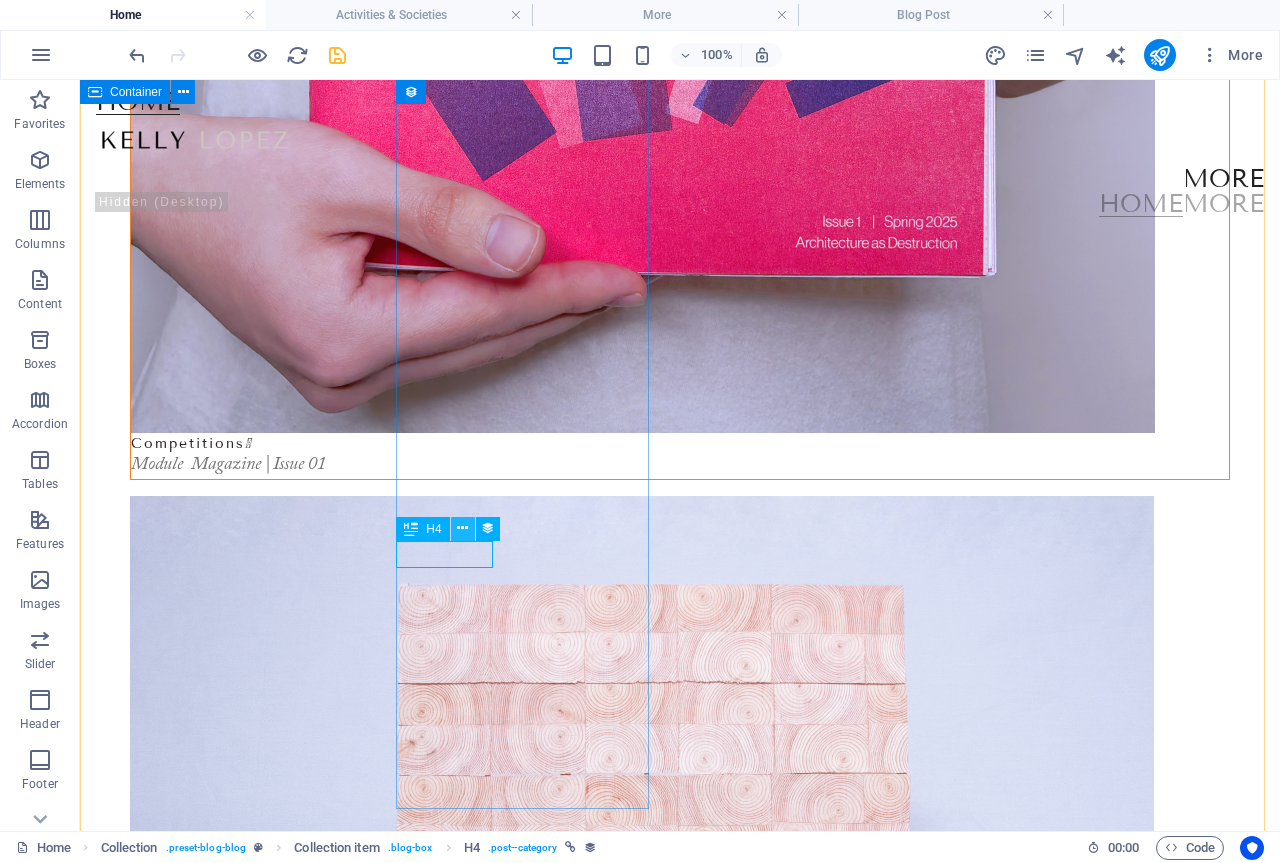 click at bounding box center [462, 528] 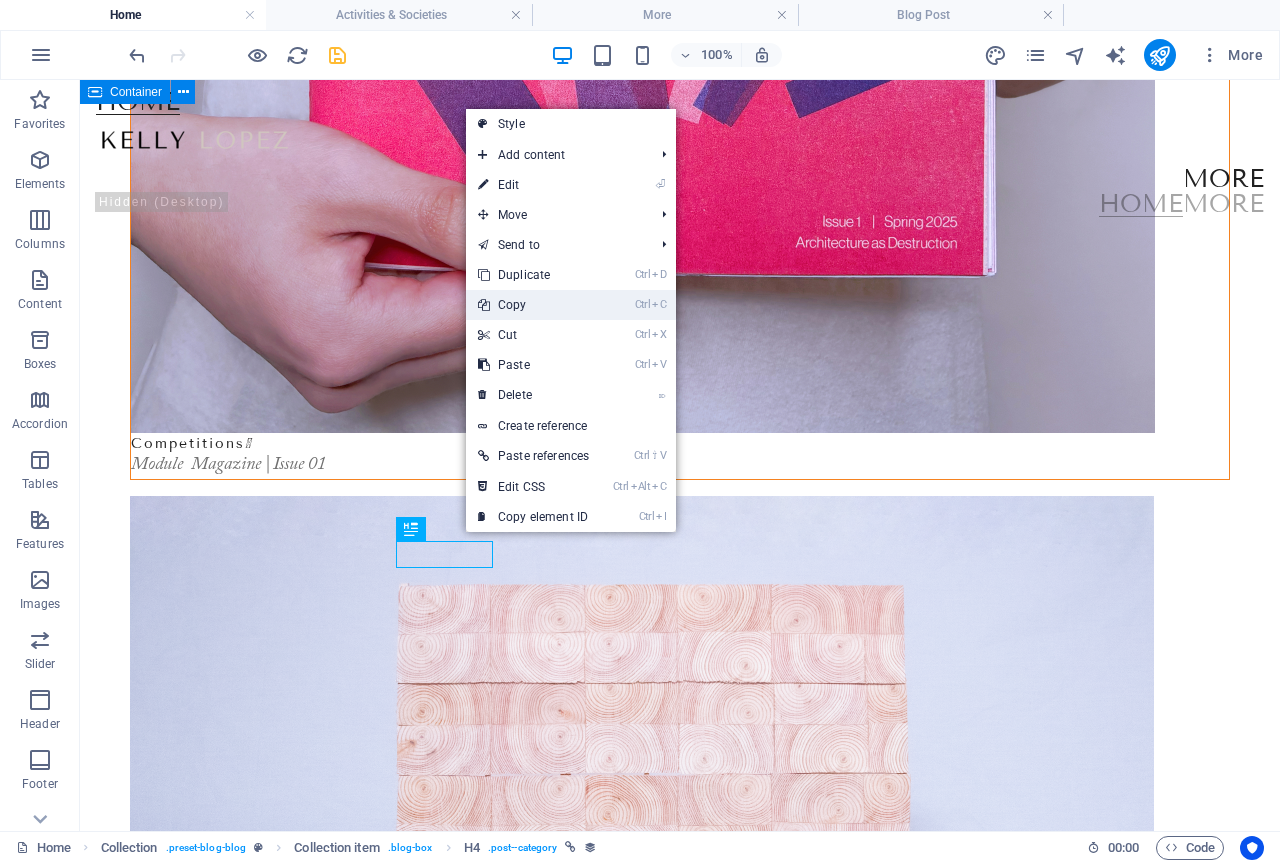 click on "Ctrl C  Copy" at bounding box center [533, 305] 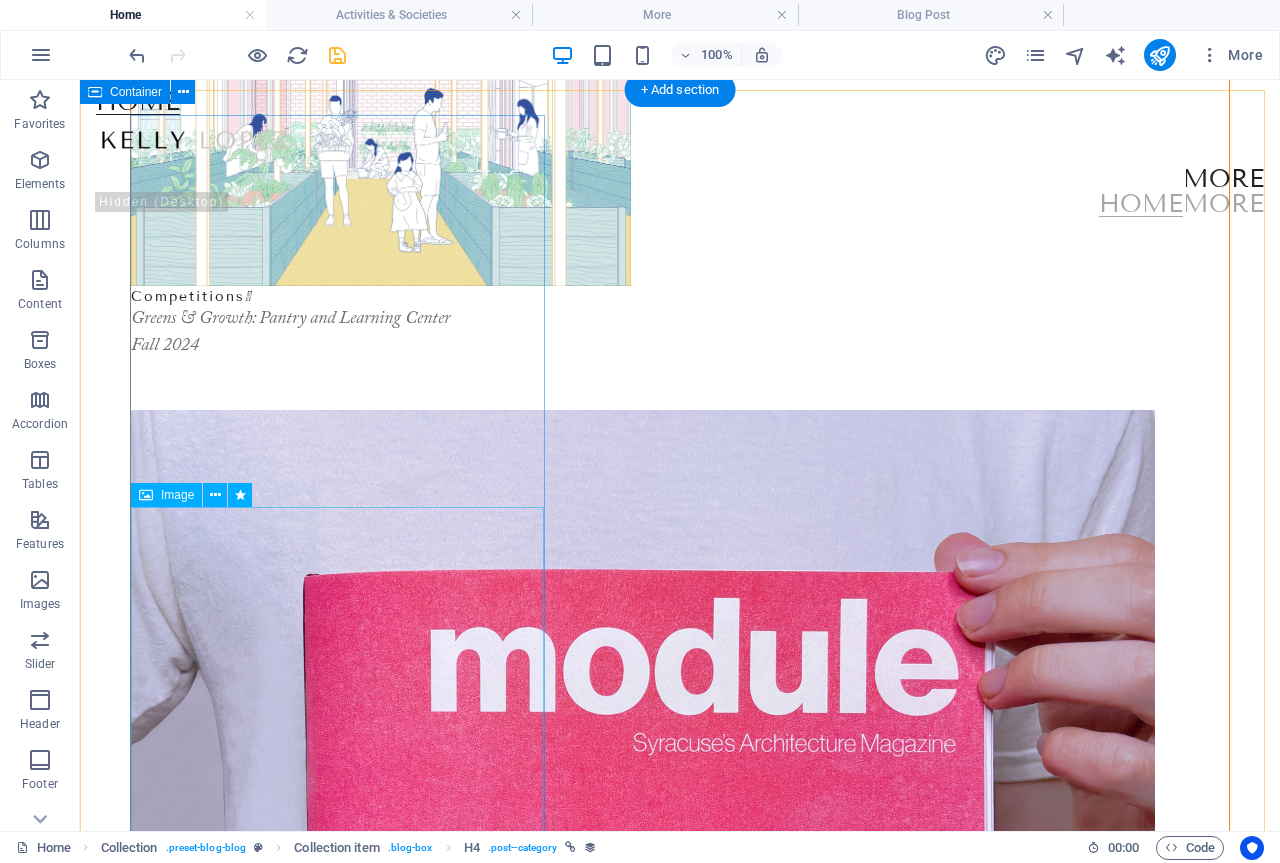 scroll, scrollTop: 0, scrollLeft: 0, axis: both 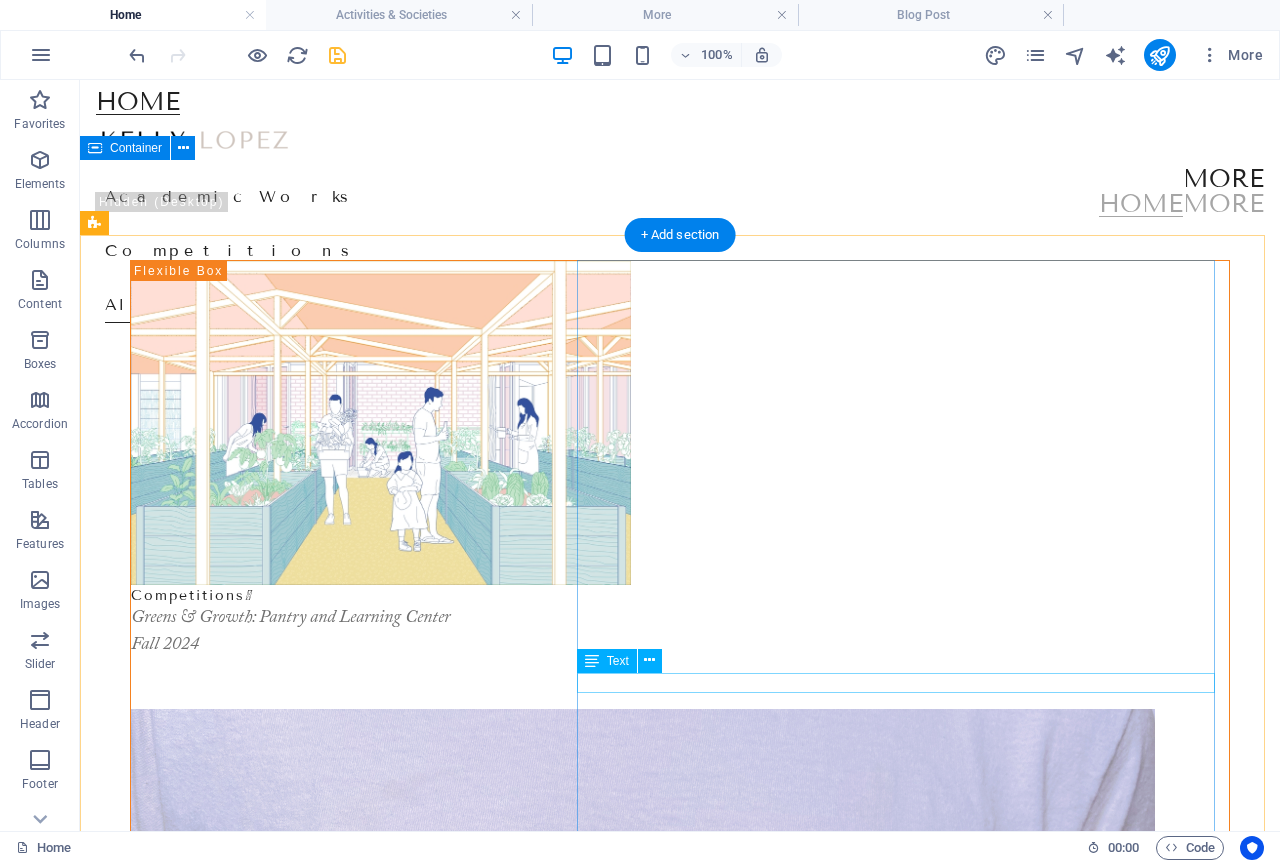 click on "Academic Works  <span class="icon">❱</span>" at bounding box center [680, 2469] 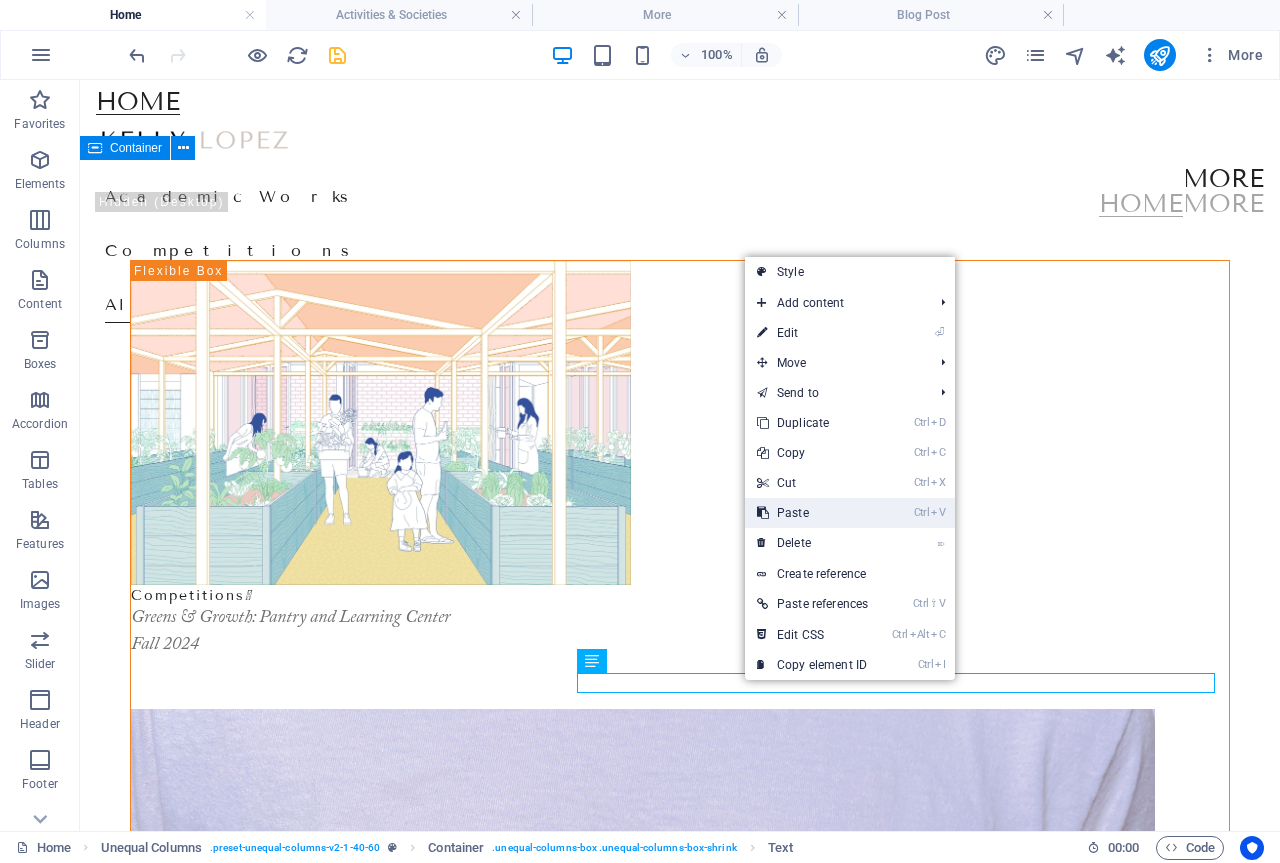 click on "Ctrl V  Paste" at bounding box center (812, 513) 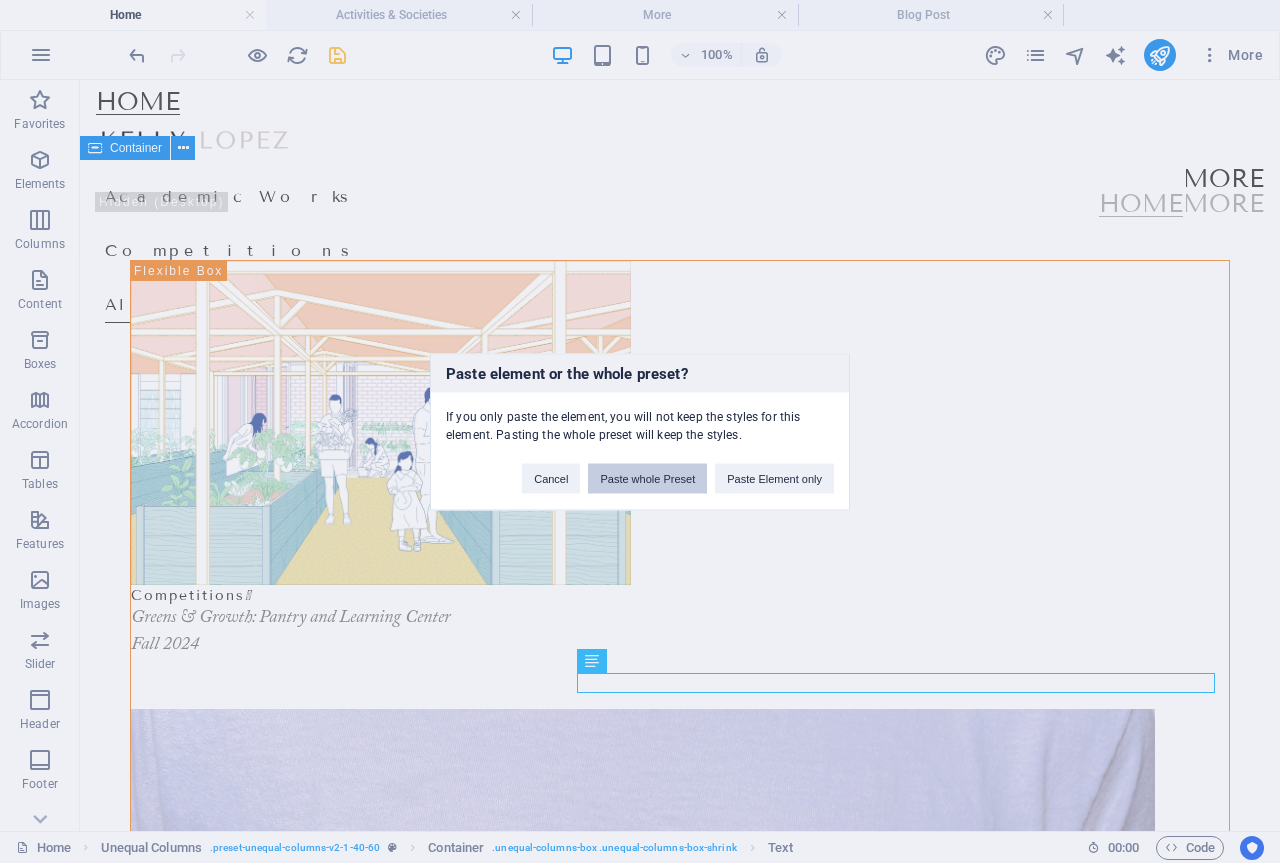 click on "Paste whole Preset" at bounding box center (647, 478) 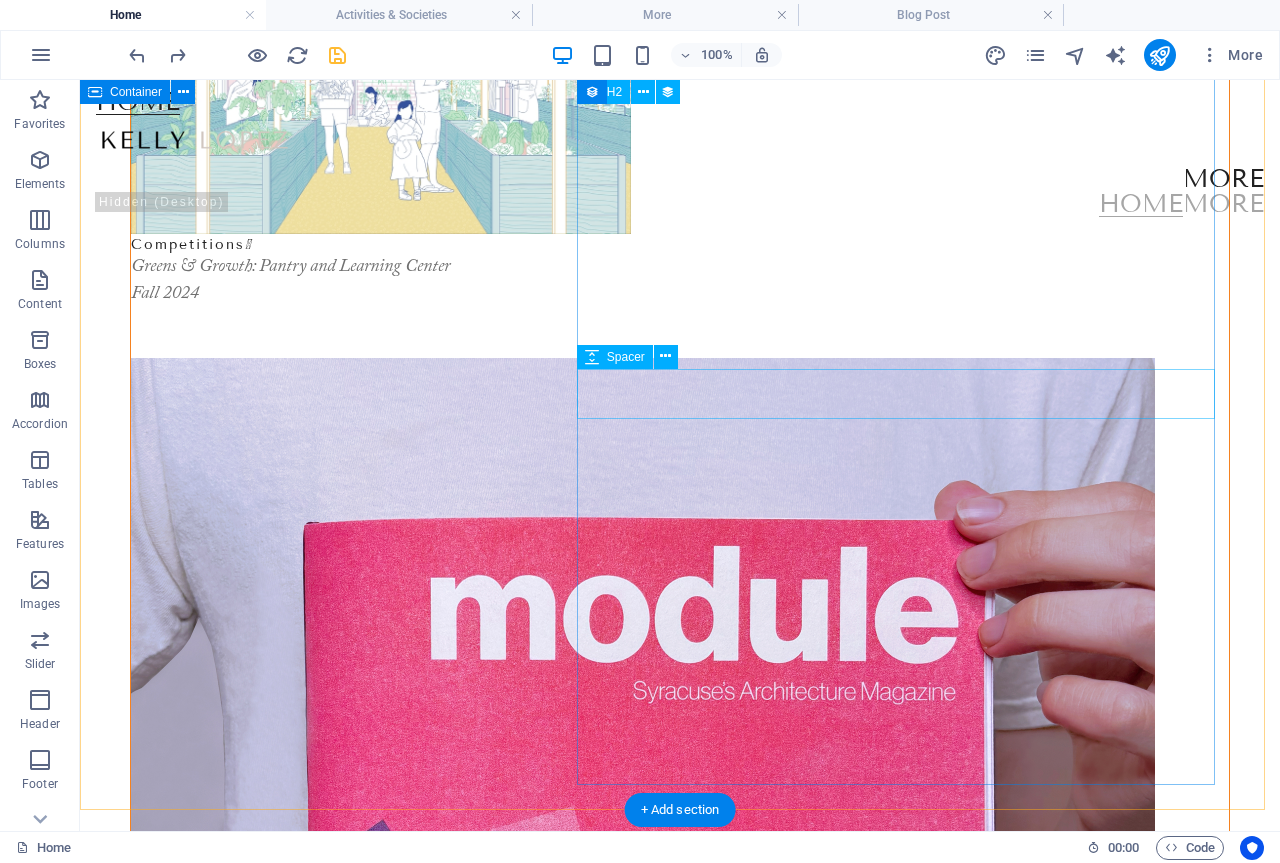 scroll, scrollTop: 100, scrollLeft: 0, axis: vertical 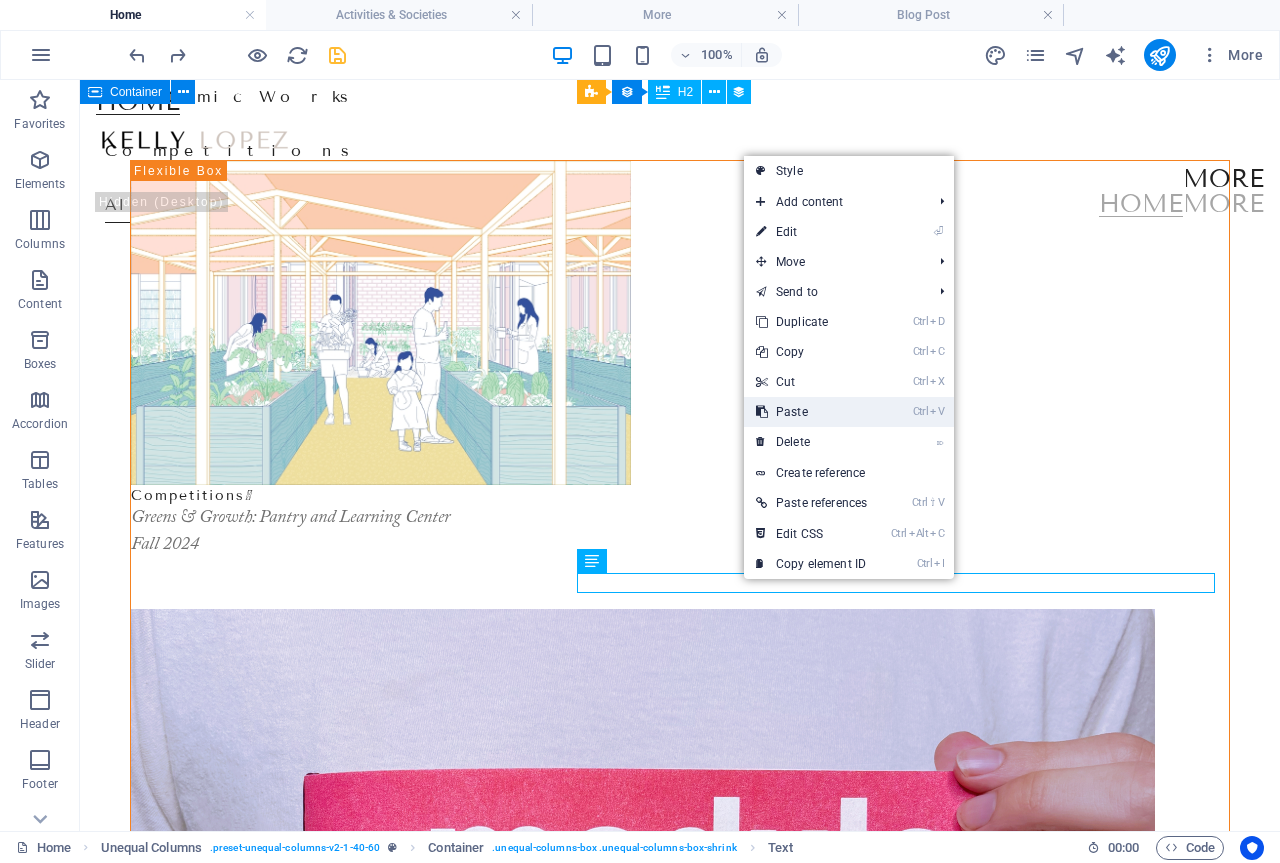 click on "Ctrl V  Paste" at bounding box center [811, 412] 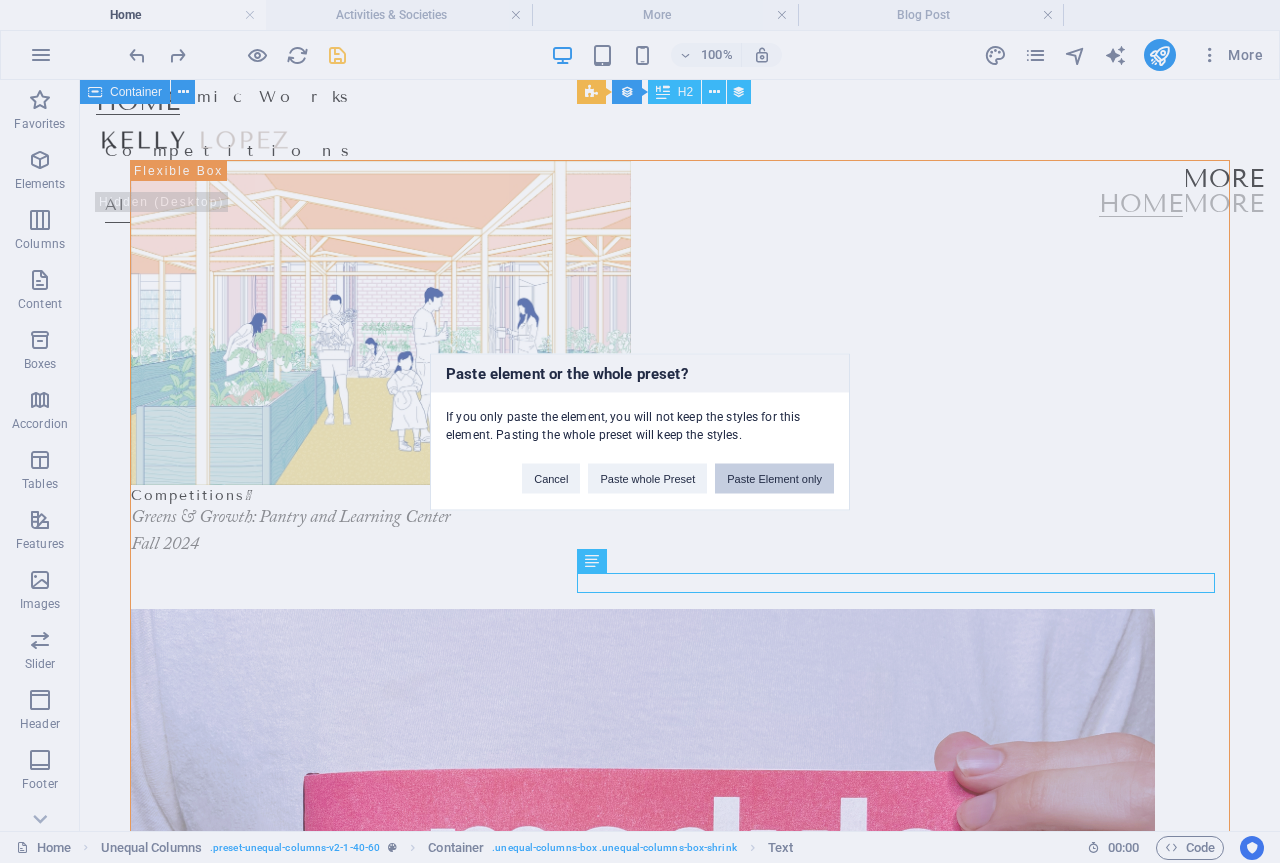 click on "Paste Element only" at bounding box center [774, 478] 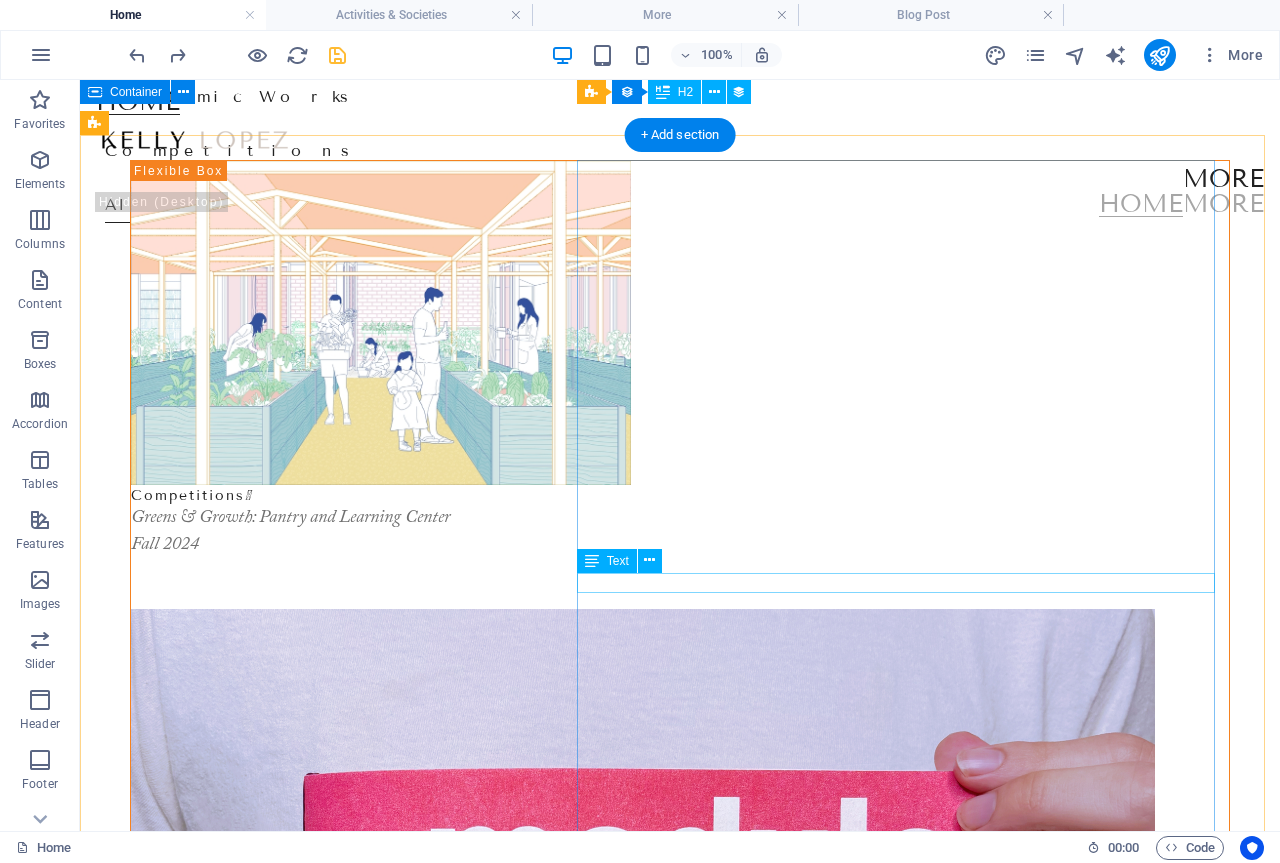 click on "Academic Works  <span class="icon">❱</span>" at bounding box center (680, 2369) 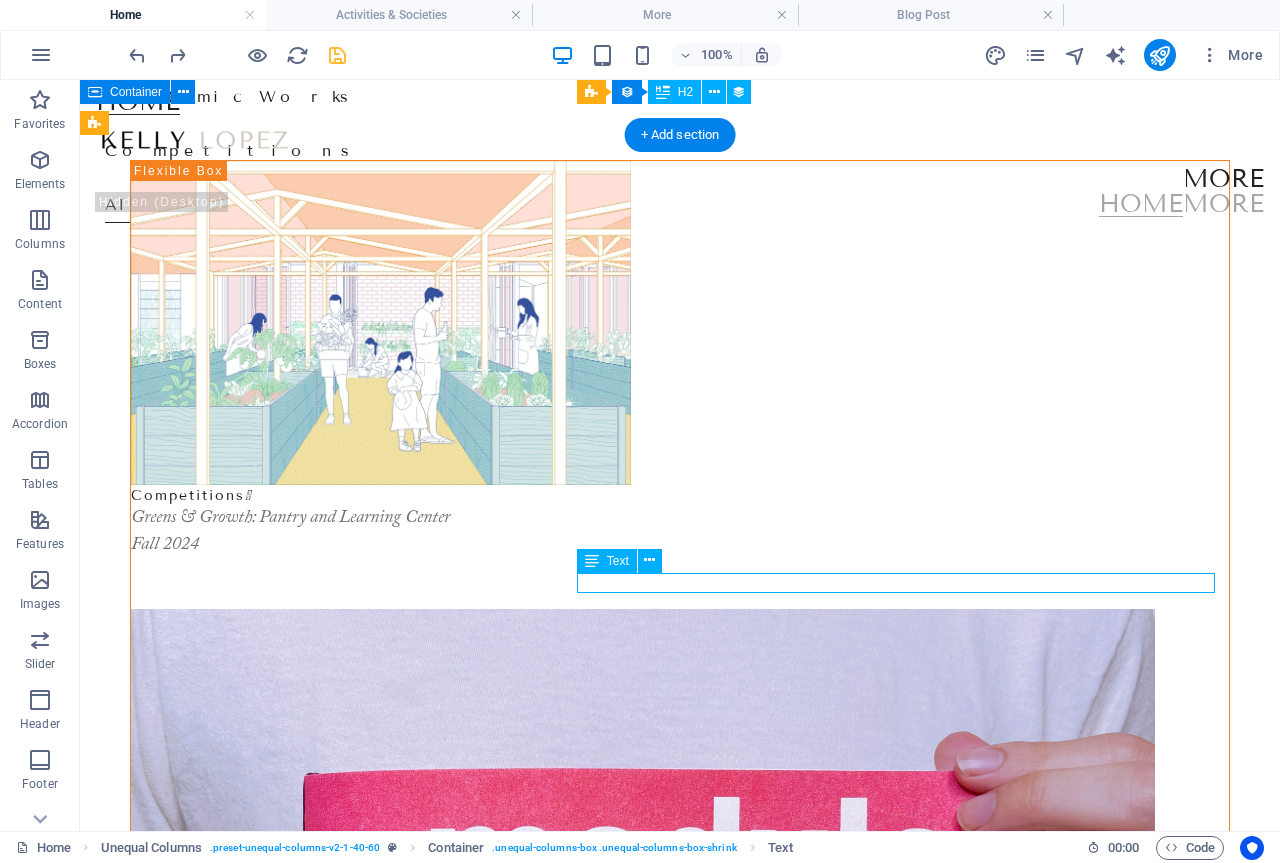 click on "Academic Works  <span class="icon">❱</span>" at bounding box center [680, 2369] 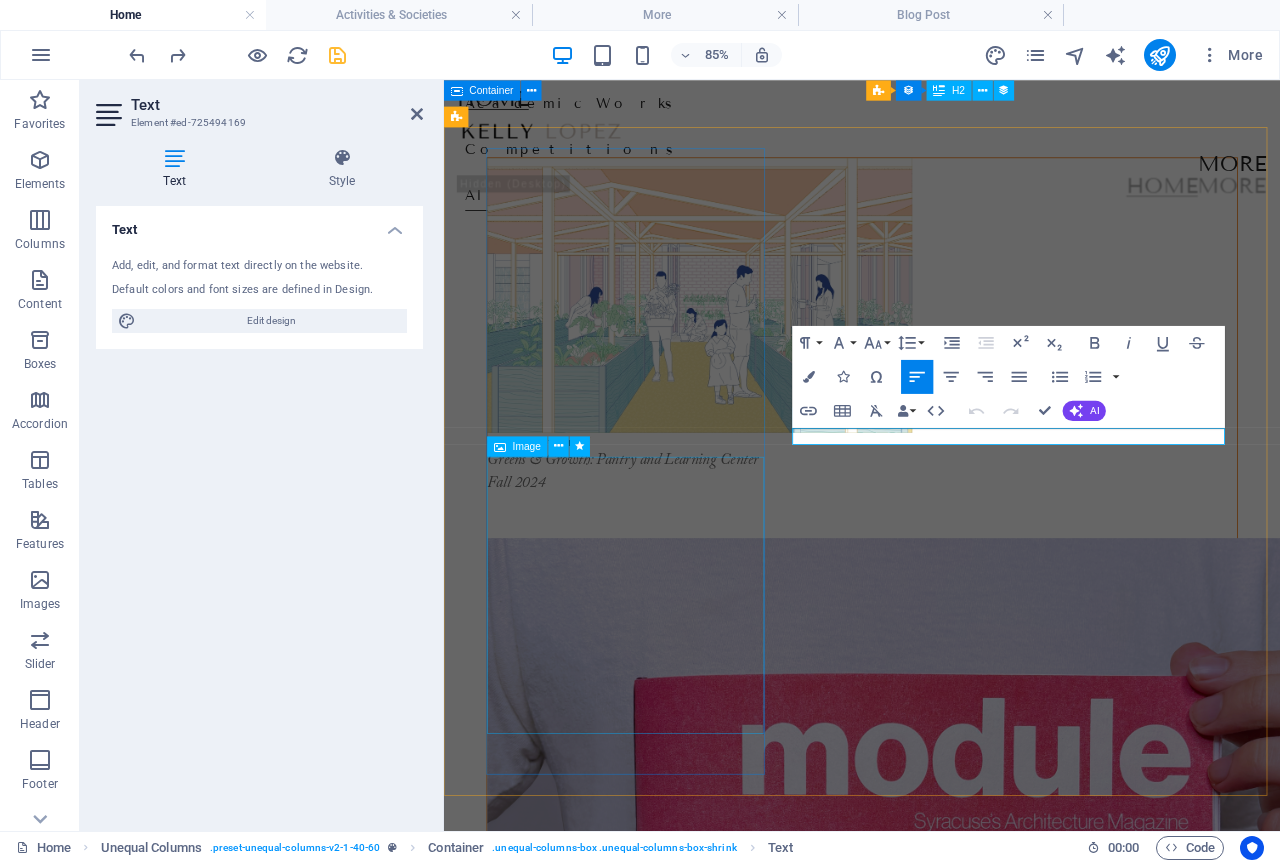 scroll, scrollTop: 111, scrollLeft: 0, axis: vertical 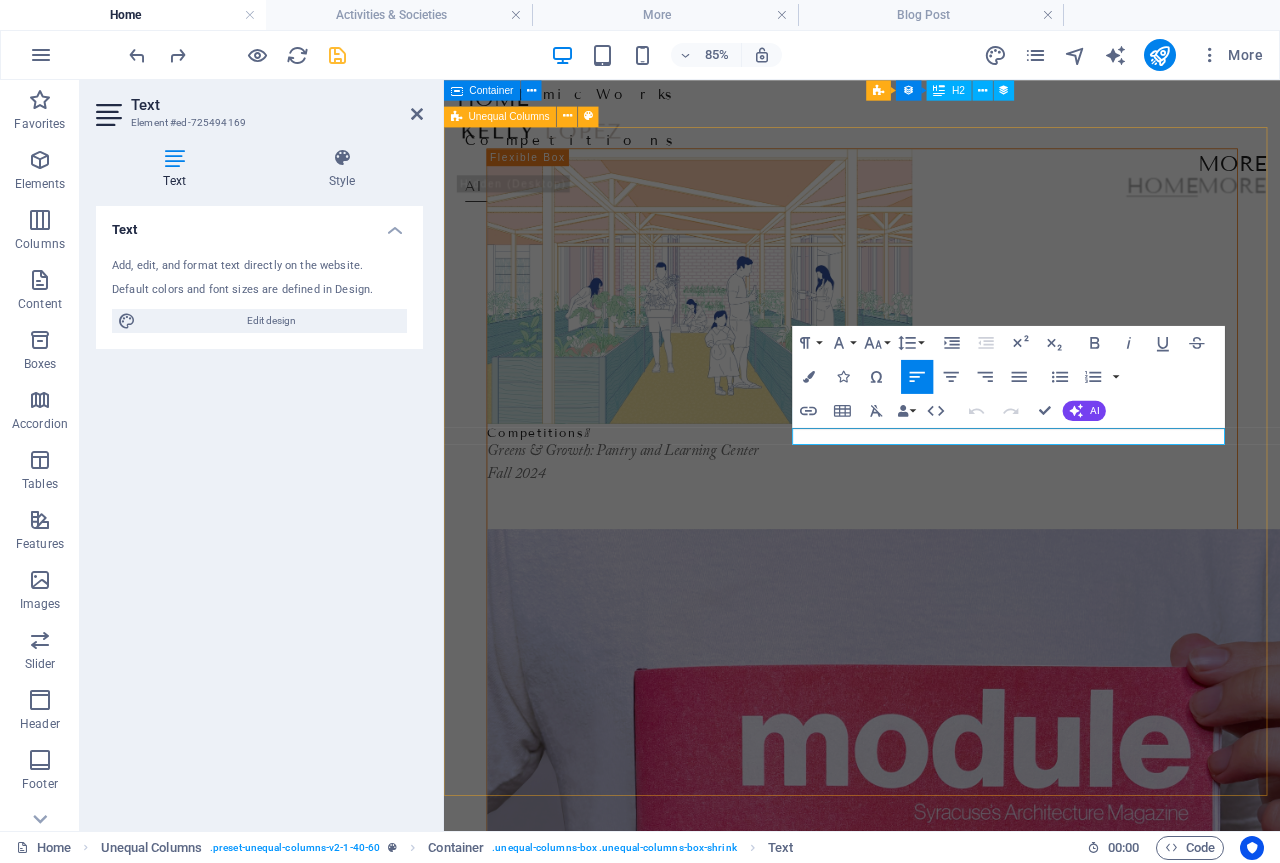 drag, startPoint x: 1019, startPoint y: 495, endPoint x: 836, endPoint y: 505, distance: 183.27303 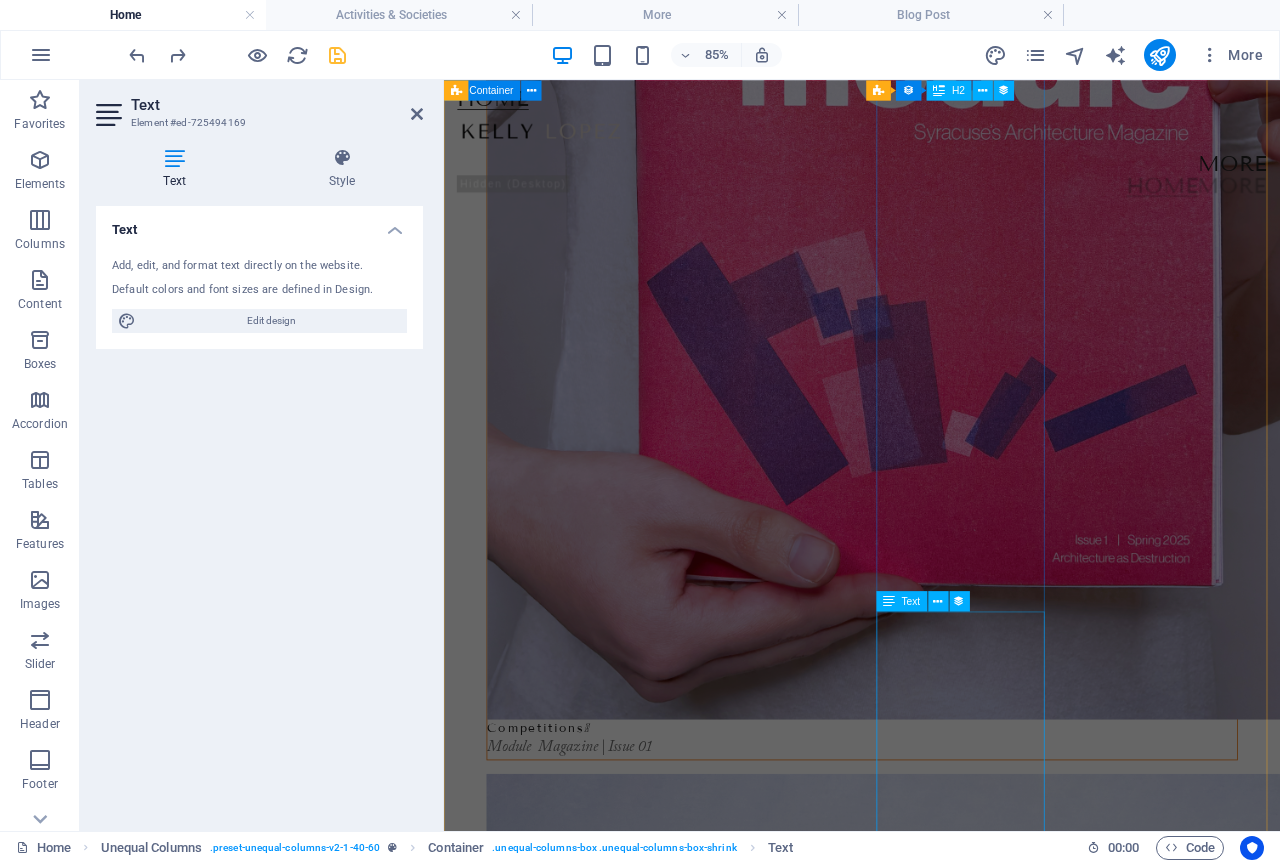 scroll, scrollTop: 1211, scrollLeft: 0, axis: vertical 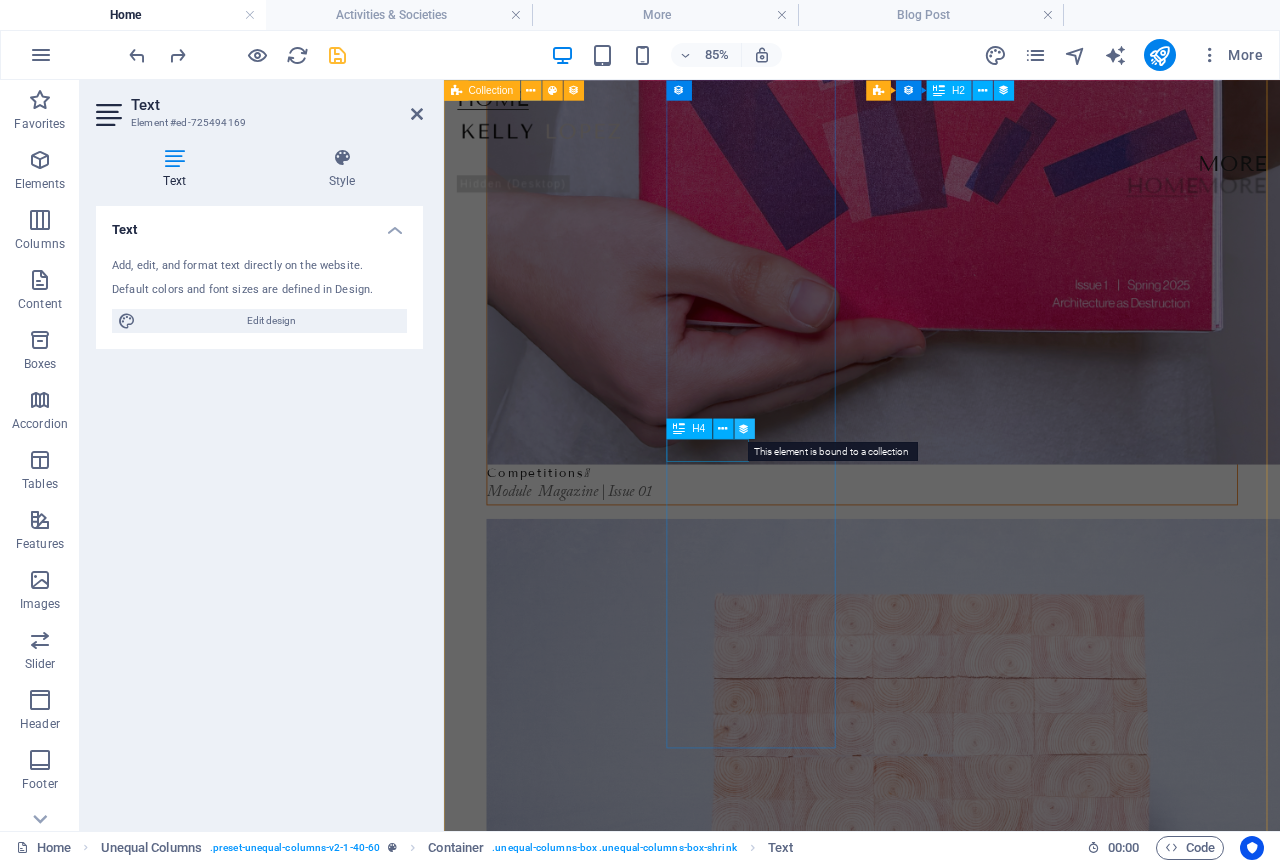 click at bounding box center [745, 429] 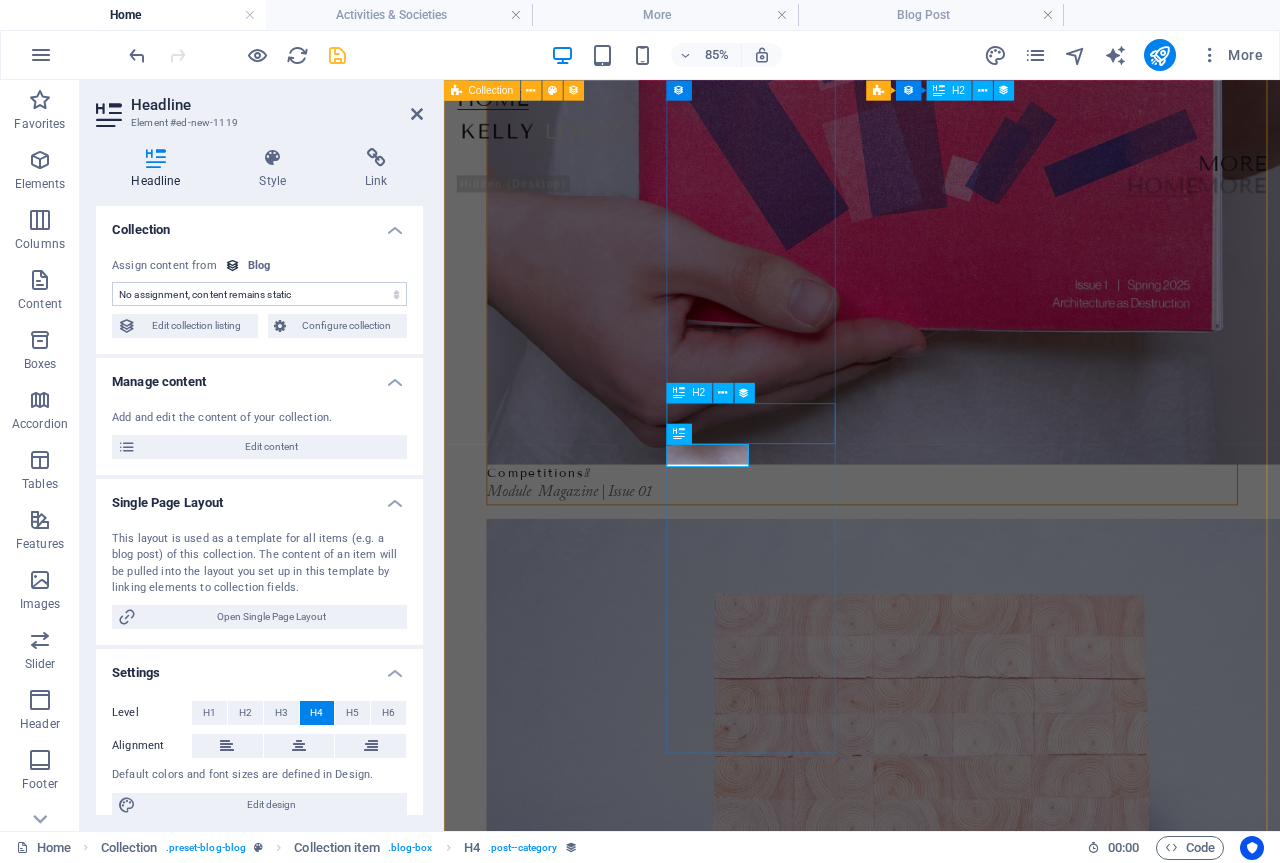 scroll, scrollTop: 1205, scrollLeft: 0, axis: vertical 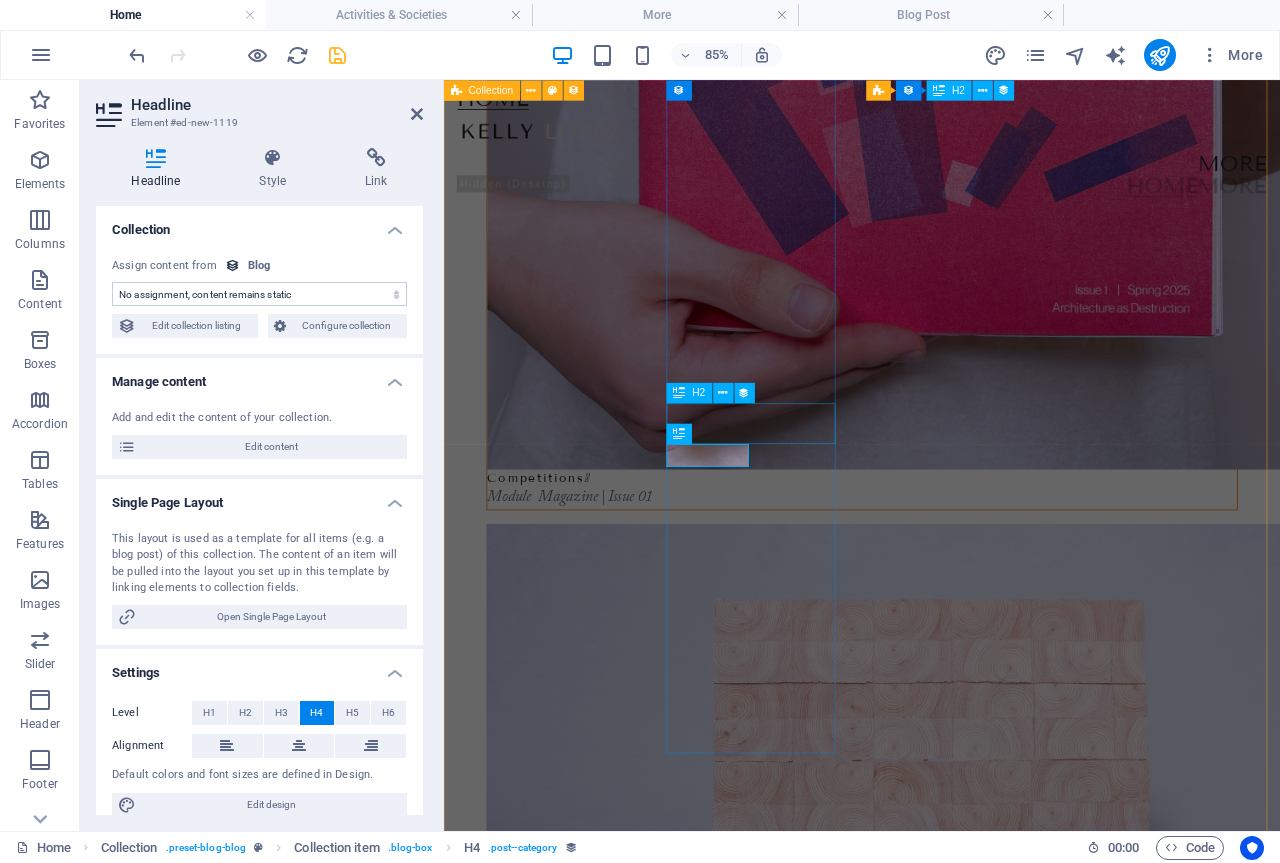 select on "category" 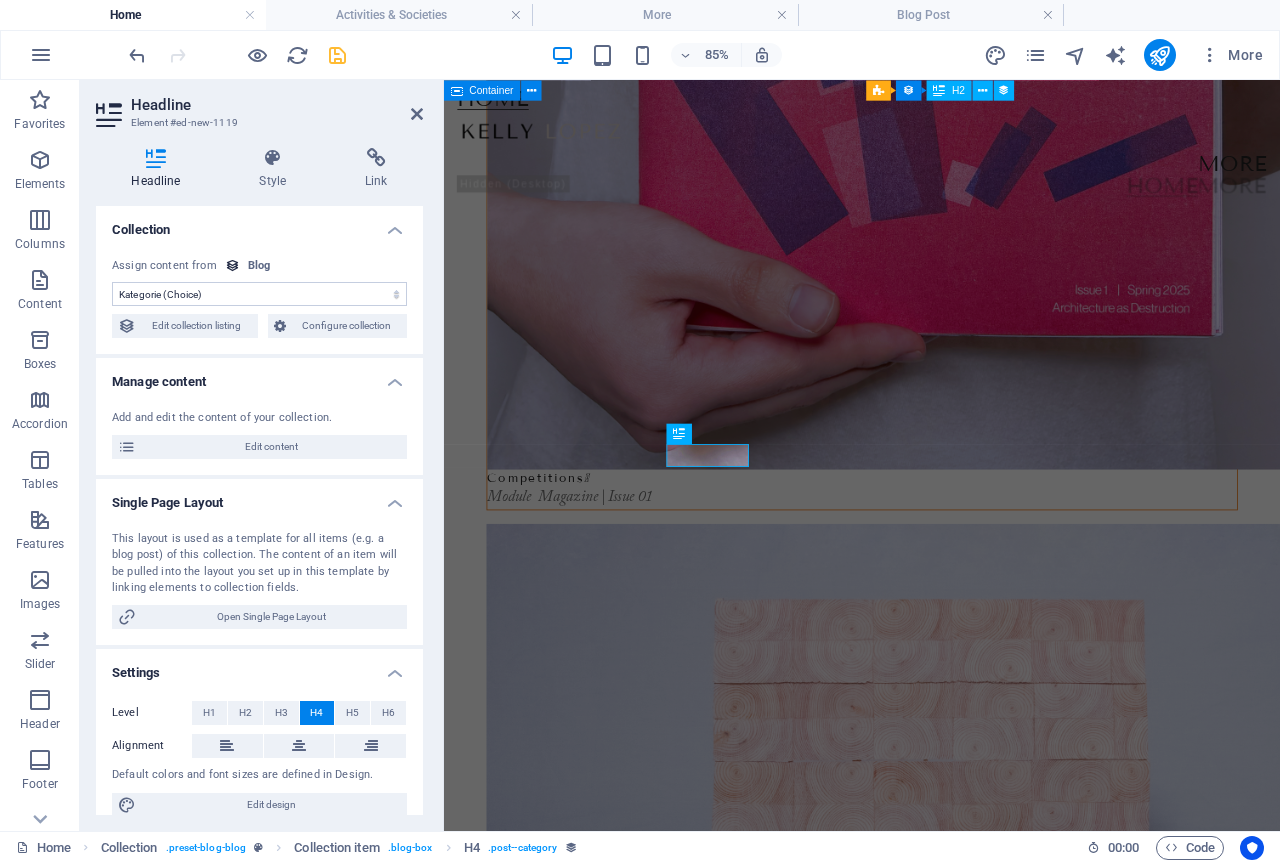 click on "No assignment, content remains static Created at (Date) Updated at (Date) Name (Plain Text) Slug (Plain Text) Beschreibung (Rich Text) Content (CMS) Kategorie (Choice) Autor (Plain Text) Bild (File) Veröffentlichungsdatum (Date) Status (Choice)" at bounding box center [259, 294] 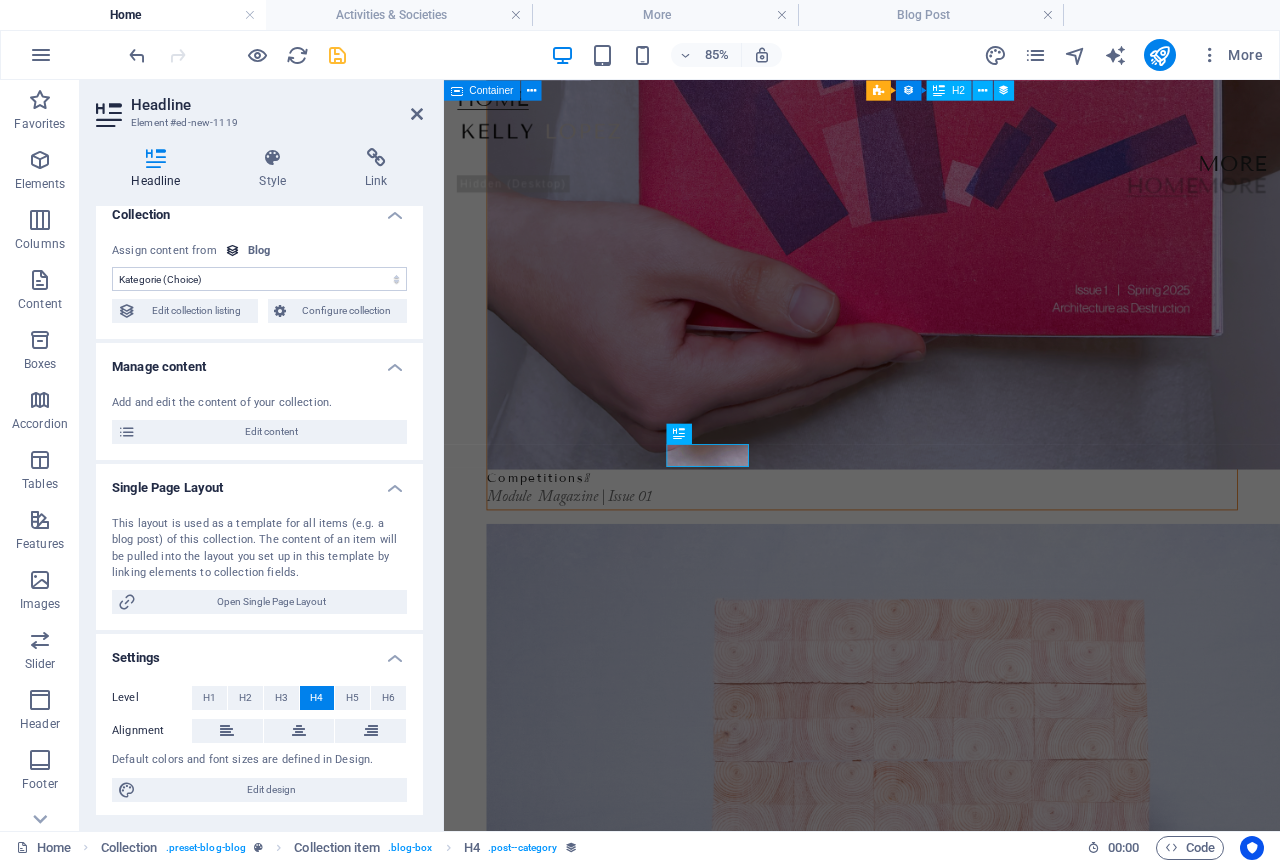 scroll, scrollTop: 18, scrollLeft: 0, axis: vertical 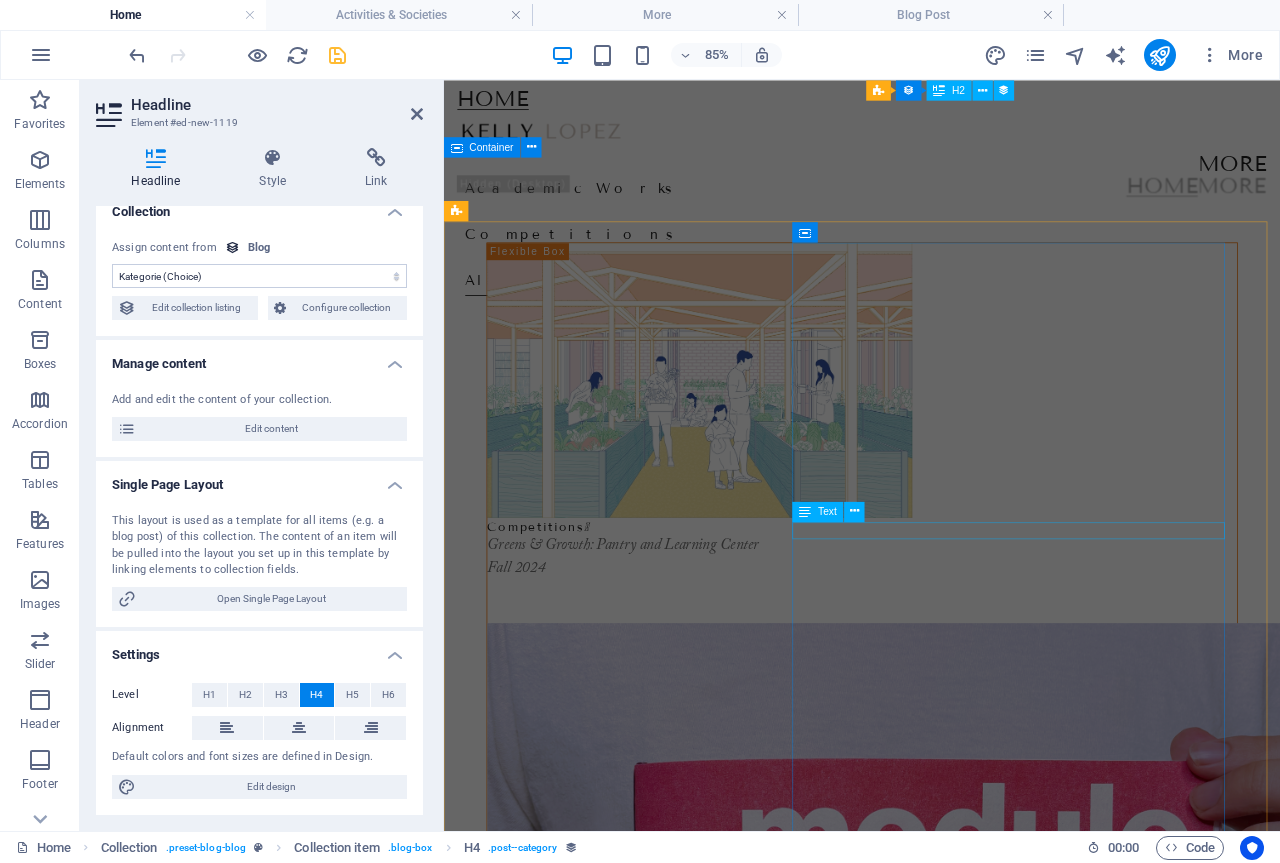 click on "Academic Works  <span class="icon">❱</span>" at bounding box center (936, 2480) 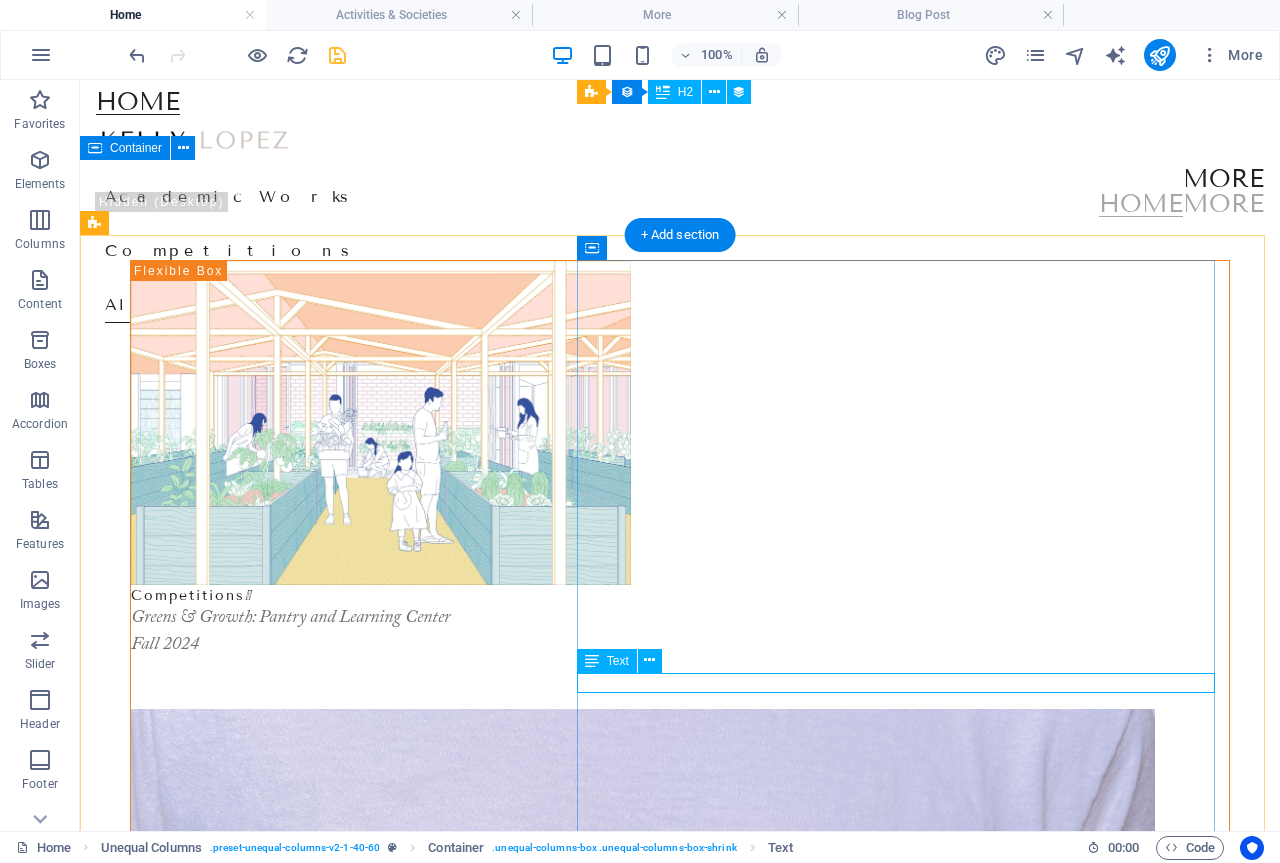 click on "Academic Works  <span class="icon">❱</span>" at bounding box center (680, 2469) 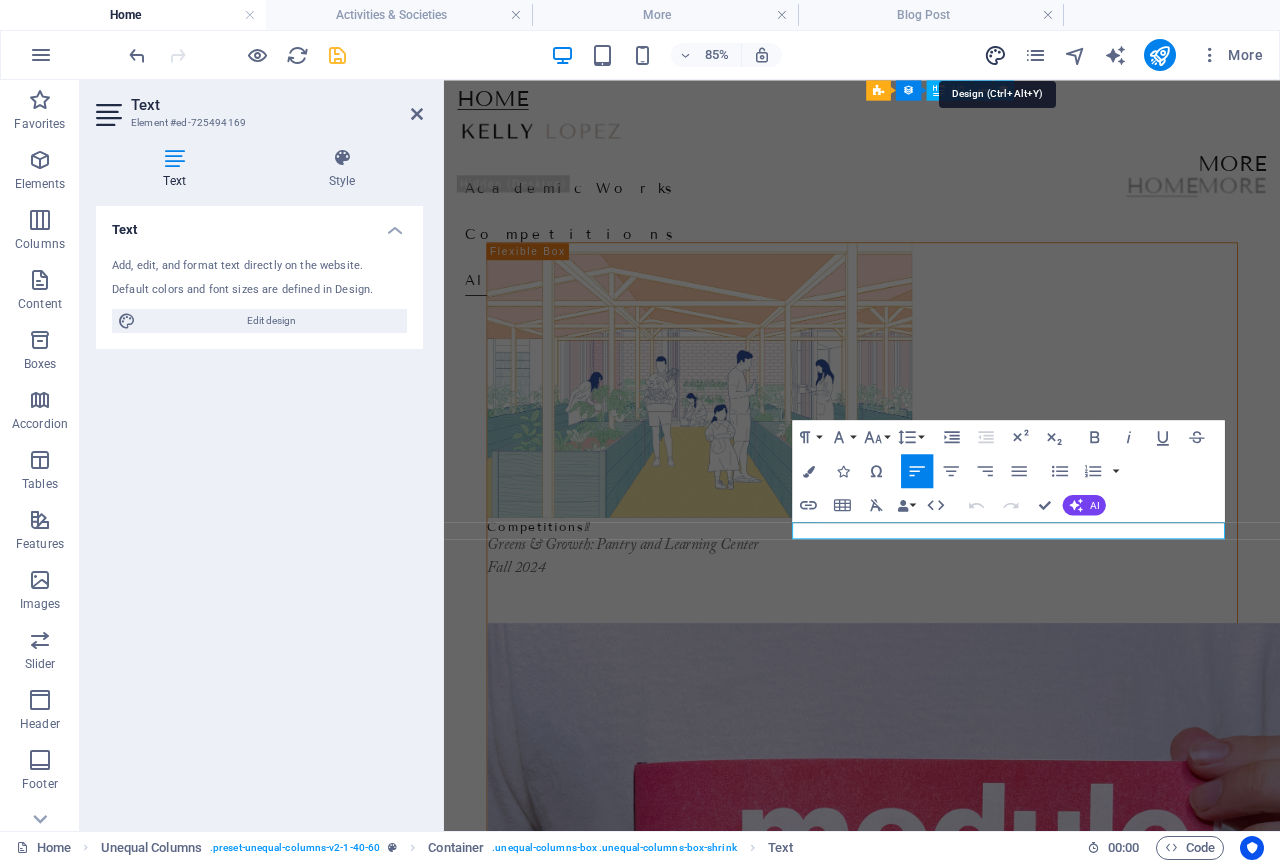 click at bounding box center [995, 55] 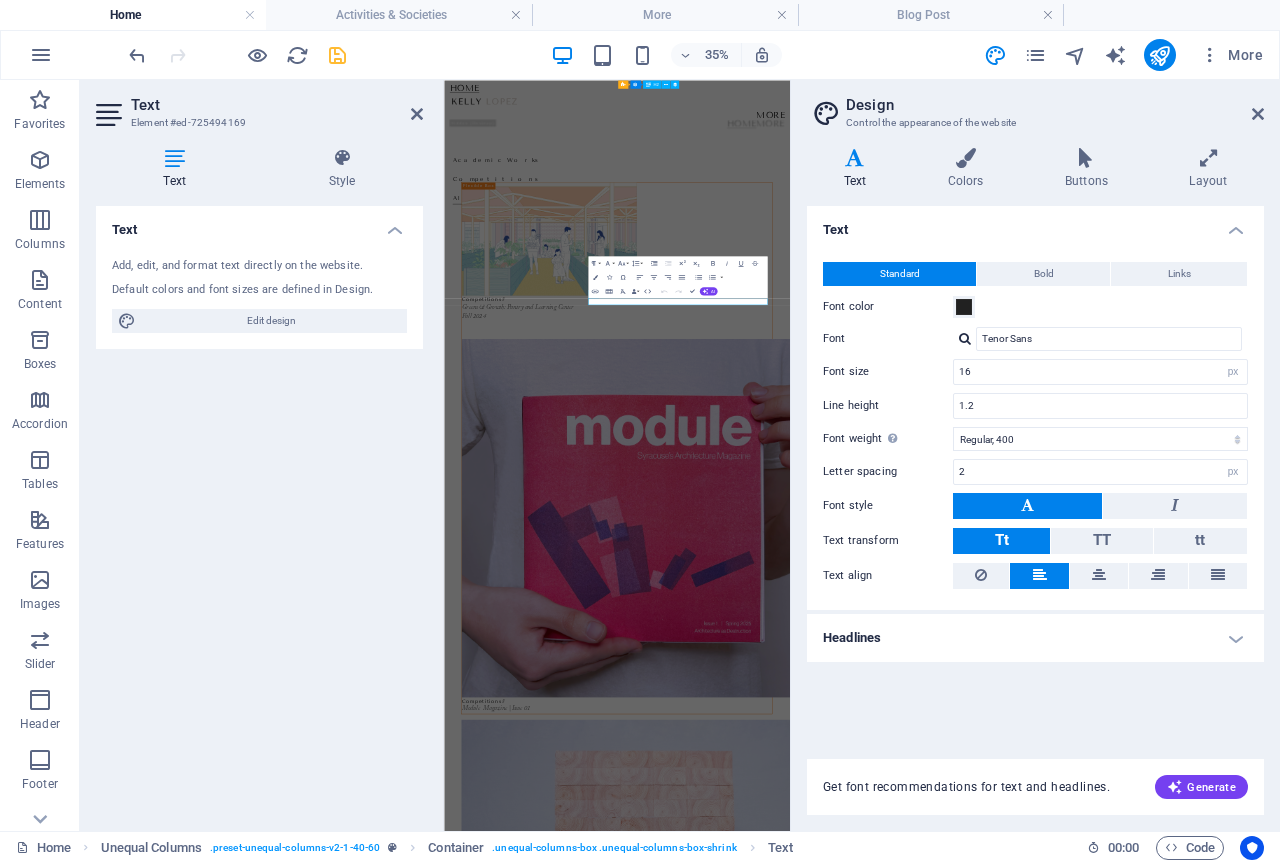 click on "Headlines" at bounding box center (1035, 638) 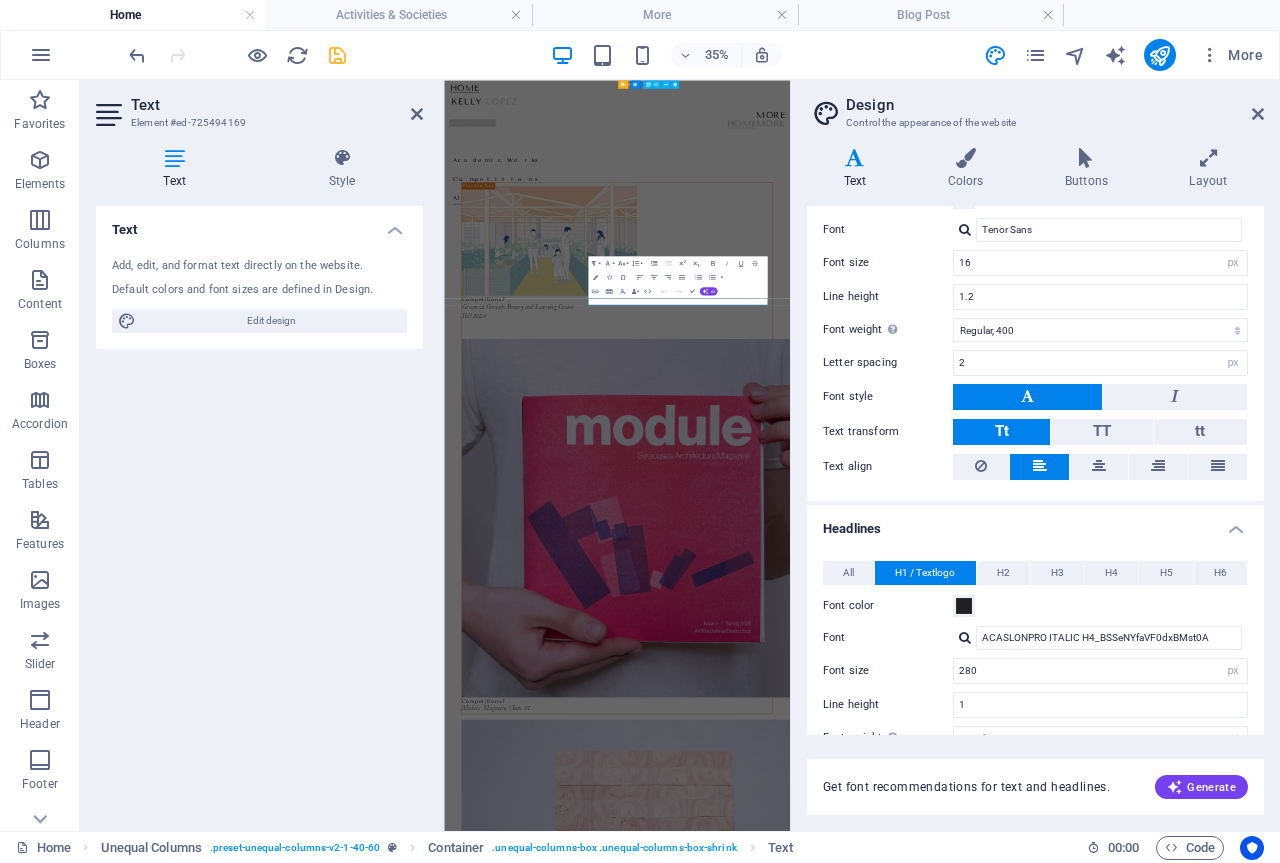 scroll, scrollTop: 200, scrollLeft: 0, axis: vertical 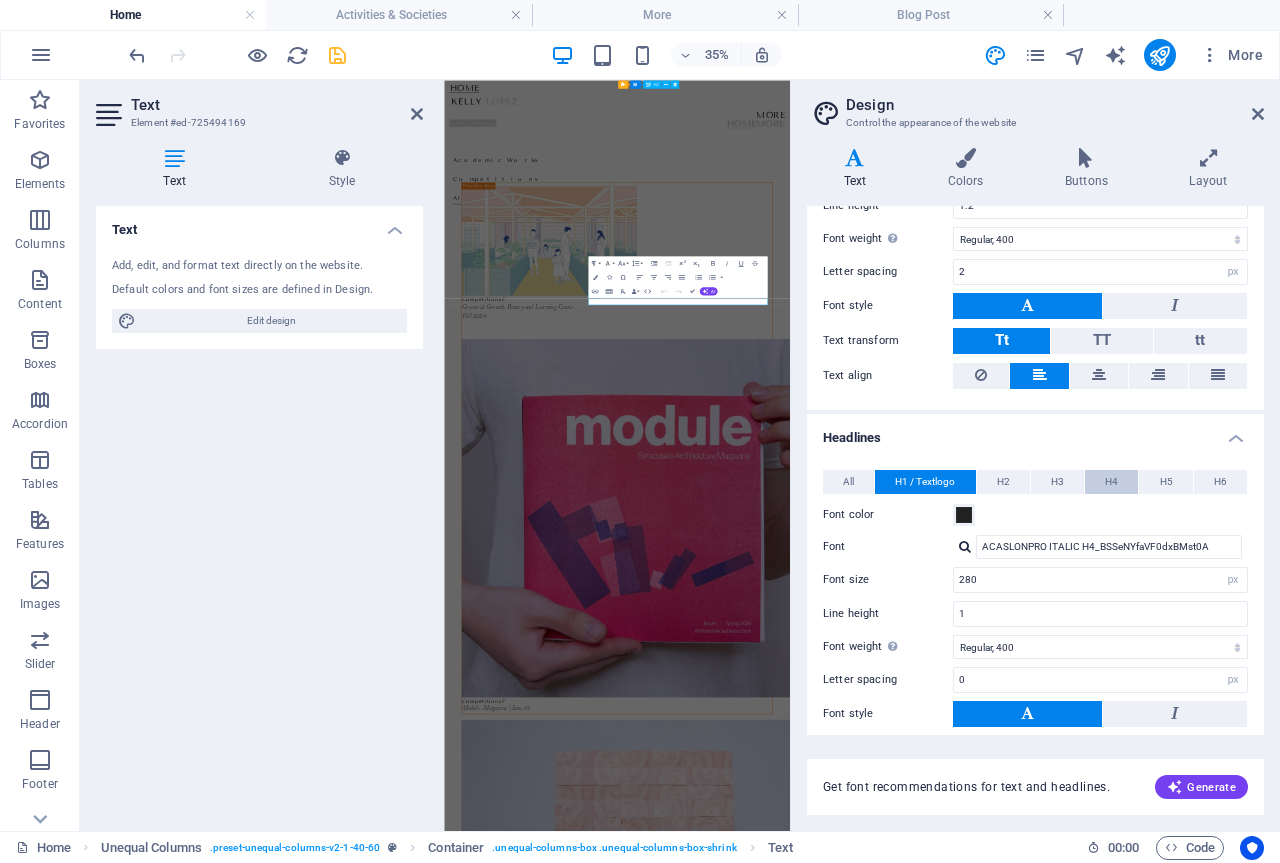 click on "H4" at bounding box center [1111, 482] 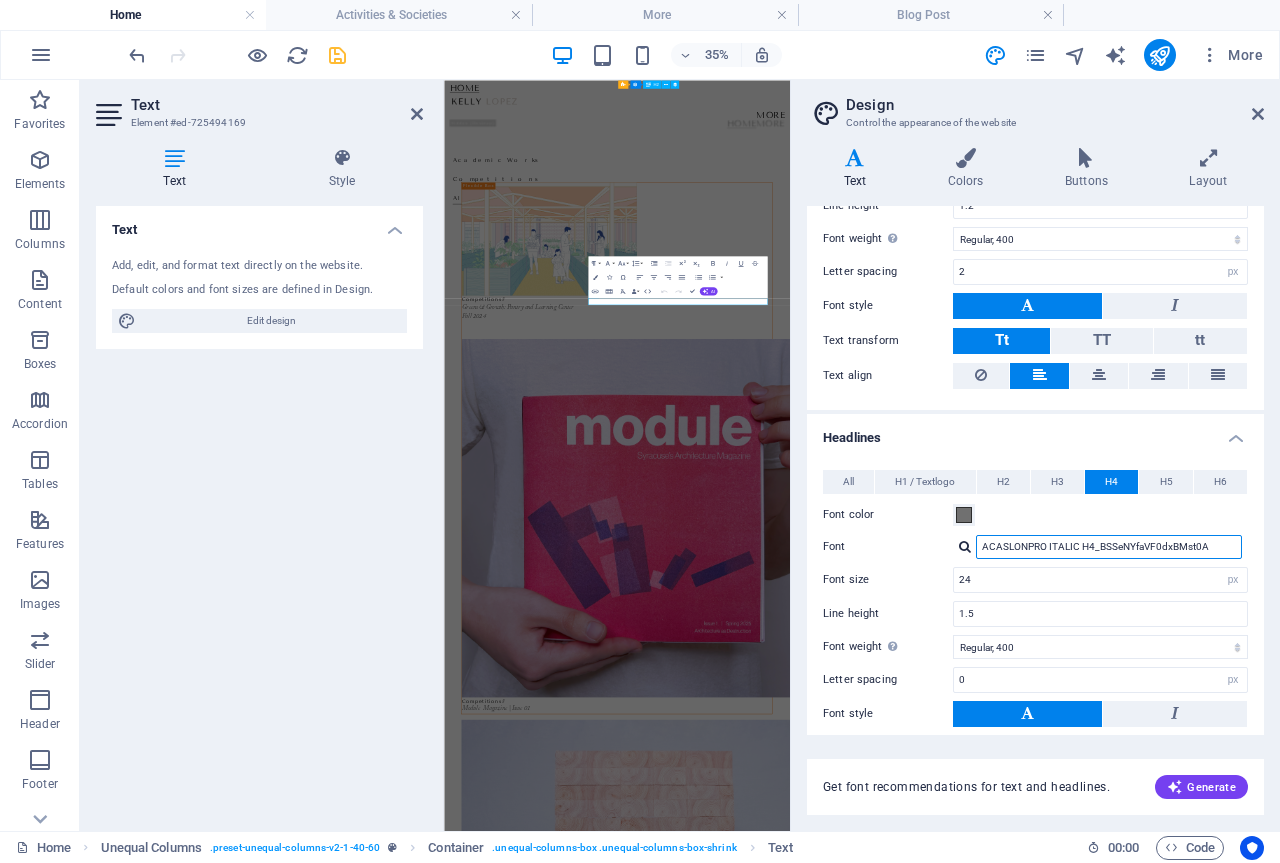 click on "ACASLONPRO ITALIC H4_BSSeNYfaVF0dxBMst0A" at bounding box center [1109, 547] 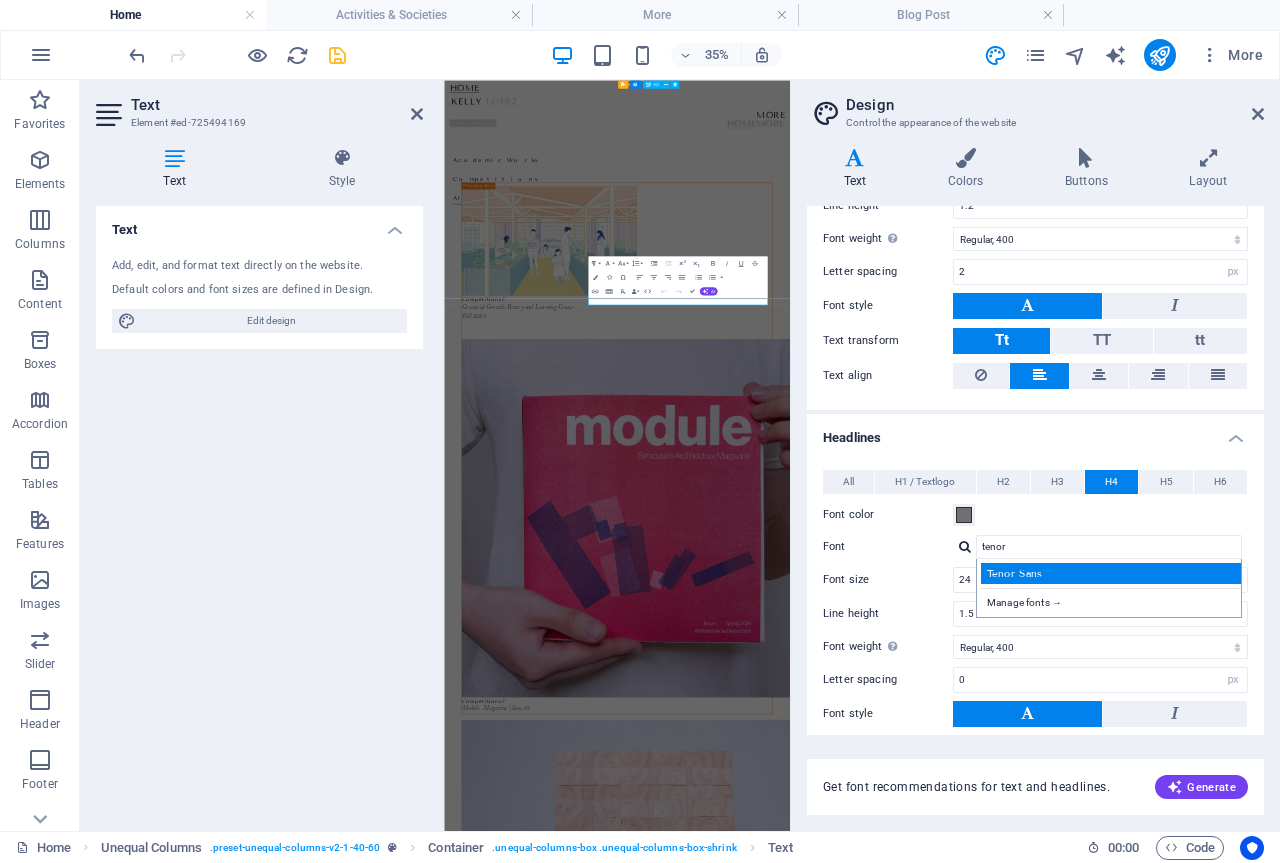 click on "Tenor Sans" at bounding box center (1113, 573) 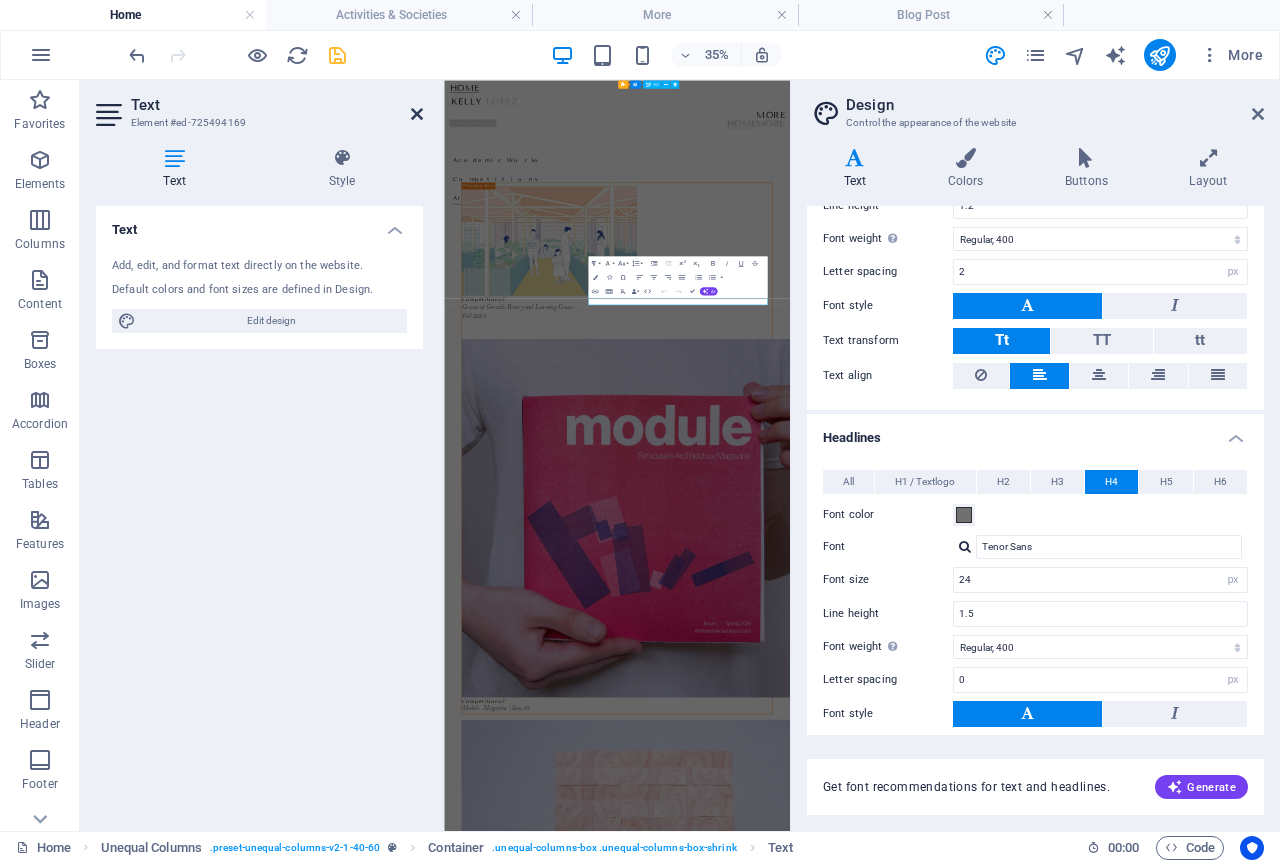 click at bounding box center [417, 114] 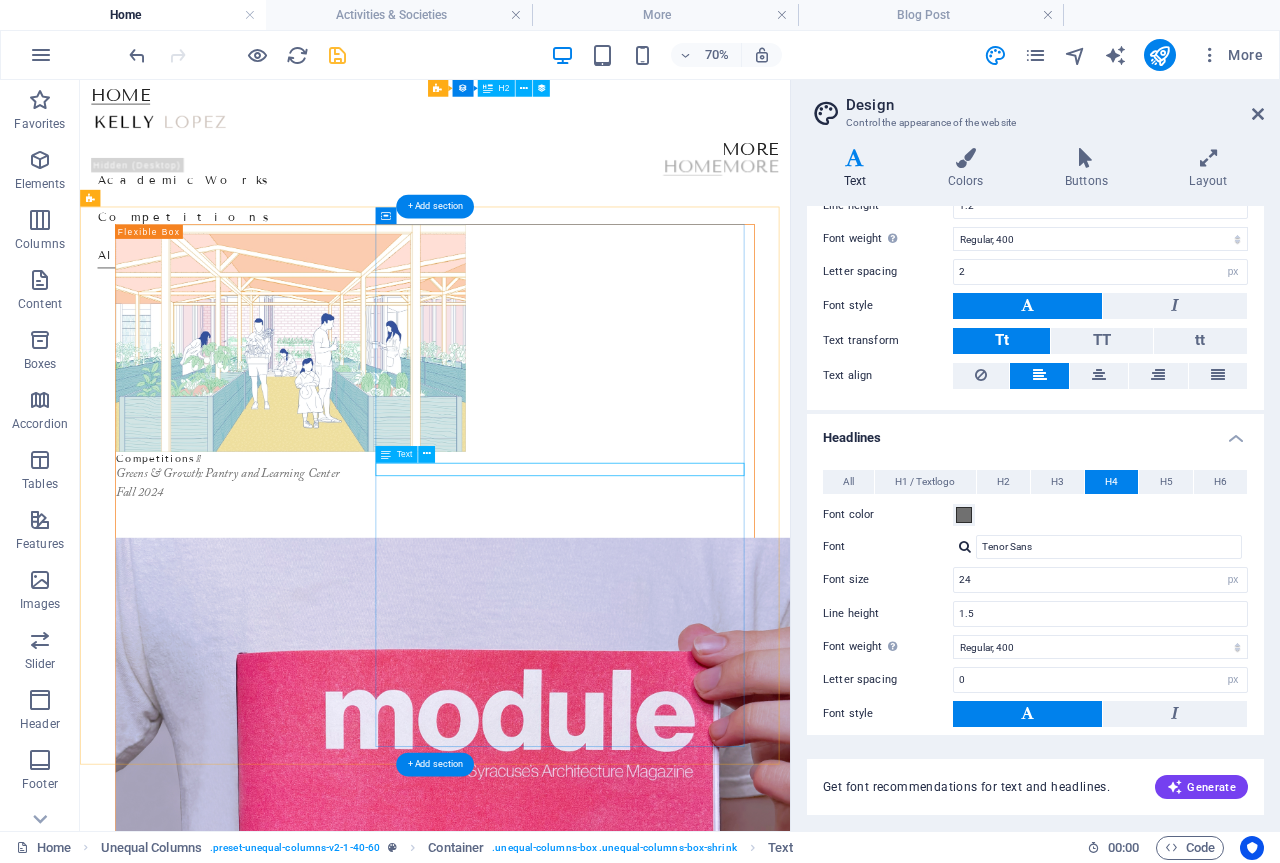 click on "Academic Works  <span class="icon">❱</span>" at bounding box center [587, 2495] 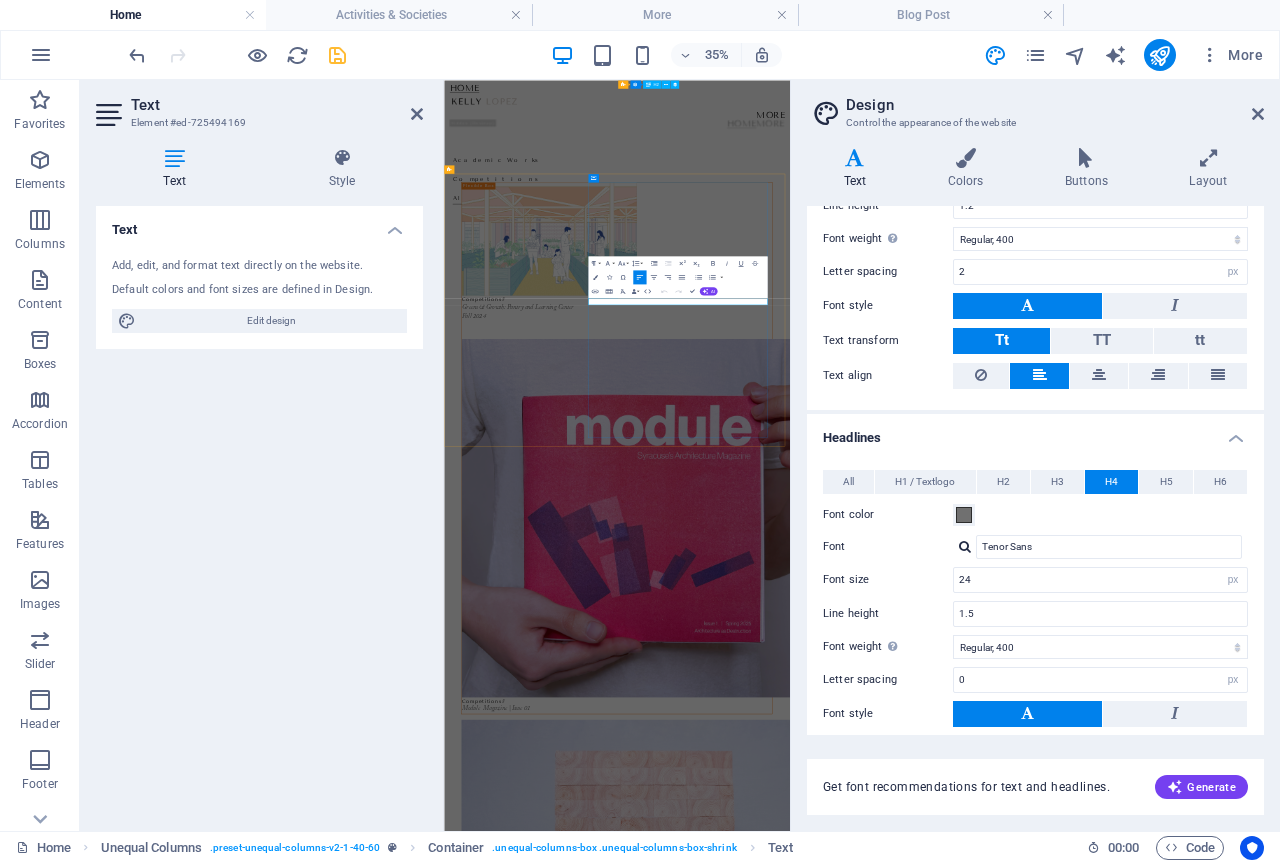 click on "Academic Works  <span class="icon">❱</span>" at bounding box center (569, 2580) 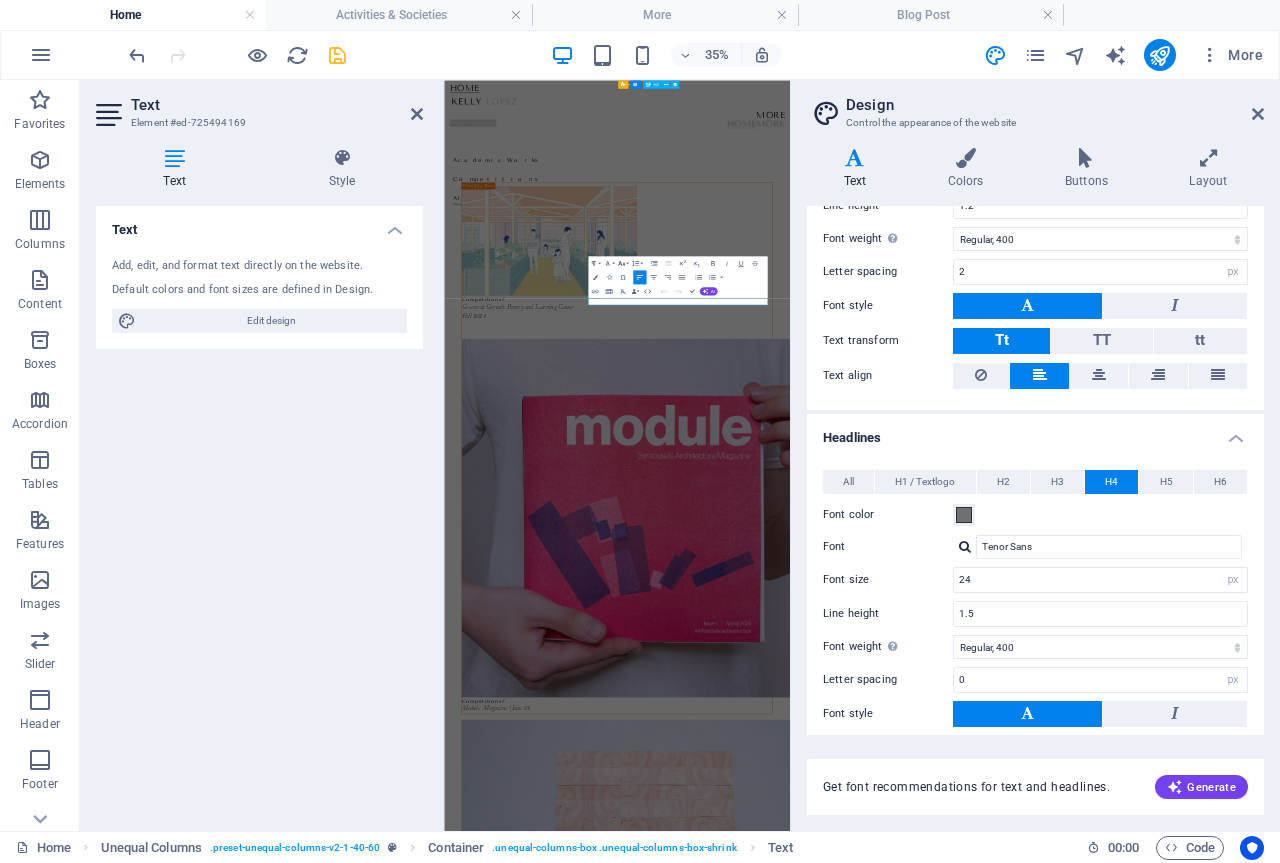 click 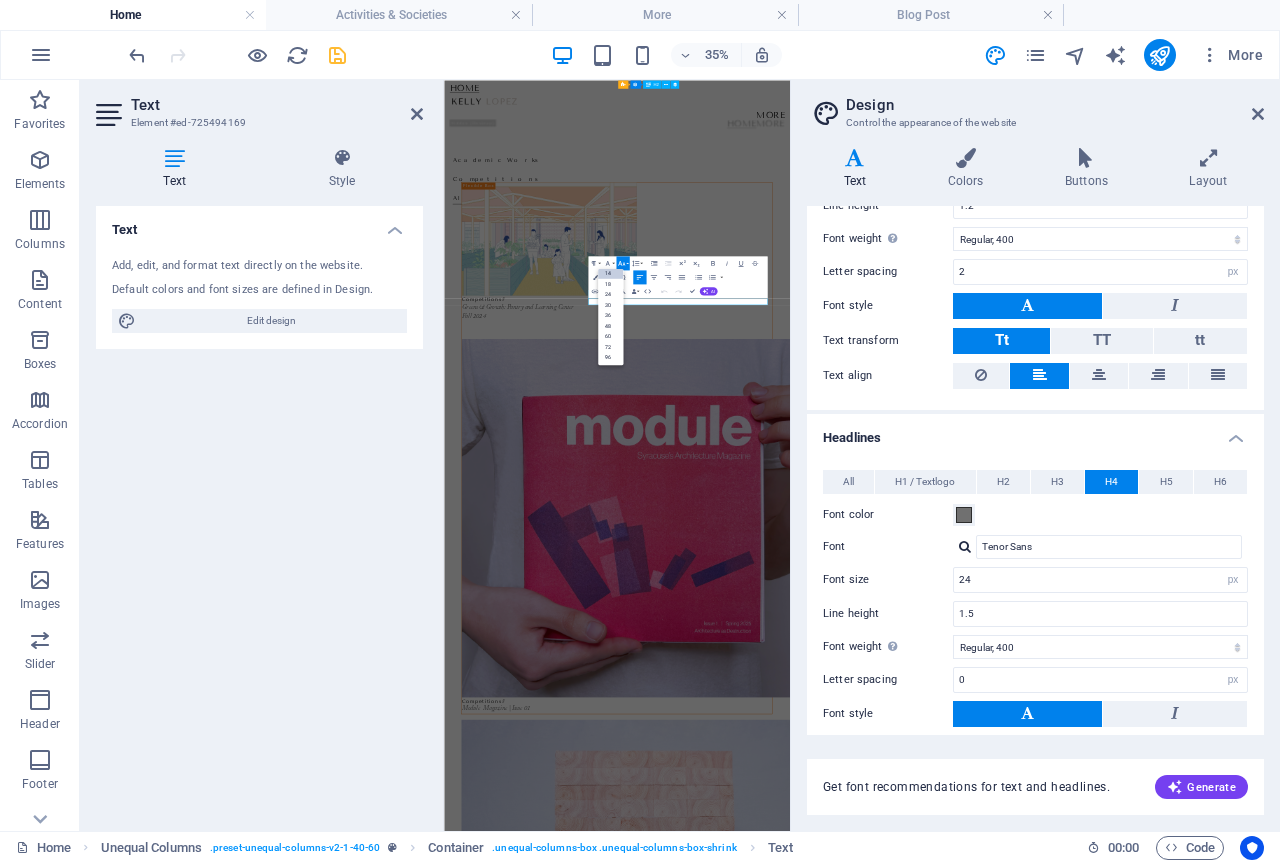 scroll, scrollTop: 161, scrollLeft: 0, axis: vertical 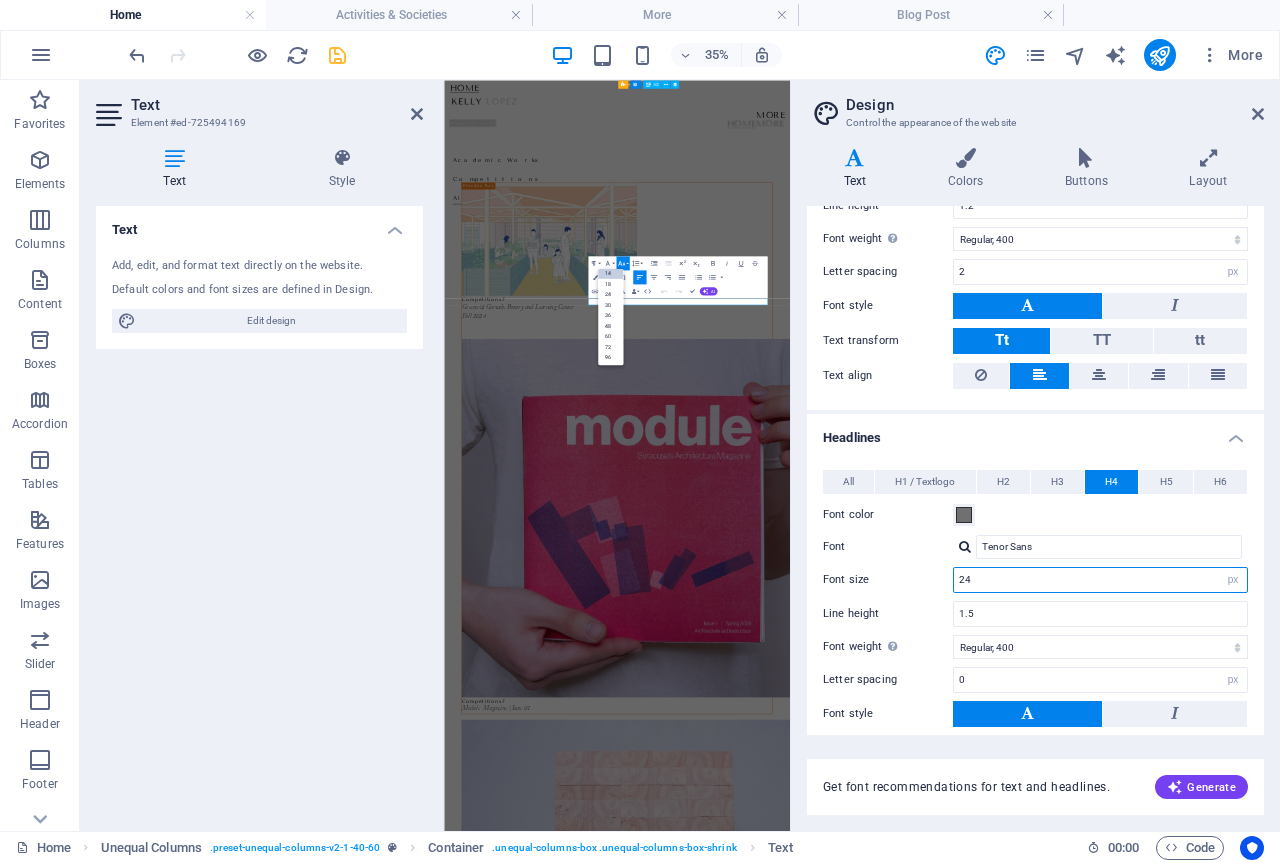 drag, startPoint x: 997, startPoint y: 583, endPoint x: 884, endPoint y: 561, distance: 115.12167 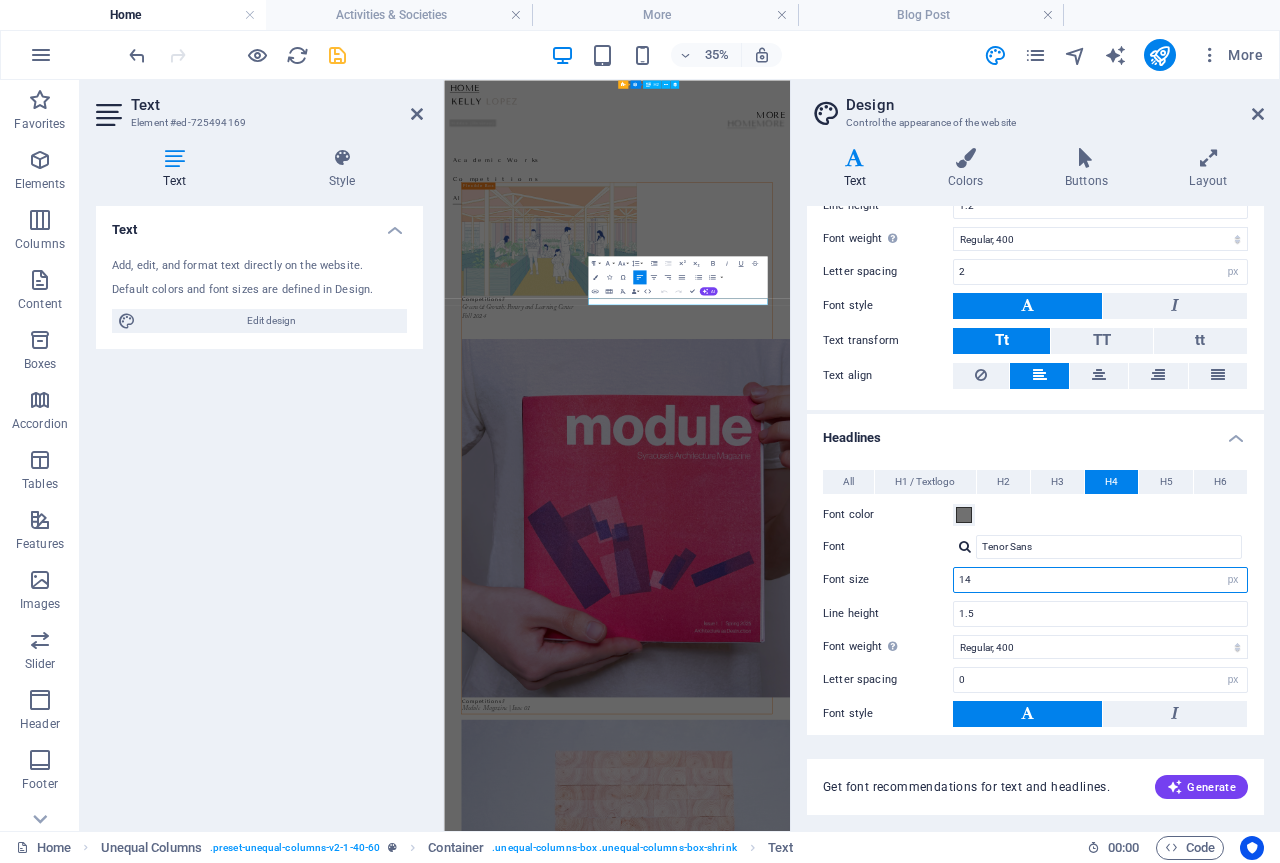 type on "14" 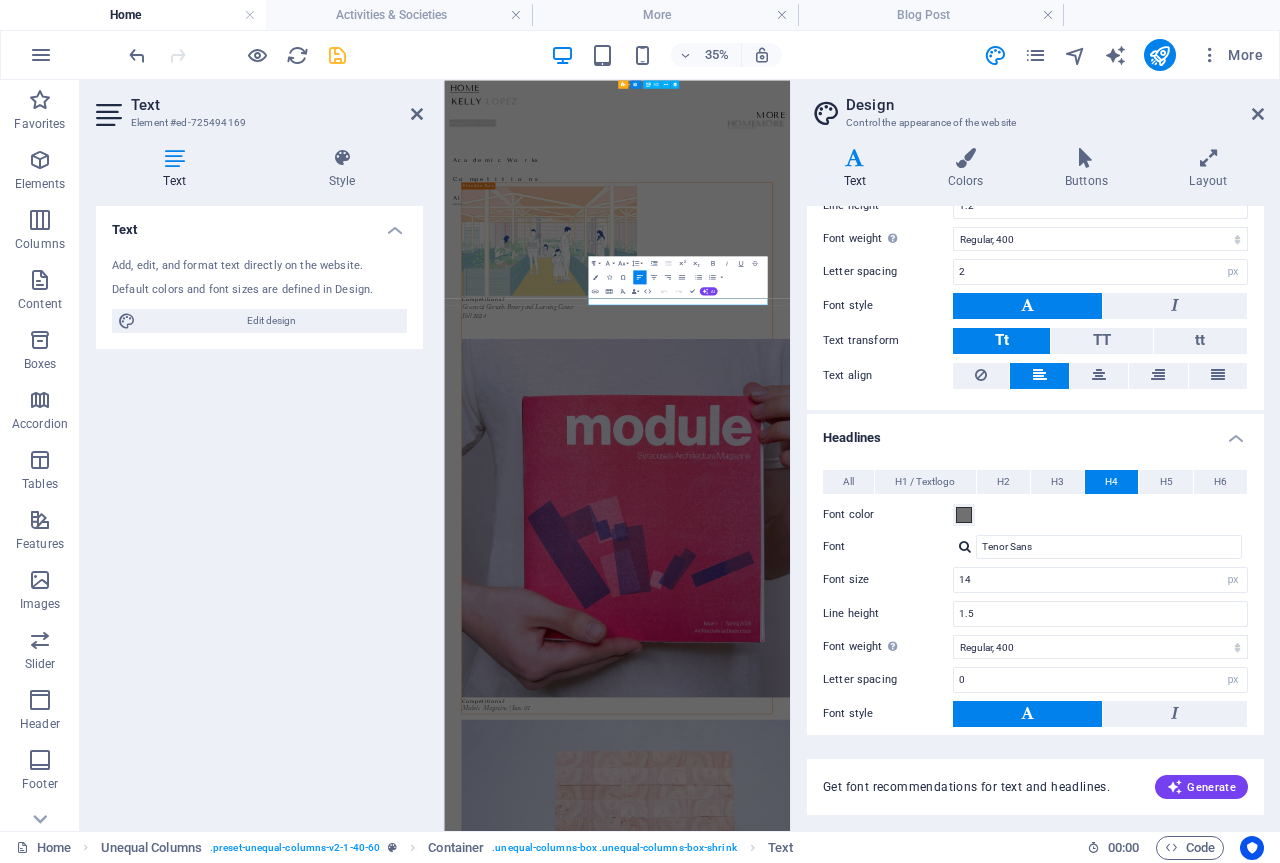 click on "Font" at bounding box center (888, 547) 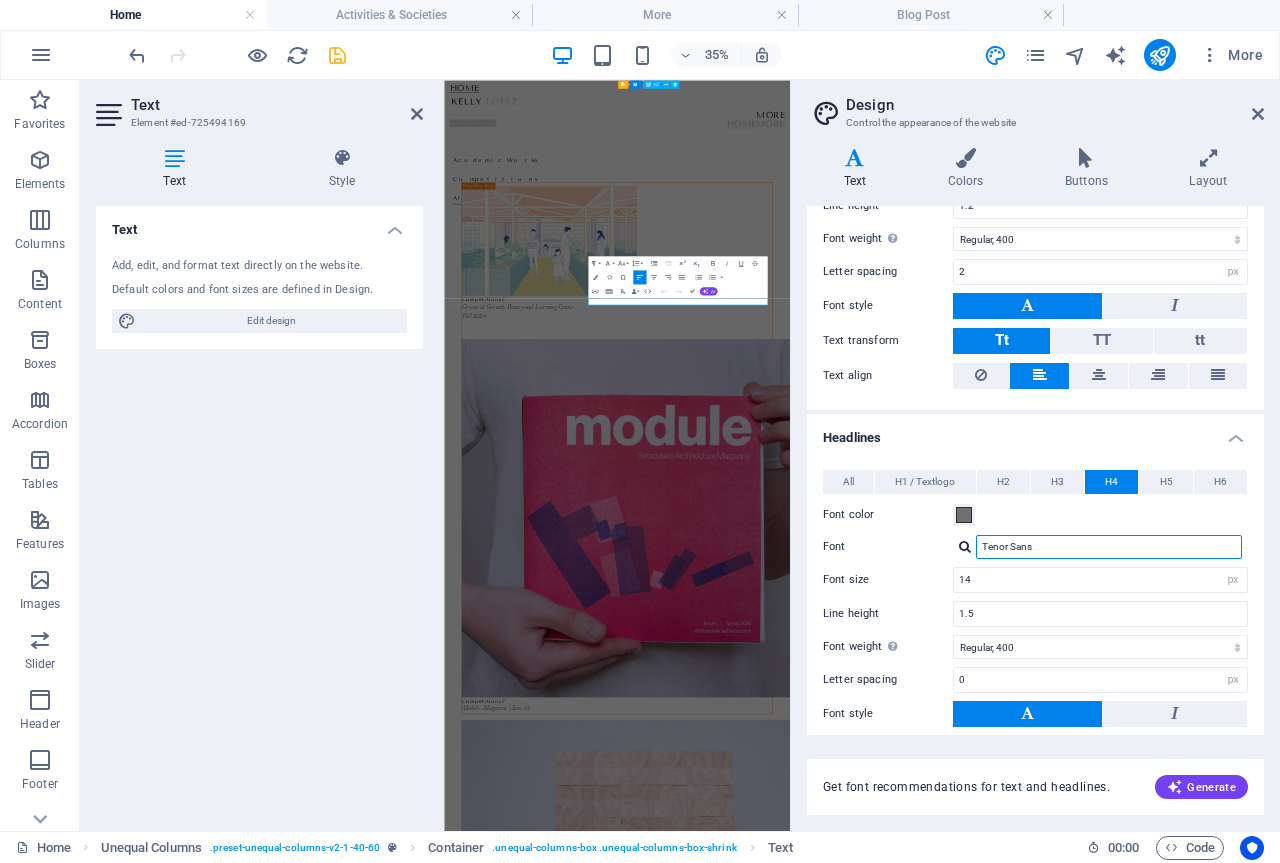 click on "Tenor Sans" at bounding box center [1109, 547] 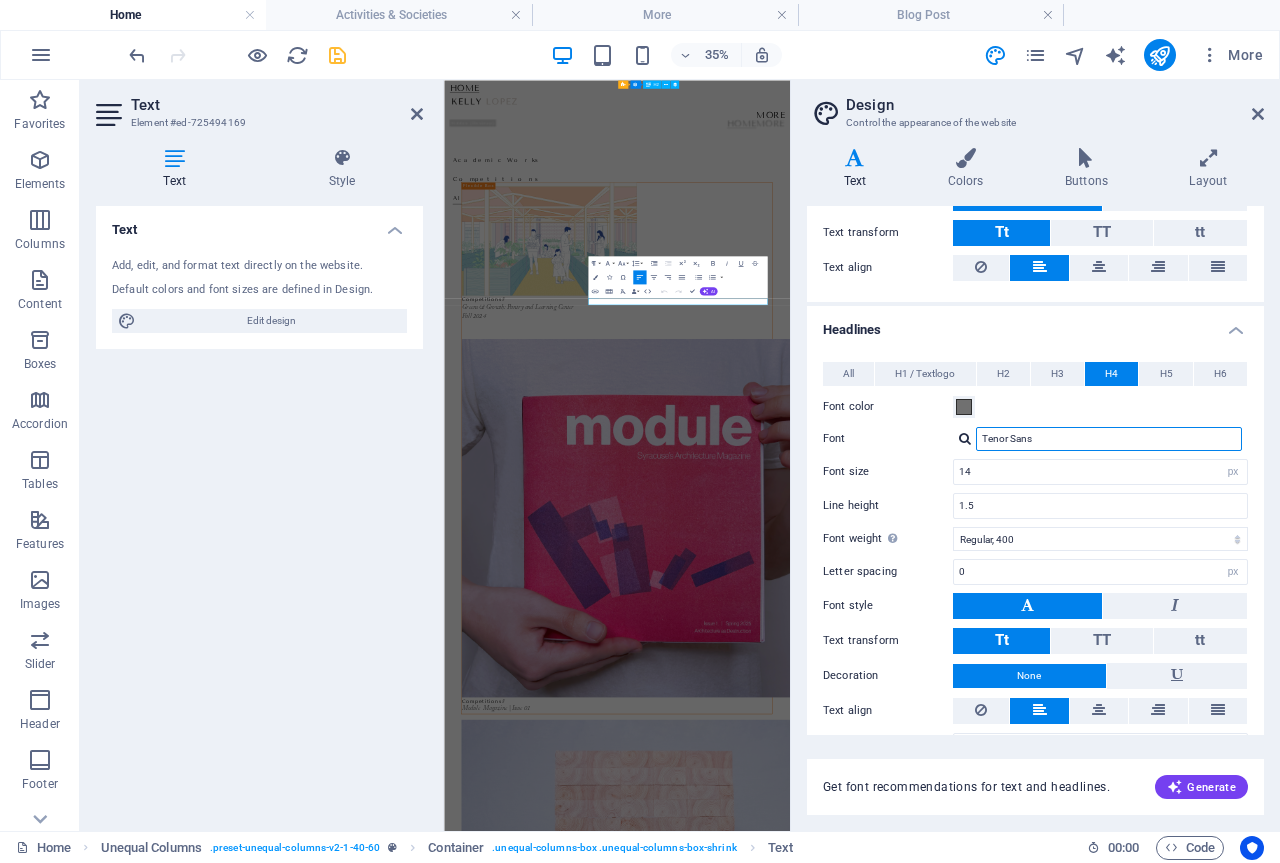 scroll, scrollTop: 352, scrollLeft: 0, axis: vertical 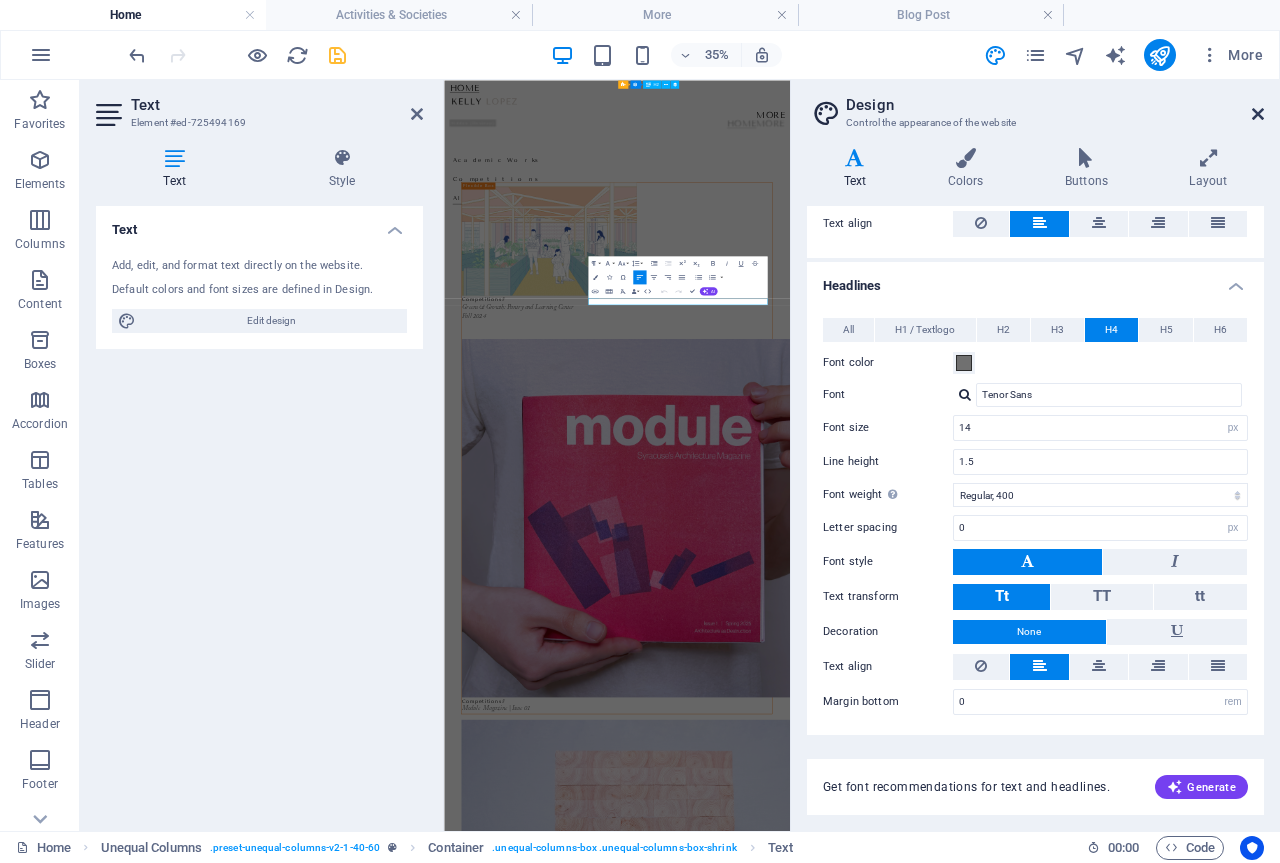 click at bounding box center [1258, 114] 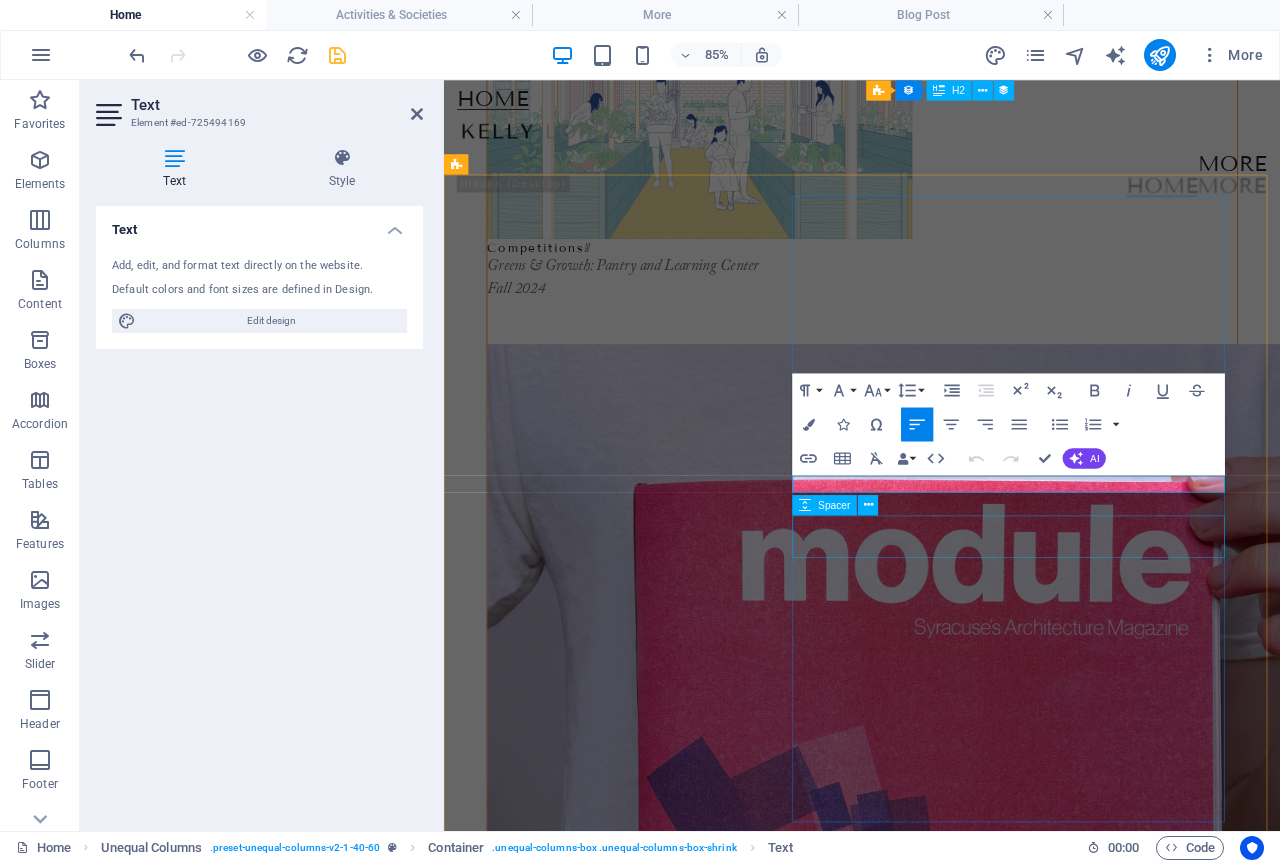 scroll, scrollTop: 0, scrollLeft: 0, axis: both 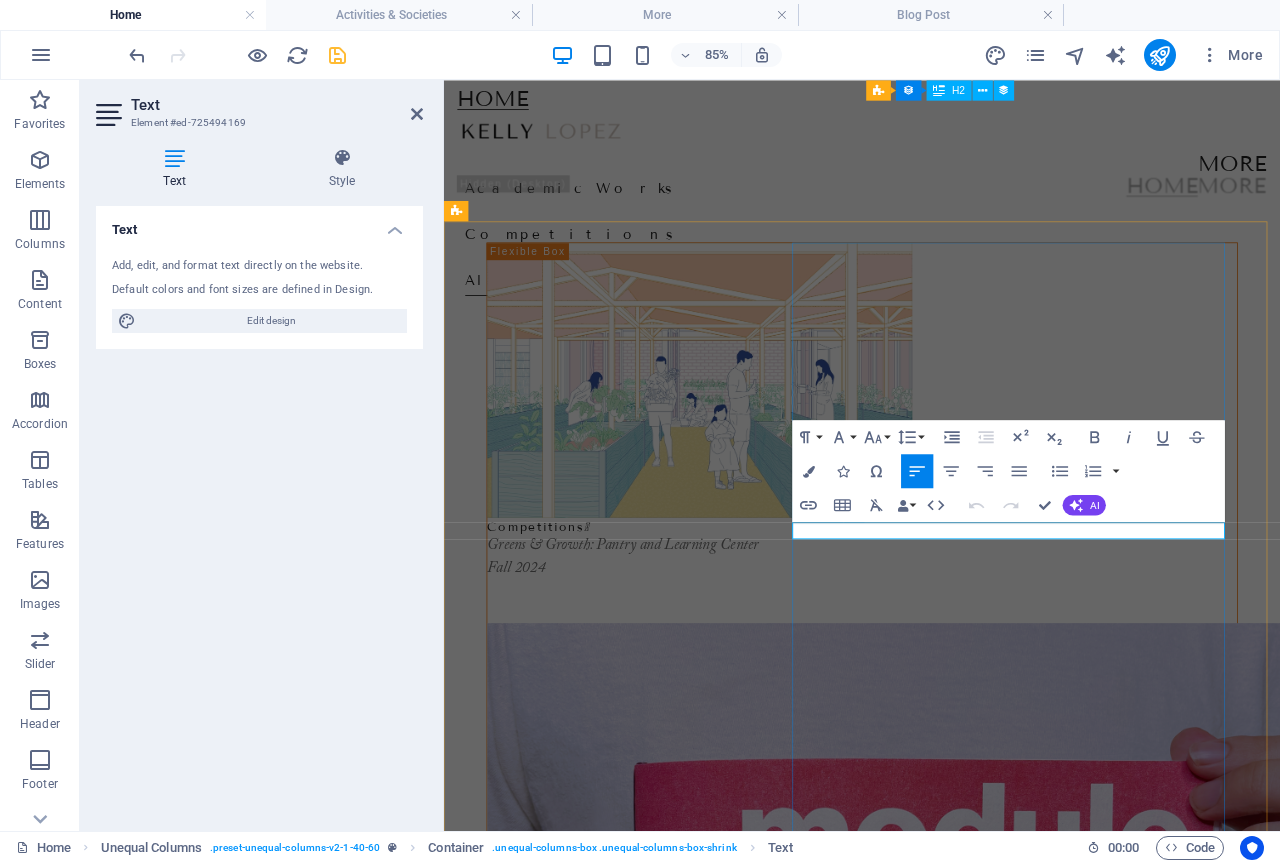 click on "Academic Works  <span class="icon">❱</span>" at bounding box center [569, 2480] 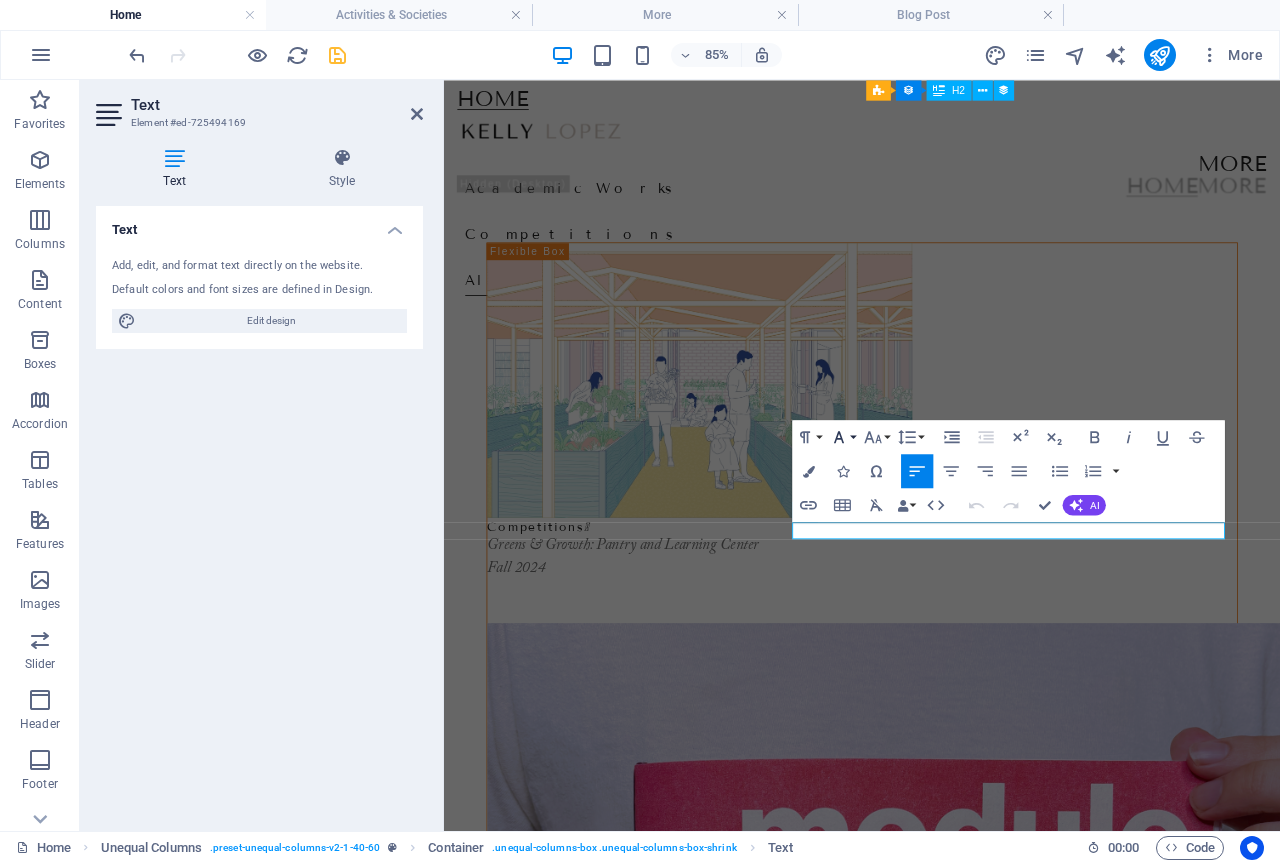 click 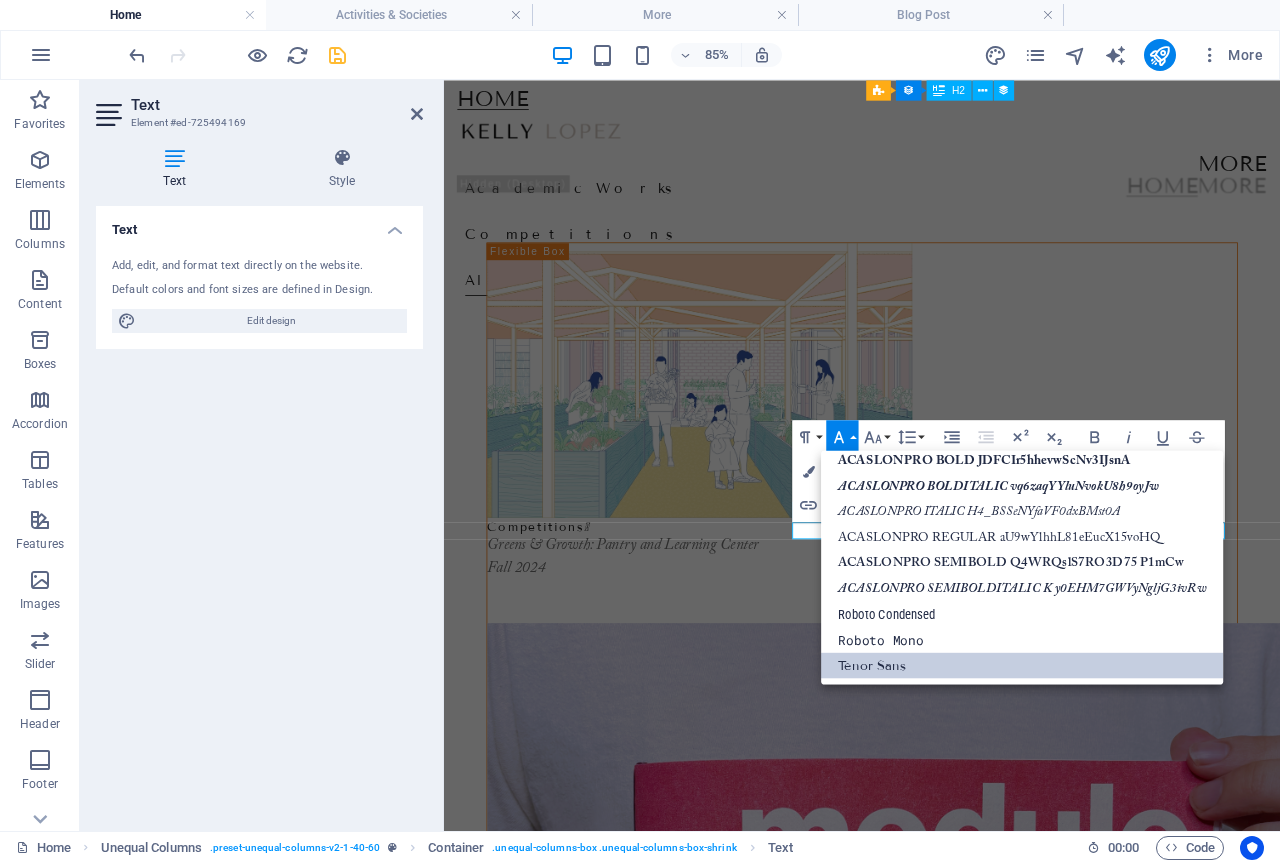 scroll, scrollTop: 191, scrollLeft: 0, axis: vertical 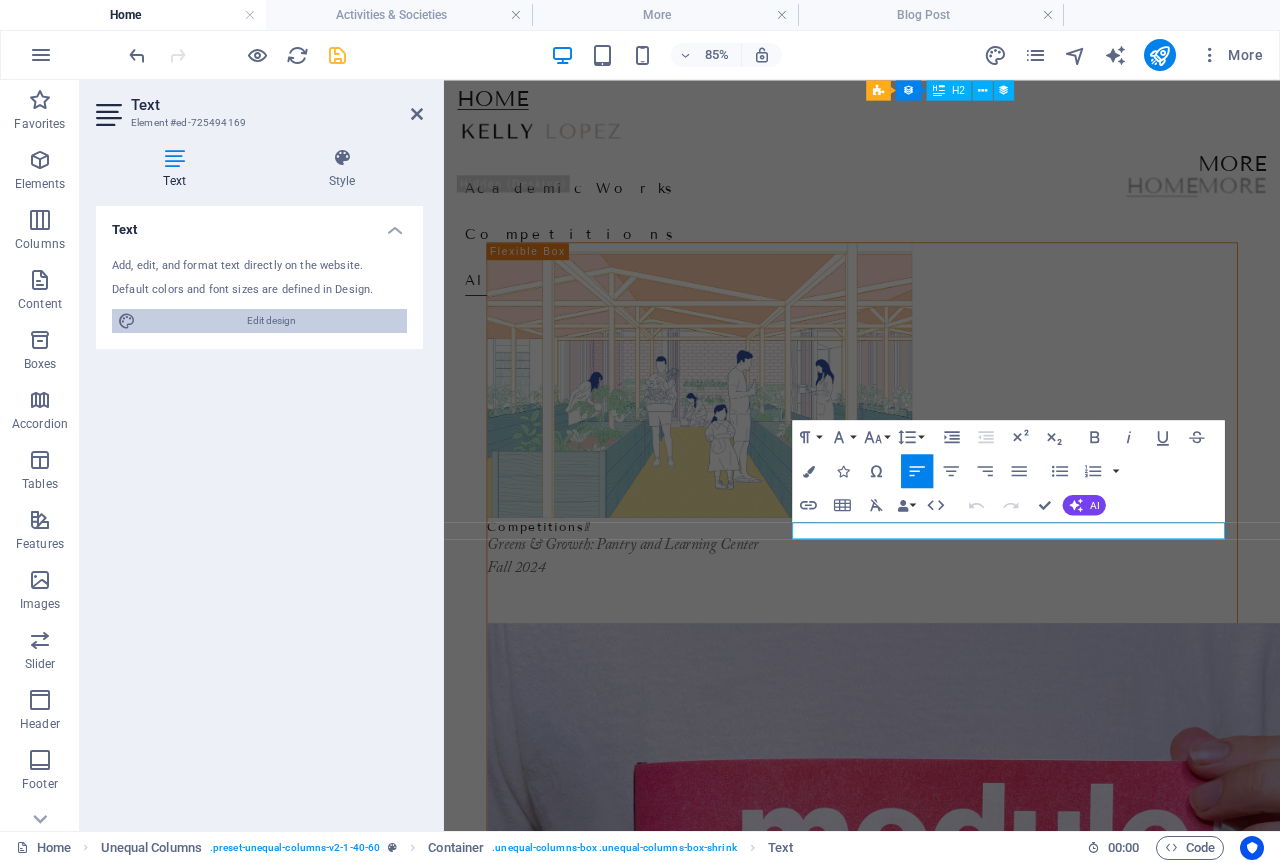 click on "Edit design" at bounding box center [271, 321] 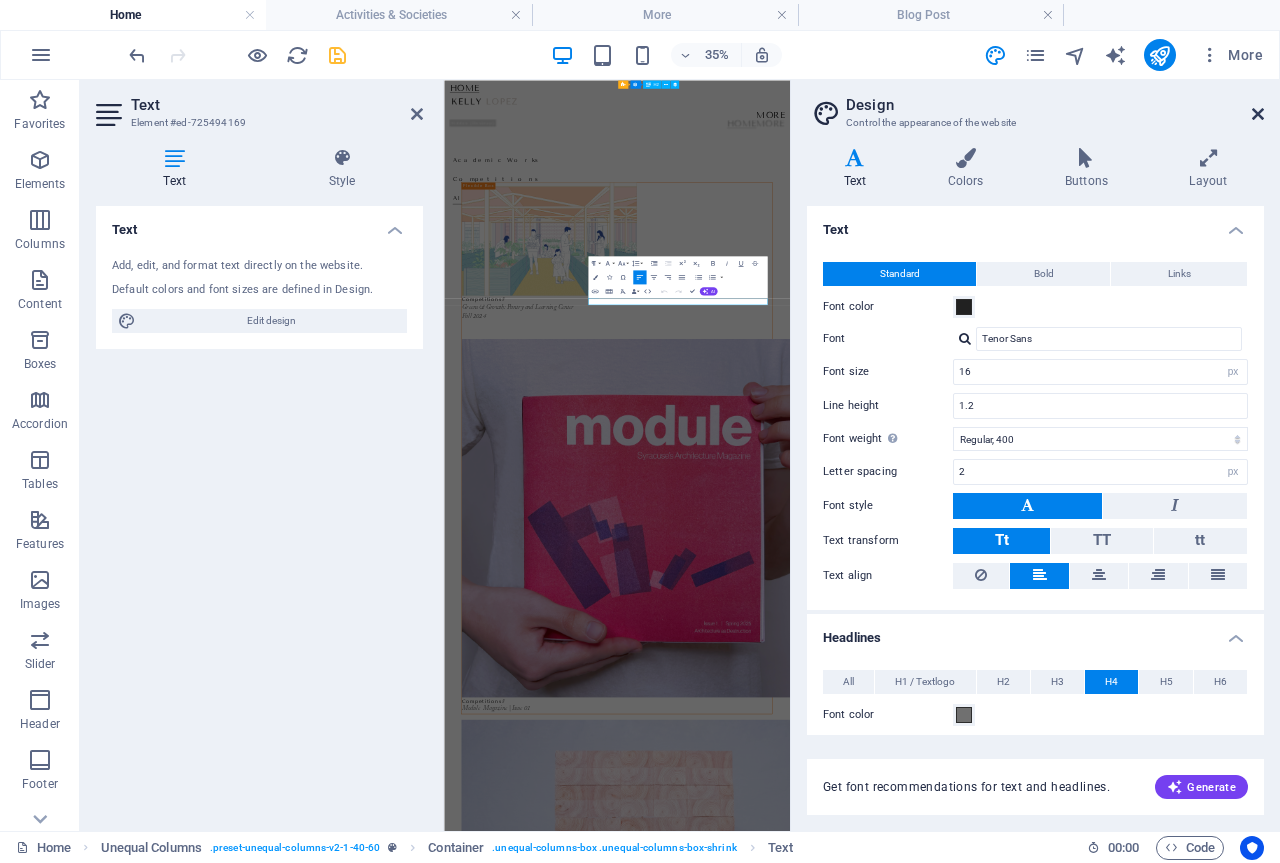 click at bounding box center [1258, 114] 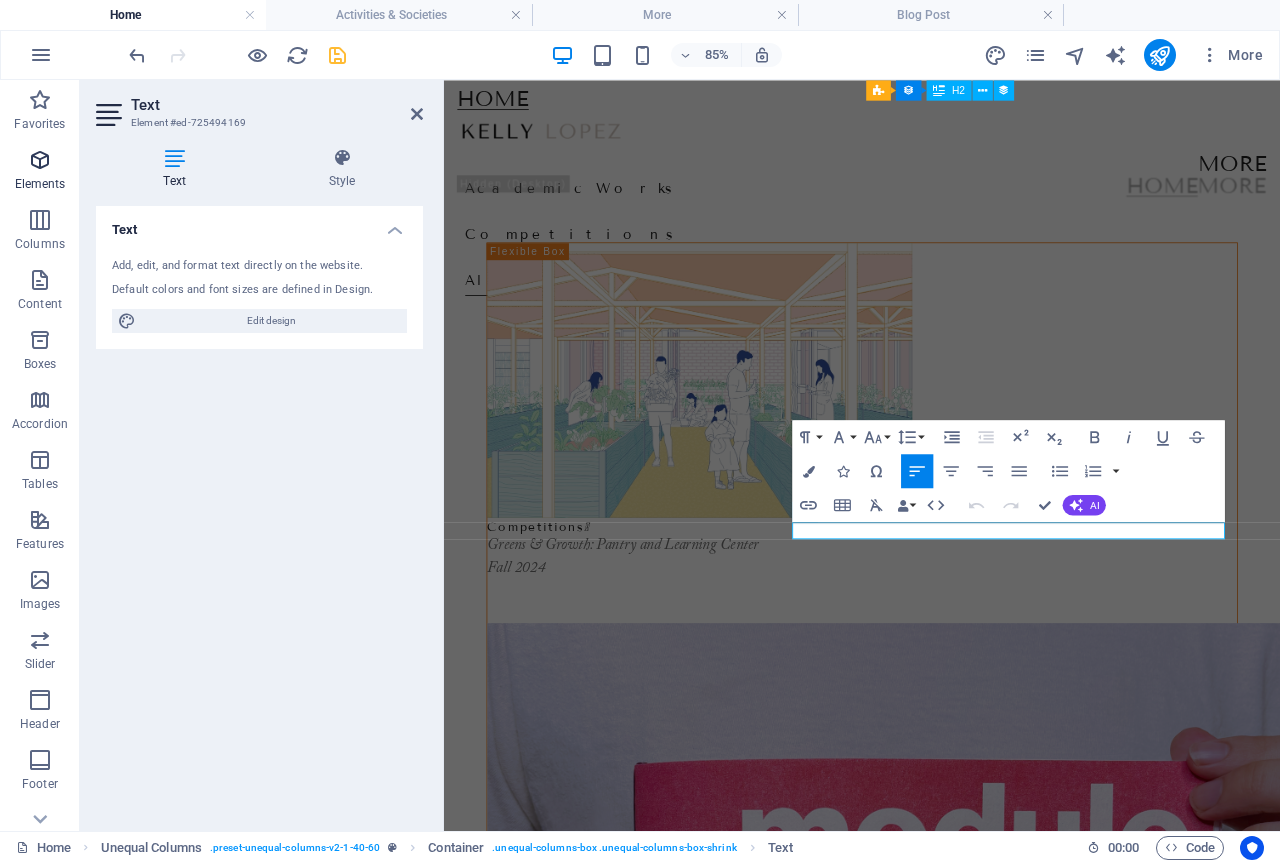 click on "Elements" at bounding box center [40, 184] 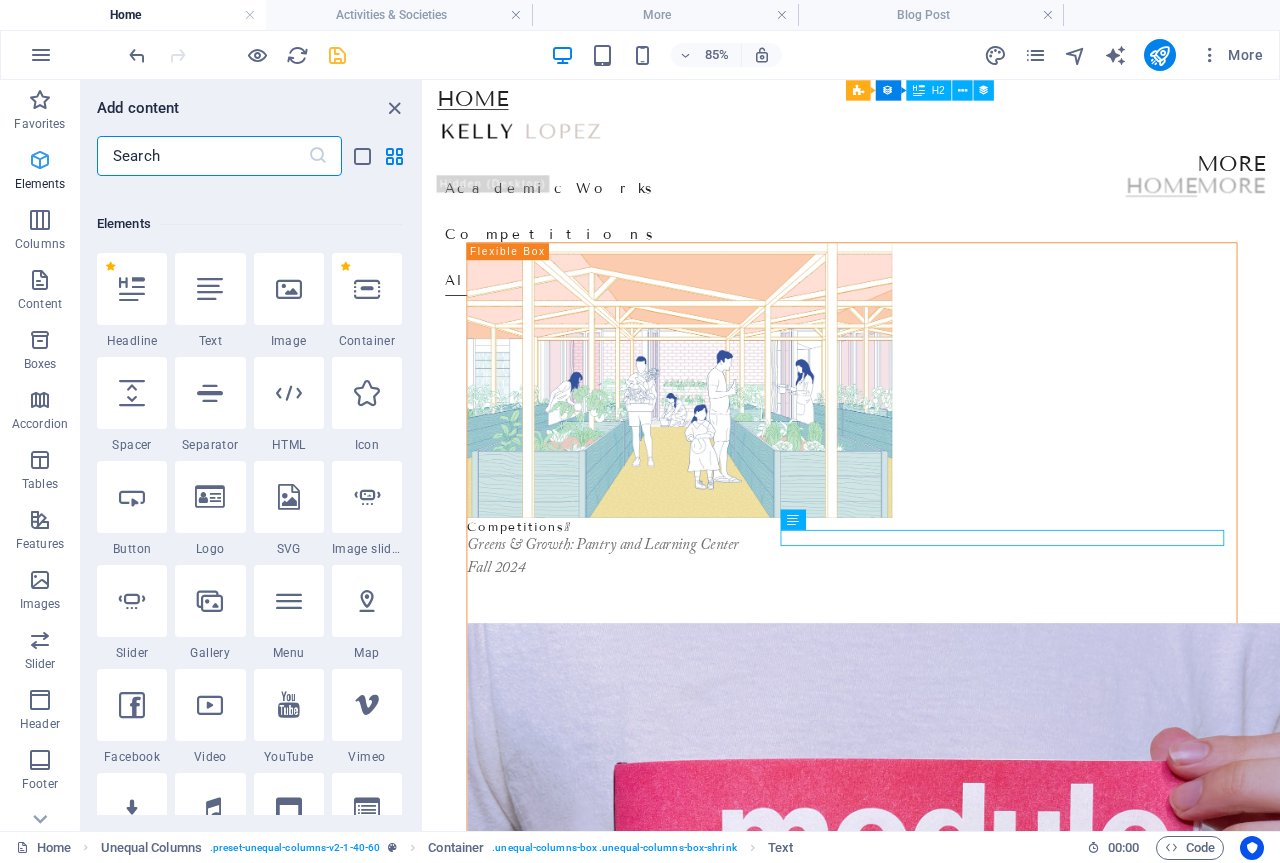 scroll, scrollTop: 213, scrollLeft: 0, axis: vertical 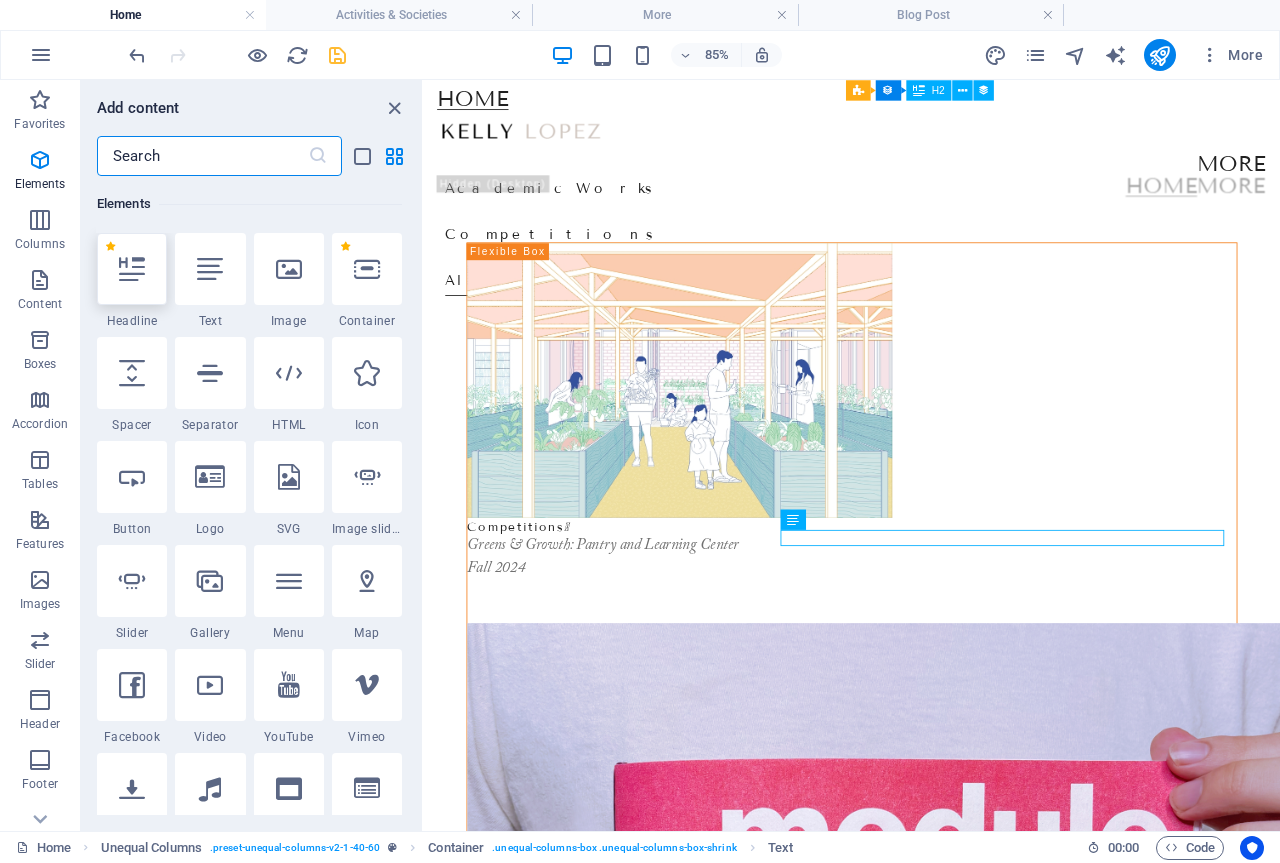 click at bounding box center (132, 269) 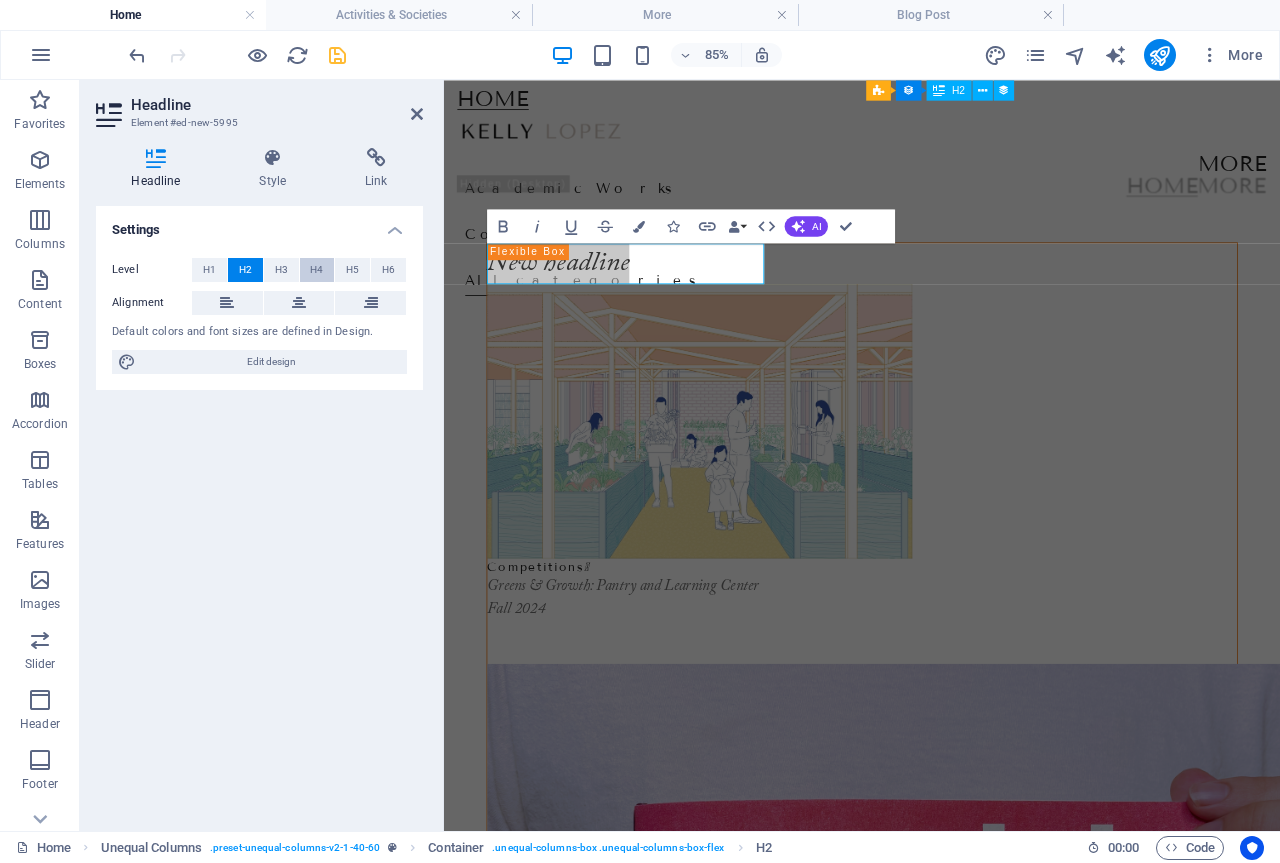 click on "H4" at bounding box center [316, 270] 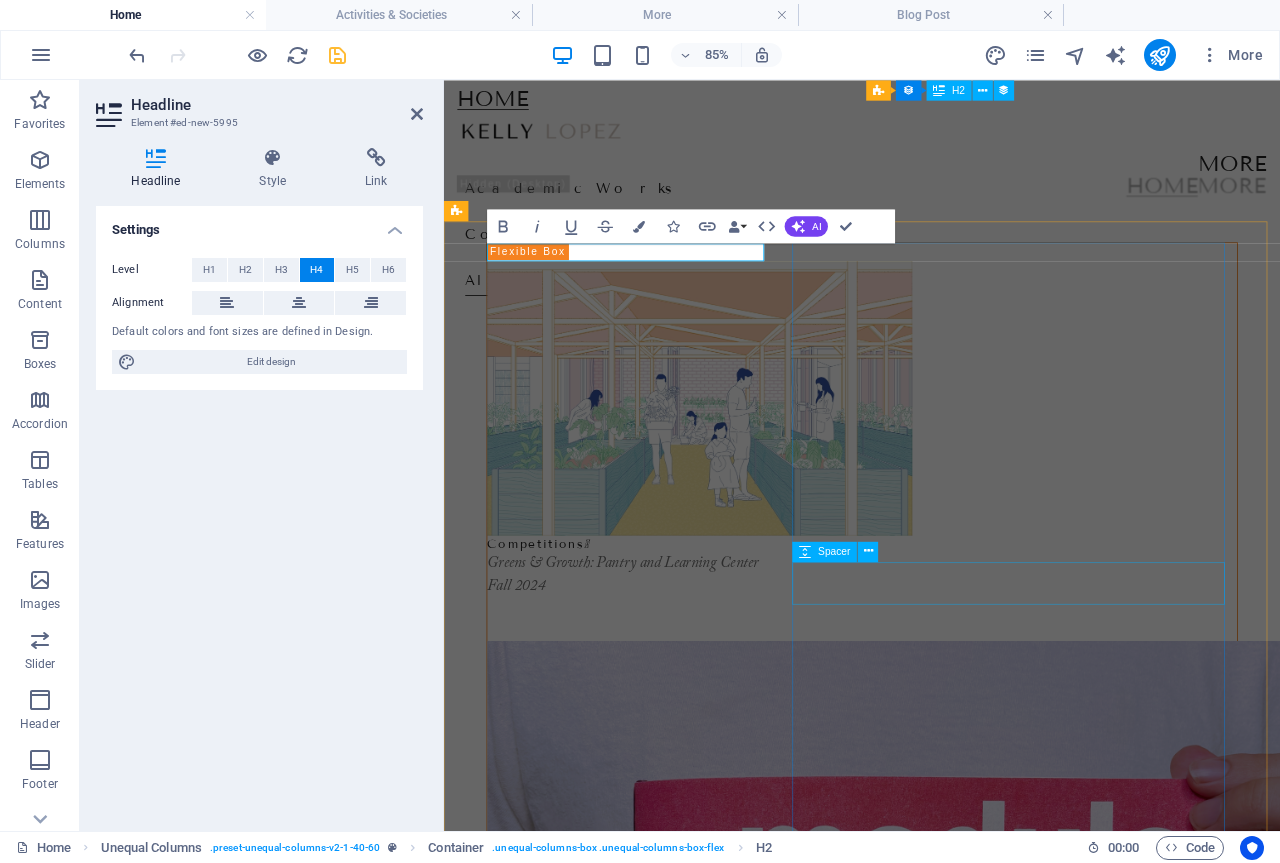 type 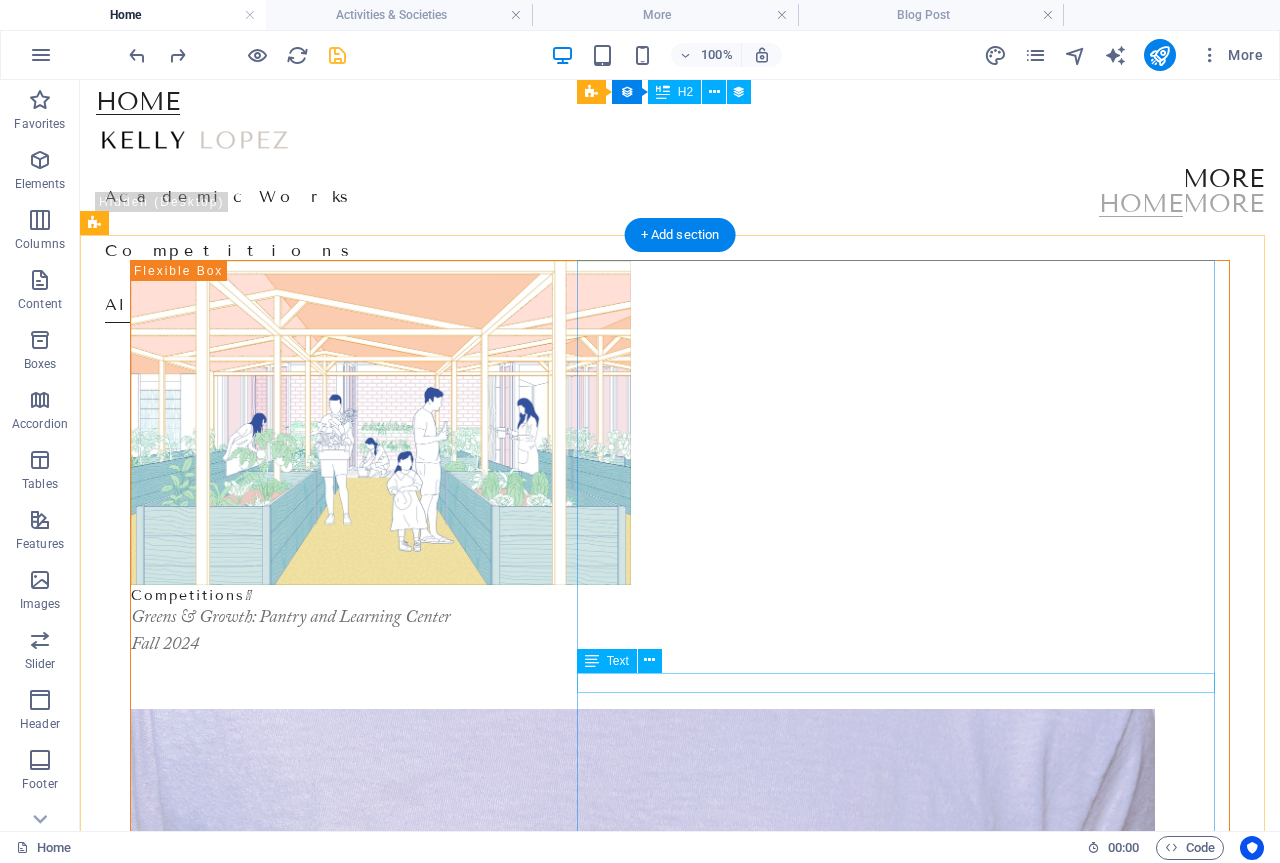 click on "Academic Works  <span class="icon">❱</span>" at bounding box center [680, 2469] 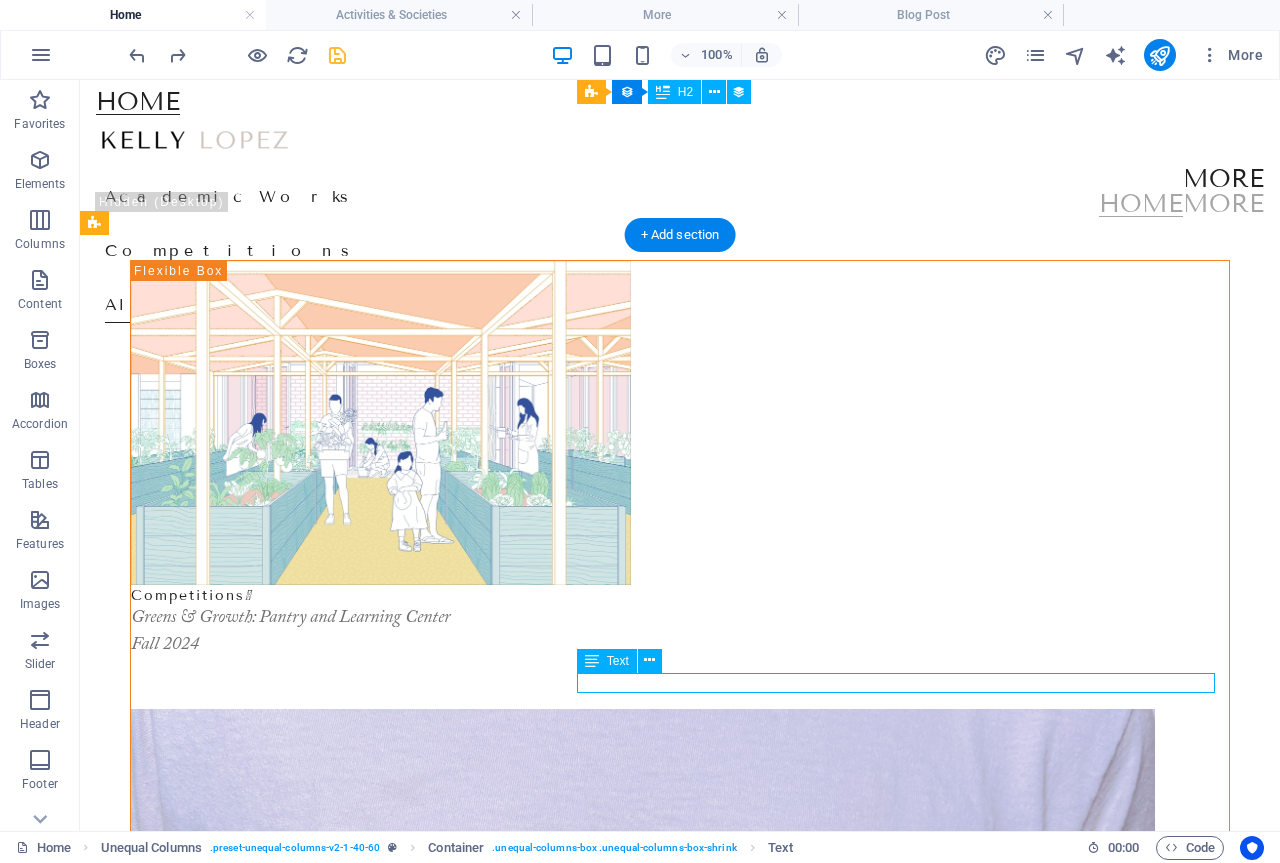 click on "Academic Works  <span class="icon">❱</span>" at bounding box center (680, 2469) 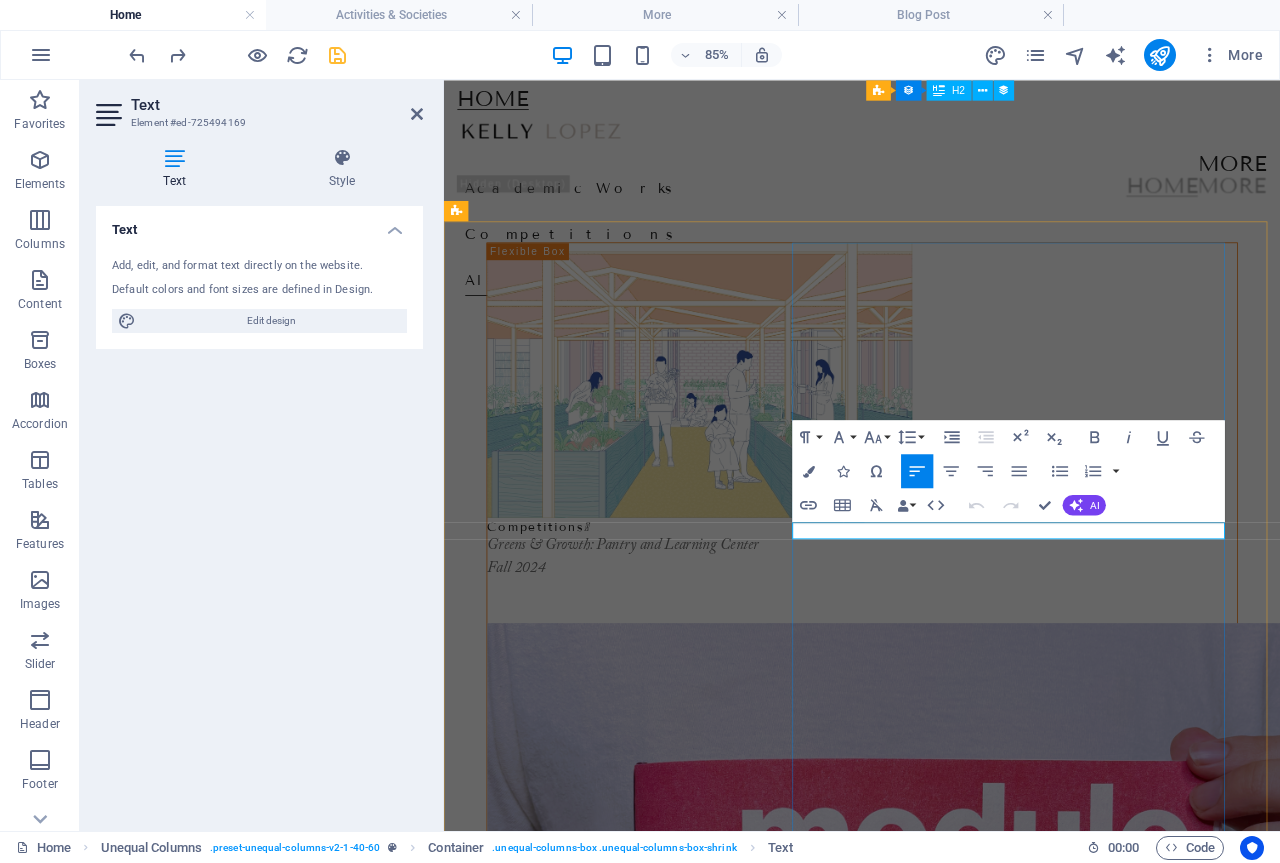 click on "" at bounding box center (640, 2480) 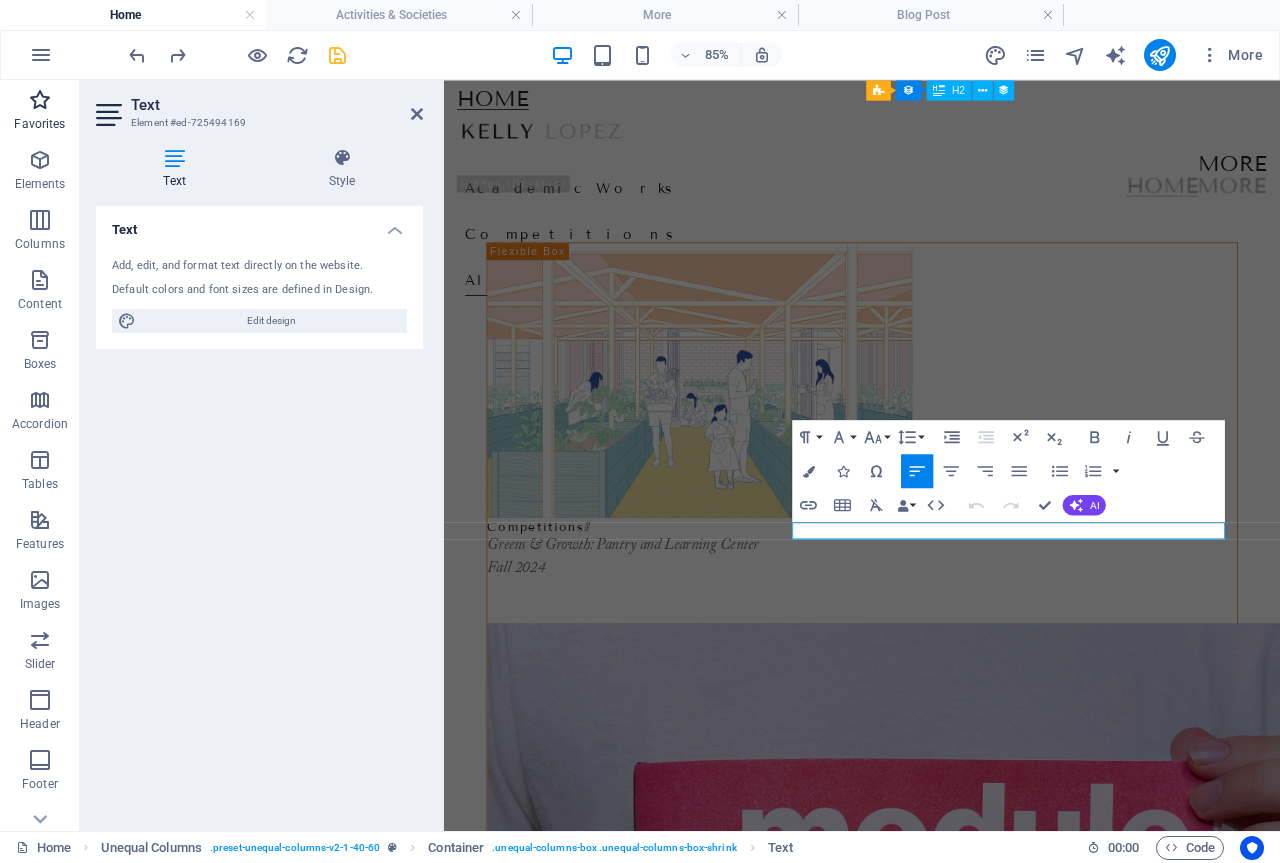 click on "Favorites" at bounding box center (40, 112) 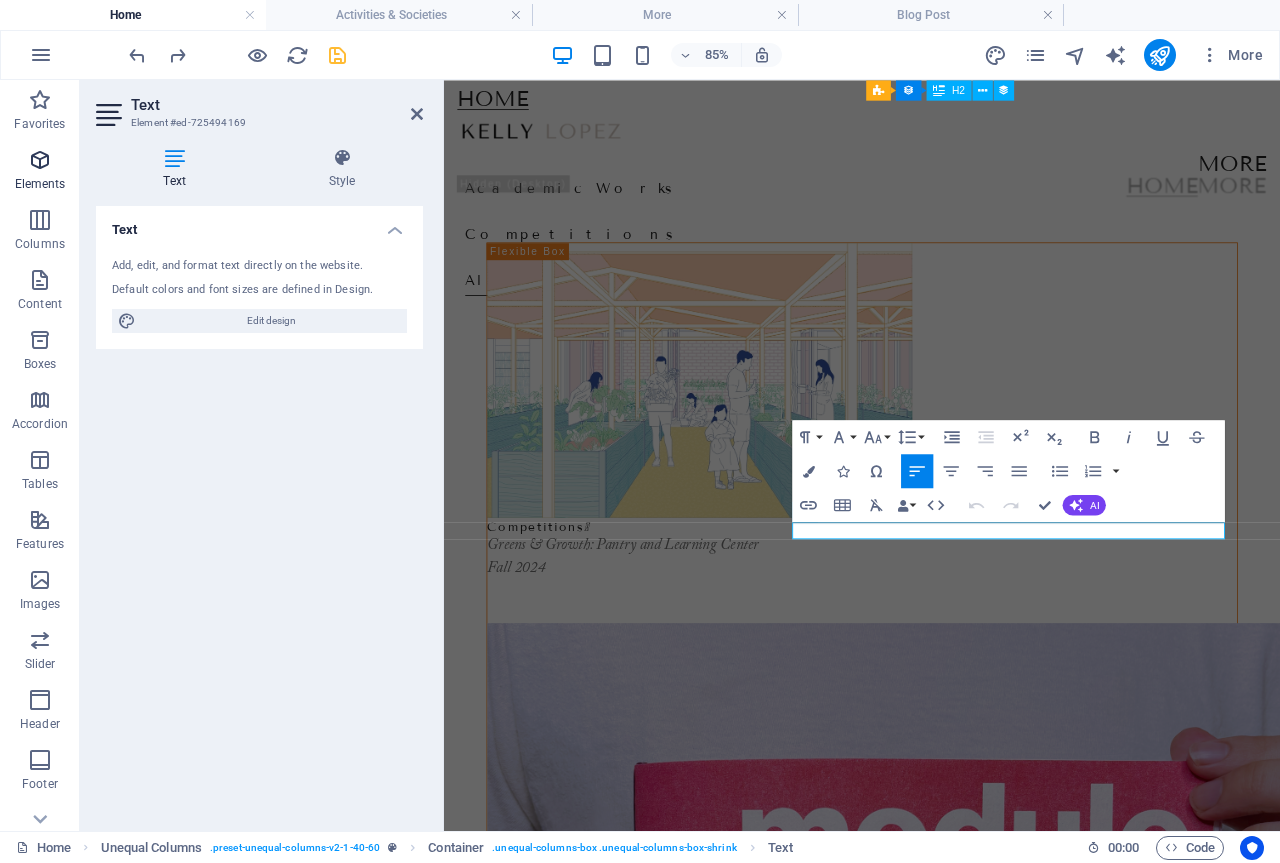 click on "Elements" at bounding box center (40, 184) 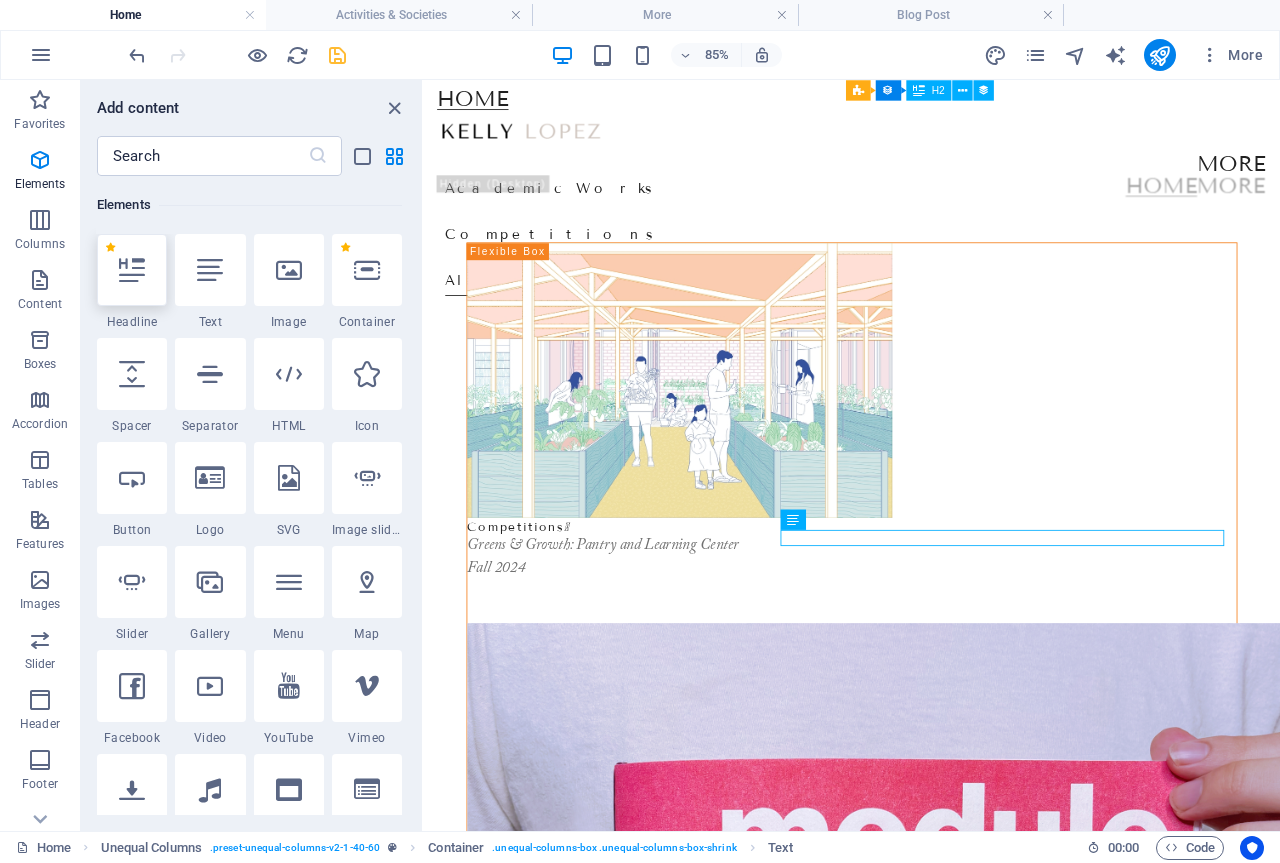 scroll, scrollTop: 213, scrollLeft: 0, axis: vertical 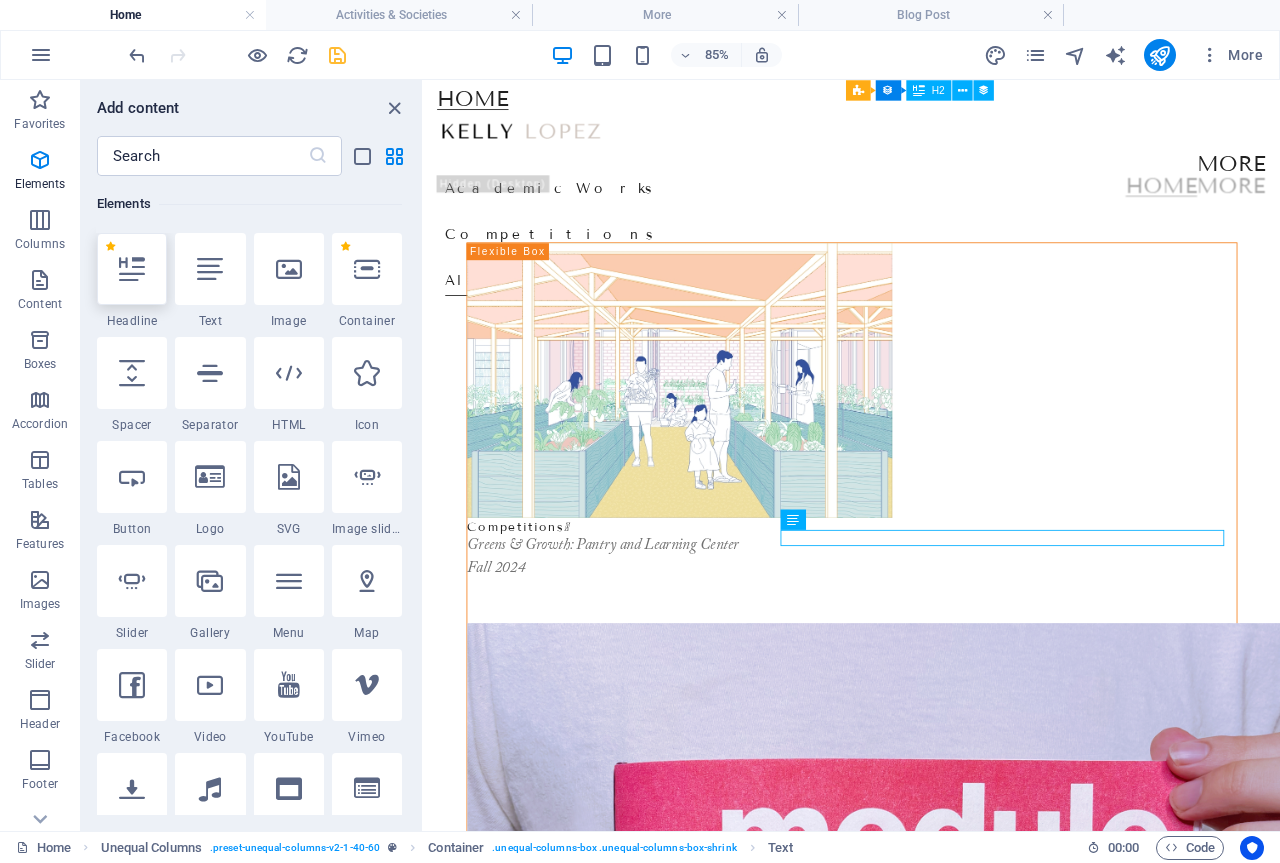 click at bounding box center (132, 269) 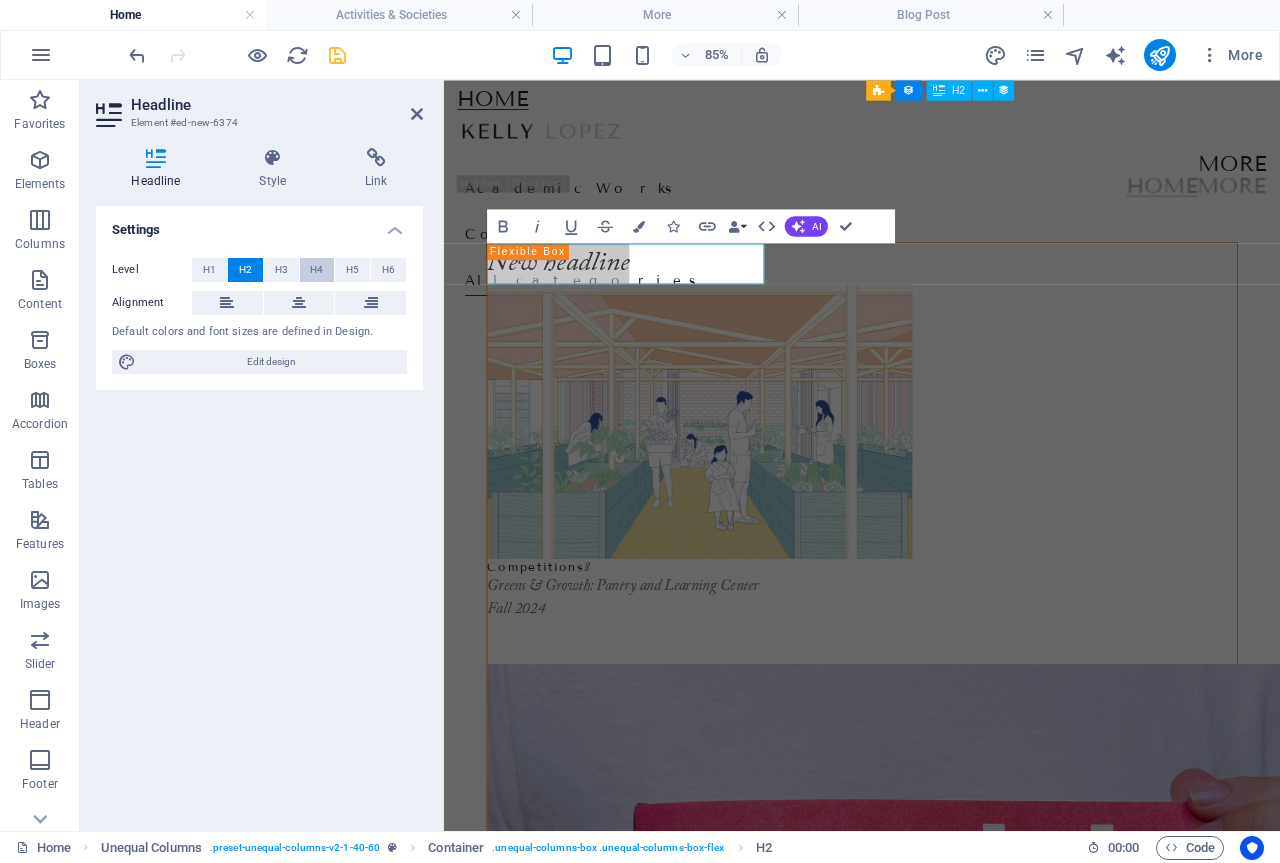 click on "H4" at bounding box center (316, 270) 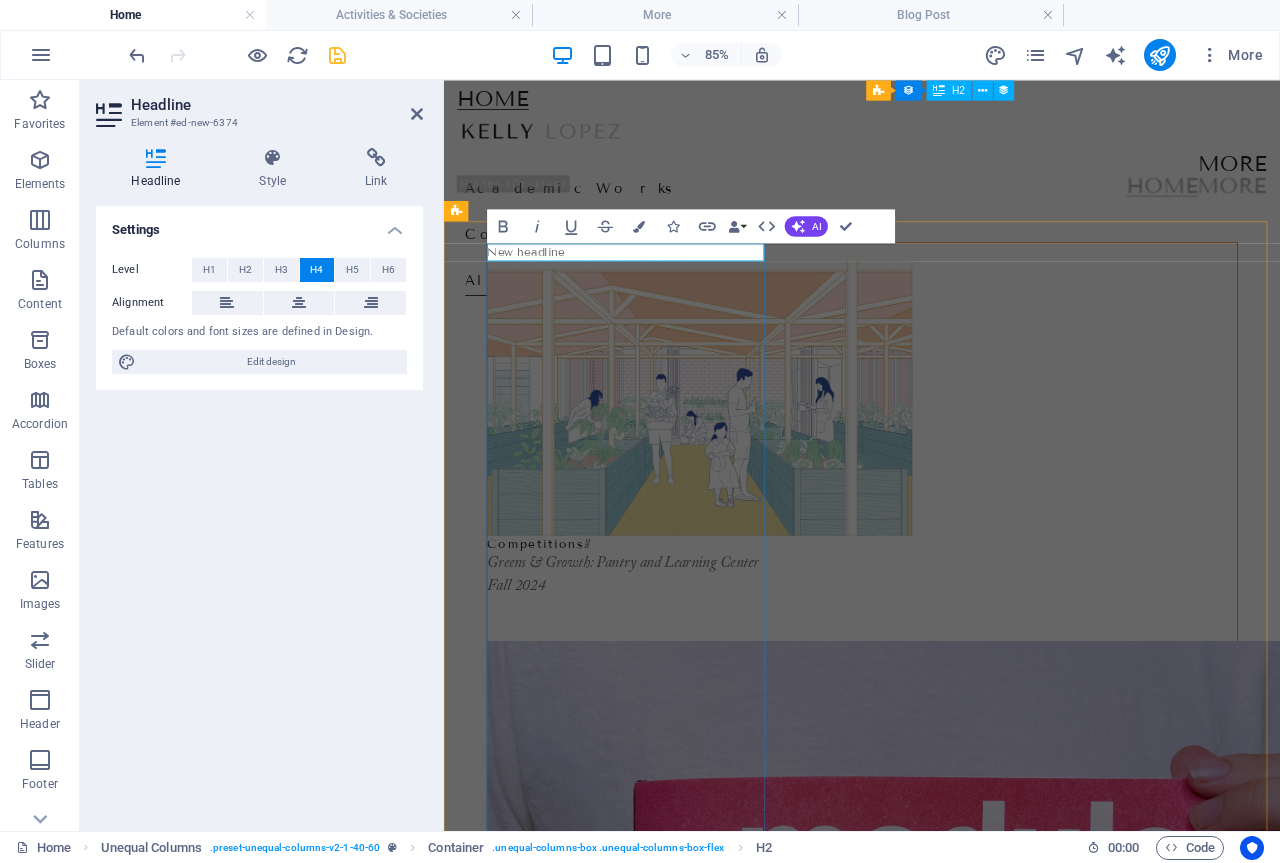 click on "New headline" at bounding box center (936, 282) 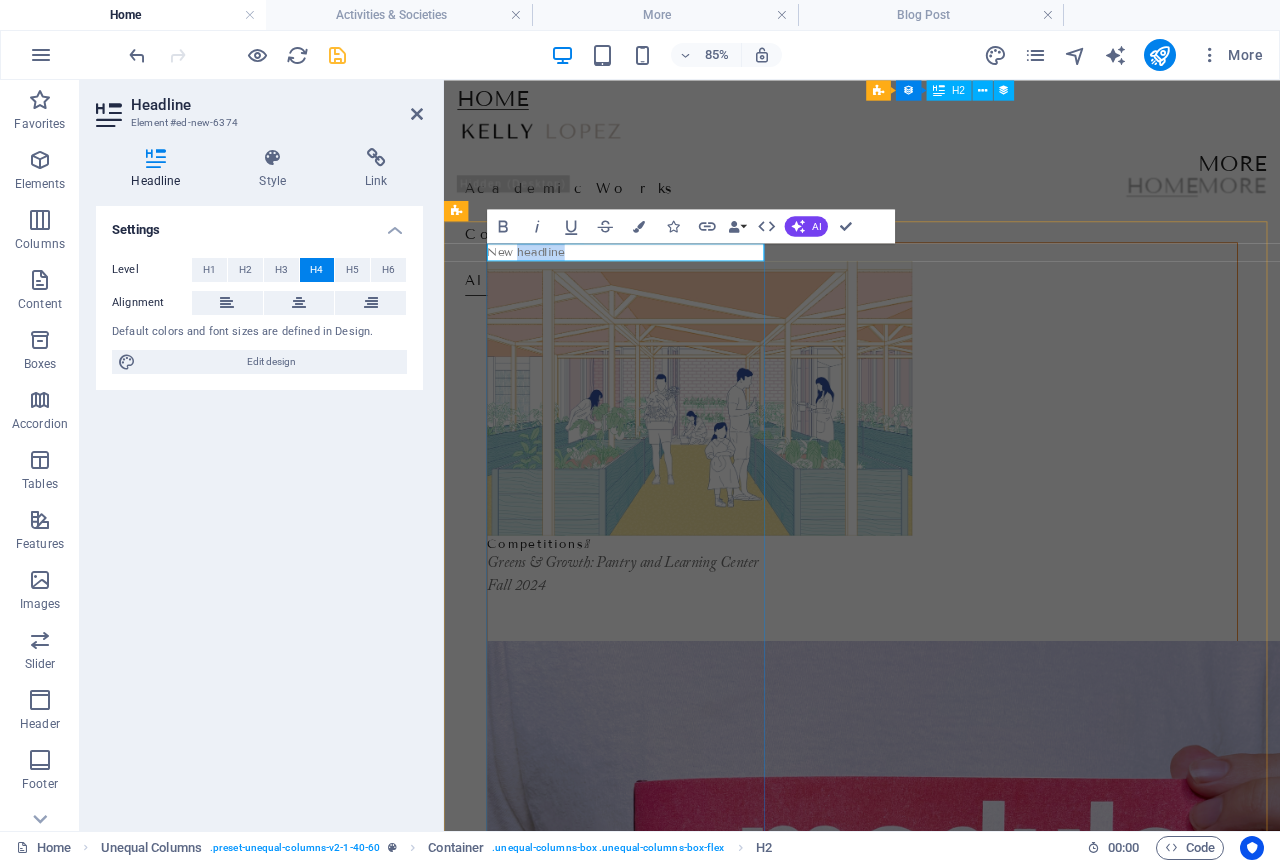 click on "New headline" at bounding box center (936, 282) 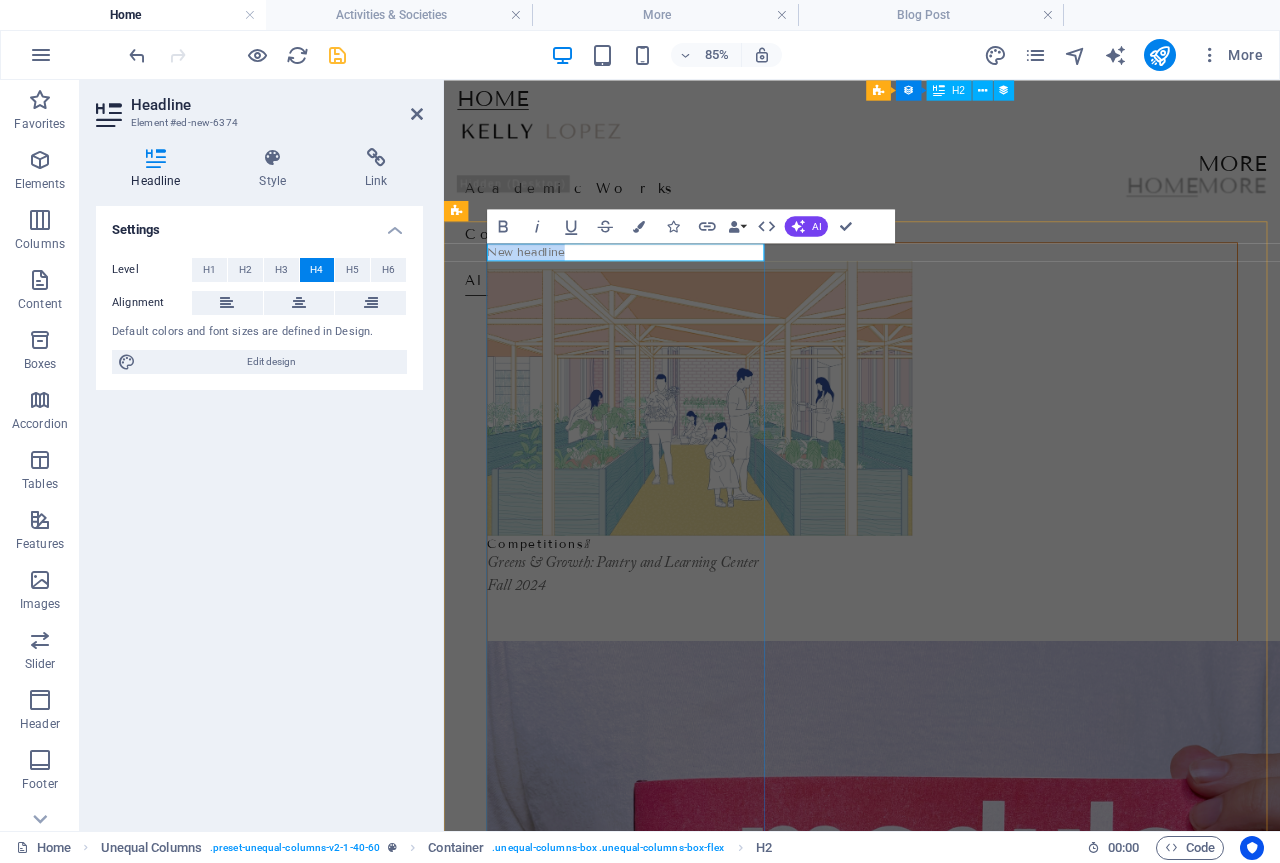 click on "New headline" at bounding box center [936, 282] 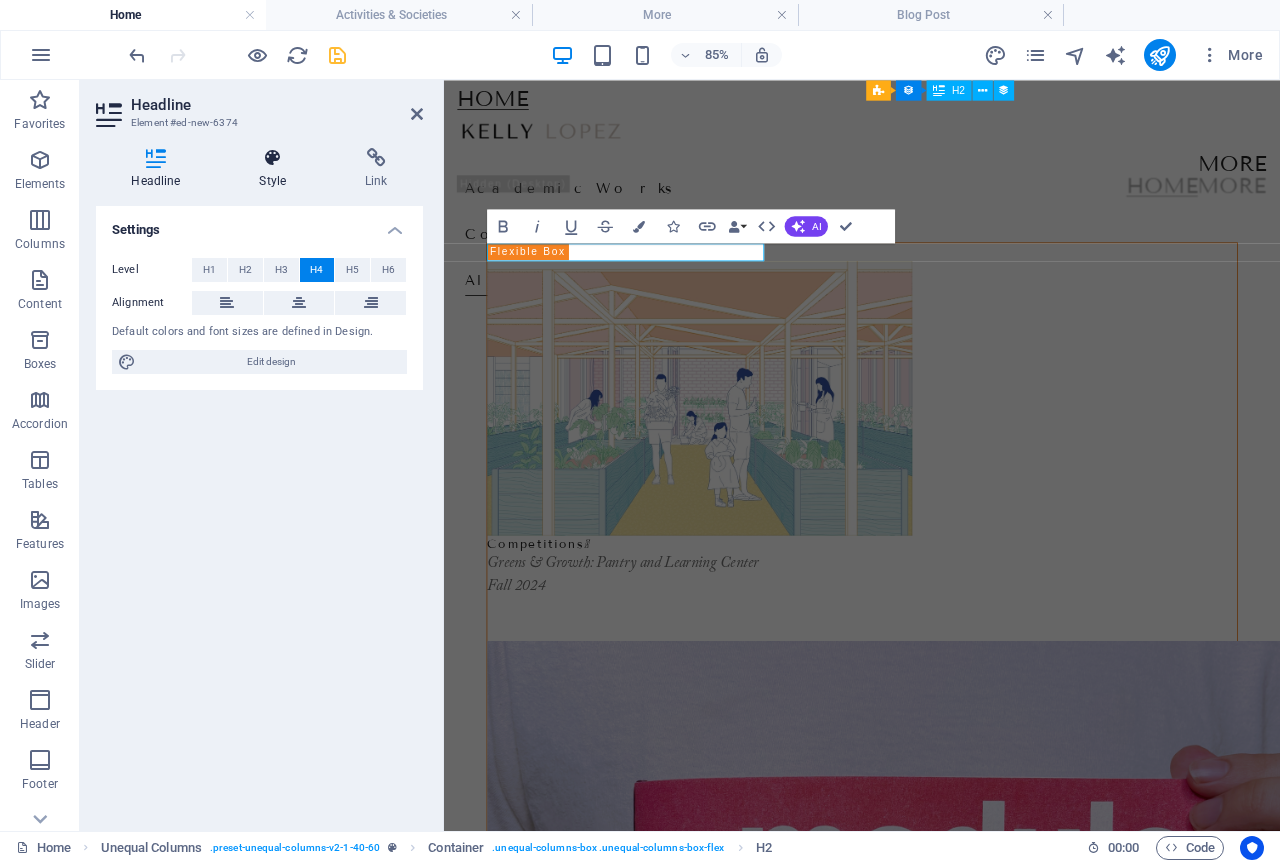 click on "Style" at bounding box center (277, 169) 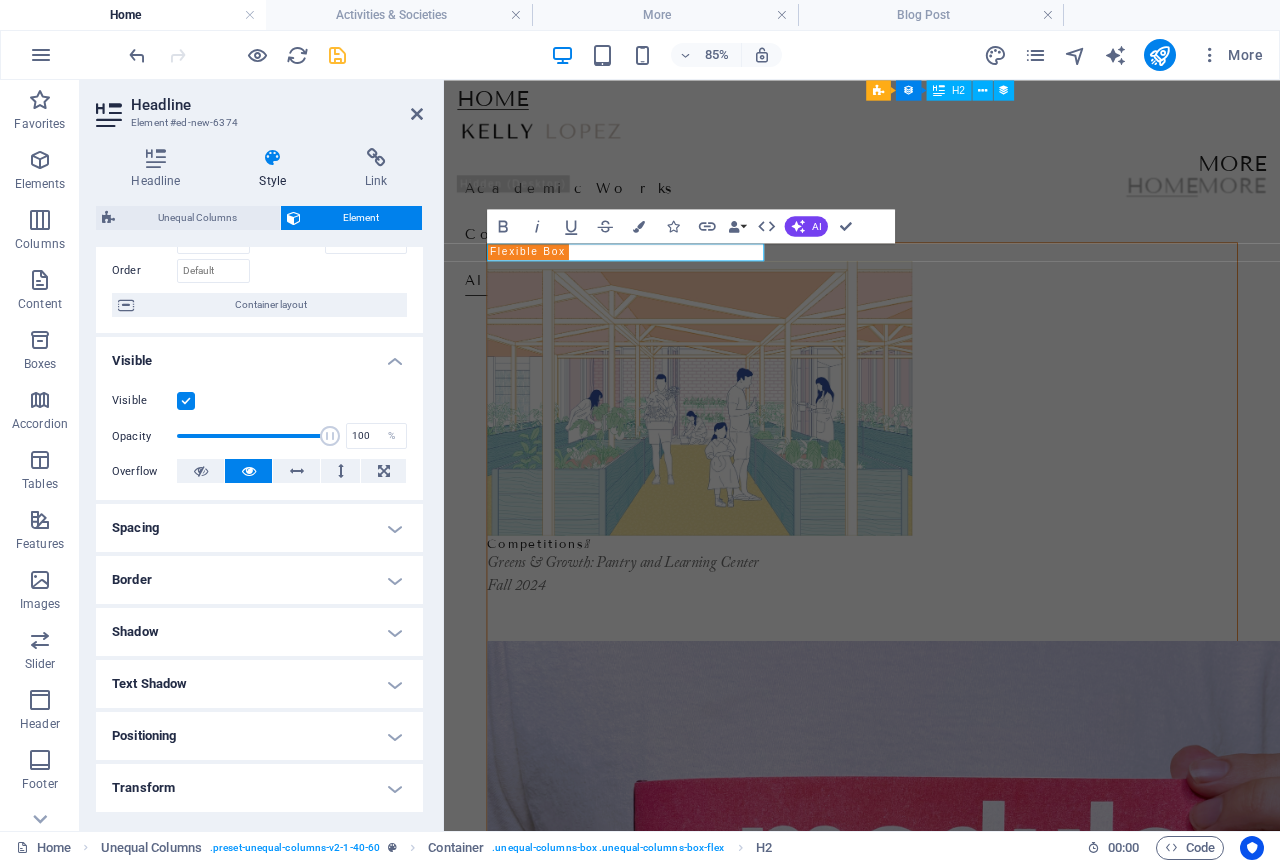 scroll, scrollTop: 277, scrollLeft: 0, axis: vertical 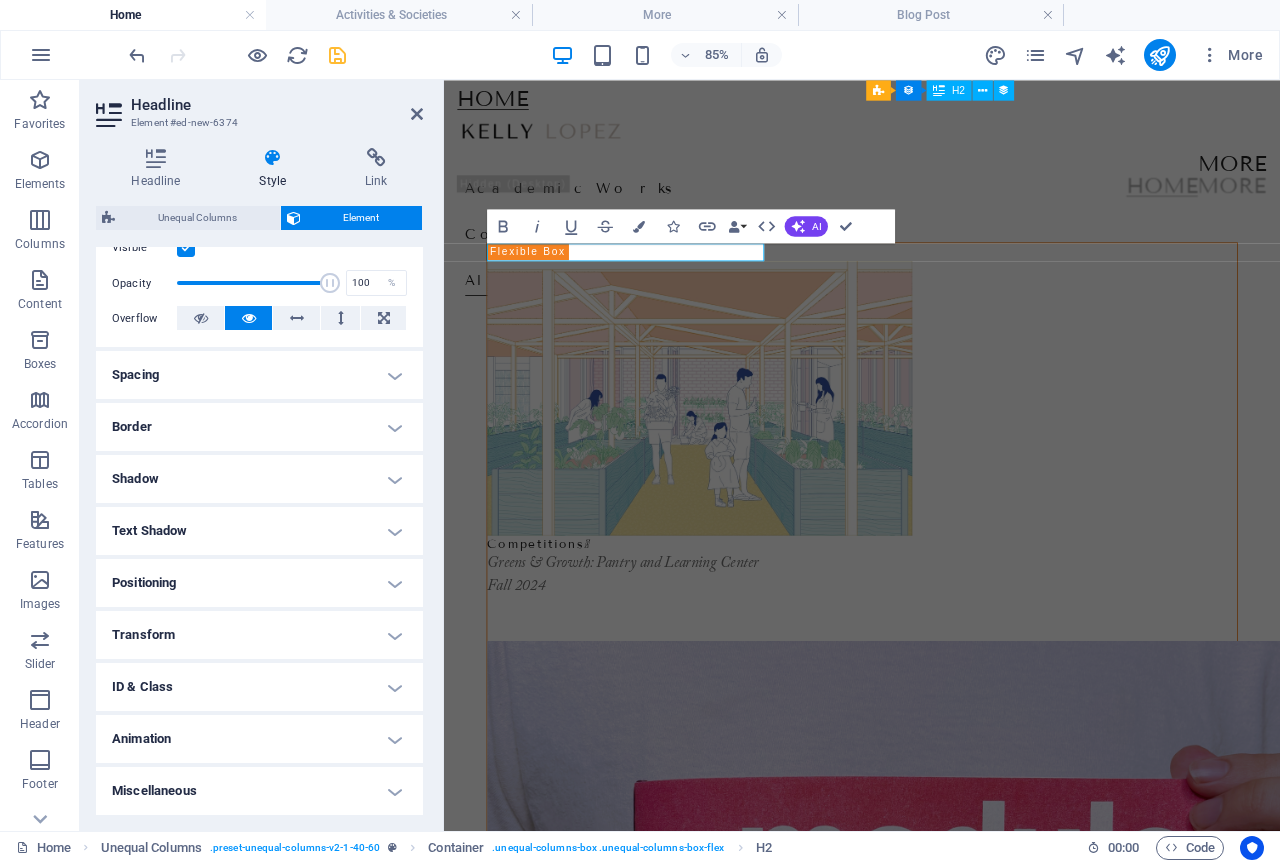 click on "Layout How this element expands within the layout (Flexbox). Size Default auto px % 1/1 1/2 1/3 1/4 1/5 1/6 1/7 1/8 1/9 1/10 Grow Shrink Order Container layout Visible Visible Opacity 100 % Overflow Spacing Margin Default auto px % rem vw vh Custom Custom auto px % rem vw vh auto px % rem vw vh auto px % rem vw vh auto px % rem vw vh Padding Default px rem % vh vw Custom Custom px rem % vh vw px rem % vh vw px rem % vh vw px rem % vh vw Border Style              - Width 1 auto px rem % vh vw Custom Custom 1 auto px rem % vh vw 1 auto px rem % vh vw 1 auto px rem % vh vw 1 auto px rem % vh vw  - Color Round corners Default px rem % vh vw Custom Custom px rem % vh vw px rem % vh vw px rem % vh vw px rem % vh vw Shadow Default None Outside Inside Color X offset 0 px rem vh vw Y offset 0 px rem vh vw Blur 0 px rem % vh vw Spread 0 px rem vh vw Text Shadow Default None Outside Color X offset 0 px rem vh vw Y offset 0 px rem vh vw Blur 0 px rem % vh vw Positioning Default Static Relative Absolute Fixed px" at bounding box center (259, 393) 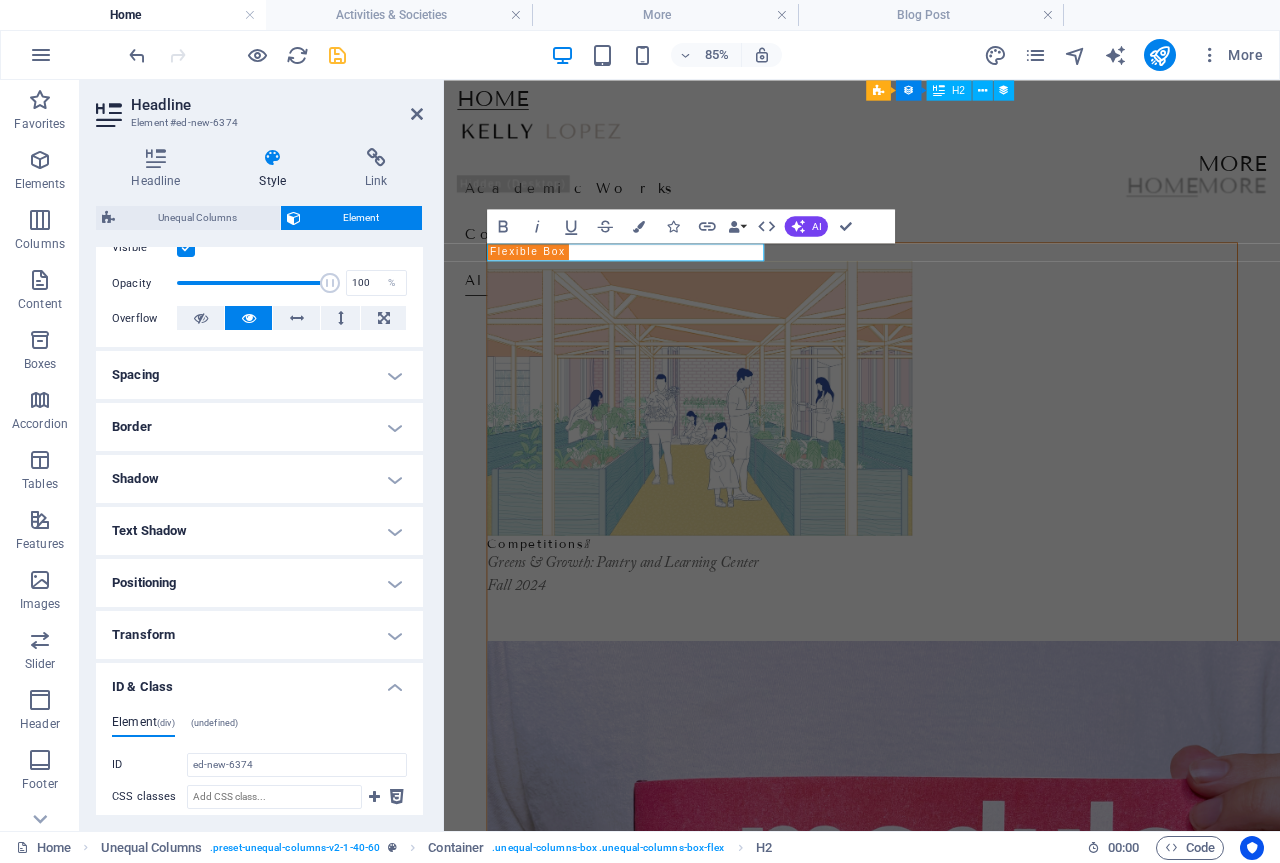 scroll, scrollTop: 457, scrollLeft: 0, axis: vertical 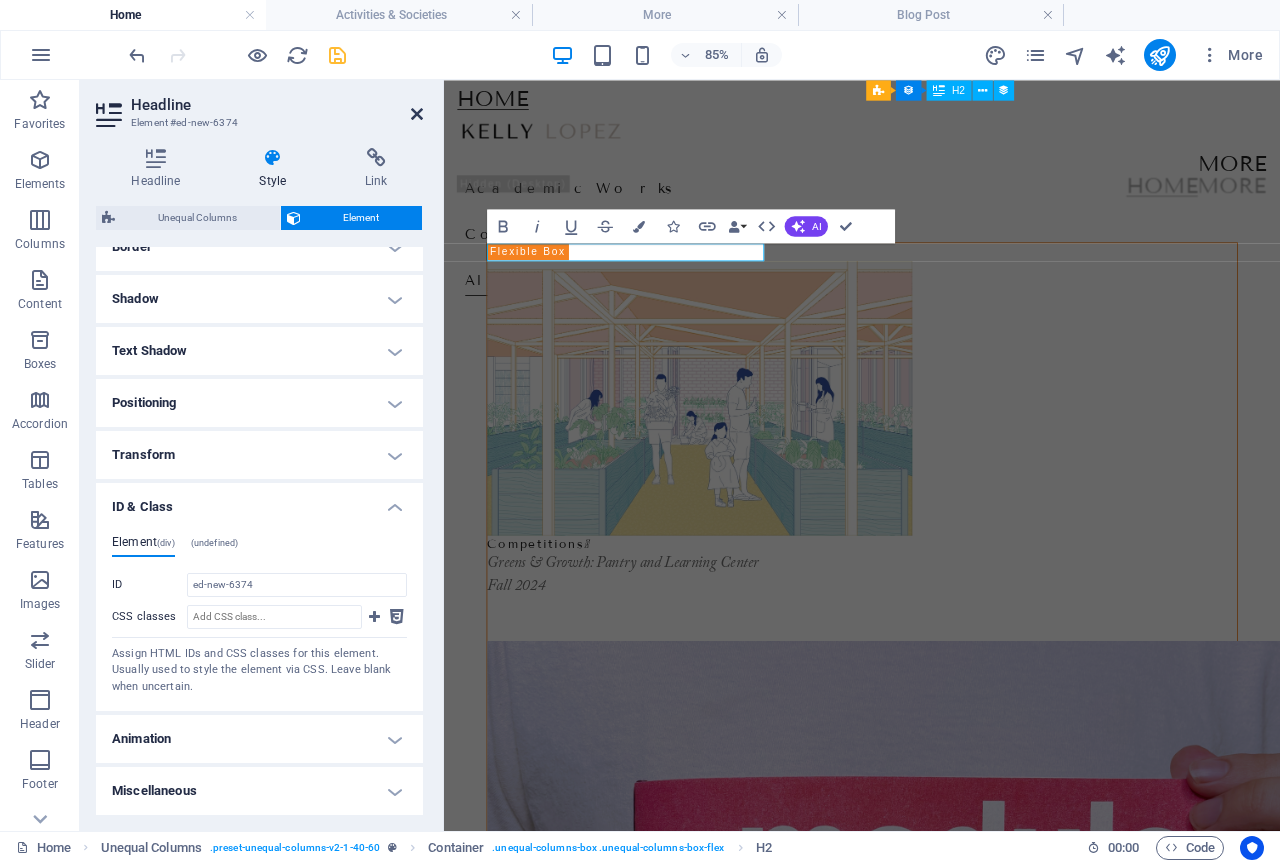 click at bounding box center (417, 114) 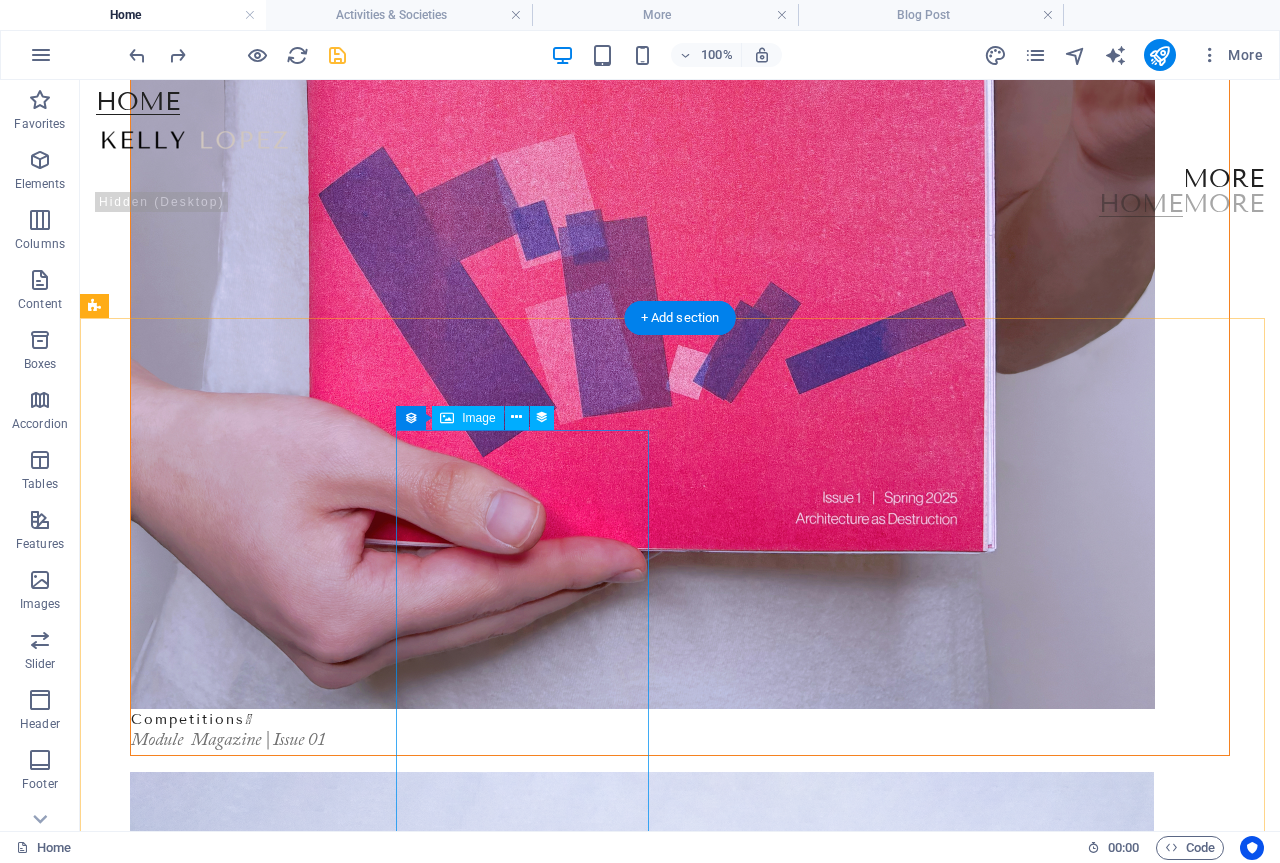 scroll, scrollTop: 1200, scrollLeft: 0, axis: vertical 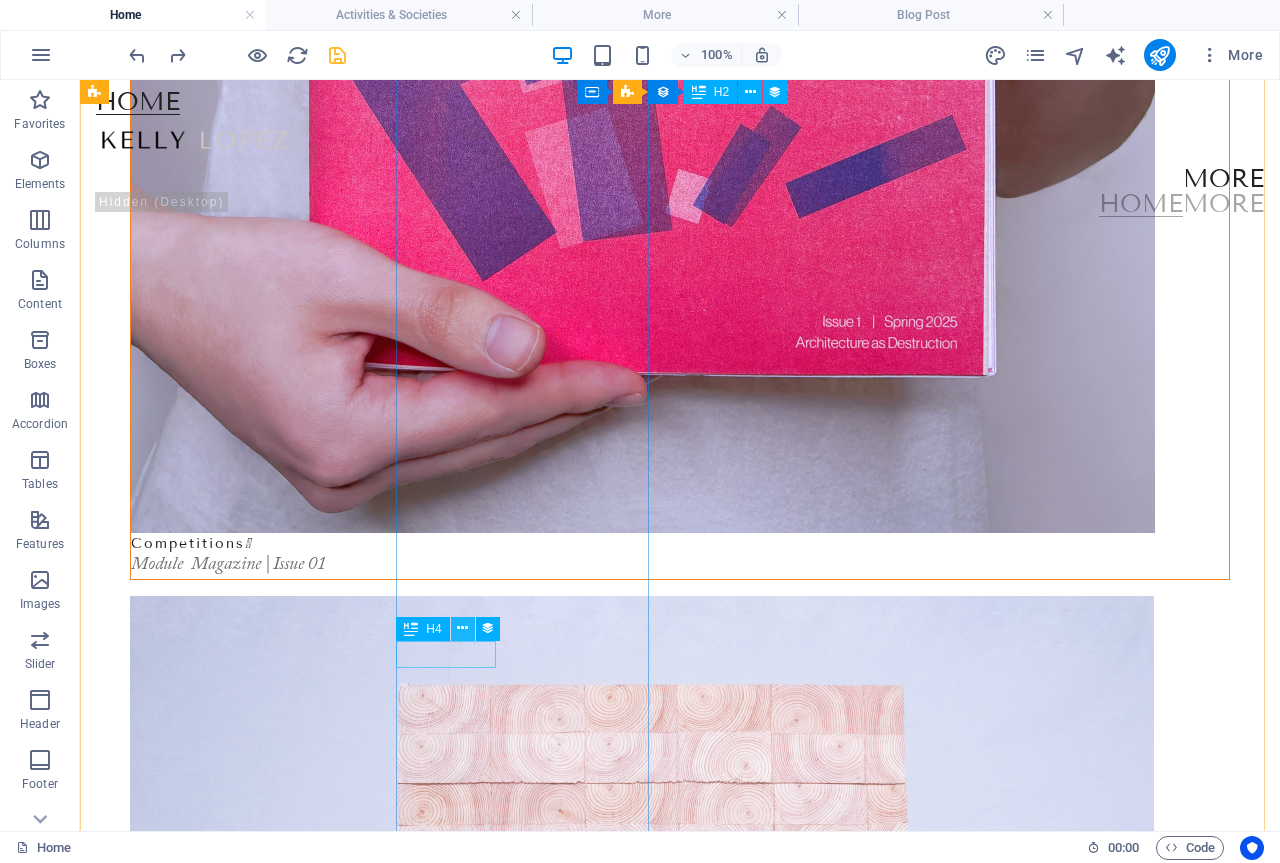 click at bounding box center [462, 628] 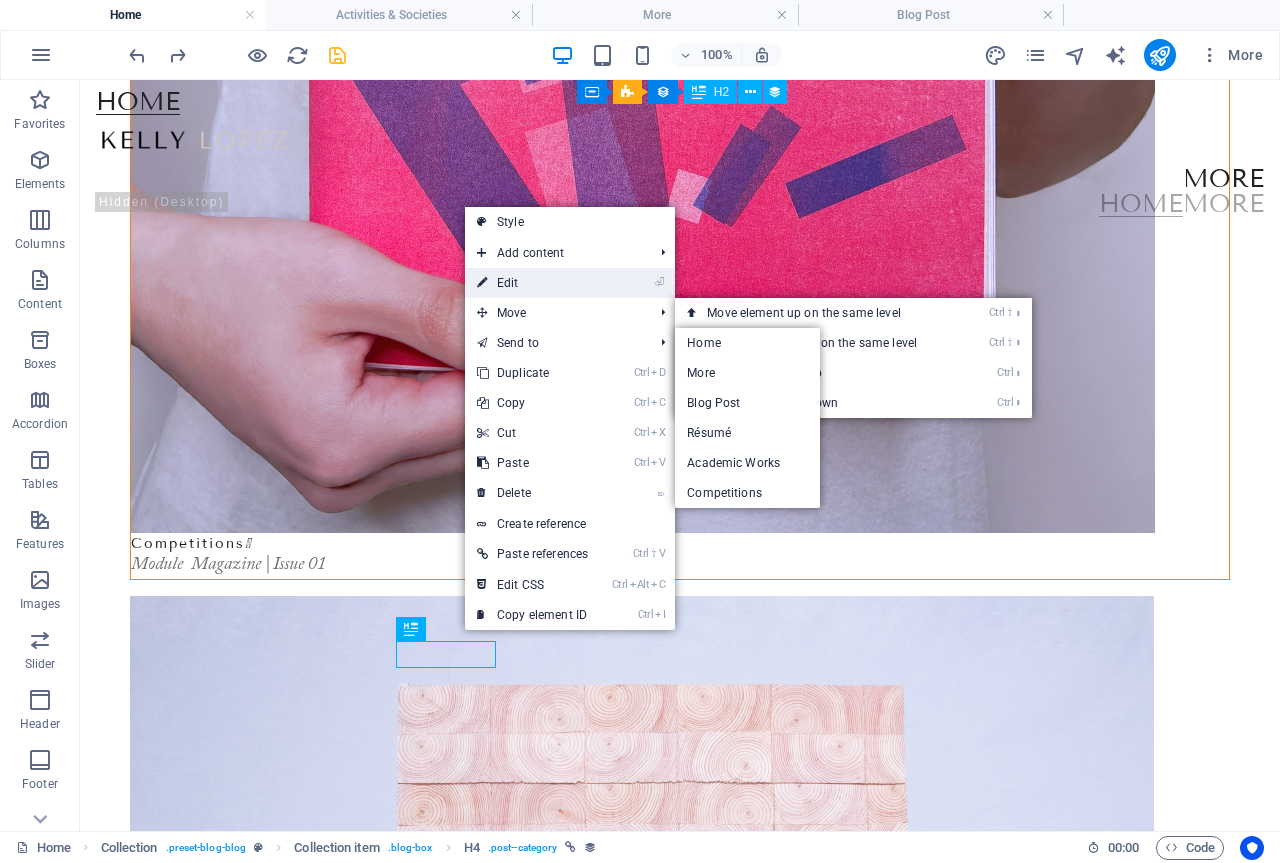 click on "⏎  Edit" at bounding box center [532, 283] 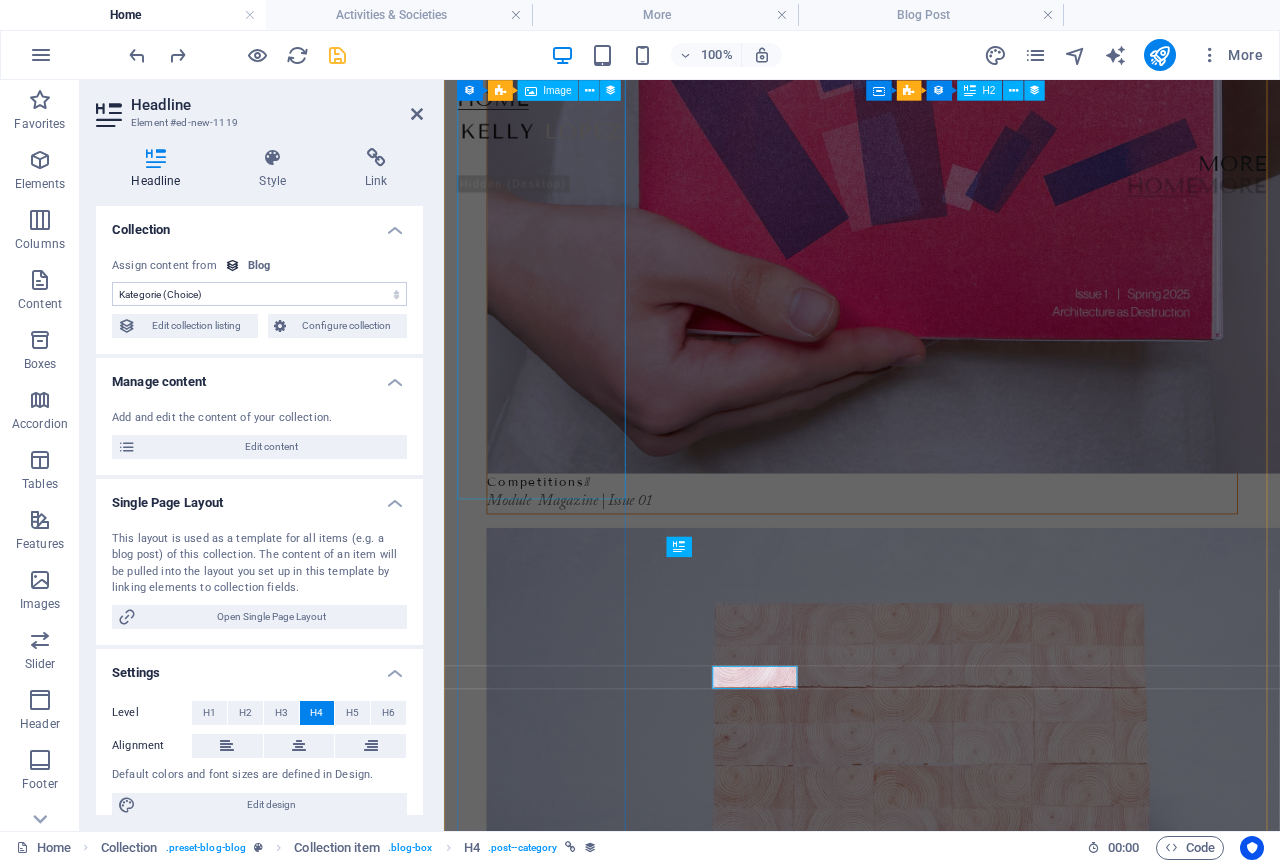 scroll, scrollTop: 1072, scrollLeft: 0, axis: vertical 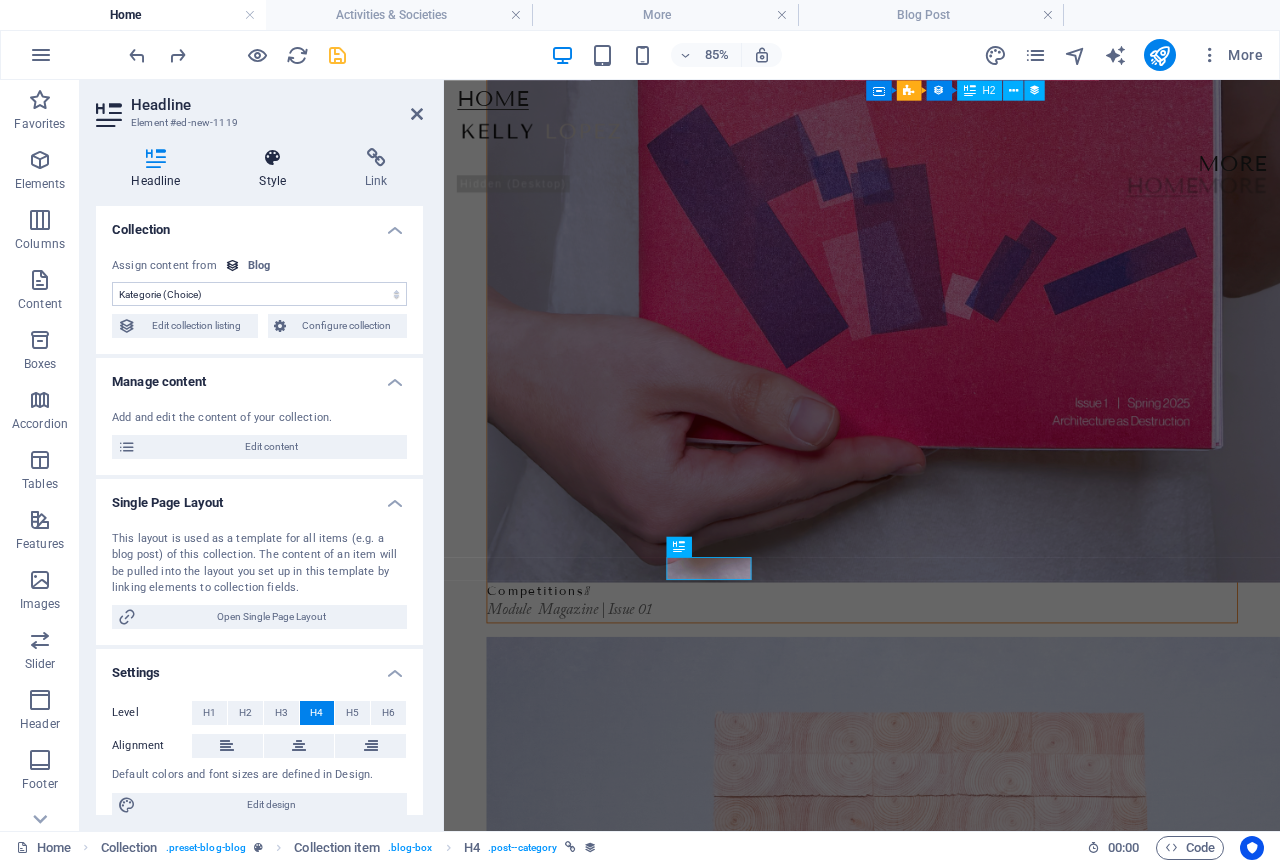 click at bounding box center [273, 158] 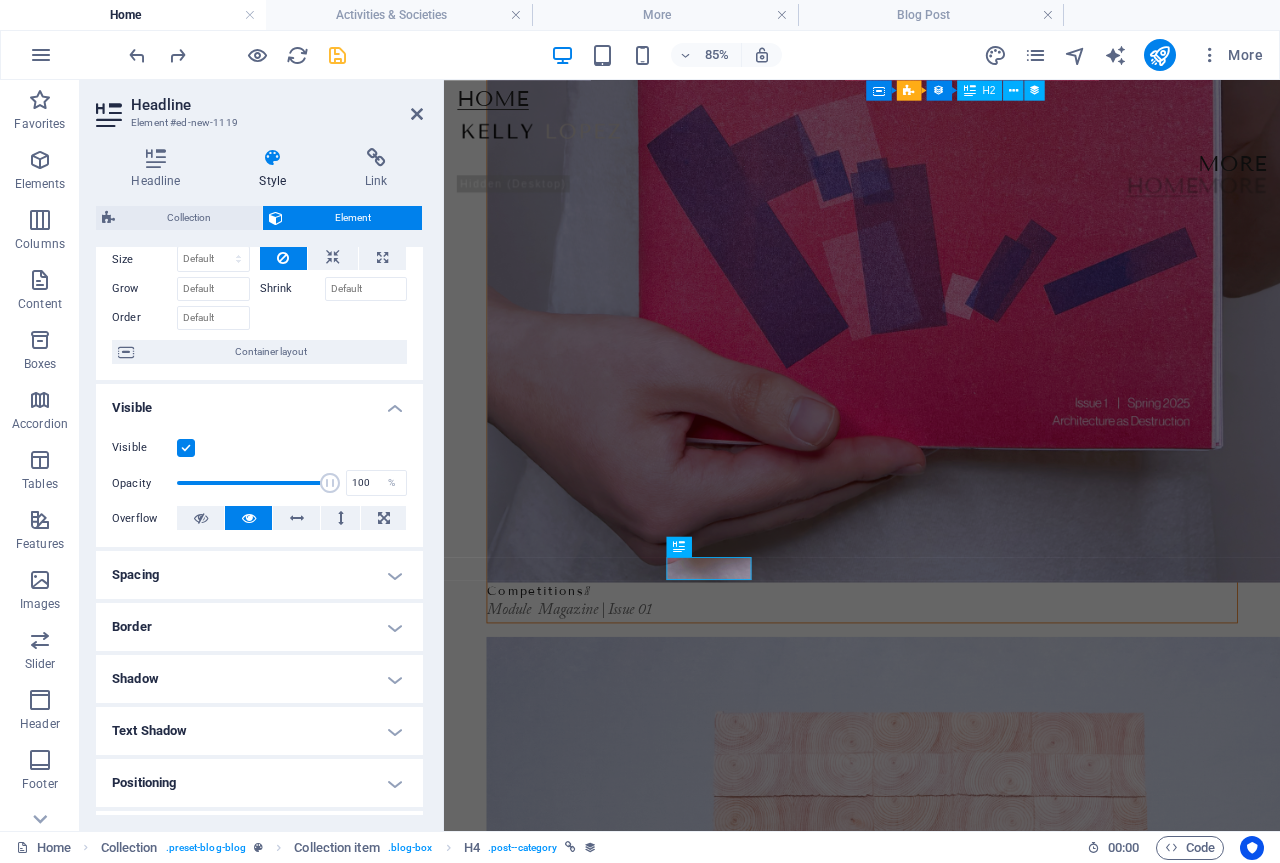 scroll, scrollTop: 0, scrollLeft: 0, axis: both 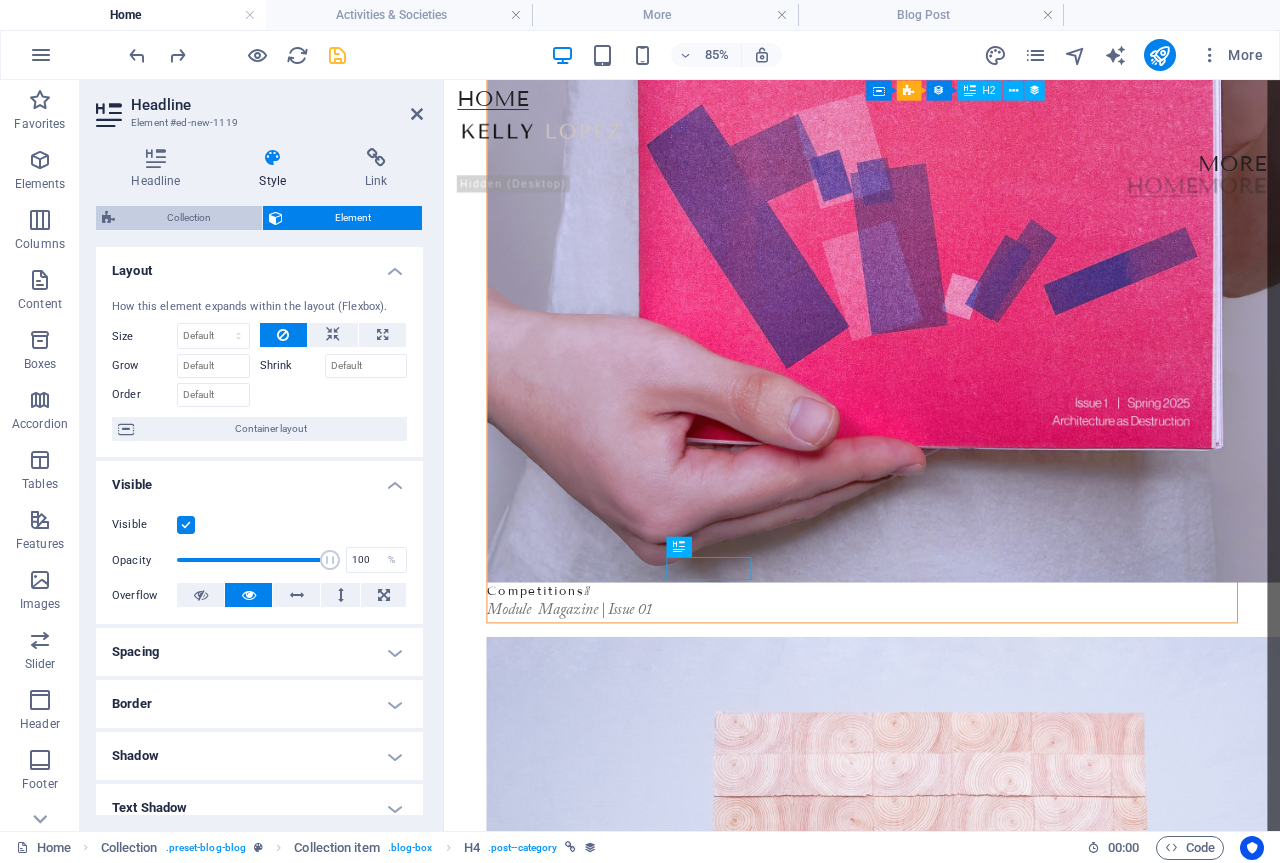 click on "Collection" at bounding box center [188, 218] 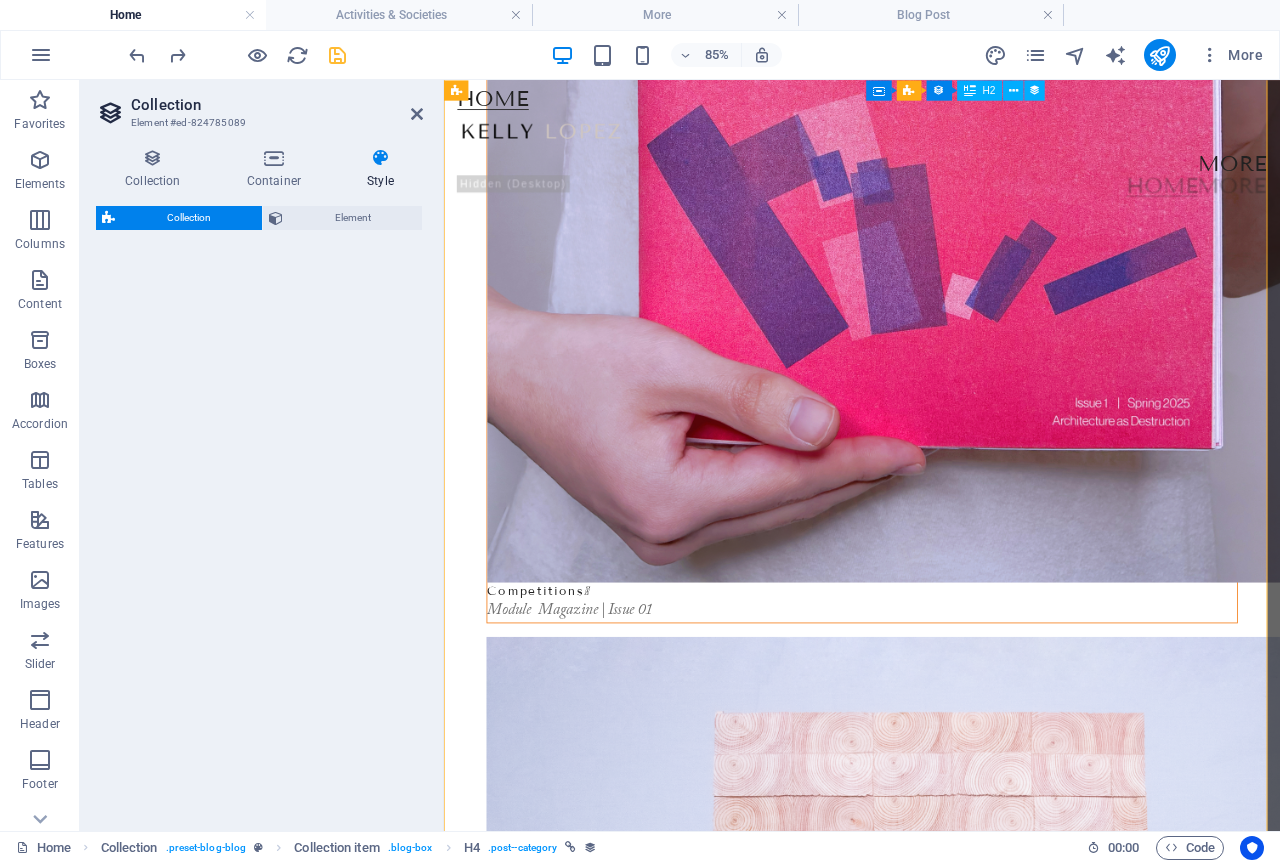 select on "rem" 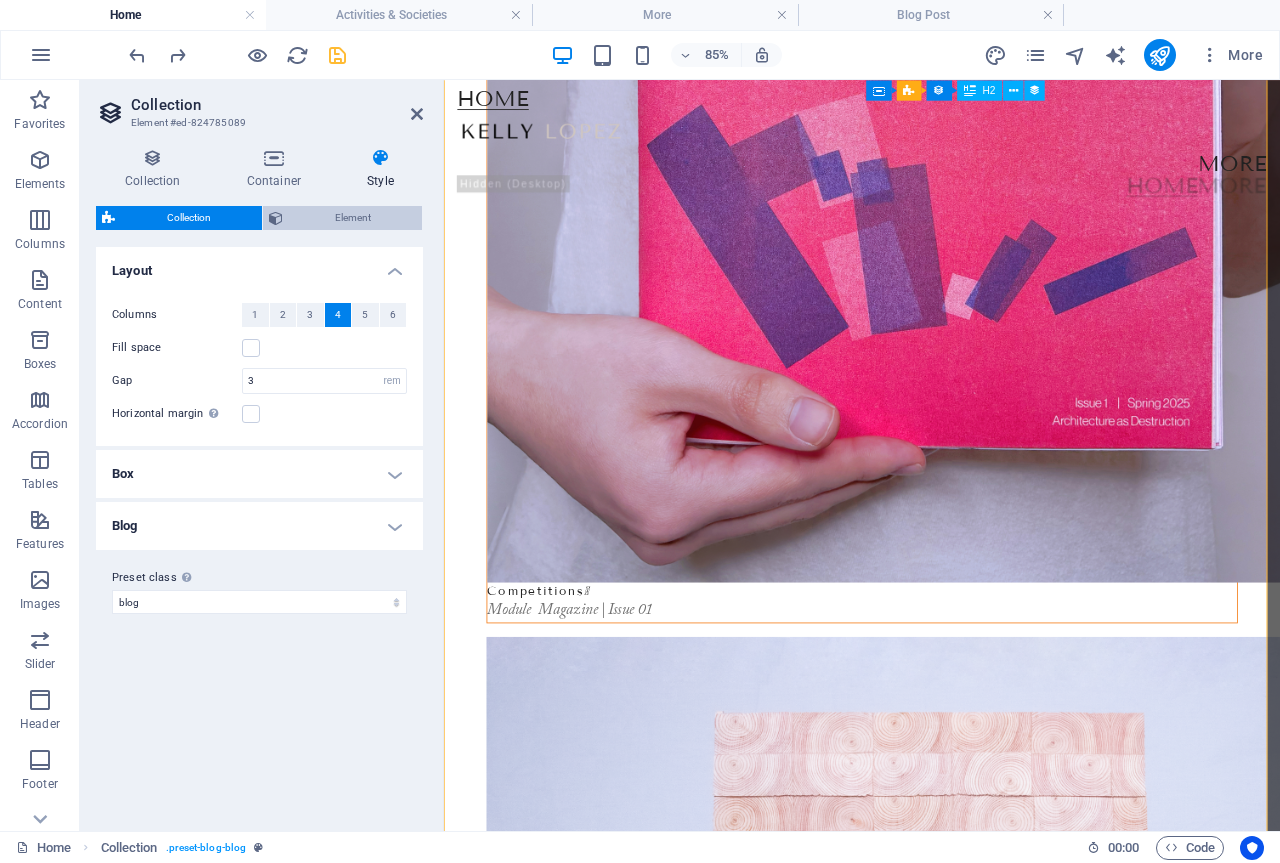click on "Element" at bounding box center (352, 218) 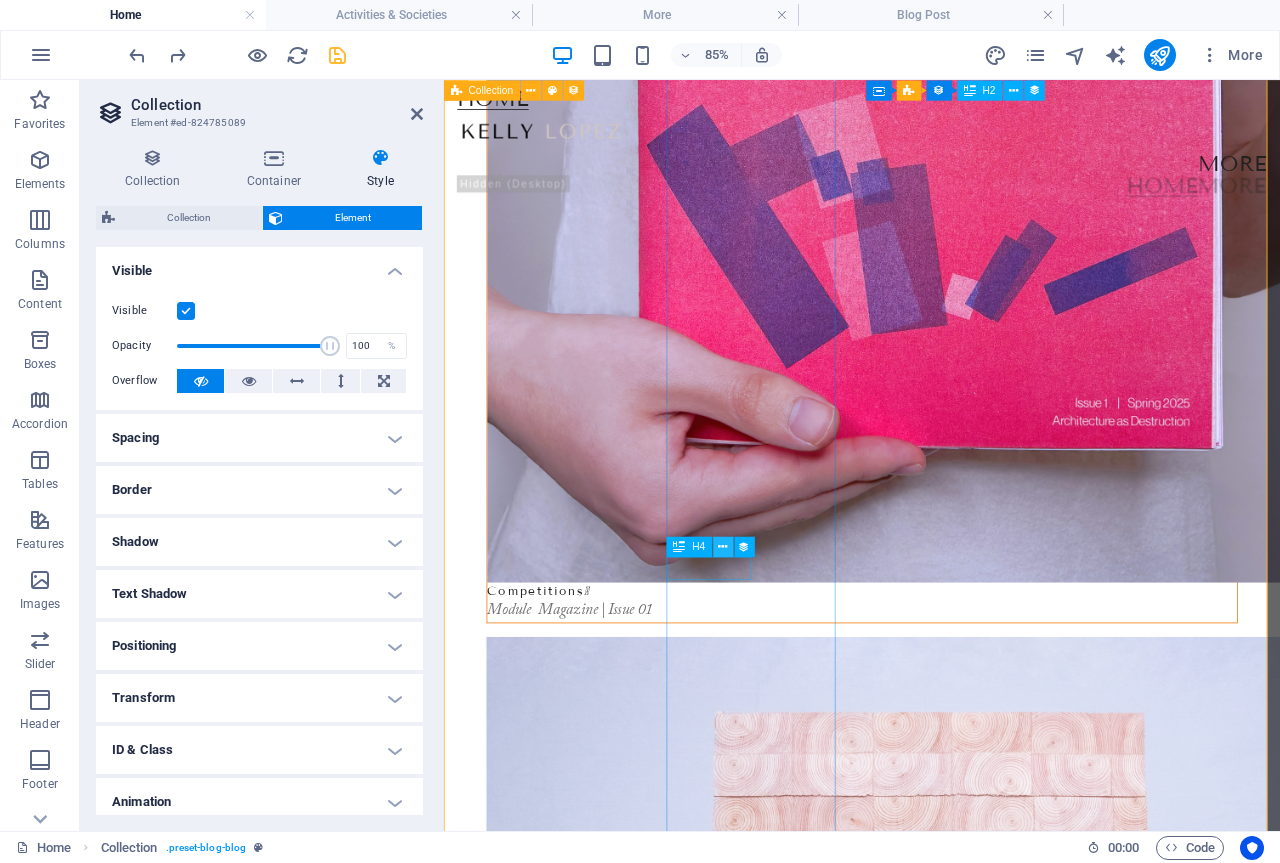 click at bounding box center [723, 547] 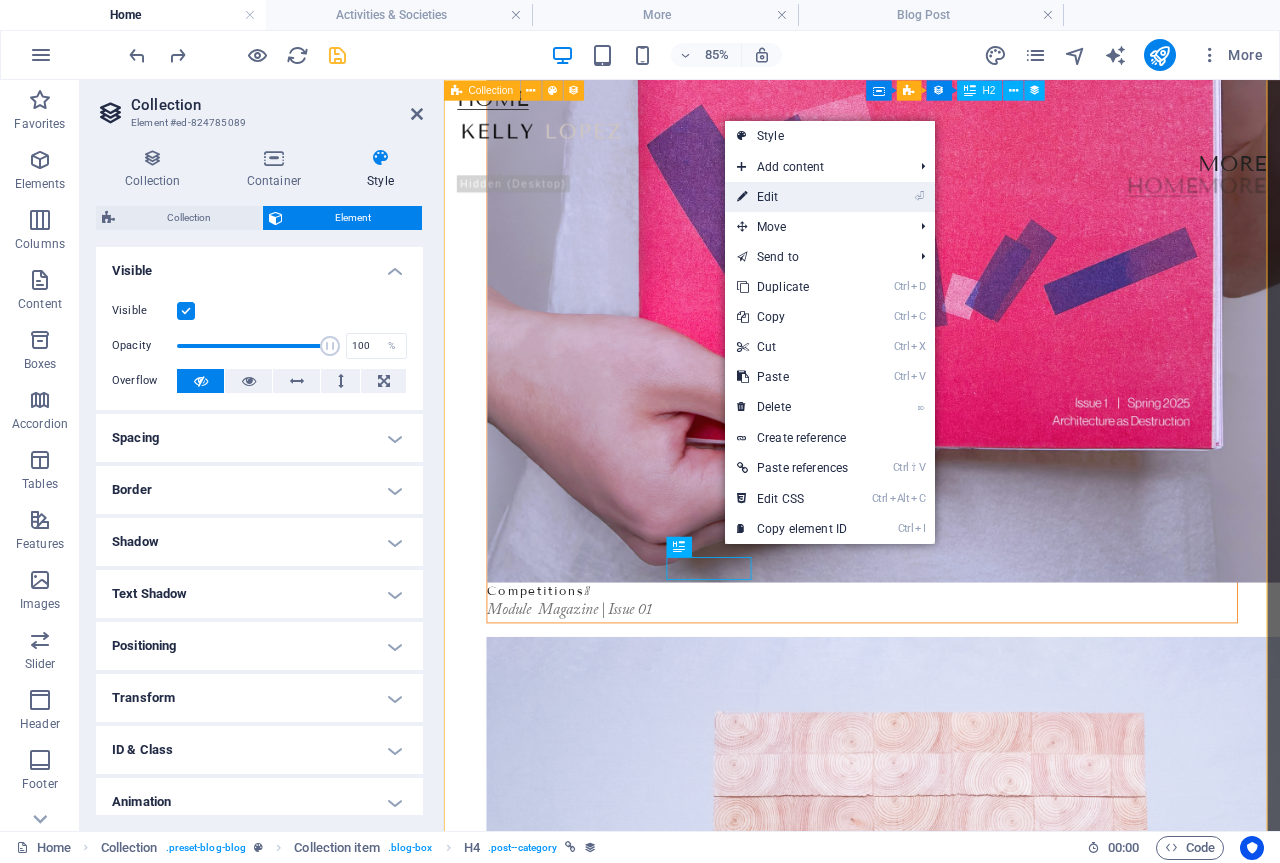 click on "⏎  Edit" at bounding box center [792, 197] 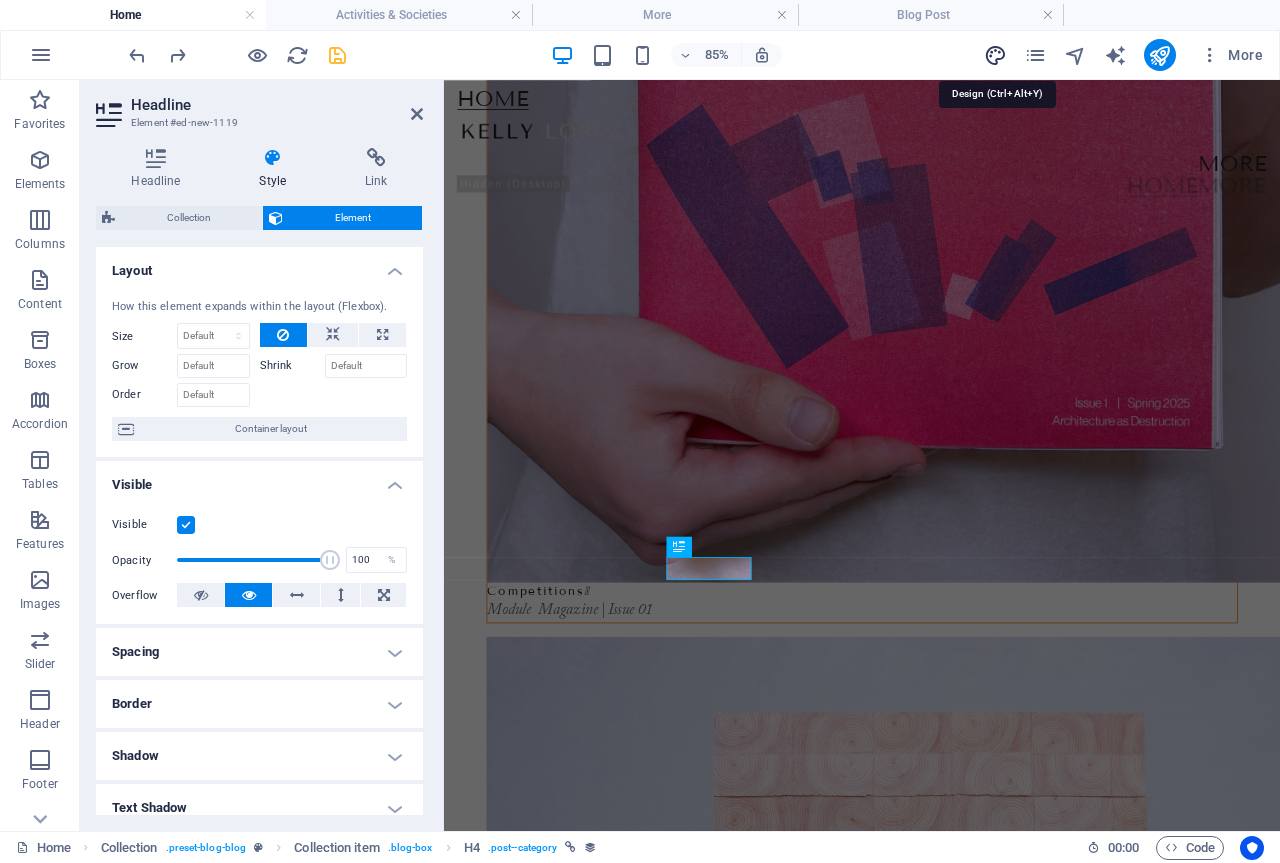 click at bounding box center [995, 55] 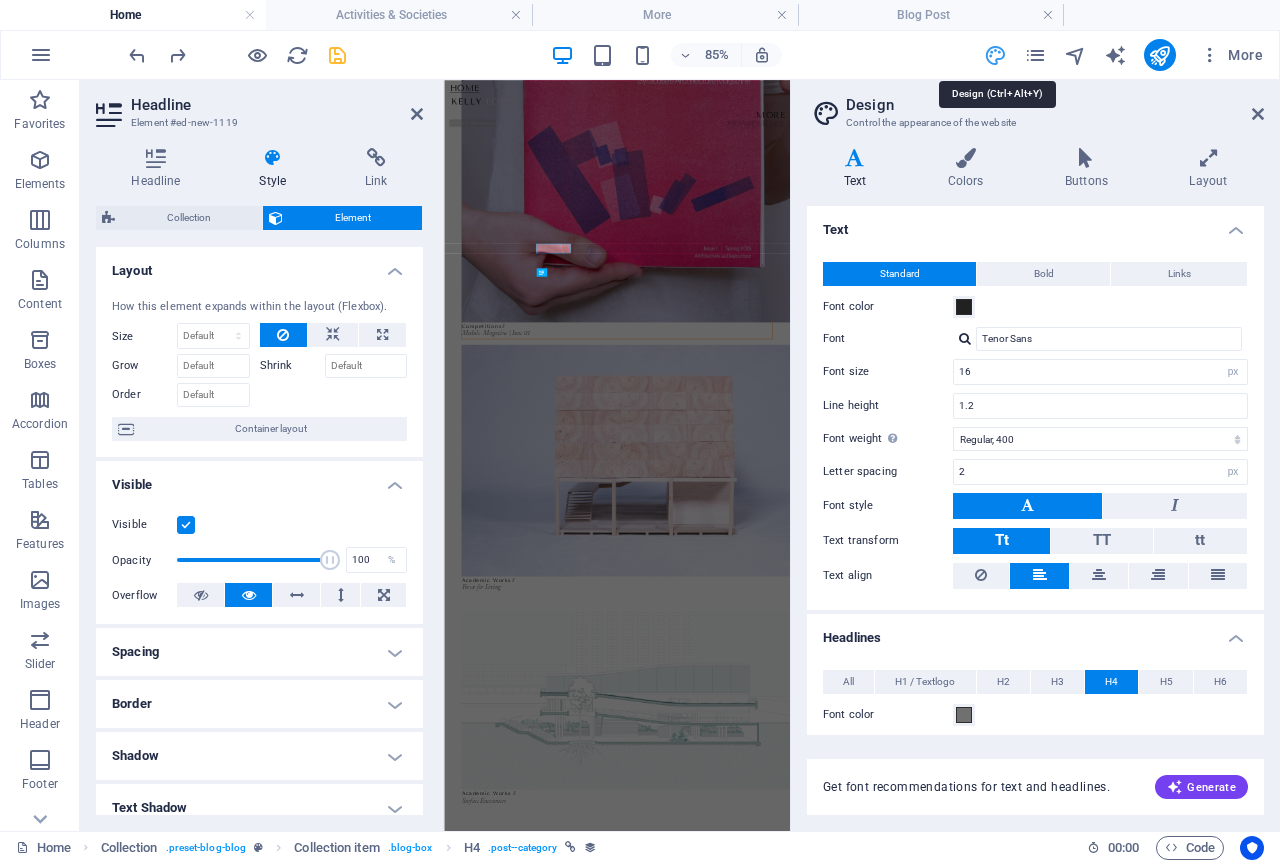 scroll, scrollTop: 1166, scrollLeft: 0, axis: vertical 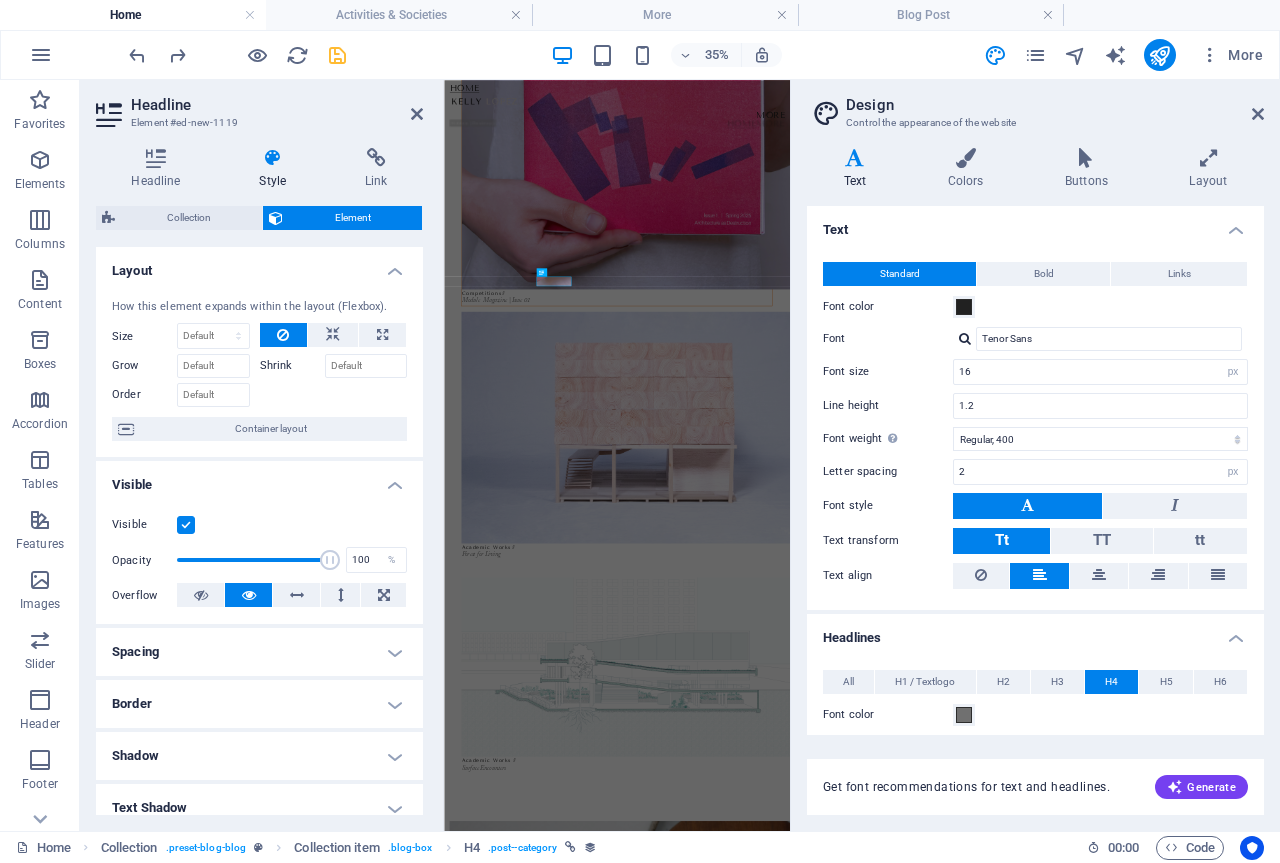click on "Variants  Text  Colors  Buttons  Layout Text Standard Bold Links Font color Font Tenor Sans Font size 16 rem px Line height 1.2 Font weight To display the font weight correctly, it may need to be enabled.  Manage Fonts Thin, 100 Extra-light, 200 Light, 300 Regular, 400 Medium, 500 Semi-bold, 600 Bold, 700 Extra-bold, 800 Black, 900 Letter spacing 2 rem px Font style Text transform Tt TT tt Text align Font weight To display the font weight correctly, it may need to be enabled.  Manage Fonts Thin, 100 Extra-light, 200 Light, 300 Regular, 400 Medium, 500 Semi-bold, 600 Bold, 700 Extra-bold, 800 Black, 900 Default Hover / Active Font color Font color Decoration None Decoration None Transition duration 0.3 s Transition function Ease Ease In Ease Out Ease In/Ease Out Linear Headlines All H1 / Textlogo H2 H3 H4 H5 H6 Font color Font ACASLONPRO ITALIC H4_BSSeNYfaVF0dxBMst0A Line height 1.5 Font weight To display the font weight correctly, it may need to be enabled.  Manage Fonts Thin, 100 Extra-light, 200 Light, 300" at bounding box center (1035, 481) 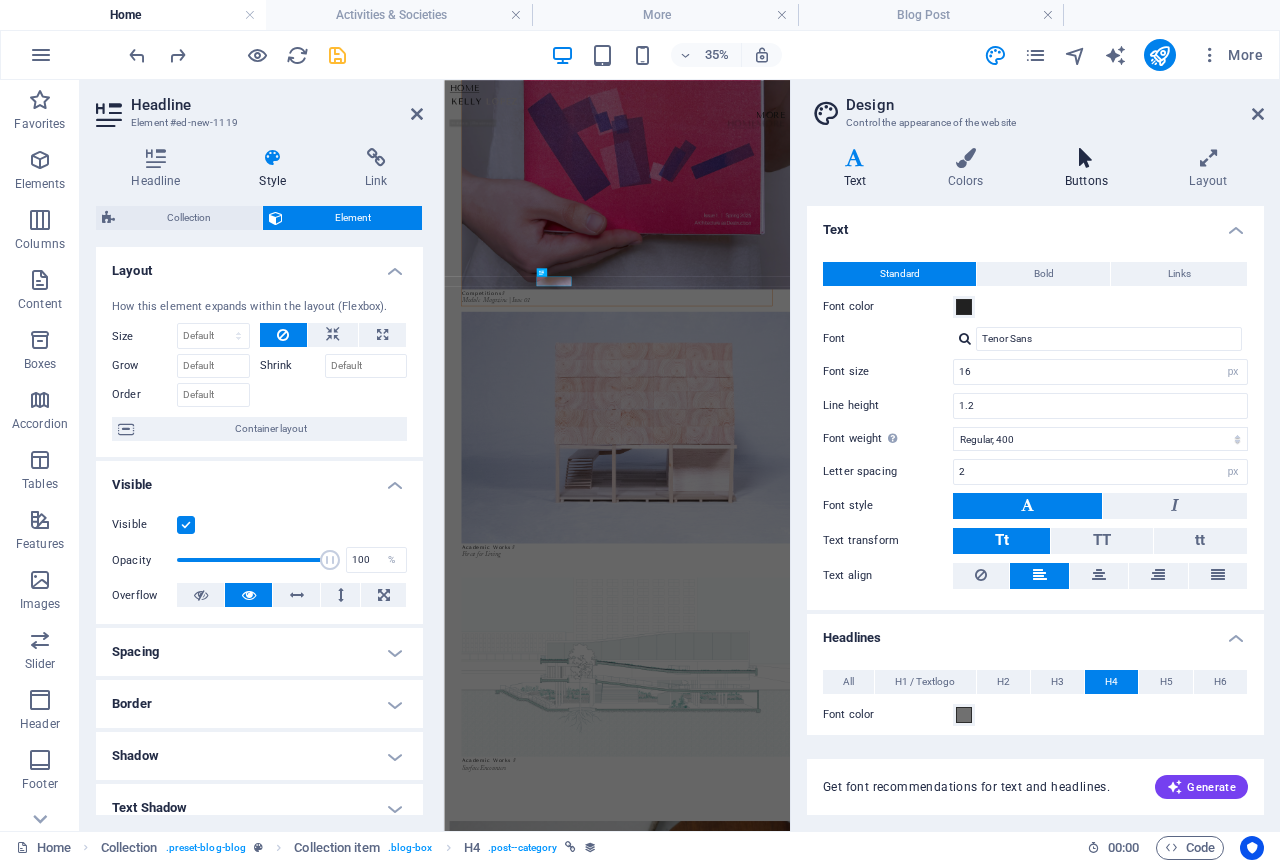 click at bounding box center [1086, 158] 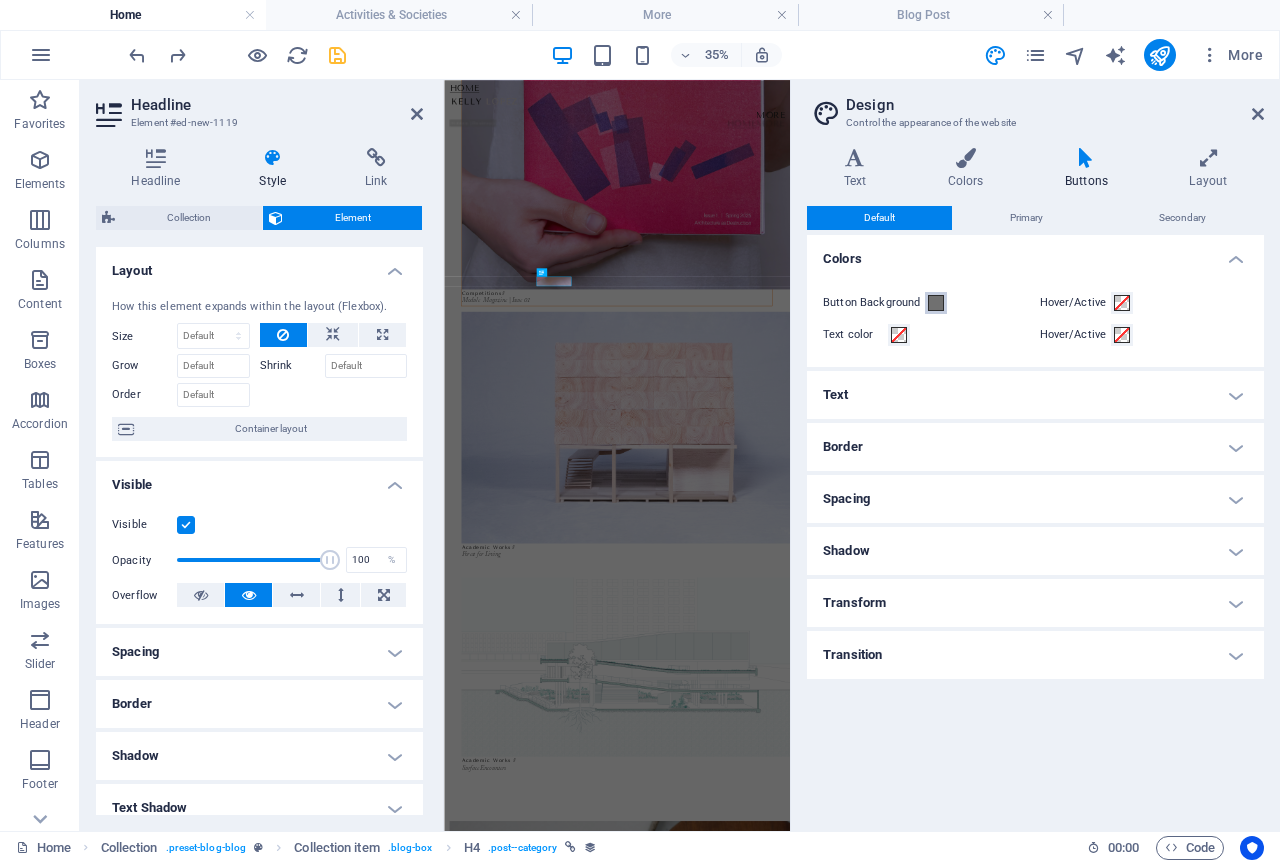 click at bounding box center [936, 303] 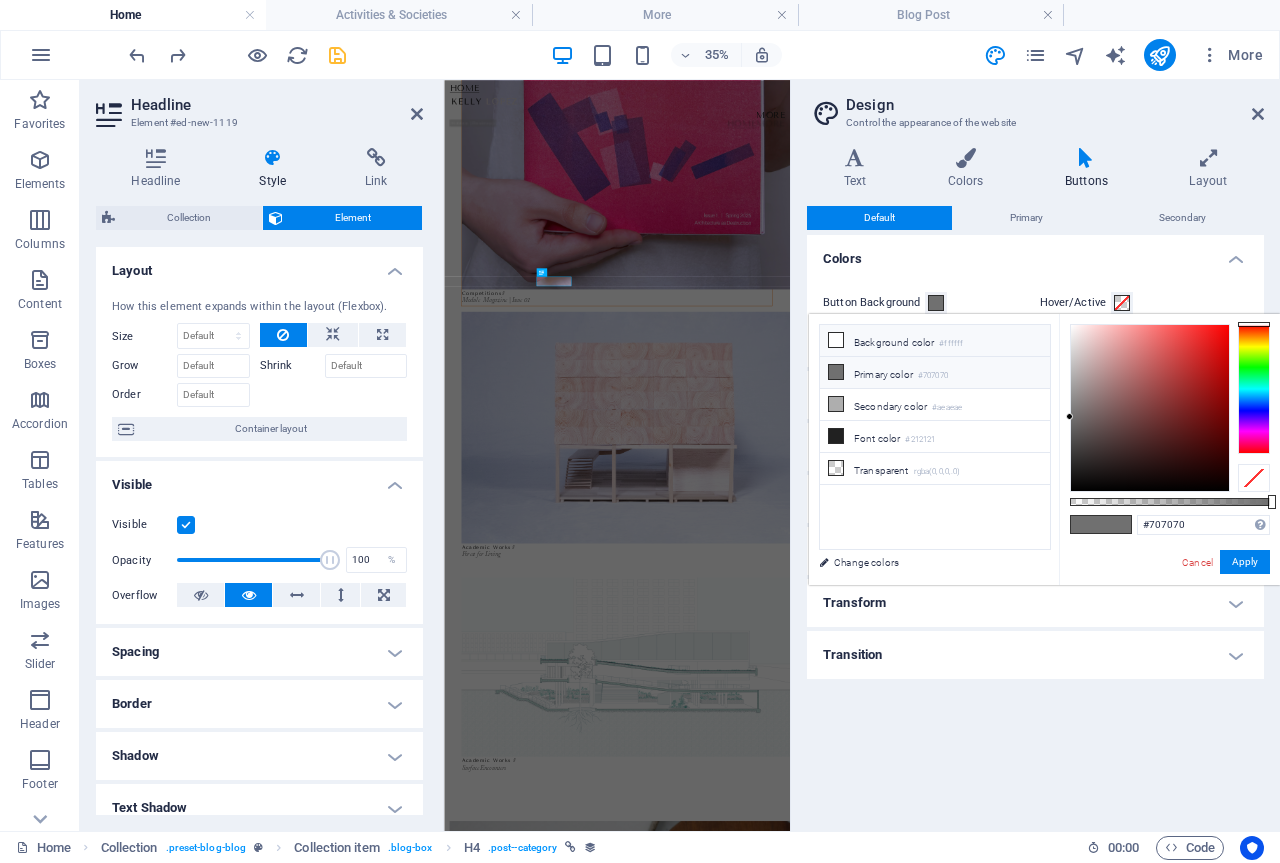 click on "Background color
#ffffff" at bounding box center (935, 341) 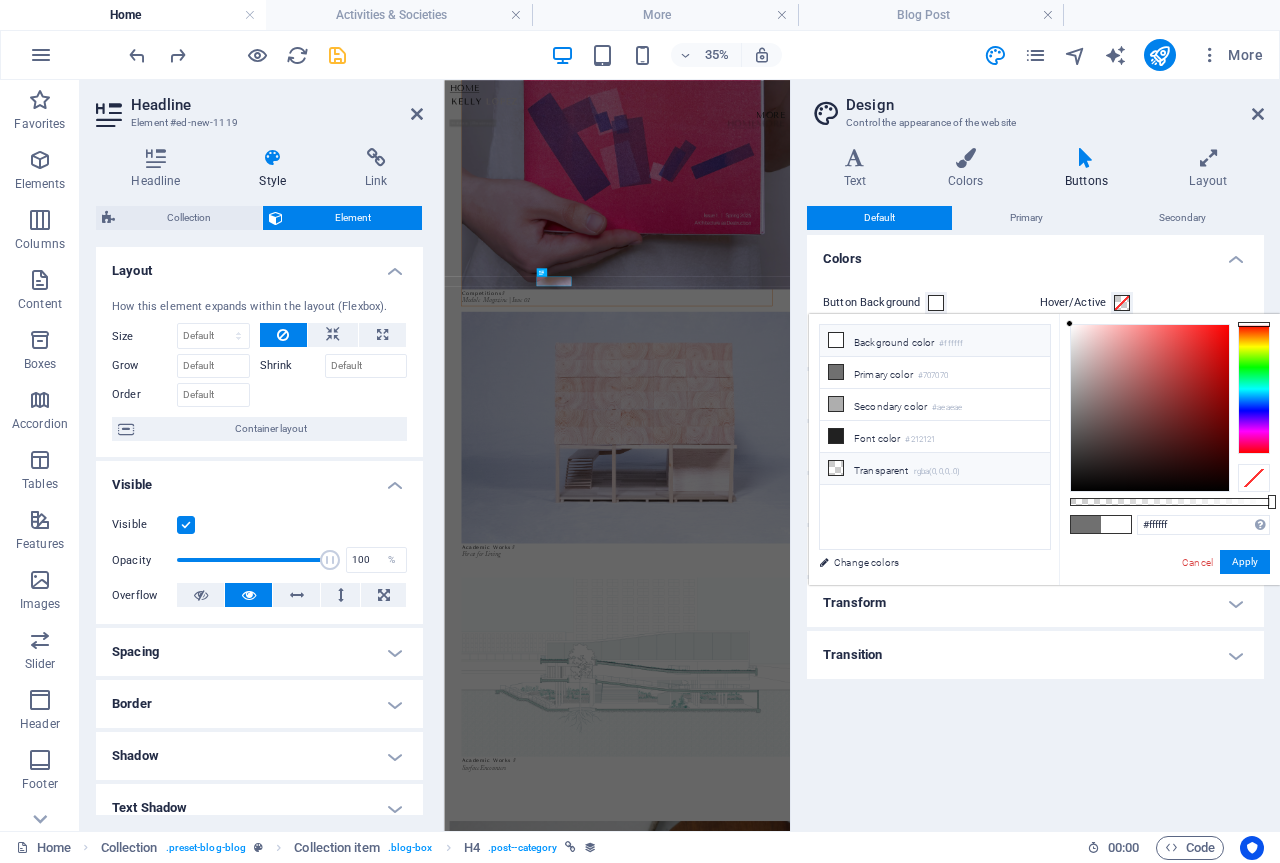click on "Transparent
rgba(0,0,0,.0)" at bounding box center [935, 469] 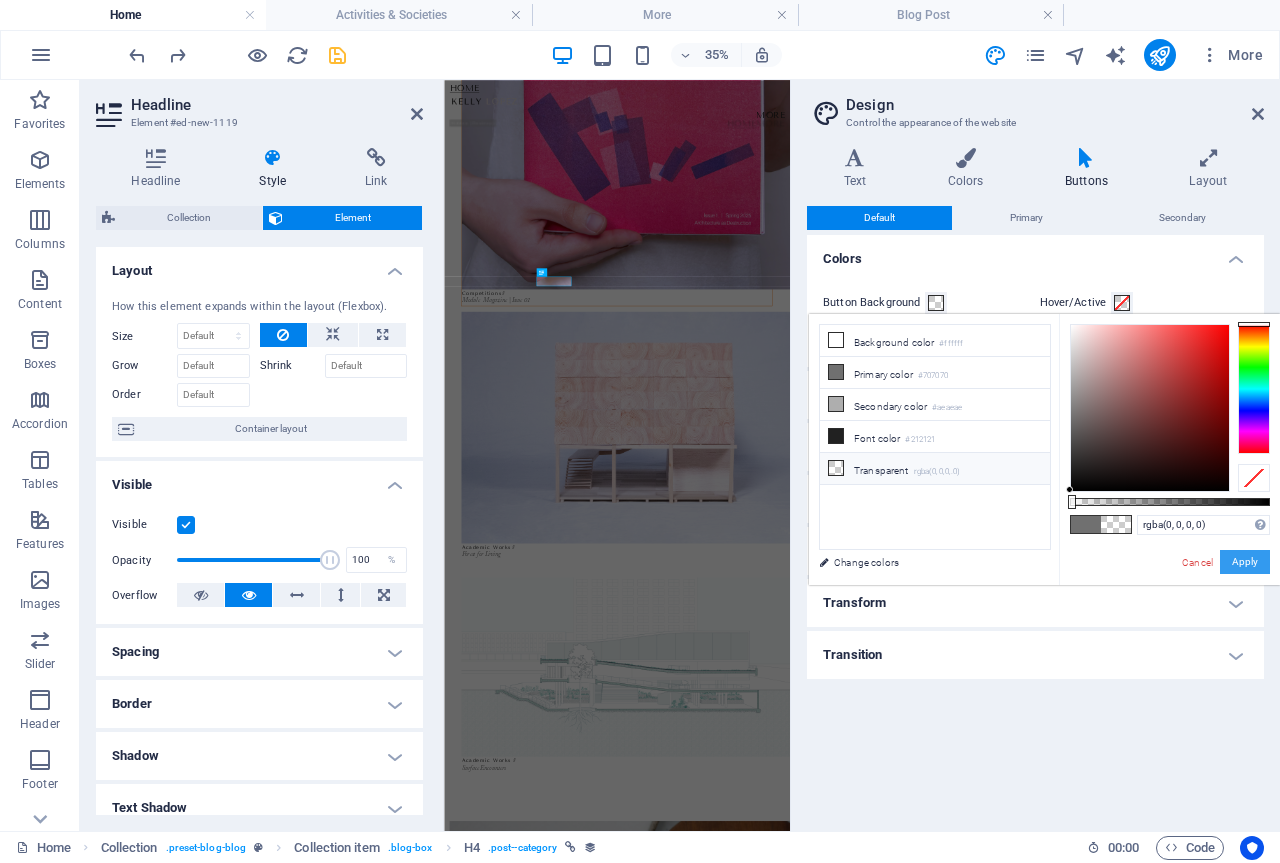 click on "Apply" at bounding box center [1245, 562] 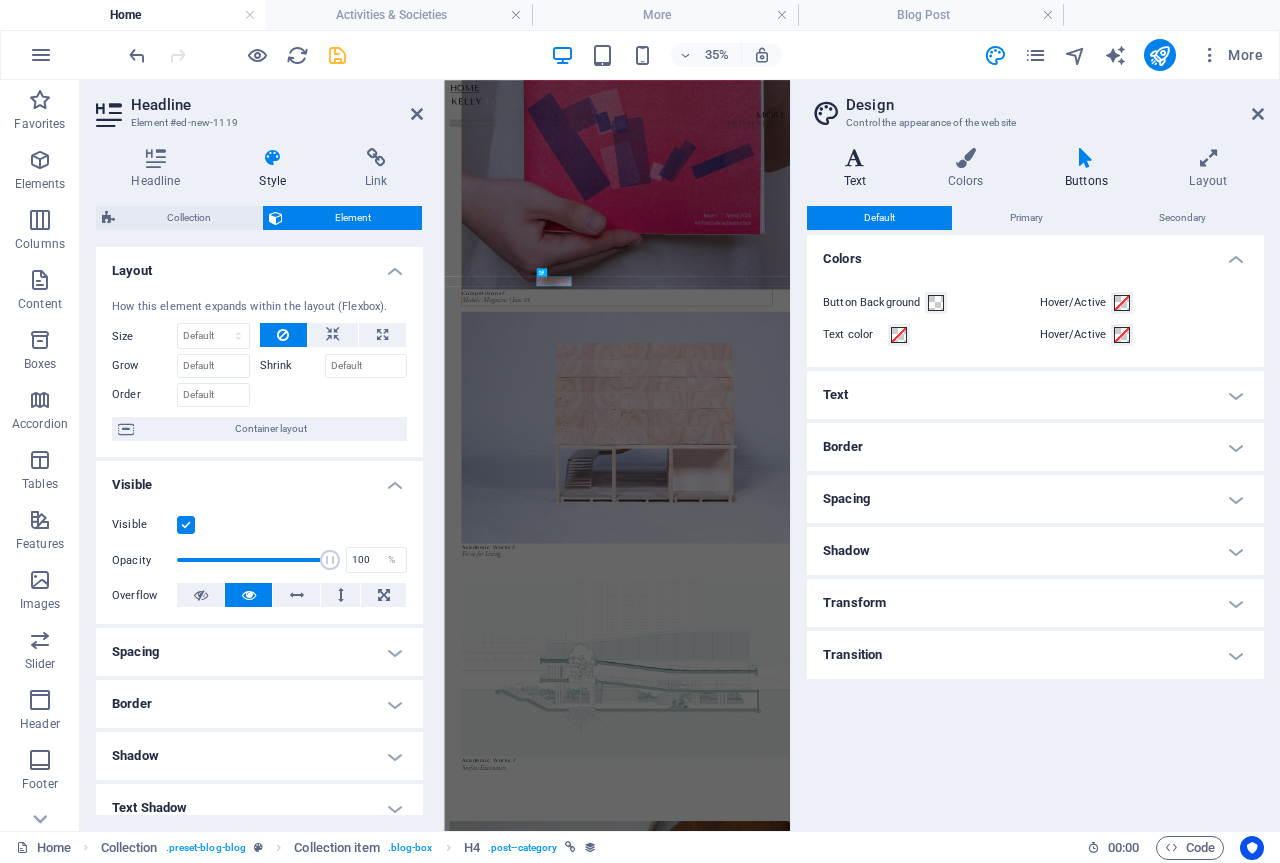 click on "Text" at bounding box center (859, 169) 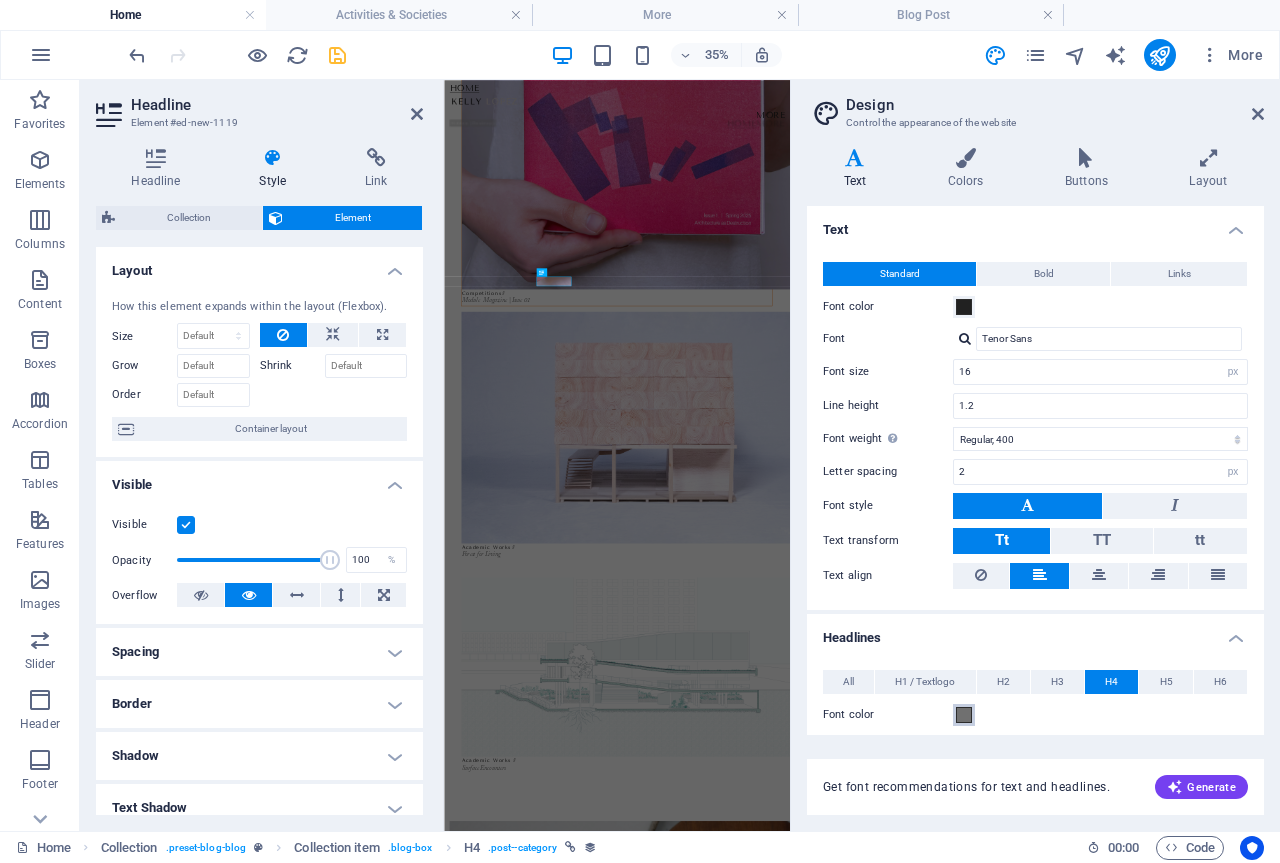 click at bounding box center [964, 715] 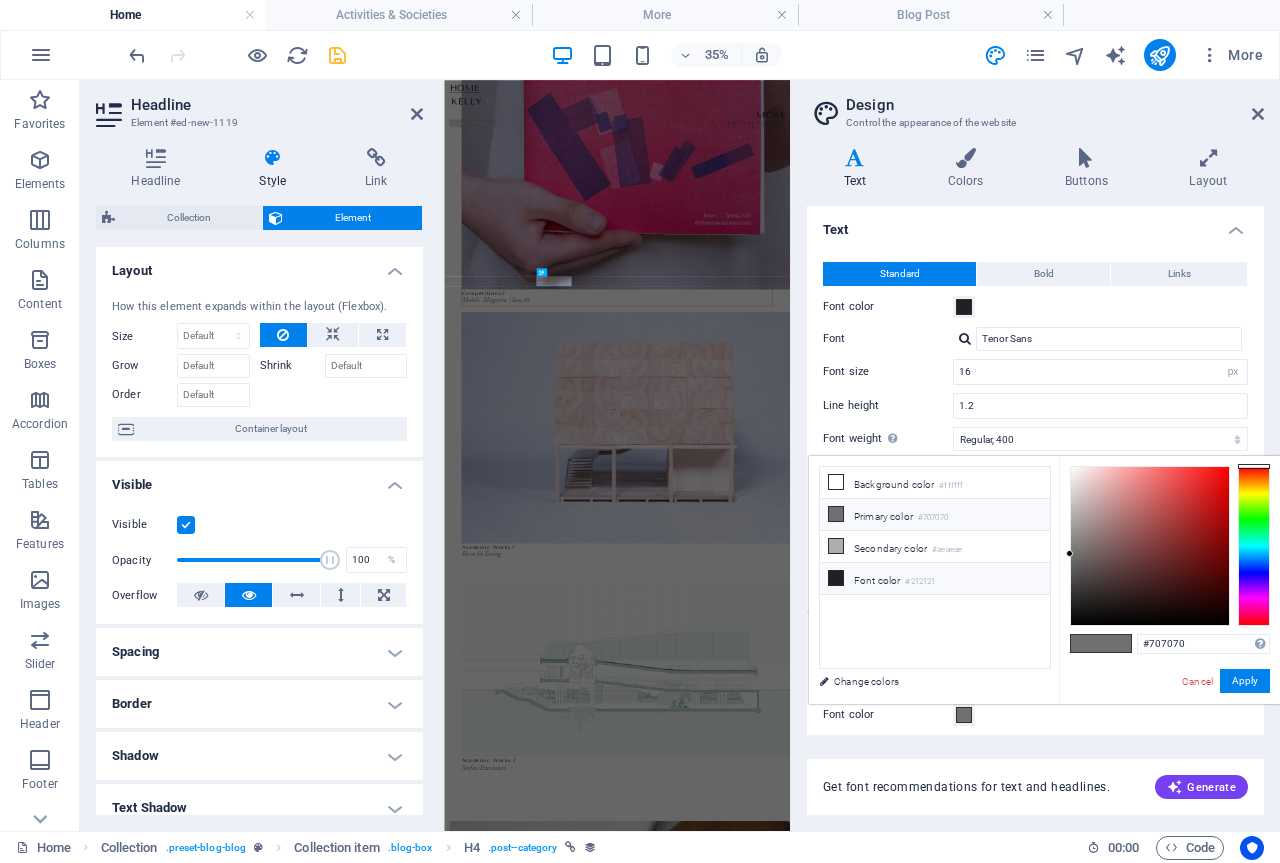 click on "#212121" at bounding box center [920, 582] 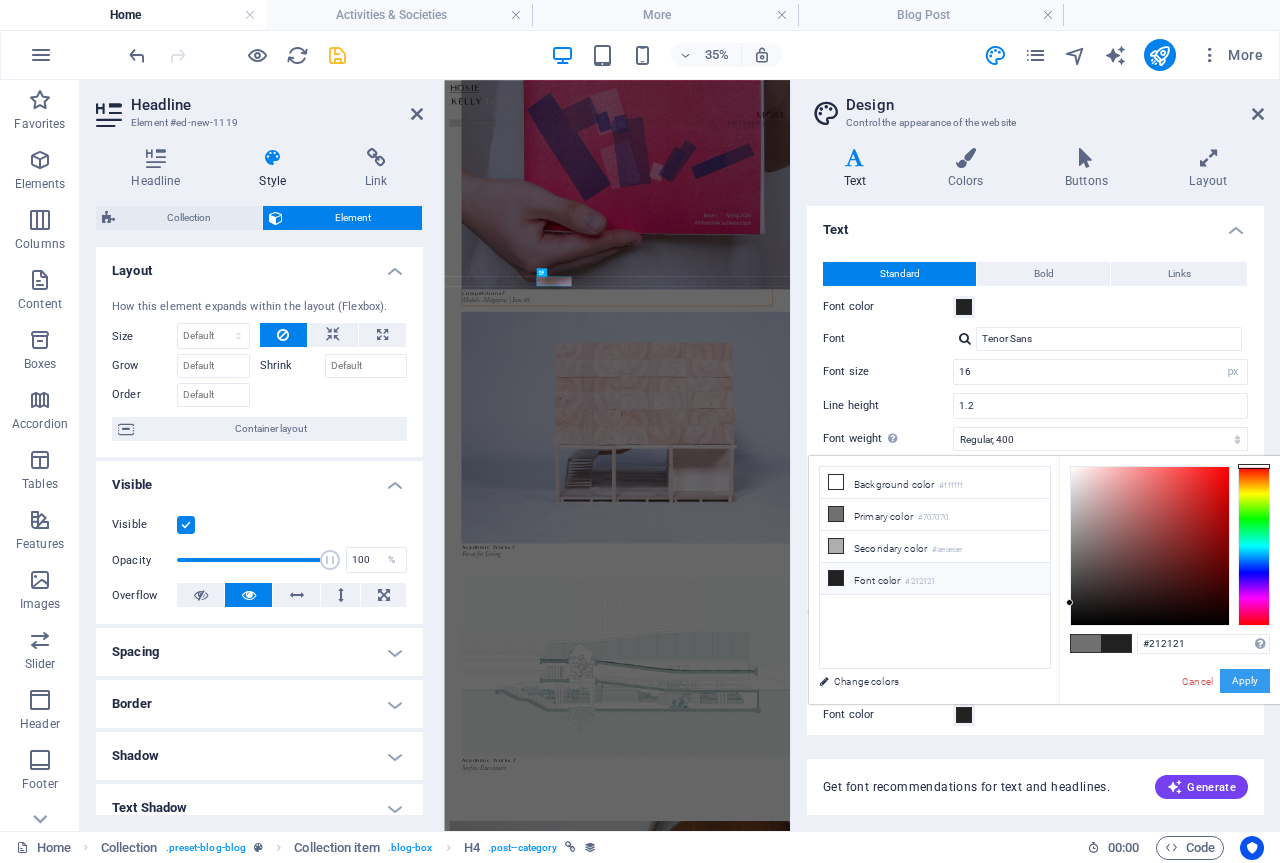 click on "Apply" at bounding box center (1245, 681) 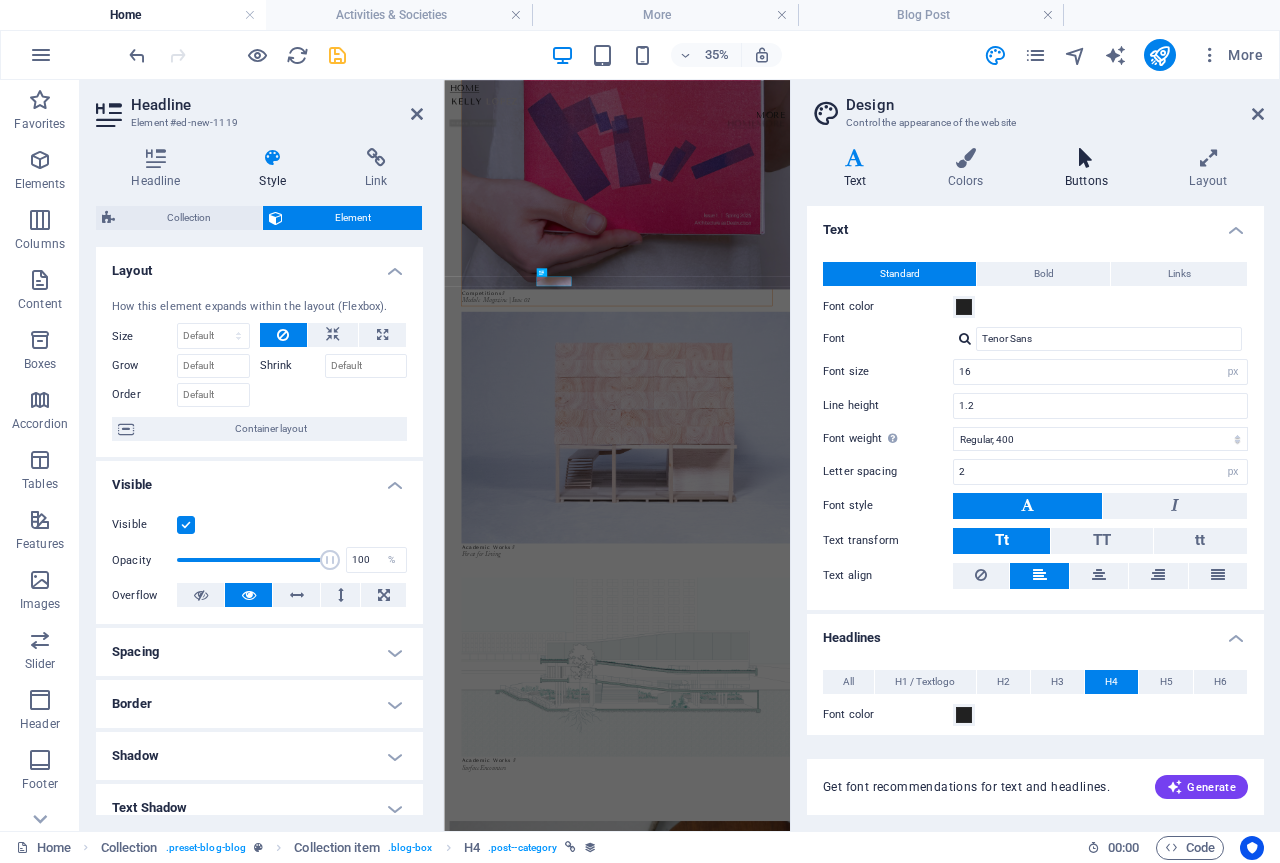 click at bounding box center [1086, 158] 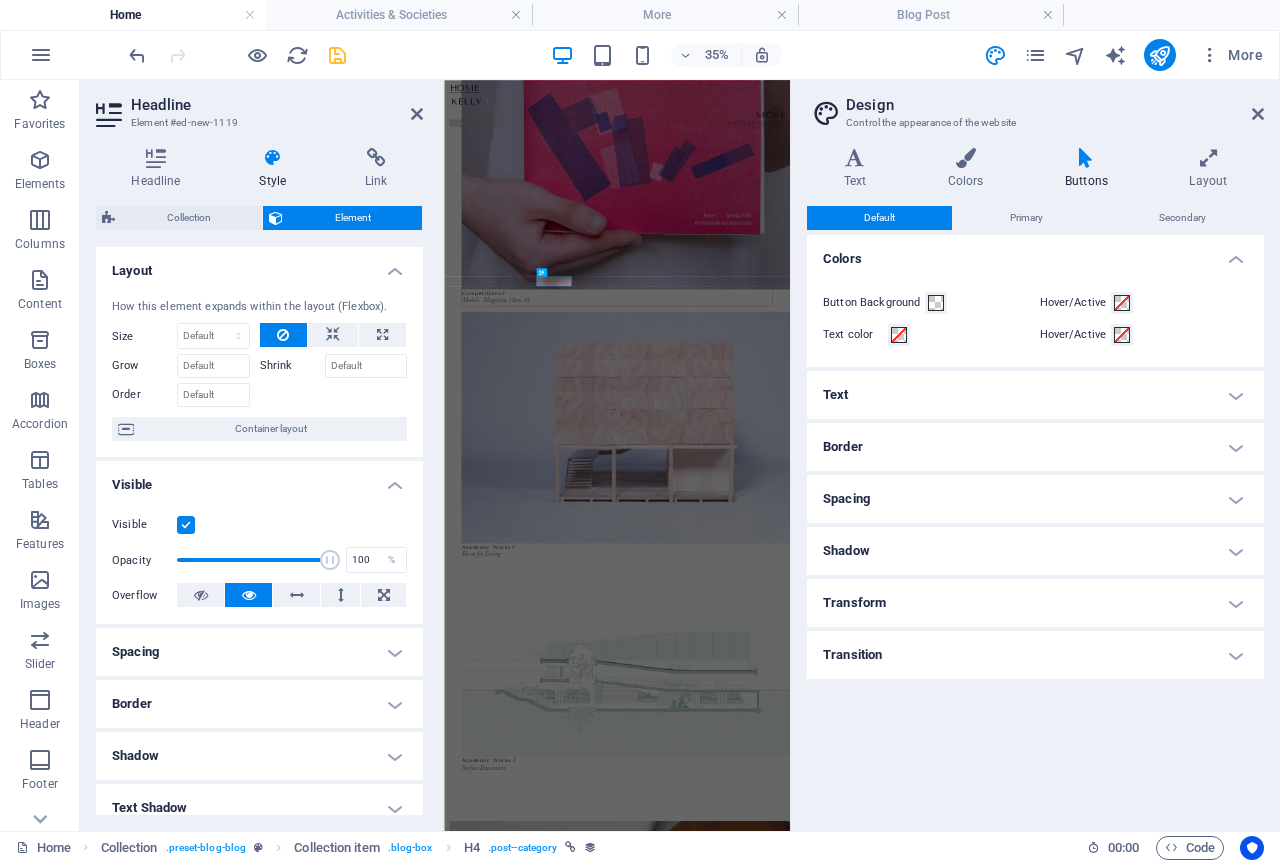 click on "Text" at bounding box center (1035, 395) 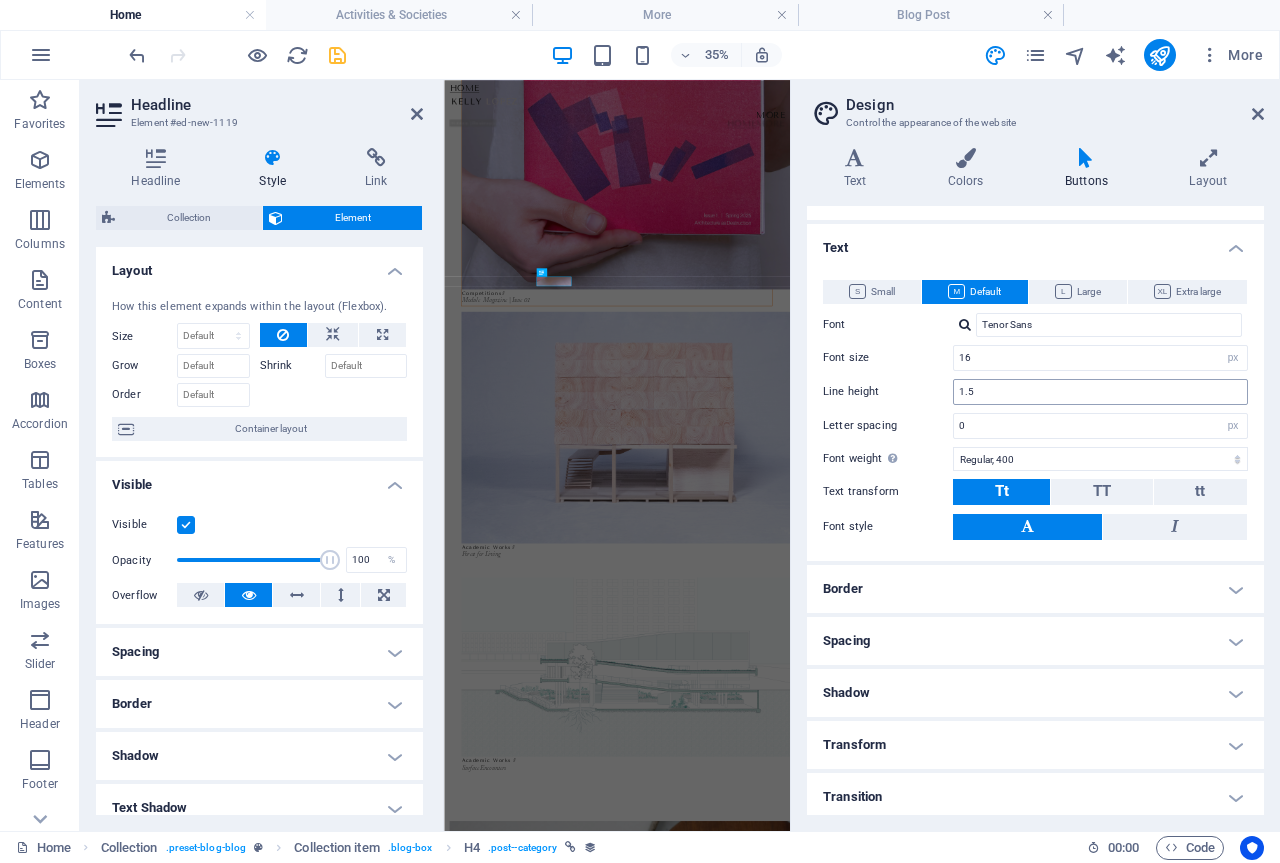 scroll, scrollTop: 153, scrollLeft: 0, axis: vertical 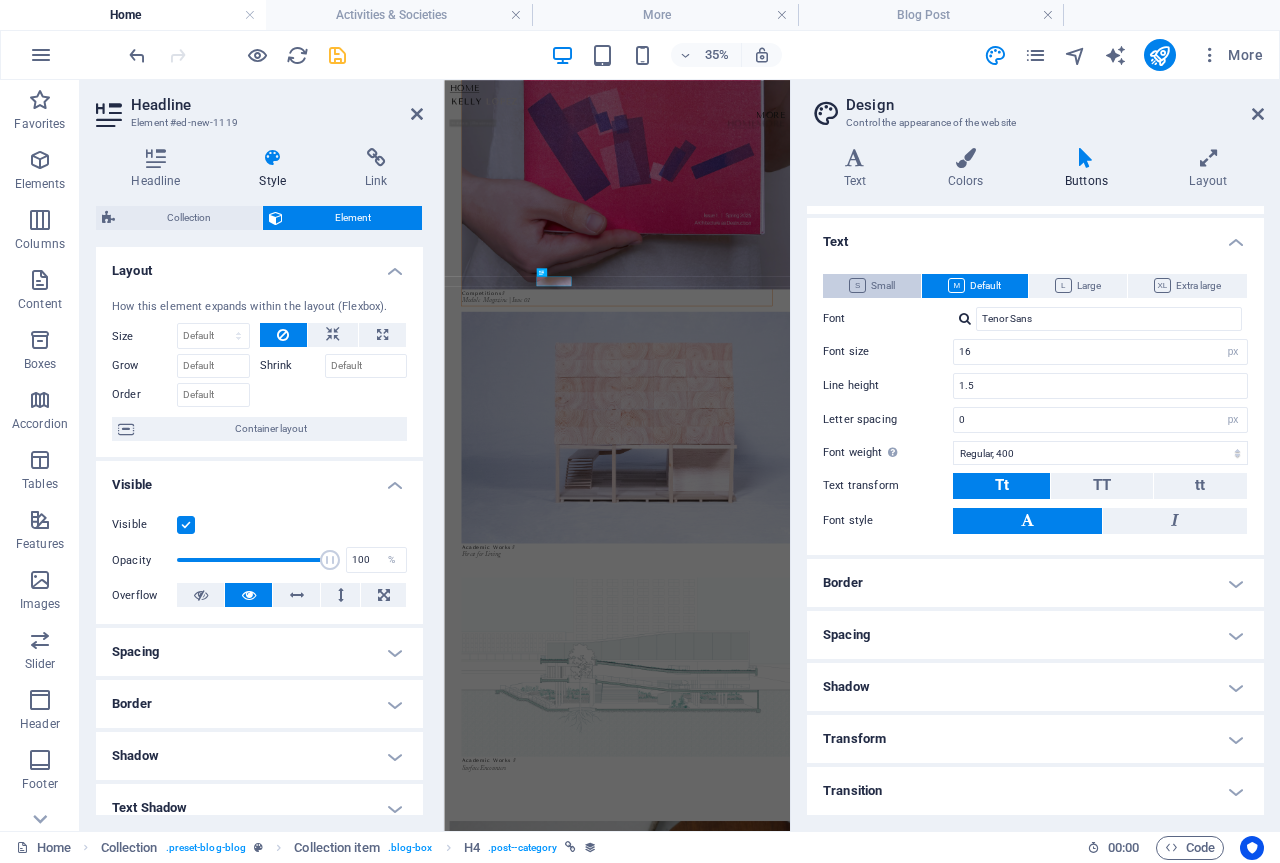 click on "Small" at bounding box center [872, 286] 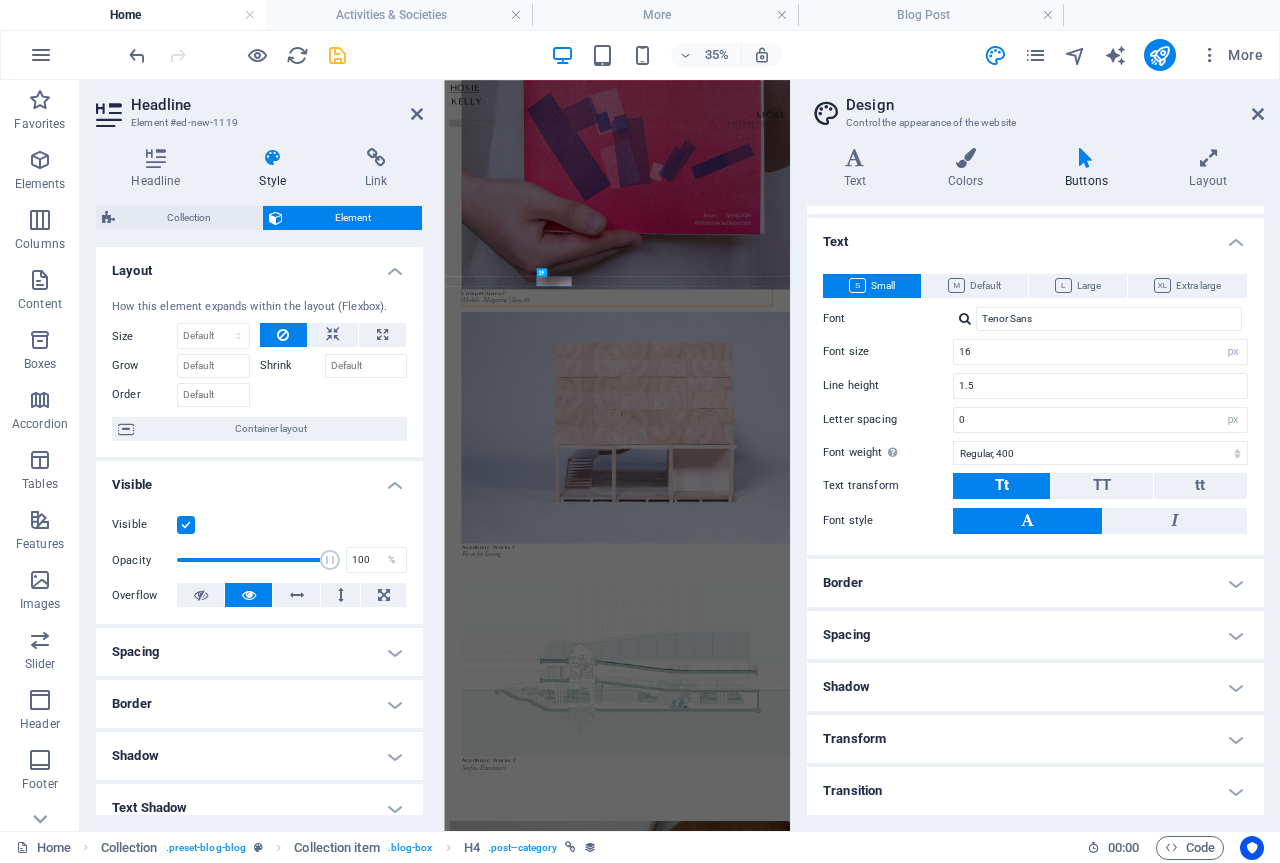 click on "Border" at bounding box center (1035, 583) 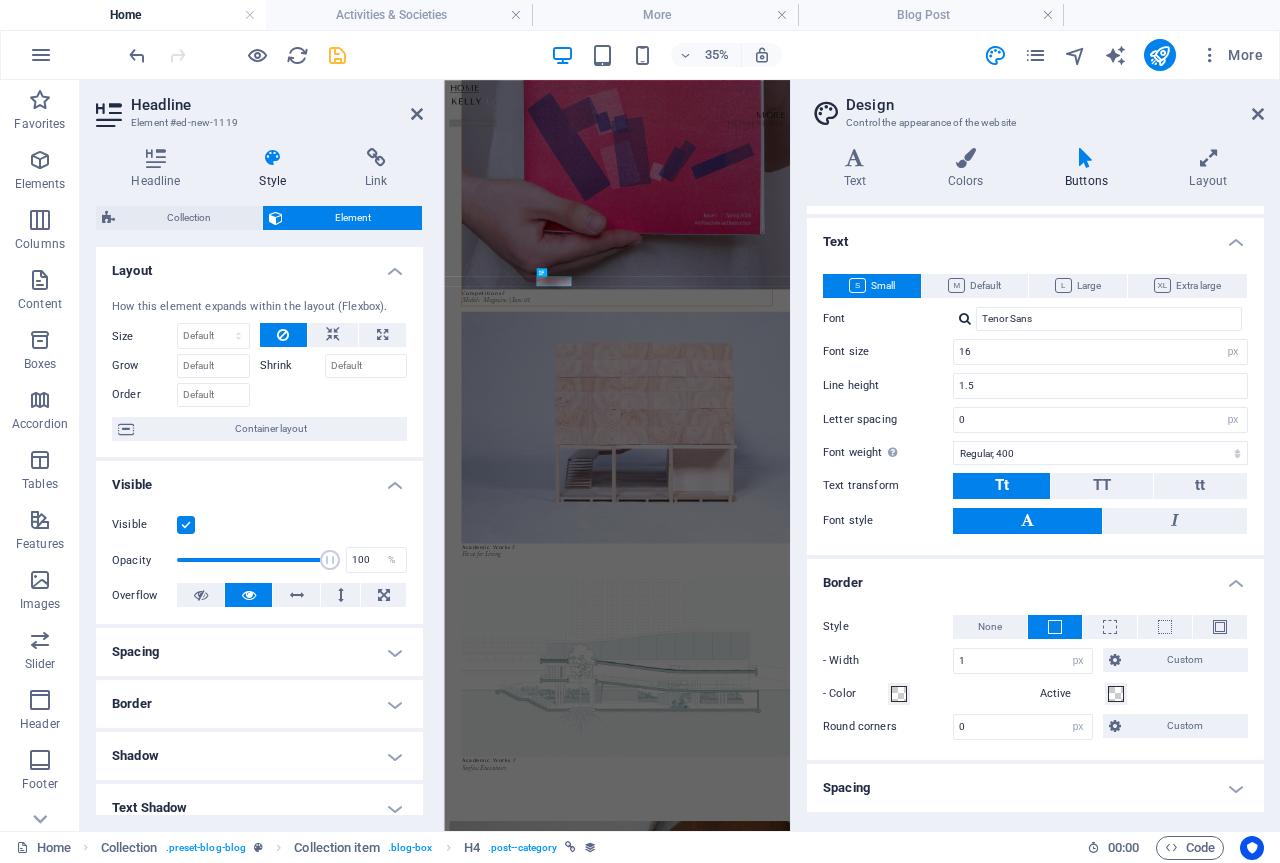 scroll, scrollTop: 306, scrollLeft: 0, axis: vertical 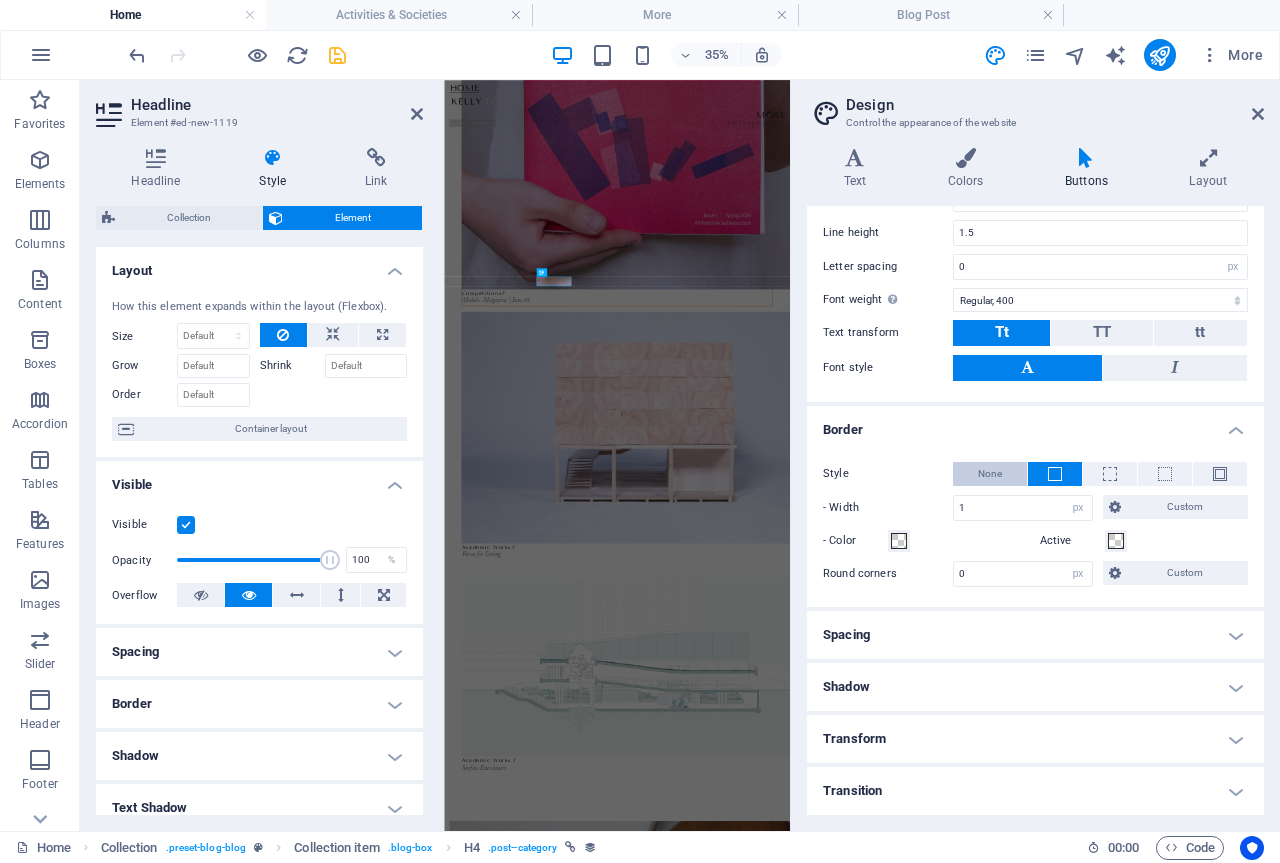click on "None" at bounding box center (990, 474) 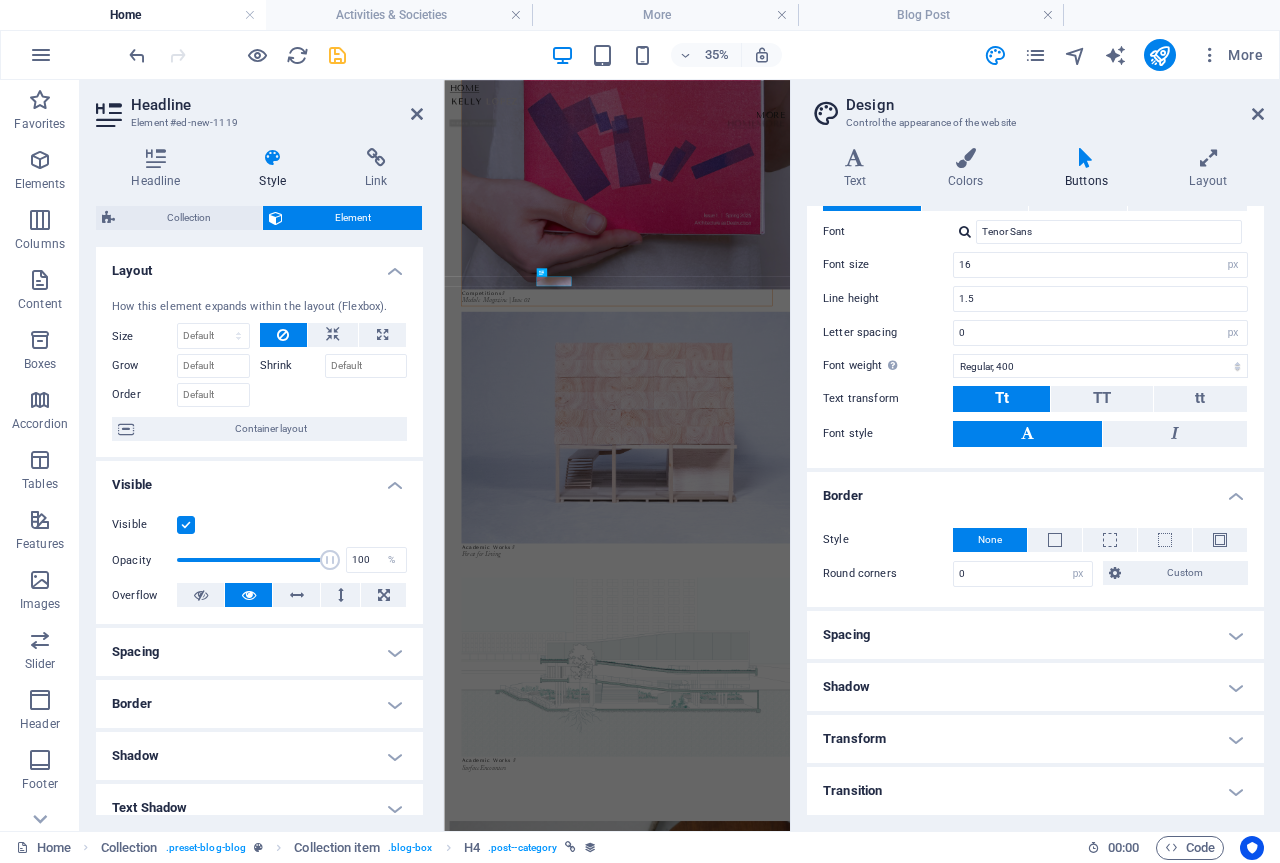 scroll, scrollTop: 240, scrollLeft: 0, axis: vertical 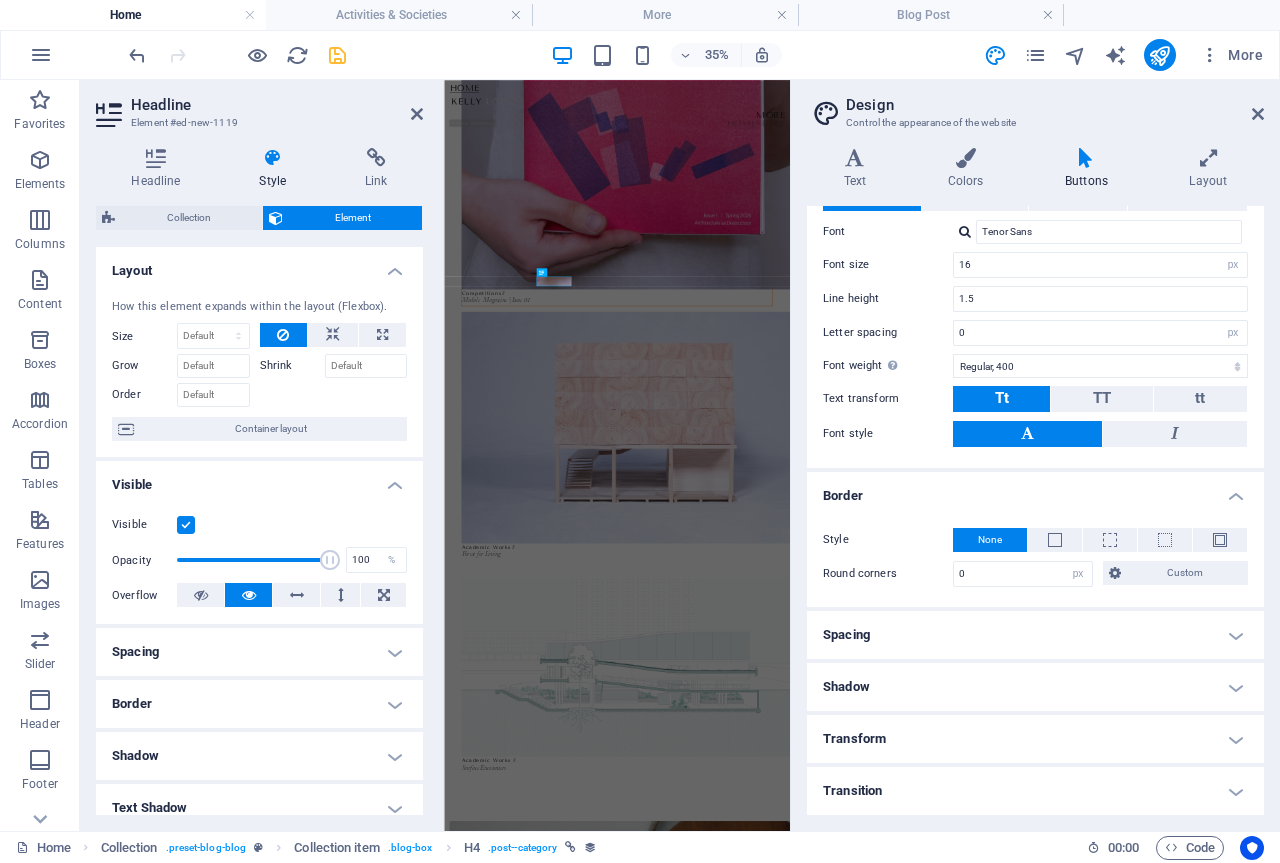 click on "Spacing" at bounding box center (1035, 635) 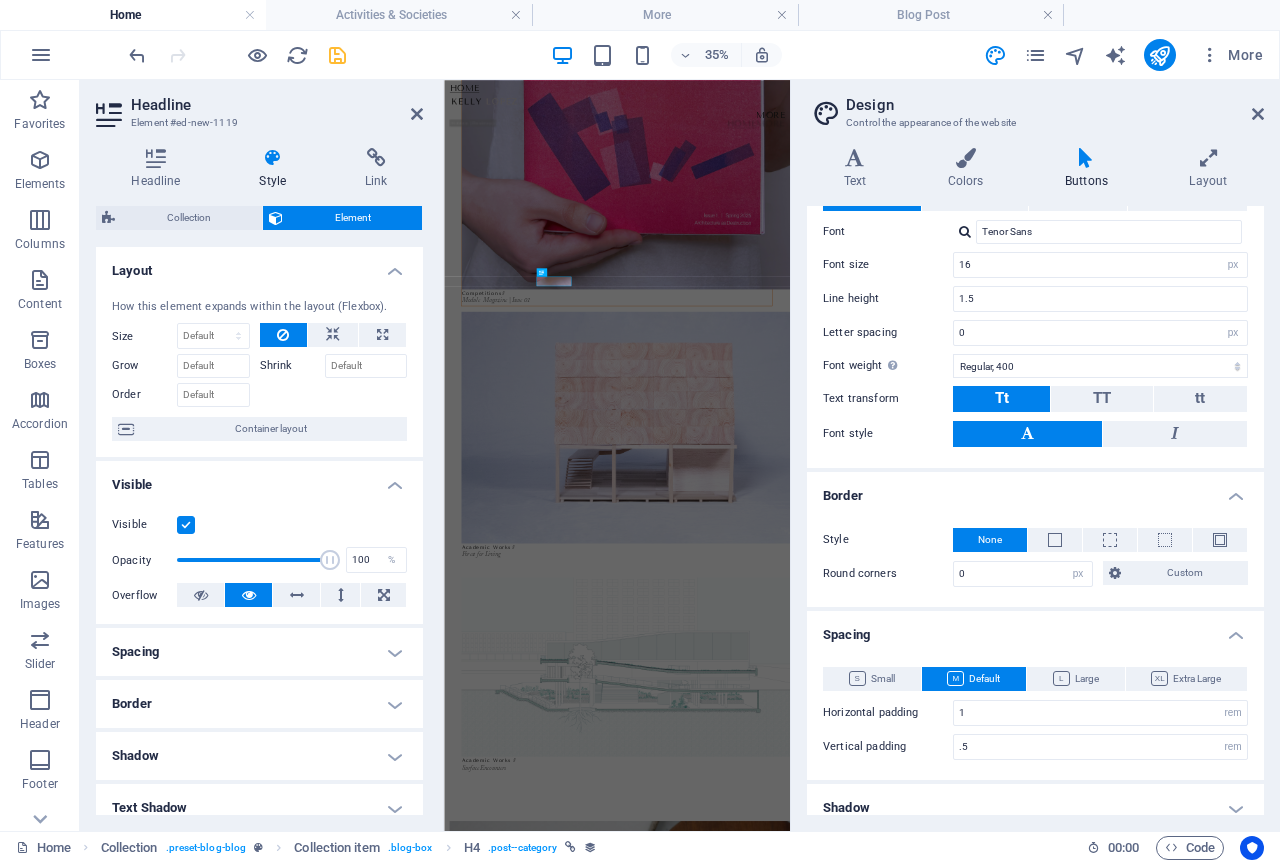 scroll, scrollTop: 361, scrollLeft: 0, axis: vertical 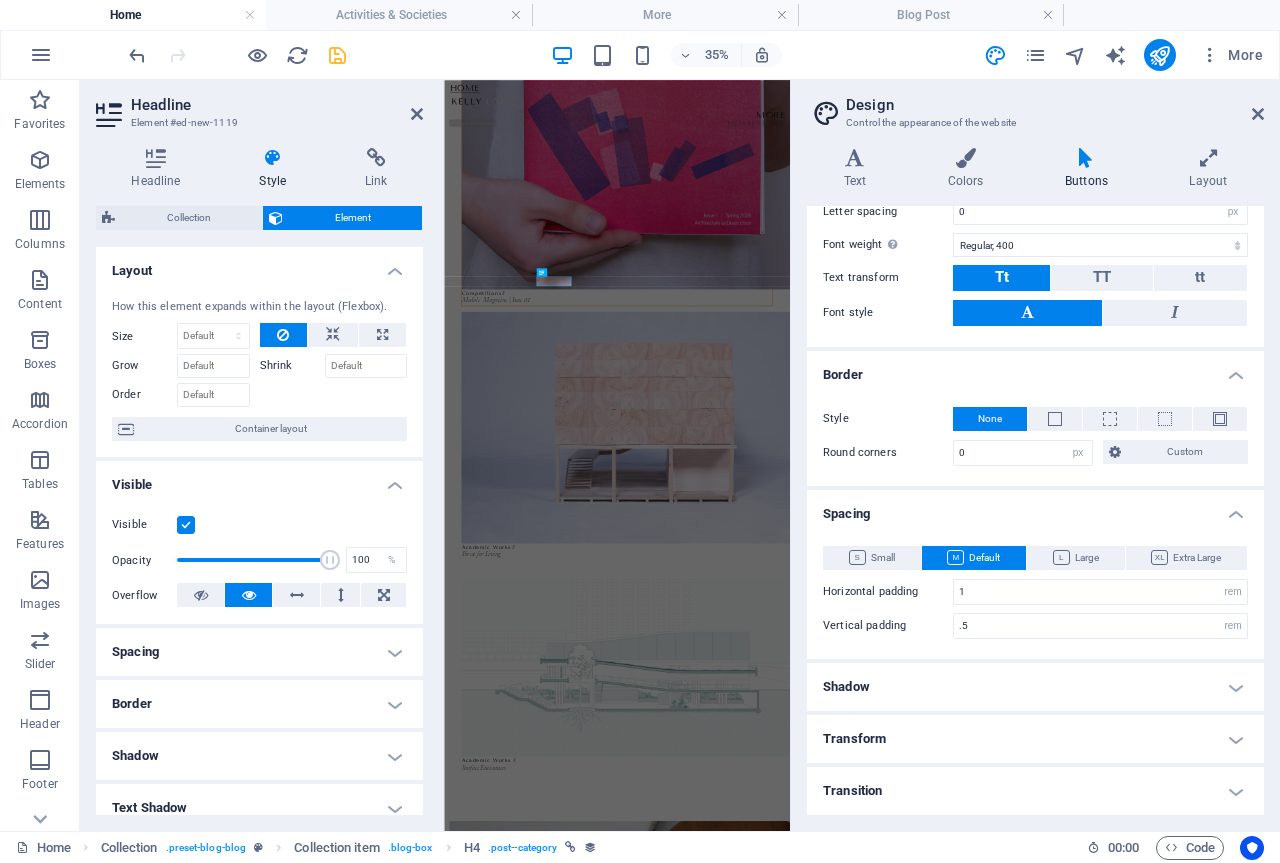 click on "Shadow" at bounding box center (1035, 687) 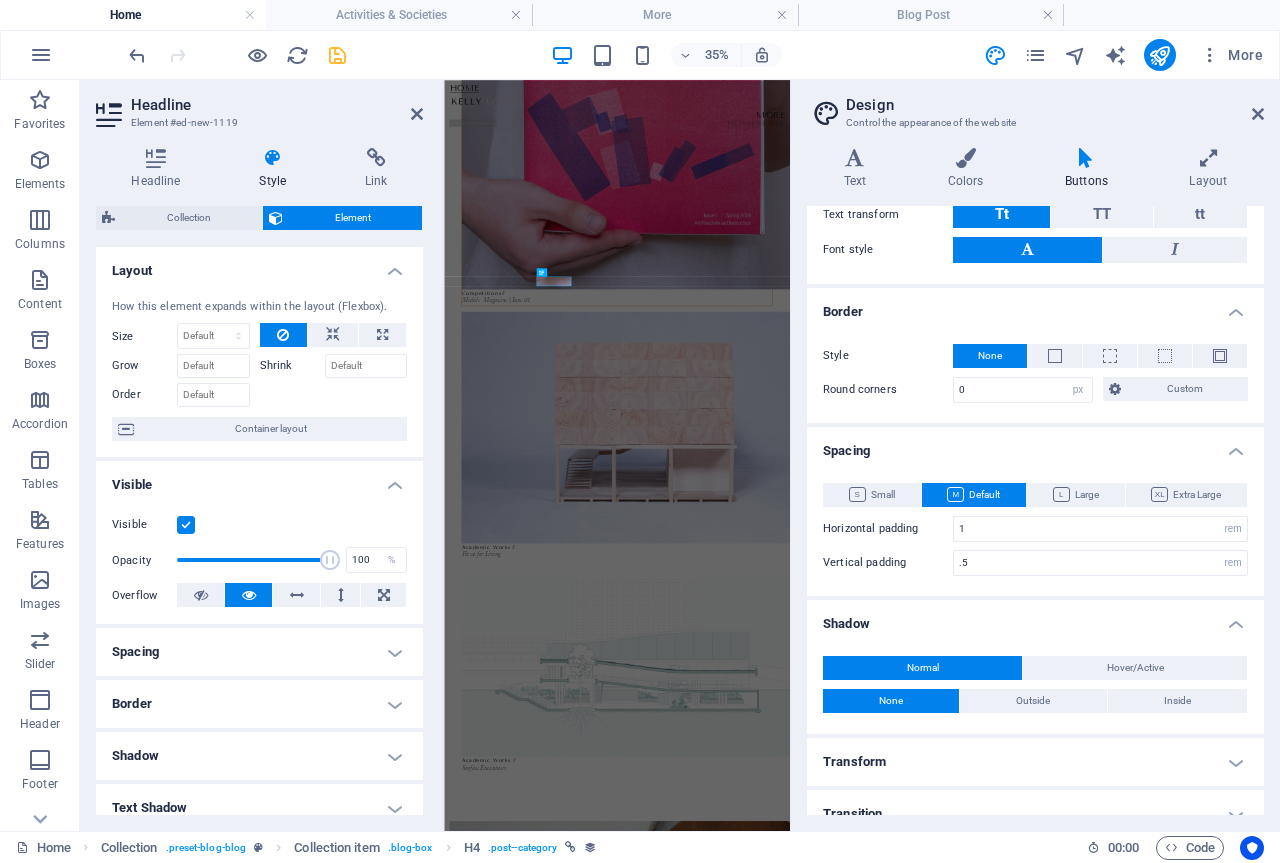 scroll, scrollTop: 447, scrollLeft: 0, axis: vertical 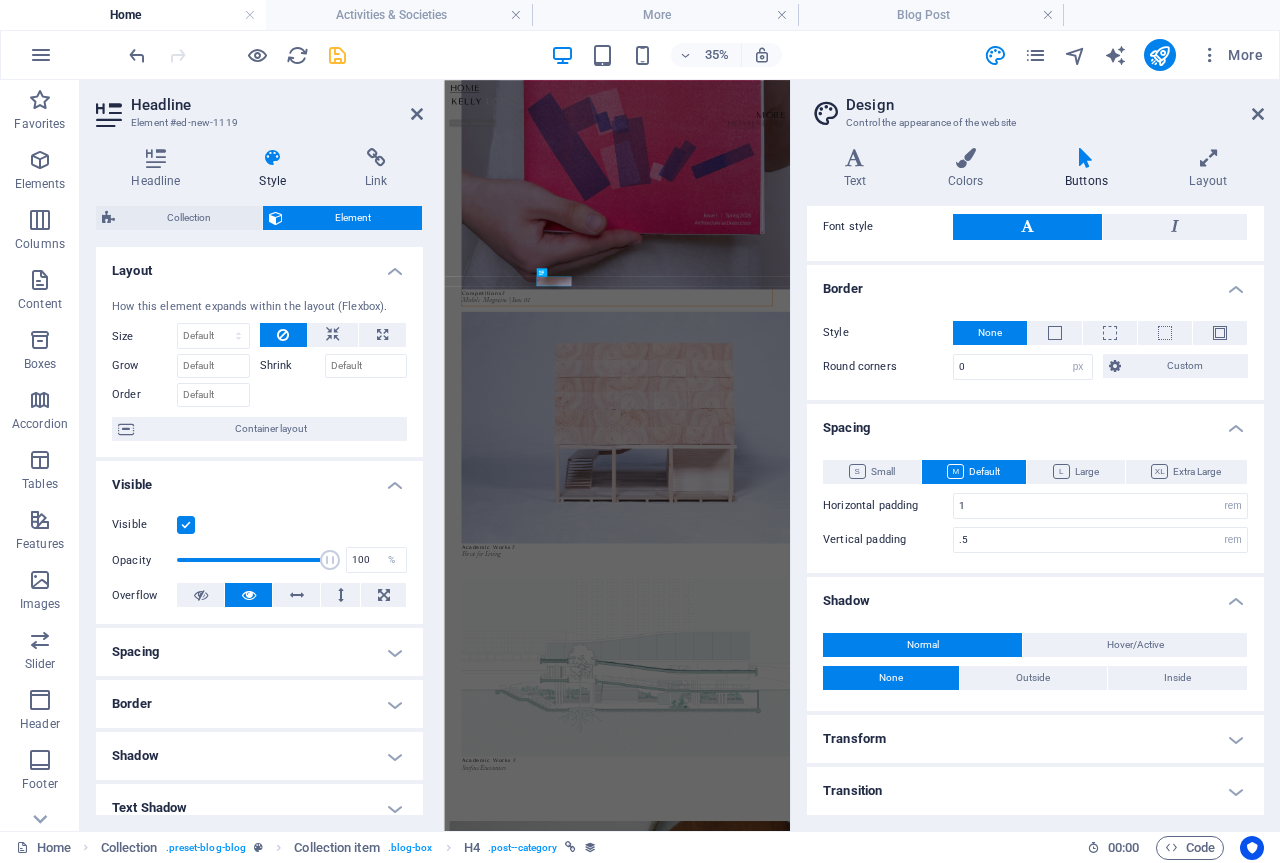 click on "Transform" at bounding box center (1035, 739) 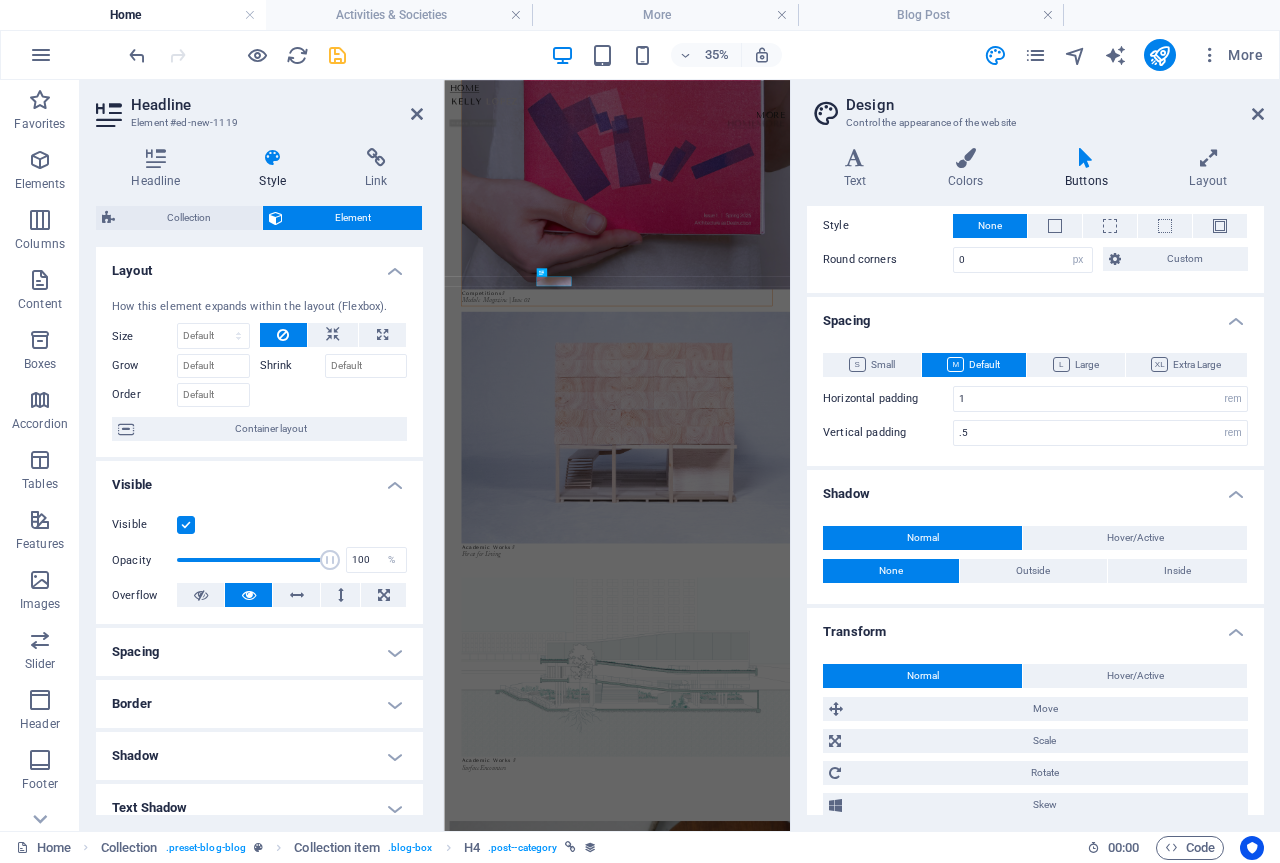 scroll, scrollTop: 628, scrollLeft: 0, axis: vertical 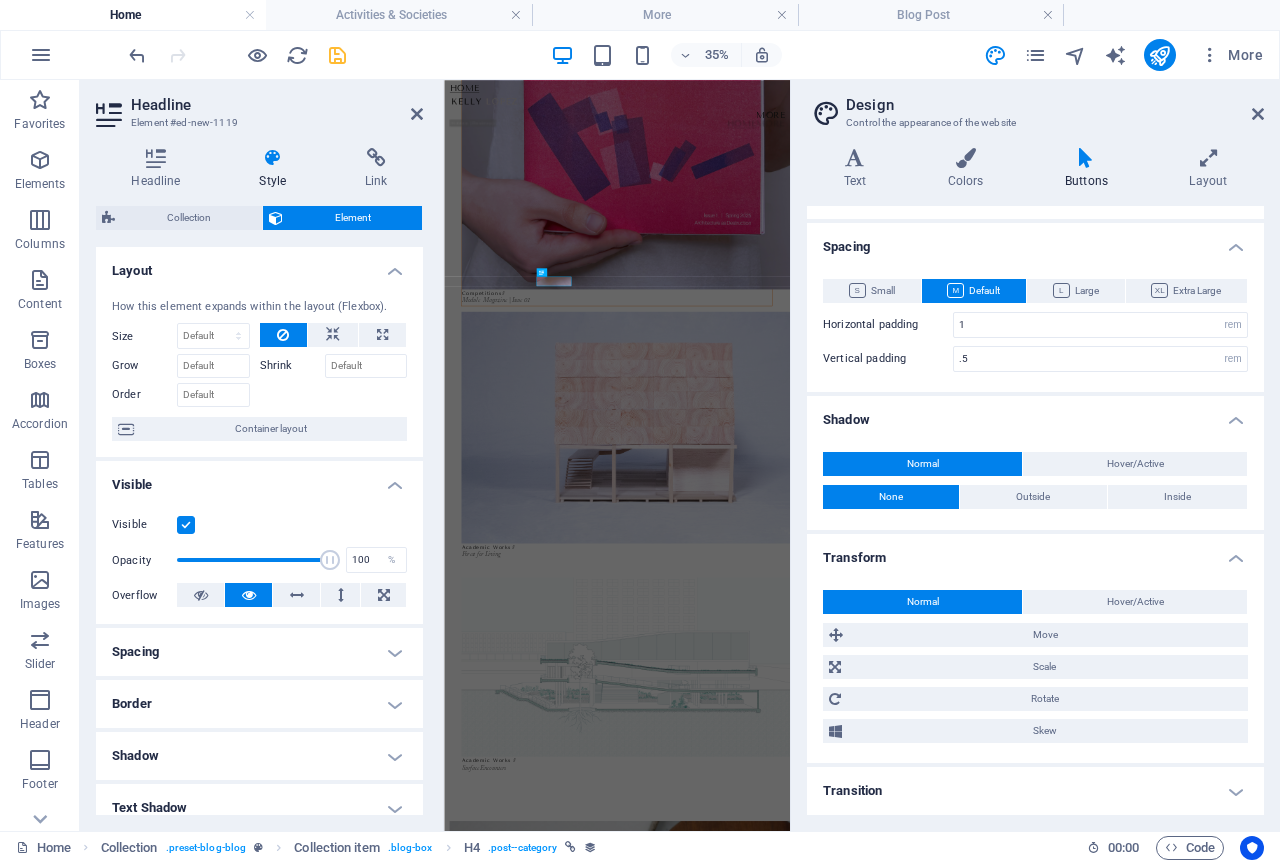click on "Transition" at bounding box center [1035, 791] 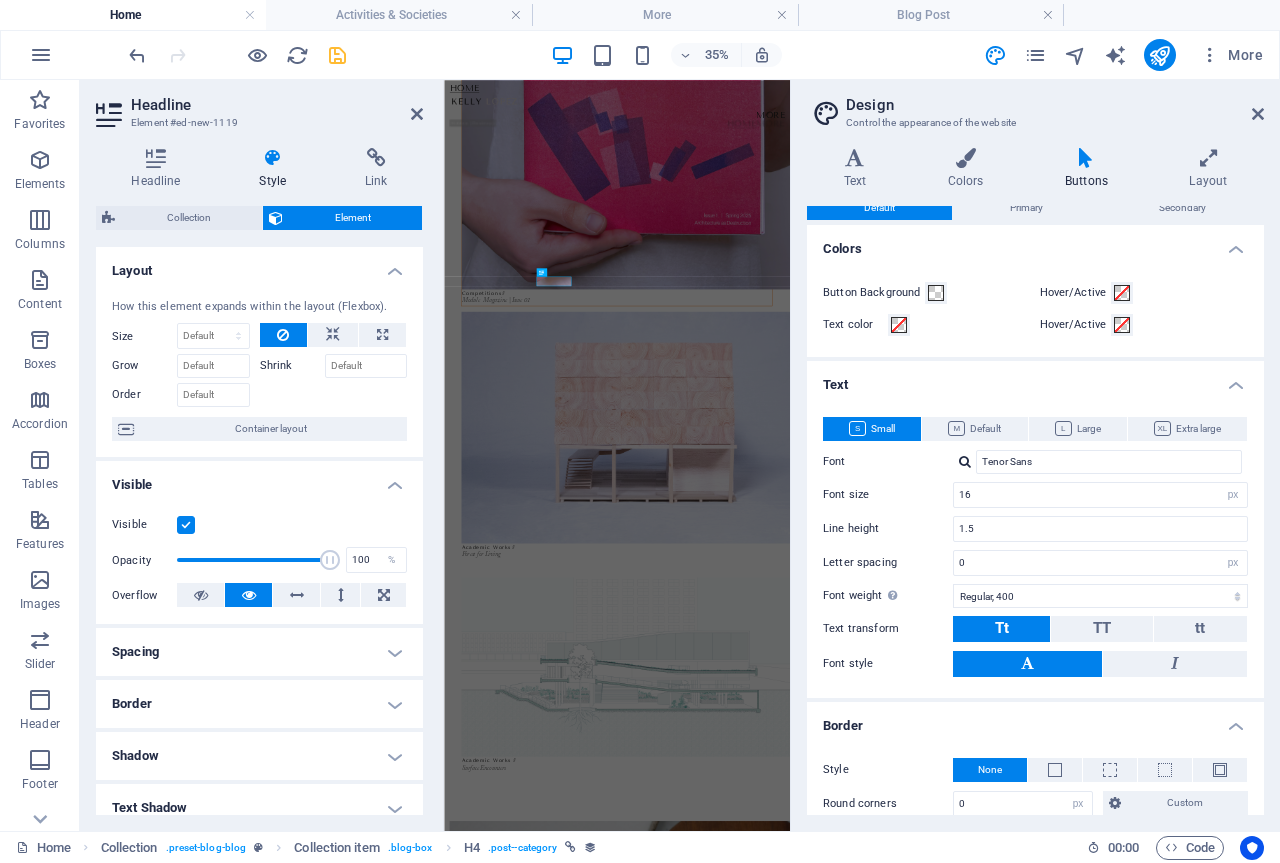 scroll, scrollTop: 0, scrollLeft: 0, axis: both 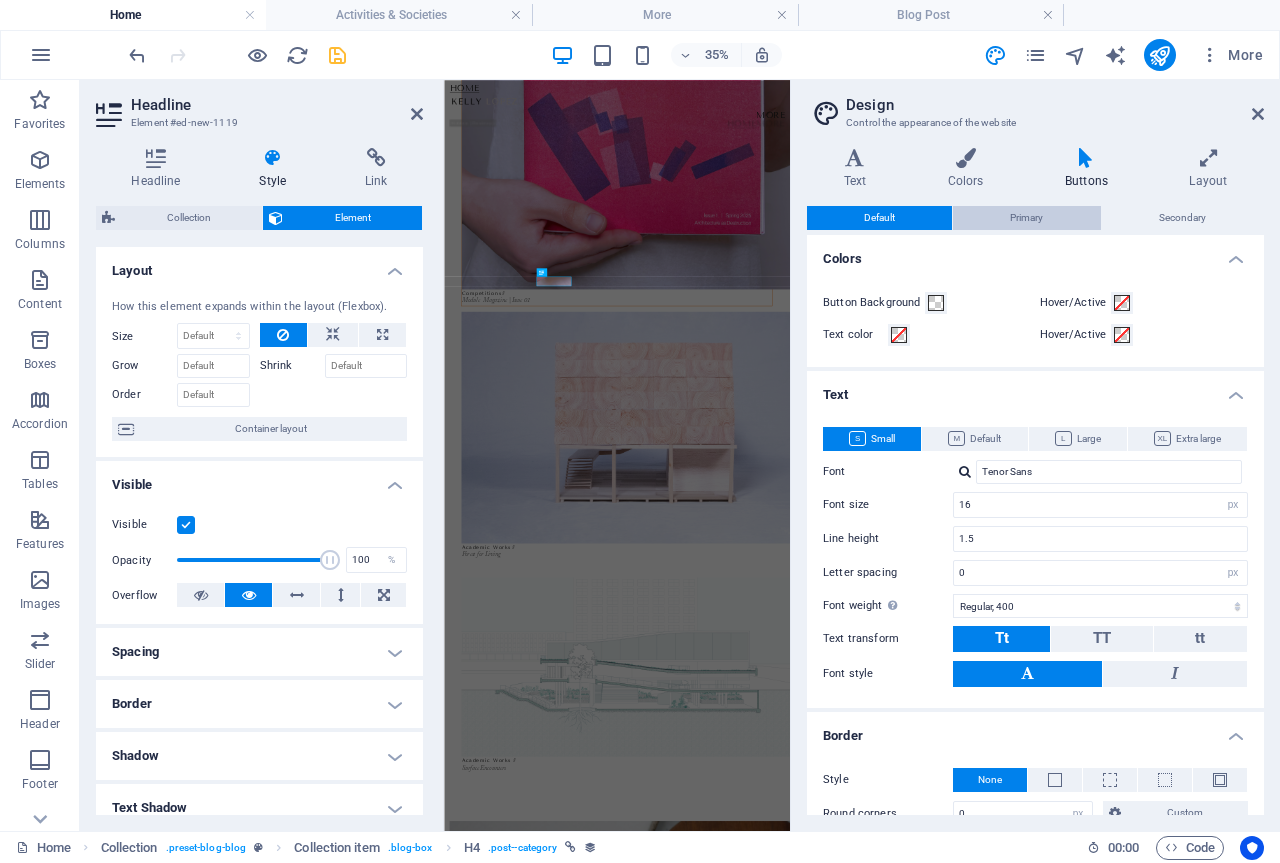 click on "Primary" at bounding box center [1026, 218] 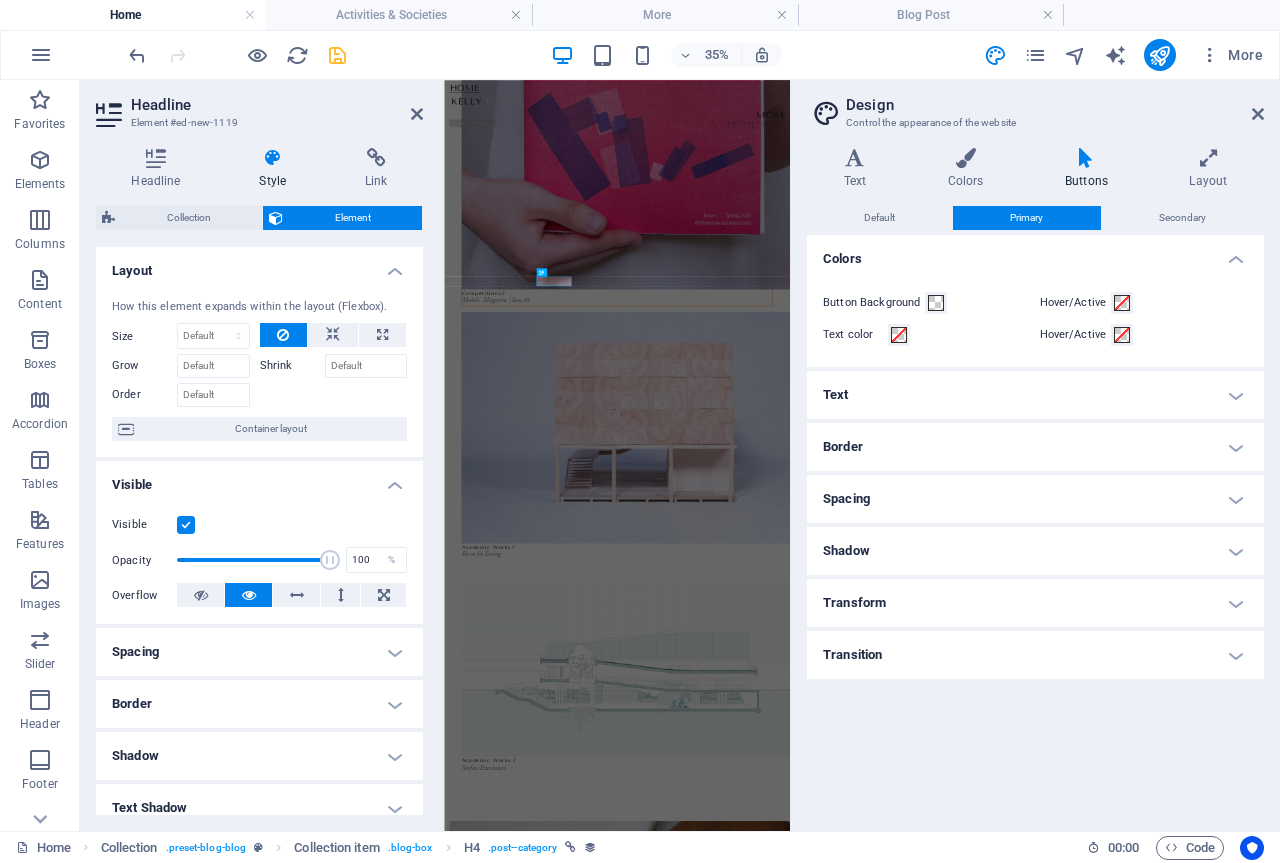 click on "Default Primary Secondary Colors Button Background Hover/Active Text color Hover/Active Text Small Default Large Extra large Font Tenor Sans Font size 16 rem px em % Line height 1.5 Letter spacing 0 rem px Font weight To display the font weight correctly, it may need to be enabled.  Manage Fonts Thin, 100 Extra-light, 200 Light, 300 Regular, 400 Medium, 500 Semi-bold, 600 Bold, 700 Extra-bold, 800 Black, 900 Text transform Tt TT tt Font style Font Tenor Sans Font size 16 rem px em % Line height 1.5 Letter spacing 0 rem px Font weight To display the font weight correctly, it may need to be enabled.  Manage Fonts Thin, 100 Extra-light, 200 Light, 300 Regular, 400 Medium, 500 Semi-bold, 600 Bold, 700 Extra-bold, 800 Black, 900 Text transform Tt TT tt Font style Font Tenor Sans Font size 16 rem px em % Line height 1.5 Letter spacing 0 rem px Font weight To display the font weight correctly, it may need to be enabled.  Manage Fonts Thin, 100 Extra-light, 200 Light, 300 Regular, 400 Medium, 500 Semi-bold, 600 Tt TT" at bounding box center [1035, 510] 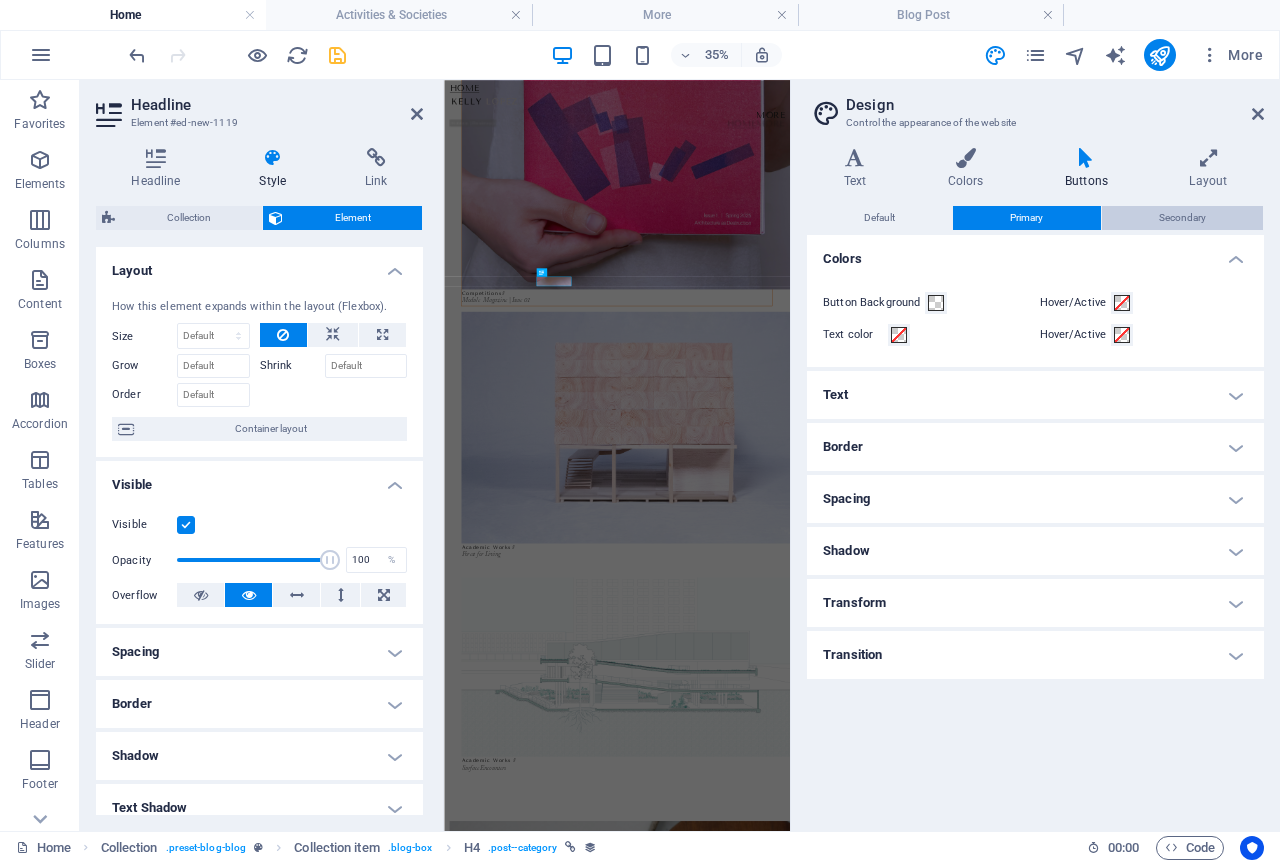 click on "Secondary" at bounding box center [1182, 218] 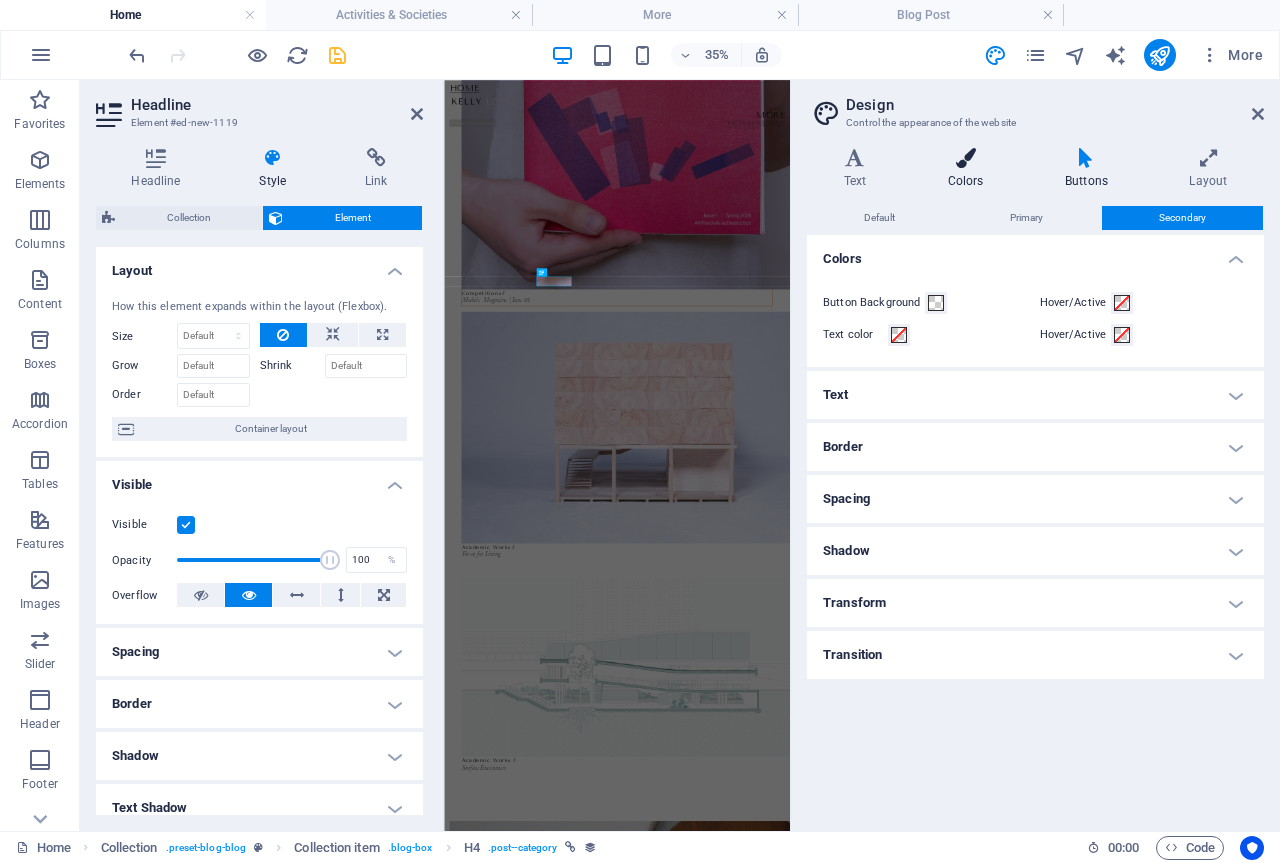 click at bounding box center (965, 158) 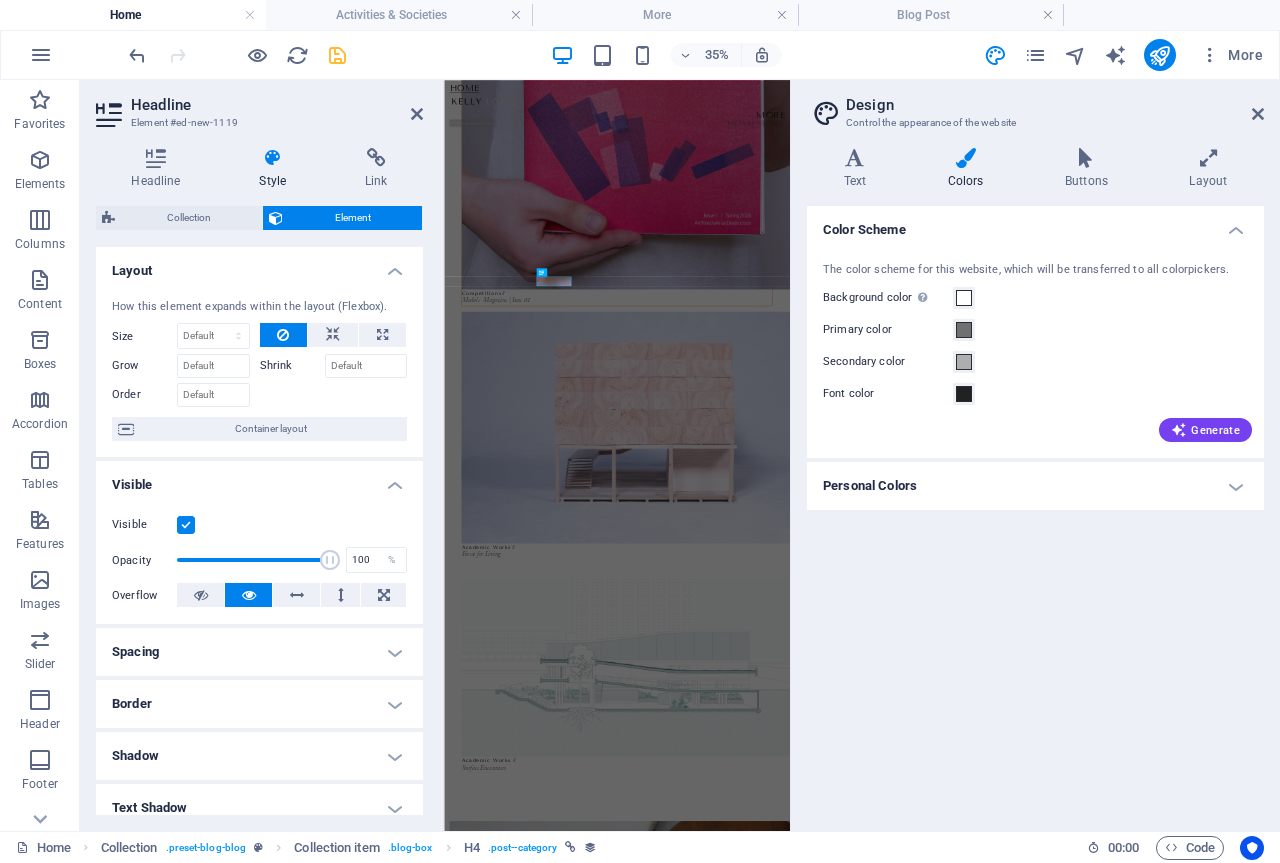 click on "Personal Colors" at bounding box center [1035, 486] 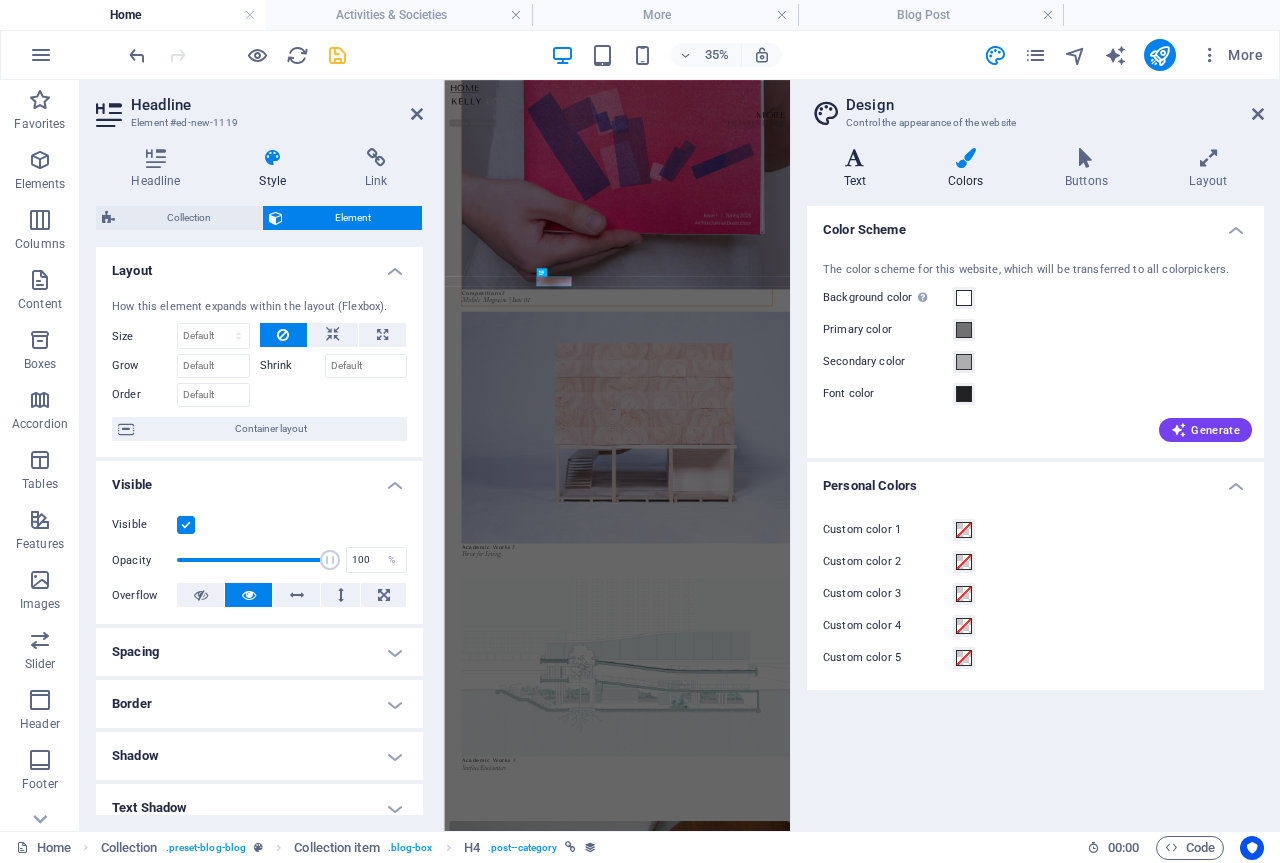 click at bounding box center (855, 158) 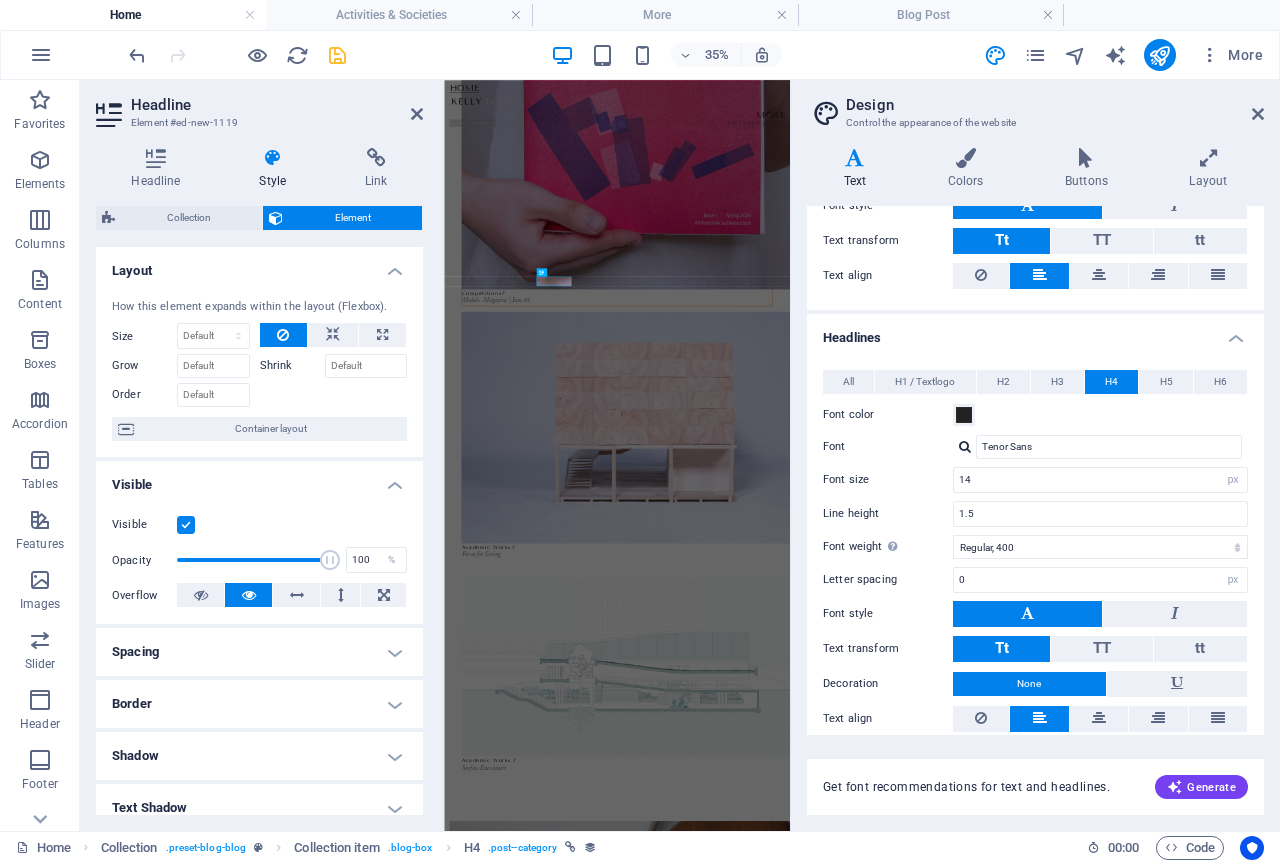 scroll, scrollTop: 352, scrollLeft: 0, axis: vertical 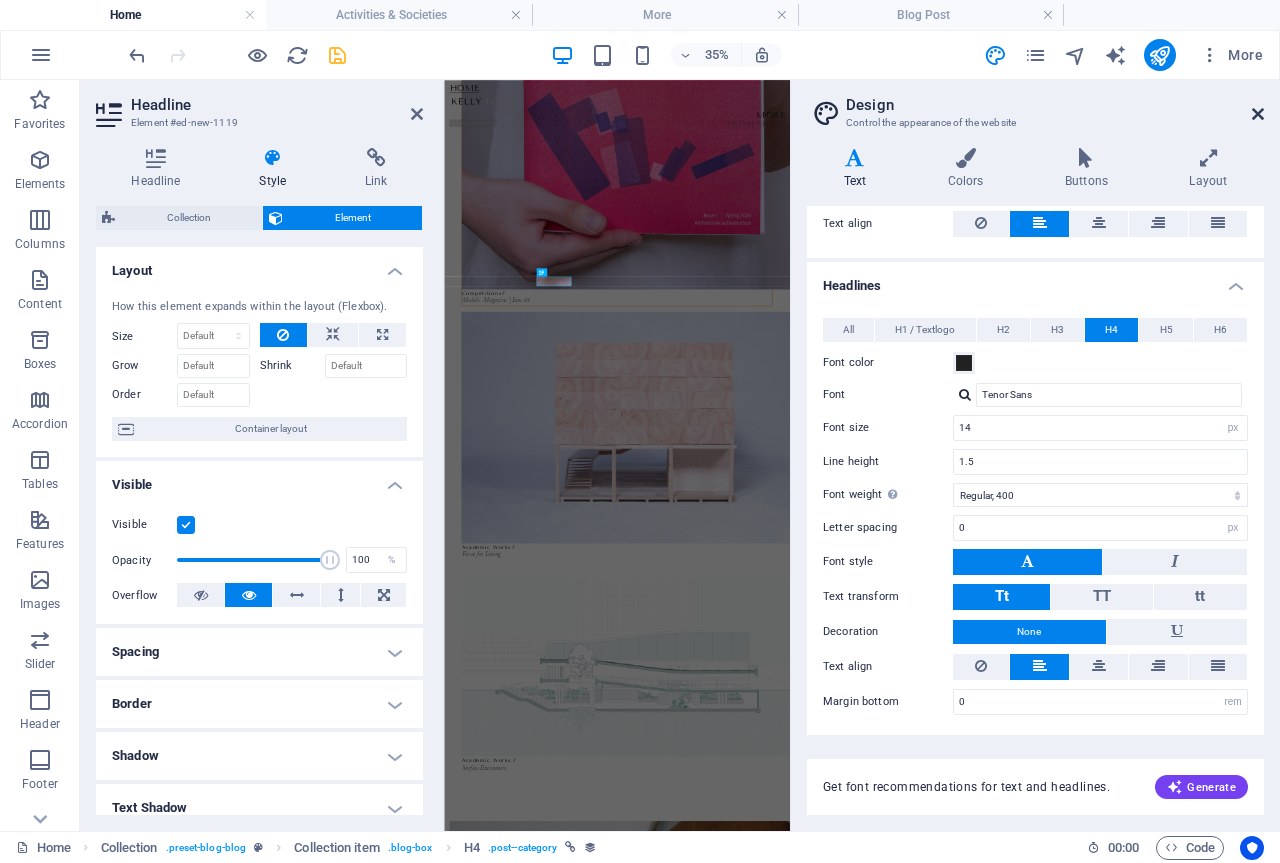 click at bounding box center [1258, 114] 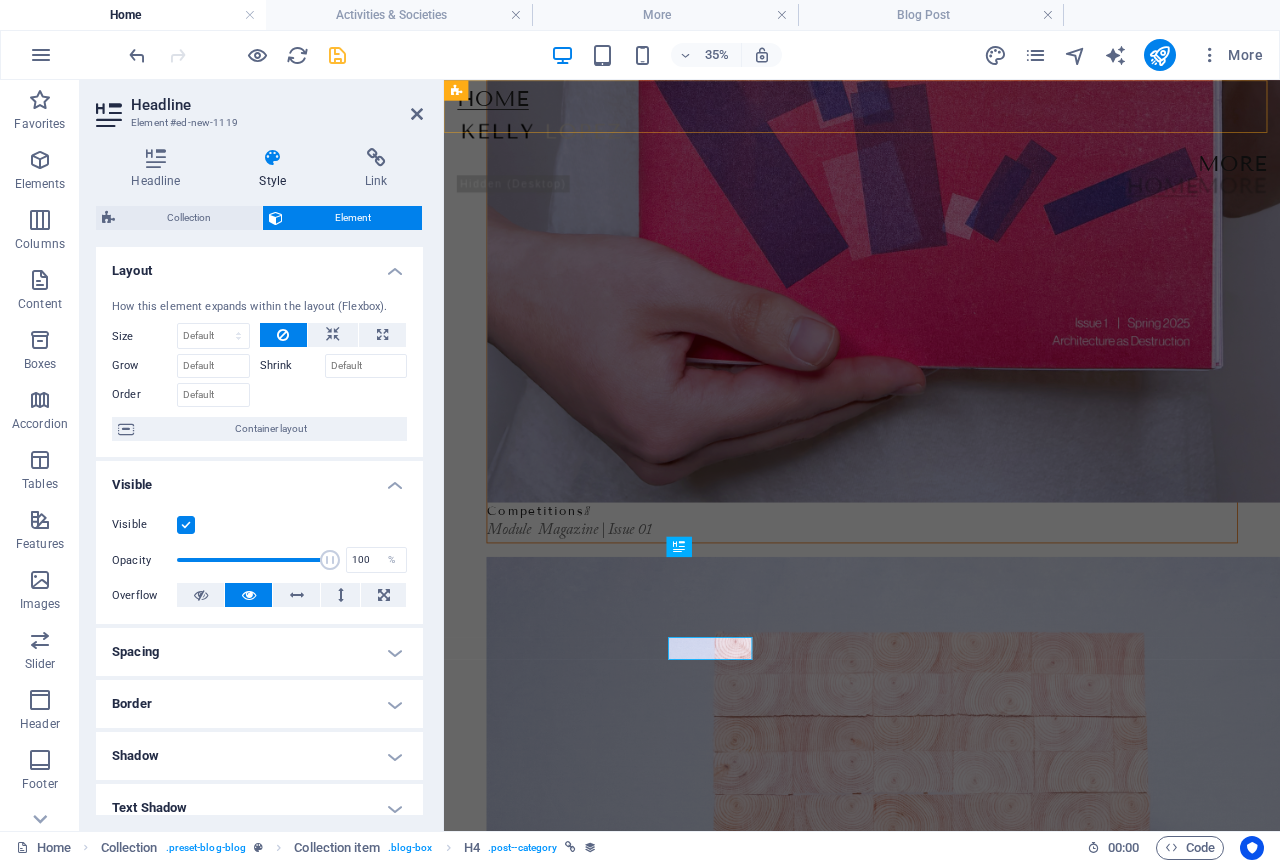 scroll, scrollTop: 1072, scrollLeft: 0, axis: vertical 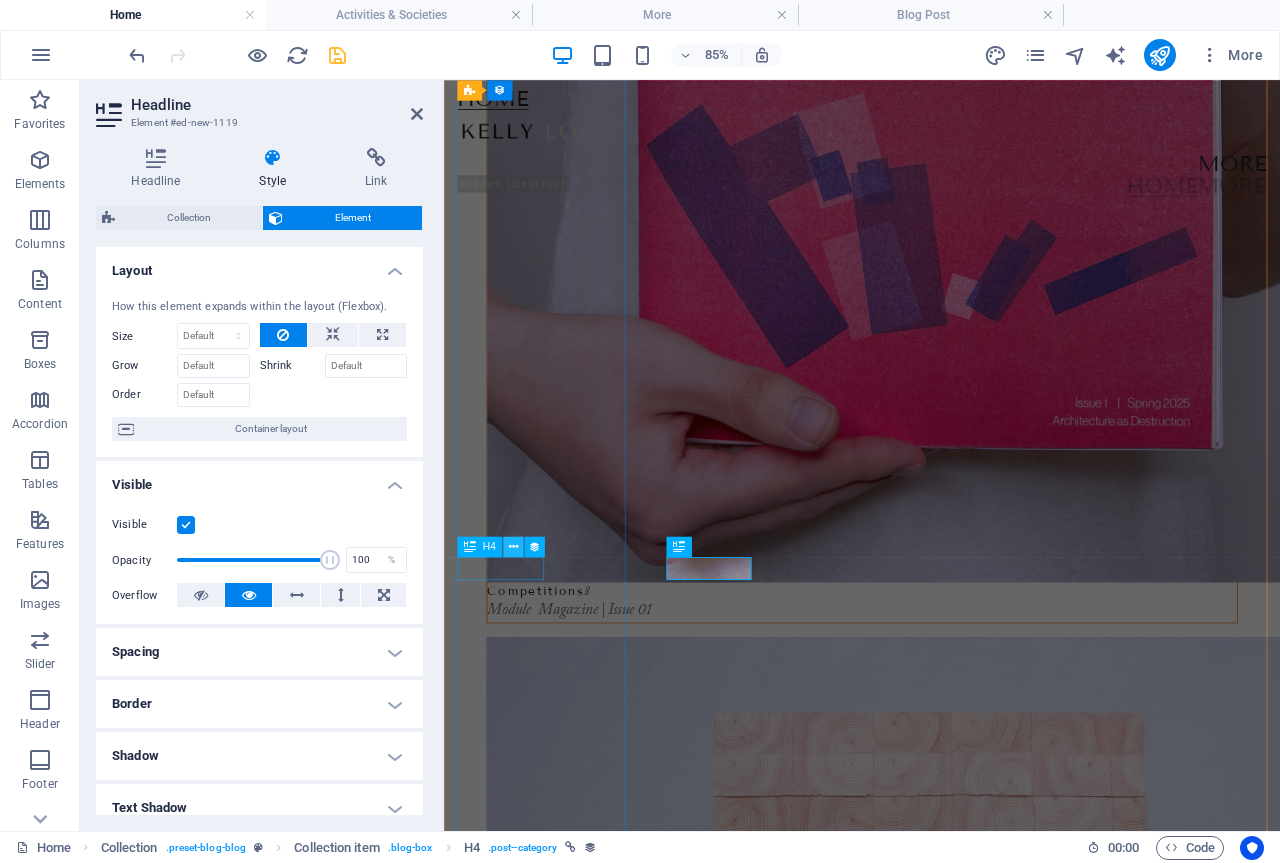 click at bounding box center (513, 547) 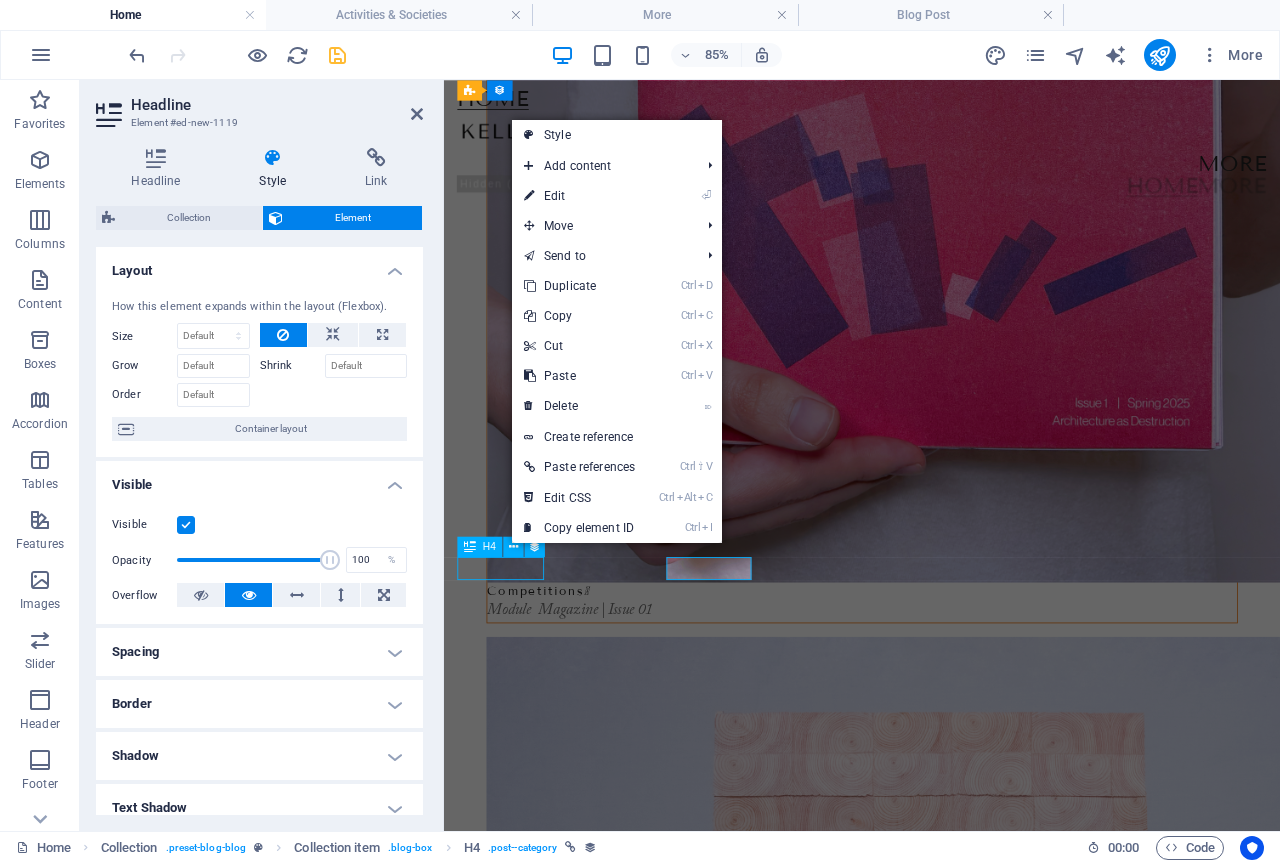 scroll, scrollTop: 1200, scrollLeft: 0, axis: vertical 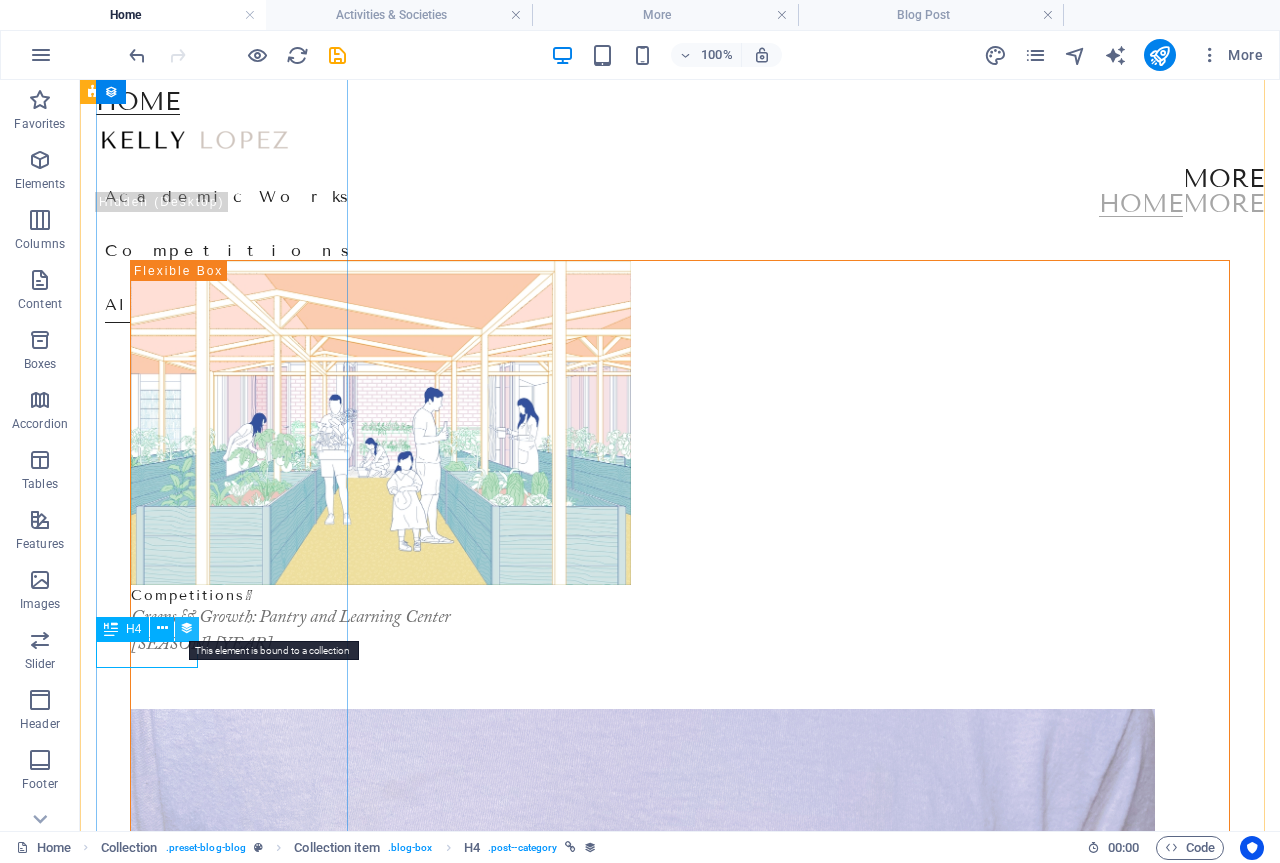 click at bounding box center (187, 628) 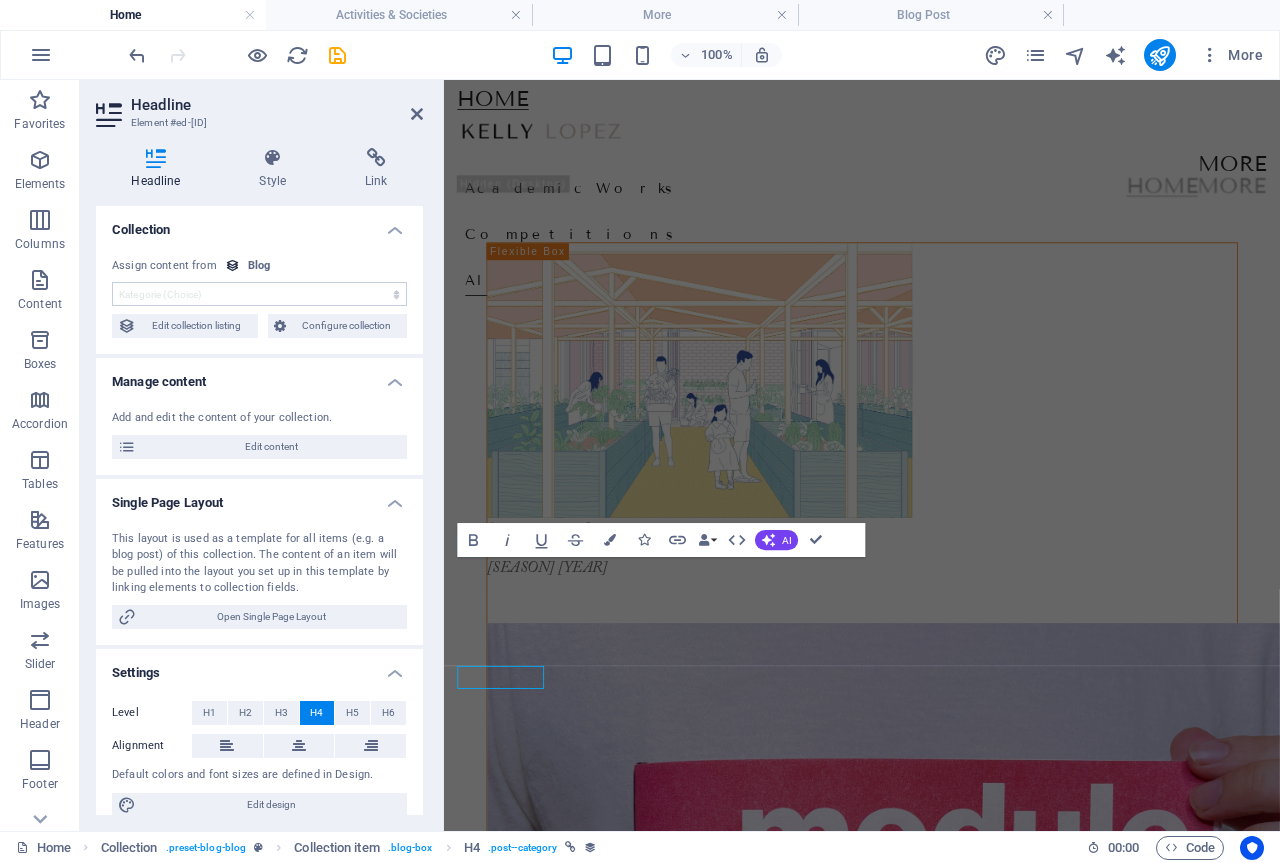 scroll, scrollTop: 0, scrollLeft: 0, axis: both 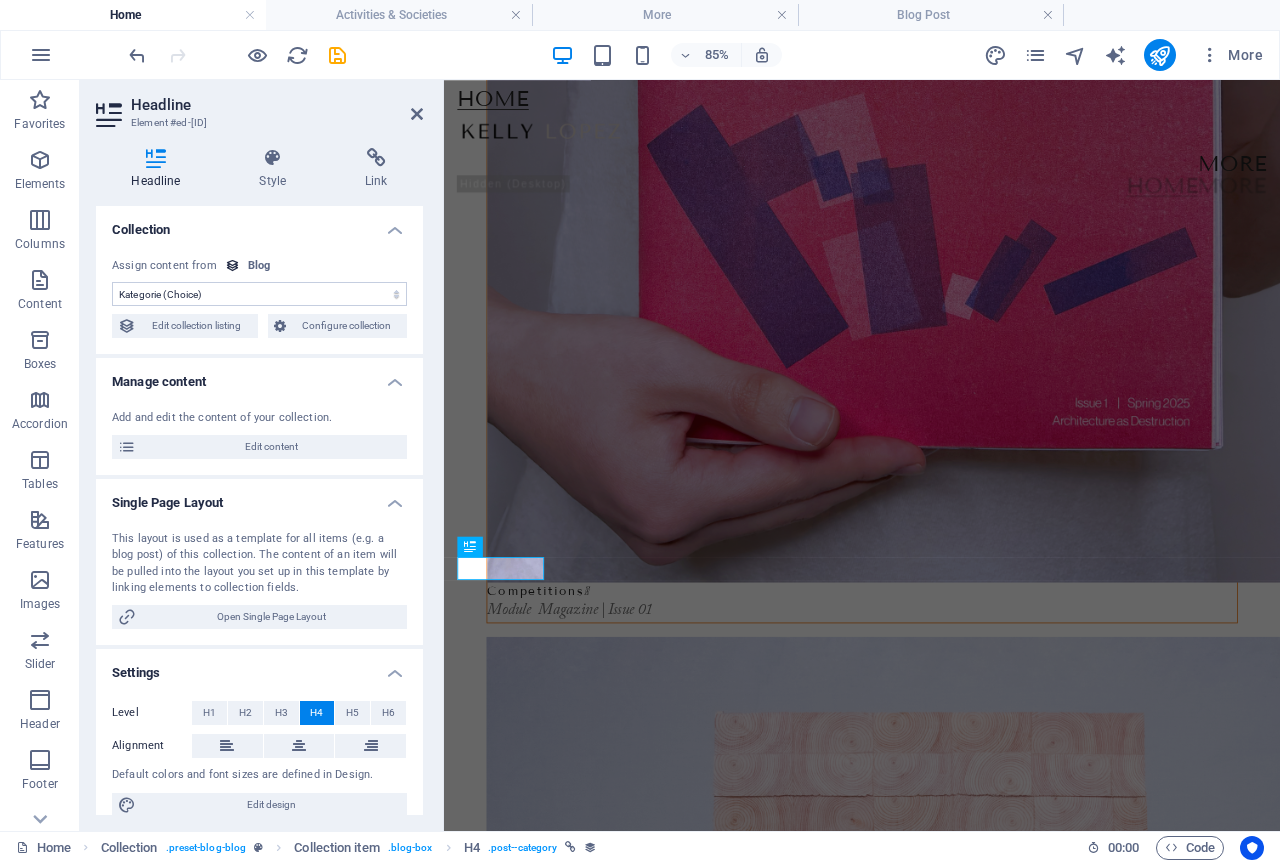 click at bounding box center [232, 265] 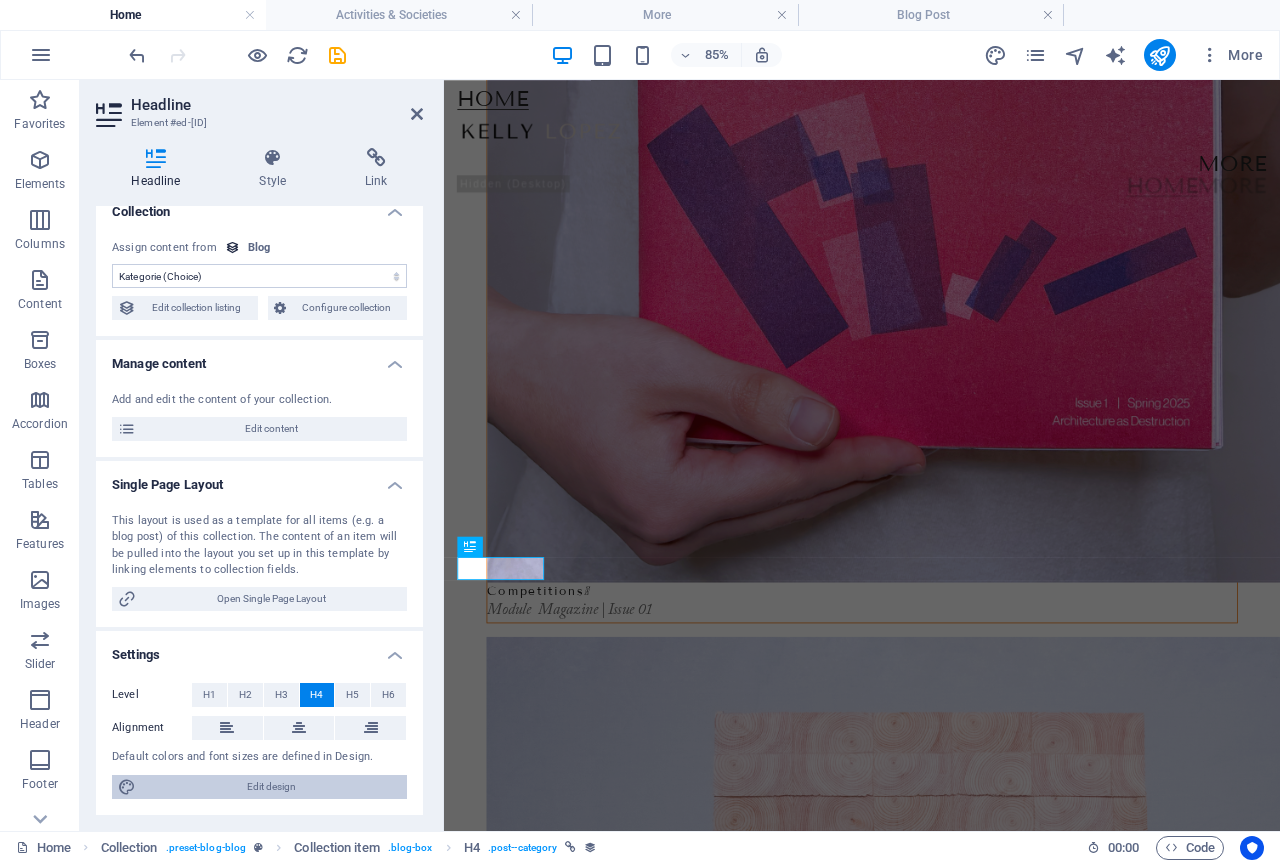 click on "Edit design" at bounding box center [271, 787] 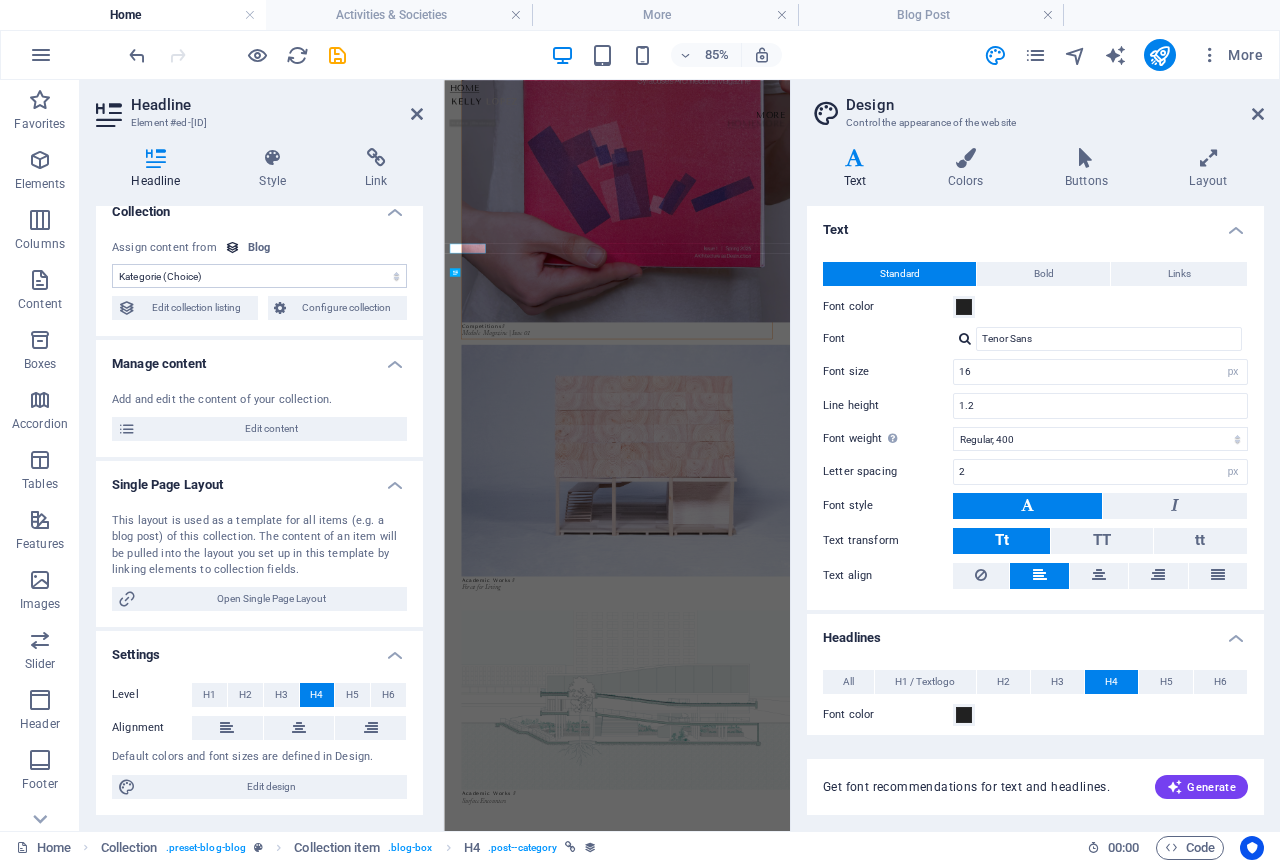 scroll, scrollTop: 1166, scrollLeft: 0, axis: vertical 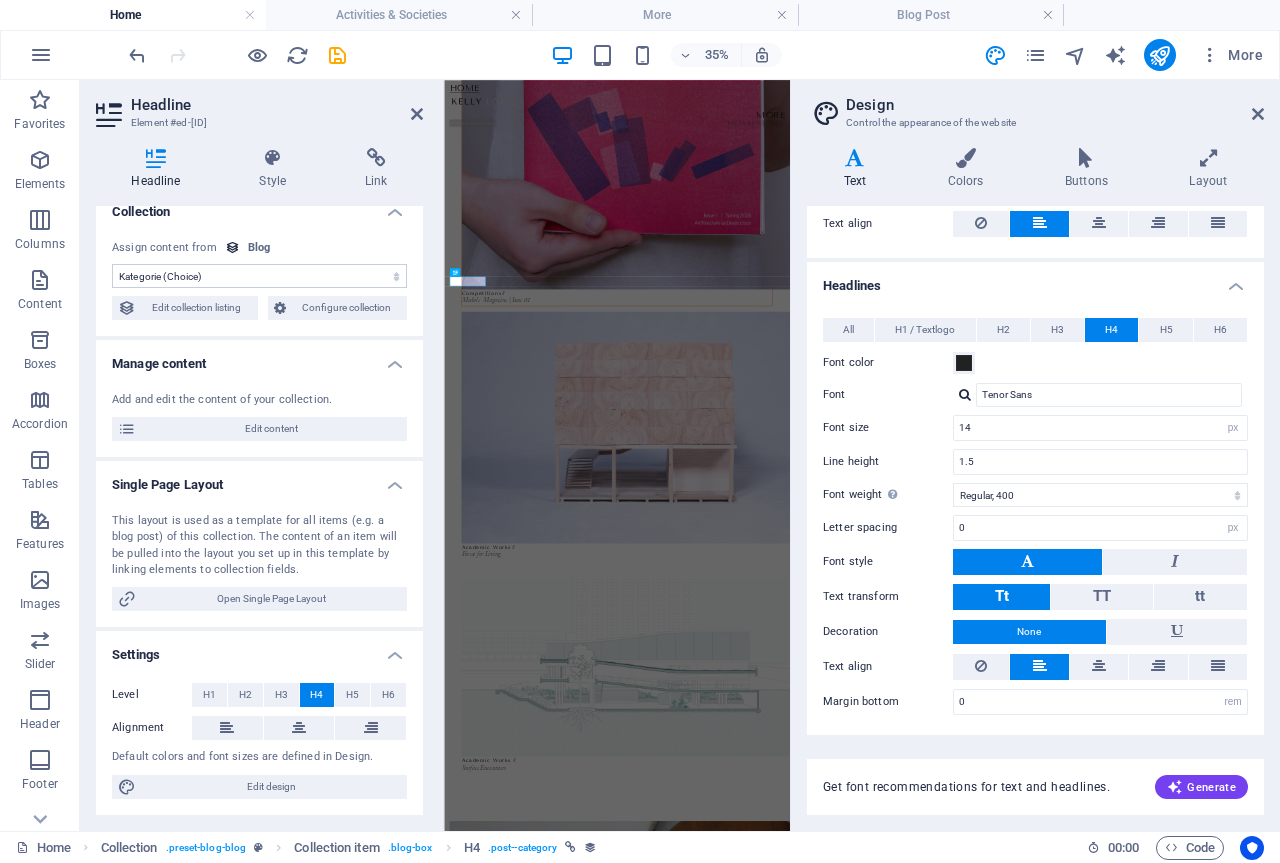 click on "Design Control the appearance of the website Variants  Text  Colors  Buttons  Layout Text Standard Bold Links Font color Font Tenor Sans Font size 16 rem px Line height 1.2 Font weight To display the font weight correctly, it may need to be enabled.  Manage Fonts Thin, 100 Extra-light, 200 Light, 300 Regular, 400 Medium, 500 Semi-bold, 600 Bold, 700 Extra-bold, 800 Black, 900 Letter spacing 2 rem px Font style Text transform Tt TT tt Text align Font weight To display the font weight correctly, it may need to be enabled.  Manage Fonts Thin, 100 Extra-light, 200 Light, 300 Regular, 400 Medium, 500 Semi-bold, 600 Bold, 700 Extra-bold, 800 Black, 900 Default Hover / Active Font color Font color Decoration None Decoration None Transition duration 0.3 s Transition function Ease Ease In Ease Out Ease In/Ease Out Linear Headlines All H1 / Textlogo H2 H3 H4 H5 H6 Font color Font ACASLONPRO ITALIC H4_BSSeNYfaVF0dxBMst0A Line height 1.5 Font weight To display the font weight correctly, it may need to be enabled.  0 rem" at bounding box center [1035, 455] 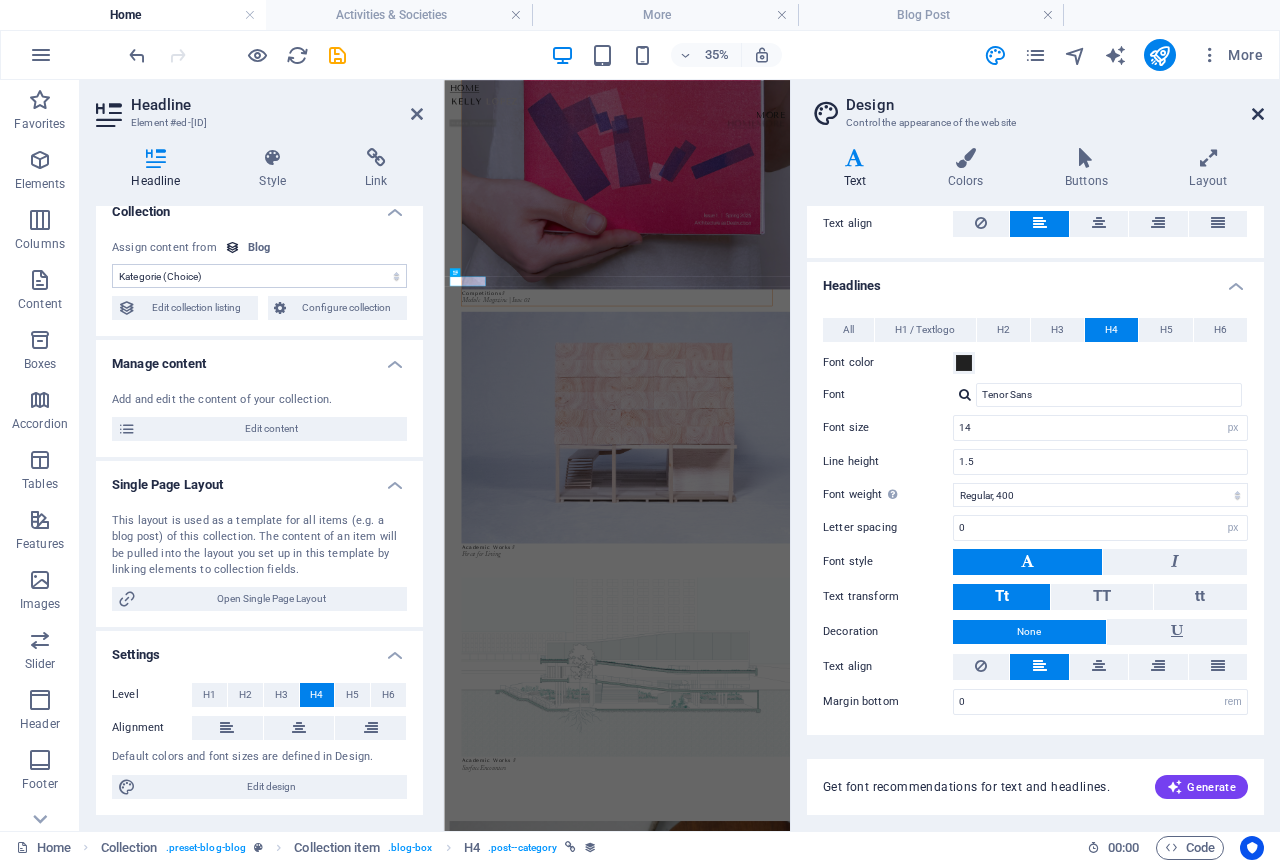 drag, startPoint x: 1262, startPoint y: 116, endPoint x: 687, endPoint y: 125, distance: 575.07043 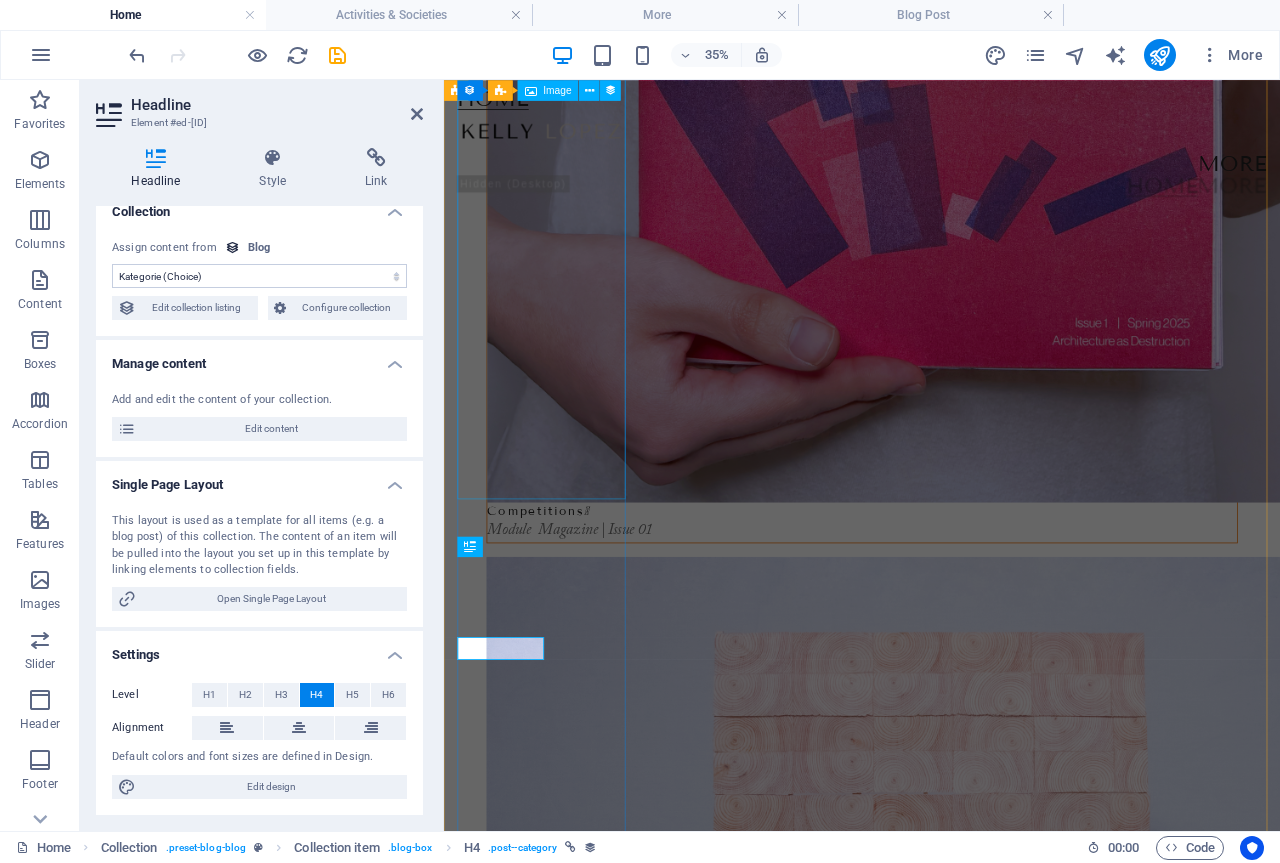 scroll, scrollTop: 1072, scrollLeft: 0, axis: vertical 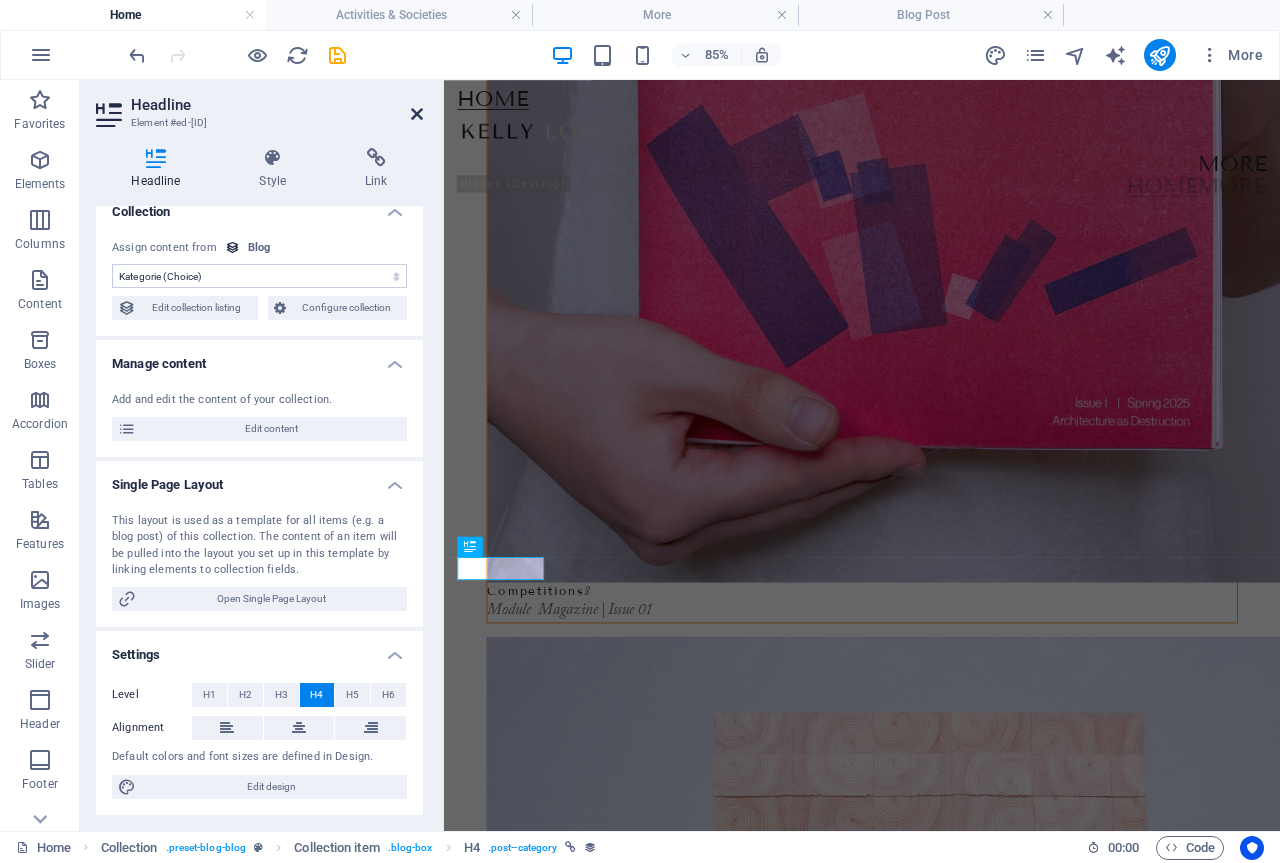 click at bounding box center (417, 114) 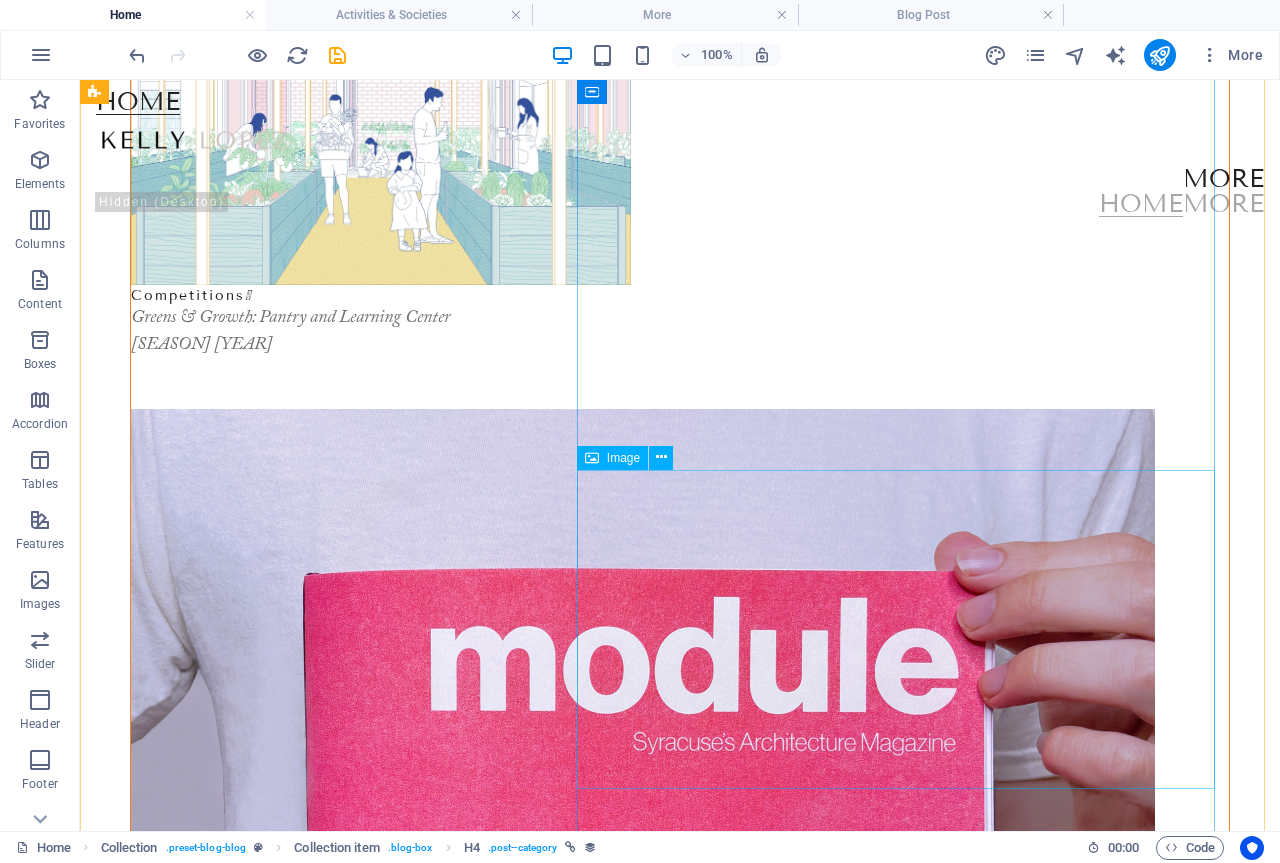 scroll, scrollTop: 0, scrollLeft: 0, axis: both 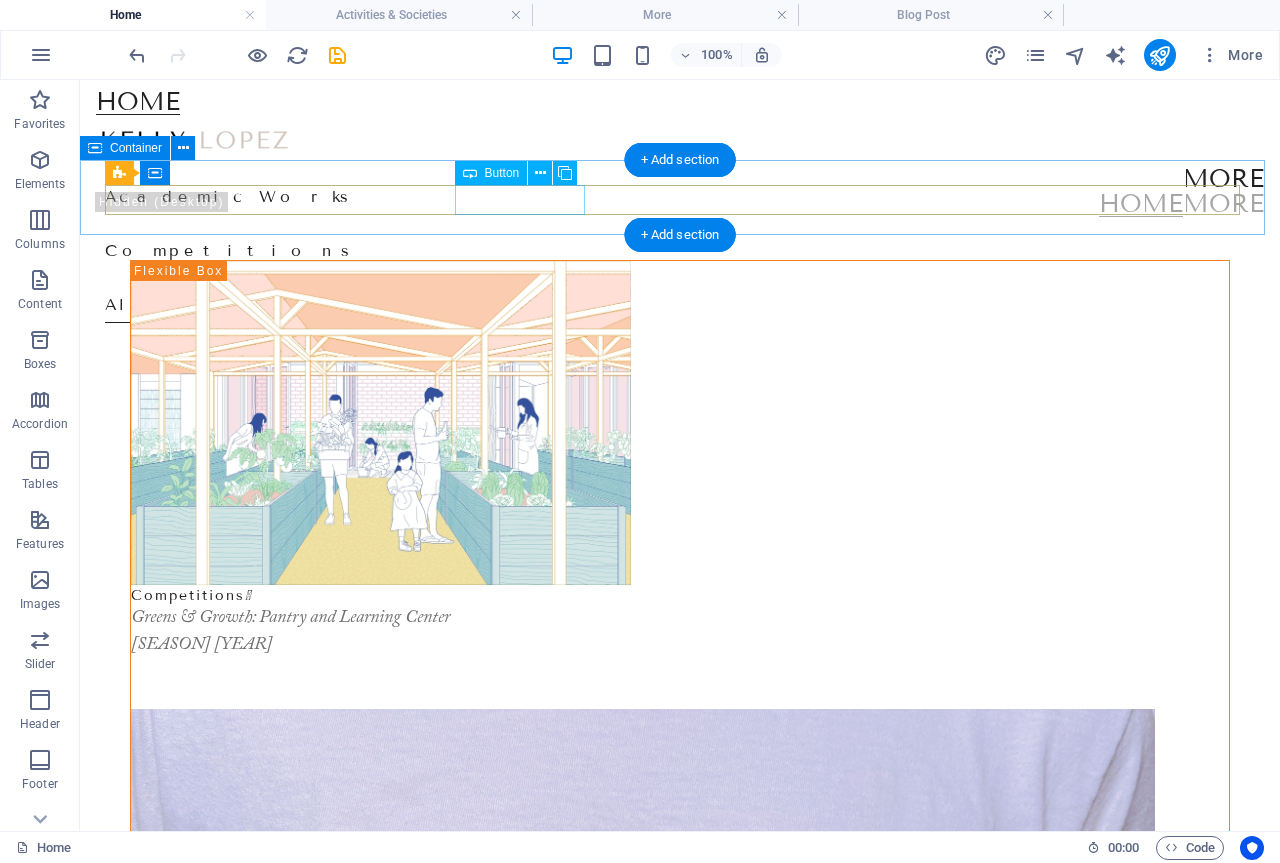 click on "Academic Works" at bounding box center [680, 200] 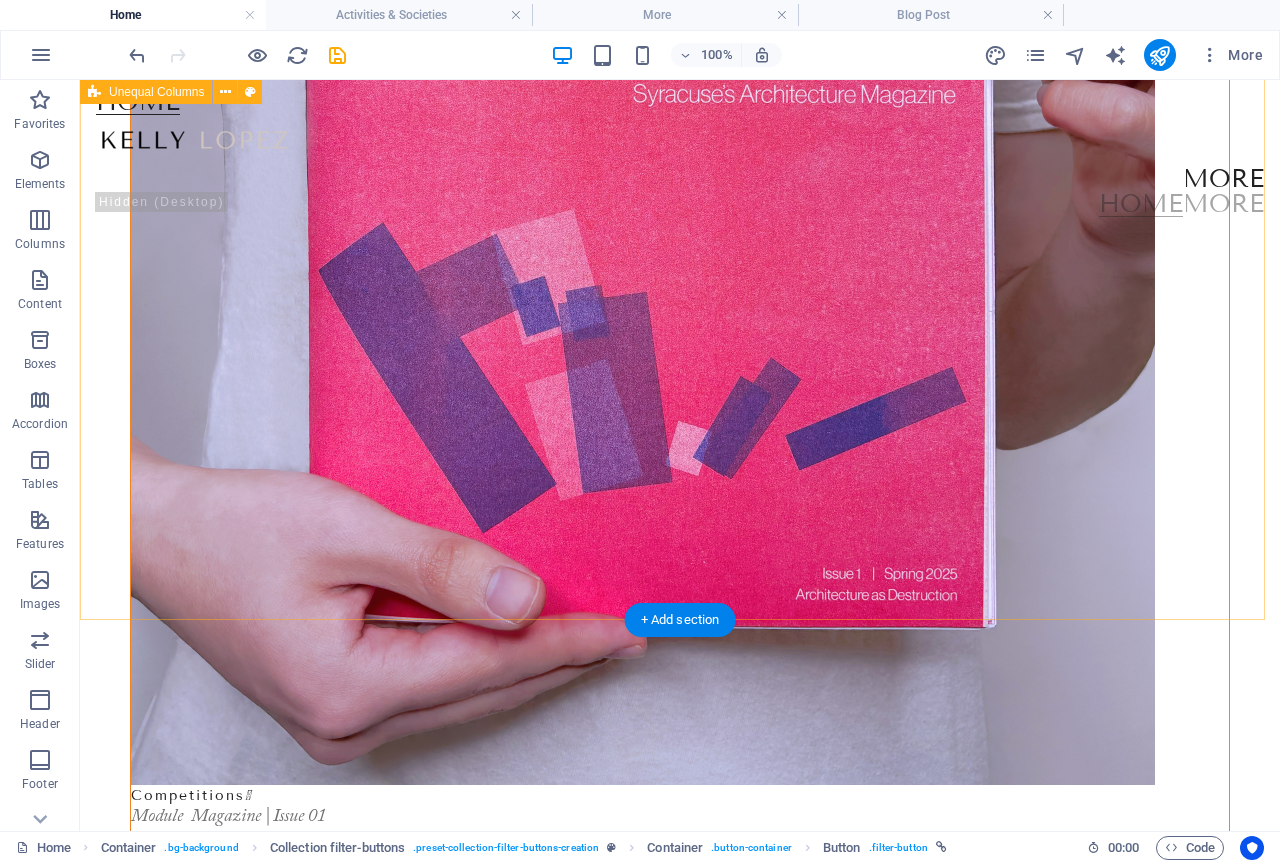 scroll, scrollTop: 1000, scrollLeft: 0, axis: vertical 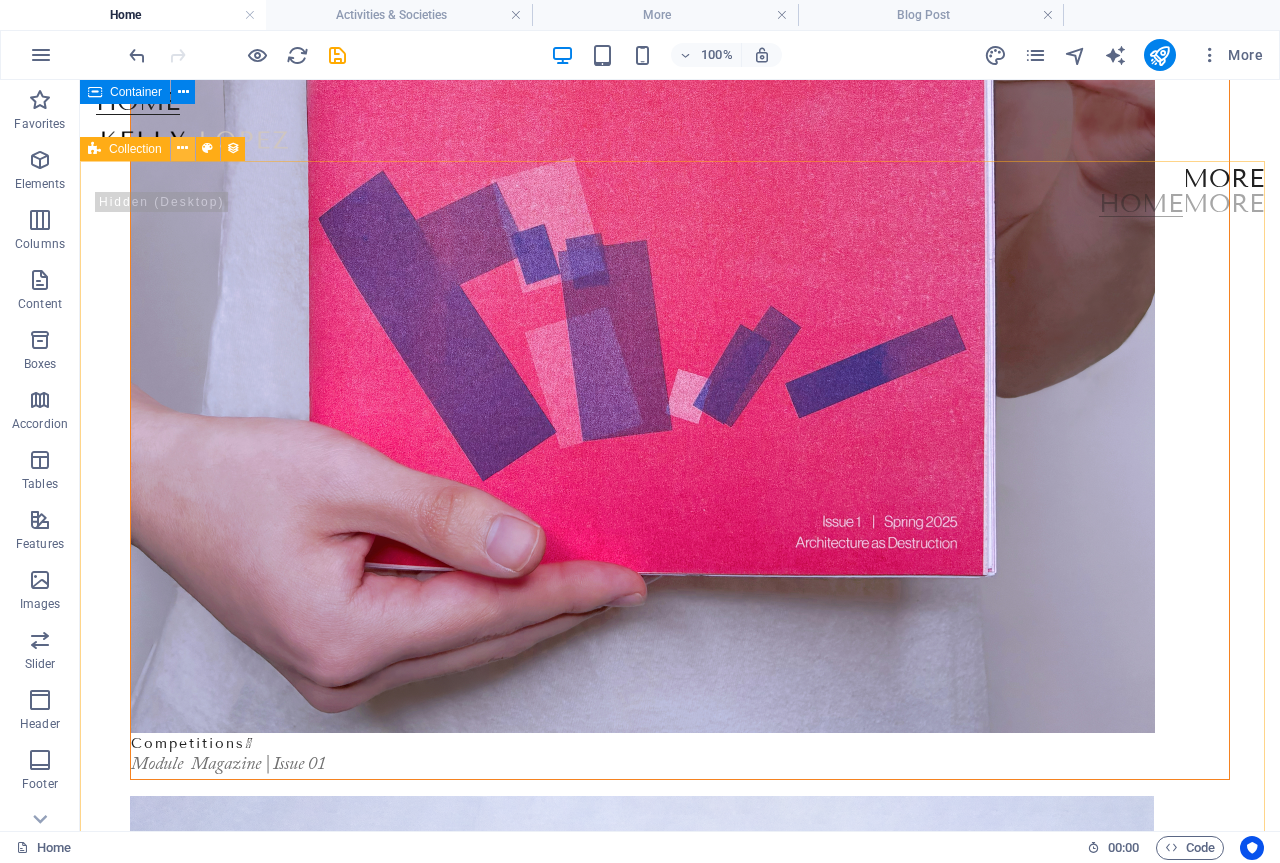 click at bounding box center [183, 149] 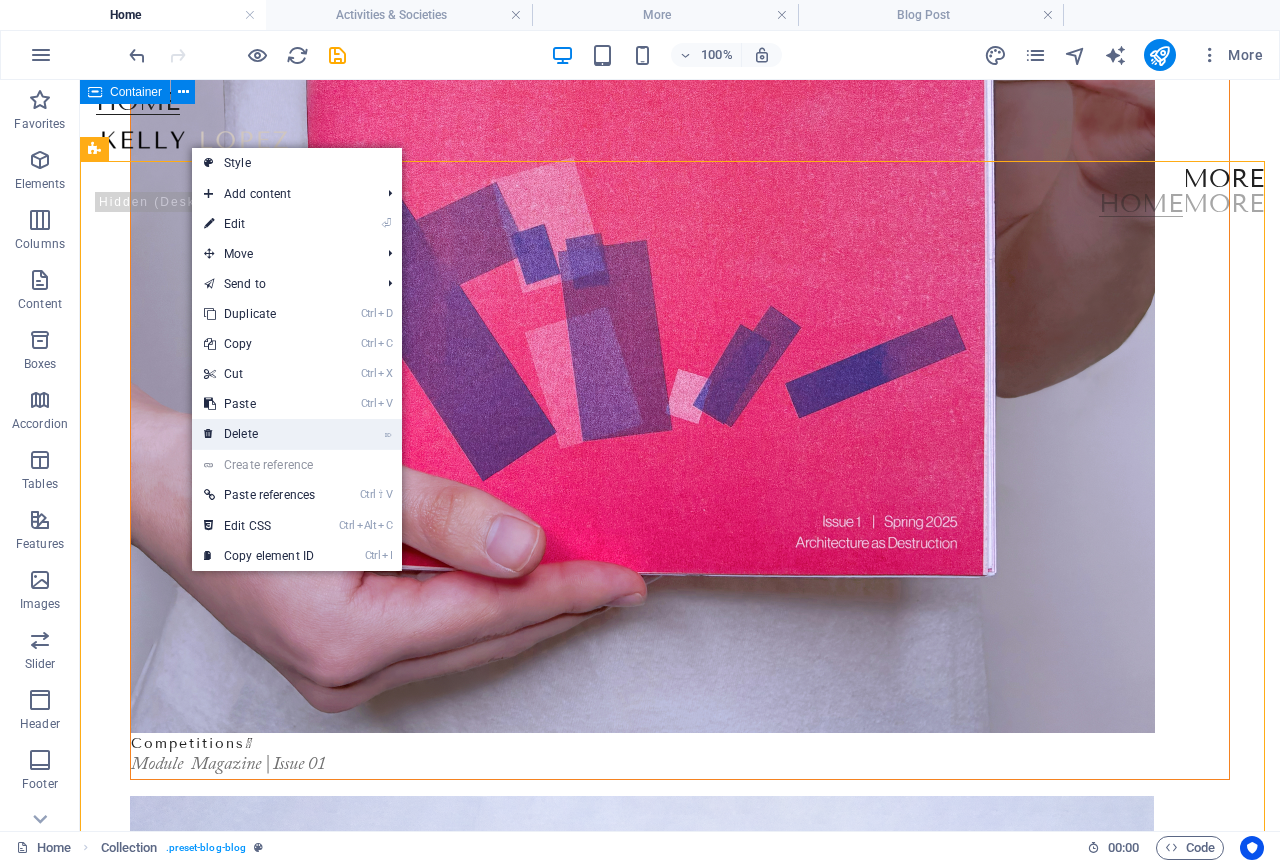 click on "⌦  Delete" at bounding box center [259, 434] 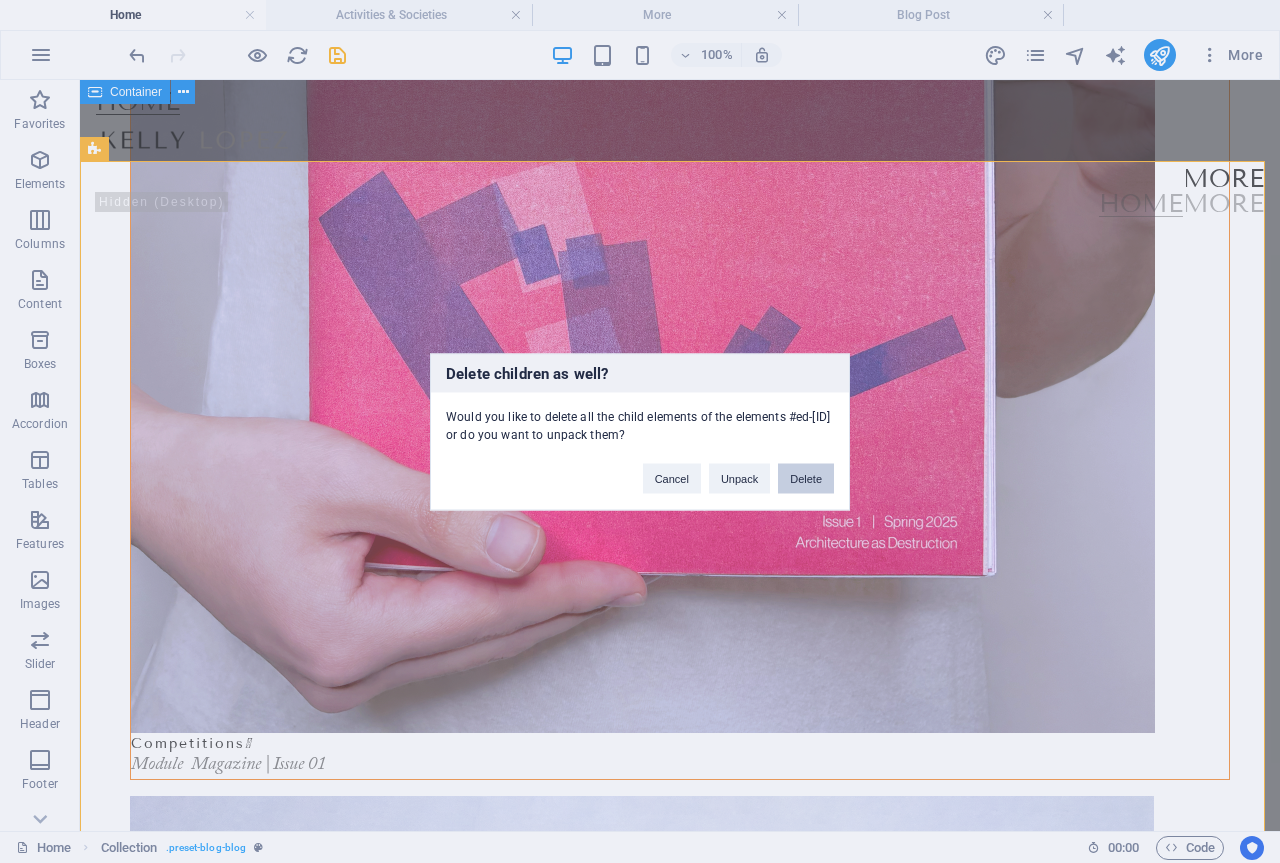 click on "Delete" at bounding box center (806, 478) 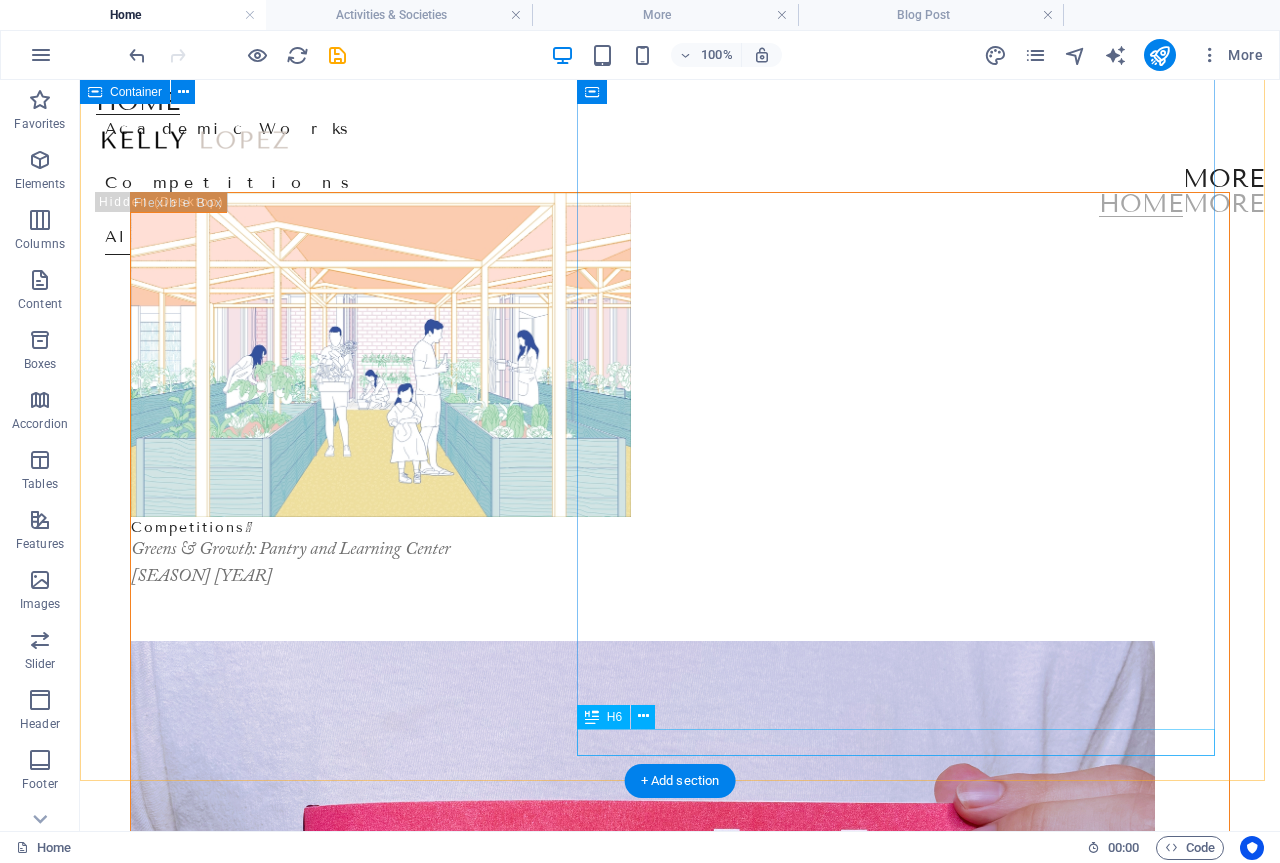 scroll, scrollTop: 0, scrollLeft: 0, axis: both 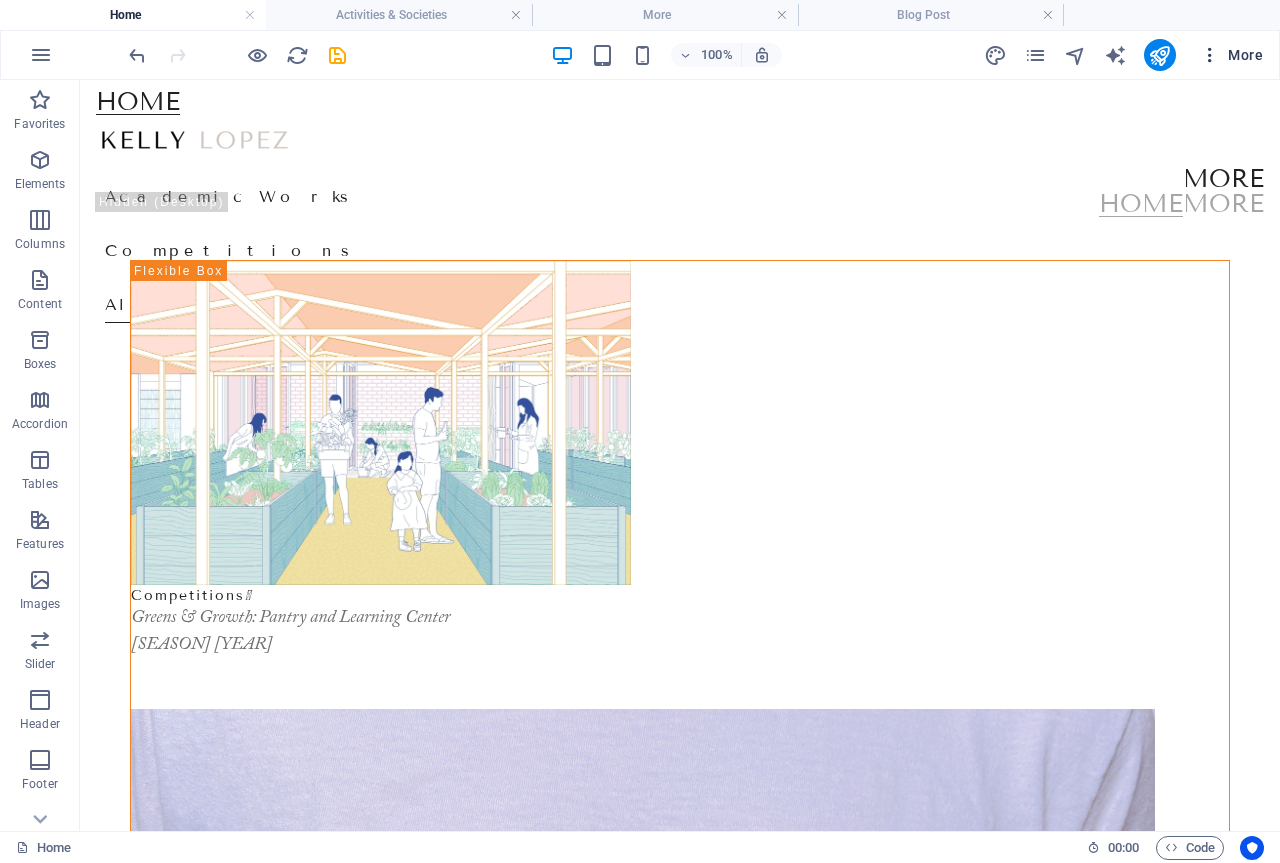 click at bounding box center (1210, 55) 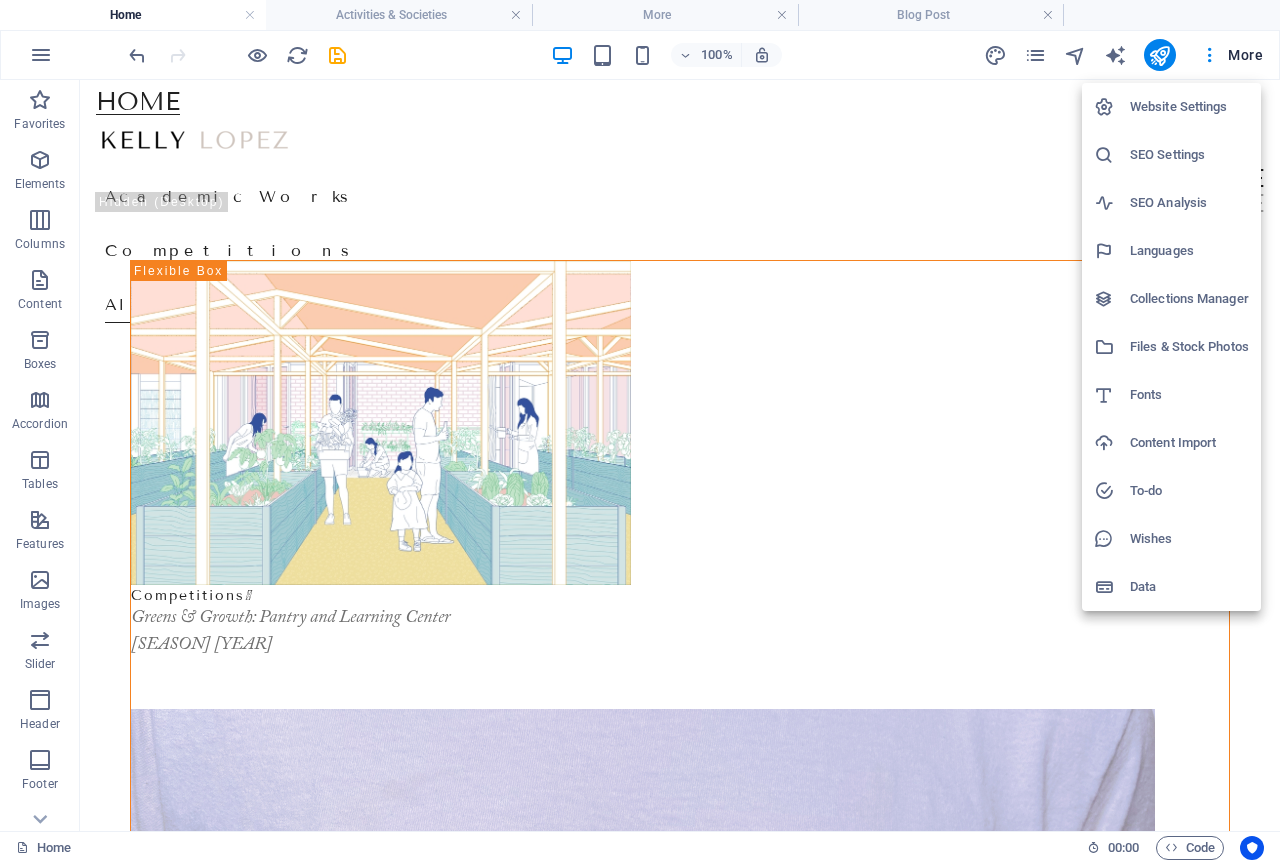 click at bounding box center (640, 431) 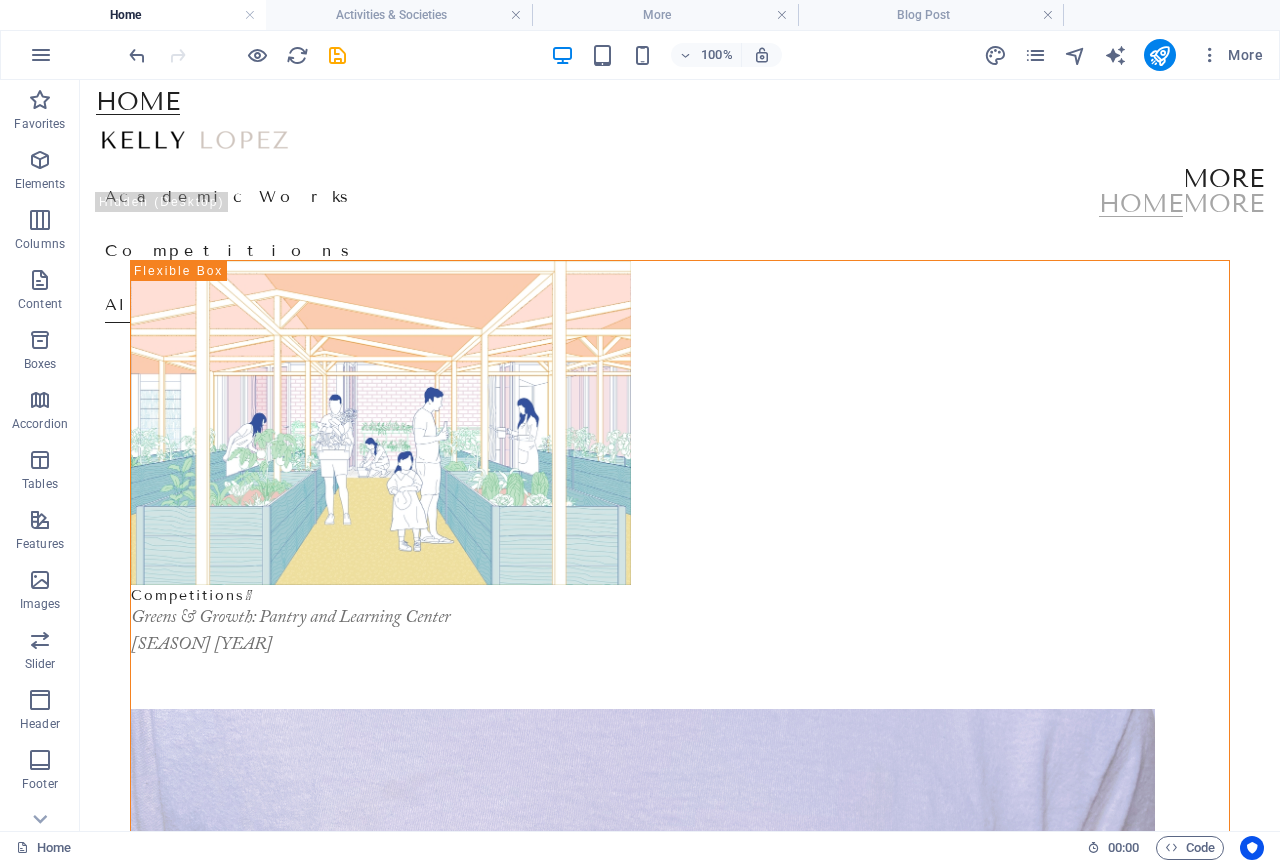 click at bounding box center [1035, 55] 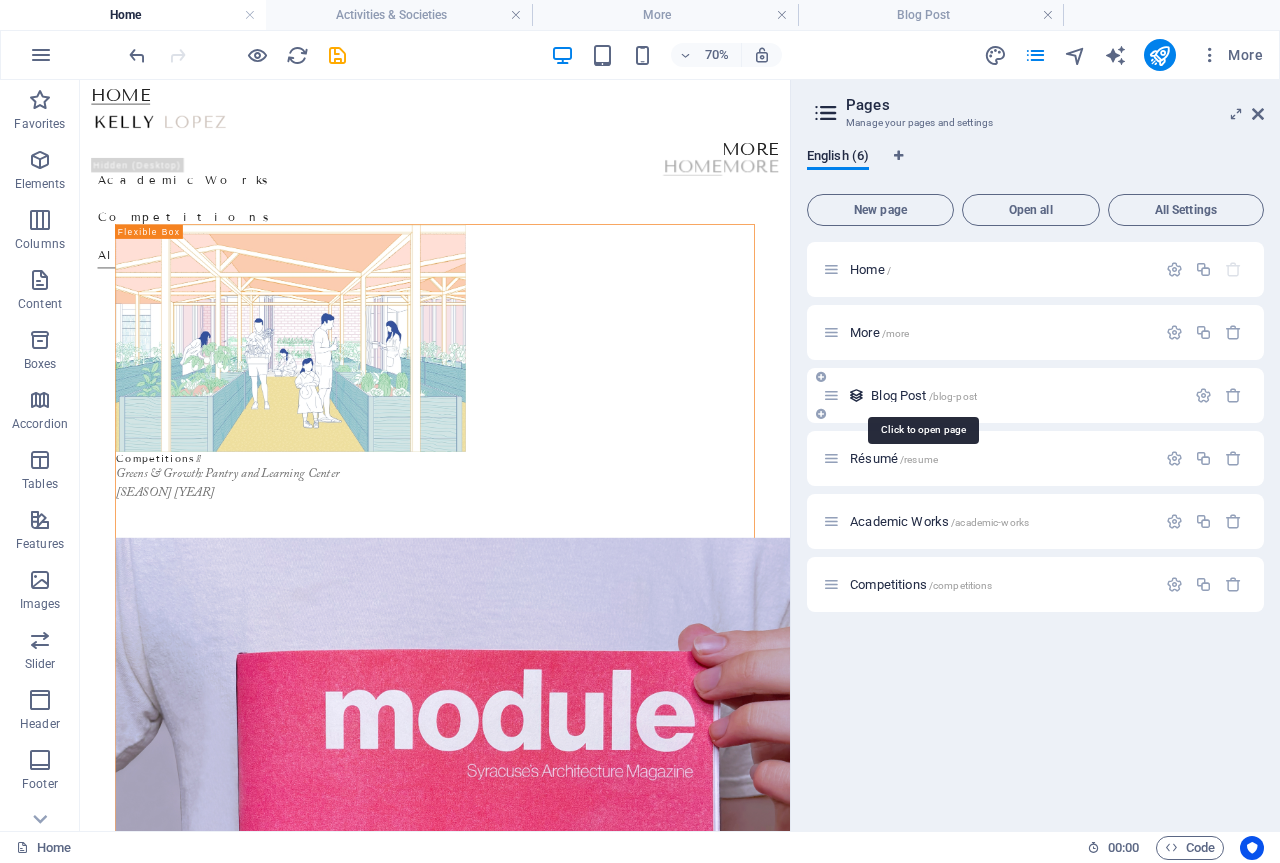click on "/blog-post" at bounding box center [953, 396] 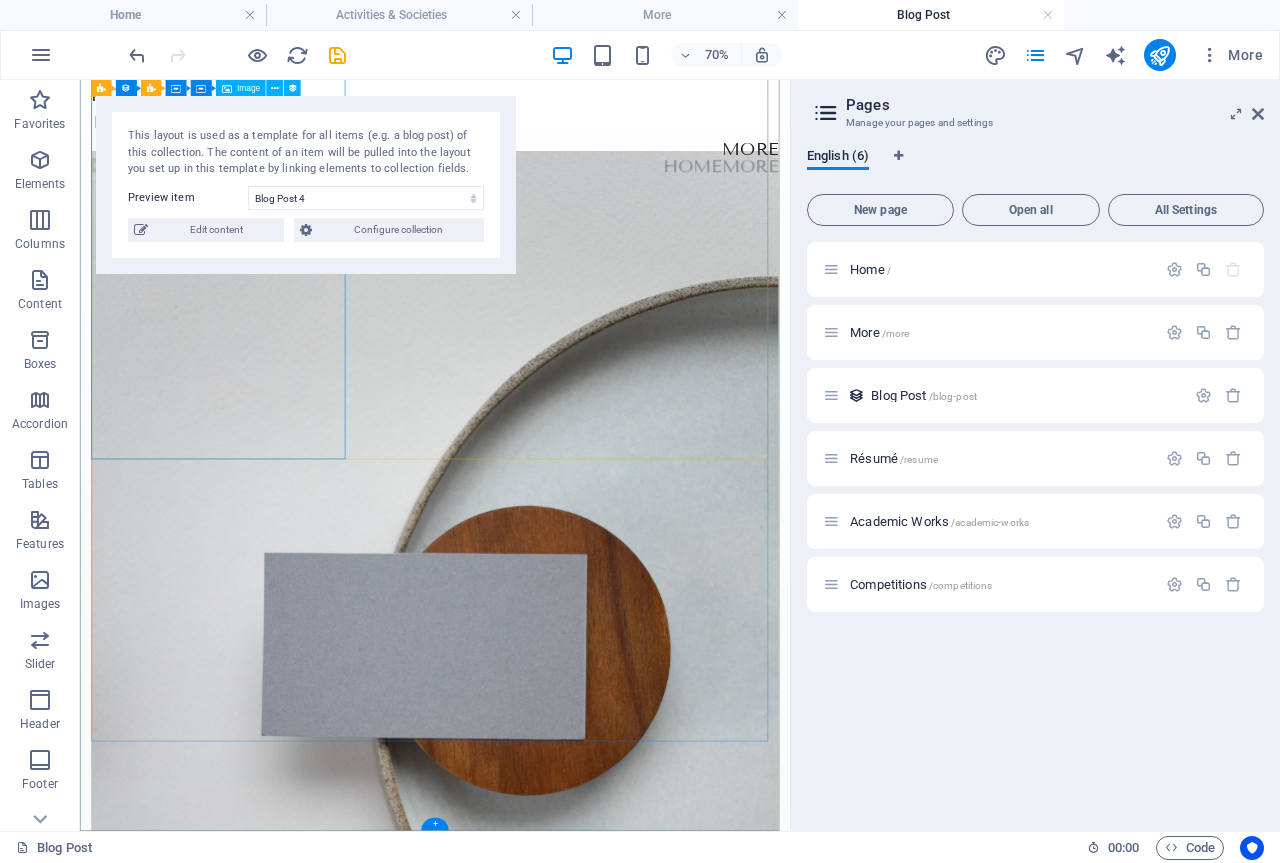 scroll, scrollTop: 0, scrollLeft: 0, axis: both 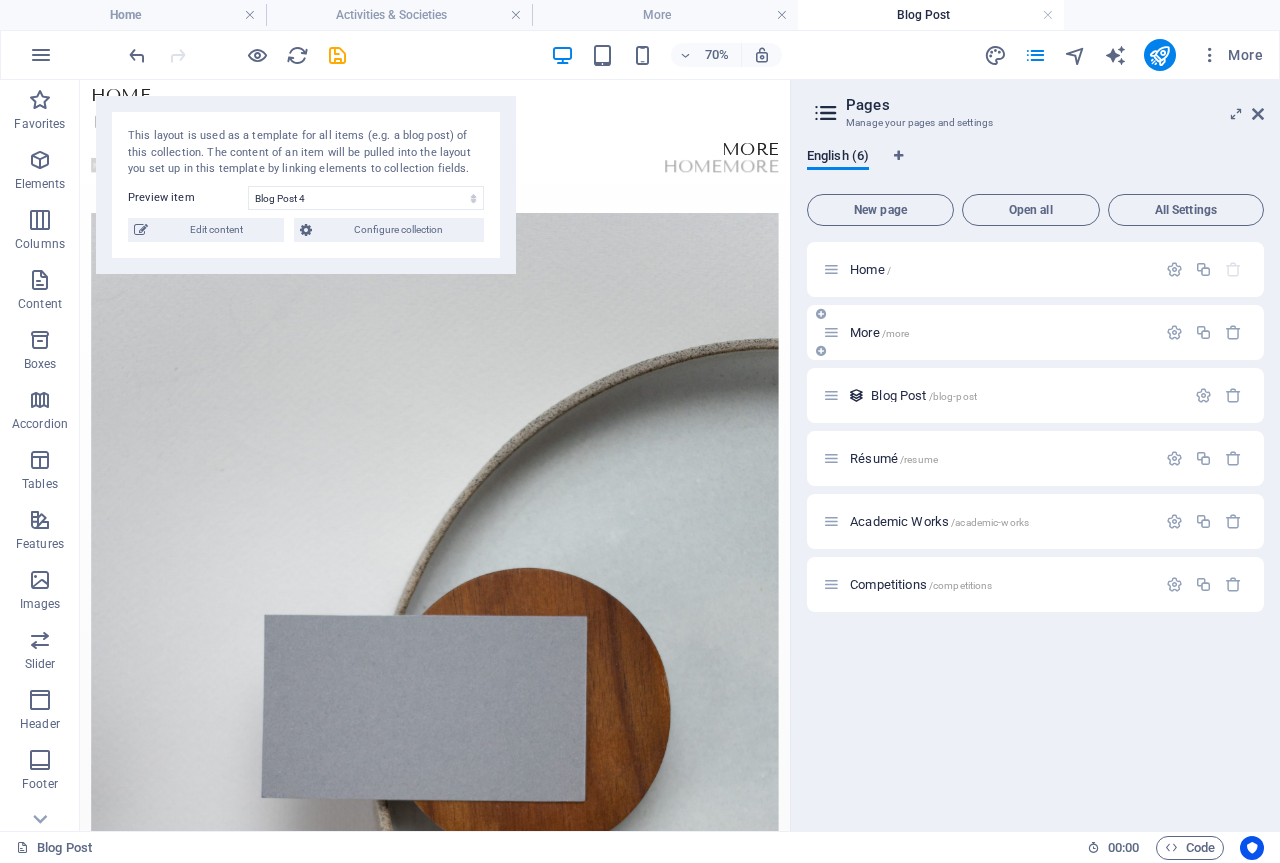 click on "More /more" at bounding box center [879, 332] 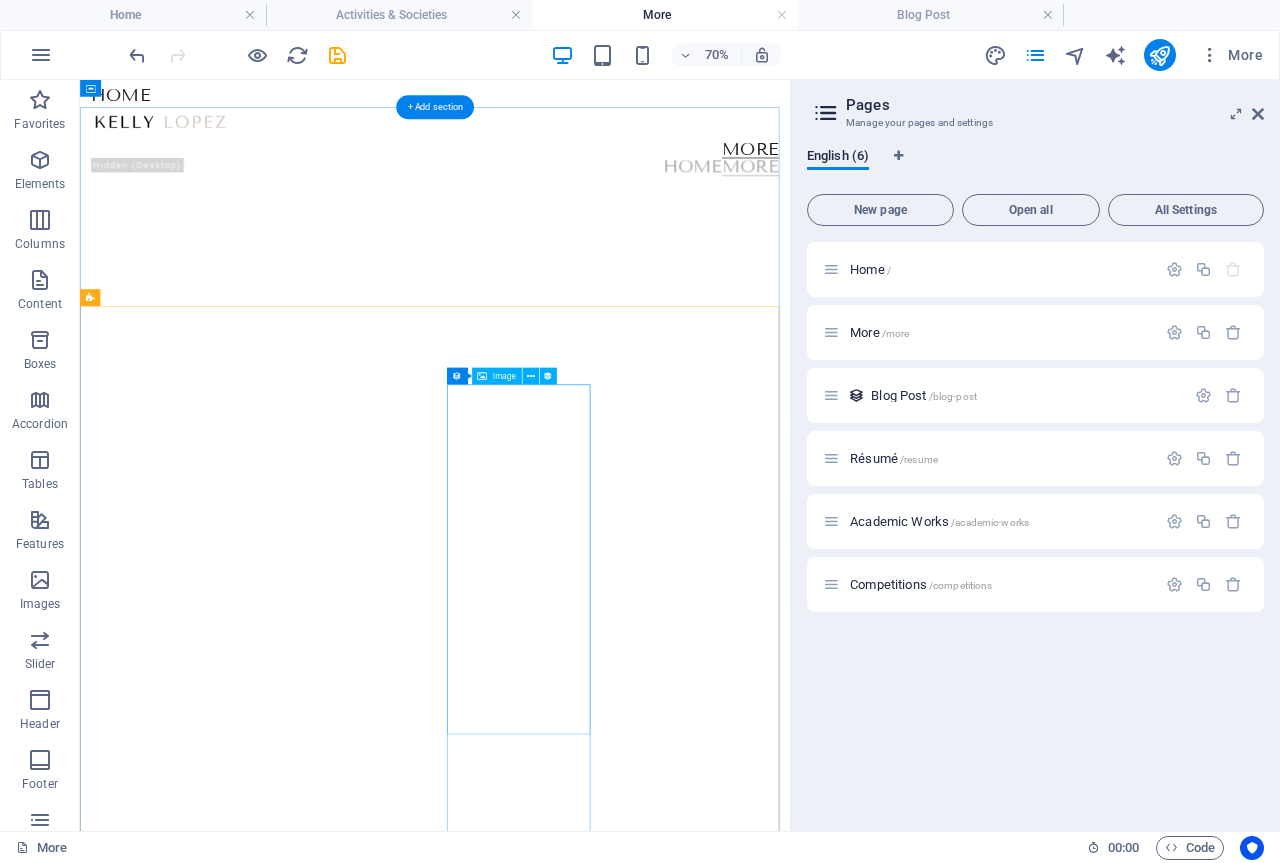 scroll, scrollTop: 2104, scrollLeft: 0, axis: vertical 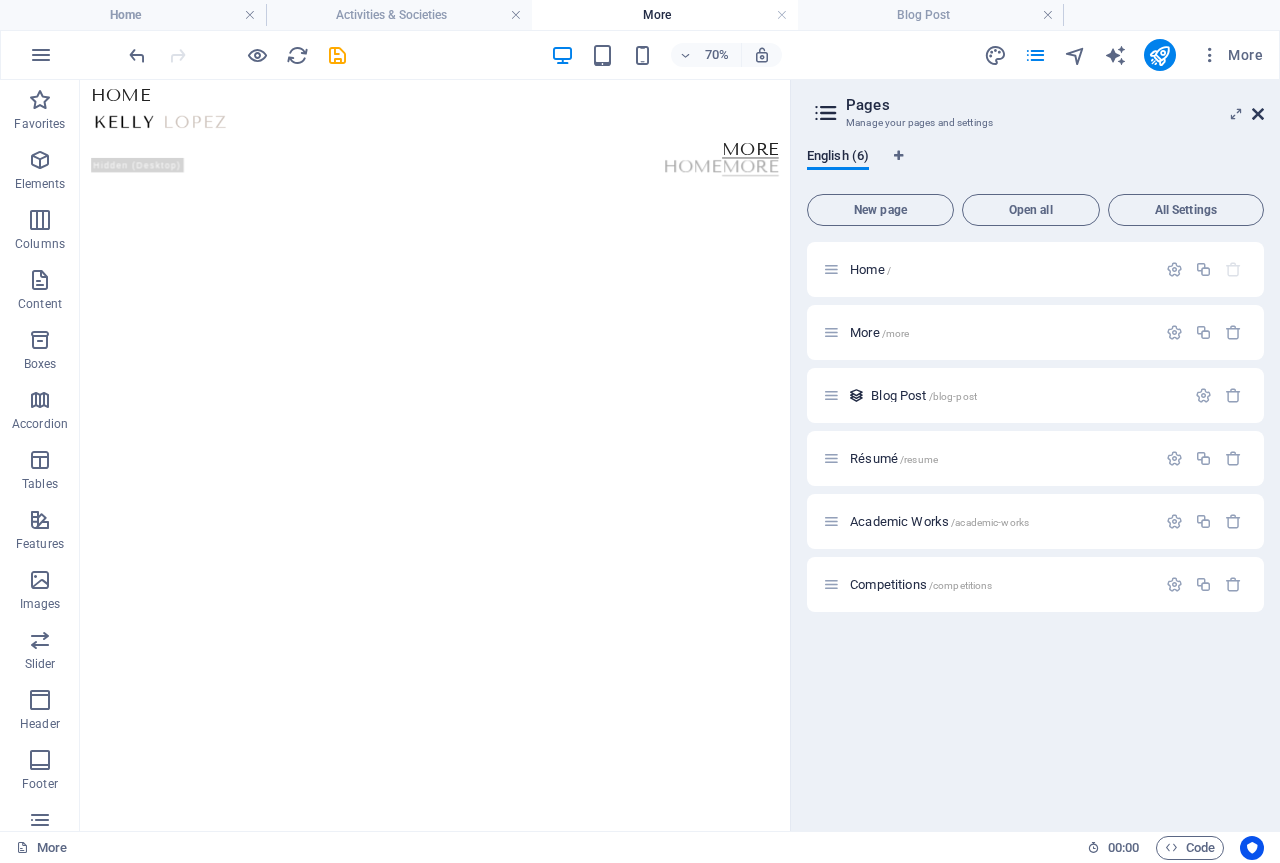 click at bounding box center (1258, 114) 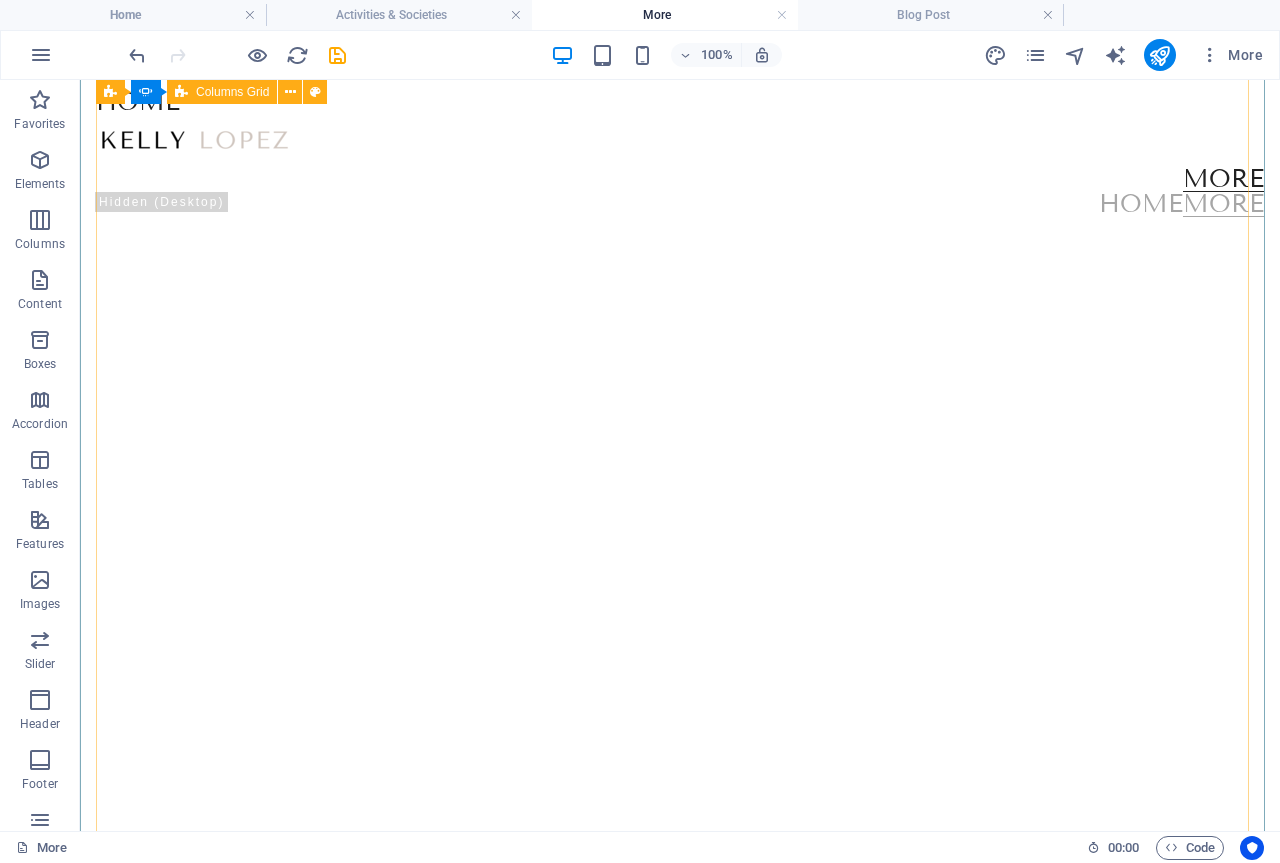 scroll, scrollTop: 1604, scrollLeft: 0, axis: vertical 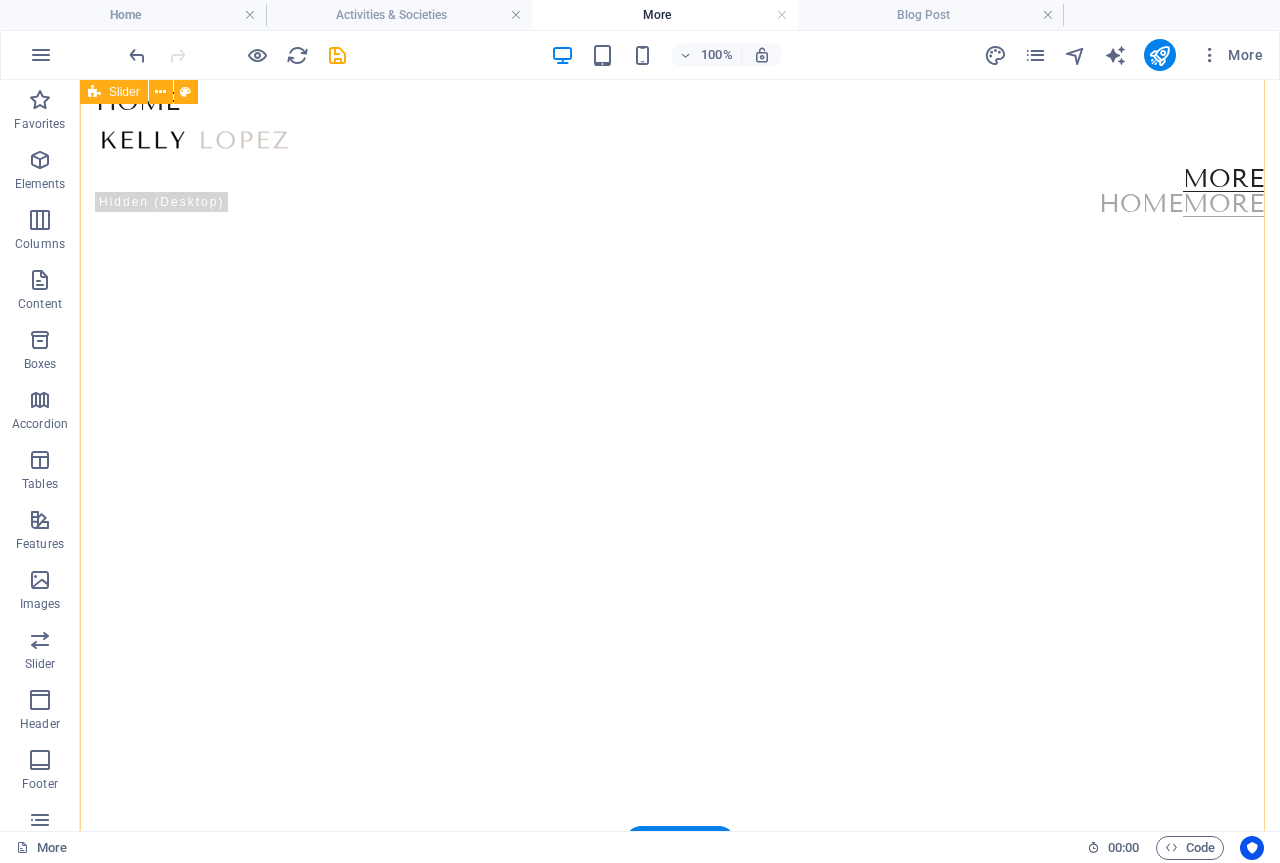click on "Name    Image 0.8 Name    Image 0.9 Name    Image 1.1 Name    Image 1.0 The  white  section Contrast    Image 0.2 Beauty    Image 0.7 Suburbs    Image 0.1 The beauty of diversity Skate hall    Image 0.5 1 2" at bounding box center (680, 3404) 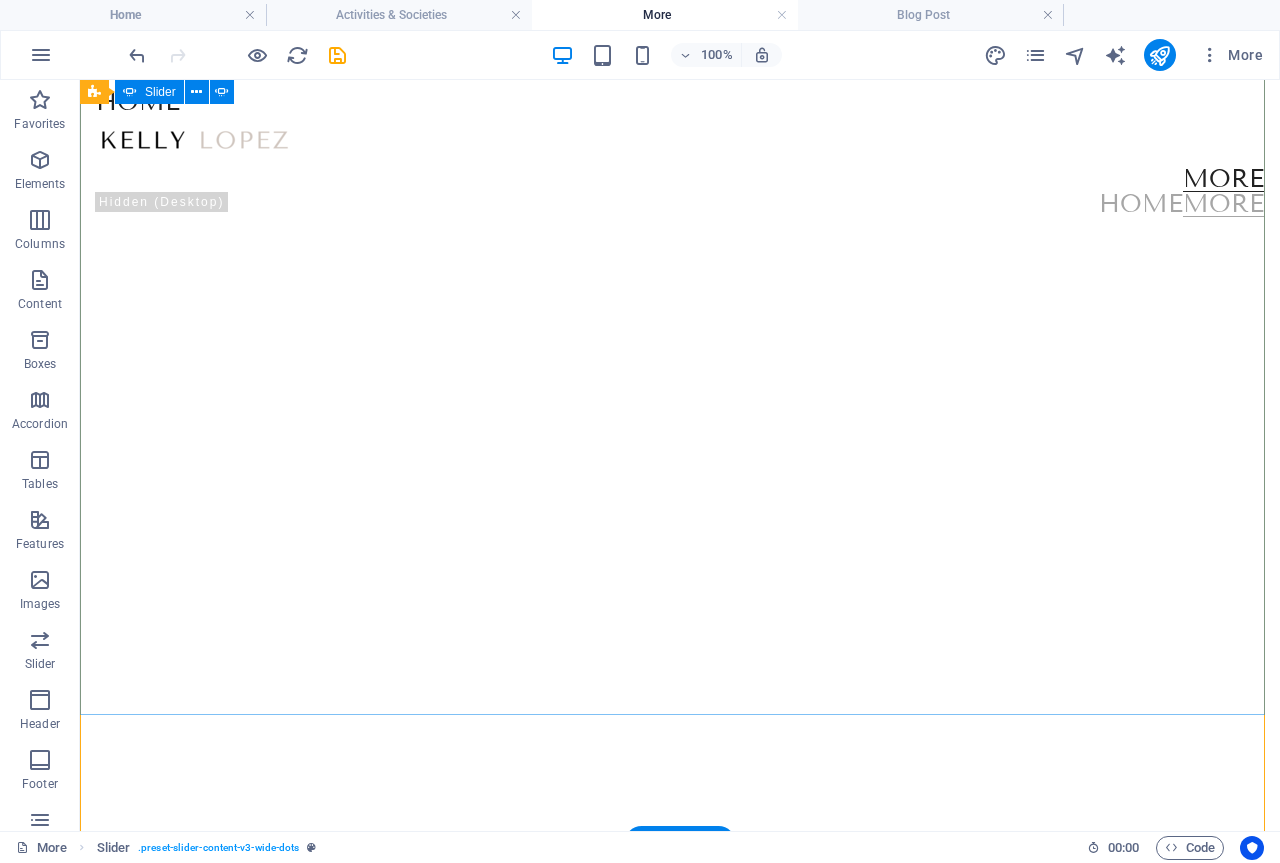 click on "1" at bounding box center (238, -792) 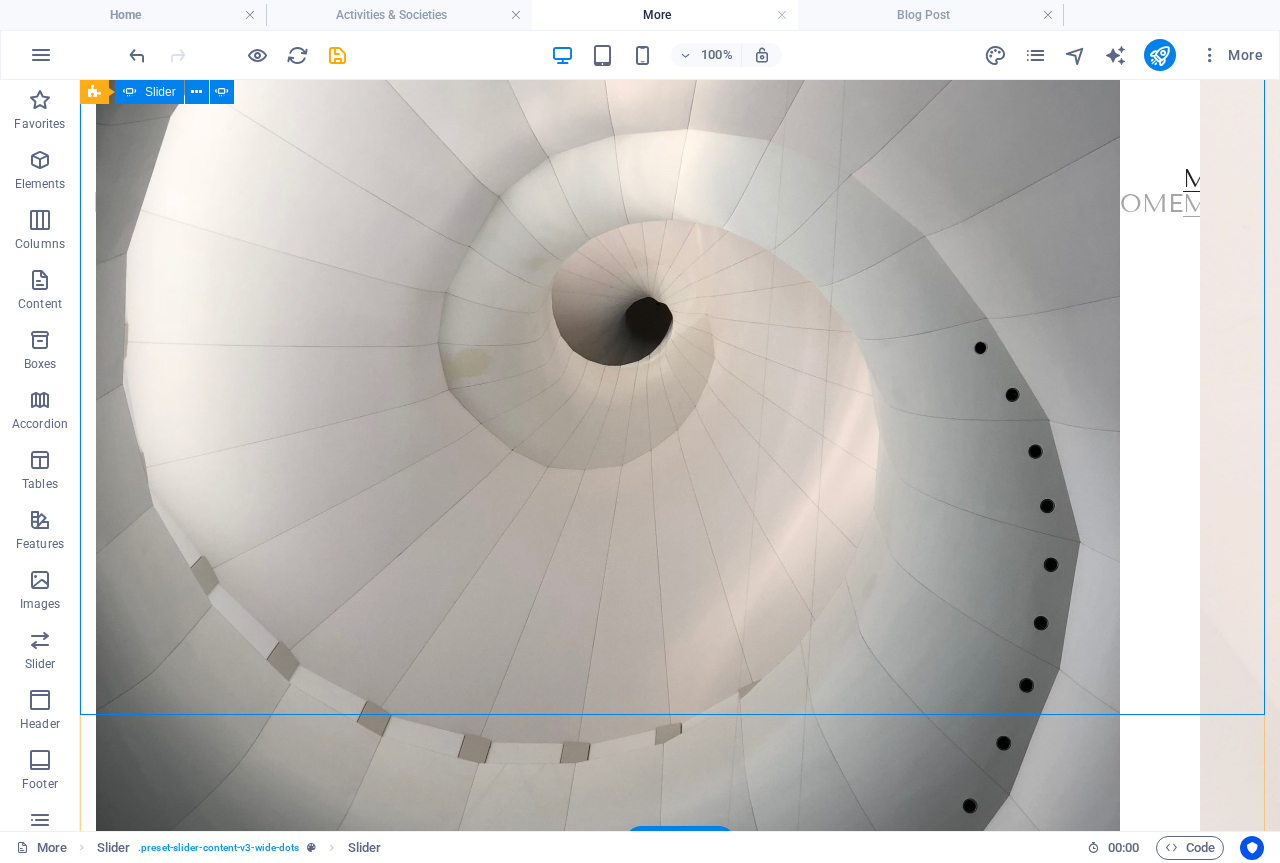 click on "2" at bounding box center [238, -773] 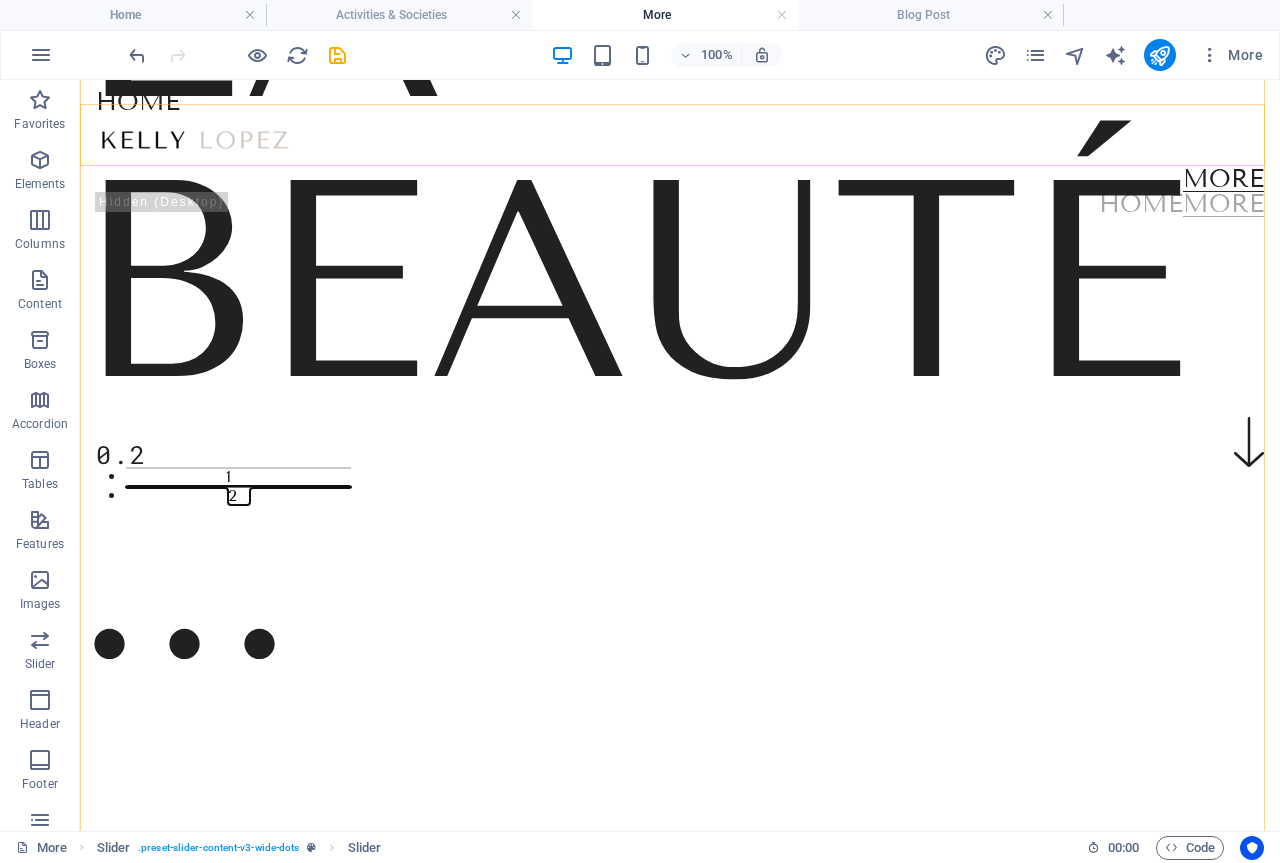 scroll, scrollTop: 304, scrollLeft: 0, axis: vertical 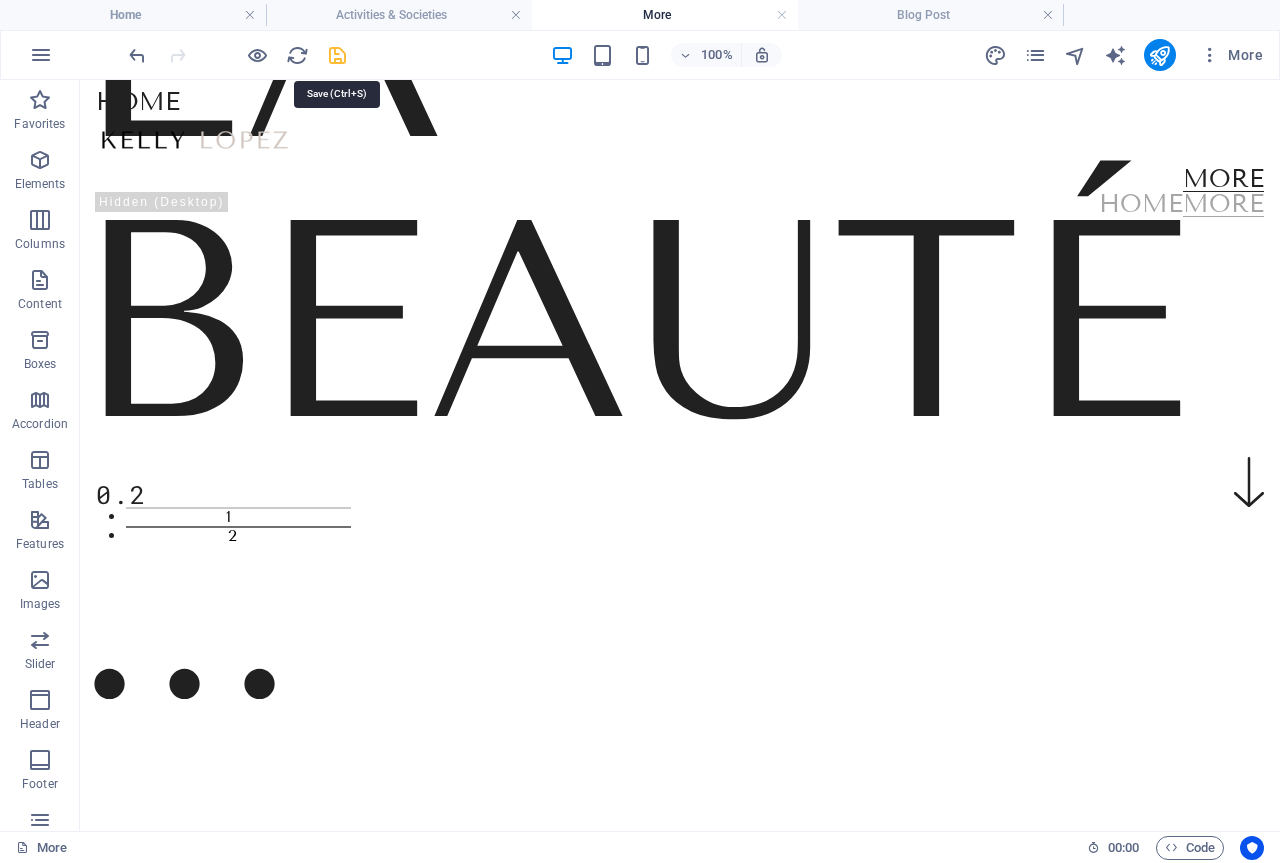 click at bounding box center [337, 55] 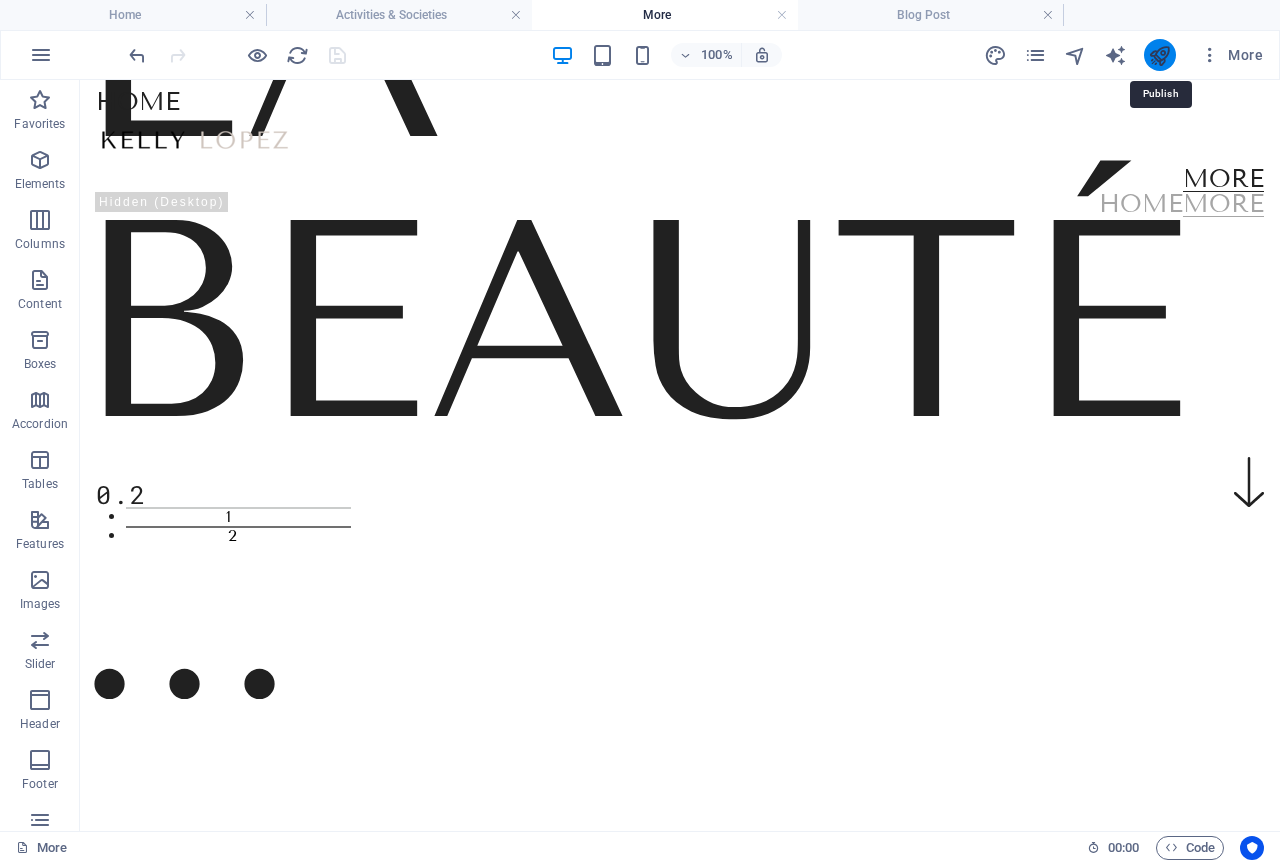 click at bounding box center (1159, 55) 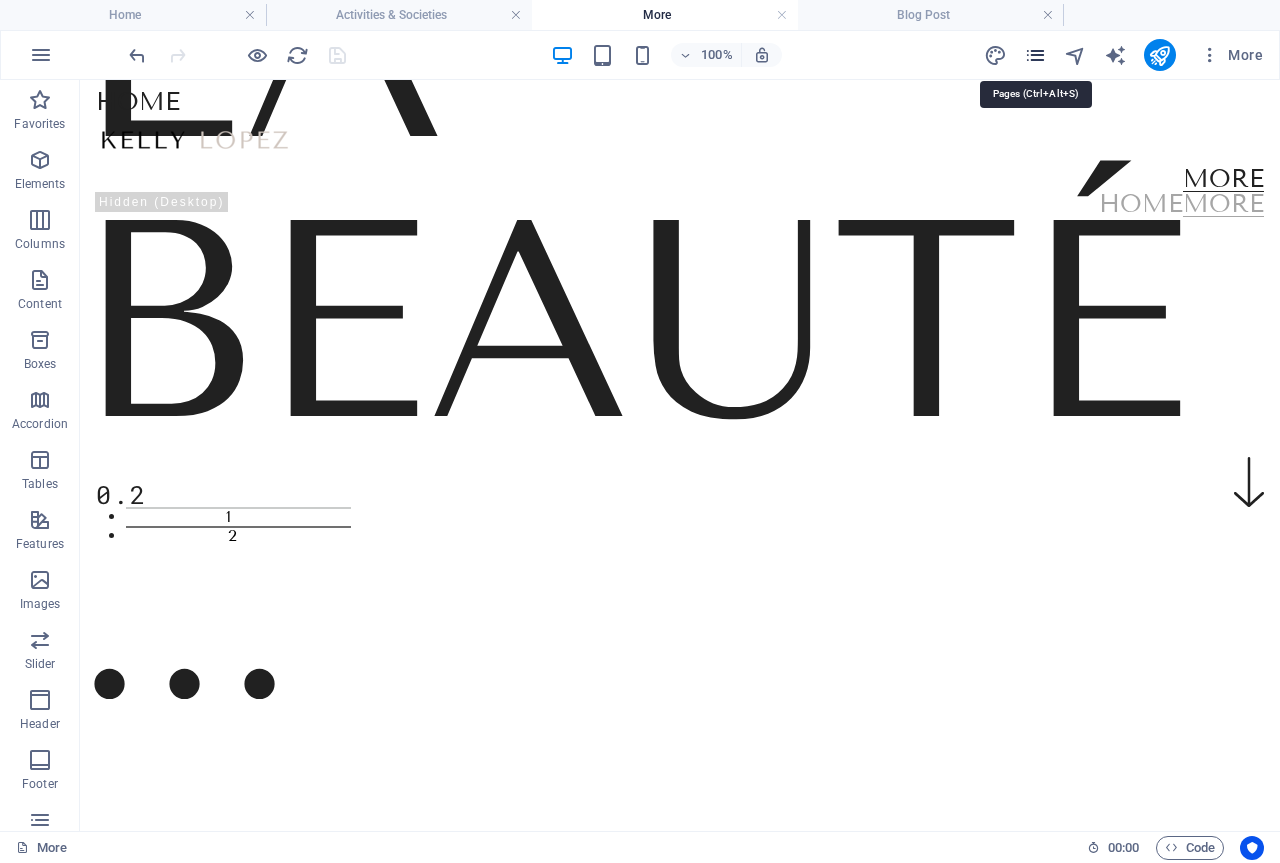 click at bounding box center [1035, 55] 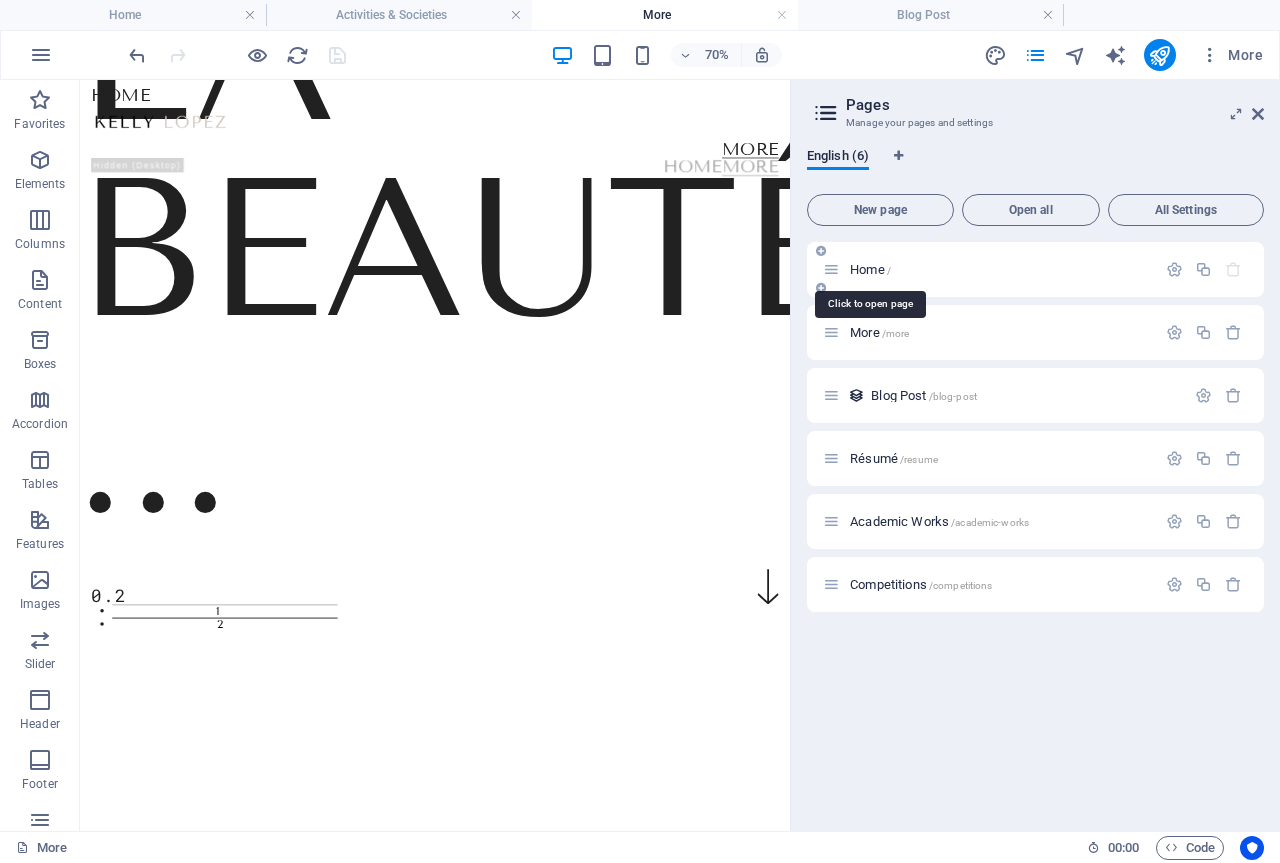 click on "Home /" at bounding box center (870, 269) 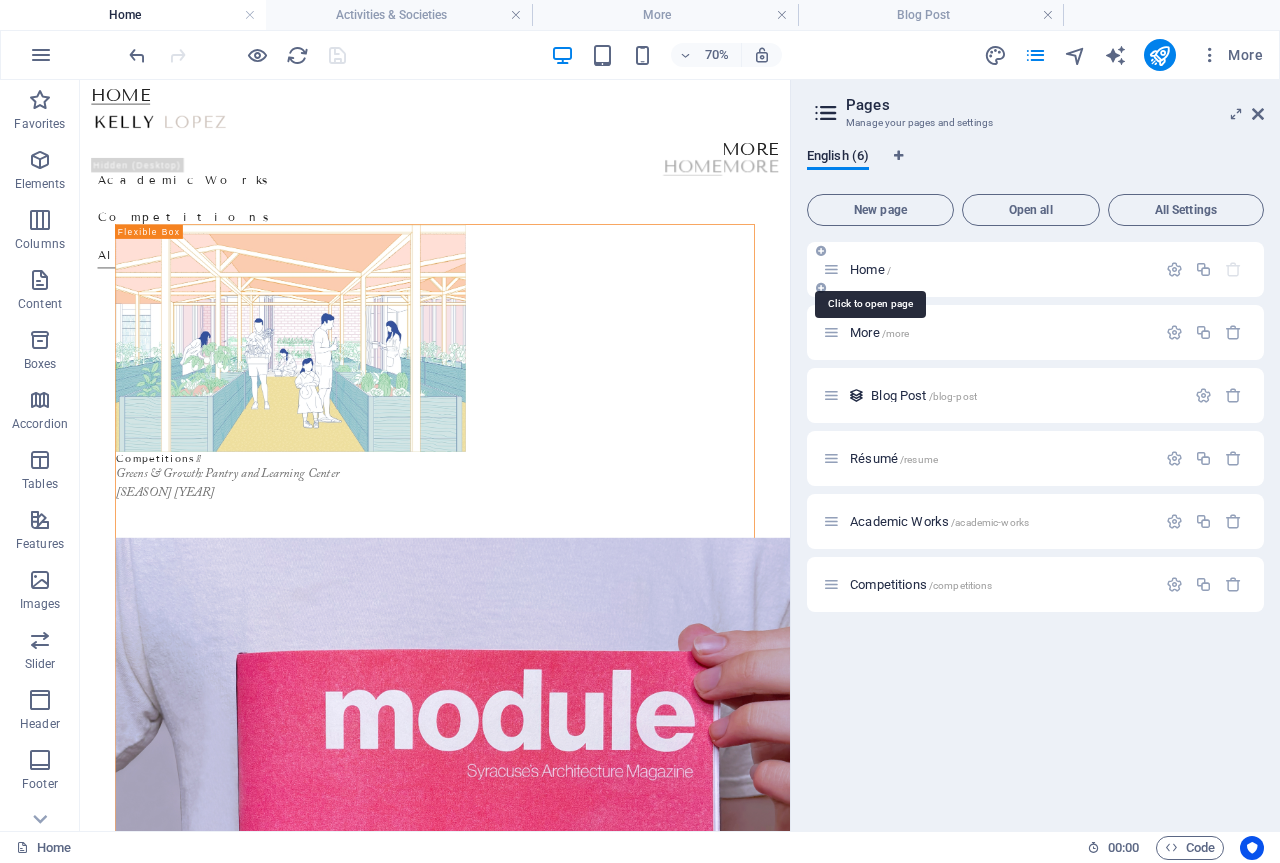scroll, scrollTop: 0, scrollLeft: 0, axis: both 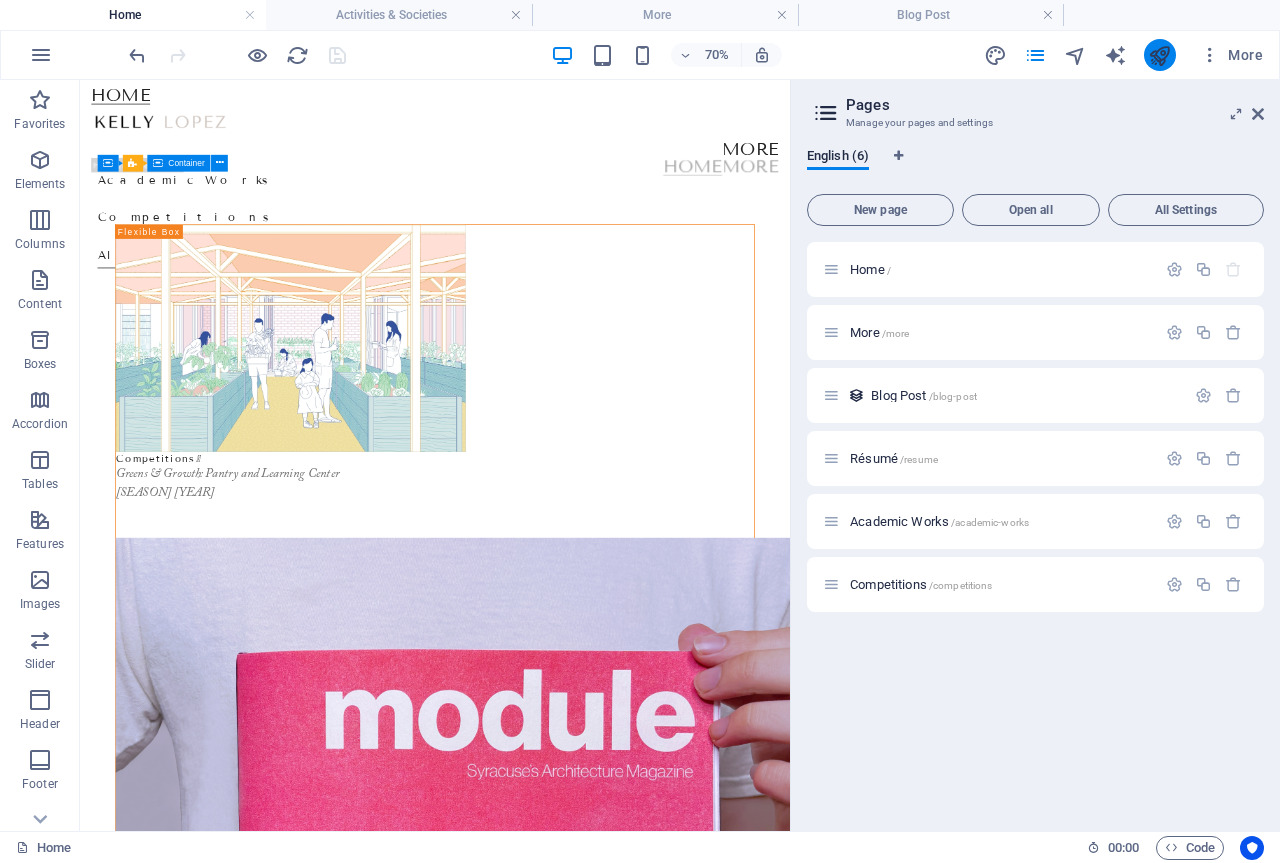click at bounding box center (1159, 55) 